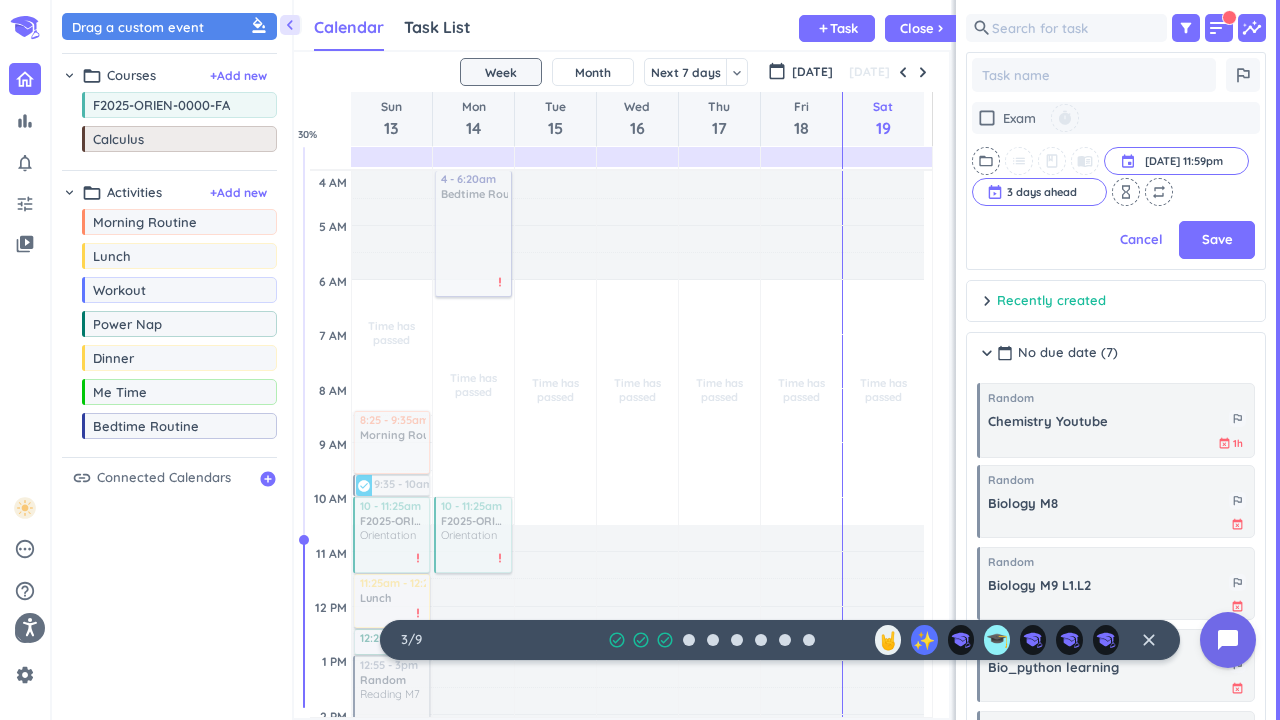 scroll, scrollTop: 0, scrollLeft: 0, axis: both 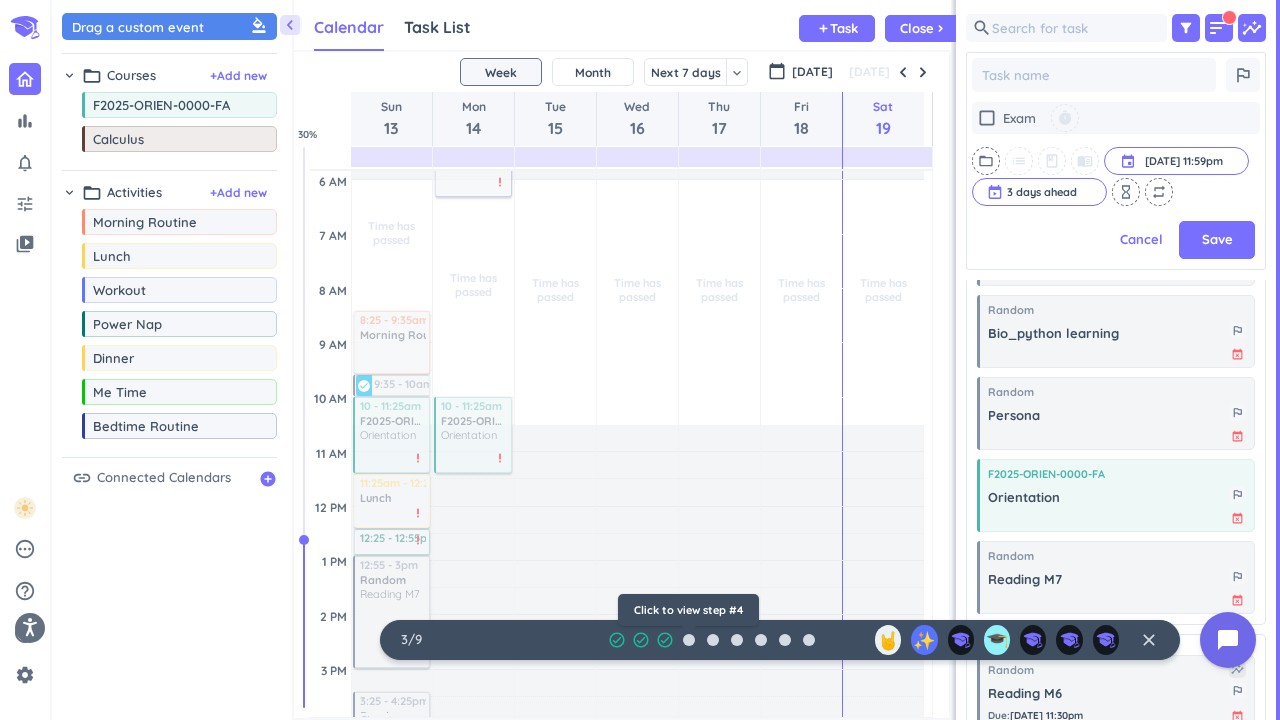 click at bounding box center [689, 640] 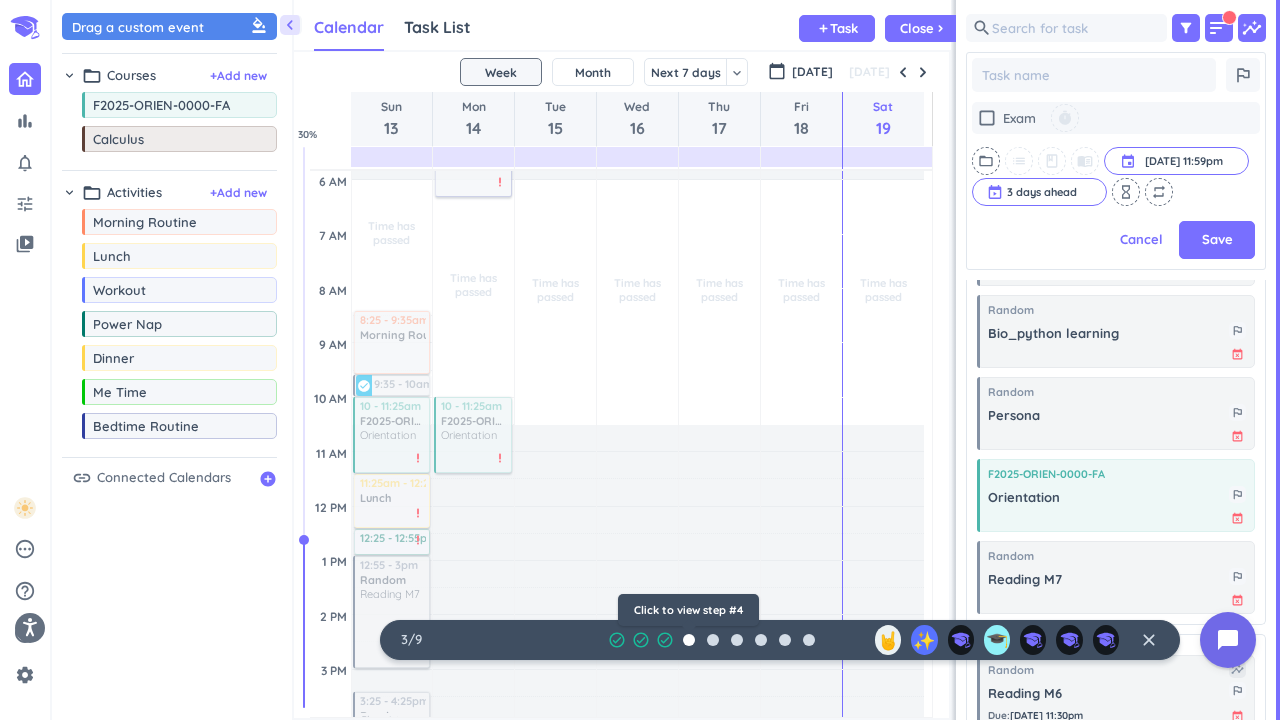 click at bounding box center (689, 640) 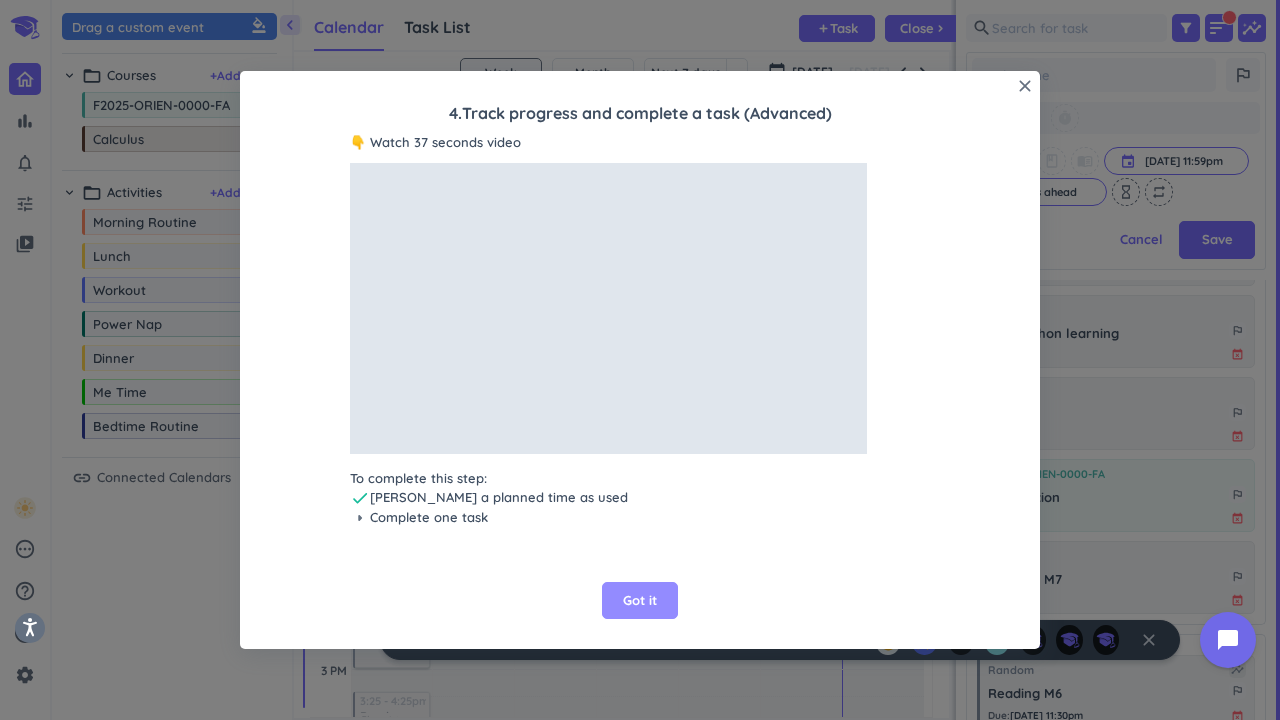 click on "Got it" at bounding box center [640, 601] 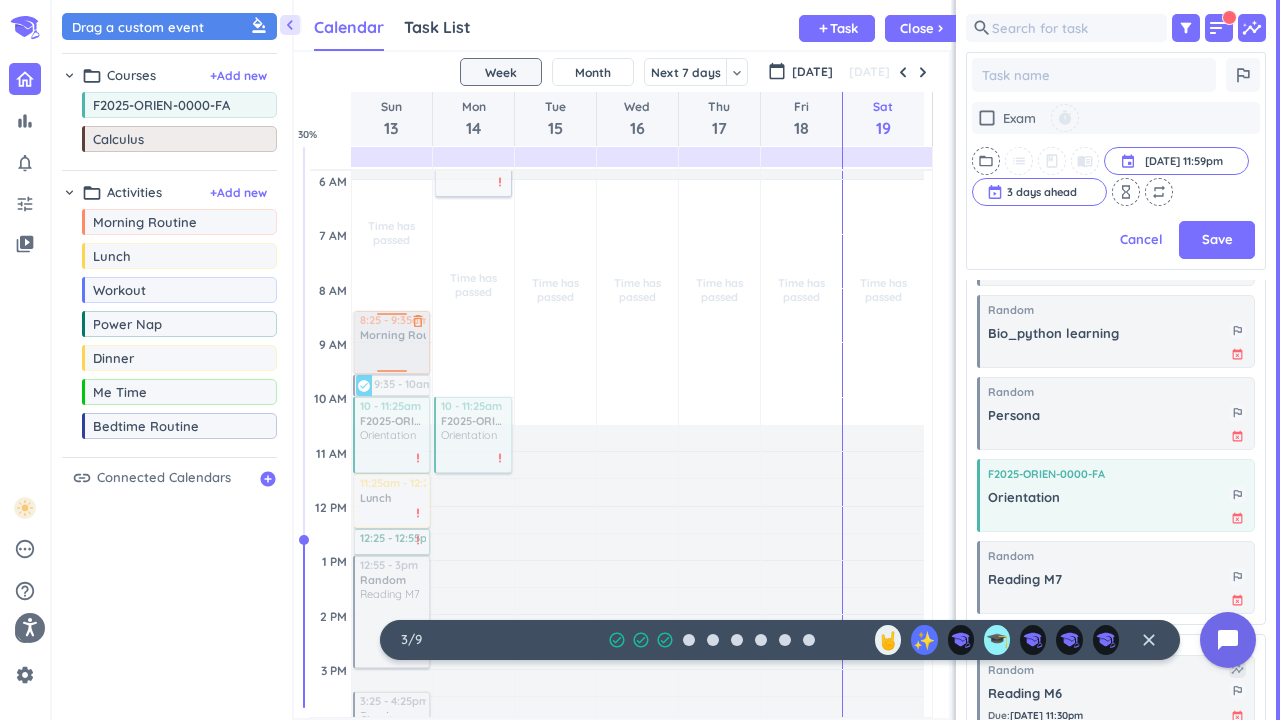 click at bounding box center (391, 342) 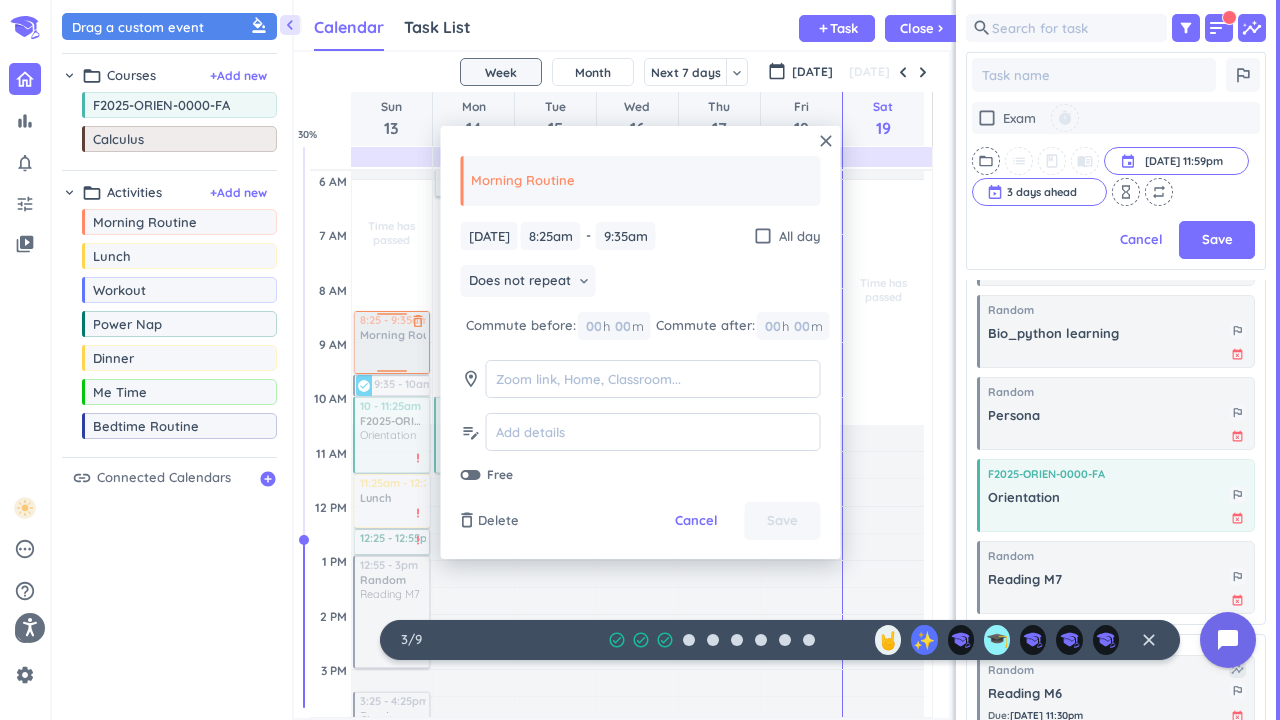 click at bounding box center (391, 342) 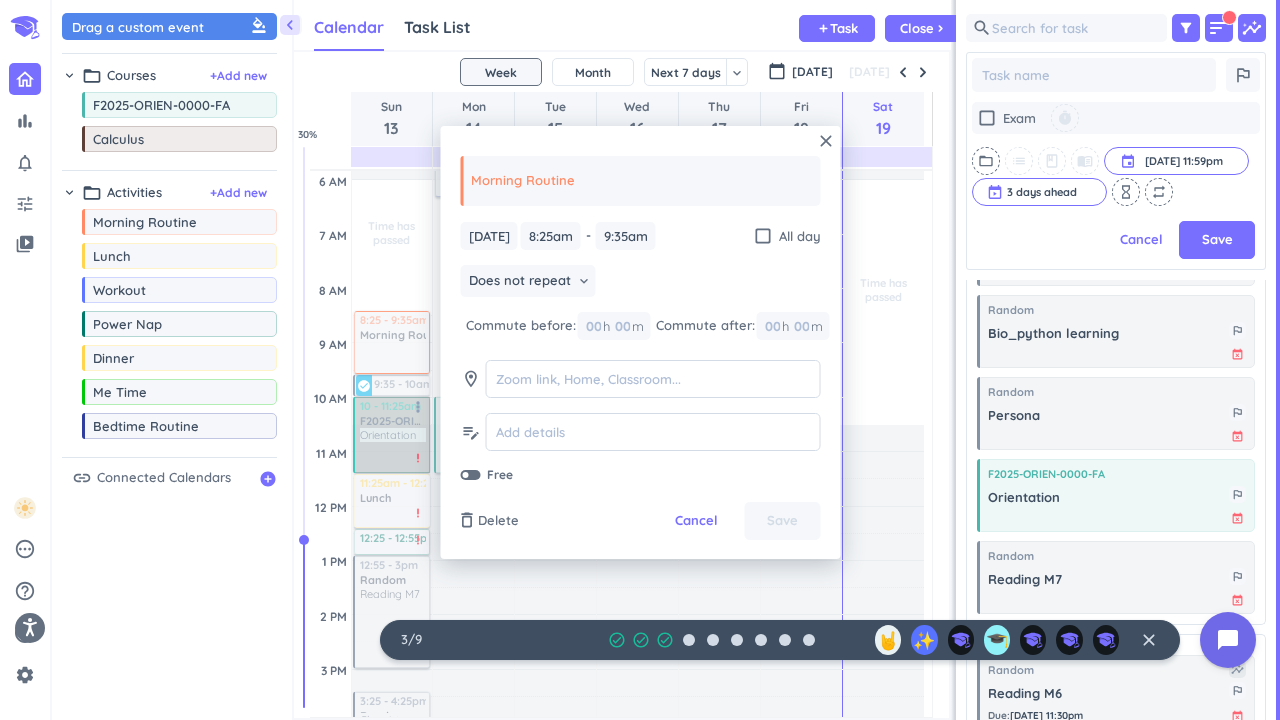 click on "10 - 11:25am F2025-ORIEN-0000-FA Orientation more_vert priority_high" at bounding box center [392, 435] 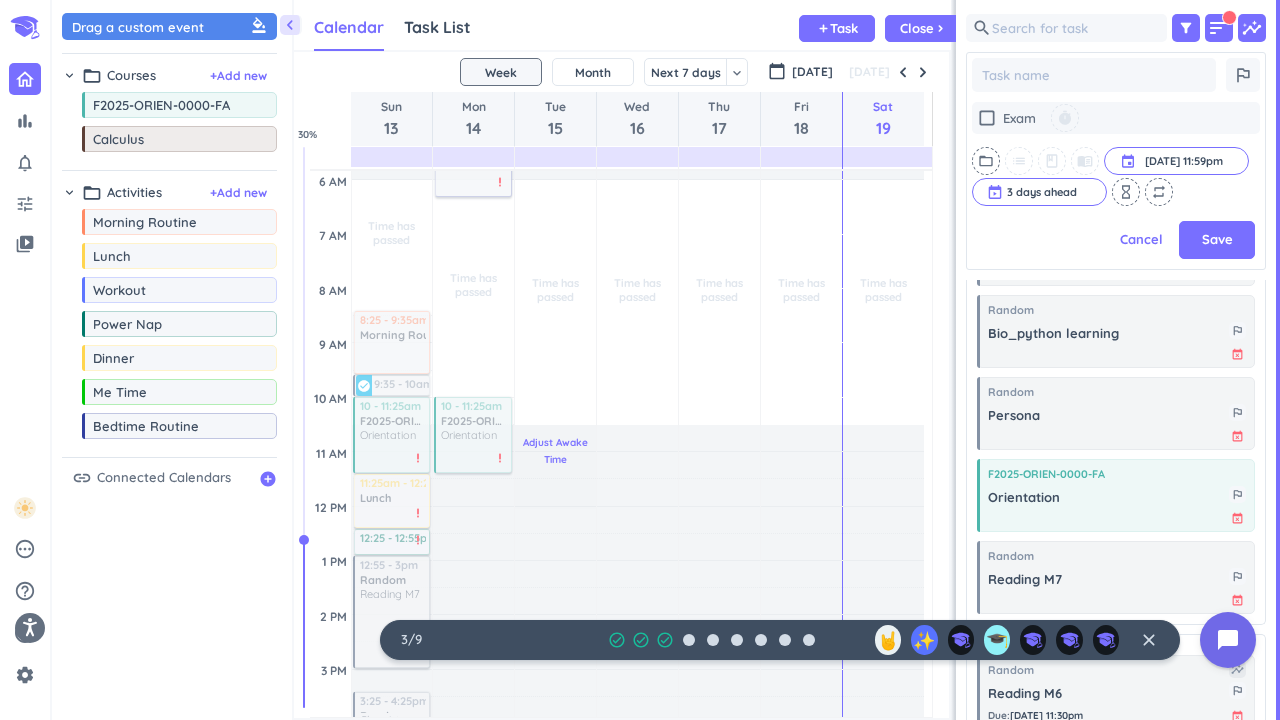click on "Adjust Awake Time" at bounding box center [555, 900] 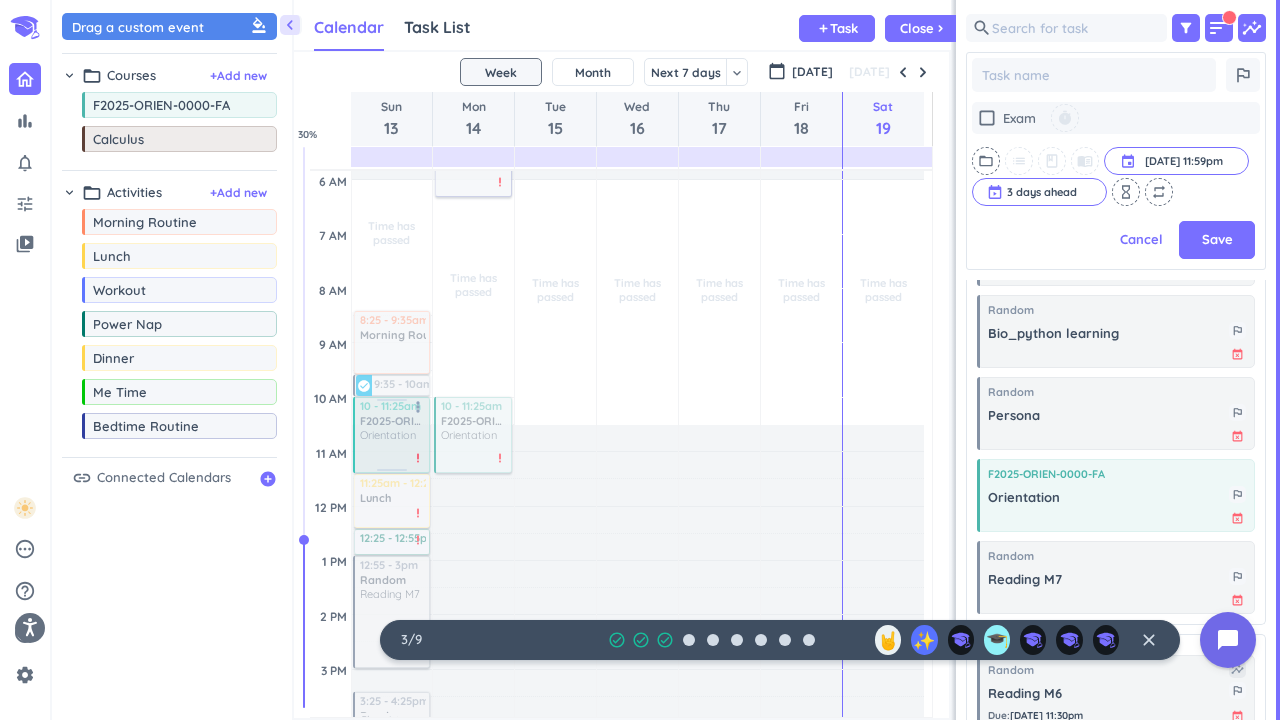 click at bounding box center (391, 435) 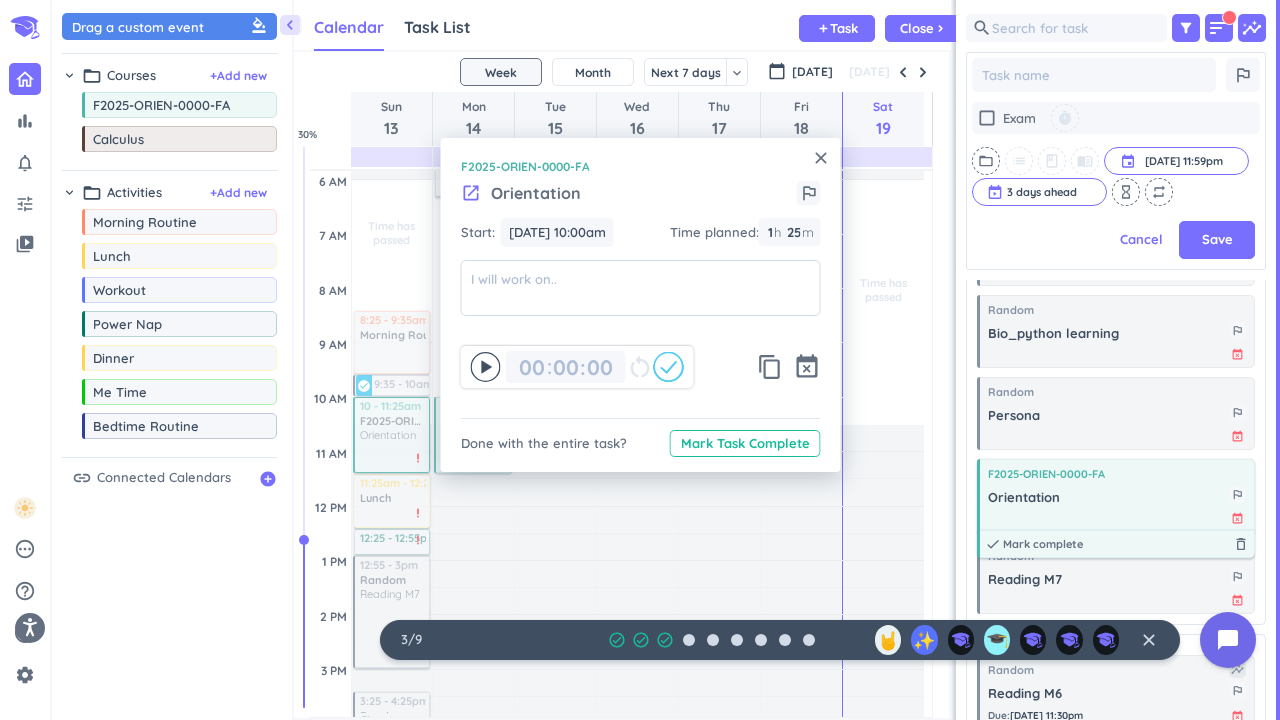 click on "Orientation" at bounding box center (1108, 497) 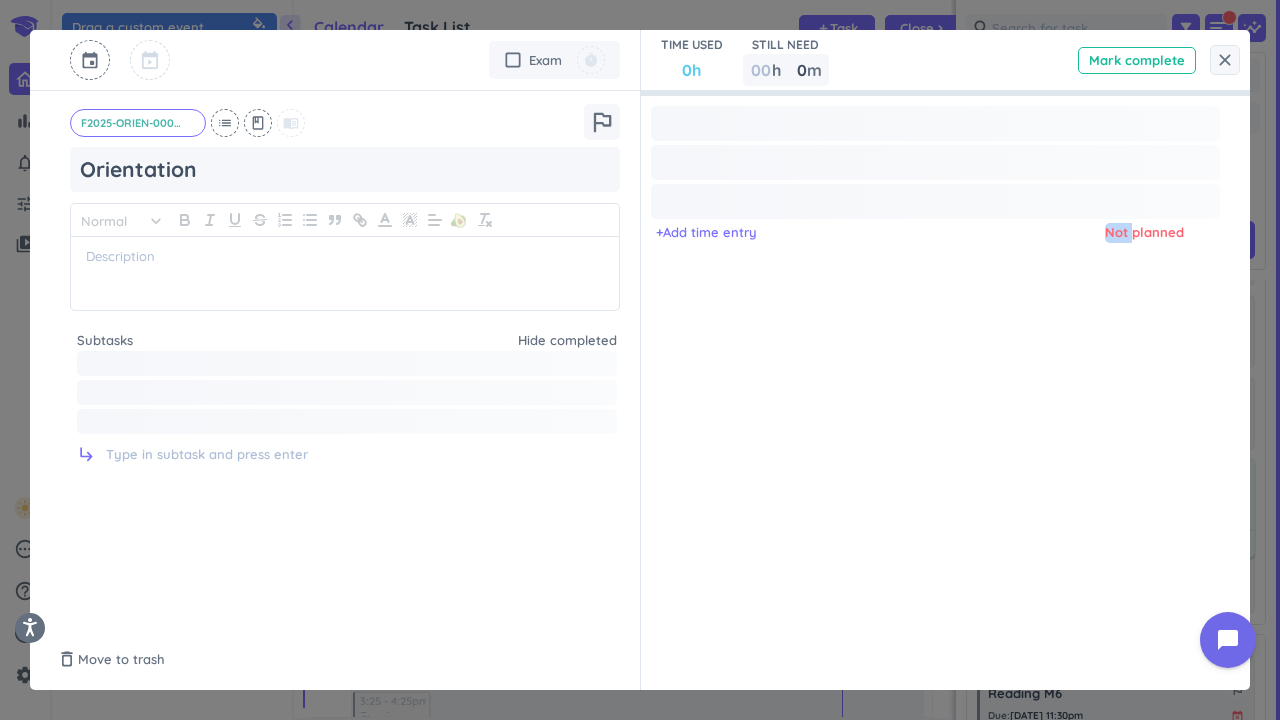 click on "+  Add time entry Not planned" at bounding box center [936, 360] 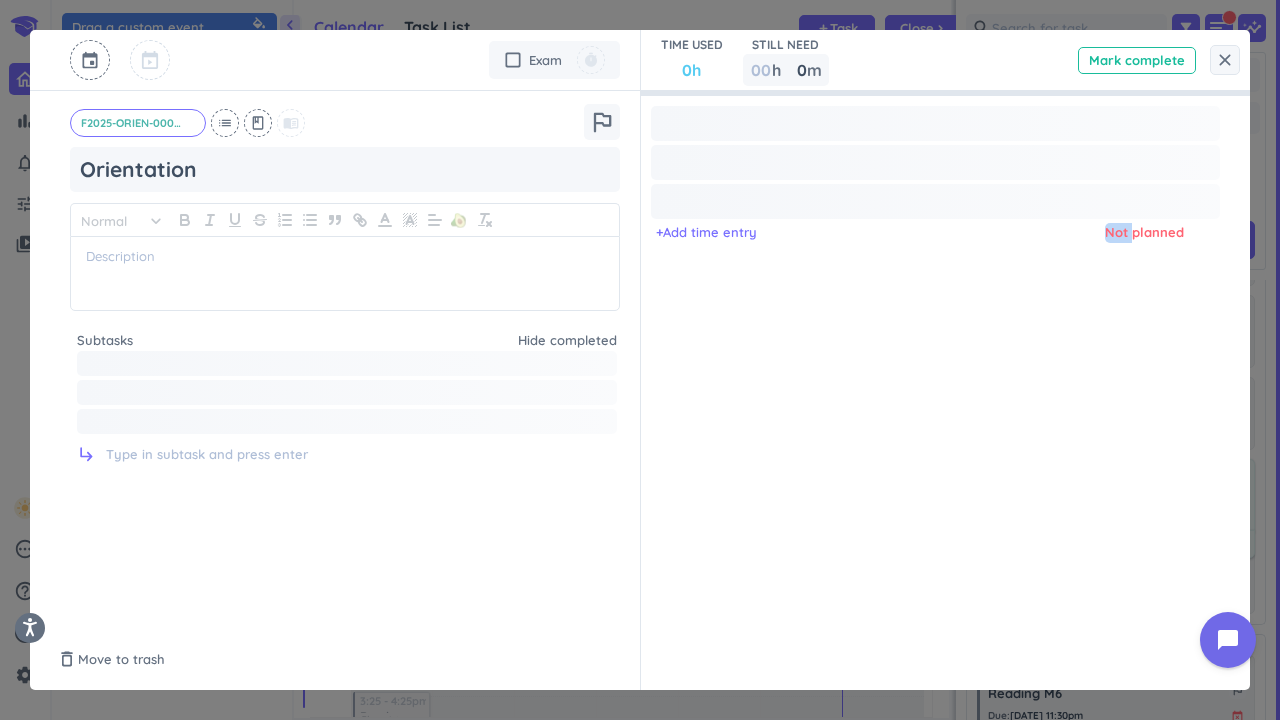 type on "x" 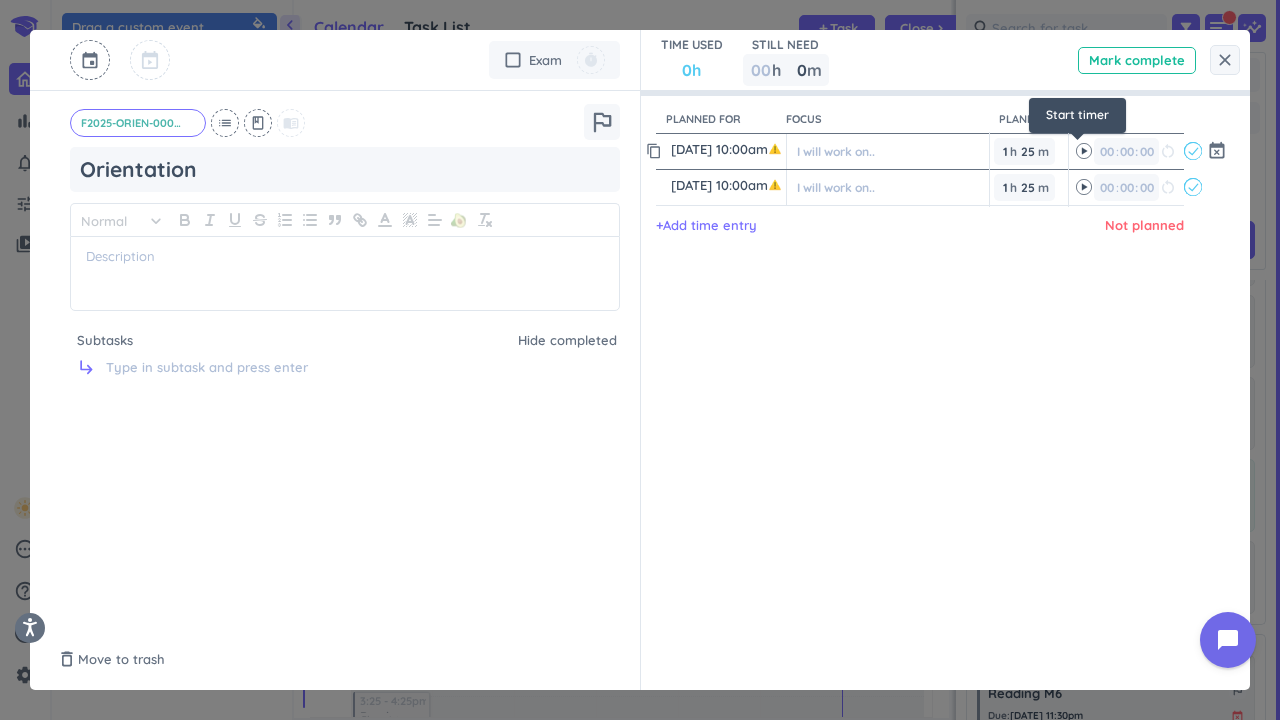 click 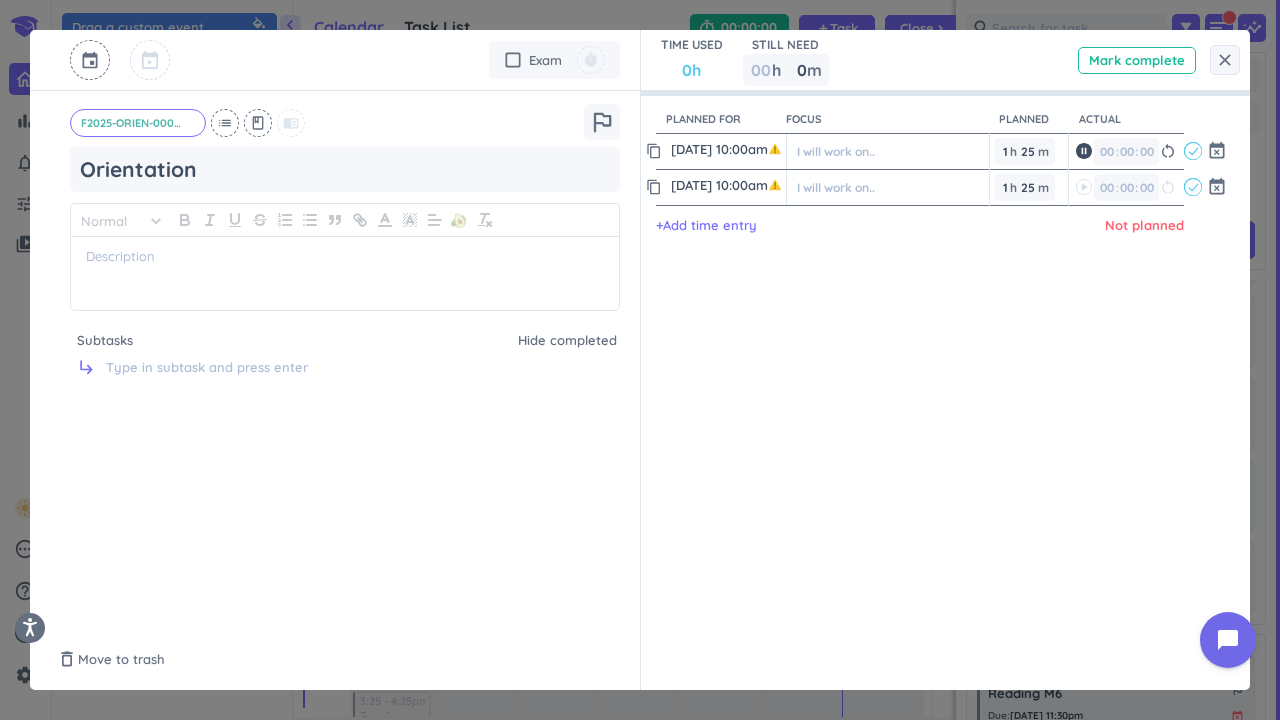 type on "00" 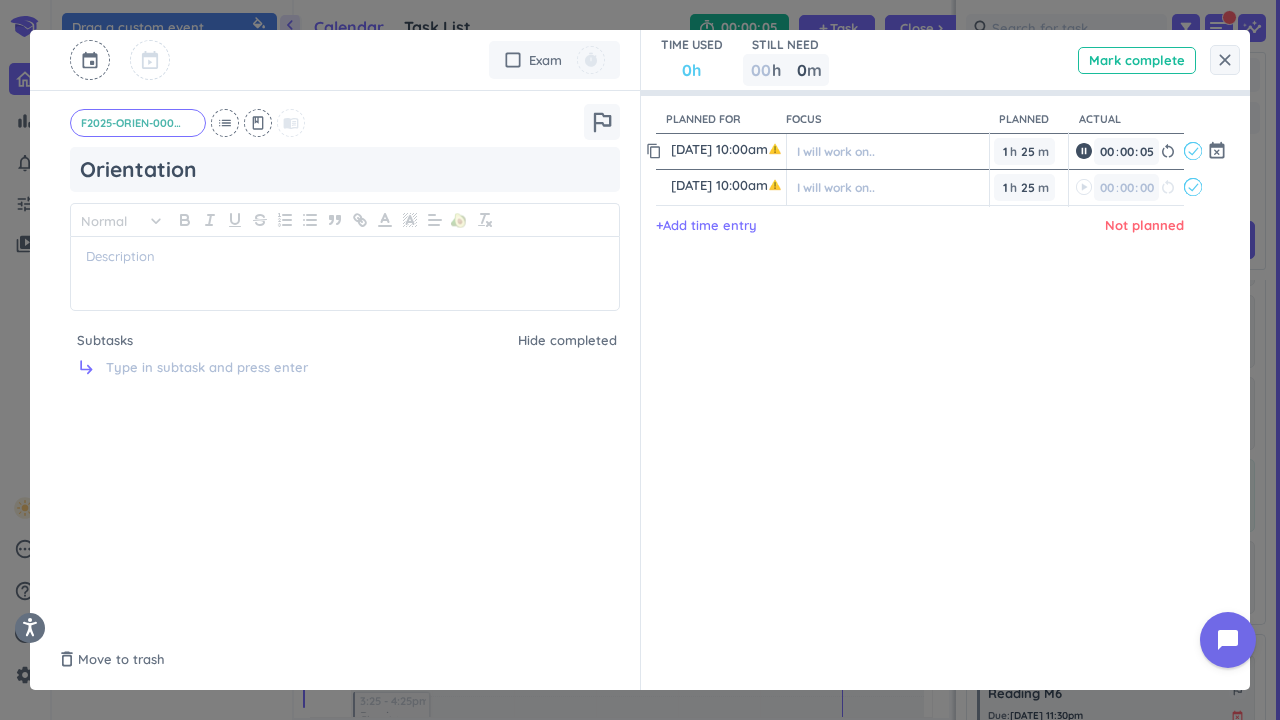 click 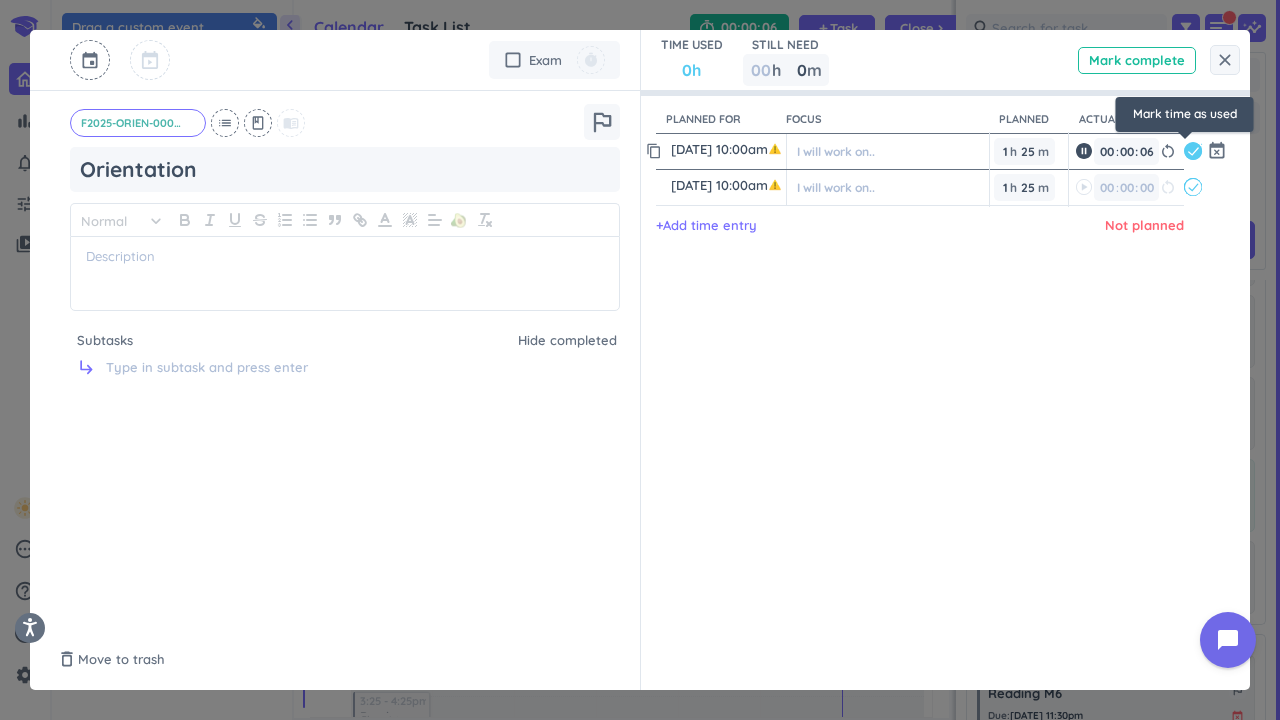 type 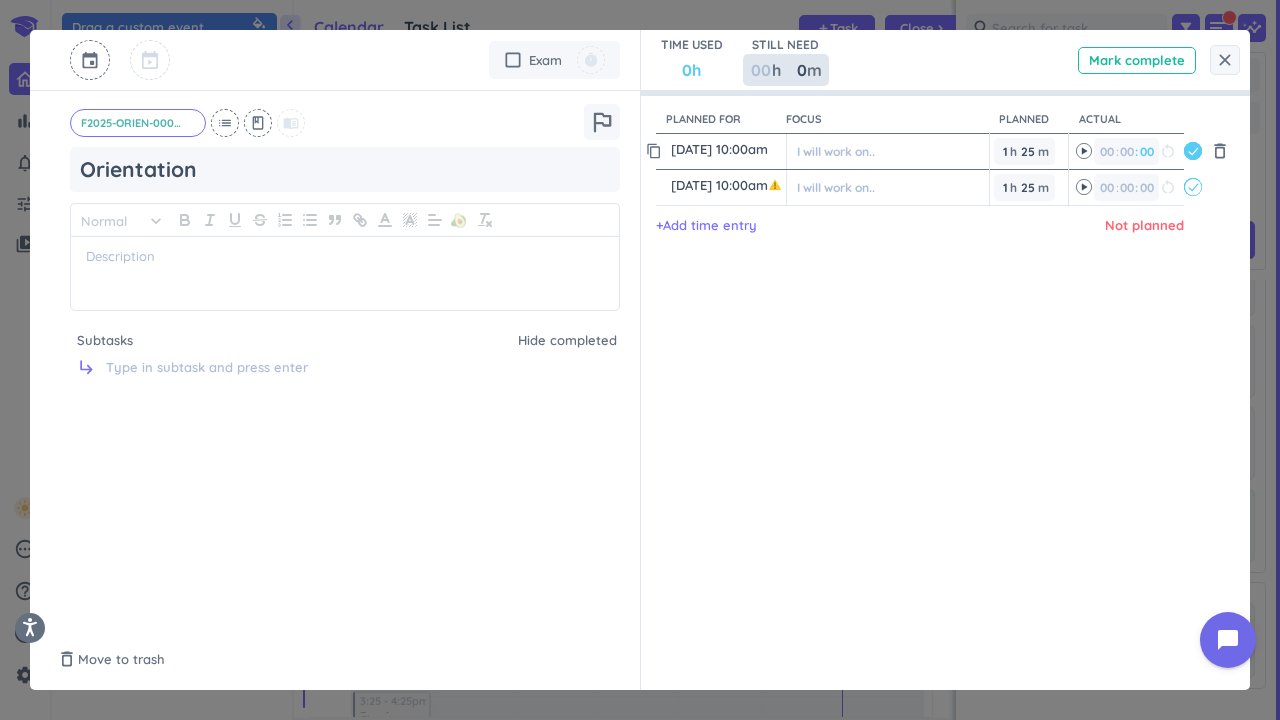 click at bounding box center [760, 70] 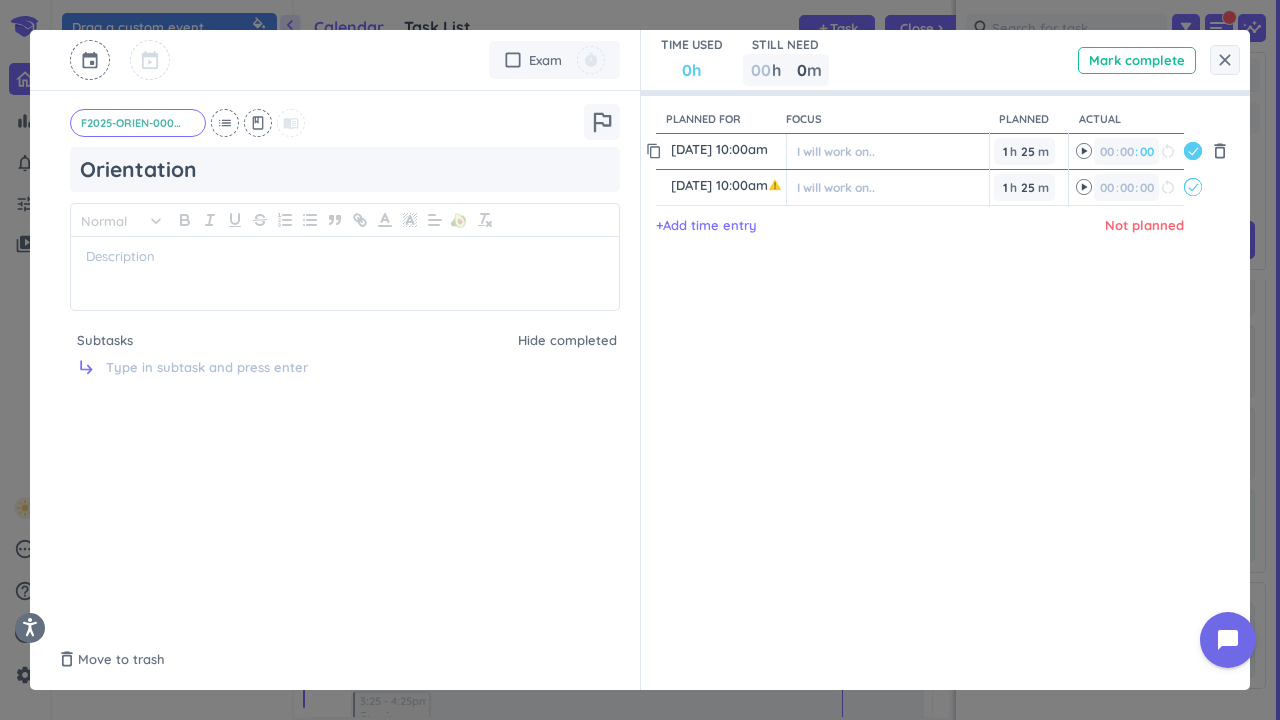 click on "0h" at bounding box center [691, 70] 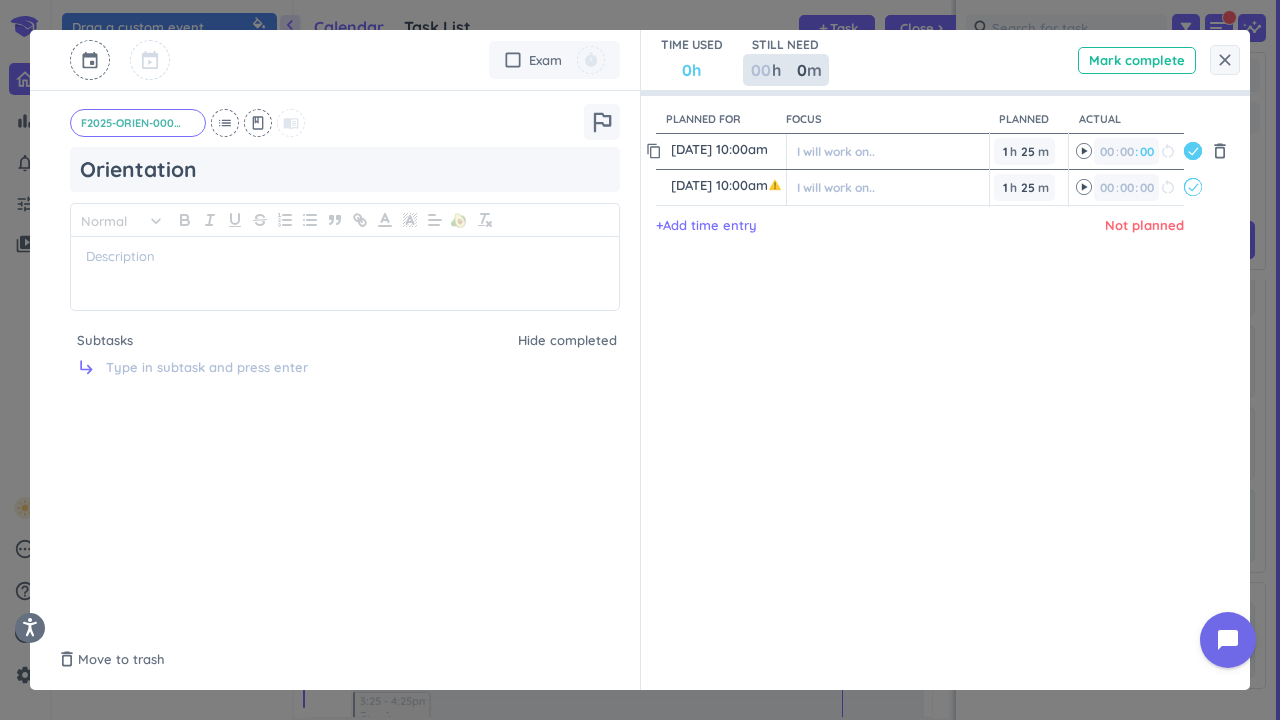 click at bounding box center (760, 70) 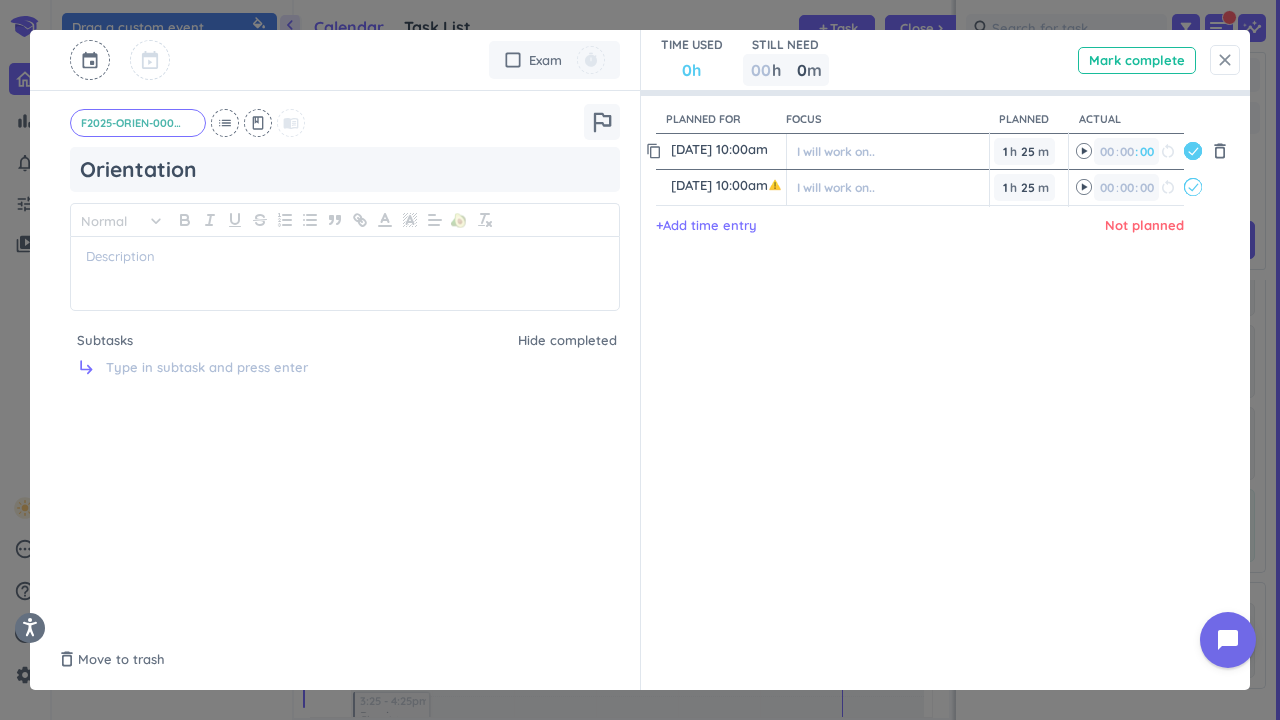 click on "close" at bounding box center (1225, 60) 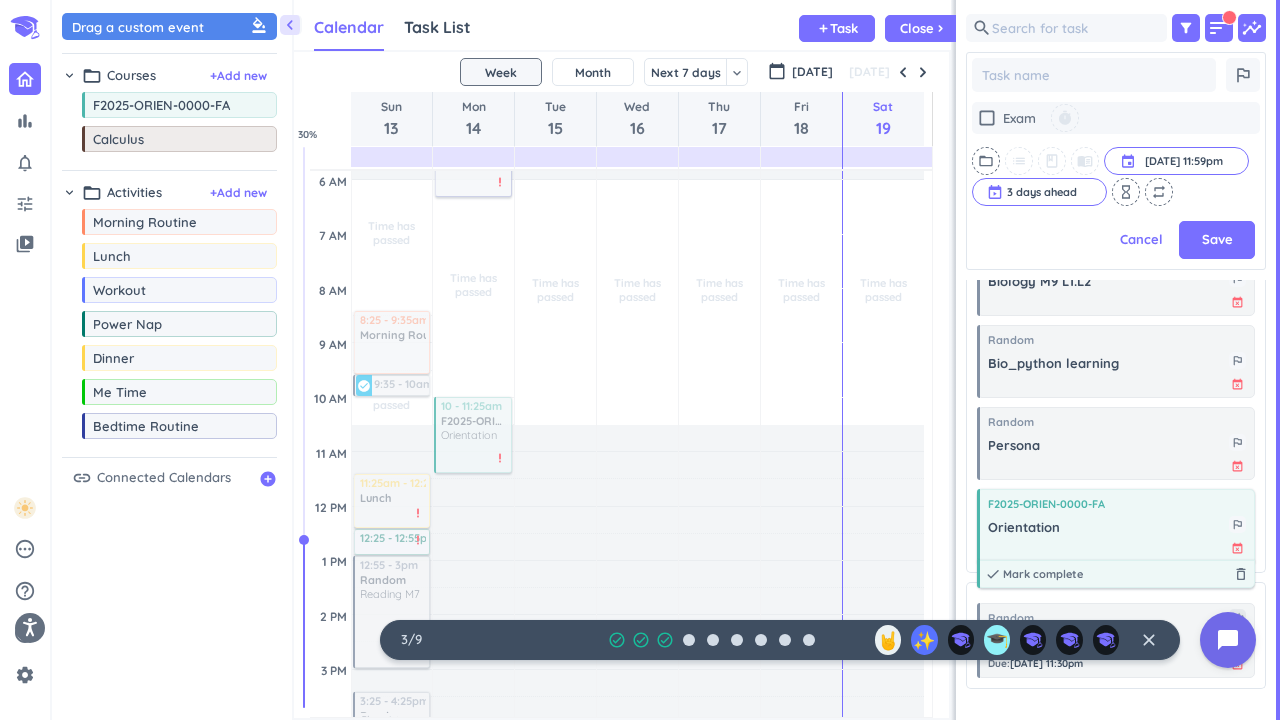 click on "Orientation" at bounding box center (1108, 527) 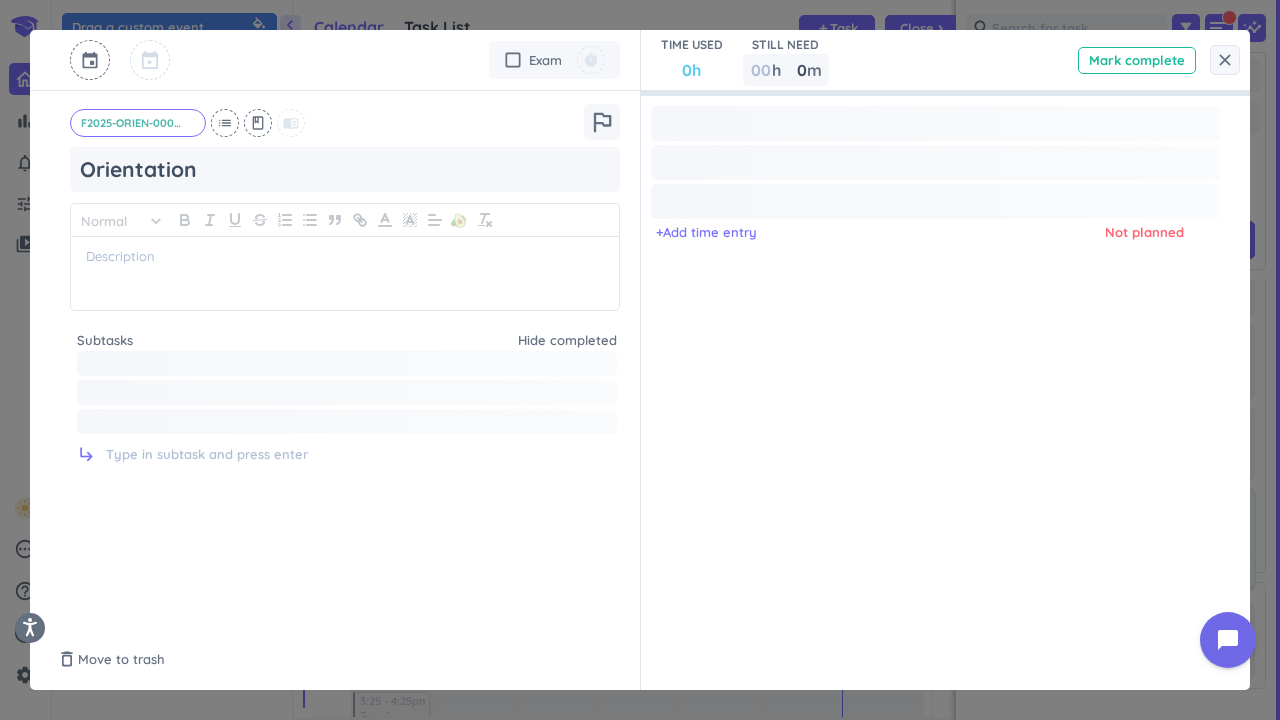 type on "x" 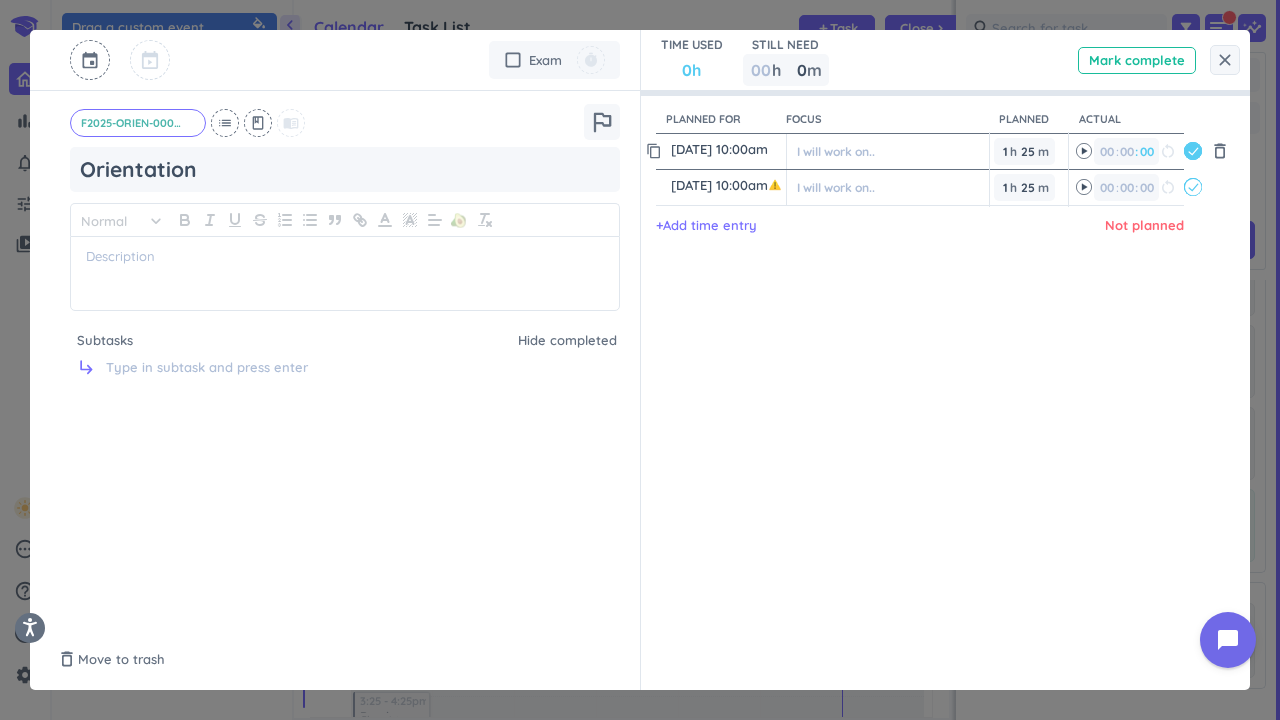 click 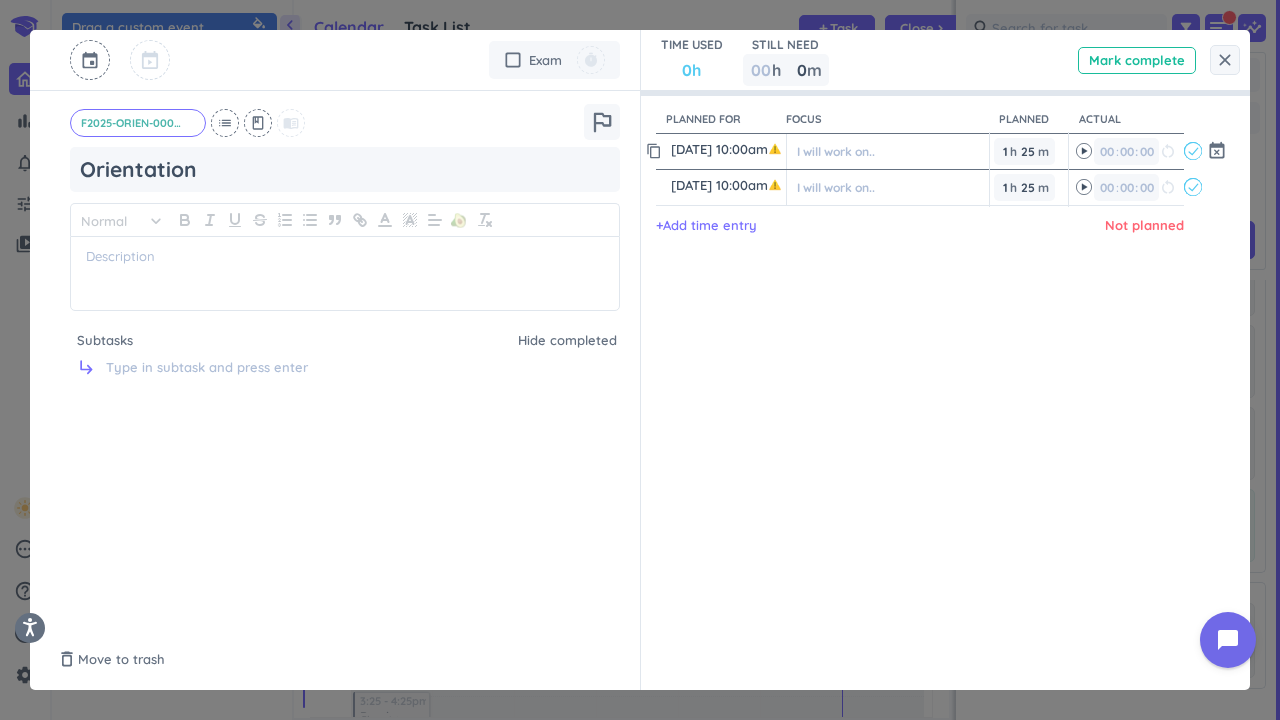 drag, startPoint x: 1184, startPoint y: 143, endPoint x: 1074, endPoint y: 151, distance: 110.29053 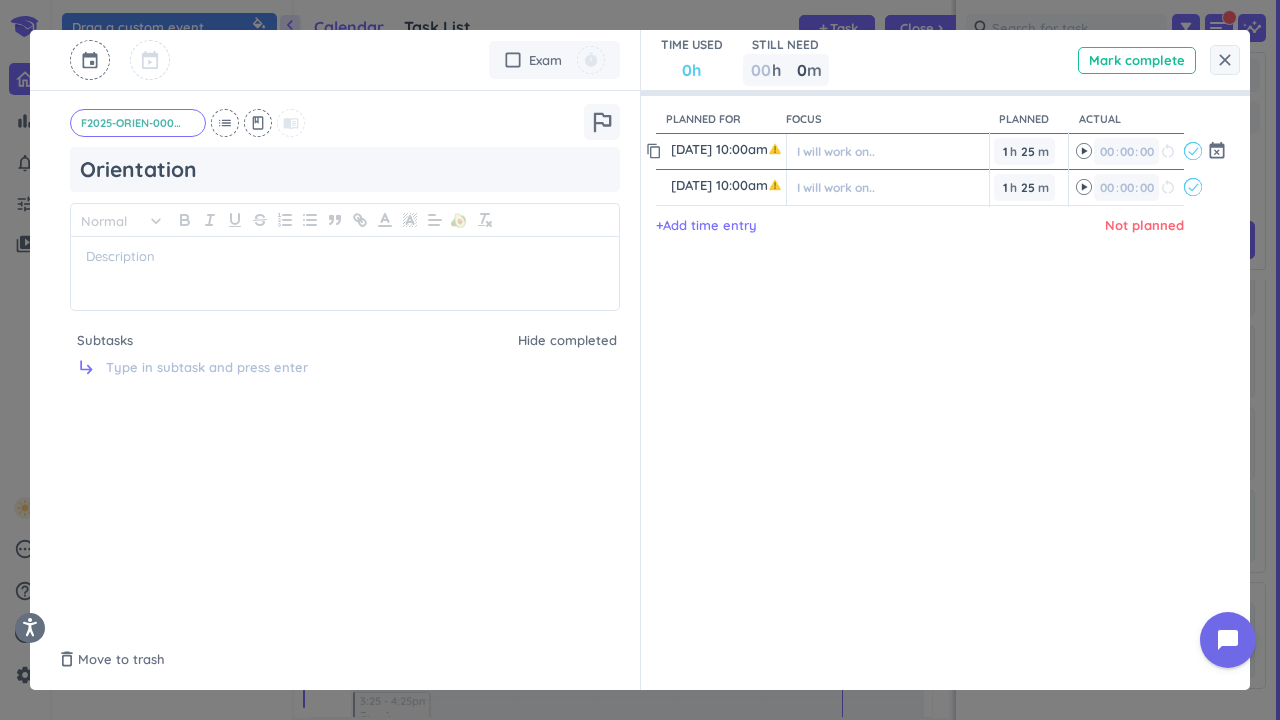 click 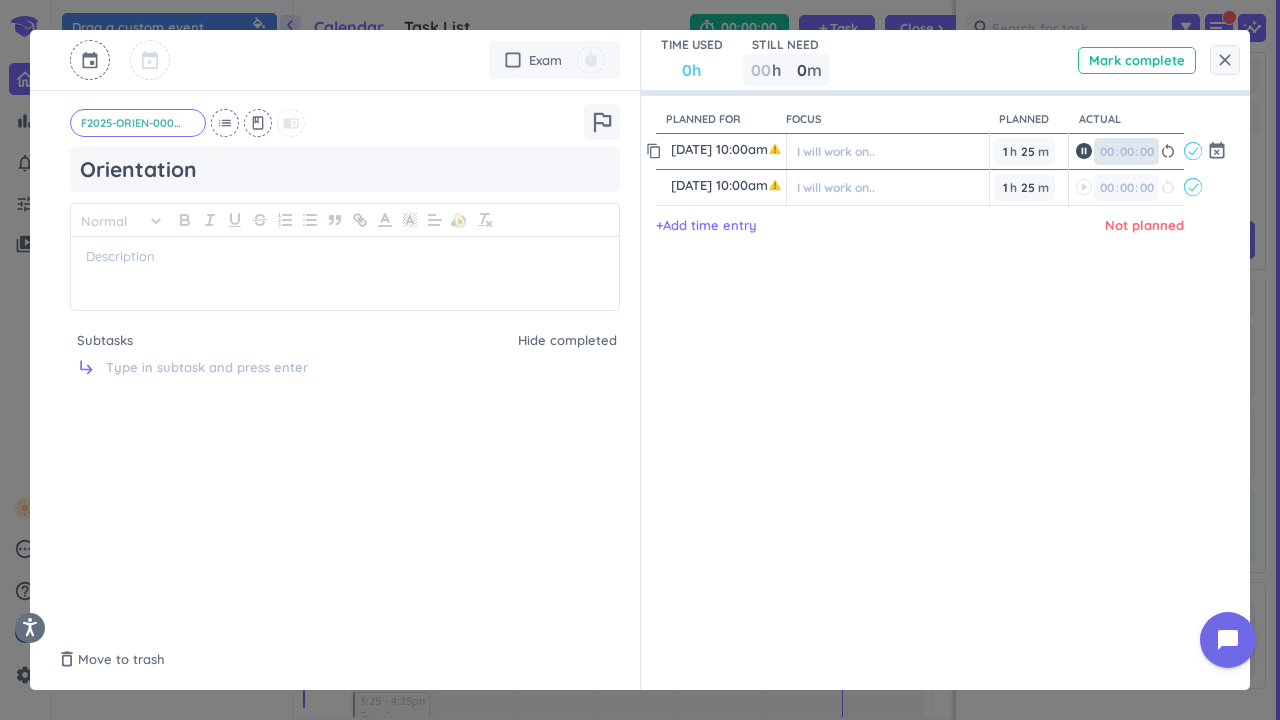 type on "00" 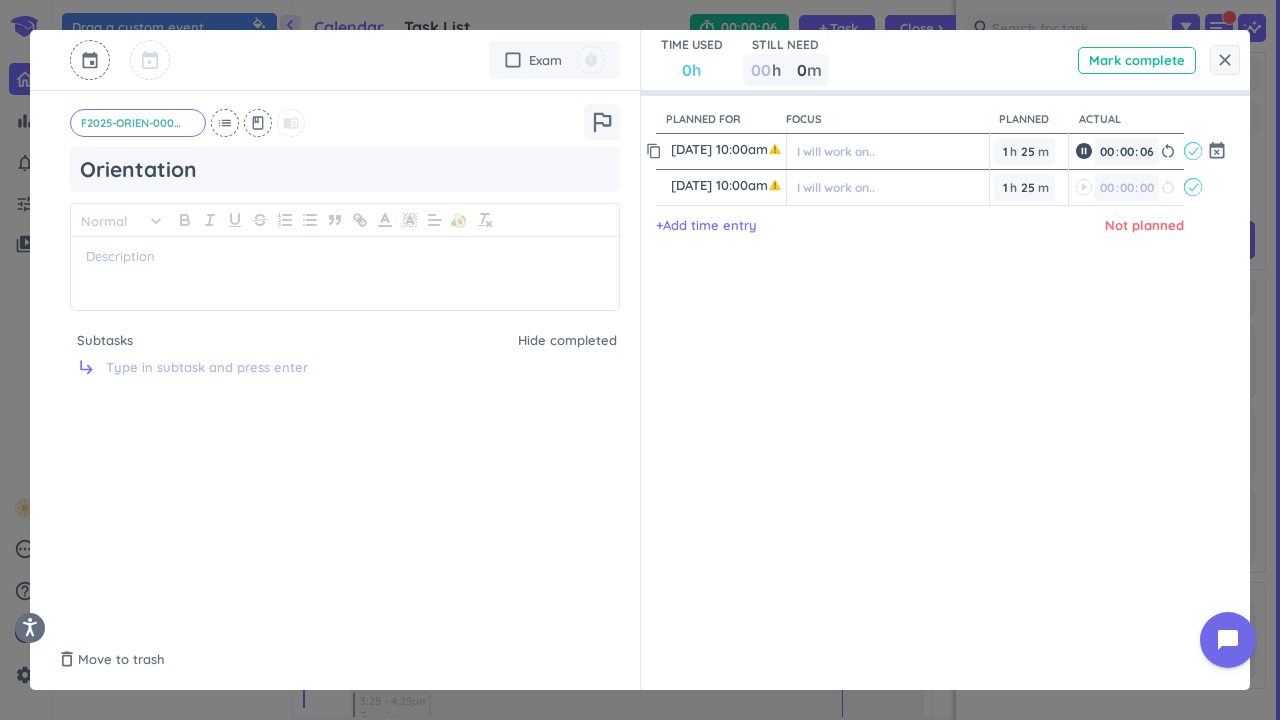 click on "content_copy" at bounding box center (654, 151) 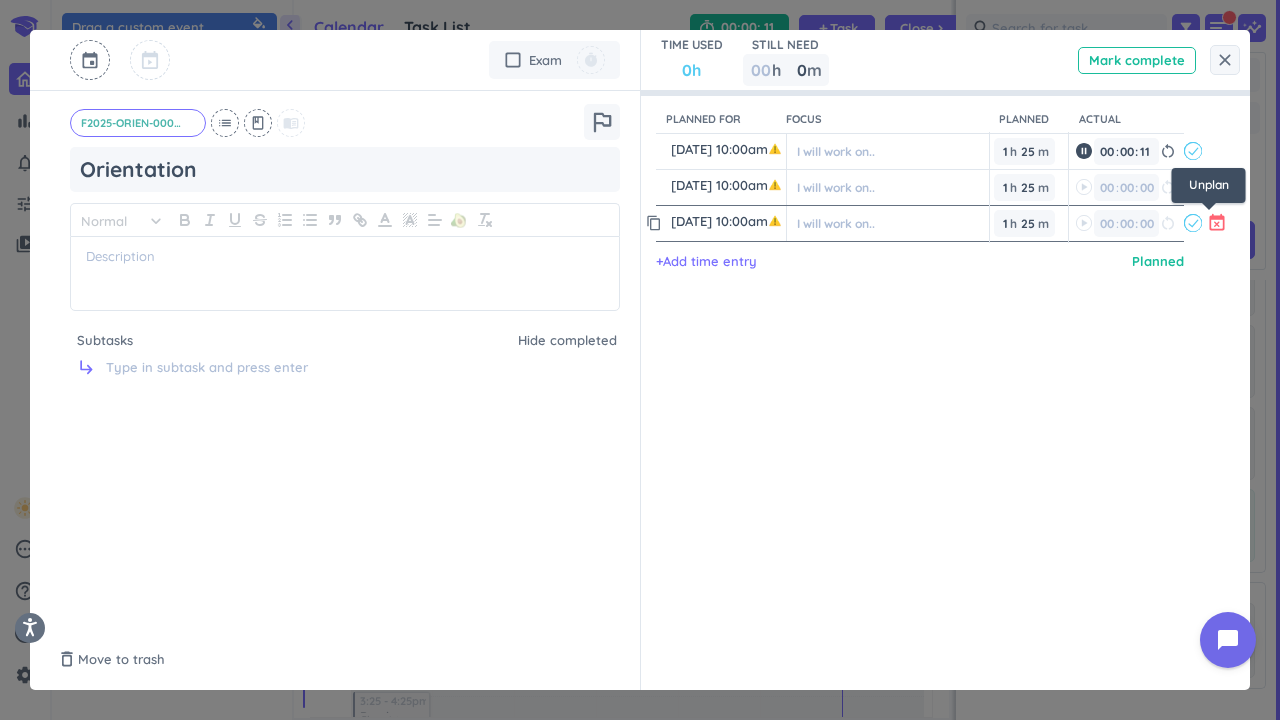 click on "event_busy" at bounding box center (1217, 223) 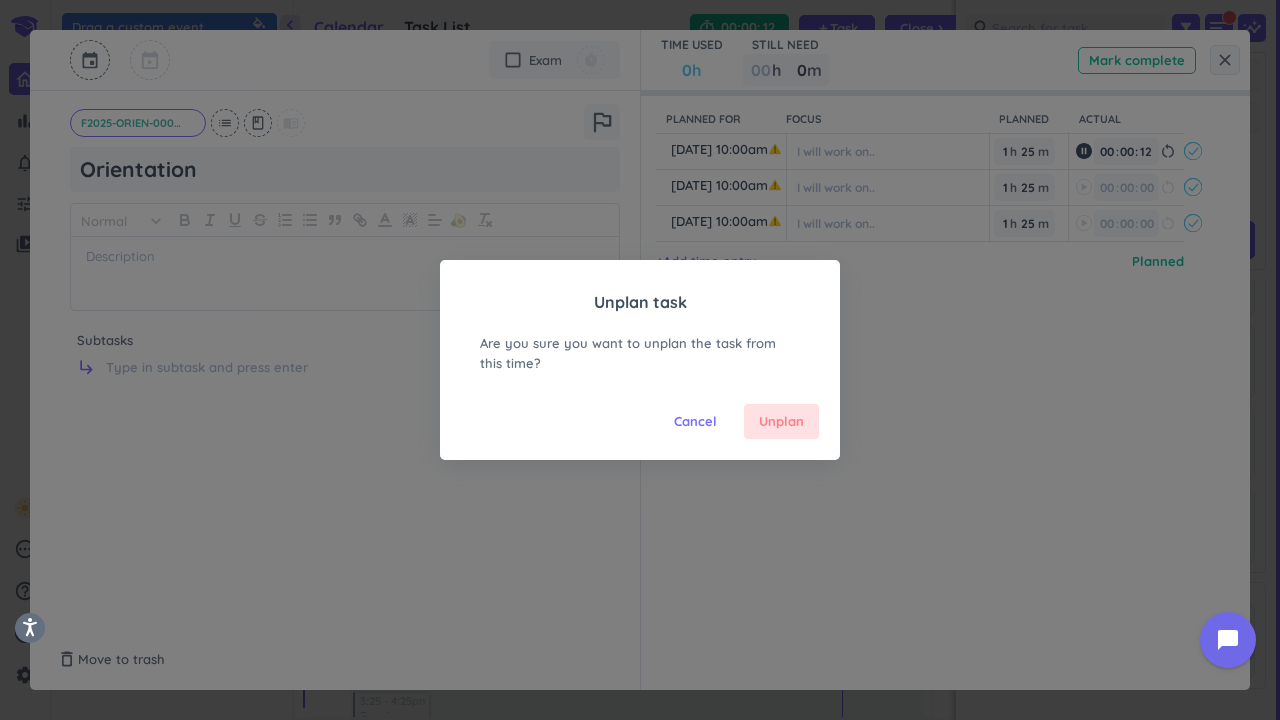click on "Unplan" at bounding box center [781, 422] 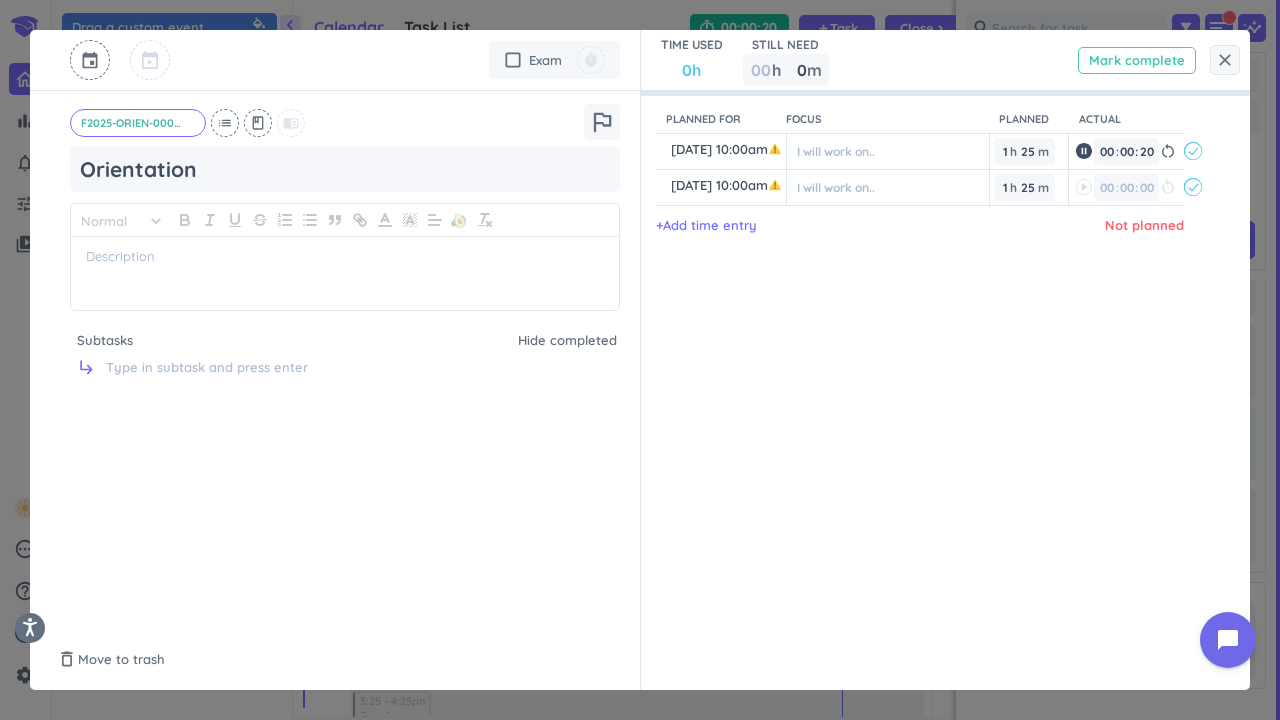 click on "Mark complete" at bounding box center [1137, 60] 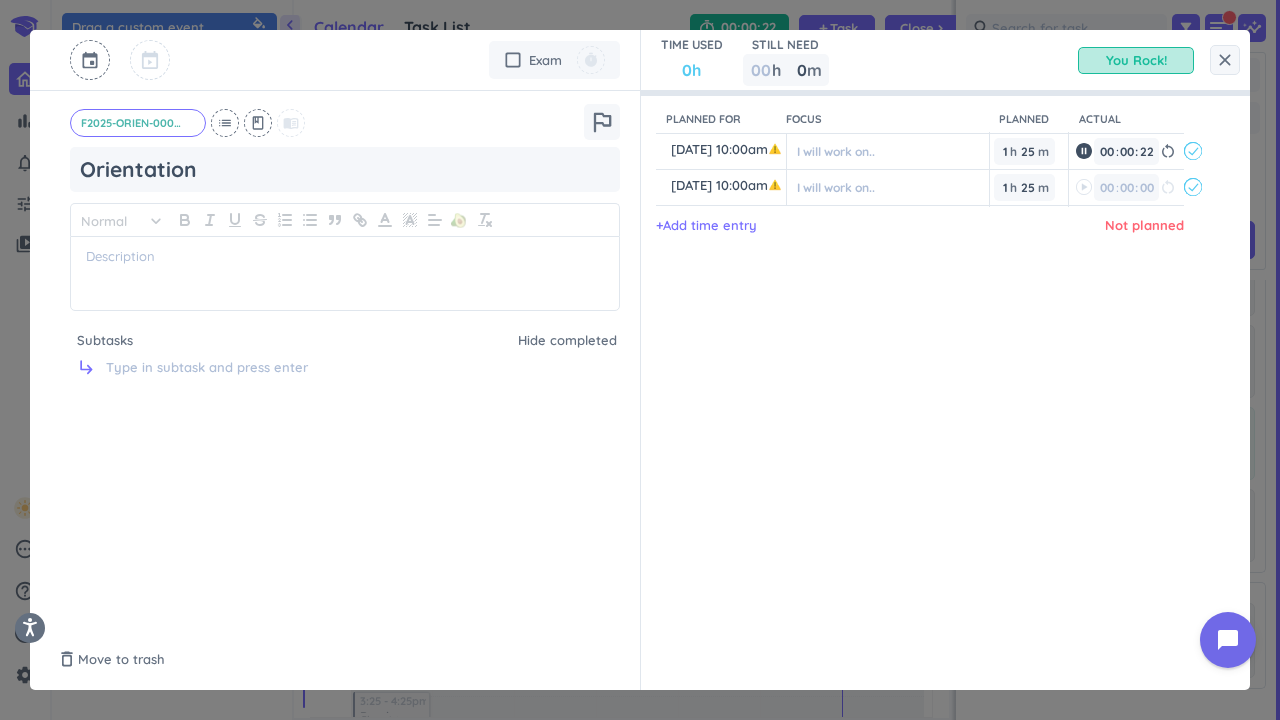 type 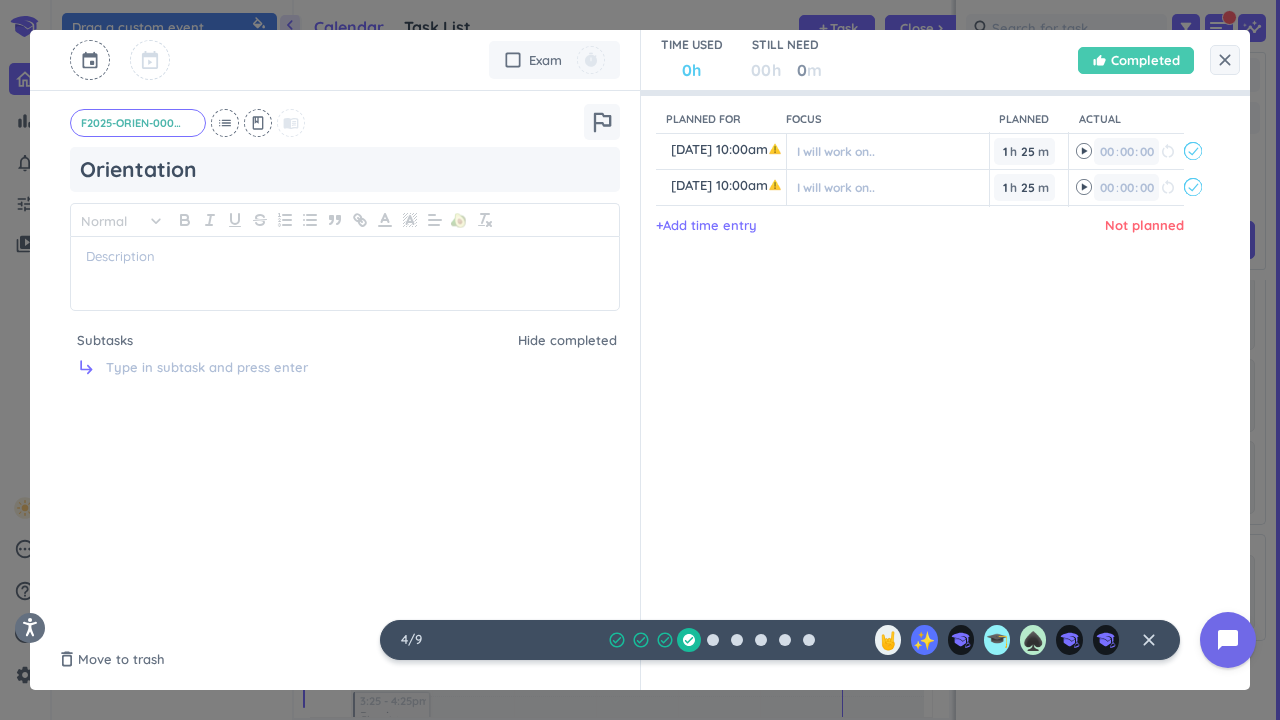 scroll, scrollTop: 300, scrollLeft: 0, axis: vertical 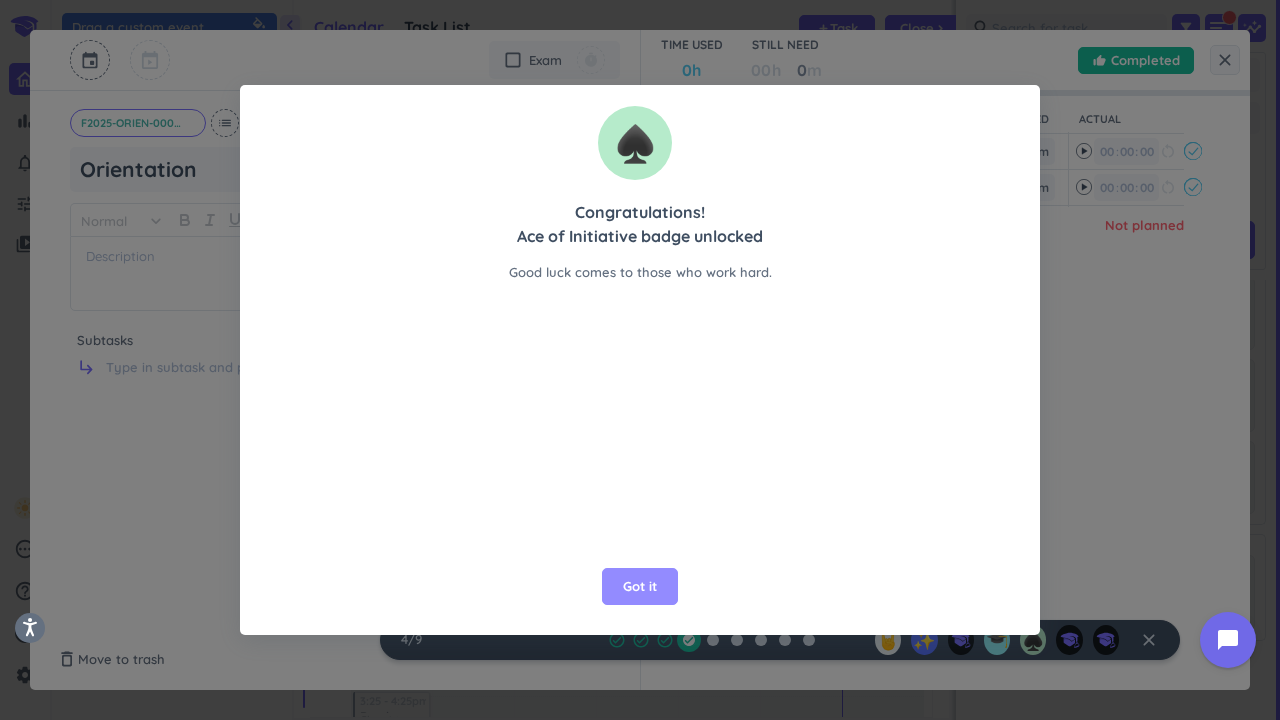 click on "Got it" at bounding box center (640, 587) 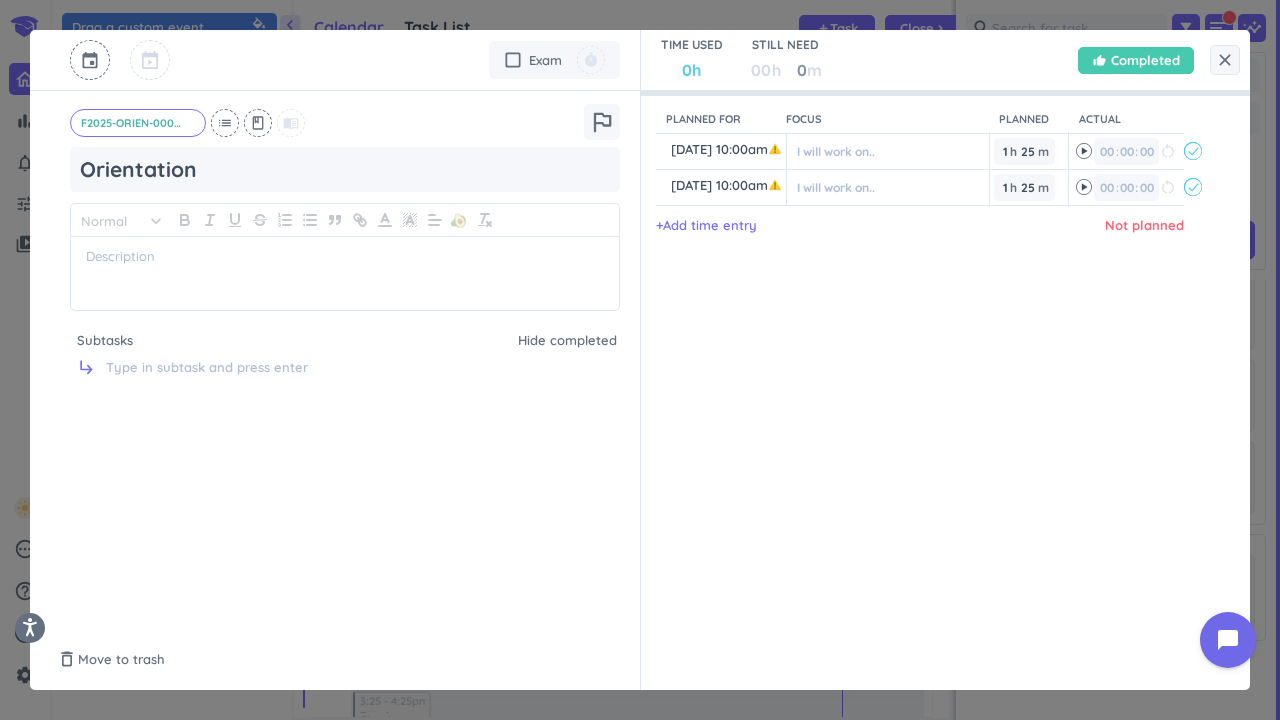 click on "thumb_up Completed" at bounding box center [1136, 60] 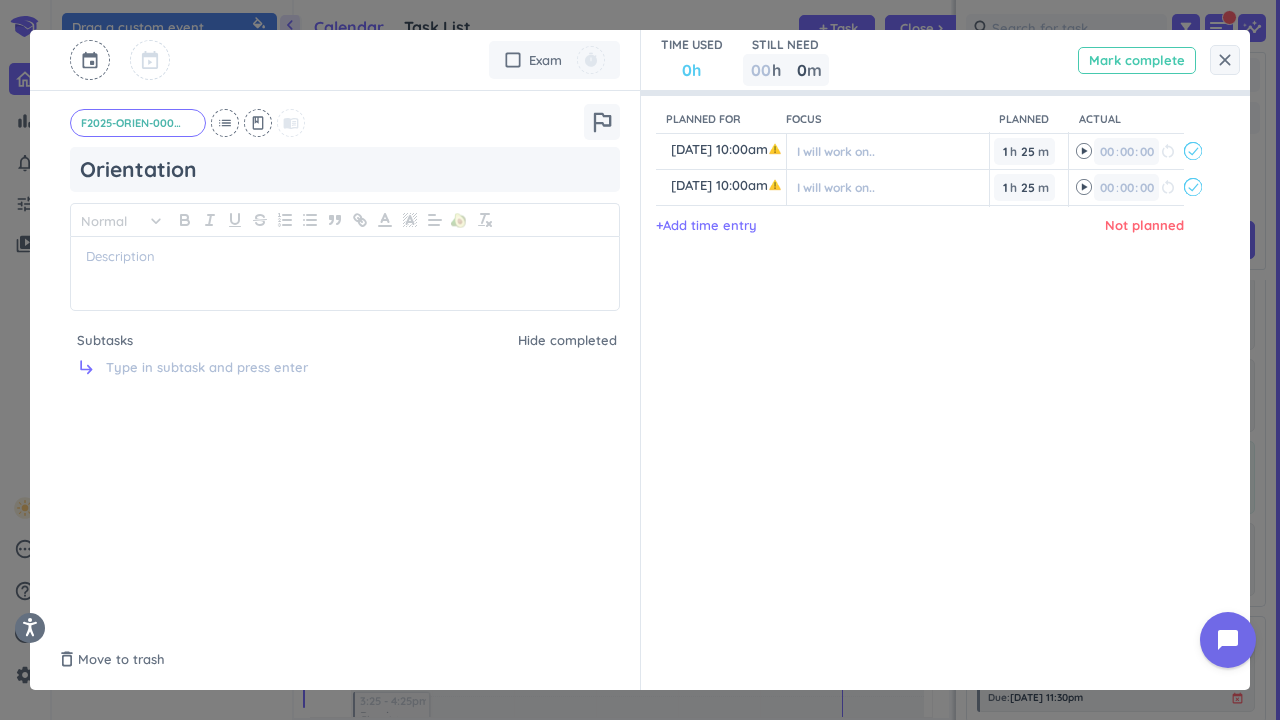 click on "Mark complete" at bounding box center [1137, 60] 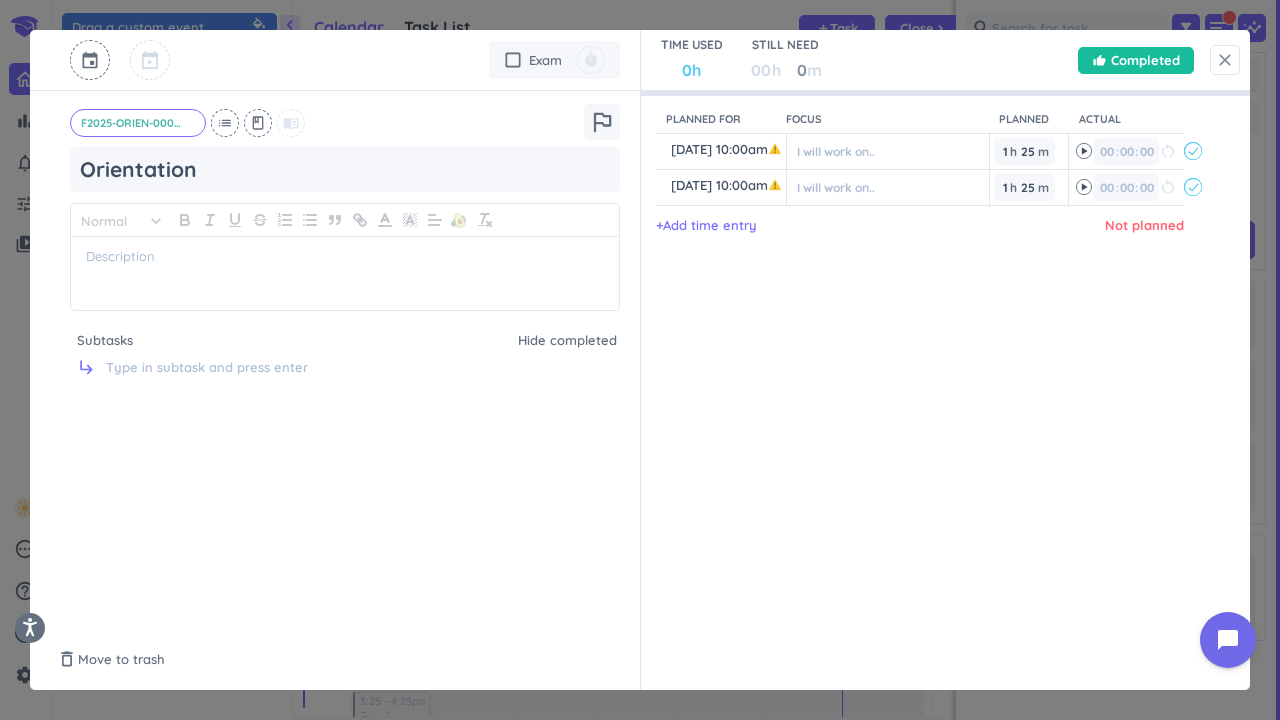 click on "close" at bounding box center (1225, 60) 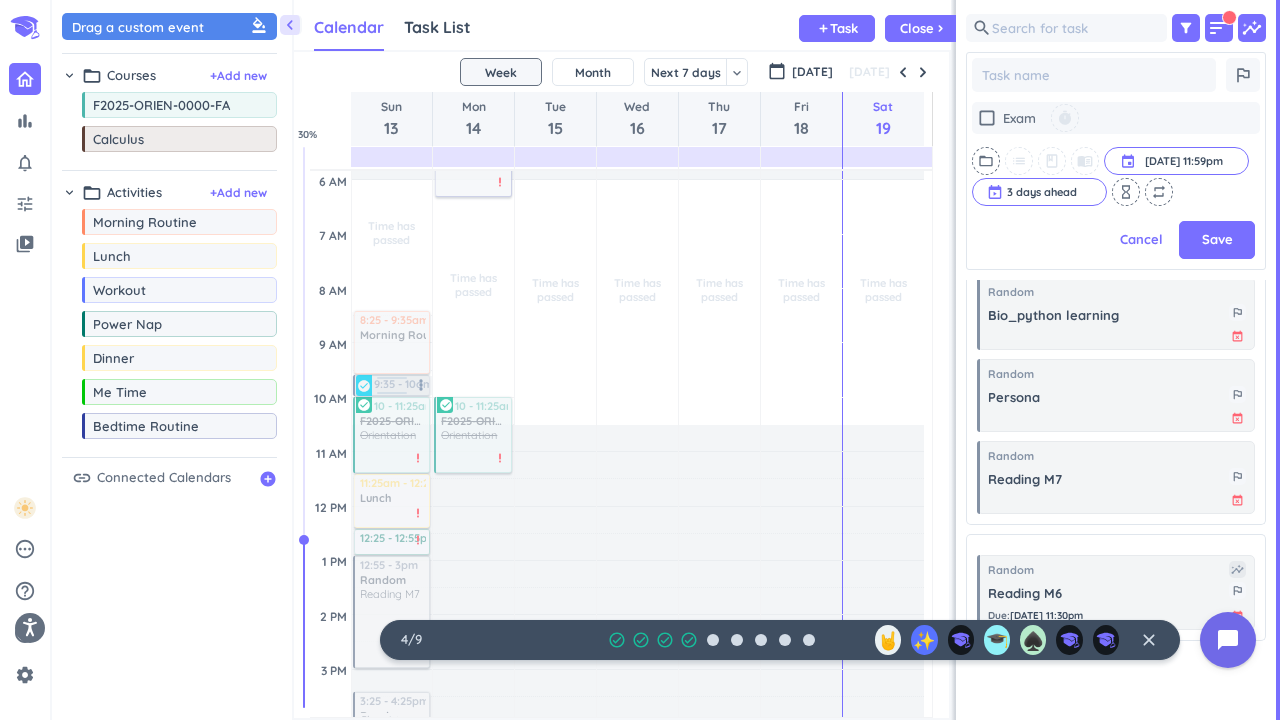 click at bounding box center [392, 381] 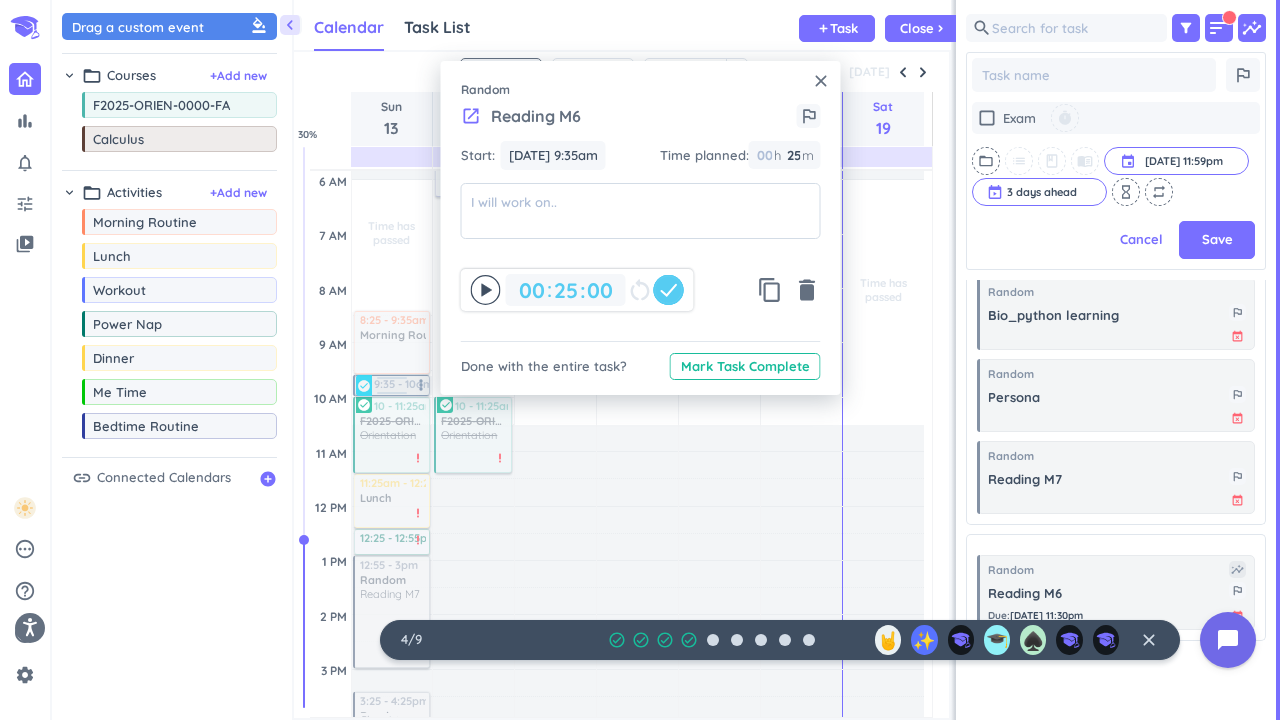 click 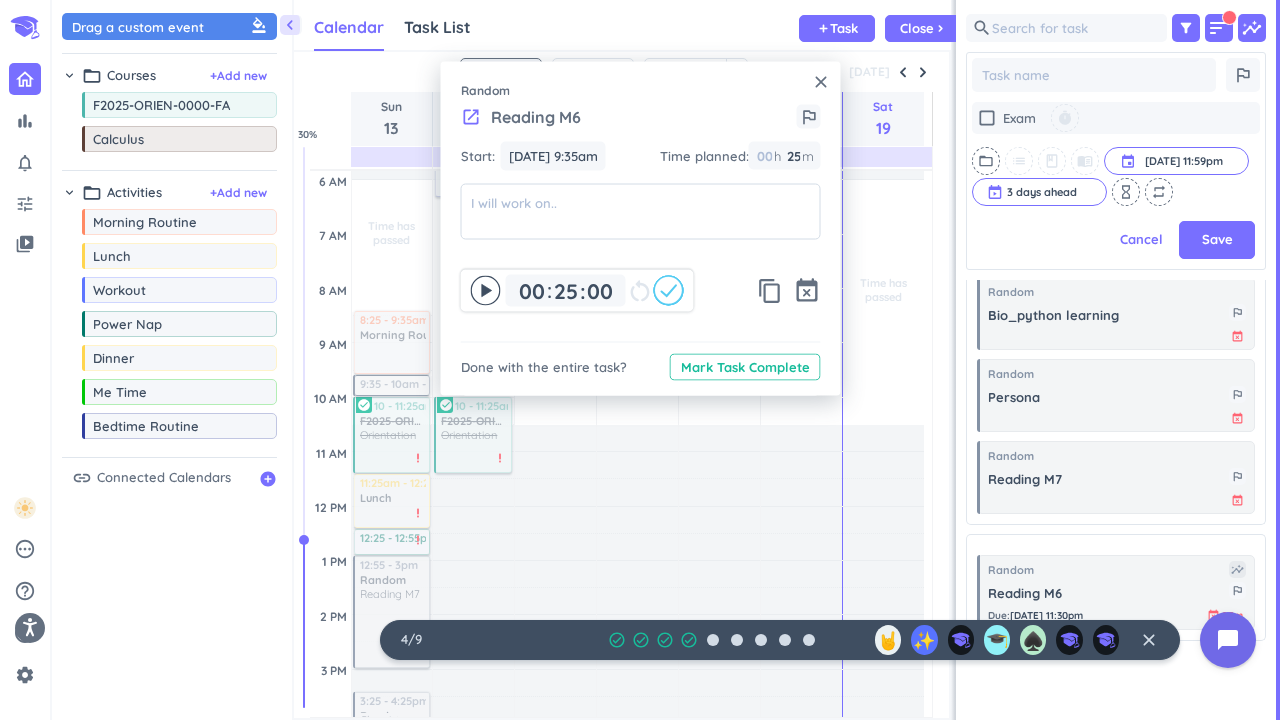 click 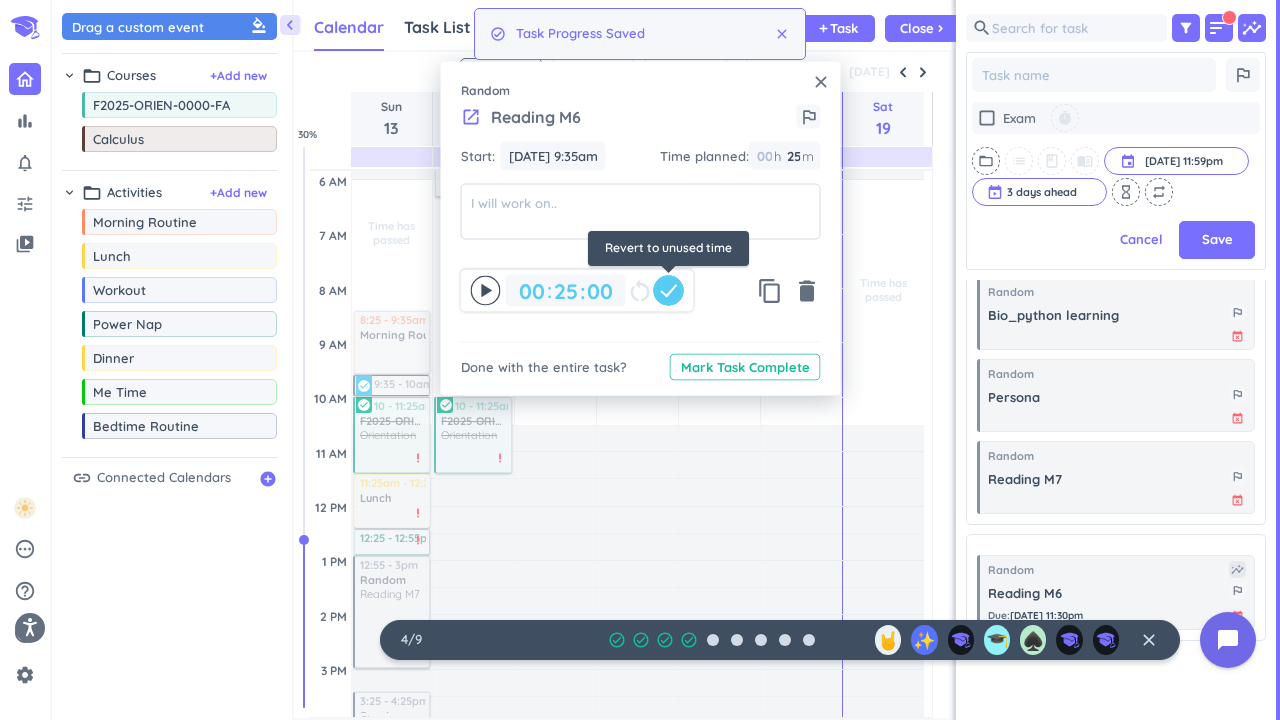 click 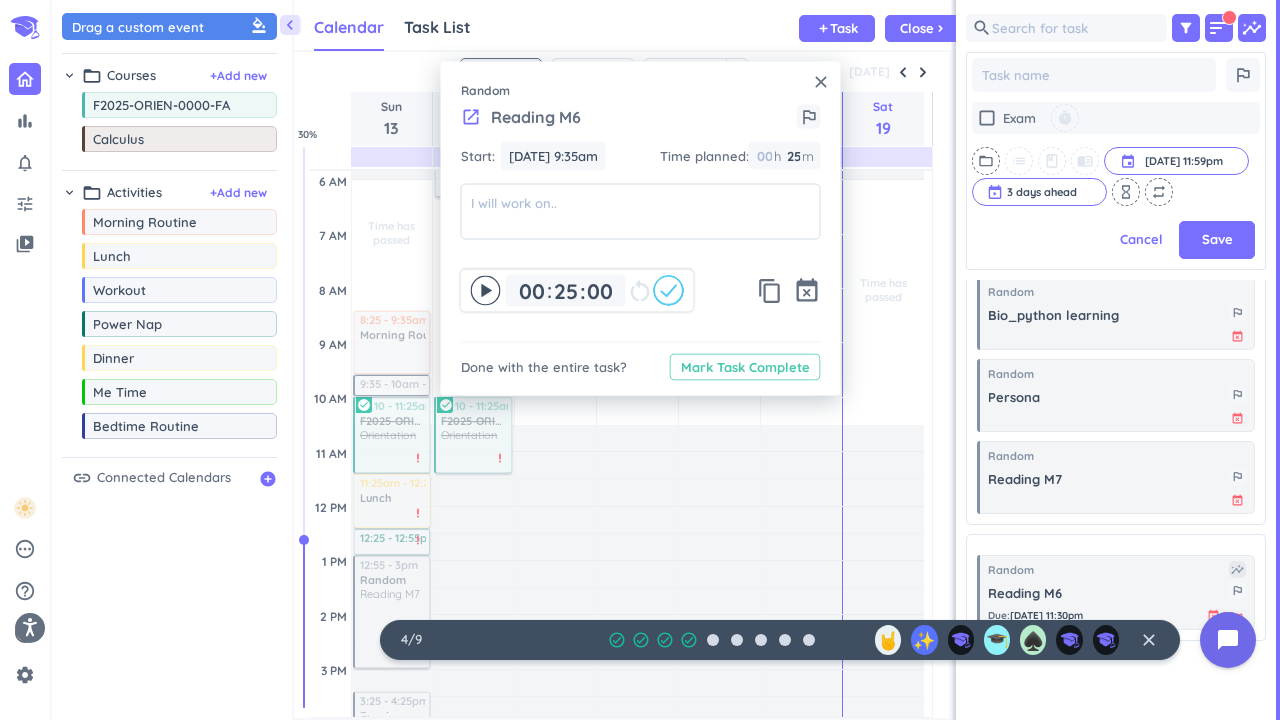 click on "Mark Task Complete" at bounding box center [745, 367] 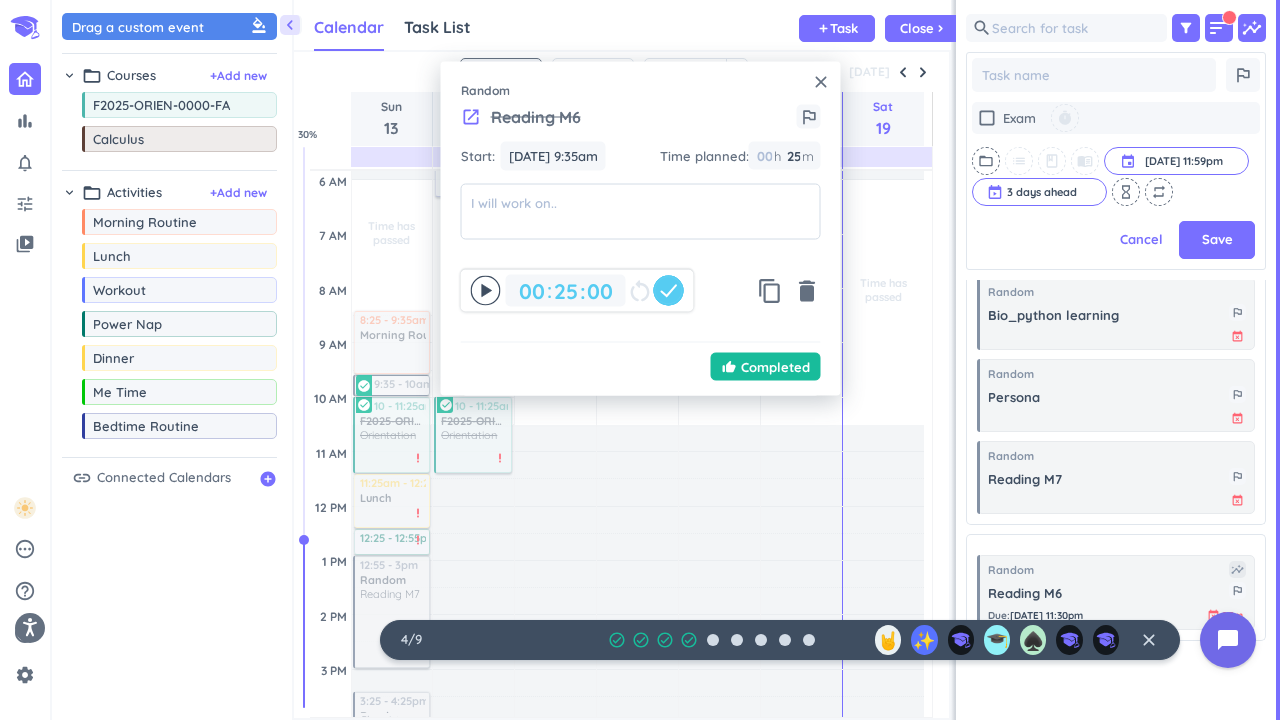 scroll, scrollTop: 184, scrollLeft: 0, axis: vertical 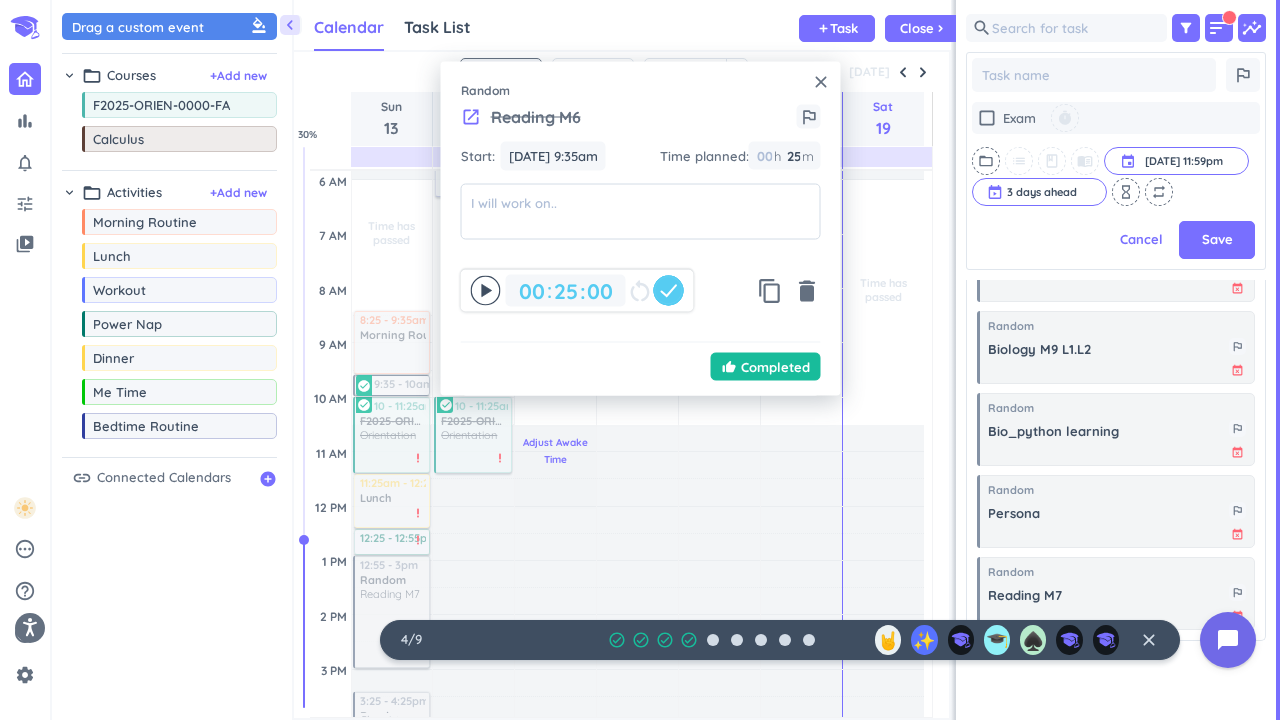 click on "Adjust Awake Time" at bounding box center (555, 900) 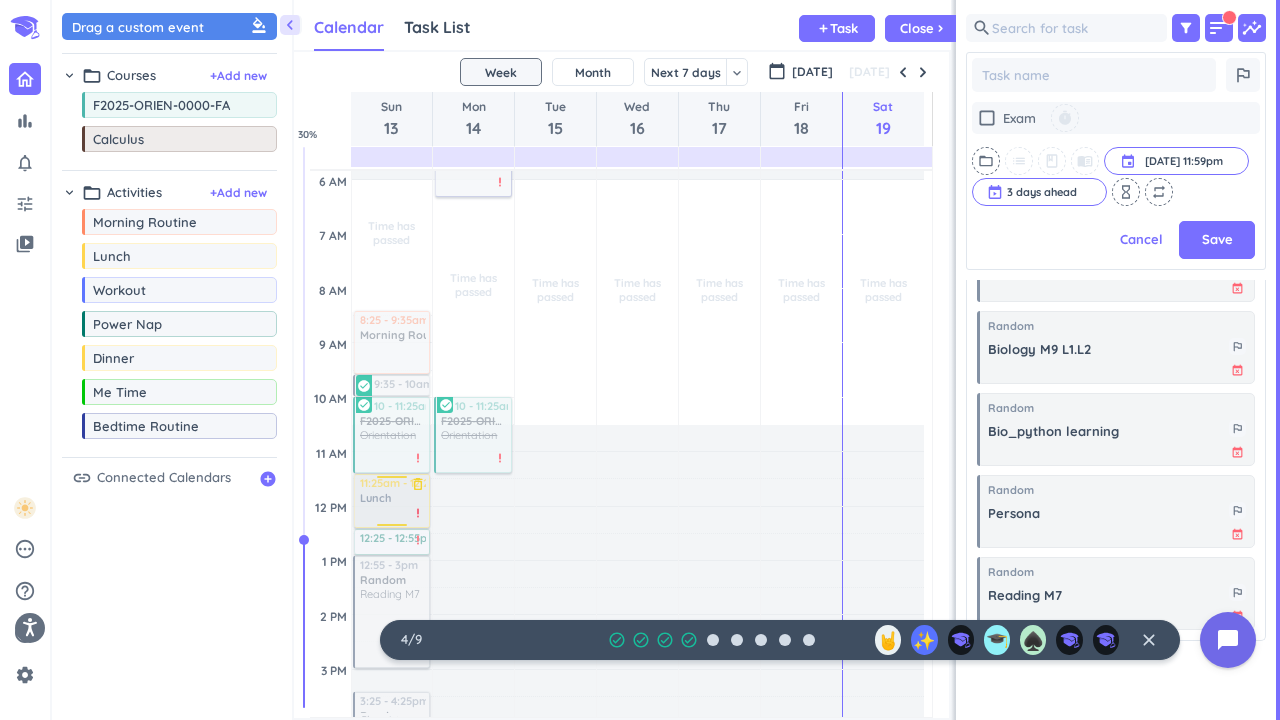 click at bounding box center [391, 501] 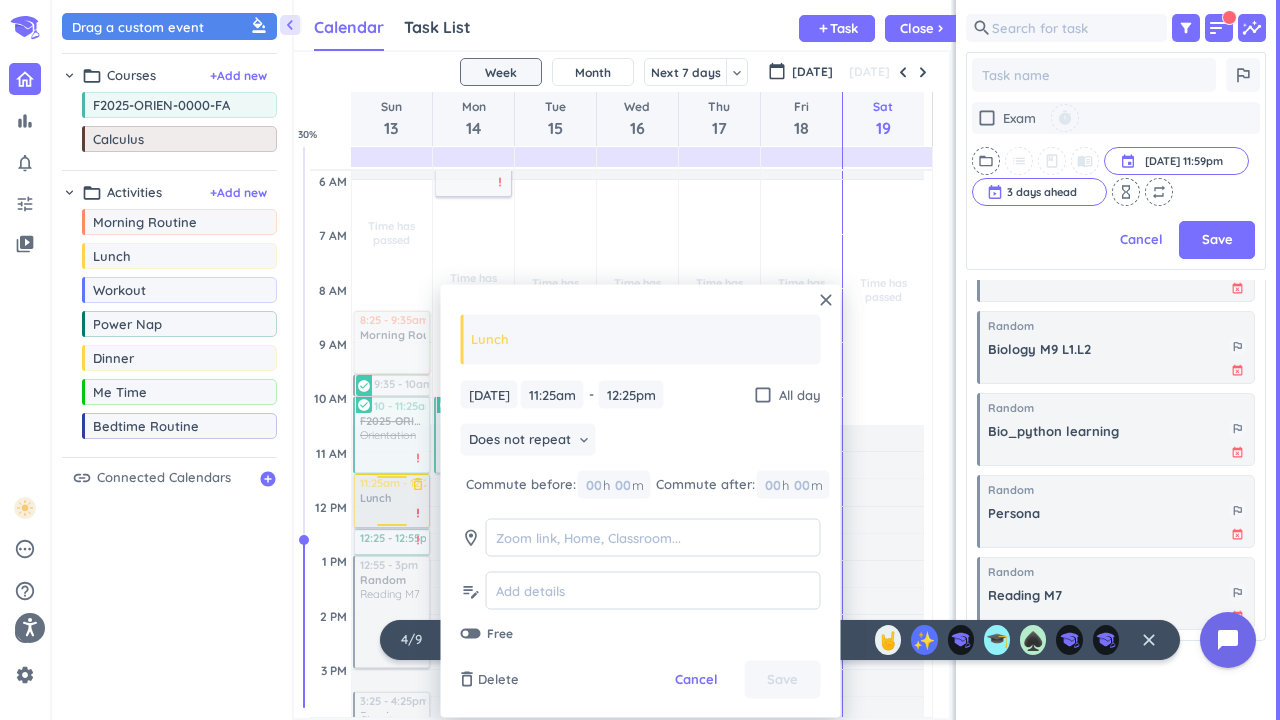 click at bounding box center [391, 501] 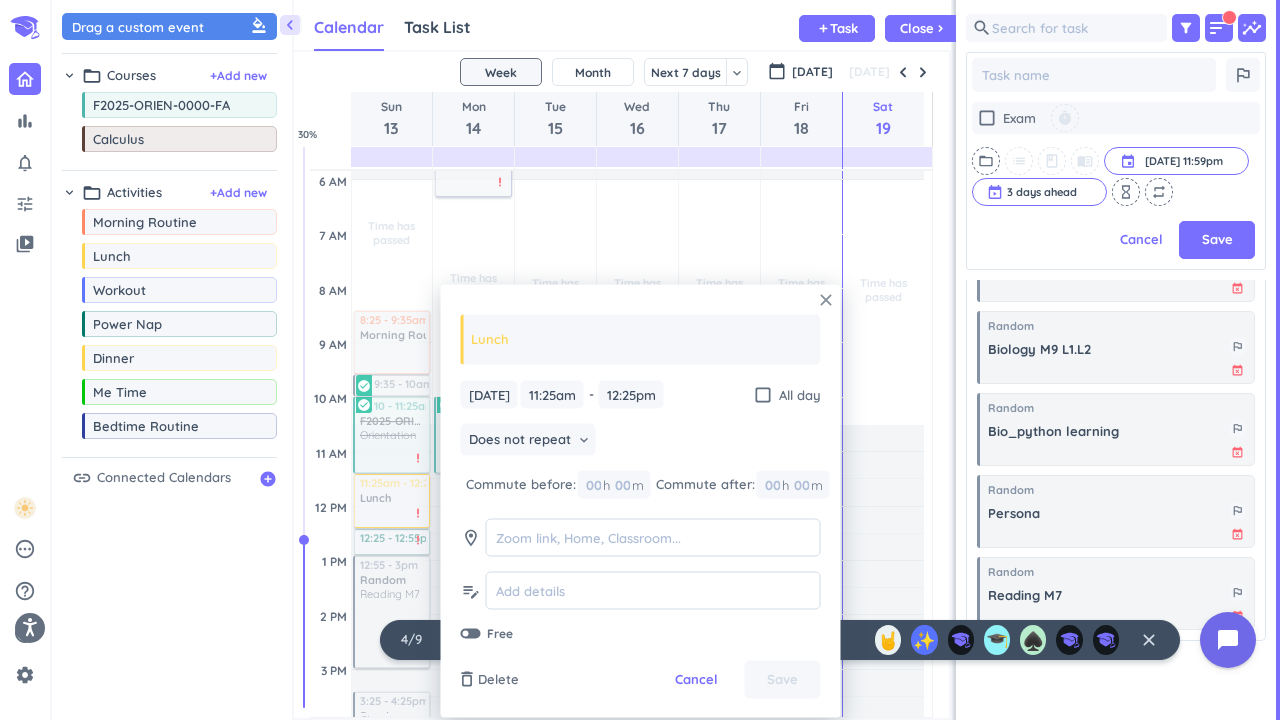 click on "close" at bounding box center (826, 300) 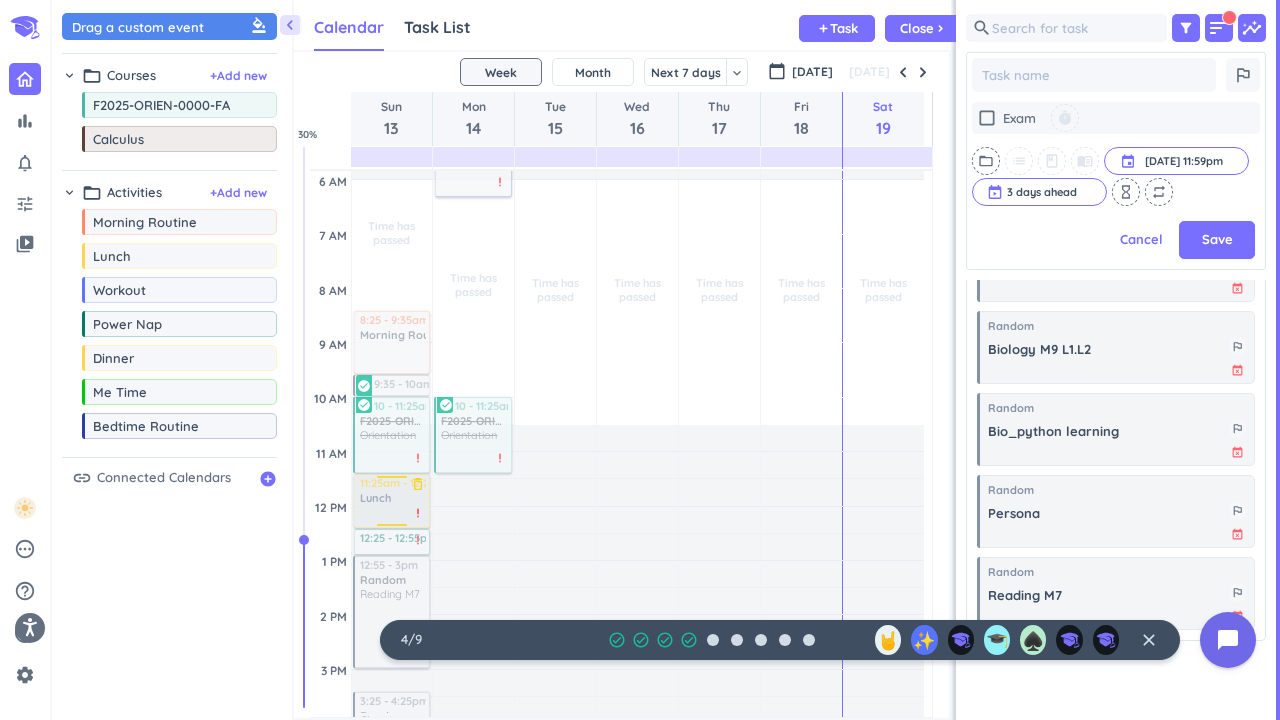 click at bounding box center [391, 501] 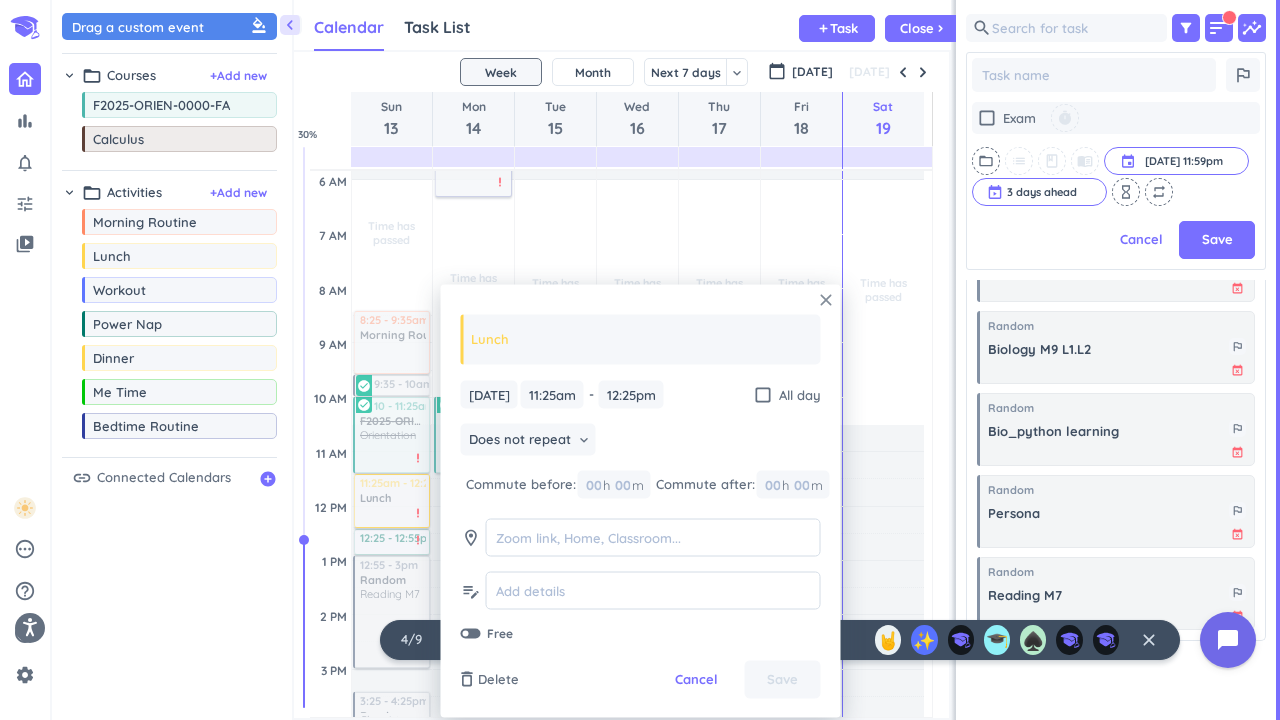 click on "close" at bounding box center [826, 300] 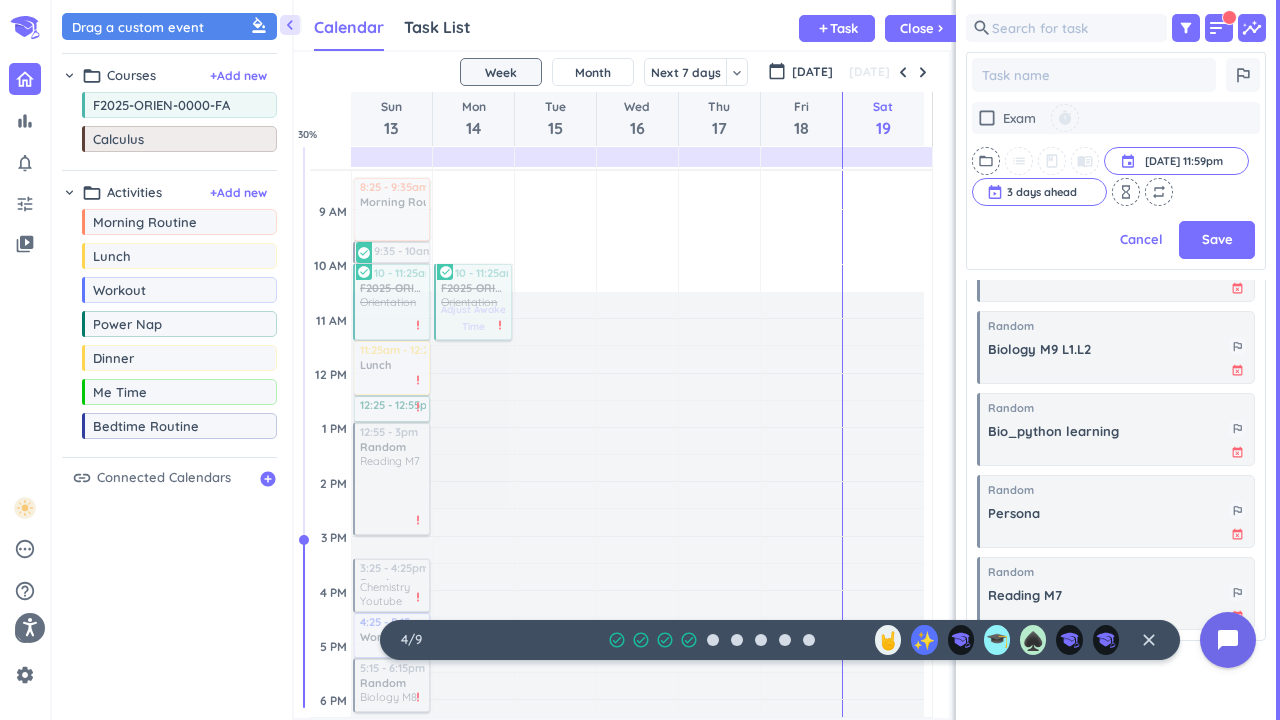 scroll, scrollTop: 400, scrollLeft: 0, axis: vertical 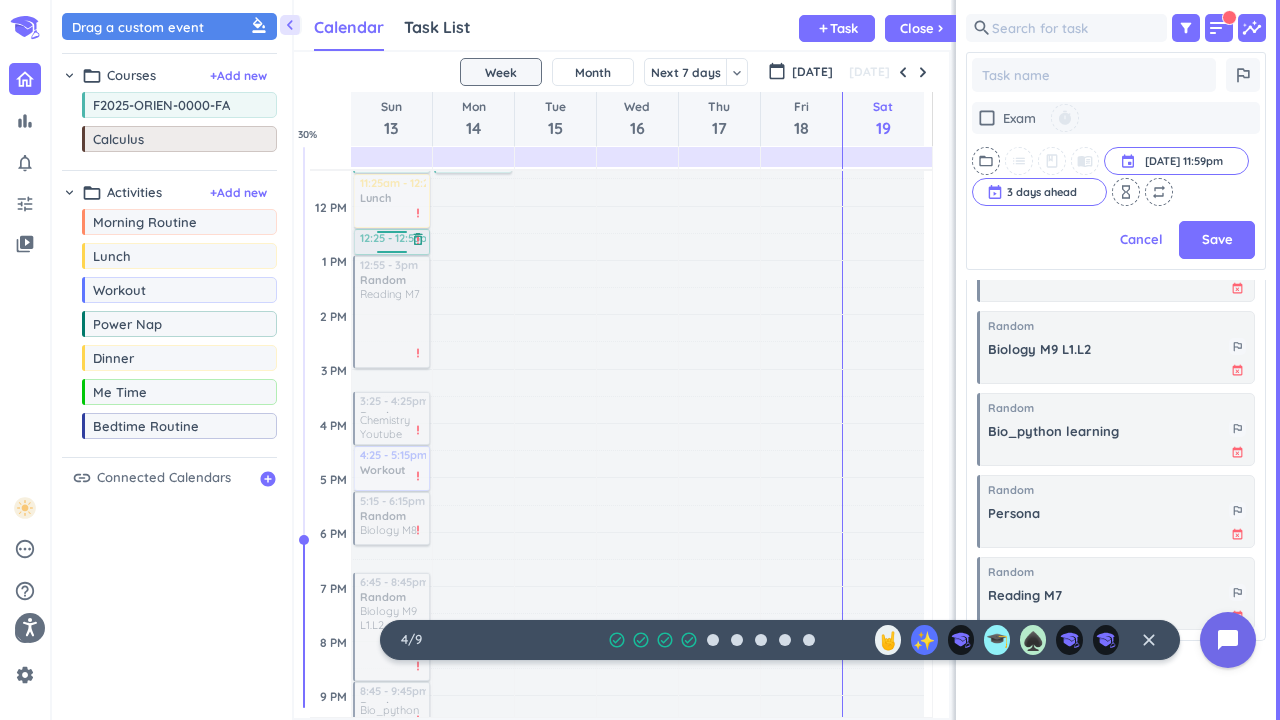 click on "delete_outline" at bounding box center [418, 239] 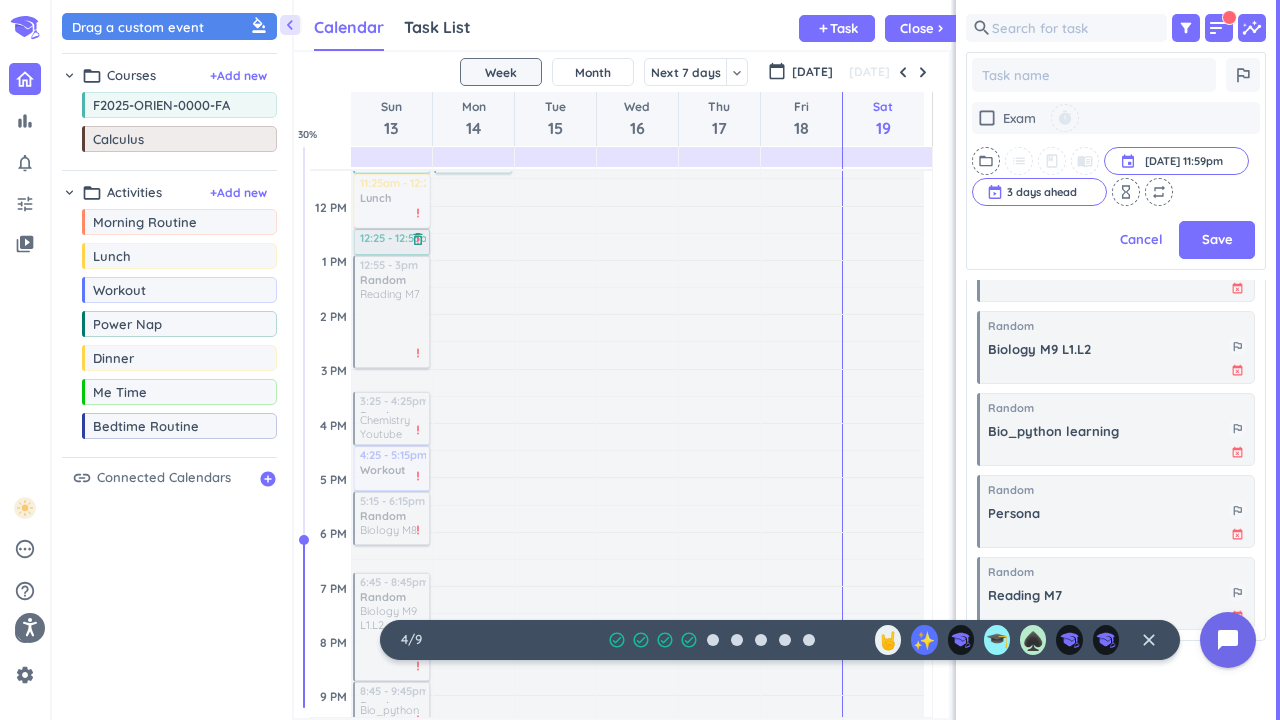 click at bounding box center [391, 242] 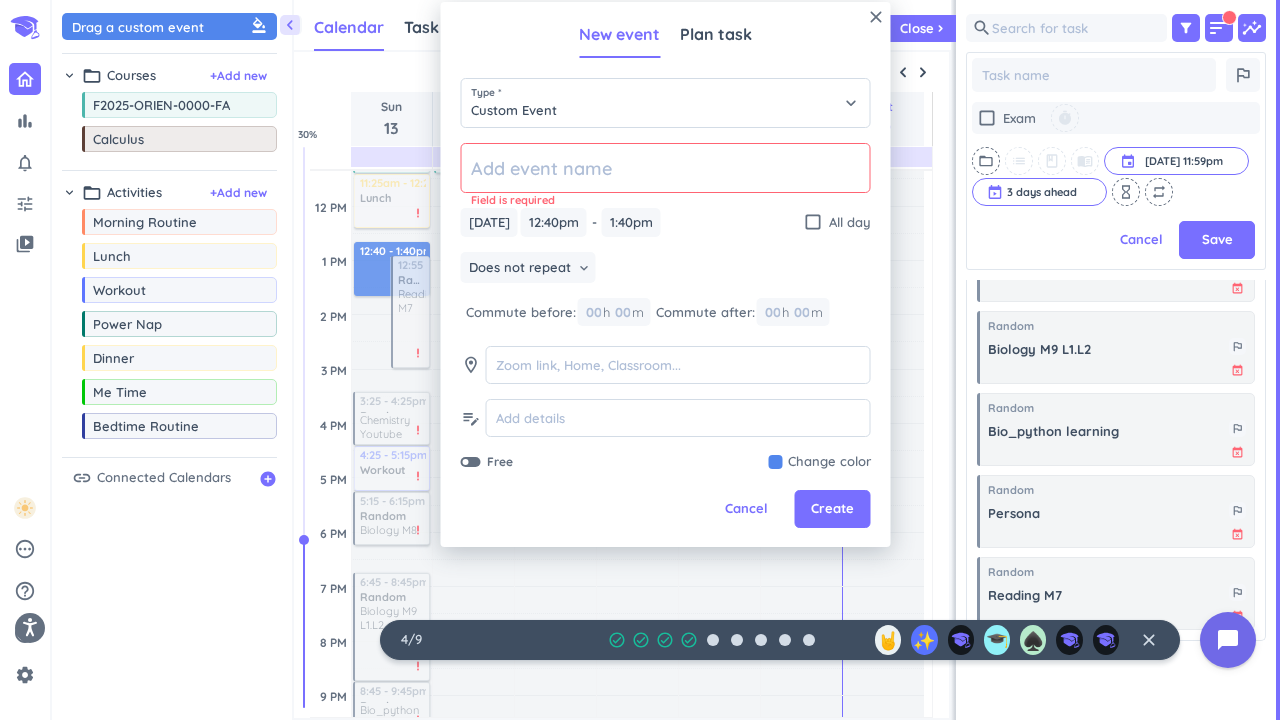 click on "close New event Plan task Type * Custom Event keyboard_arrow_down Field is required [DATE] [DATE]   12:40pm 12:40pm - 1:40pm 1:40pm check_box_outline_blank All day Does not repeat keyboard_arrow_down Commute before: 00 h 00 m Commute after: 00 h 00 m room edit_note Free Change color Cancel Create" at bounding box center (666, 274) 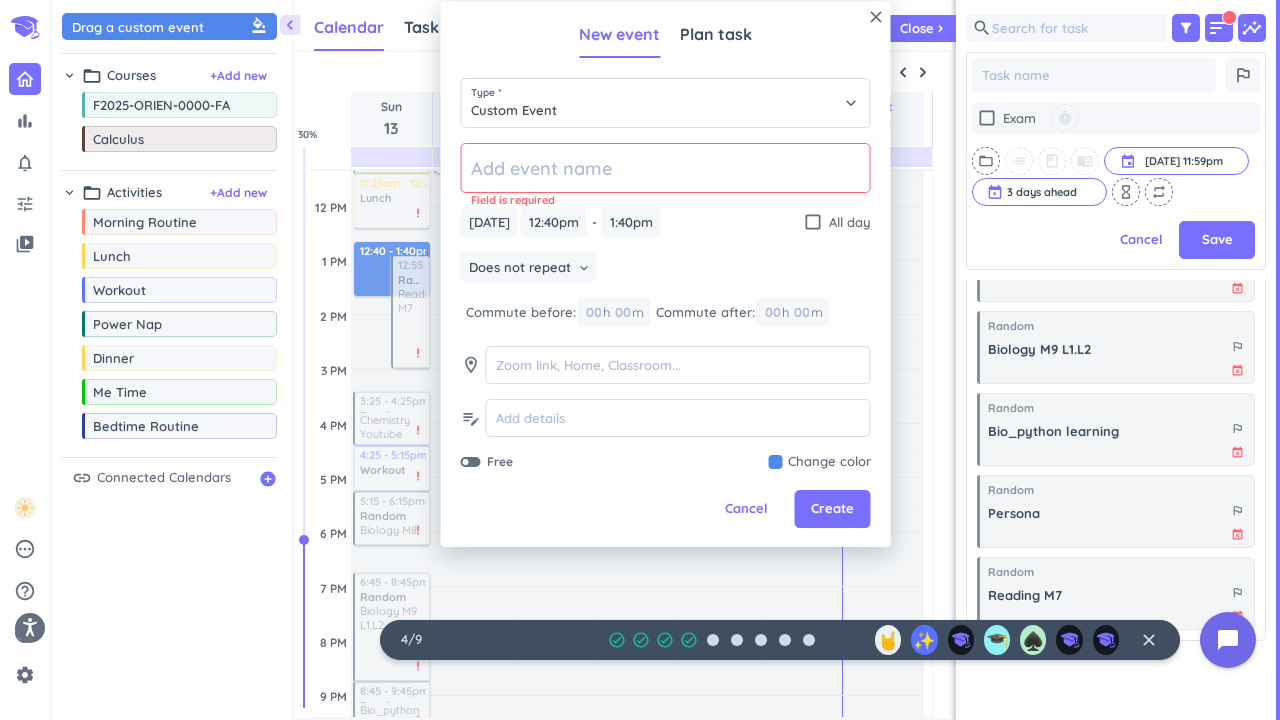 click on "Adjust Awake Time" at bounding box center [555, 600] 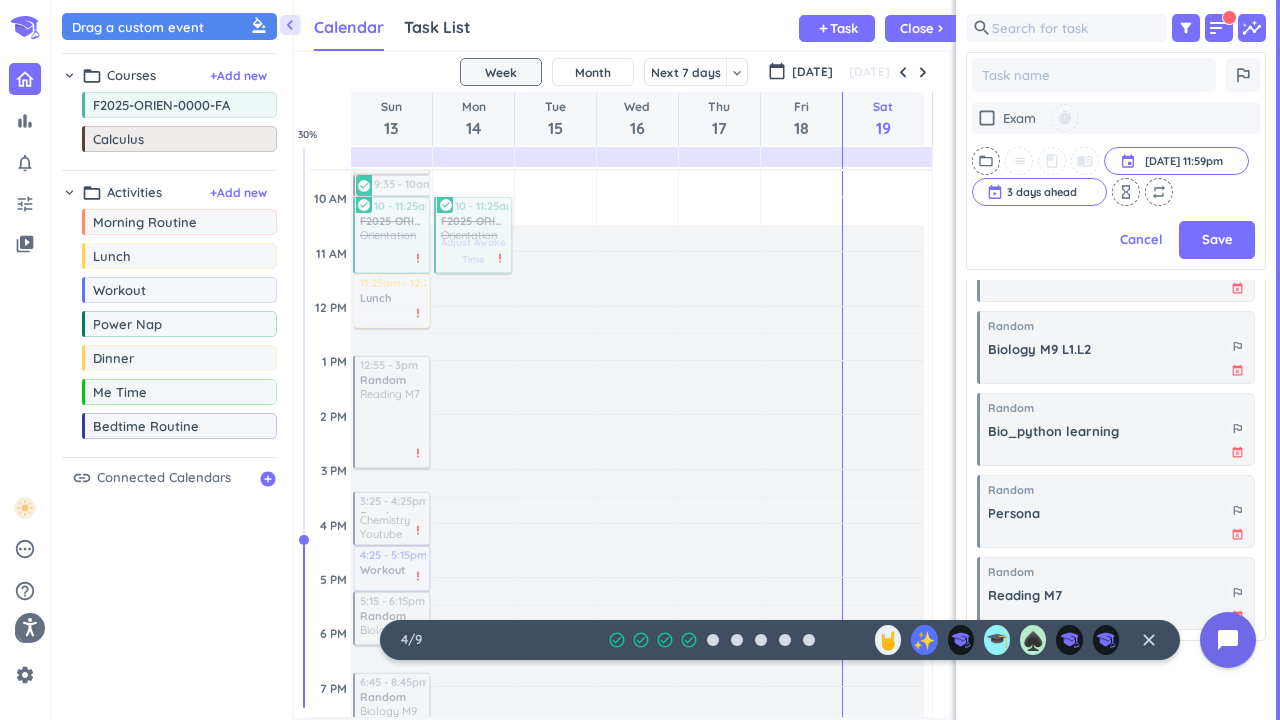 scroll, scrollTop: 200, scrollLeft: 0, axis: vertical 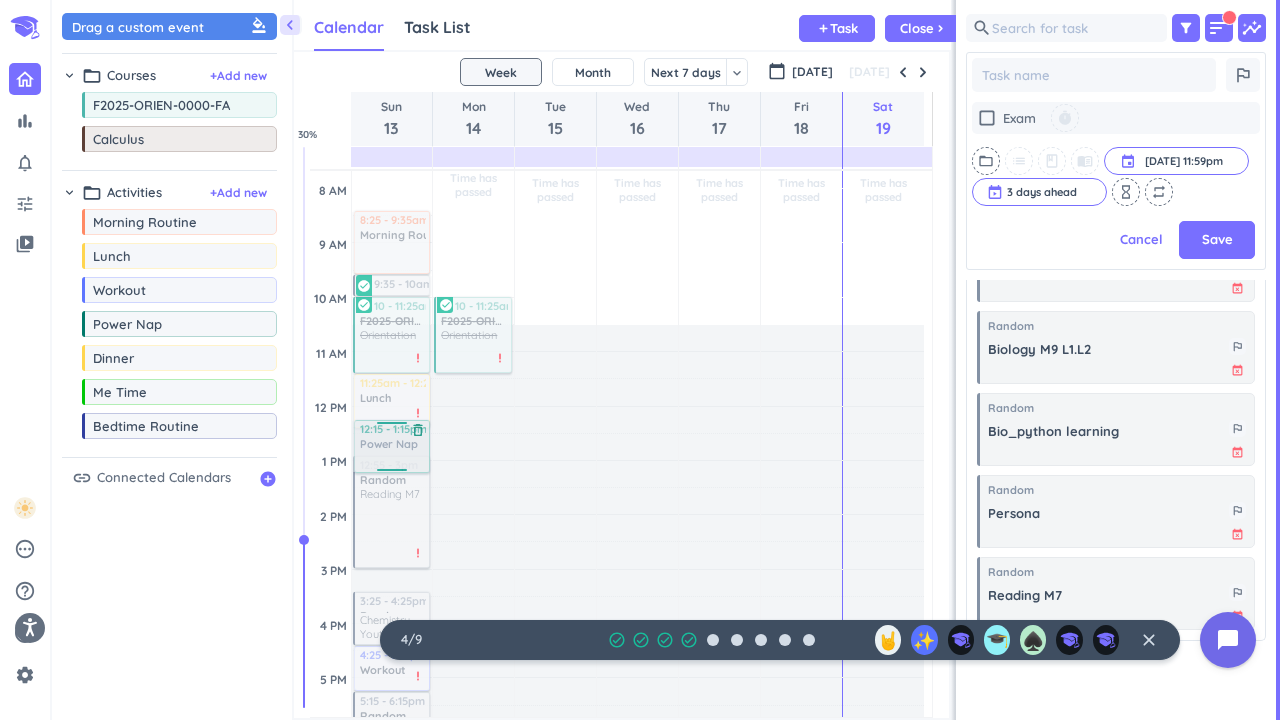 drag, startPoint x: 189, startPoint y: 340, endPoint x: 391, endPoint y: 422, distance: 218.00917 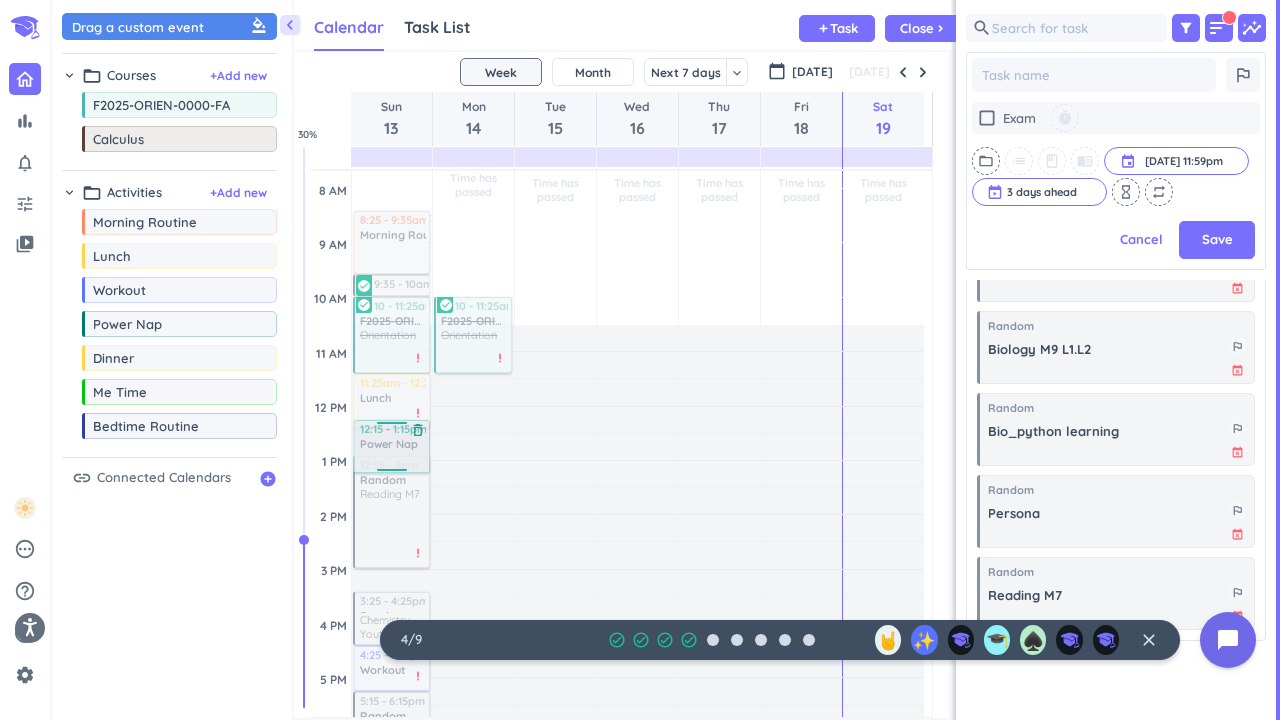 click on "chevron_left Drag a custom event format_color_fill chevron_right folder_open Courses   +  Add new drag_indicator F2025-ORIEN-0000-FA more_horiz drag_indicator Calculus more_horiz chevron_right folder_open Activities   +  Add new drag_indicator Morning Routine more_horiz drag_indicator Lunch more_horiz drag_indicator Workout more_horiz drag_indicator Power Nap more_horiz drag_indicator Dinner more_horiz drag_indicator Me Time more_horiz drag_indicator Bedtime Routine more_horiz link Connected Calendars add_circle Calendar Task List Calendar keyboard_arrow_down add Task Close chevron_right SHOVEL [DATE] - [DATE] Week Month Next 7 days keyboard_arrow_down Week keyboard_arrow_down calendar_today [DATE] [DATE] Sun 13 Mon 14 Tue 15 Wed 16 Thu 17 Fri 18 Sat 19 4 AM 5 AM 6 AM 7 AM 8 AM 9 AM 10 AM 11 AM 12 PM 1 PM 2 PM 3 PM 4 PM 5 PM 6 PM 7 PM 8 PM 9 PM 10 PM 11 PM 12 AM 1 AM 2 AM 3 AM Time has passed Past due Plan Adjust Awake Time Adjust Awake Time 8:25 - 9:35am Morning Routine delete_outline 9:35 - 10am" at bounding box center [666, 360] 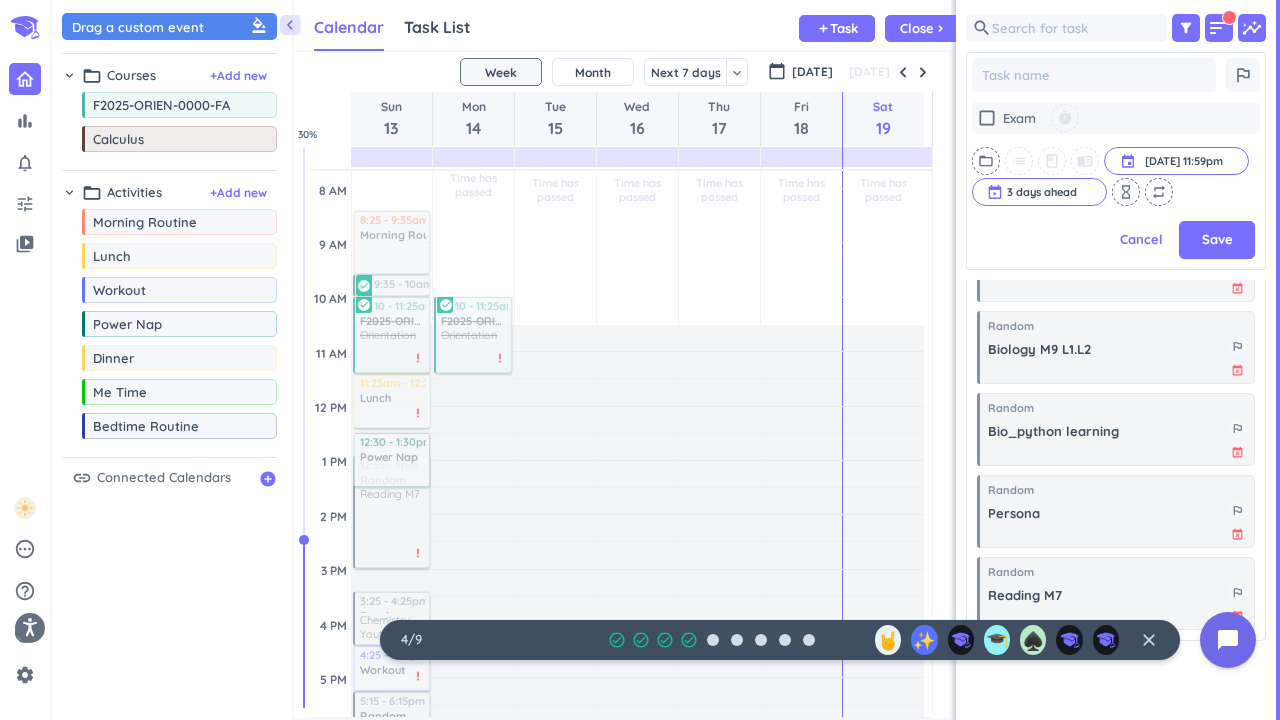 scroll, scrollTop: 432, scrollLeft: 292, axis: both 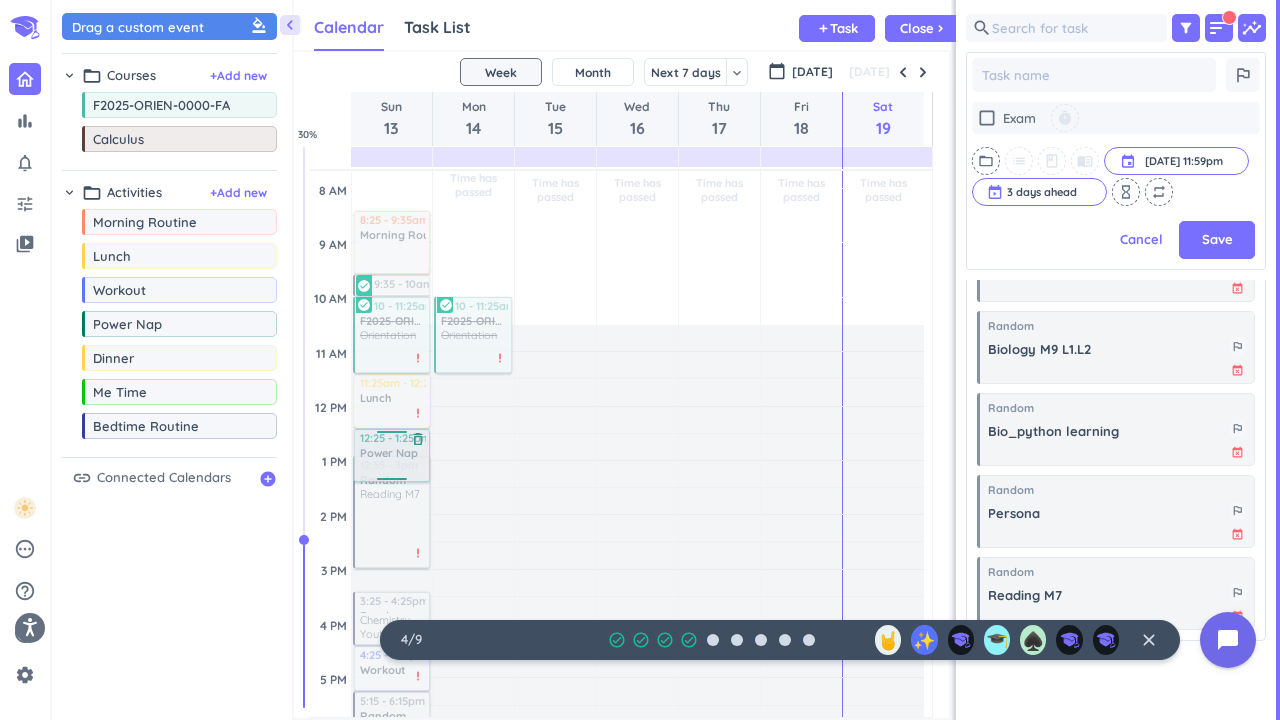 click on "Time has passed Past due Plan Adjust Awake Time Adjust Awake Time 11:25am - 12:25pm Lunch delete_outline priority_high 12:15 - 1:15pm Power Nap delete_outline 12:55 - 3pm Random Reading M7 more_vert priority_high 8:25 - 9:35am Morning Routine delete_outline 9:35 - 10am Reading M6 more_vert check_circle   10 - 11:25am F2025-ORIEN-0000-FA Orientation more_vert priority_high check_circle   3:25 - 4:25pm Random Chemistry Youtube more_vert priority_high 4:25 - 5:15pm Workout delete_outline priority_high 5:15 - 6:15pm Random Biology M8 more_vert priority_high 6:45 - 8:45pm Random Biology M9 L1.L2 more_vert priority_high 8:45 - 9:45pm Random Bio_python learning more_vert priority_high 9:45 - 10:20pm Persona more_vert priority_high 10:20pm - 6:20am Bedtime Routine delete_outline priority_high 12:25 - 1:25pm Power Nap delete_outline" at bounding box center (392, 623) 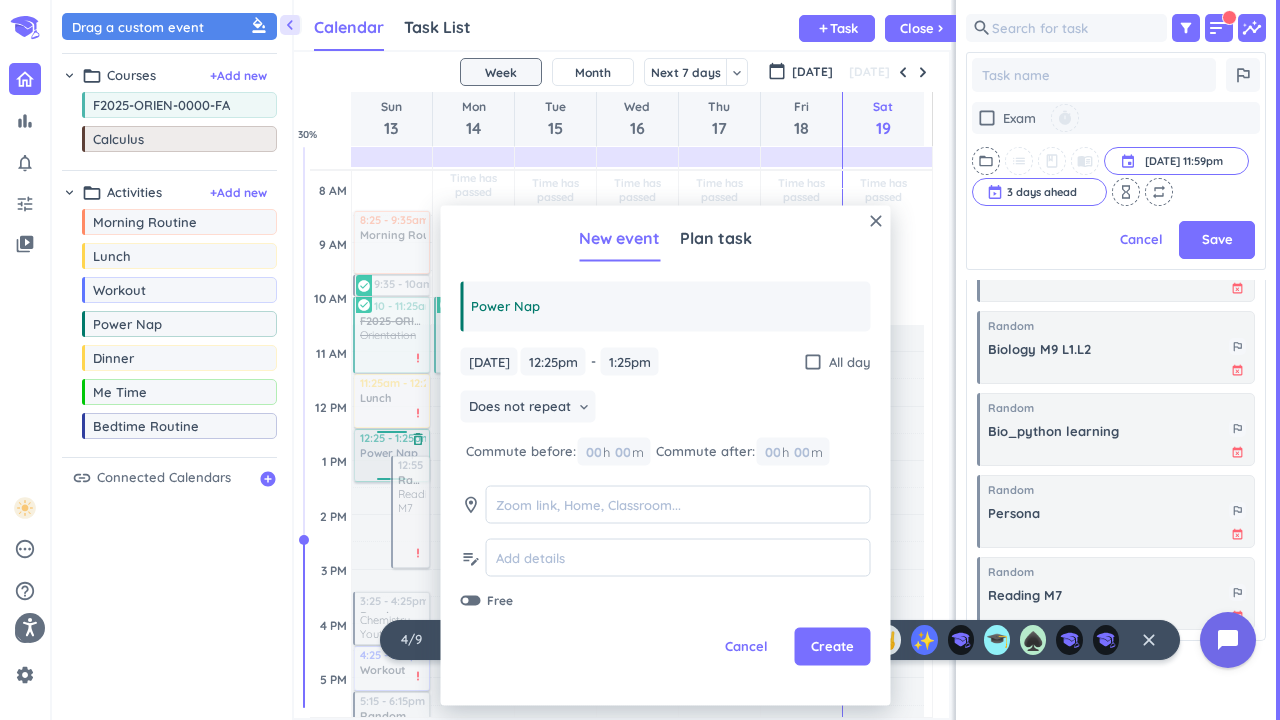 click at bounding box center (391, 455) 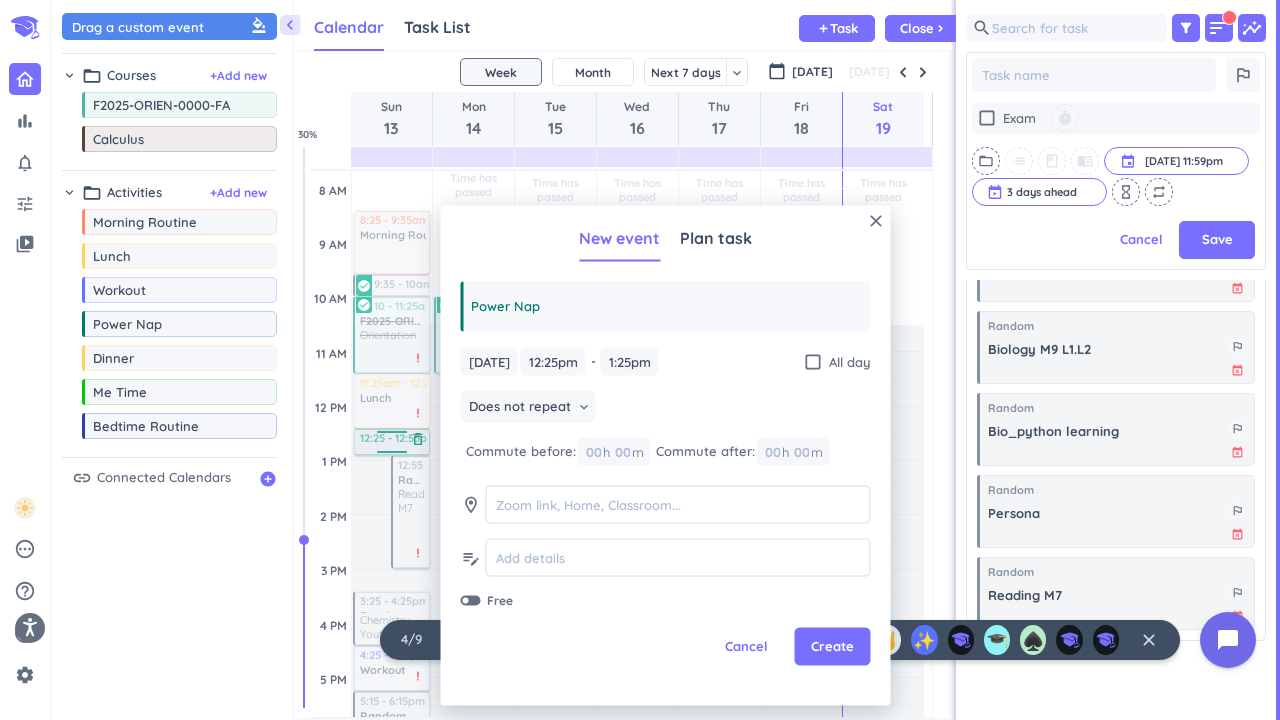 drag, startPoint x: 382, startPoint y: 482, endPoint x: 390, endPoint y: 452, distance: 31.04835 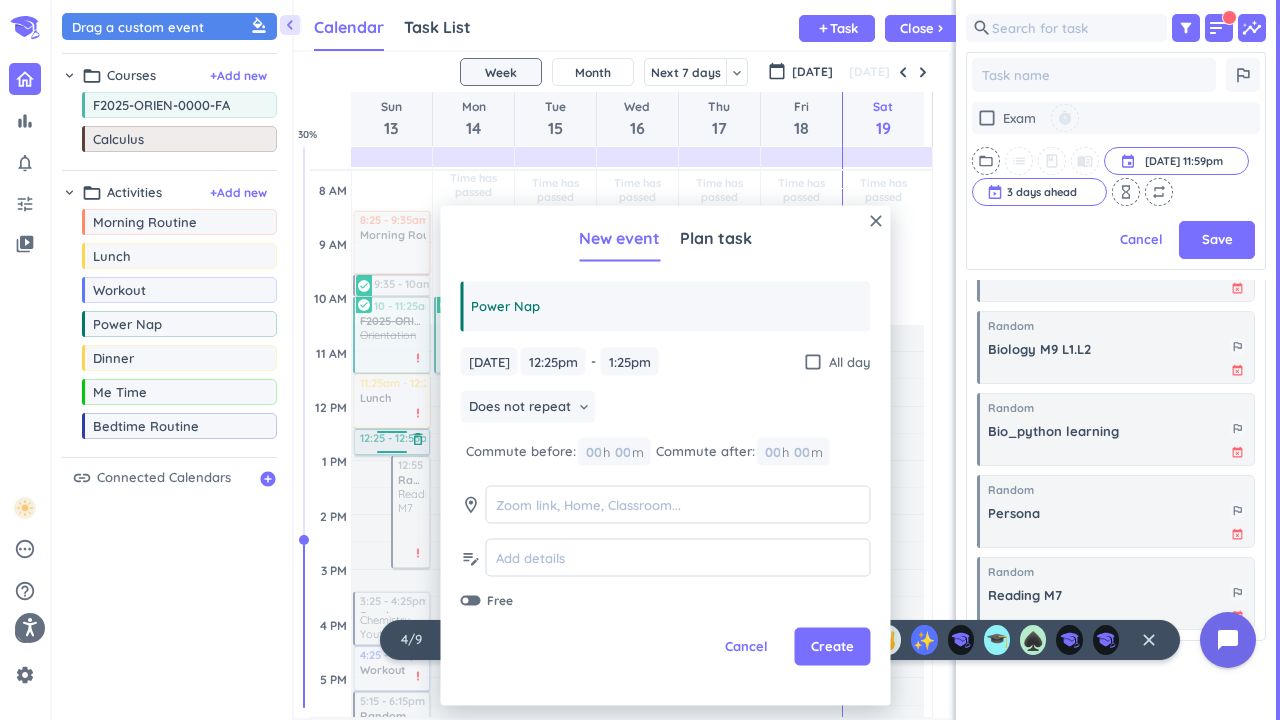 click on "Time has passed Past due Plan Adjust Awake Time Adjust Awake Time 12:25 - 1:25pm Power Nap delete_outline 12:55 - 3pm Random Reading M7 more_vert priority_high 8:25 - 9:35am Morning Routine delete_outline 9:35 - 10am Reading M6 more_vert check_circle   10 - 11:25am F2025-ORIEN-0000-FA Orientation more_vert priority_high check_circle   11:25am - 12:25pm Lunch delete_outline priority_high 3:25 - 4:25pm Random Chemistry Youtube more_vert priority_high 4:25 - 5:15pm Workout delete_outline priority_high 5:15 - 6:15pm Random Biology M8 more_vert priority_high 6:45 - 8:45pm Random Biology M9 L1.L2 more_vert priority_high 8:45 - 9:45pm Random Bio_python learning more_vert priority_high 9:45 - 10:20pm Persona more_vert priority_high 10:20pm - 6:20am Bedtime Routine delete_outline priority_high 12:25 - 12:55pm Power Nap delete_outline" at bounding box center (392, 623) 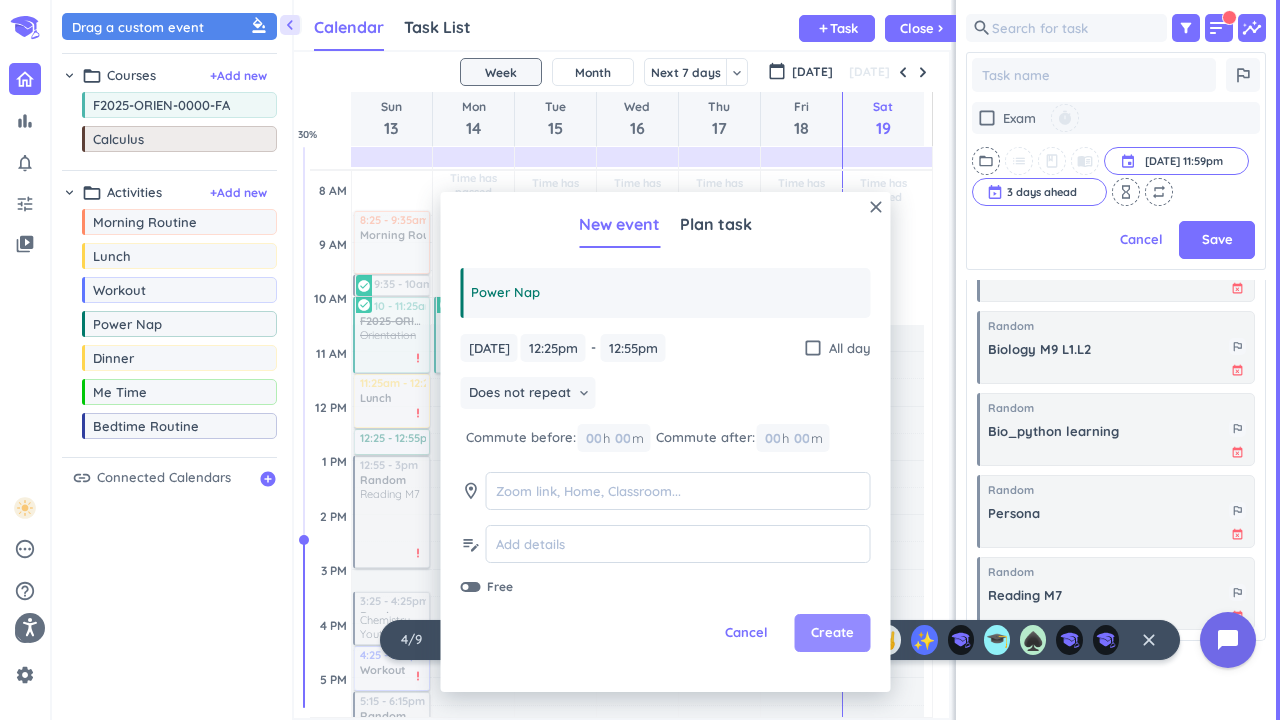 click on "Create" at bounding box center [832, 633] 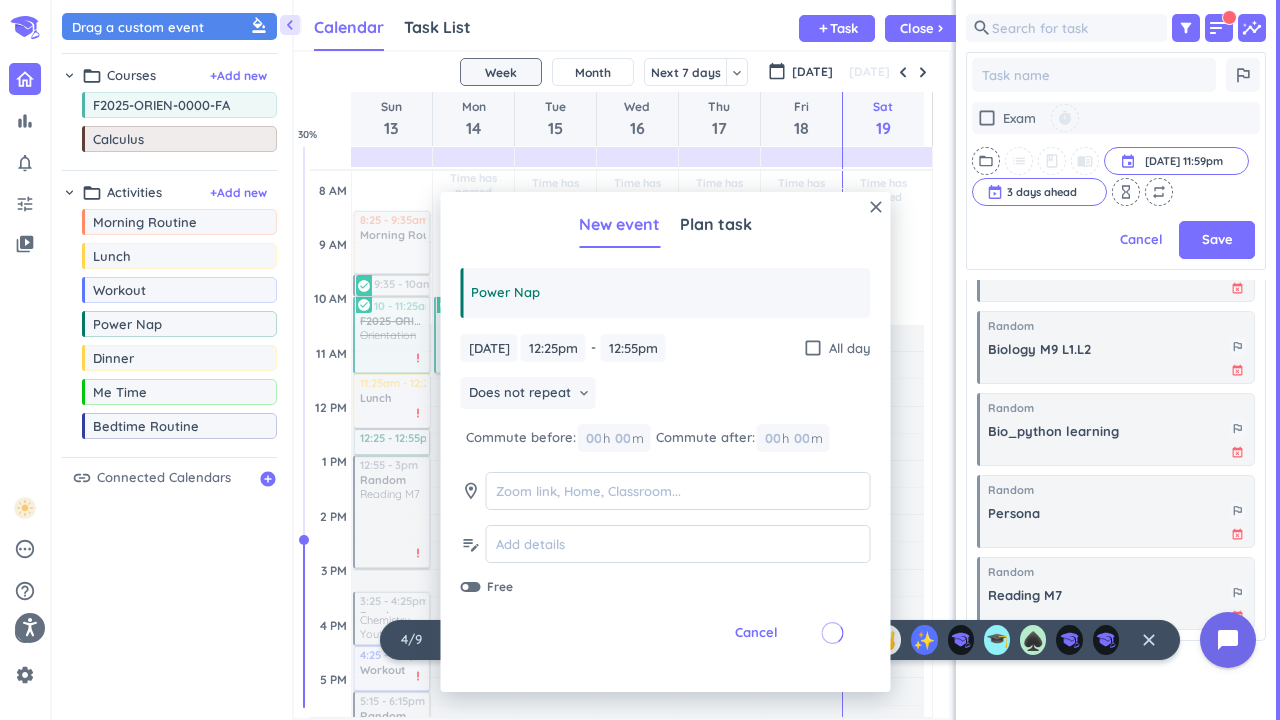 type on "x" 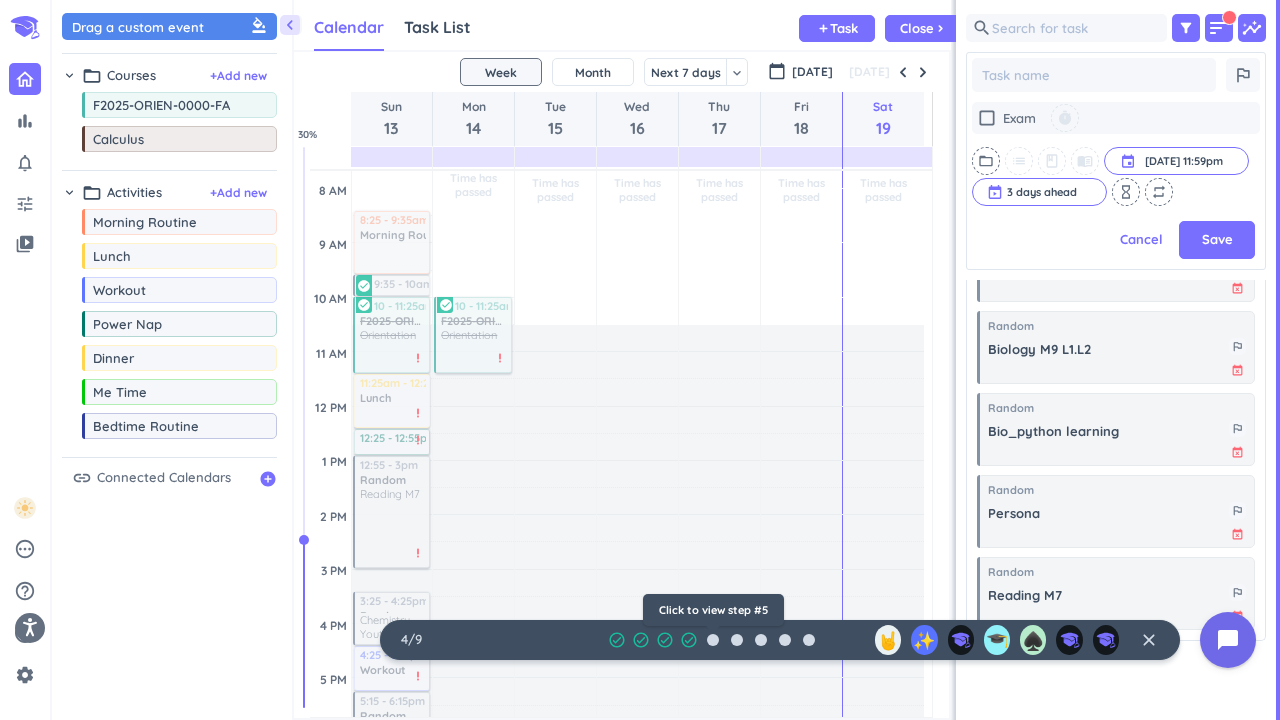 click at bounding box center (713, 640) 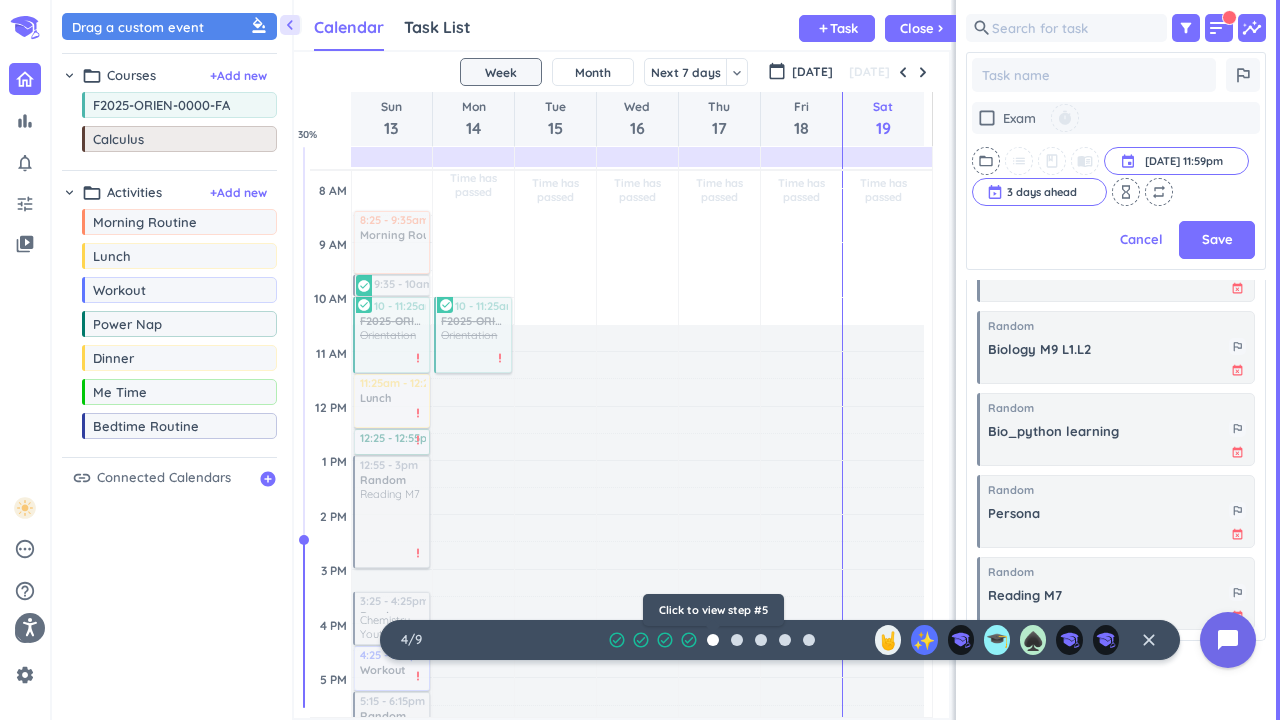 click at bounding box center (713, 640) 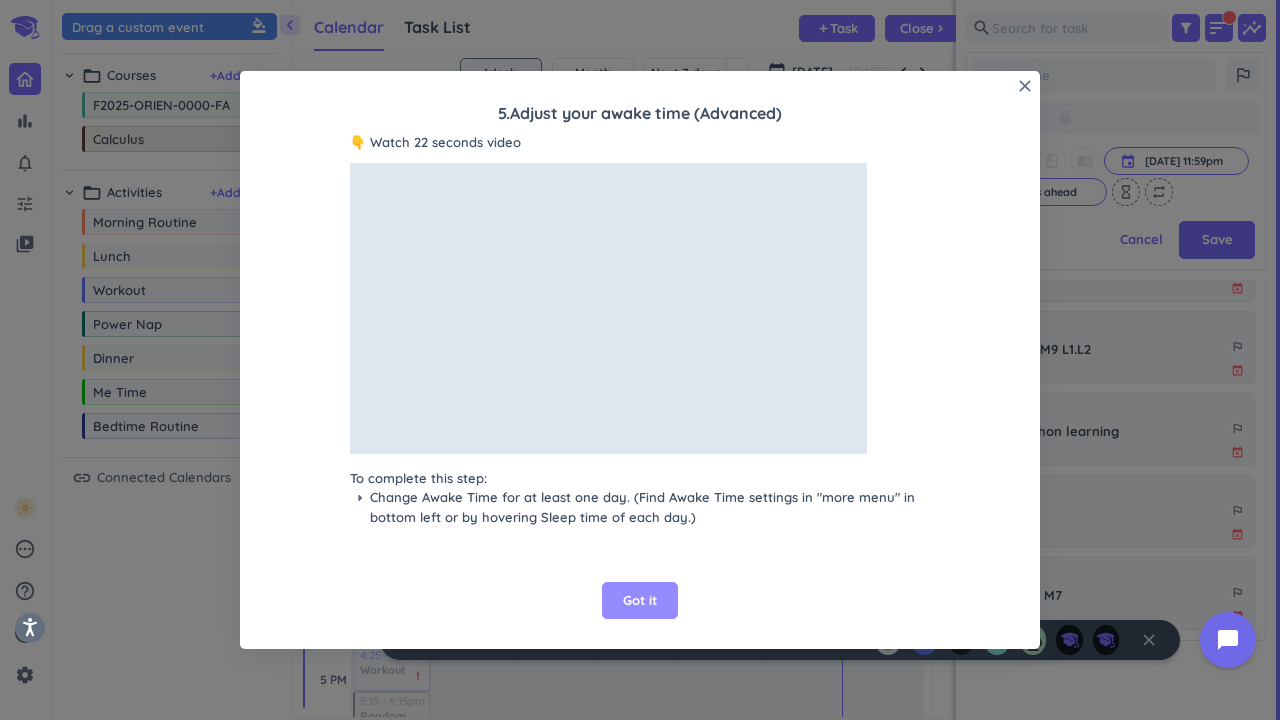 click on "Got it" at bounding box center (640, 601) 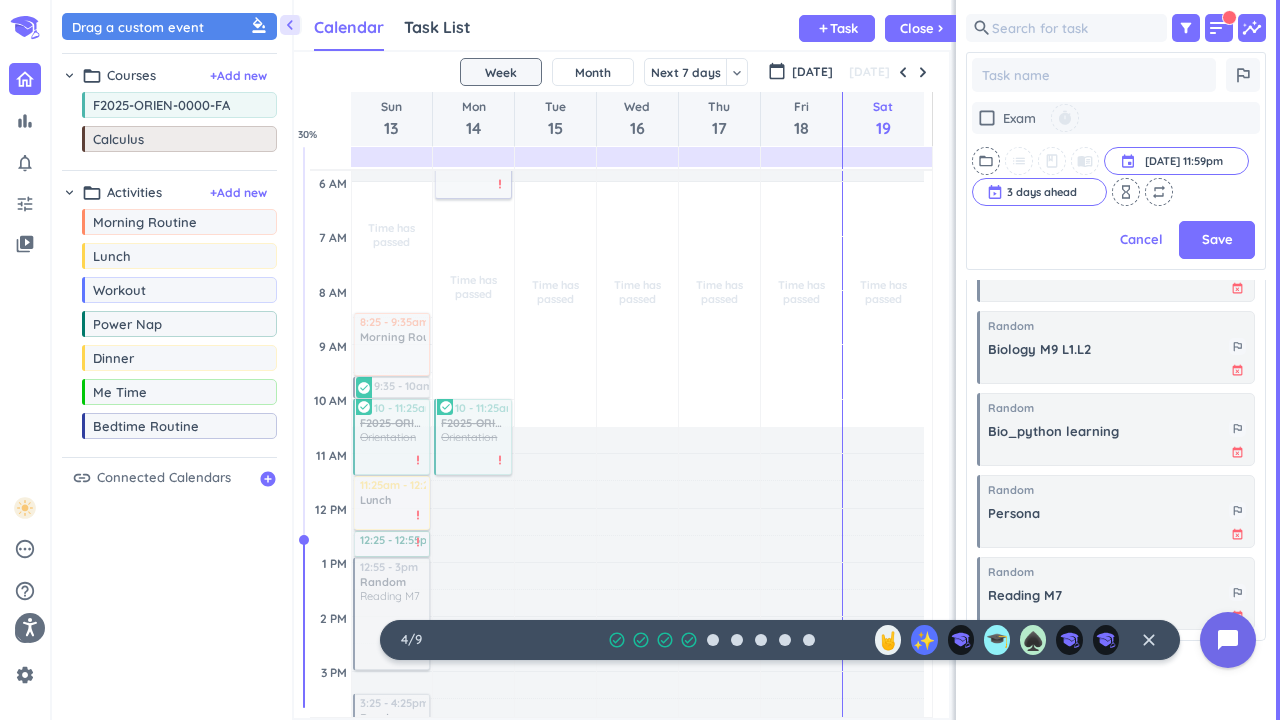 scroll, scrollTop: 100, scrollLeft: 0, axis: vertical 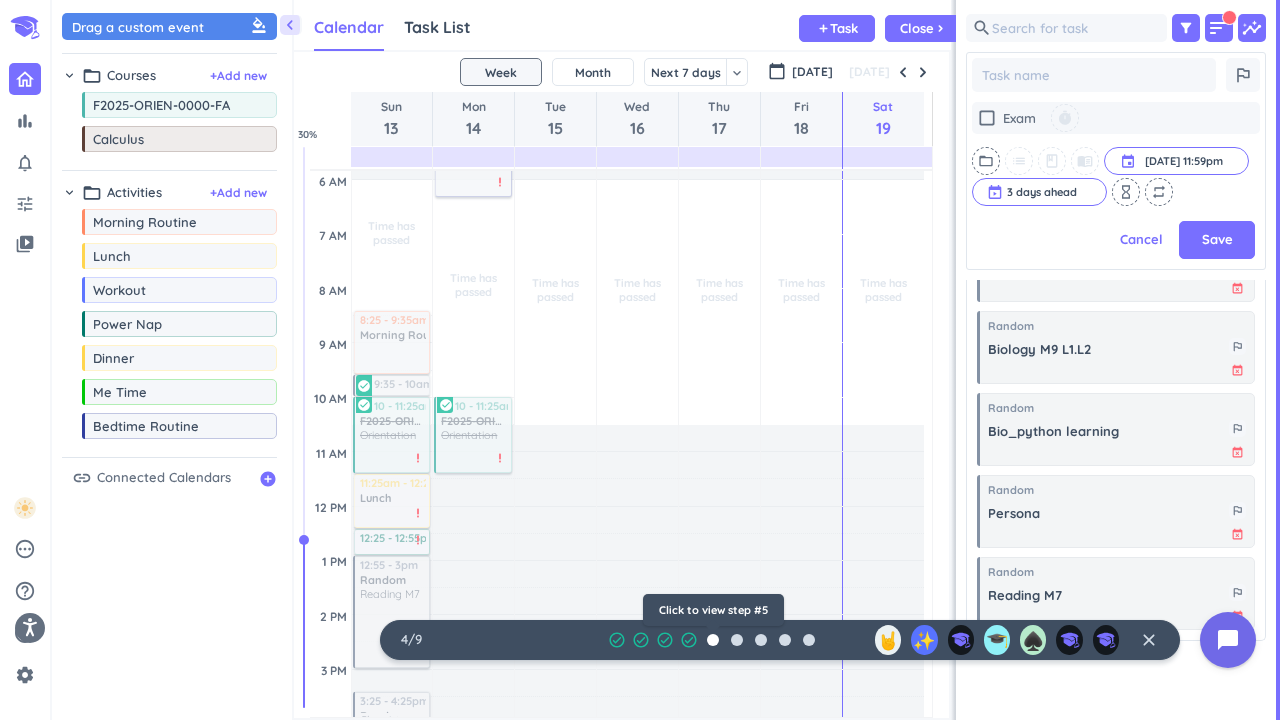 click at bounding box center (713, 640) 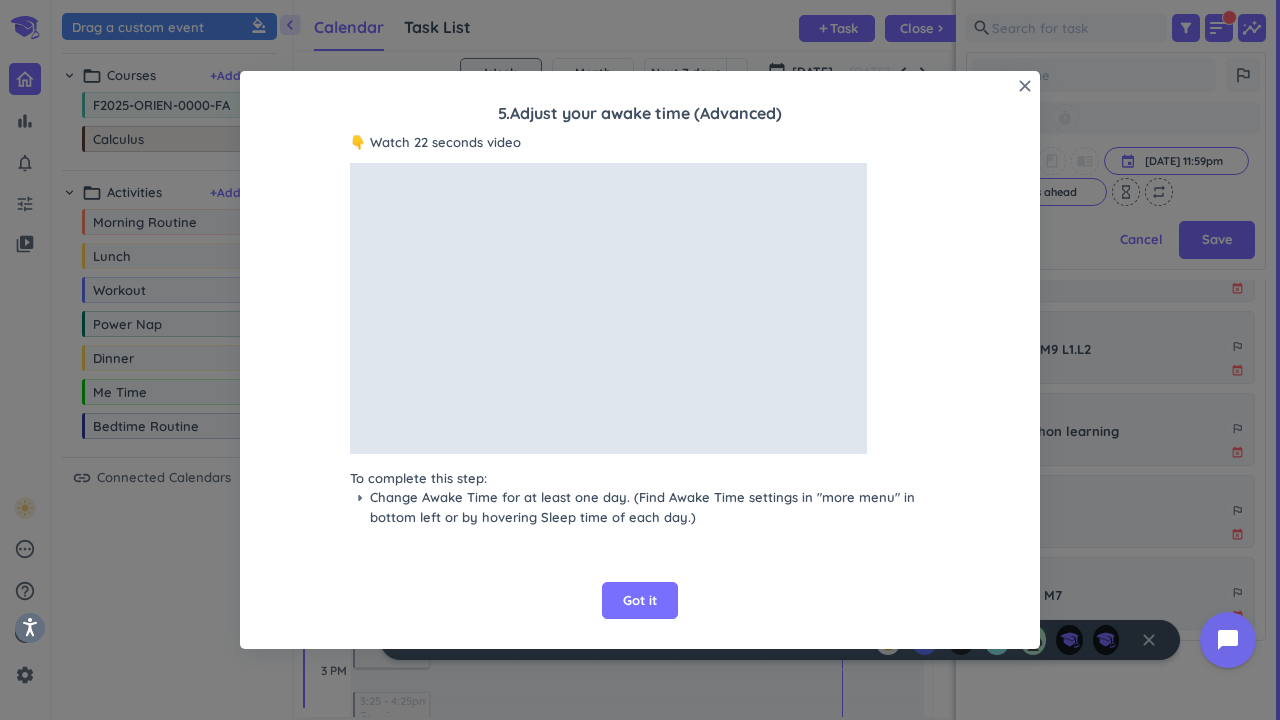 click on "close 5 .  Adjust your awake time (Advanced)   👇 Watch  22 seconds video To complete this step: arrow_right Change Awake Time for at least one day. (Find Awake Time settings in "more menu" in bottom left or by hovering Sleep time of each day.)  Got it" at bounding box center [640, 360] 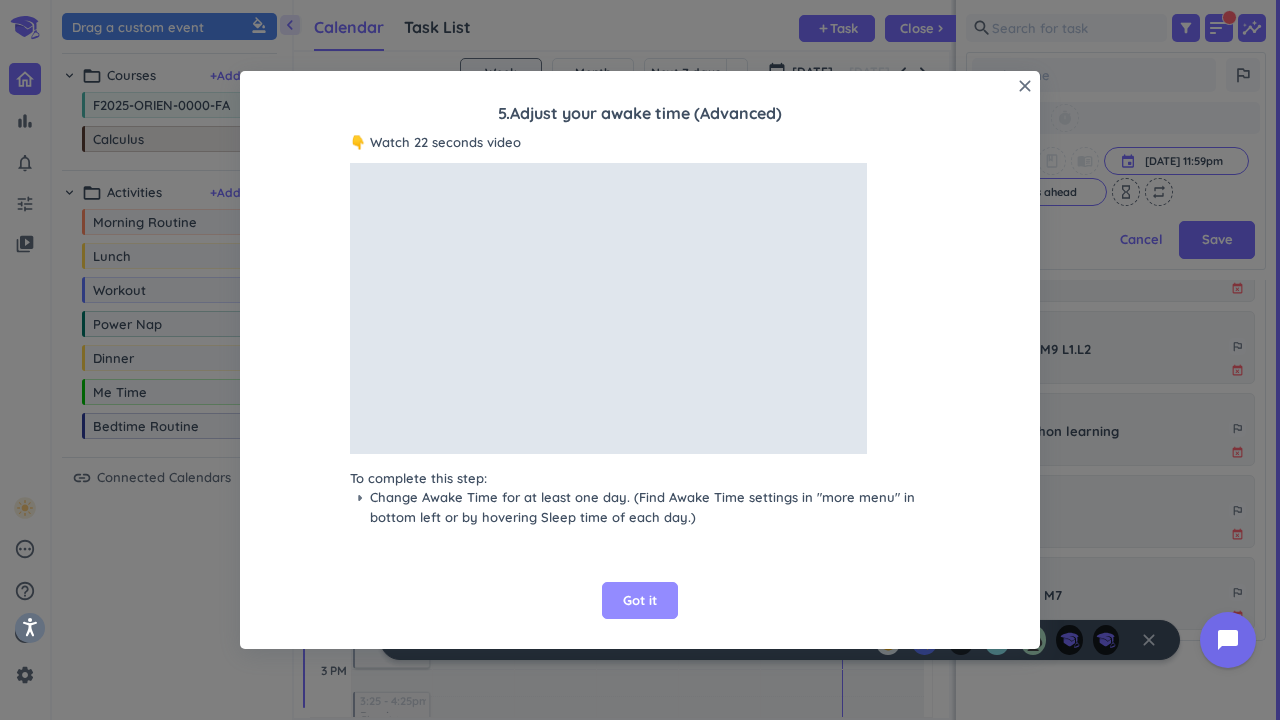 click on "Got it" at bounding box center [640, 601] 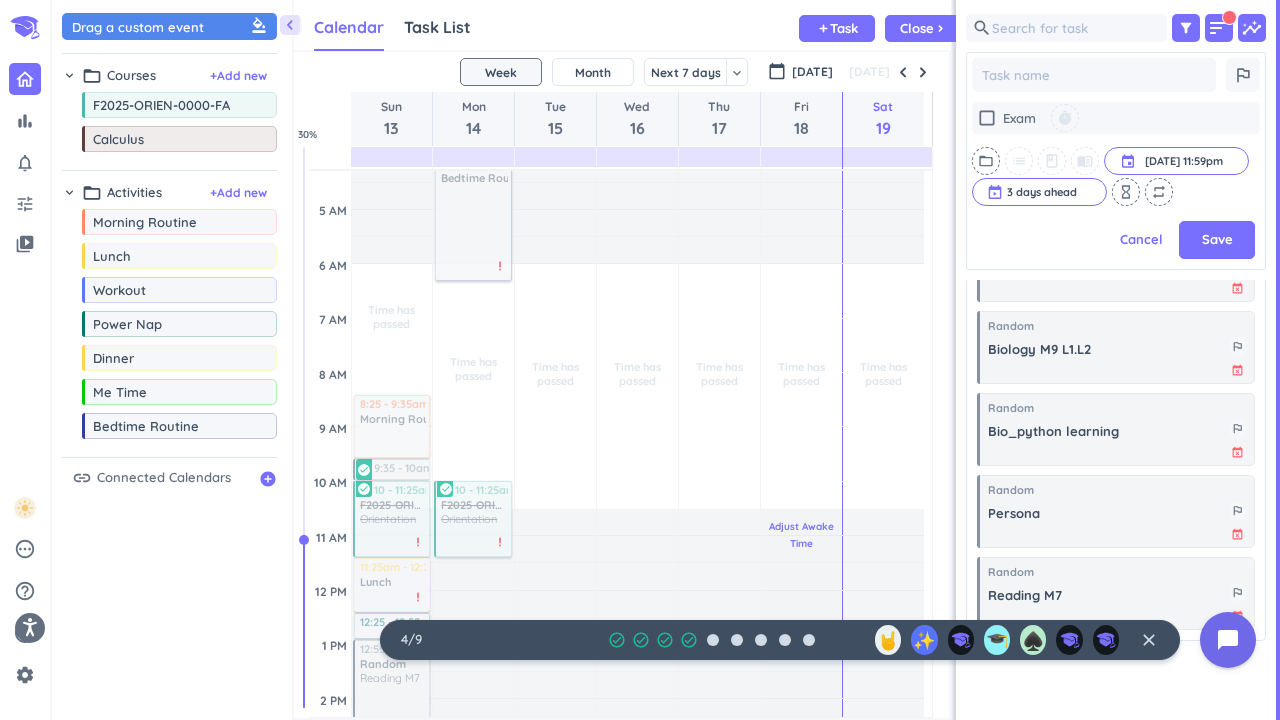 scroll, scrollTop: 0, scrollLeft: 0, axis: both 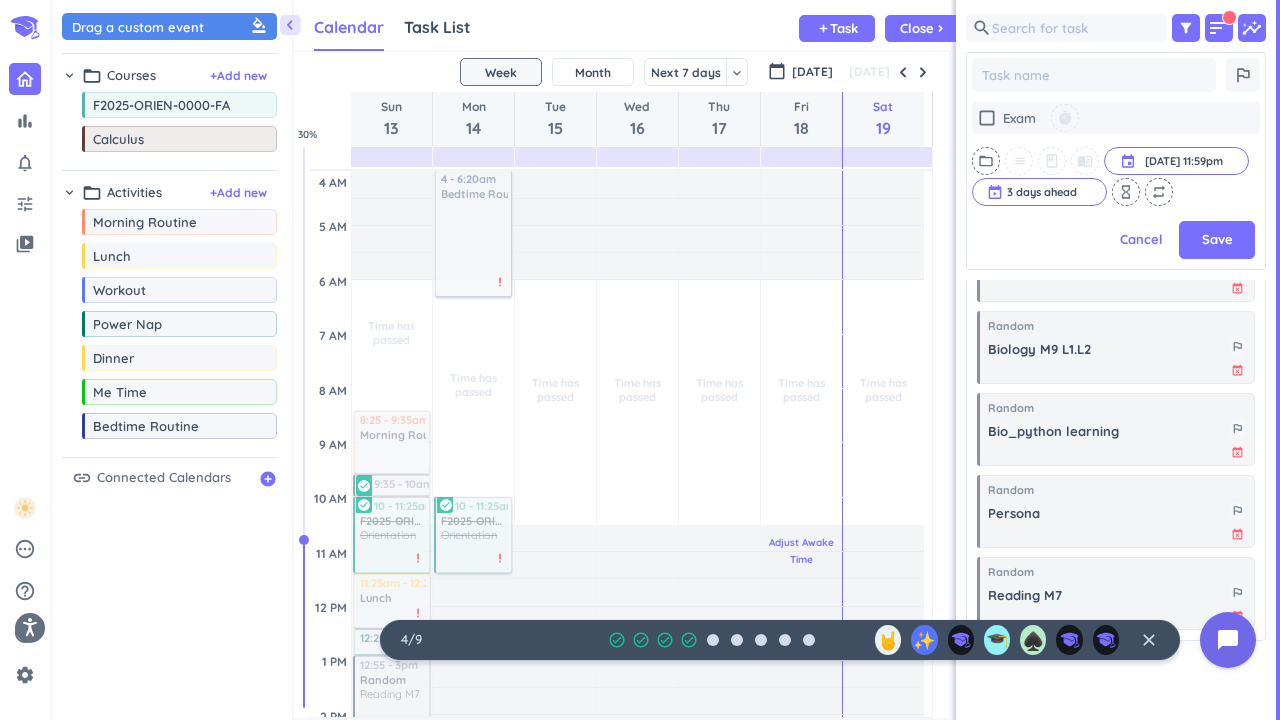 click on "Adjust Awake Time" at bounding box center (801, 551) 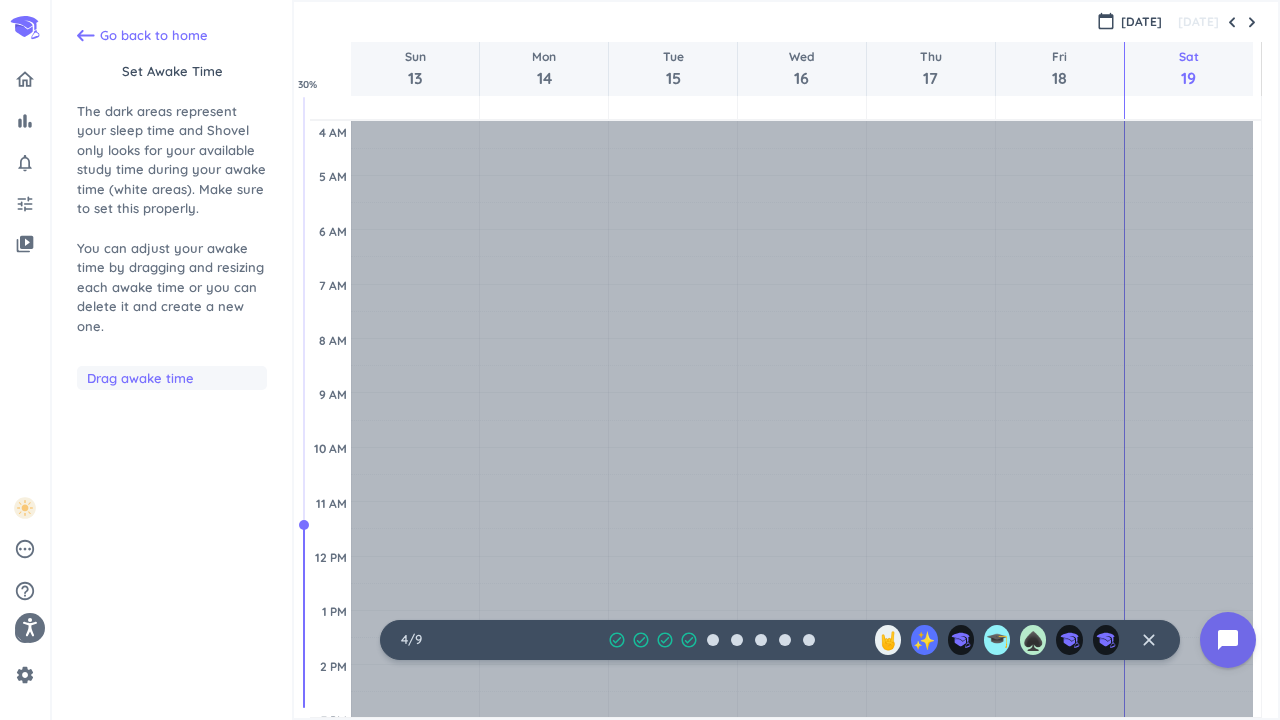 scroll, scrollTop: 137, scrollLeft: 0, axis: vertical 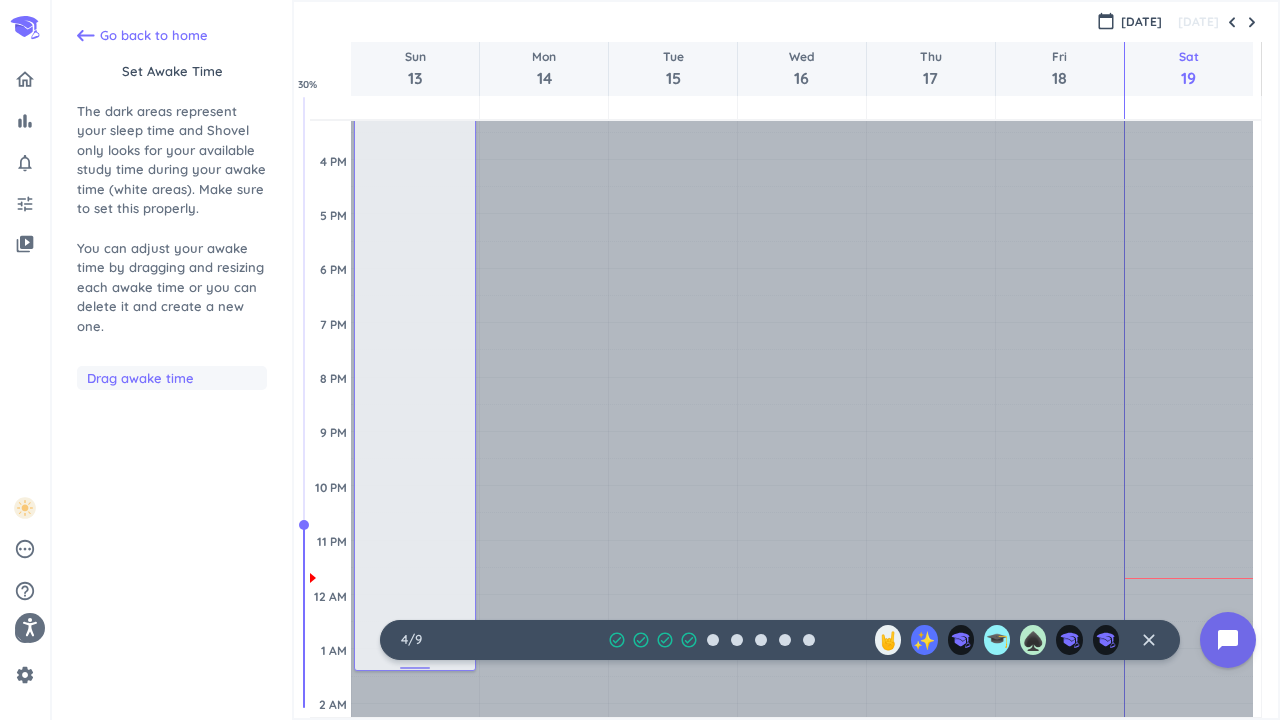 drag, startPoint x: 415, startPoint y: 473, endPoint x: 419, endPoint y: 589, distance: 116.06895 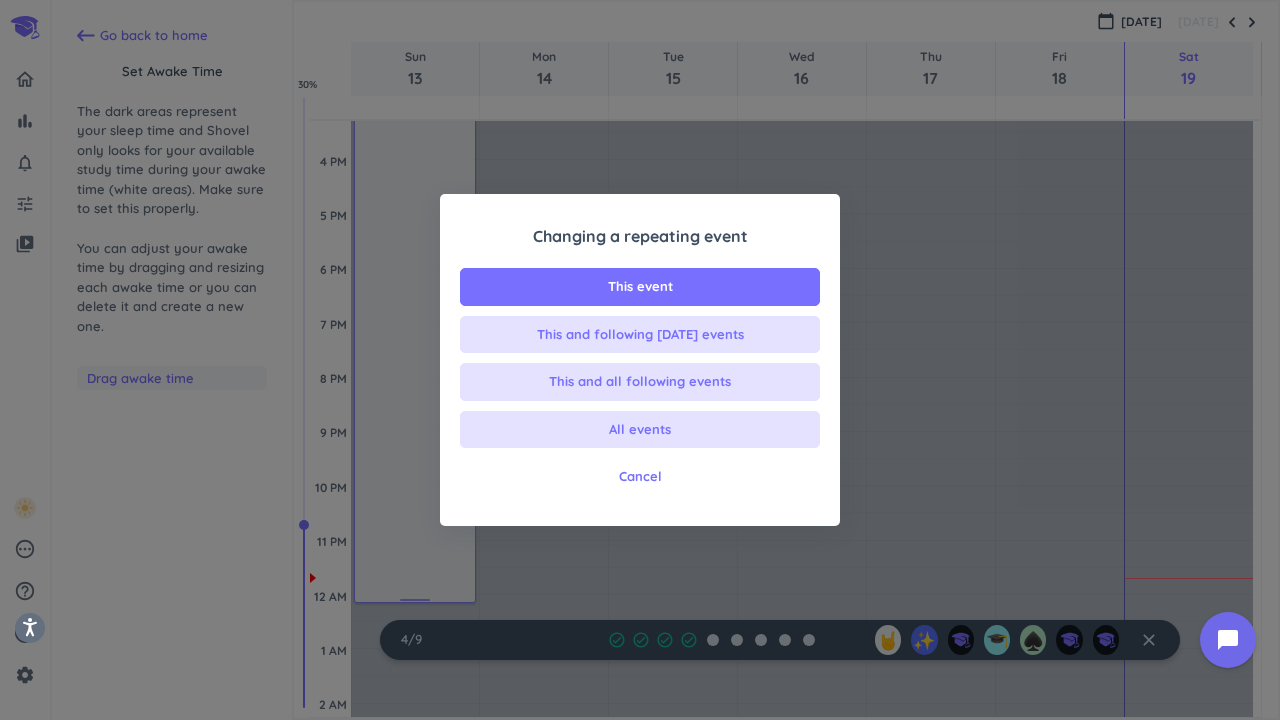 click on "Changing a repeating event This event This and following [DATE] events This and all following events All events Cancel" at bounding box center [640, 360] 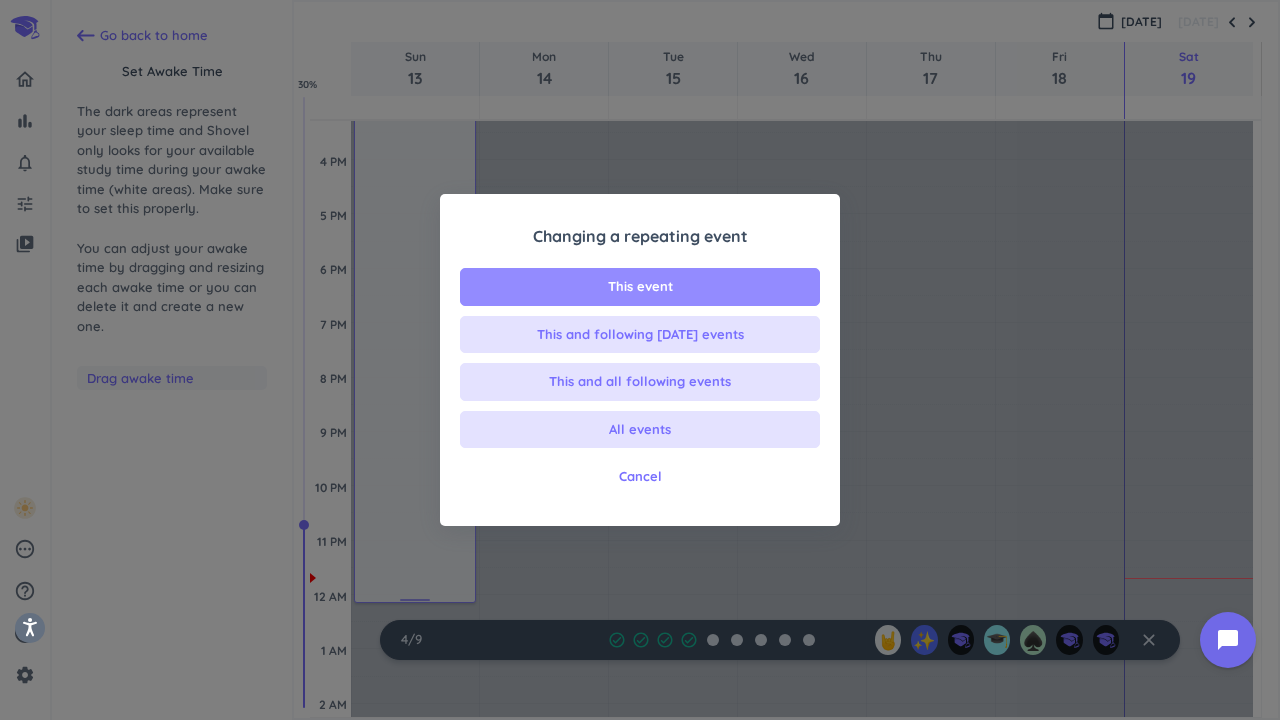 click on "This event" at bounding box center [640, 287] 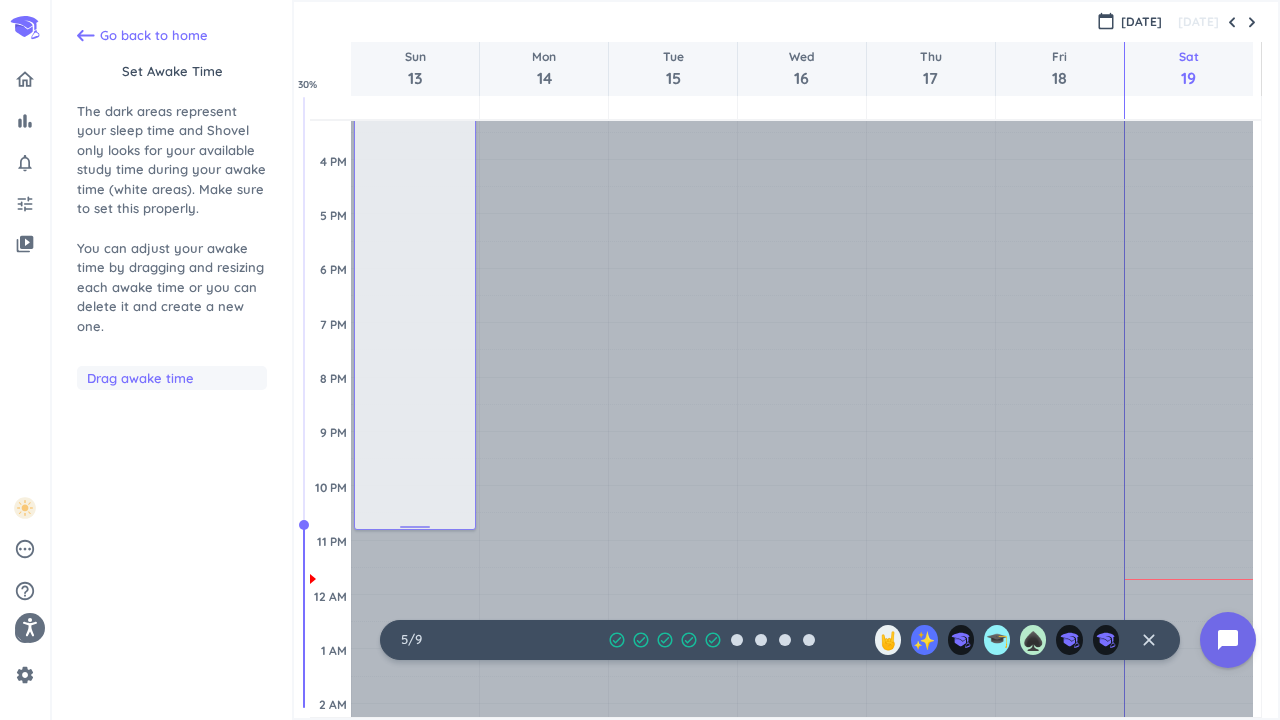 drag, startPoint x: 390, startPoint y: 606, endPoint x: 430, endPoint y: 531, distance: 85 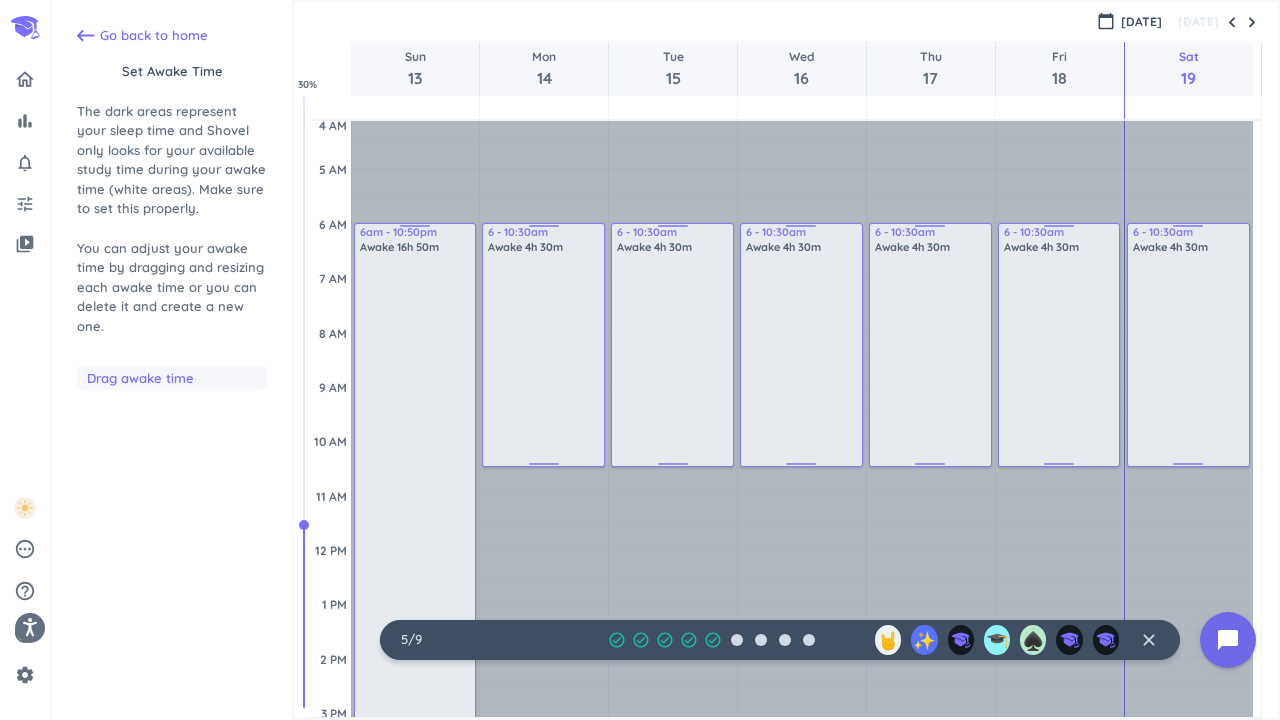 scroll, scrollTop: 0, scrollLeft: 0, axis: both 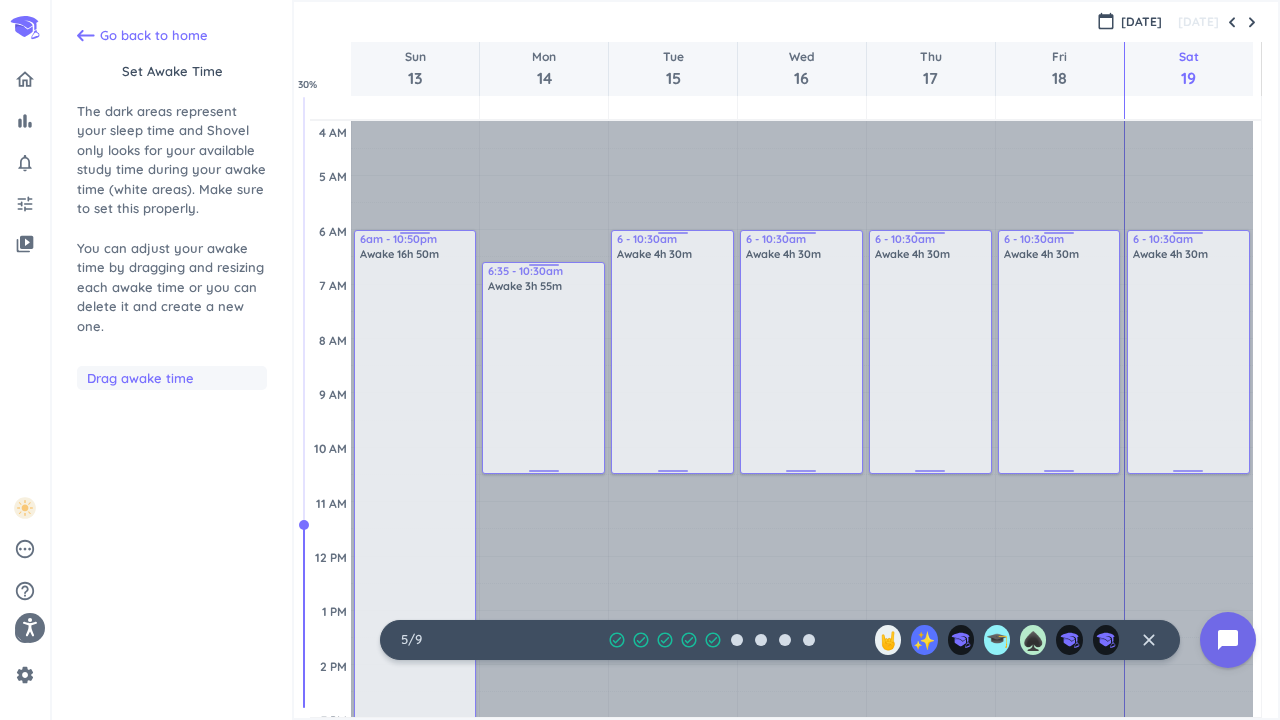 drag, startPoint x: 551, startPoint y: 232, endPoint x: 566, endPoint y: 262, distance: 33.54102 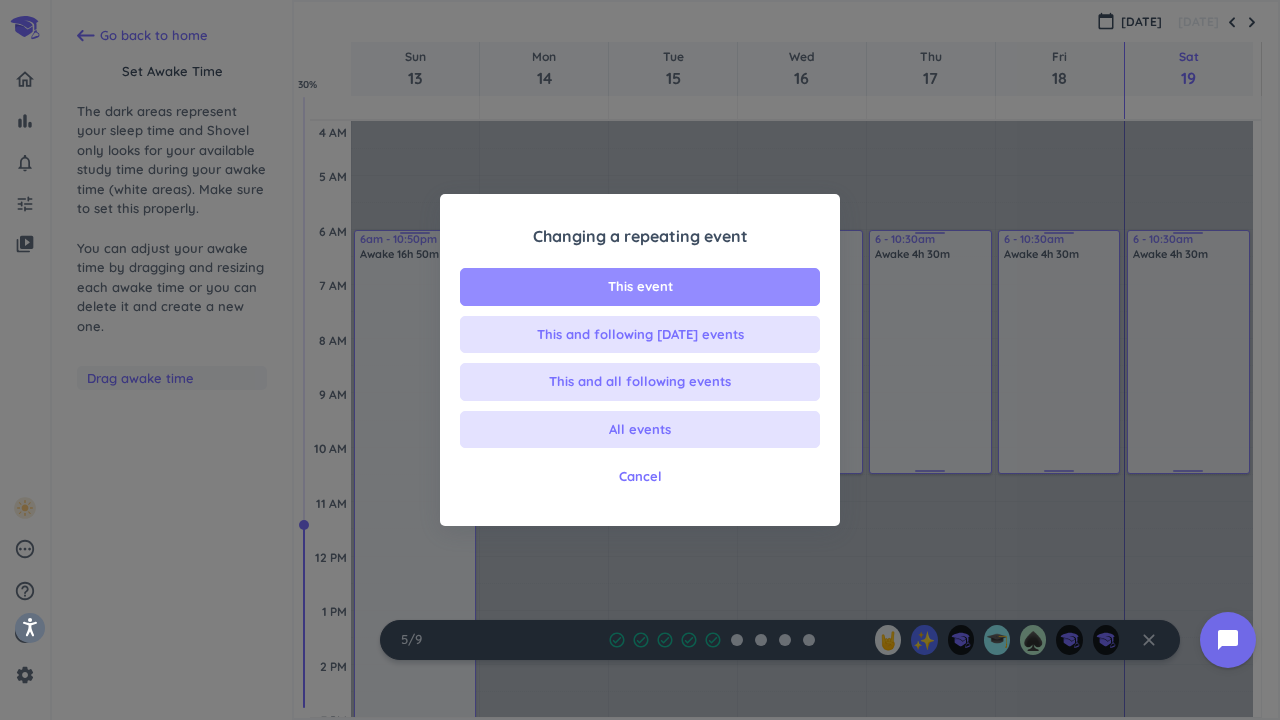 click on "This event" at bounding box center (640, 287) 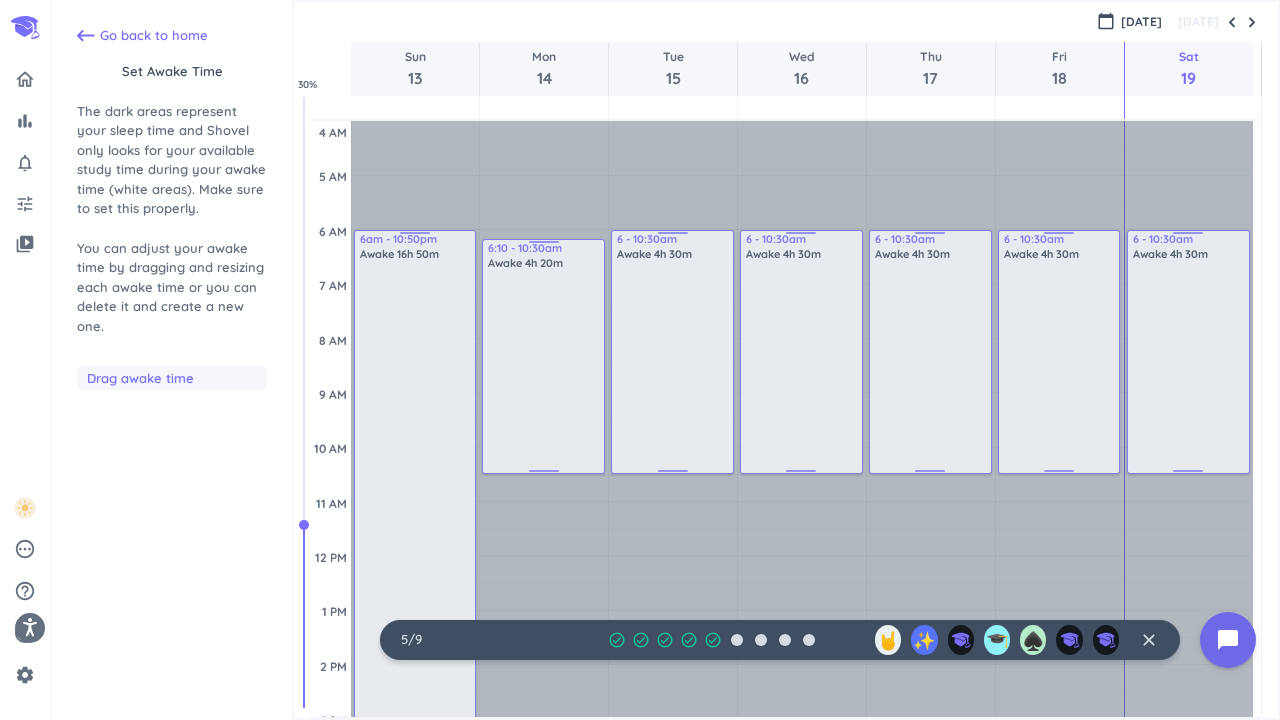 drag, startPoint x: 535, startPoint y: 268, endPoint x: 544, endPoint y: 244, distance: 25.632011 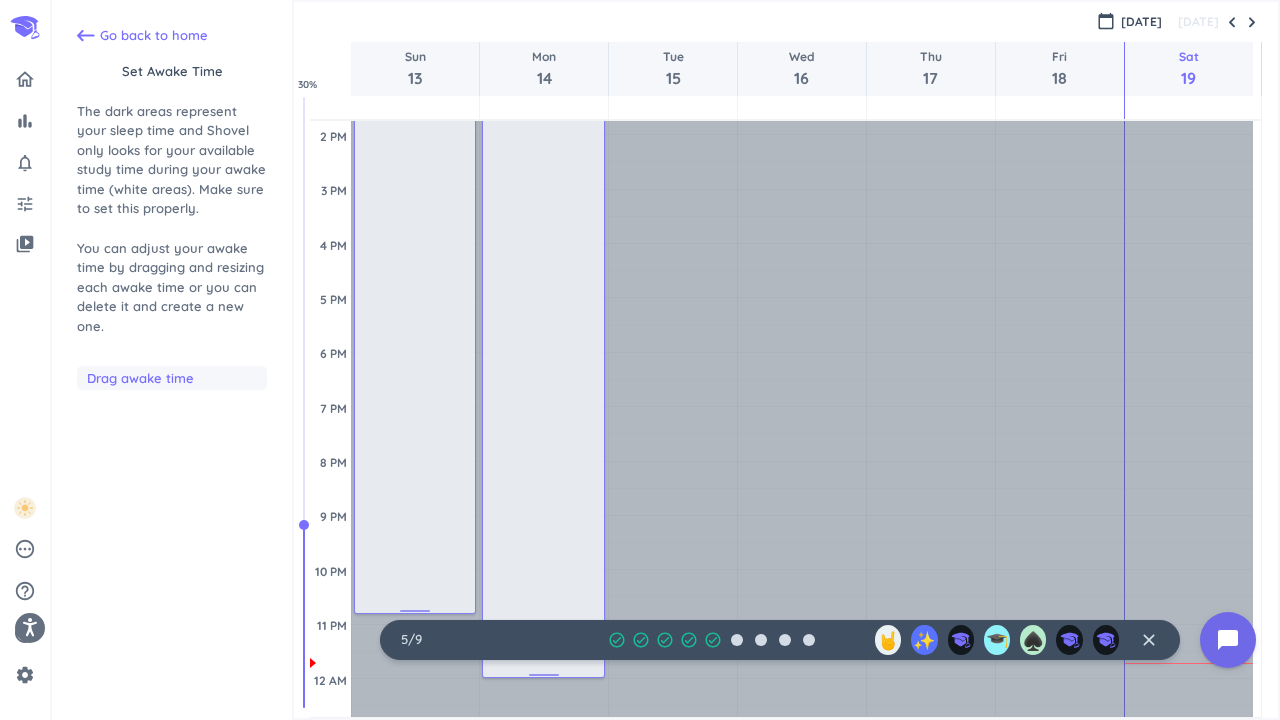 scroll, scrollTop: 552, scrollLeft: 0, axis: vertical 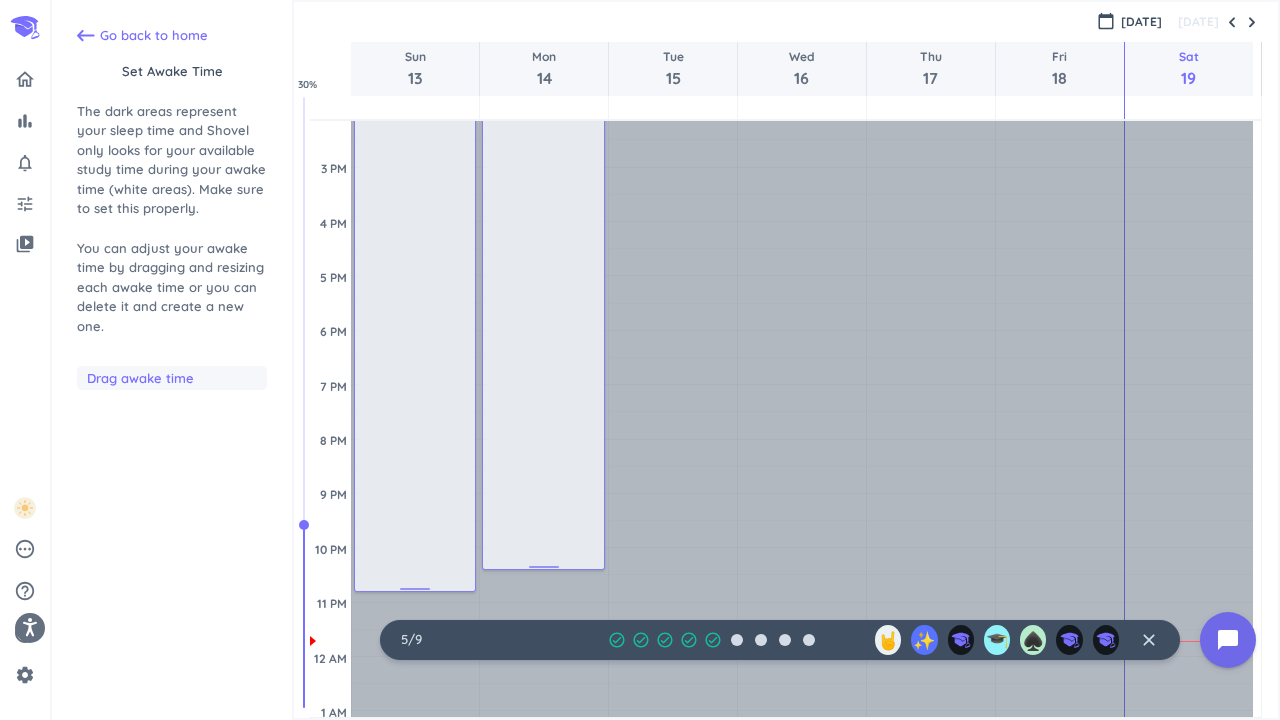 drag, startPoint x: 543, startPoint y: 468, endPoint x: 546, endPoint y: 573, distance: 105.04285 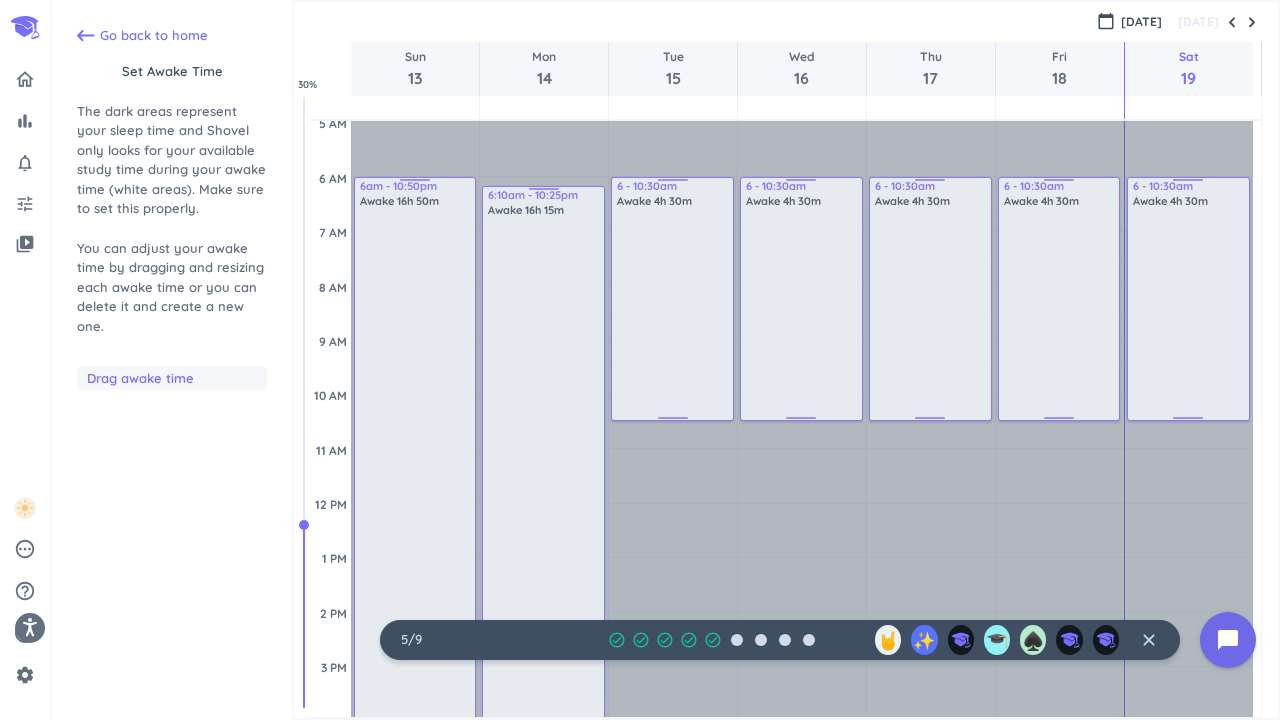 scroll, scrollTop: 52, scrollLeft: 0, axis: vertical 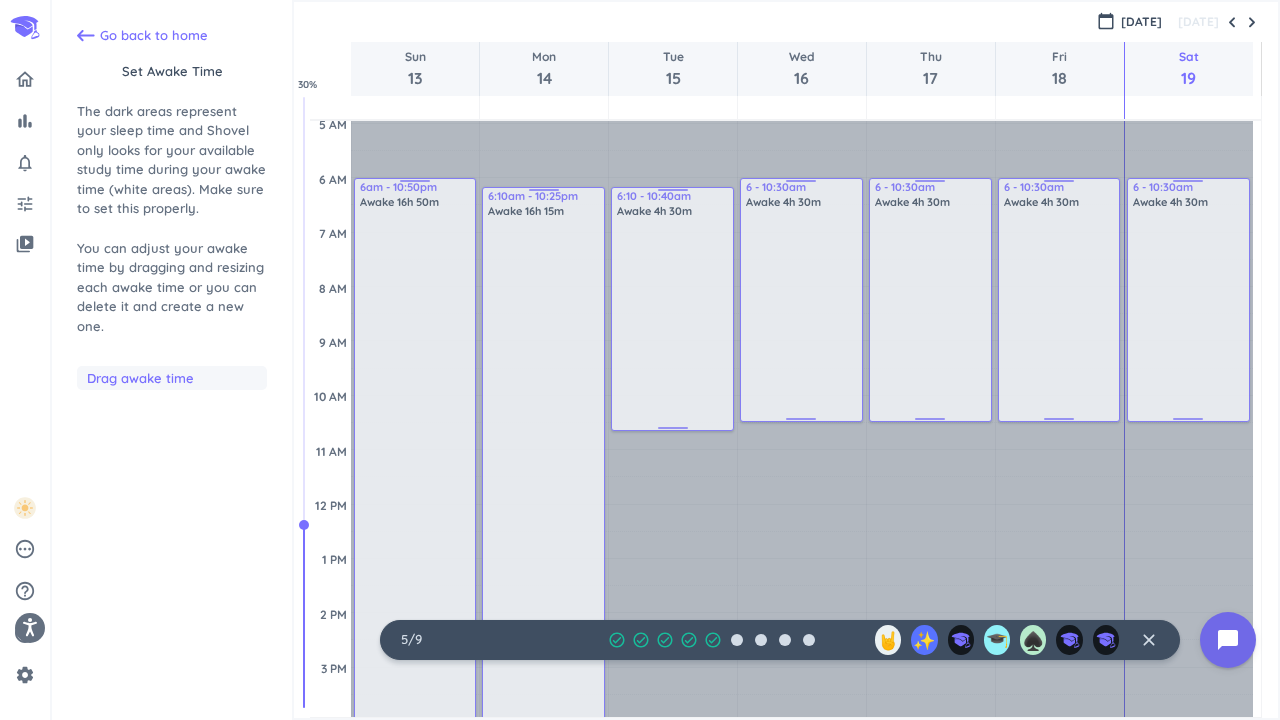 click on "6 - 10:30am Awake   4h 30m 6:10 - 10:40am Awake   4h 30m" at bounding box center [673, 721] 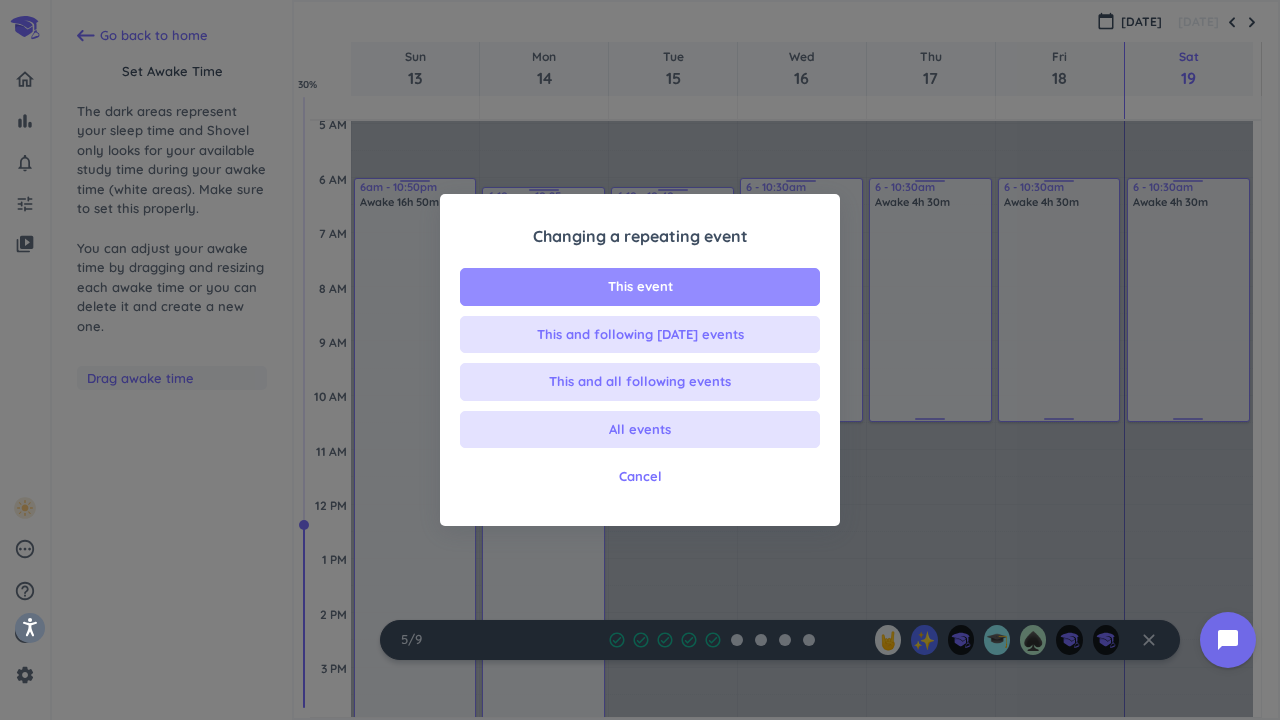 click on "This event" at bounding box center (640, 287) 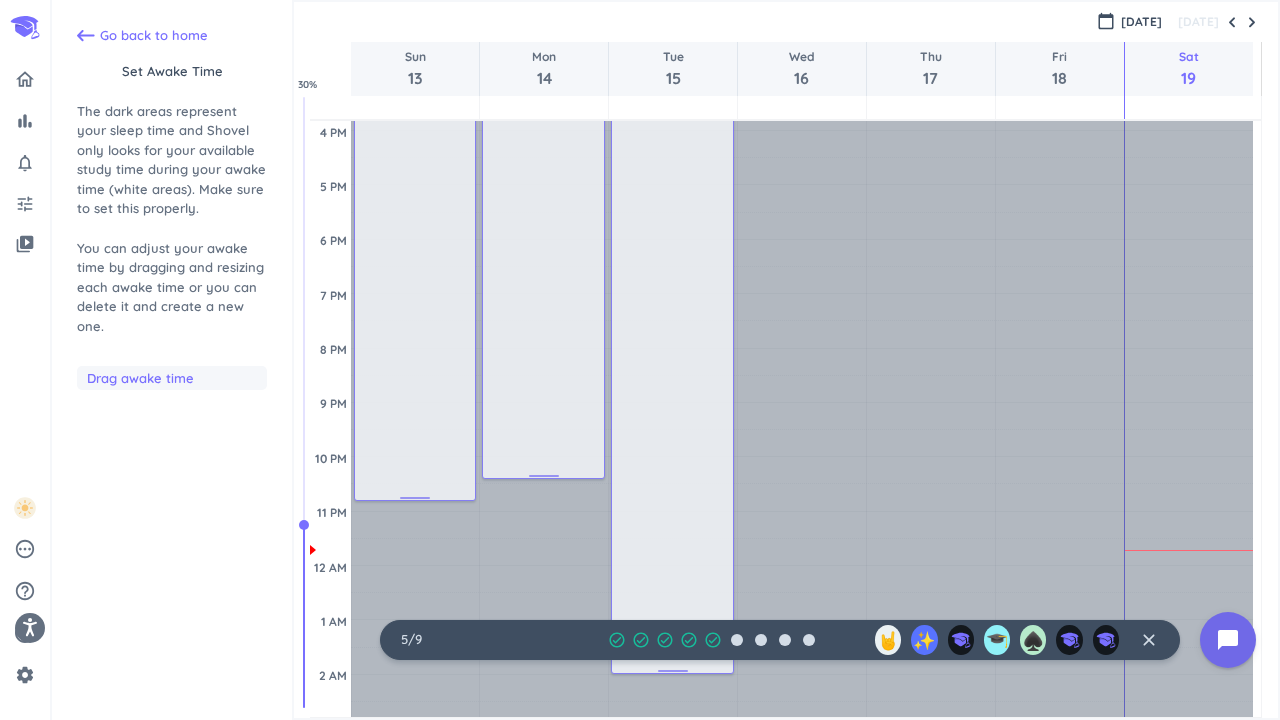 scroll, scrollTop: 664, scrollLeft: 0, axis: vertical 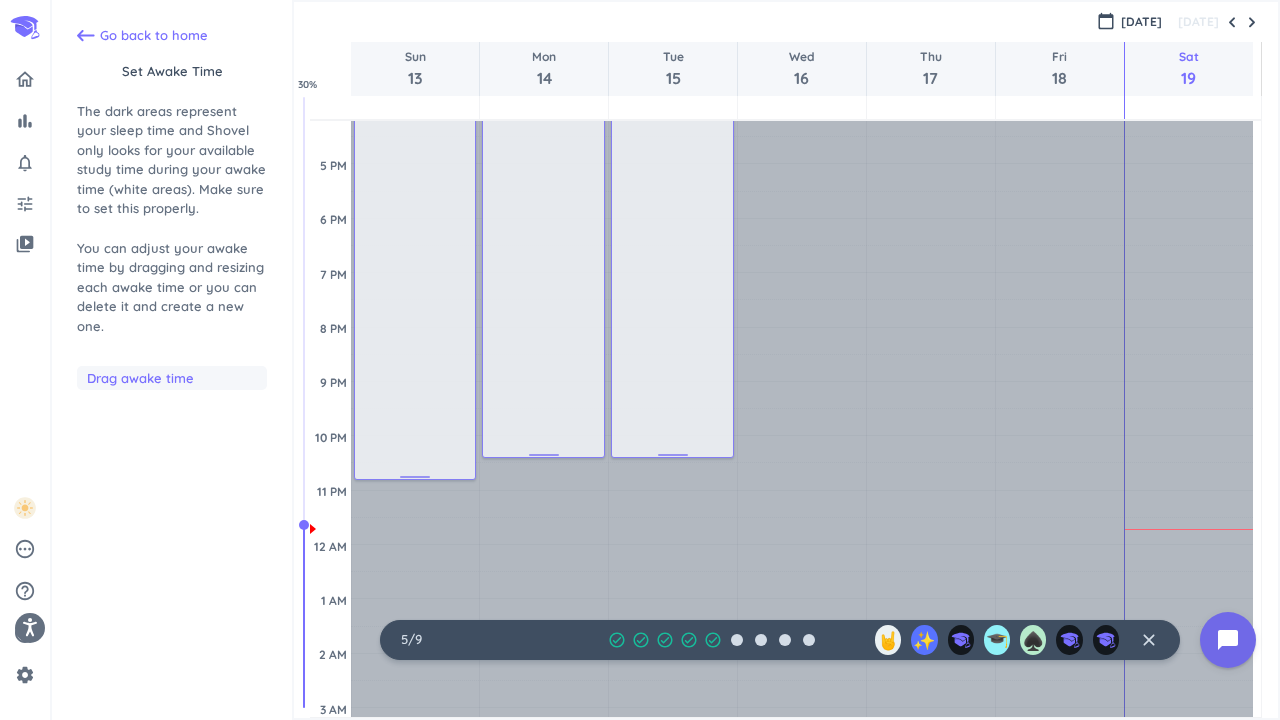 drag, startPoint x: 661, startPoint y: 433, endPoint x: 673, endPoint y: 459, distance: 28.635643 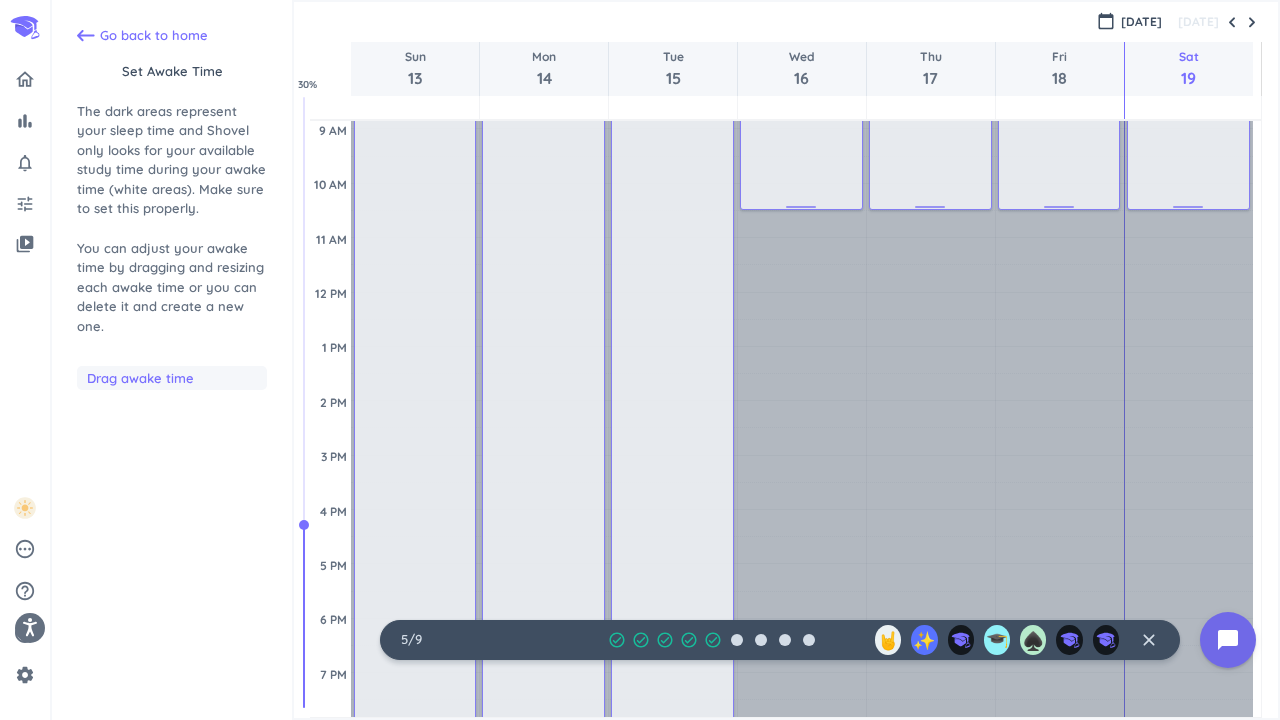 scroll, scrollTop: 0, scrollLeft: 0, axis: both 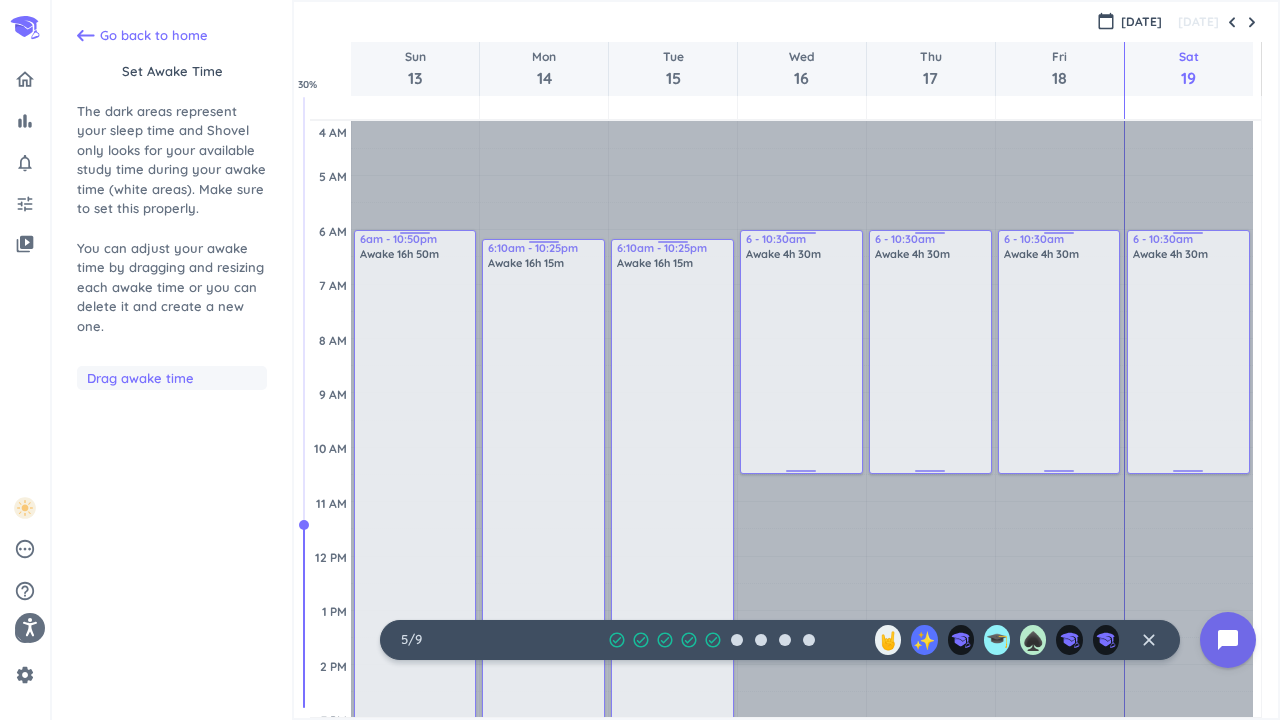 click on "Awake   4h 30m" at bounding box center (802, 358) 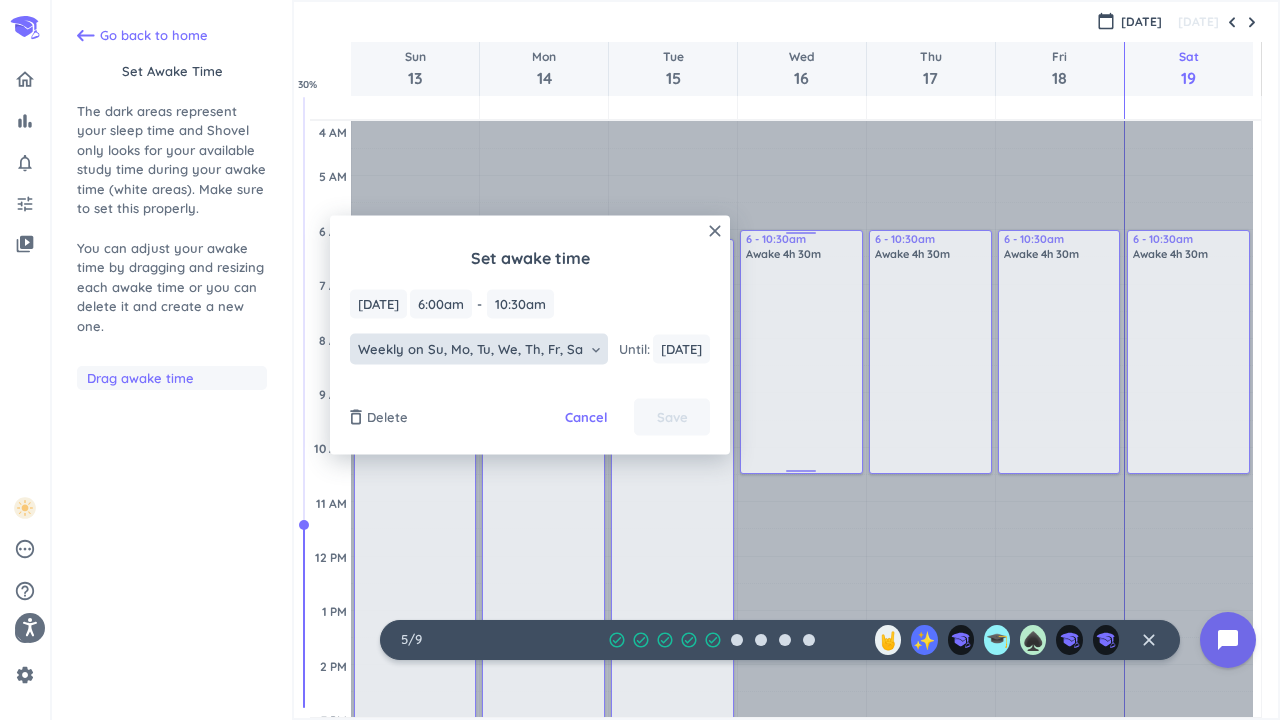 click on "Weekly on Su, Mo, Tu, We, Th, Fr, Sa" at bounding box center [470, 349] 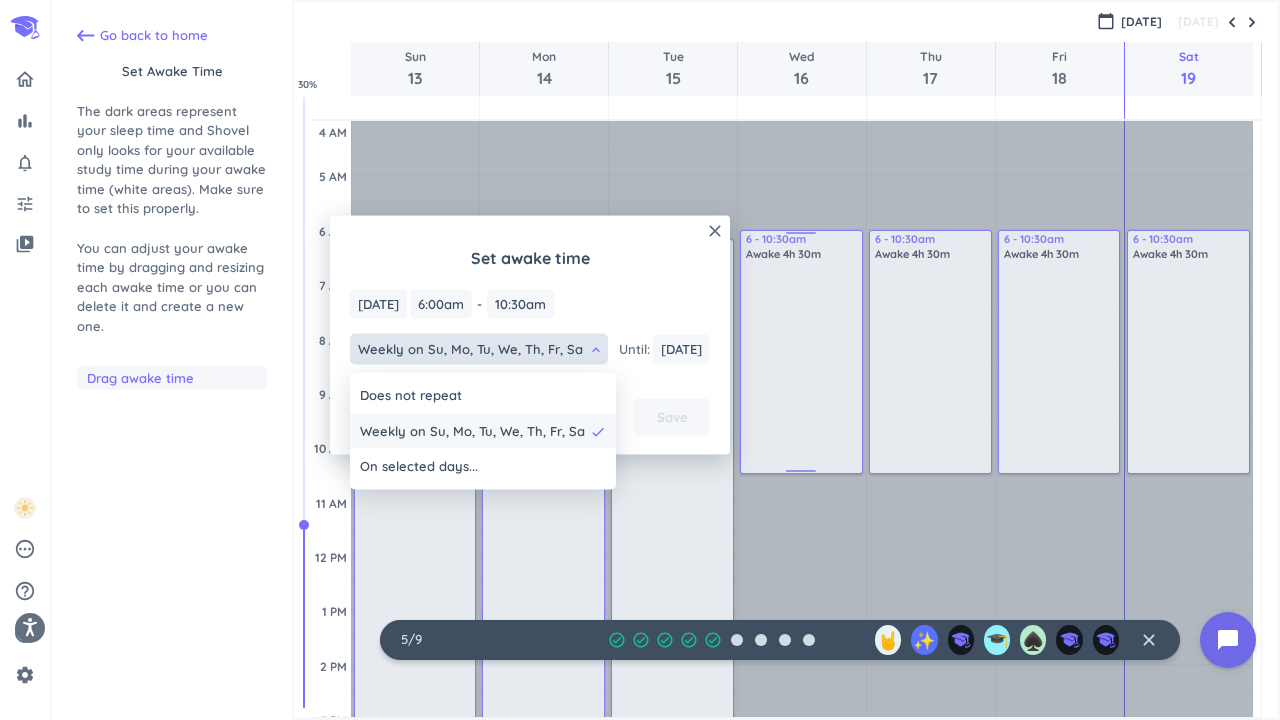 click on "Weekly on Su, Mo, Tu, We, Th, Fr, Sa" at bounding box center (472, 431) 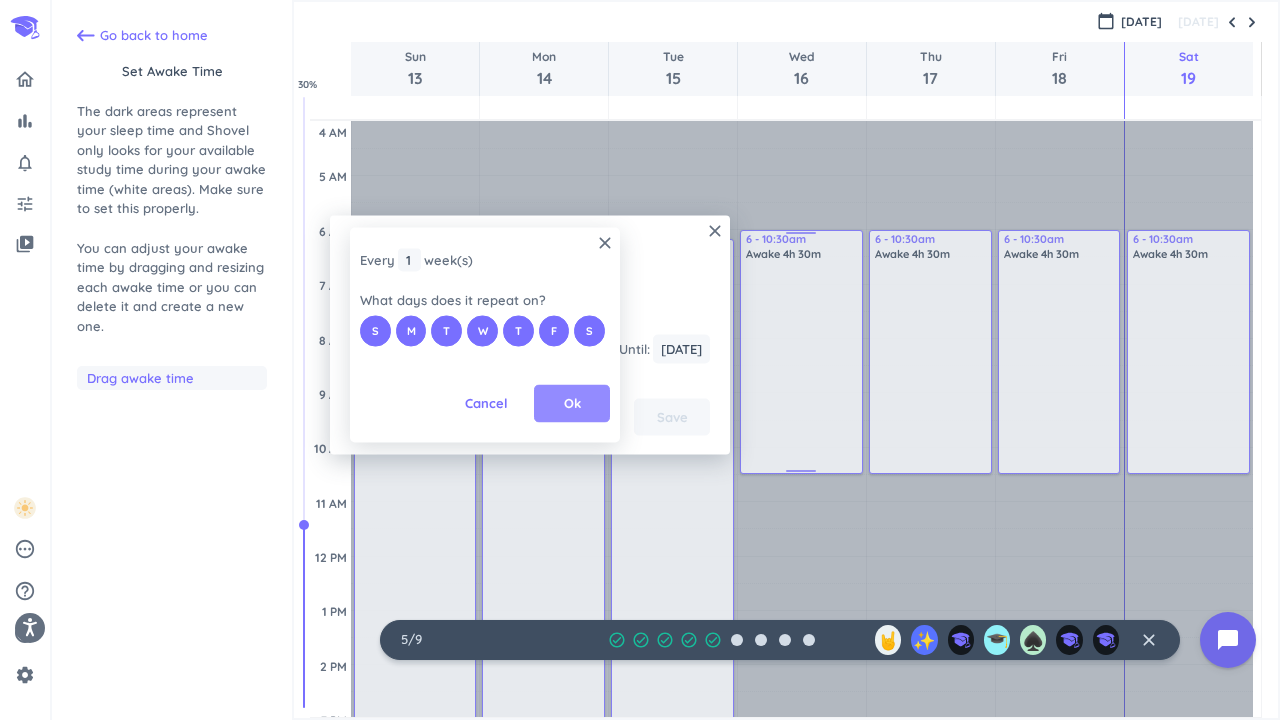 click on "Ok" at bounding box center (572, 404) 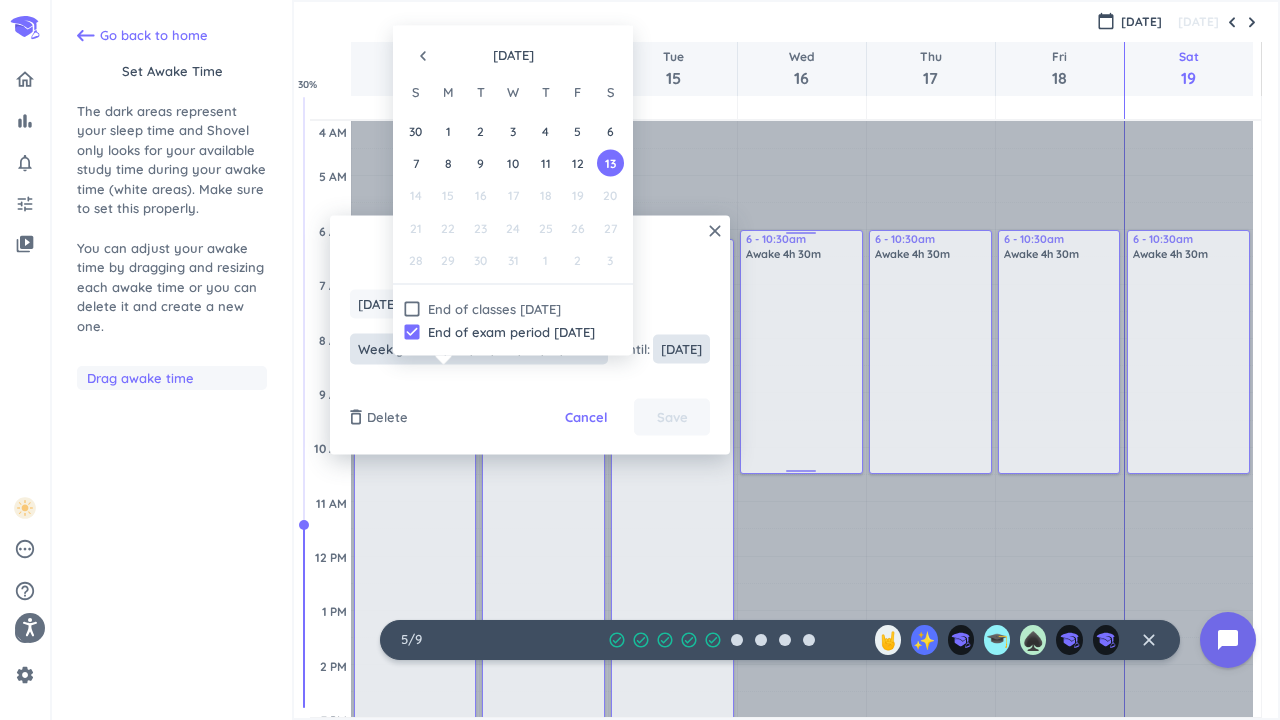 click on "[DATE]" at bounding box center [681, 349] 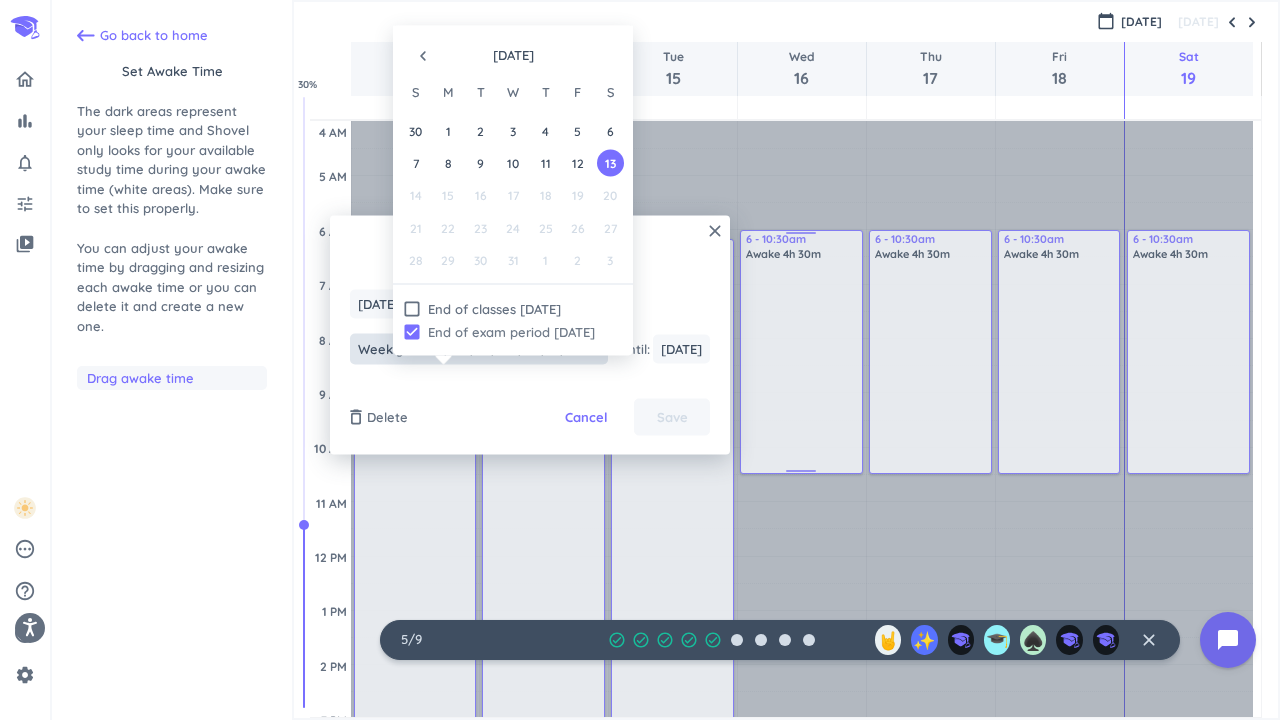 click on "check_box" at bounding box center [412, 331] 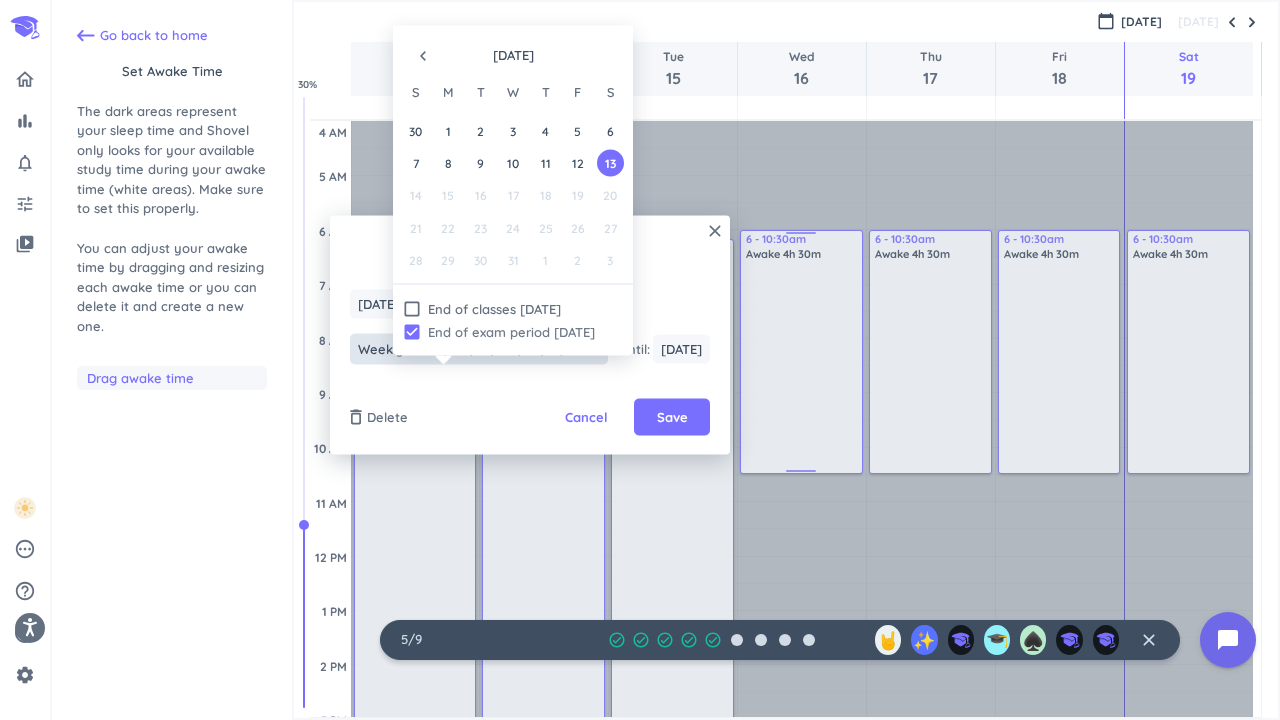 click on "check_box" at bounding box center (412, 331) 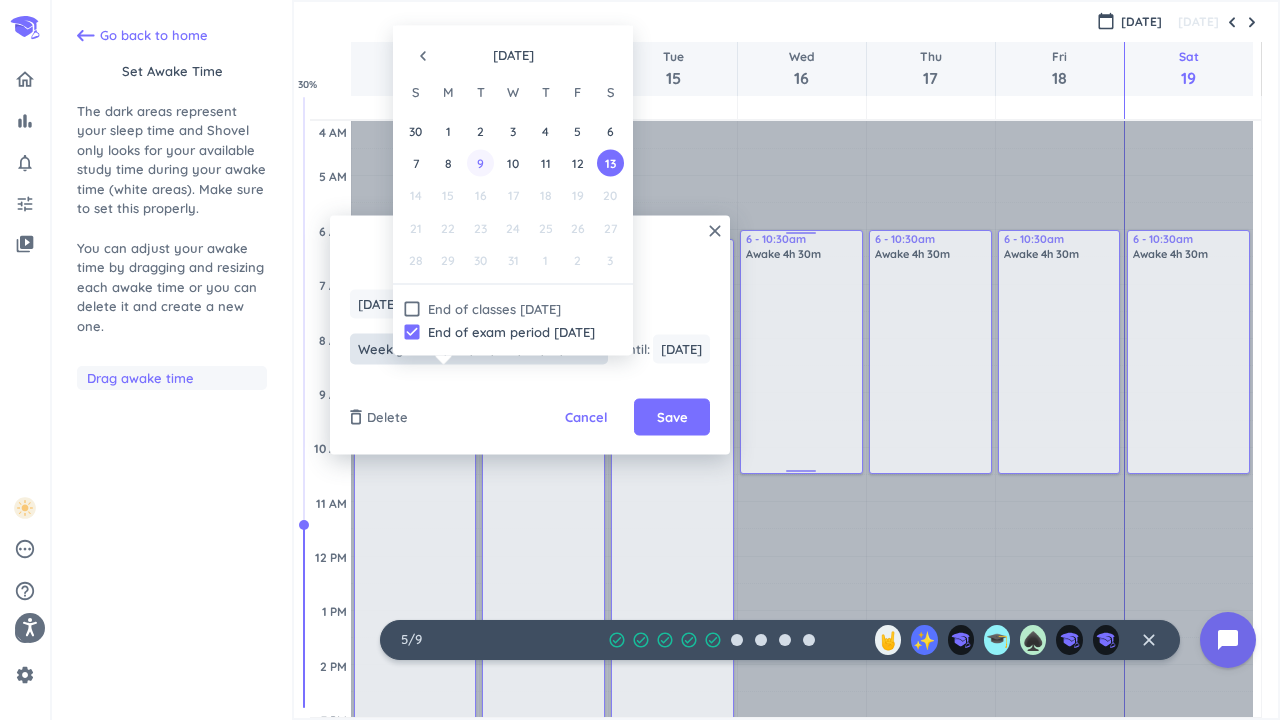 click on "9" at bounding box center (480, 163) 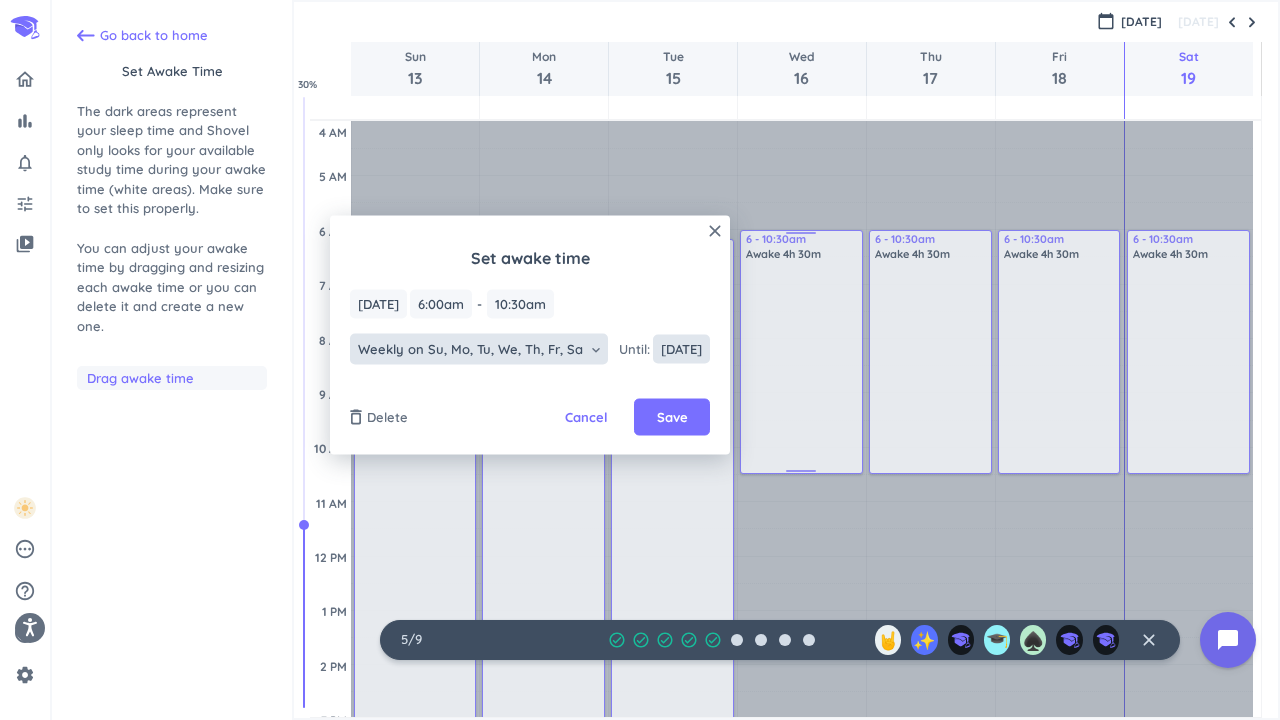 click on "[DATE]" at bounding box center [681, 349] 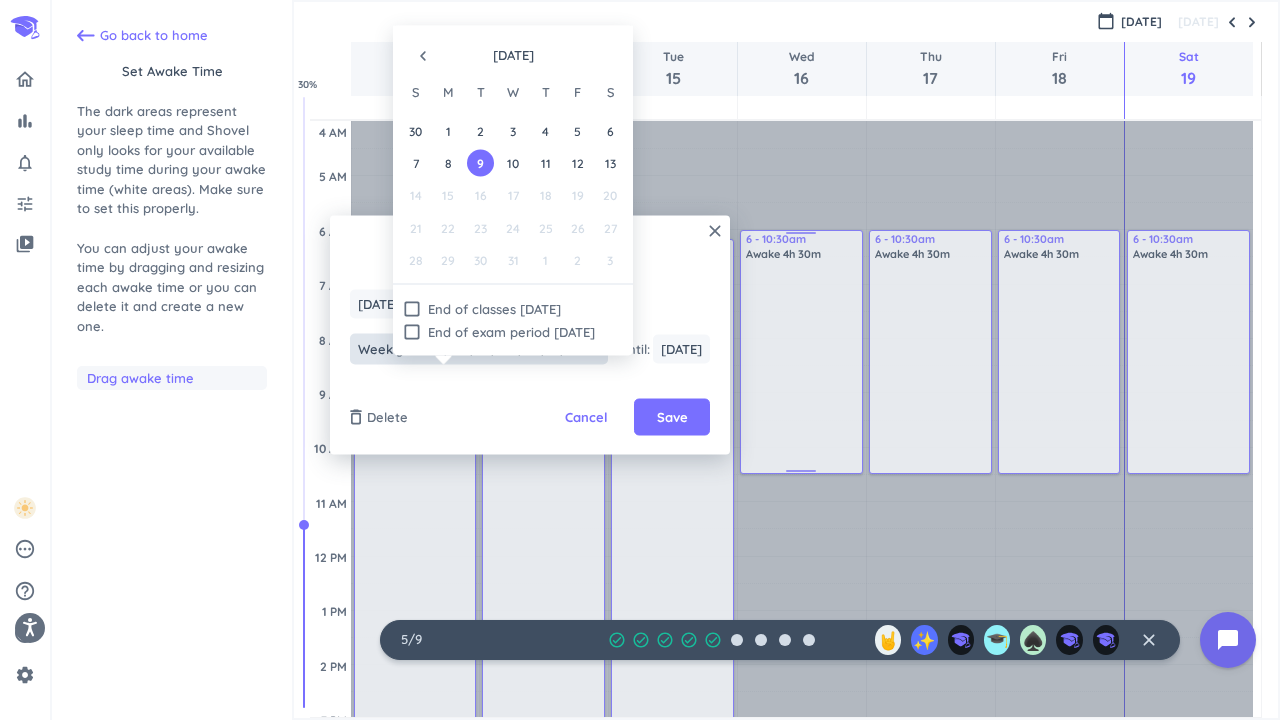 click on "navigate_before" at bounding box center [423, 56] 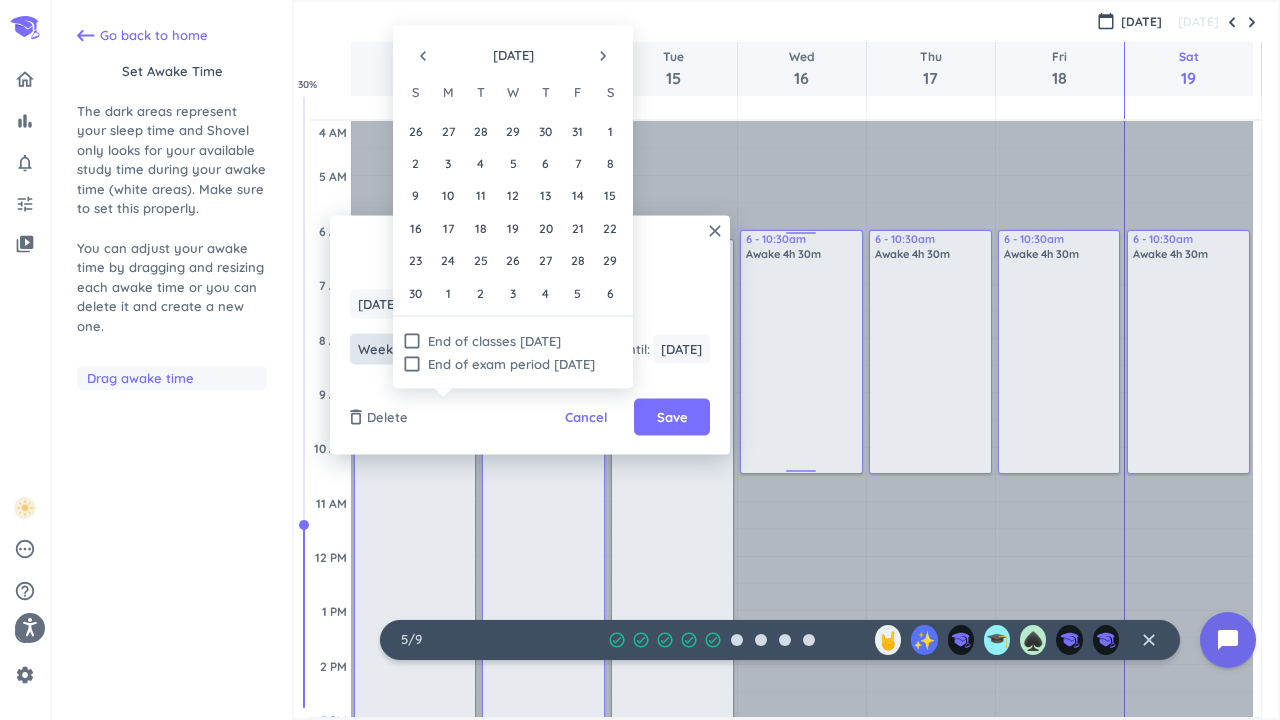 click on "navigate_before" at bounding box center [423, 56] 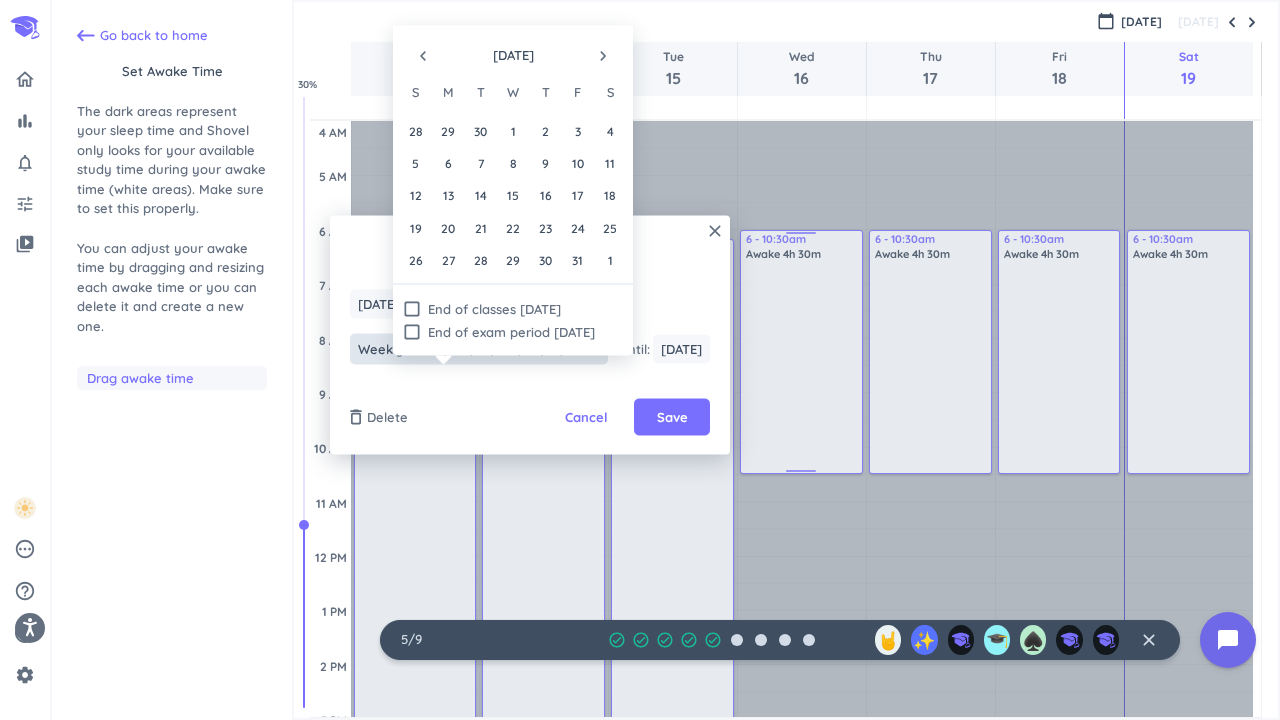 click on "navigate_before" at bounding box center (423, 56) 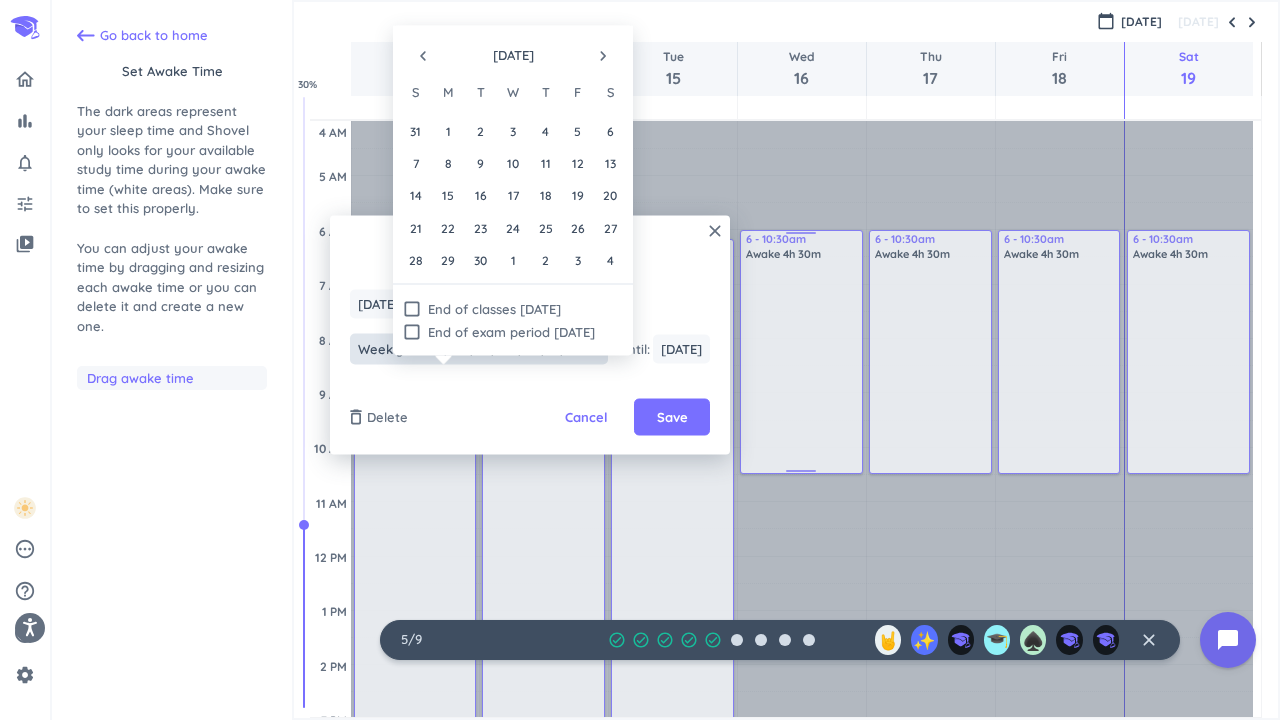 click on "navigate_before" at bounding box center (423, 56) 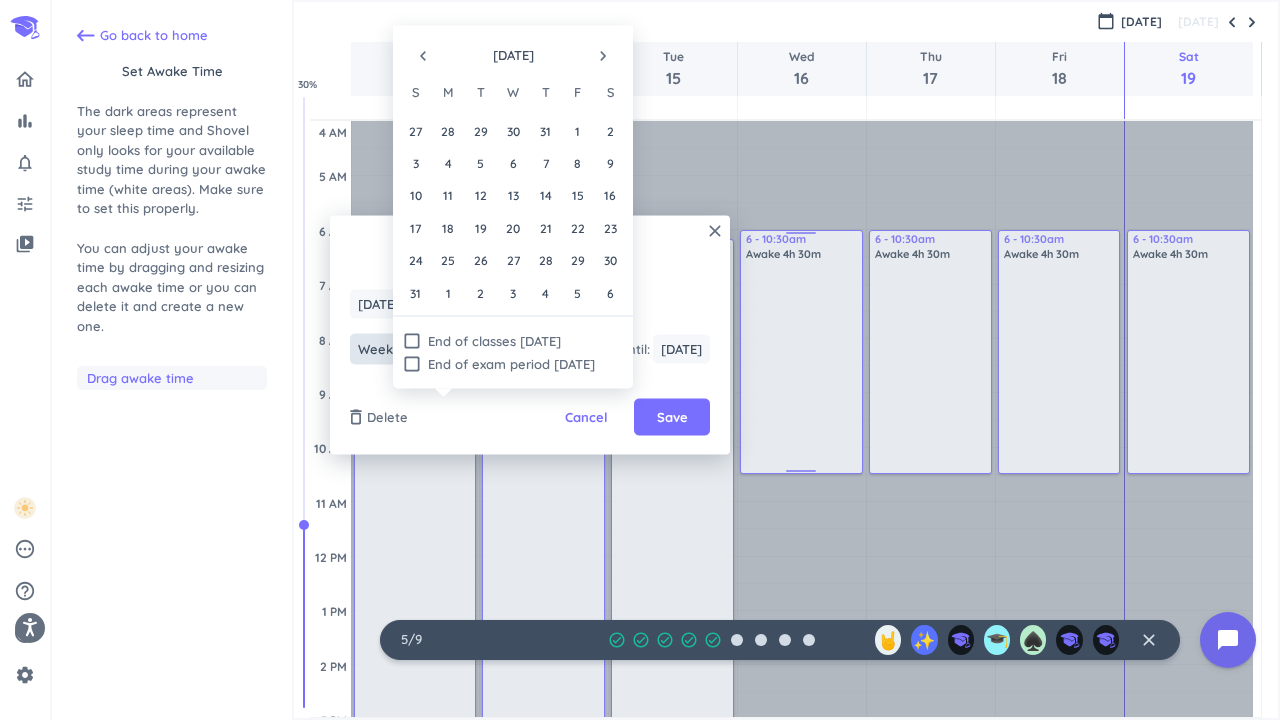 click on "navigate_before" at bounding box center [423, 56] 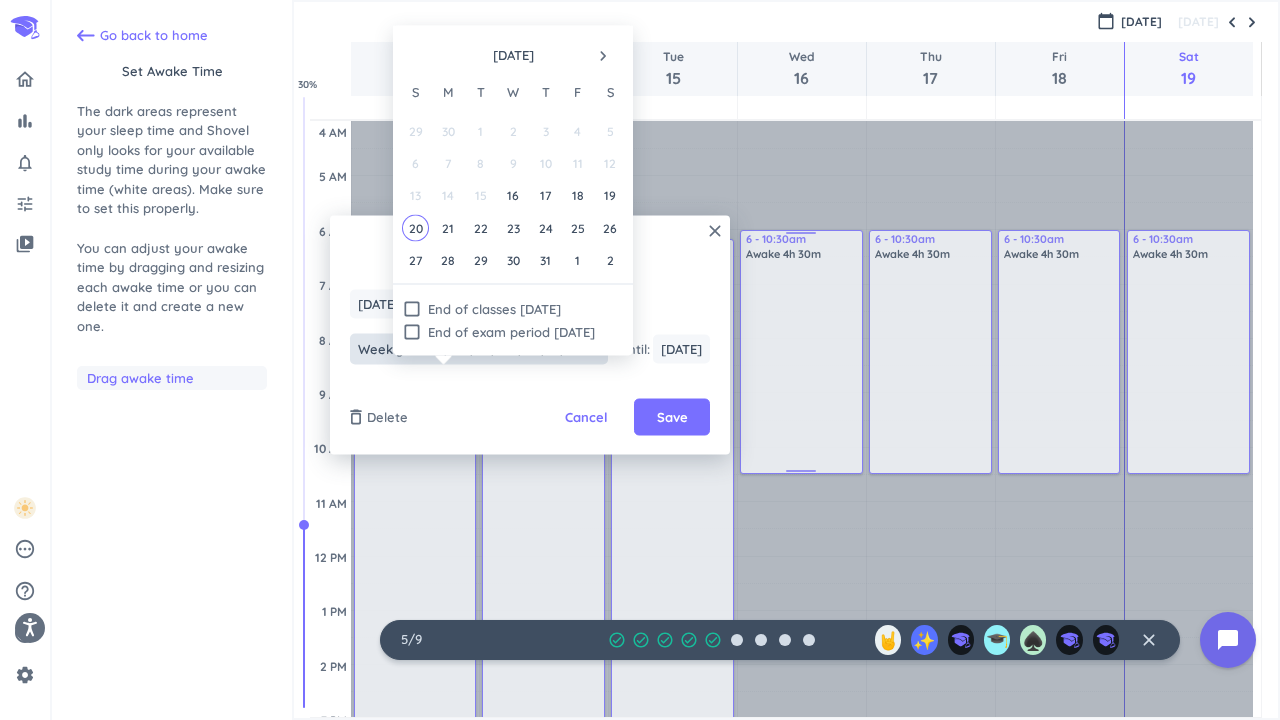 click at bounding box center [423, 56] 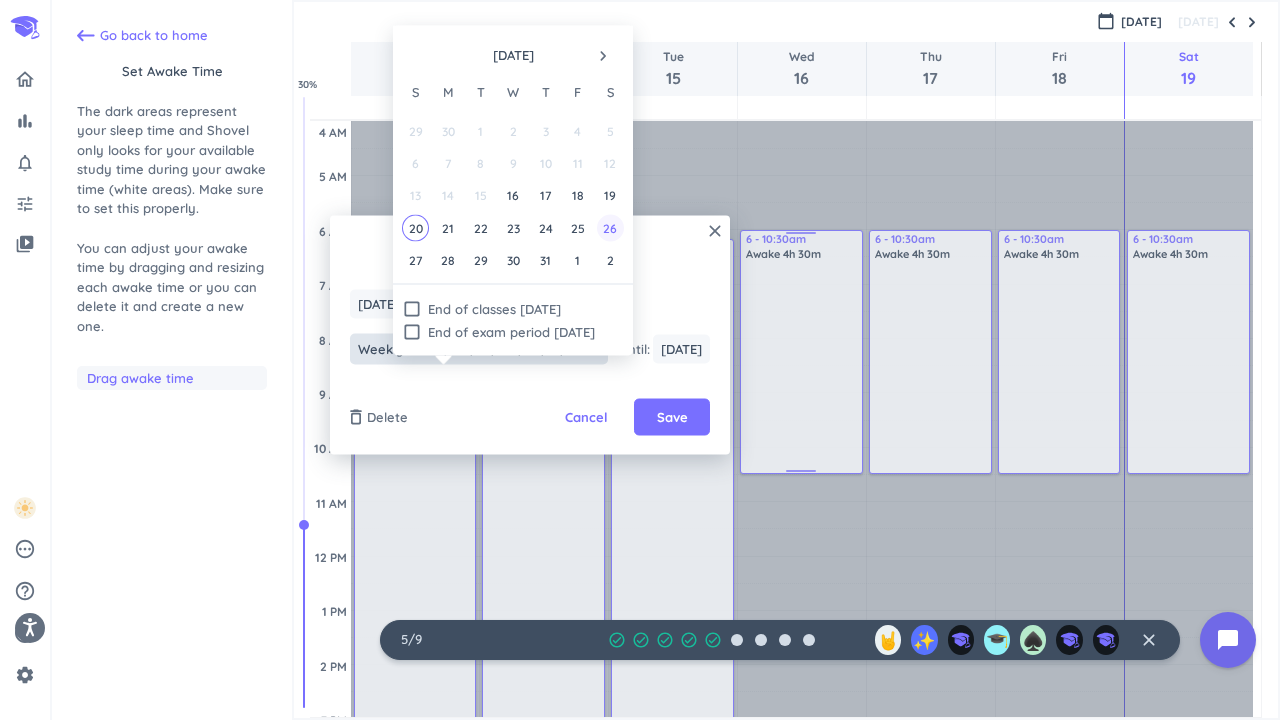 click on "26" at bounding box center (610, 227) 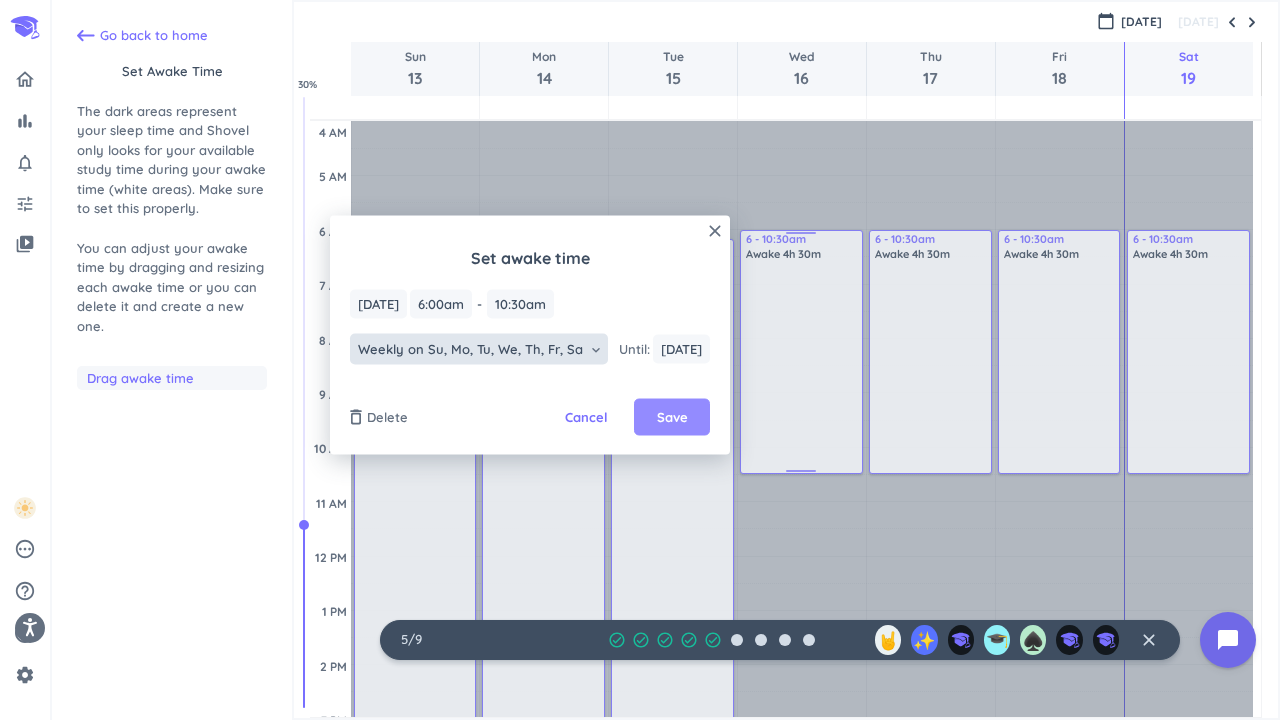 click on "Save" at bounding box center [672, 417] 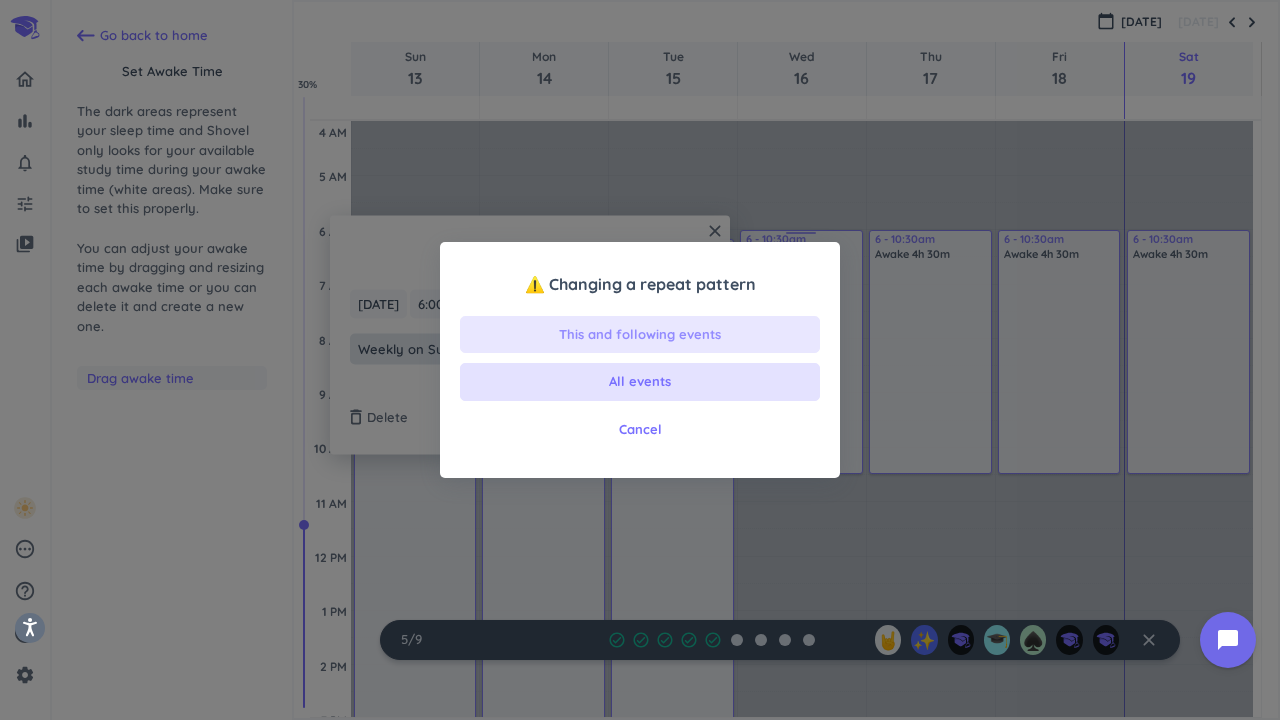 click on "This and following events" at bounding box center [640, 335] 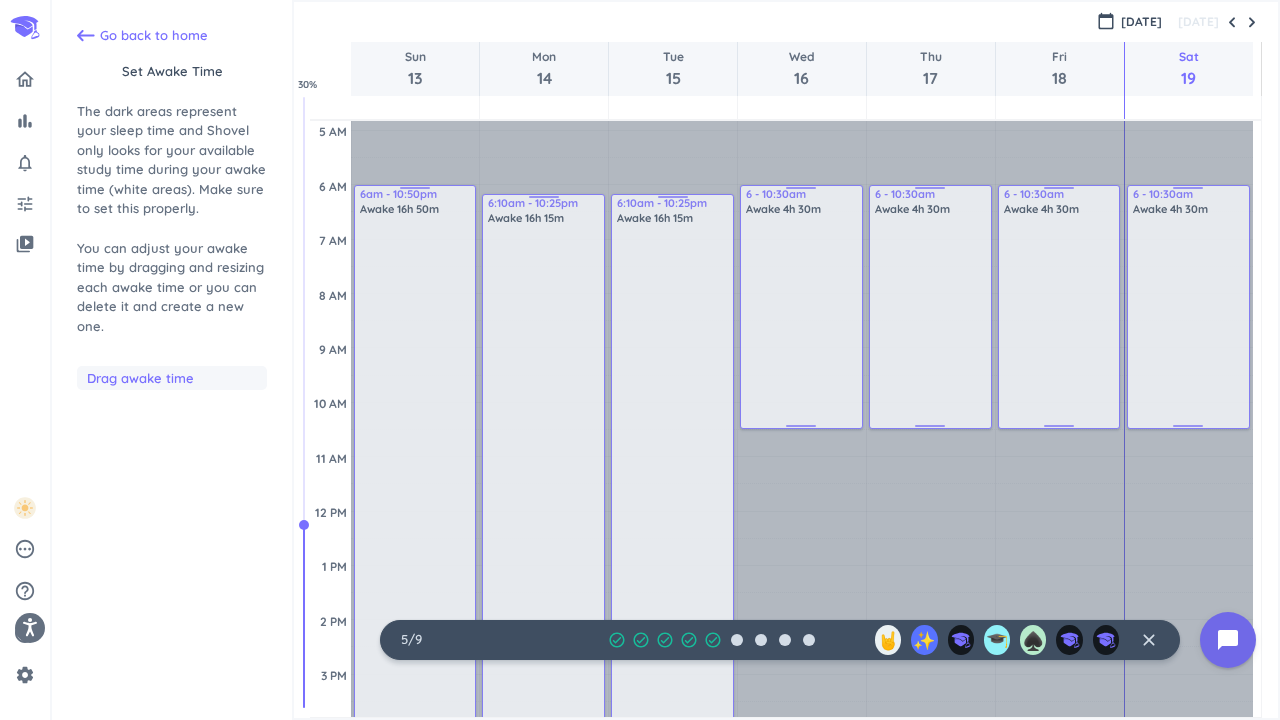 scroll, scrollTop: 100, scrollLeft: 0, axis: vertical 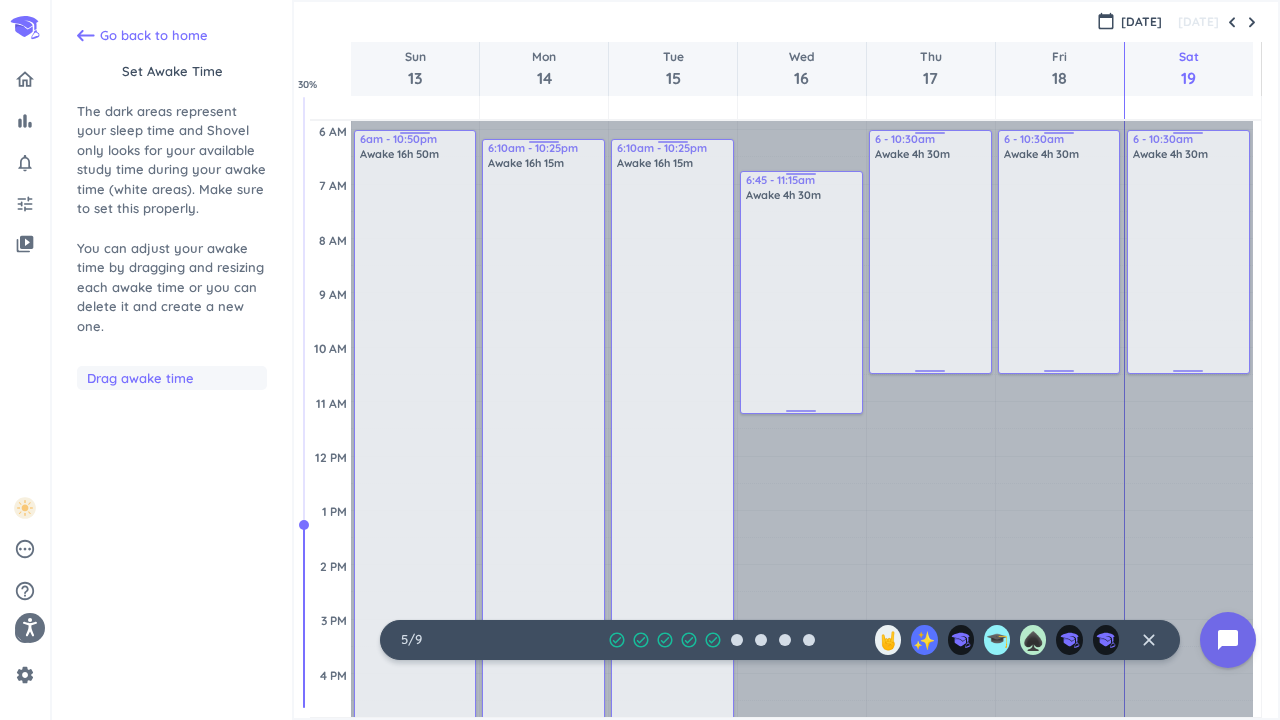 drag, startPoint x: 791, startPoint y: 366, endPoint x: 795, endPoint y: 416, distance: 50.159744 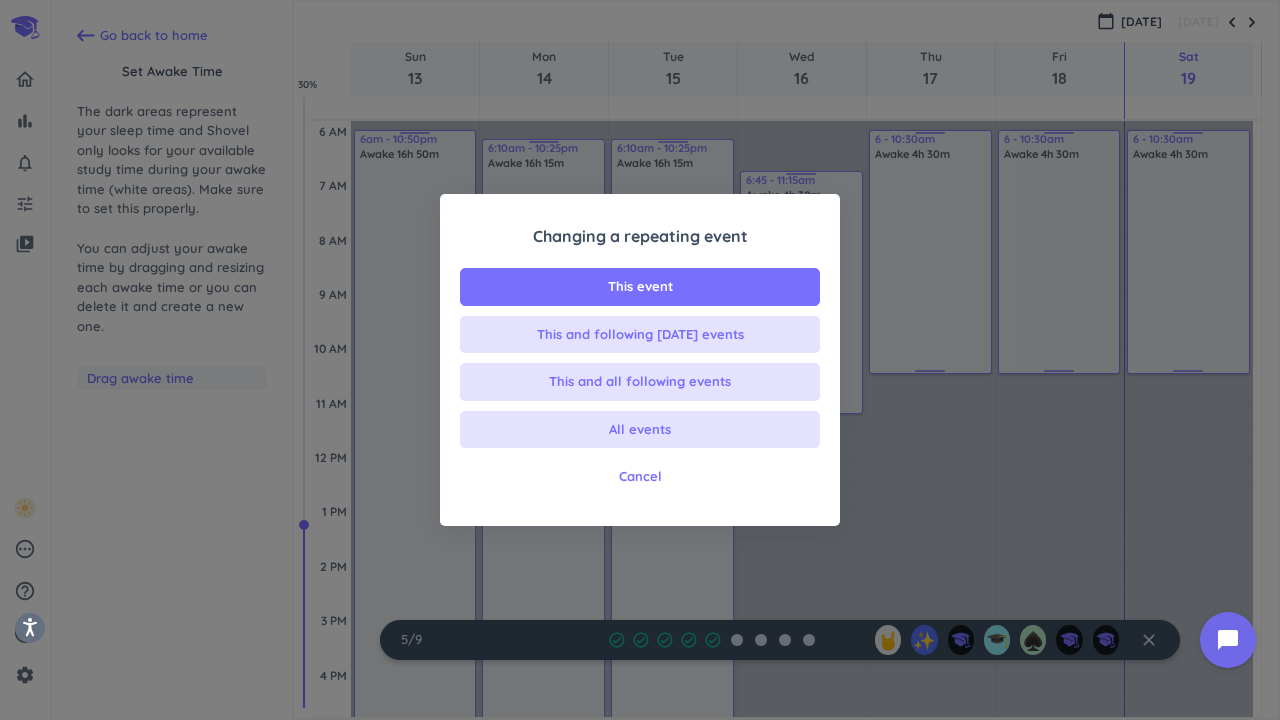 drag, startPoint x: 795, startPoint y: 394, endPoint x: 890, endPoint y: 279, distance: 149.16434 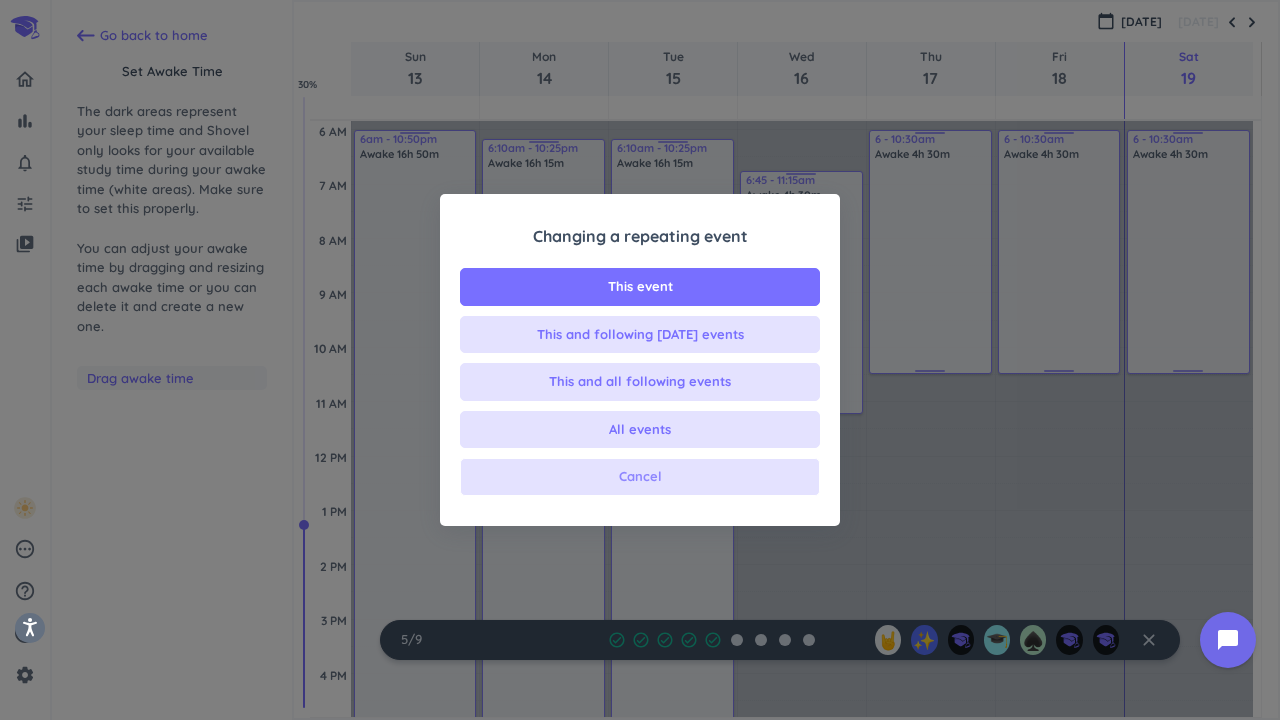 click on "Cancel" at bounding box center [640, 477] 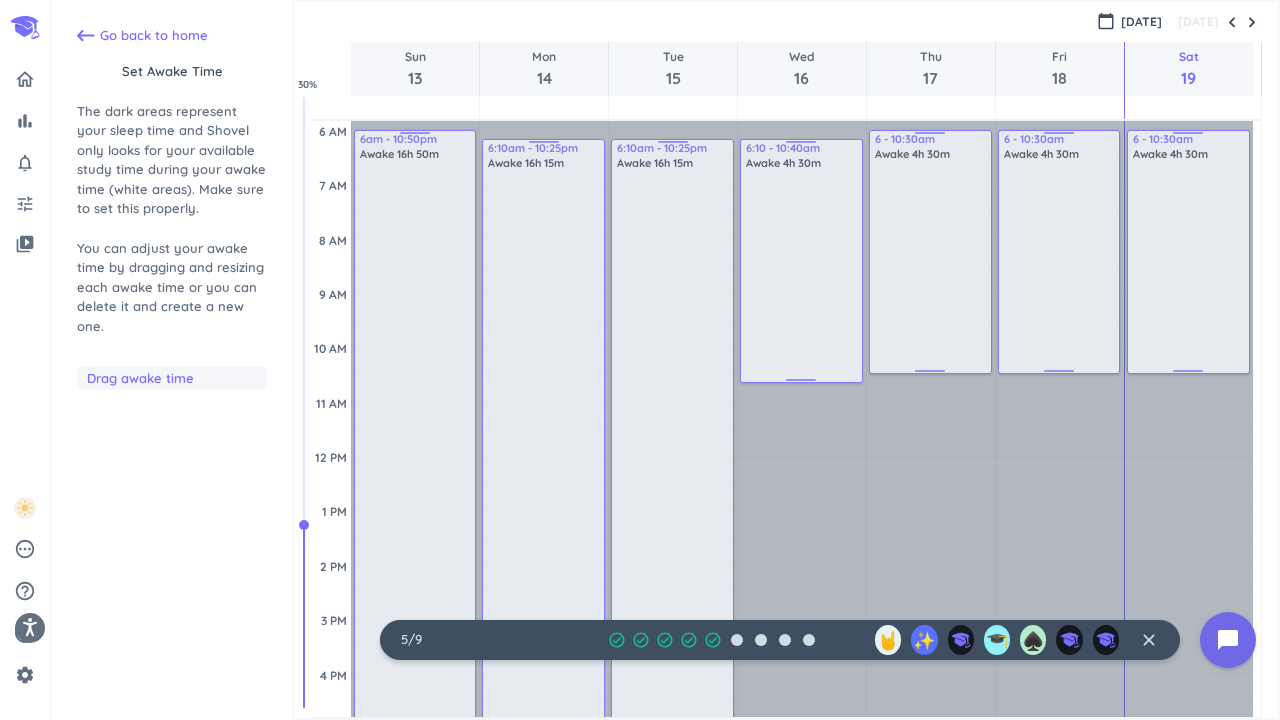 drag, startPoint x: 839, startPoint y: 287, endPoint x: 820, endPoint y: 294, distance: 20.248457 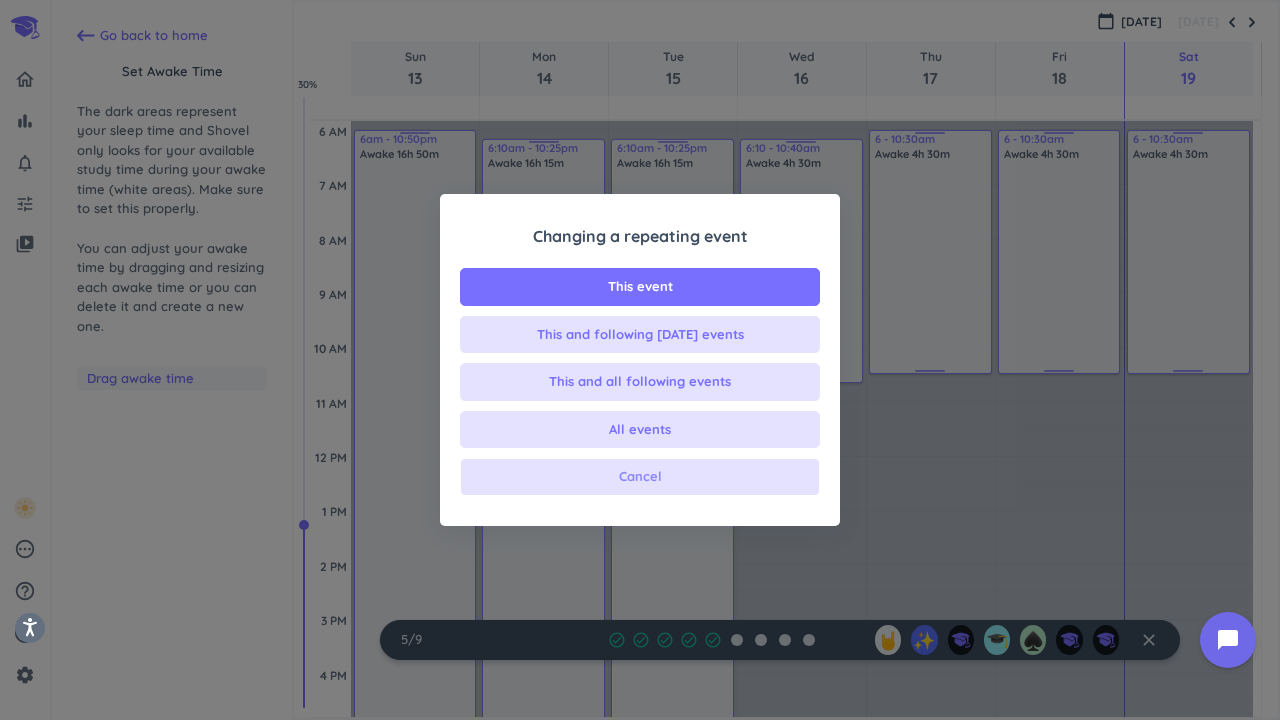 click on "Cancel" at bounding box center (640, 477) 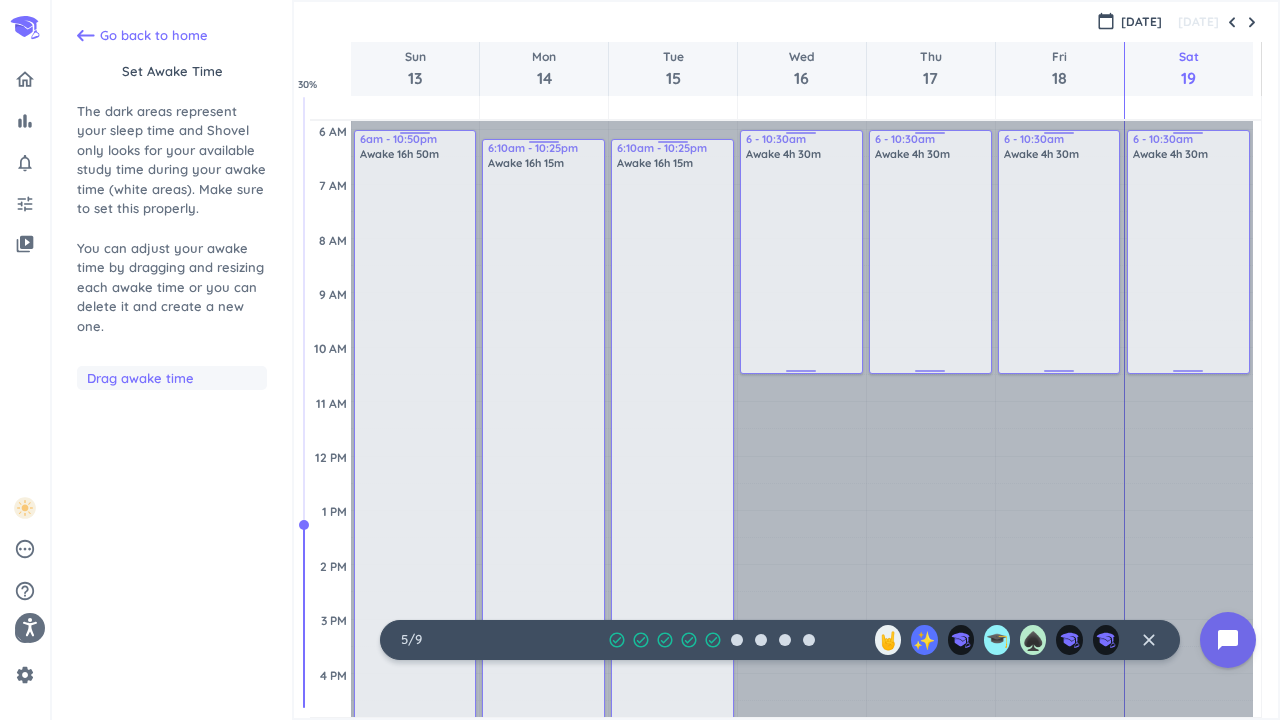 click on "Awake   16h 15m" at bounding box center [544, 587] 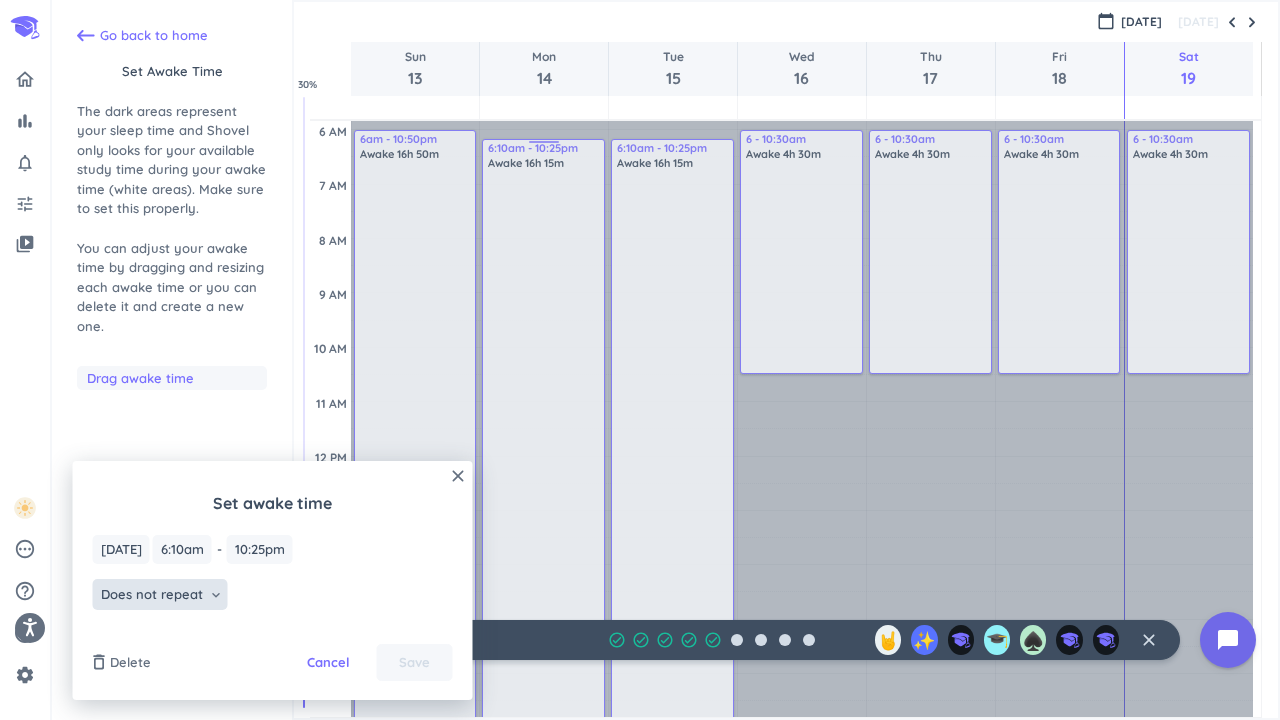 click on "Does not repeat" at bounding box center [152, 595] 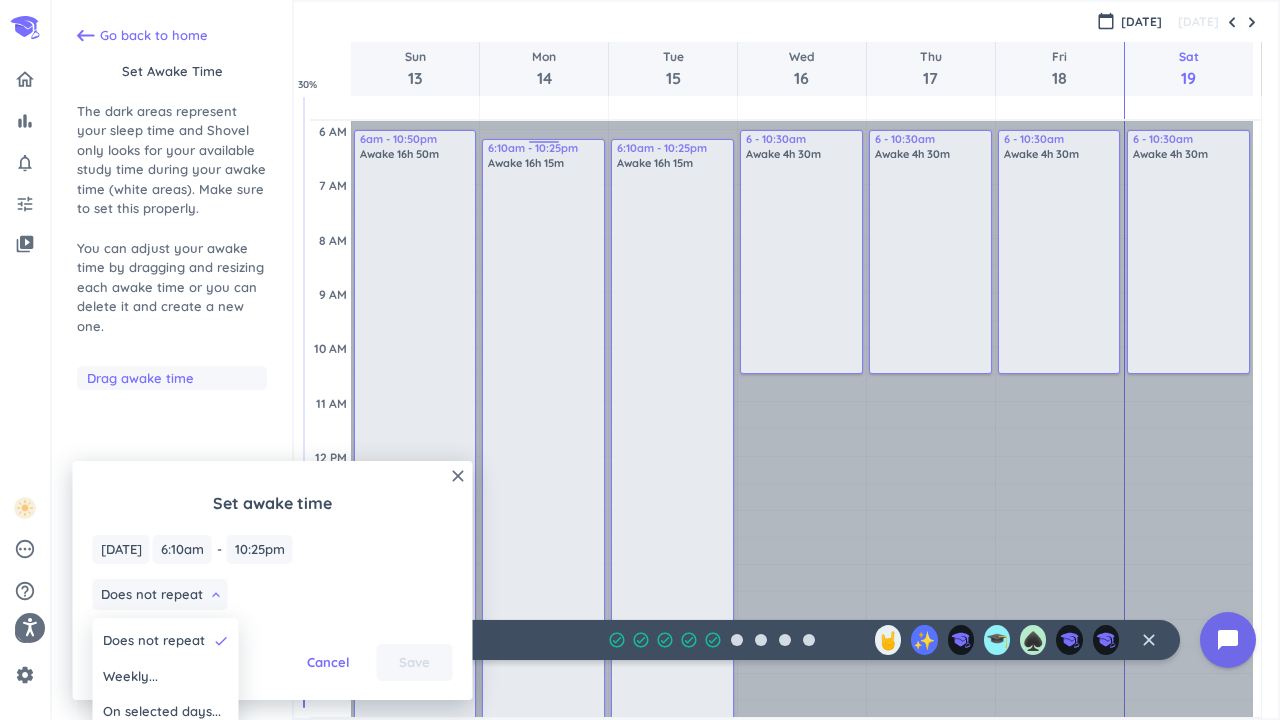 click at bounding box center (273, 580) 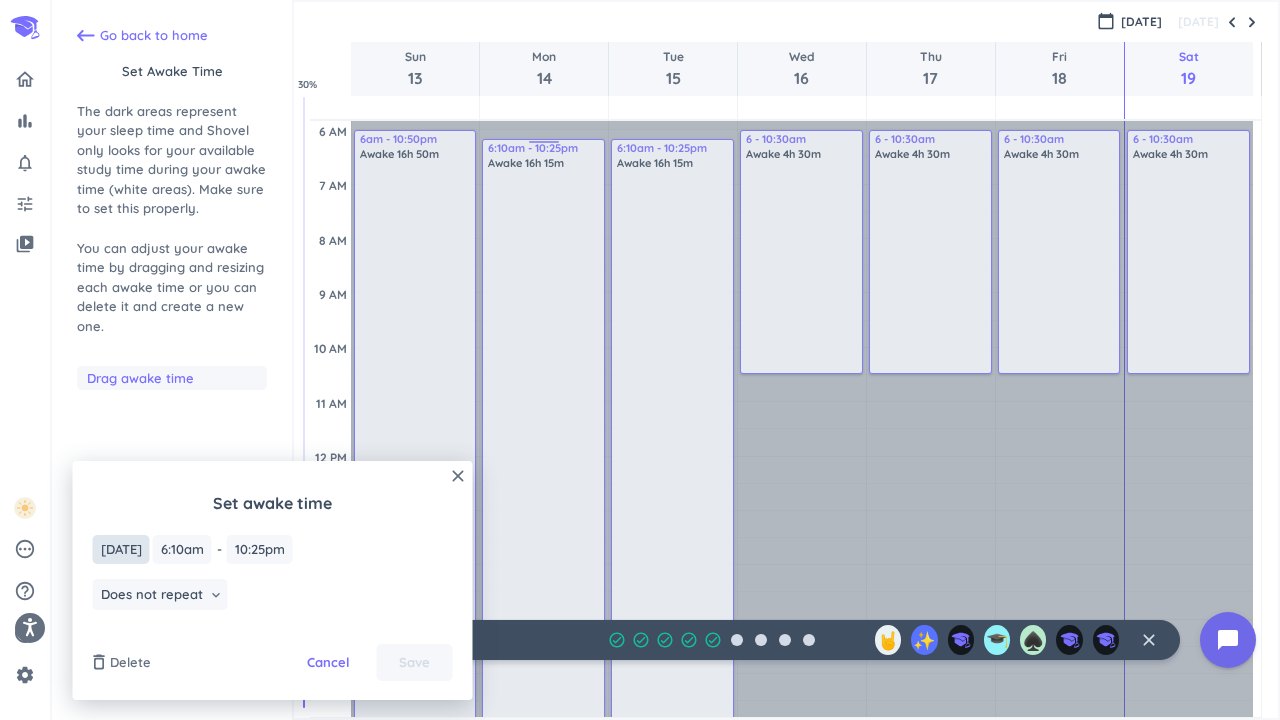 click on "[DATE]" at bounding box center (121, 549) 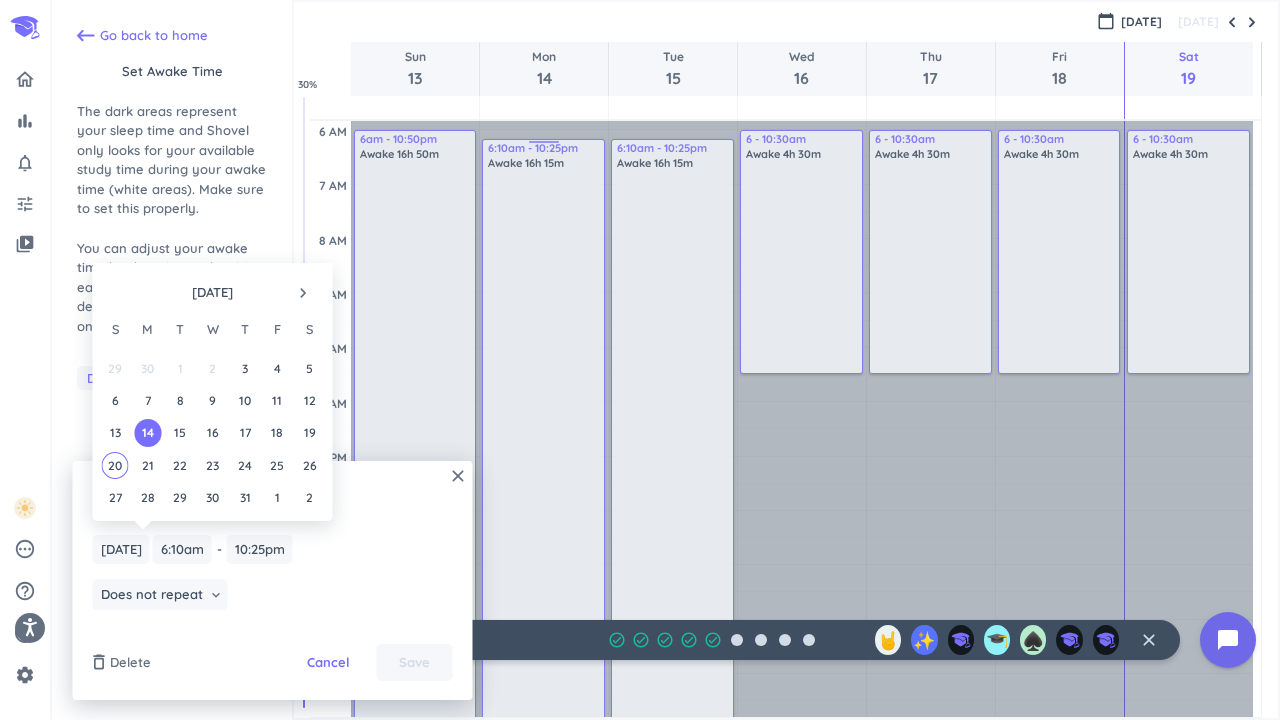 drag, startPoint x: 253, startPoint y: 602, endPoint x: 241, endPoint y: 601, distance: 12.0415945 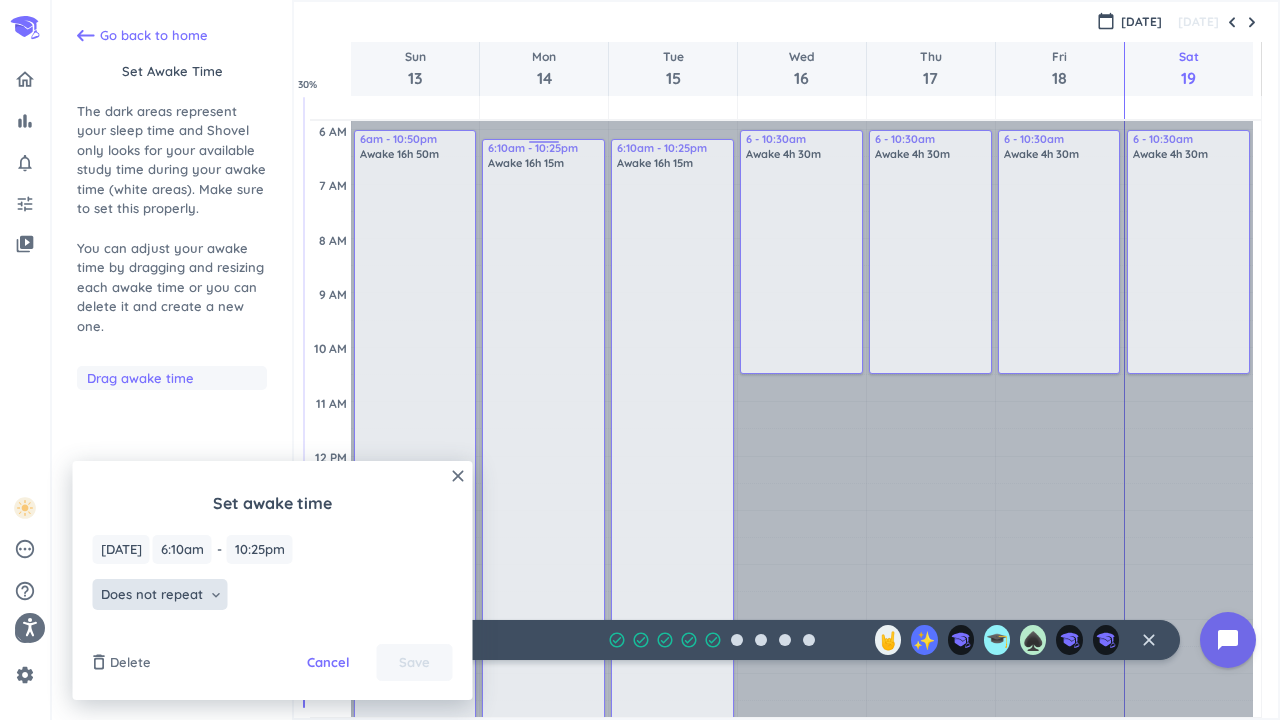 click on "keyboard_arrow_down" at bounding box center [216, 595] 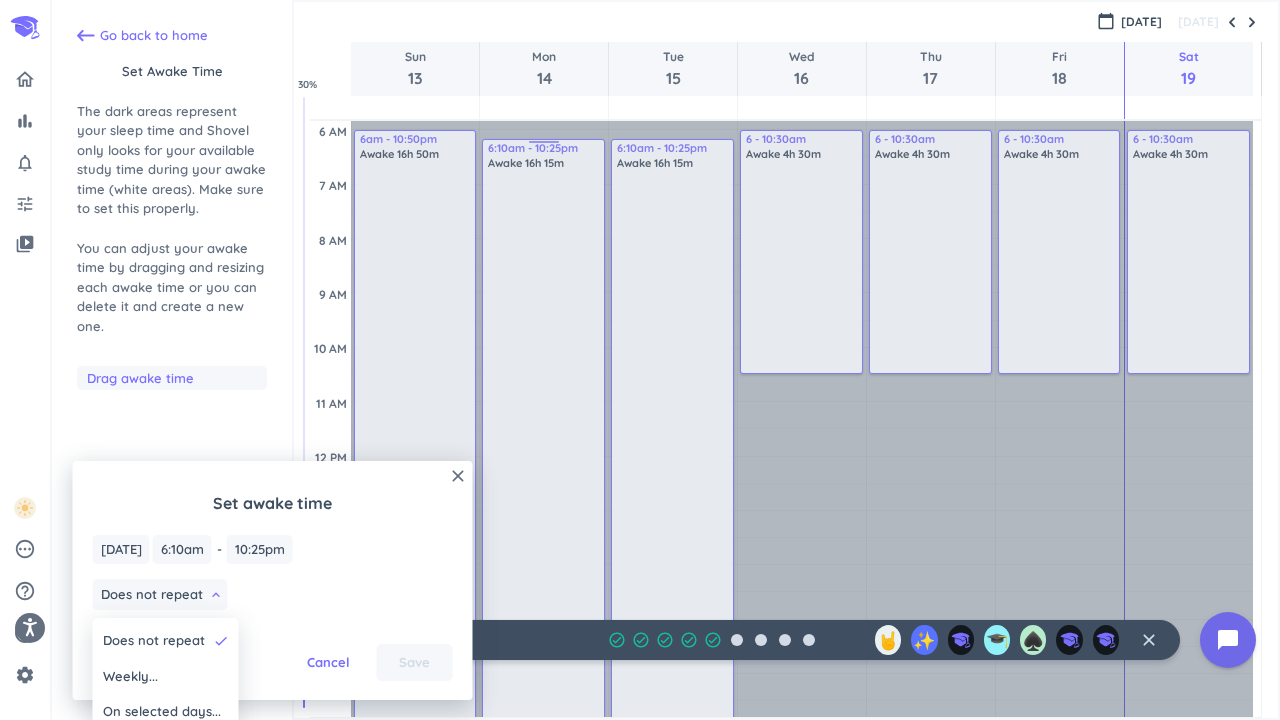 click on "On selected days..." at bounding box center (162, 712) 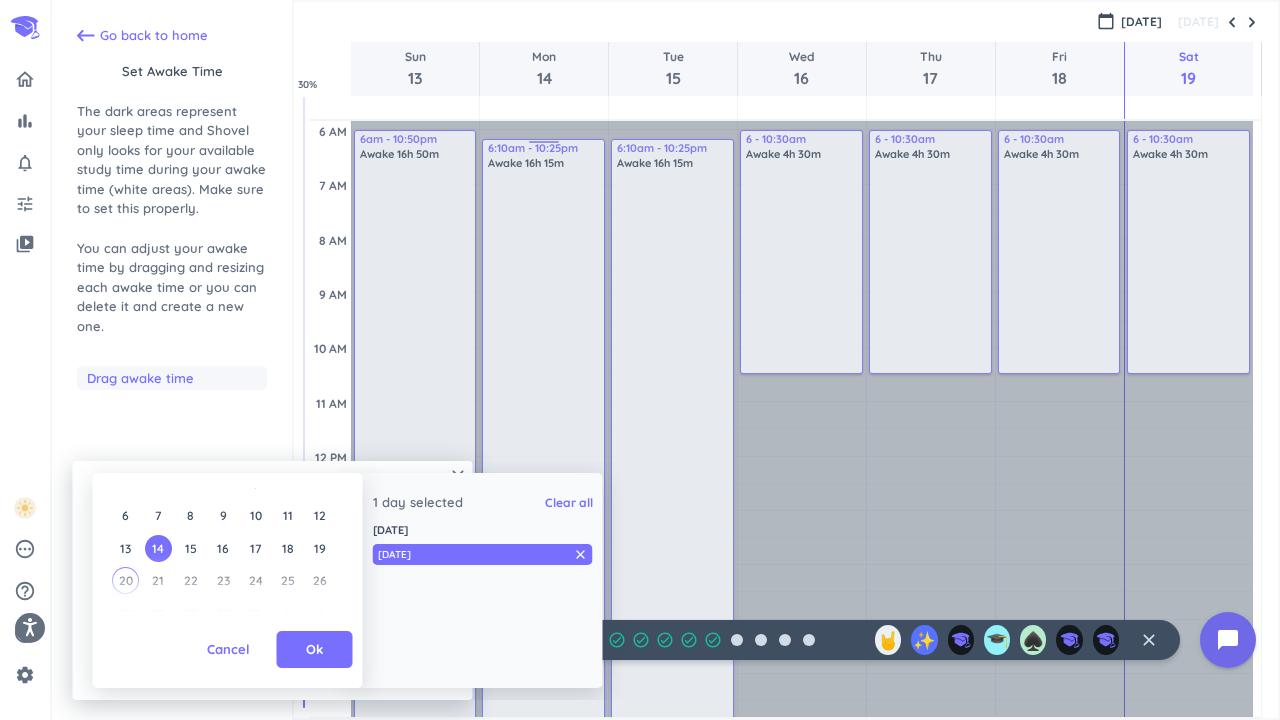 scroll, scrollTop: 164, scrollLeft: 0, axis: vertical 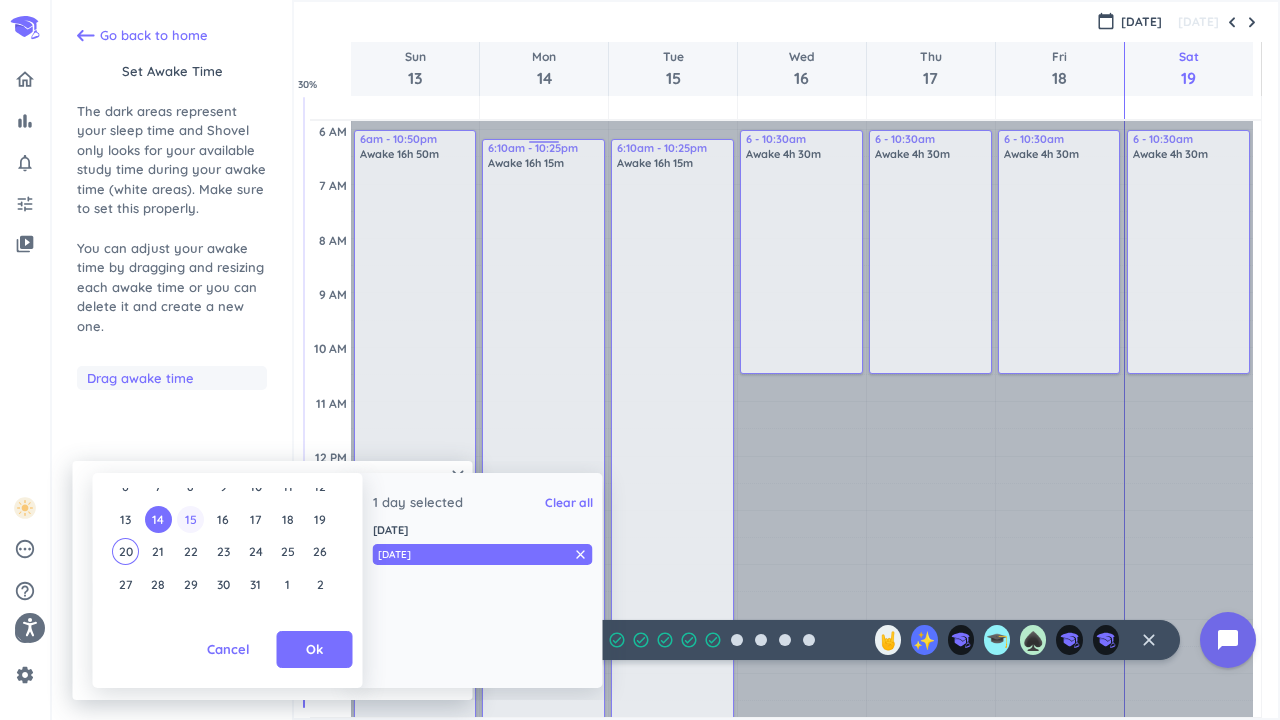click on "15" at bounding box center [189, 519] 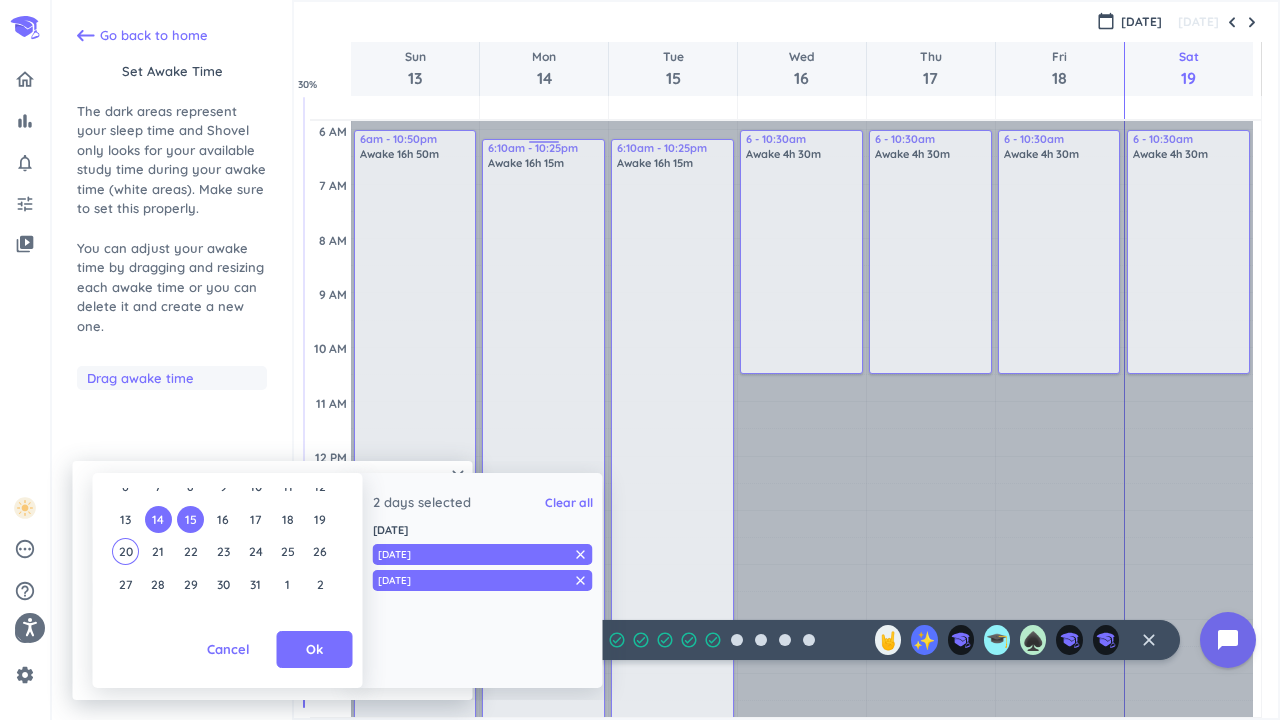 click on "14" at bounding box center (157, 519) 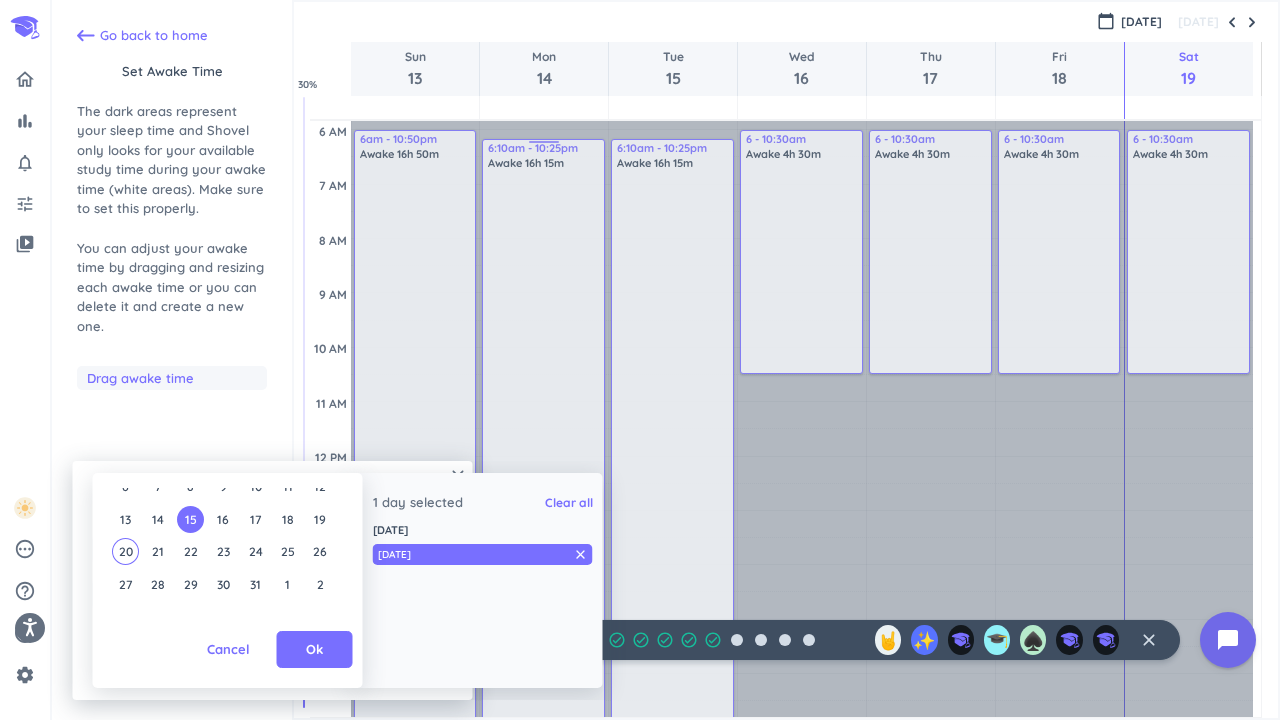 click on "15" at bounding box center [189, 519] 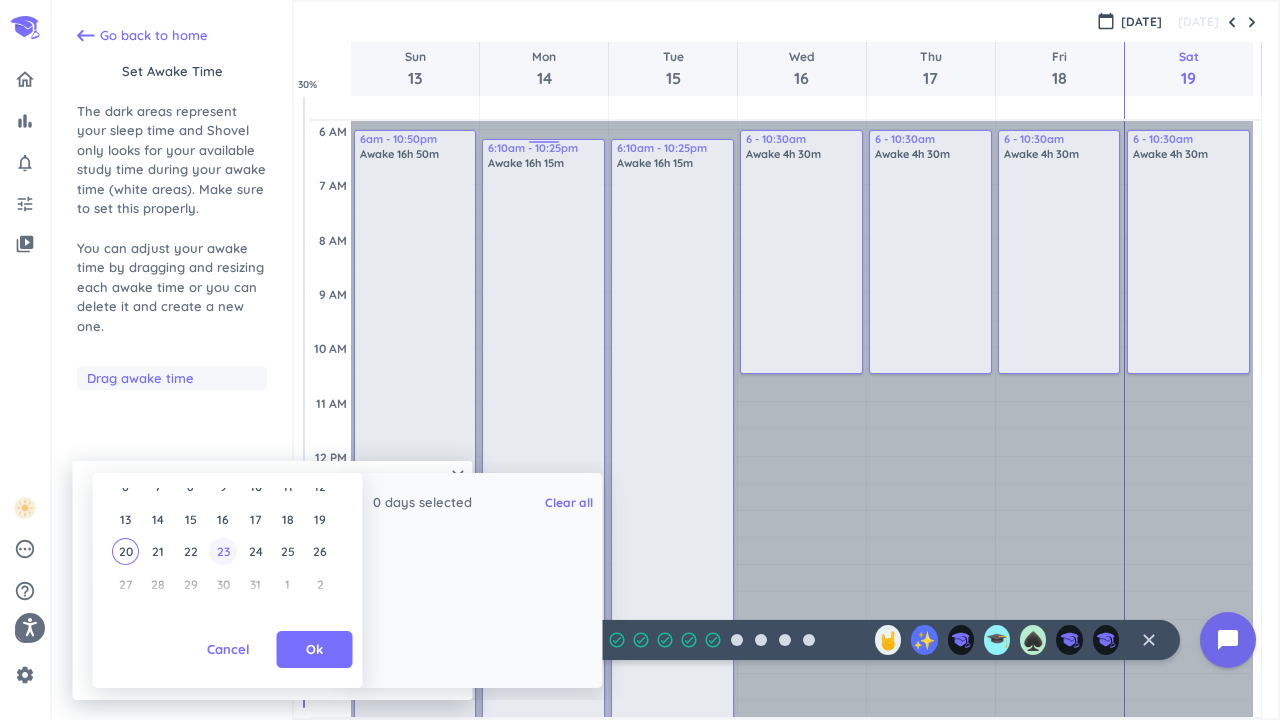 scroll, scrollTop: 164, scrollLeft: 0, axis: vertical 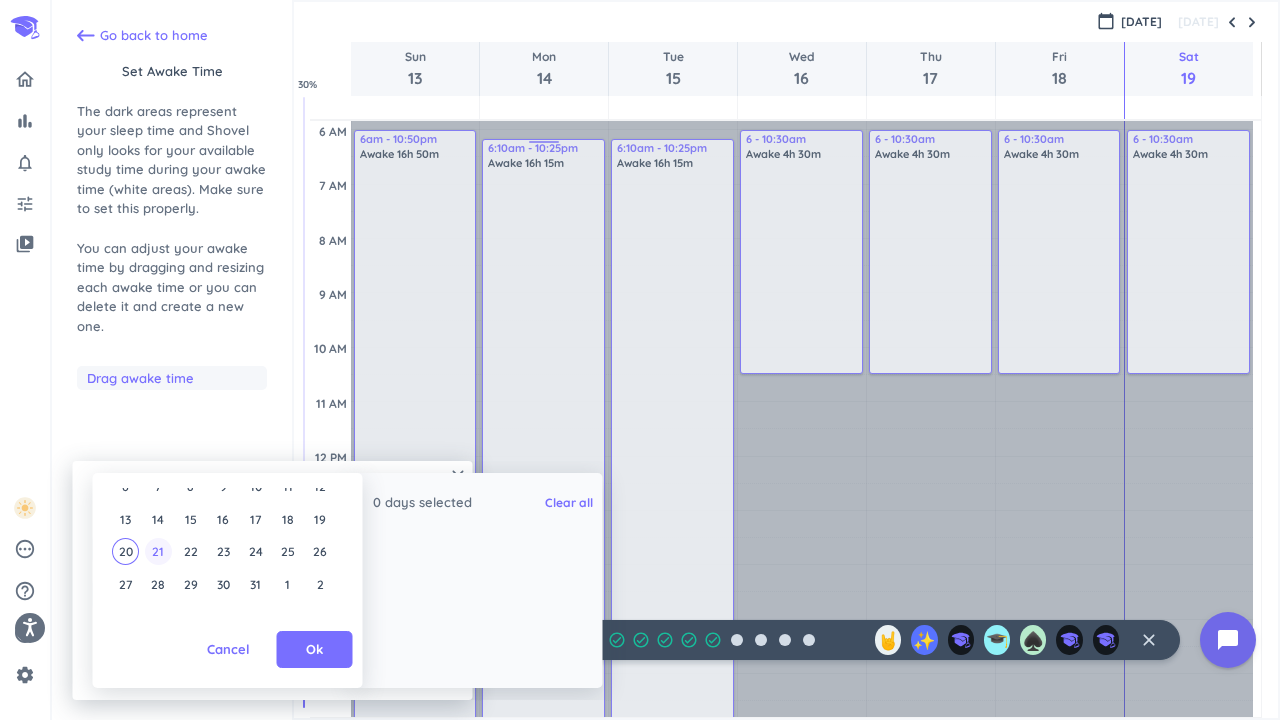 click on "21" at bounding box center (157, 551) 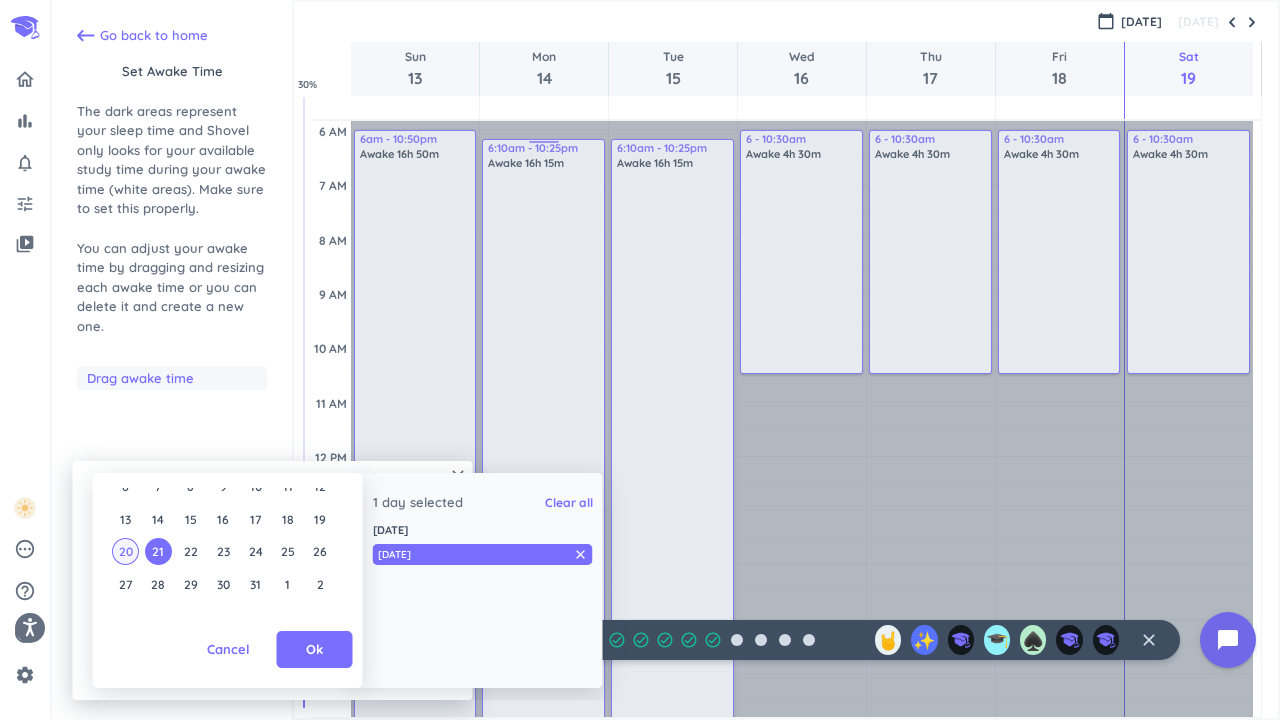 click on "20" at bounding box center [125, 551] 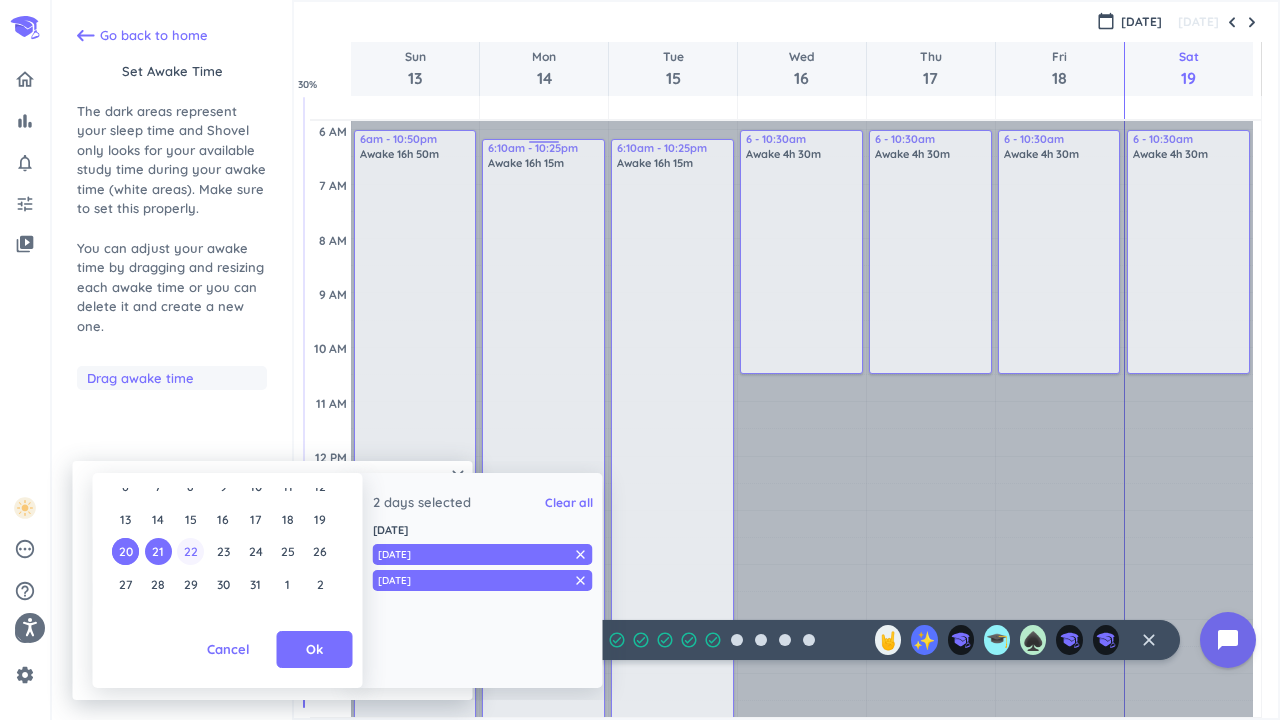 click on "22" at bounding box center [189, 551] 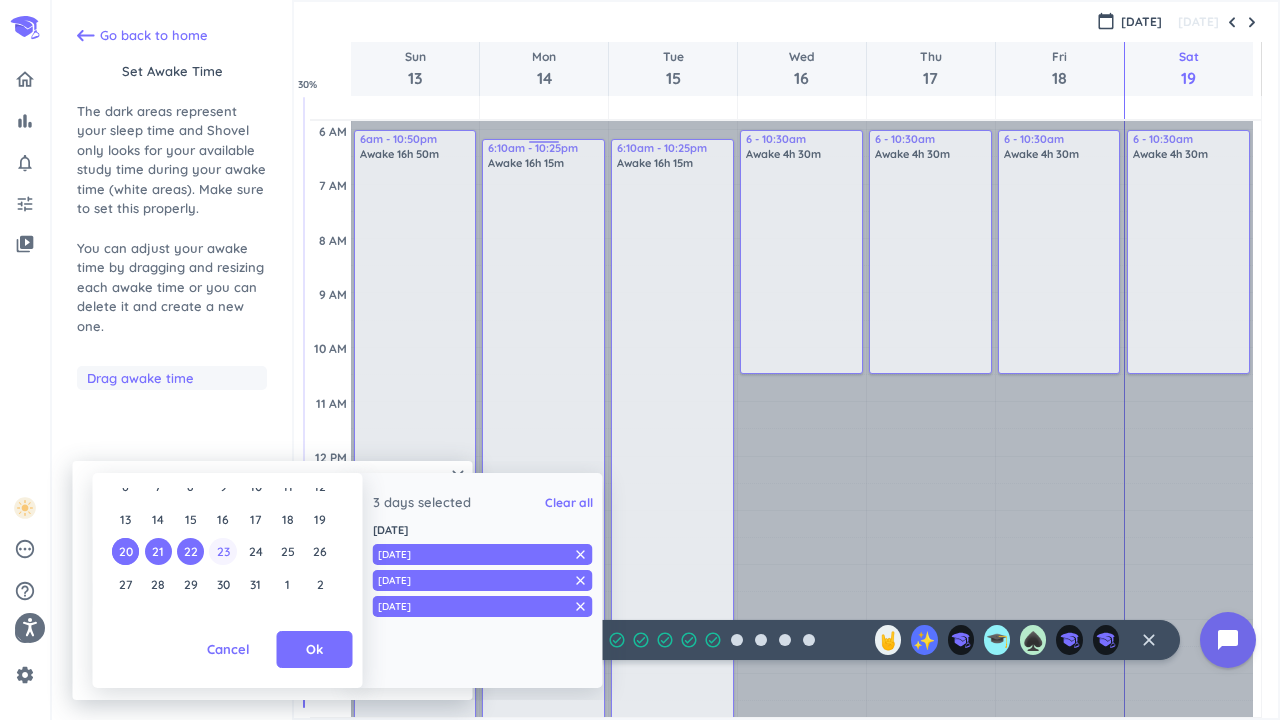 click on "23" at bounding box center [222, 551] 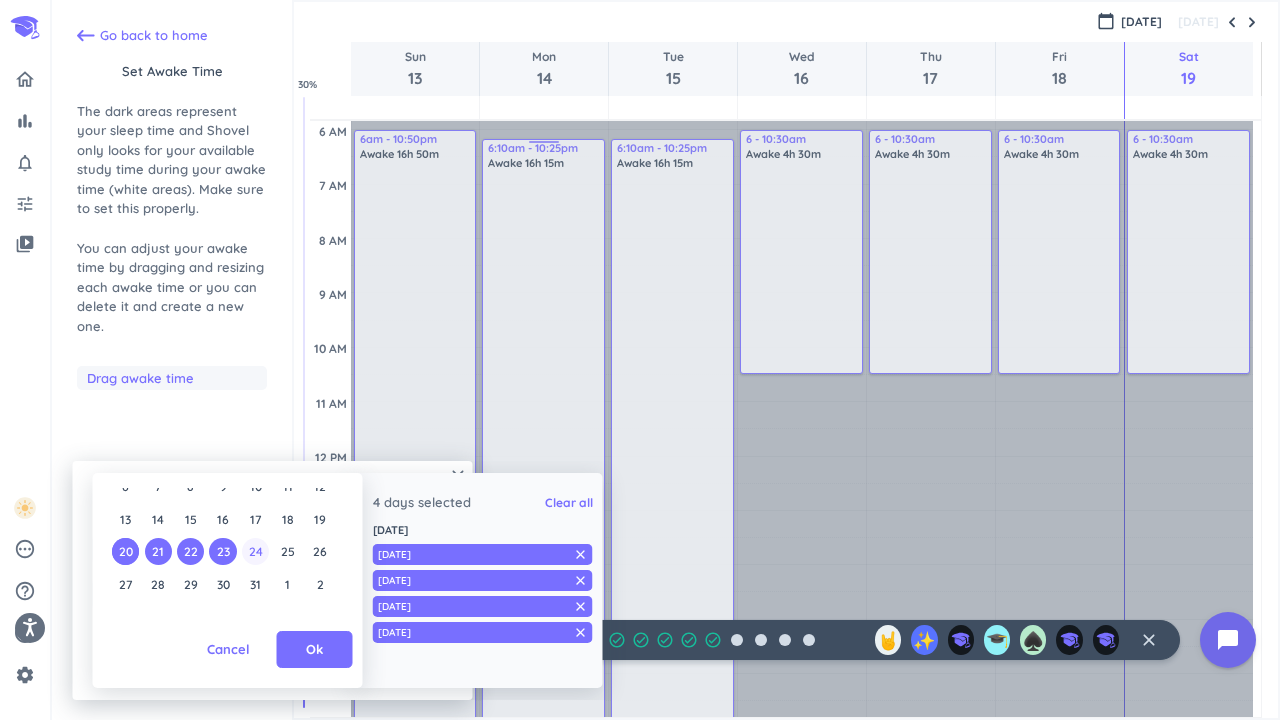 click on "24" at bounding box center (254, 551) 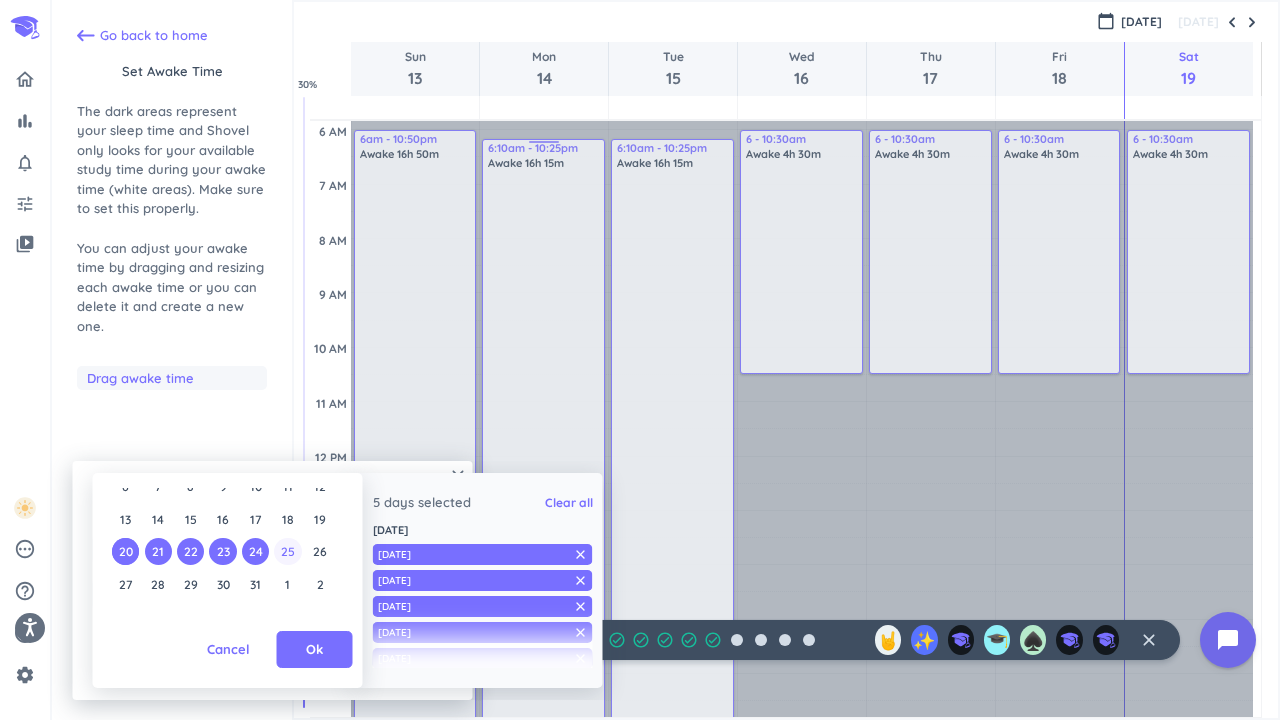 click on "25" at bounding box center [287, 551] 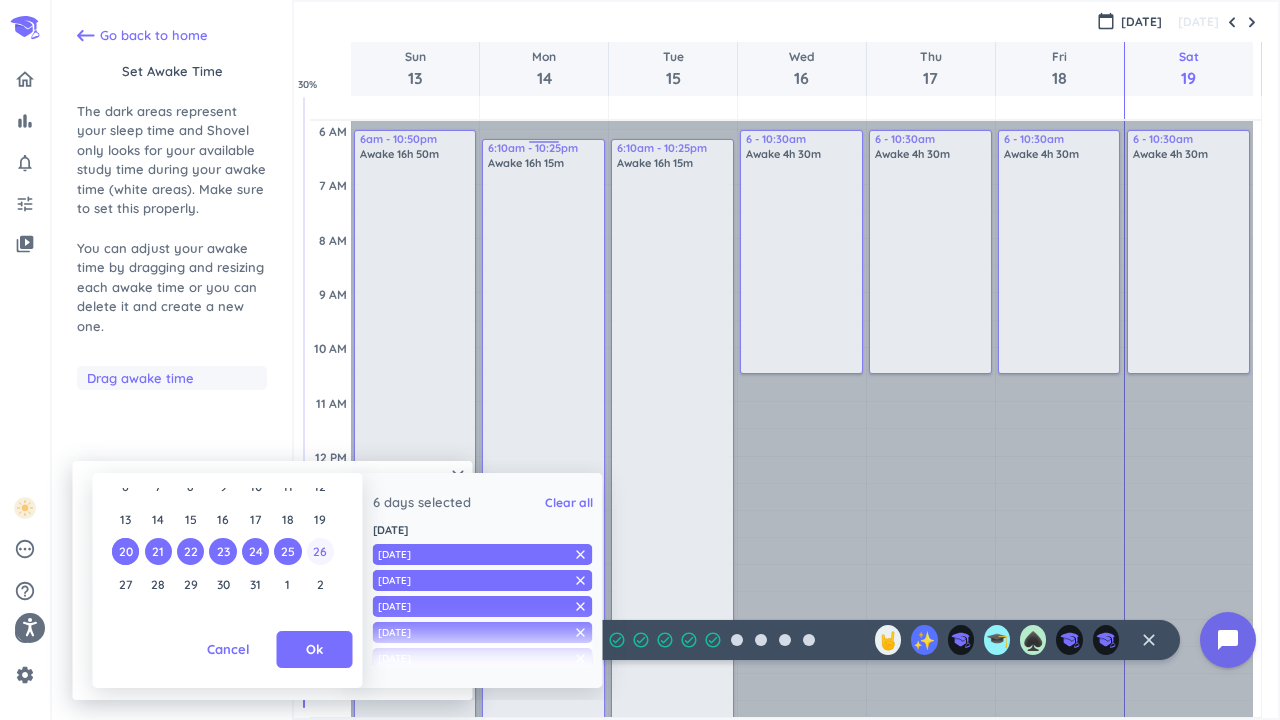 click on "26" at bounding box center [319, 551] 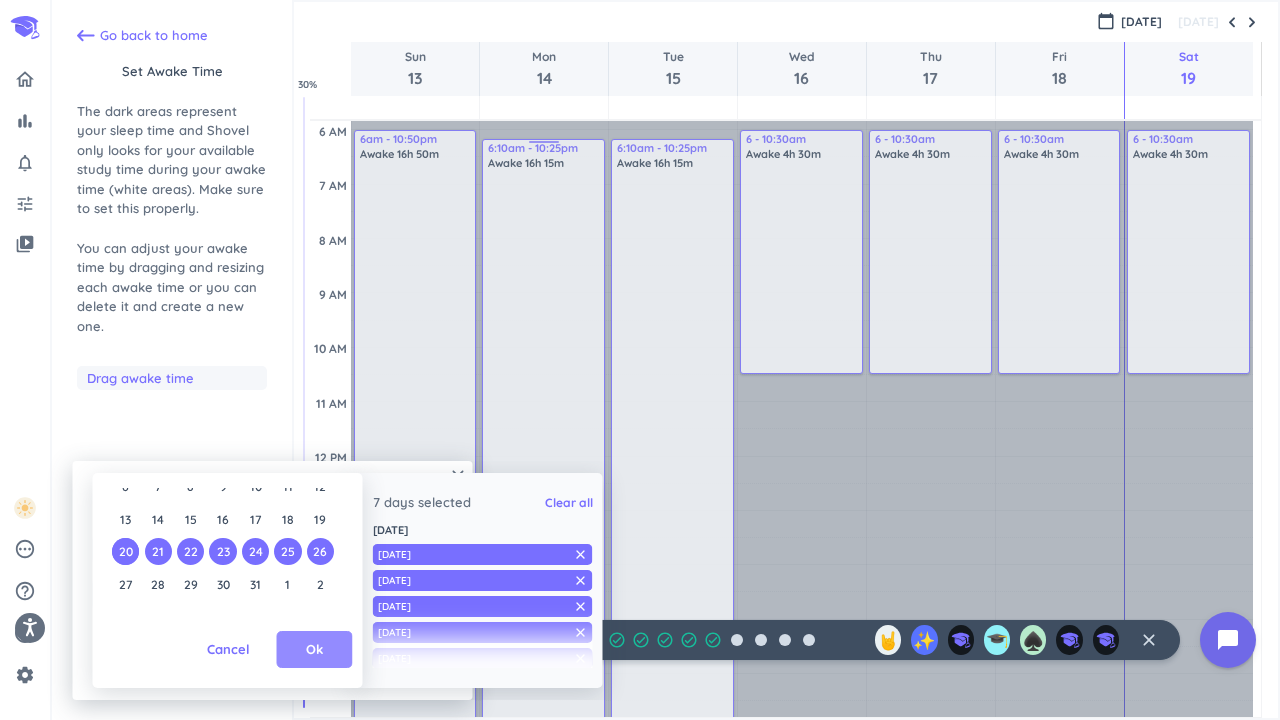 click on "Ok" at bounding box center [315, 650] 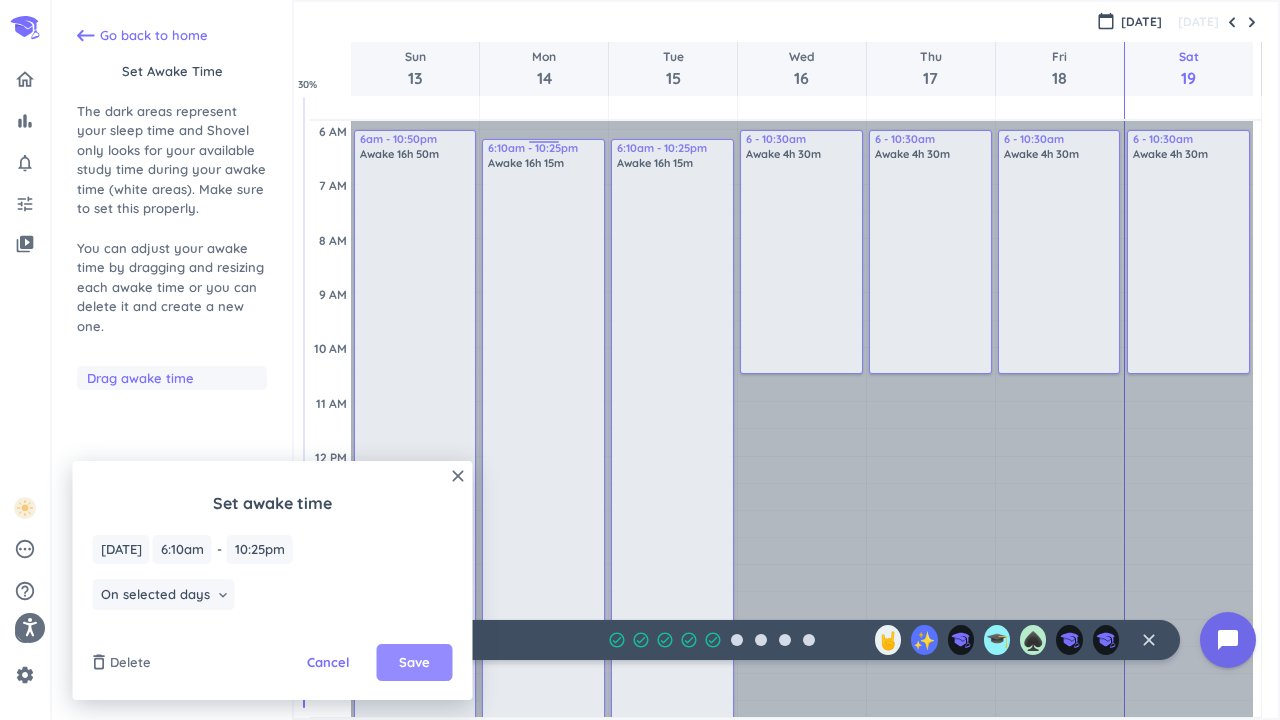 click on "Save" at bounding box center (414, 663) 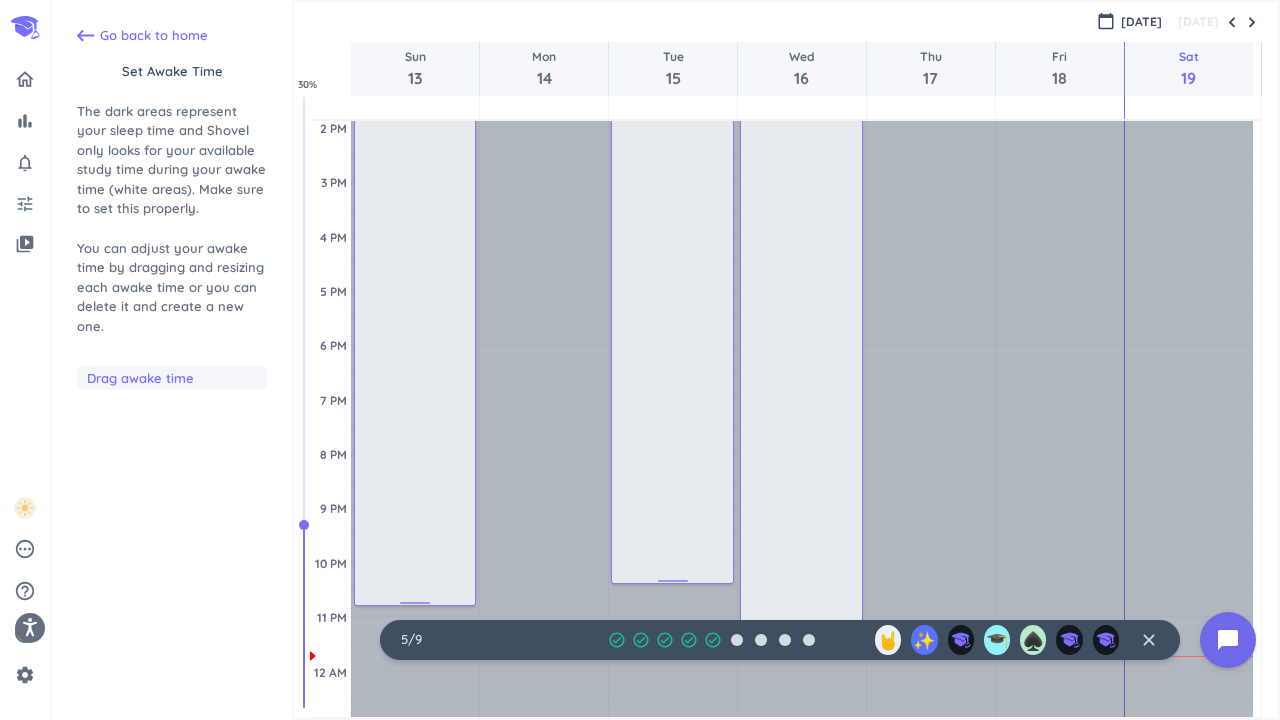 scroll, scrollTop: 538, scrollLeft: 0, axis: vertical 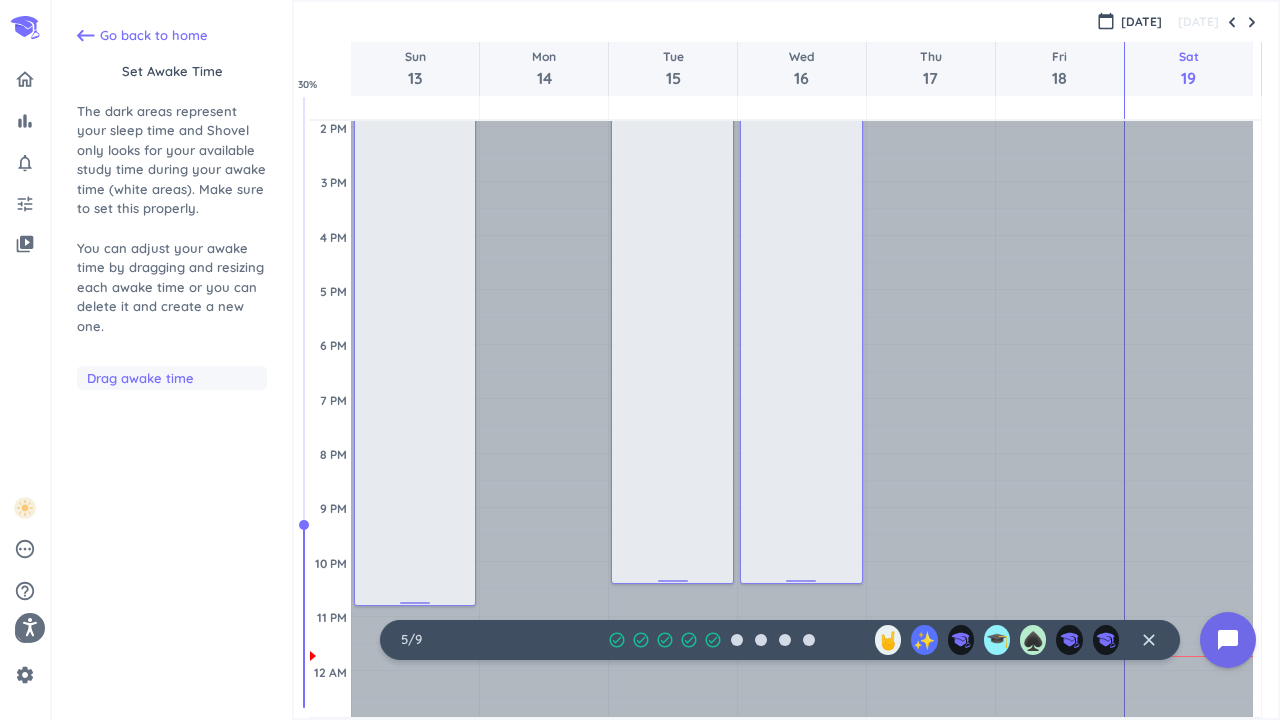 drag, startPoint x: 798, startPoint y: 471, endPoint x: 767, endPoint y: 582, distance: 115.24756 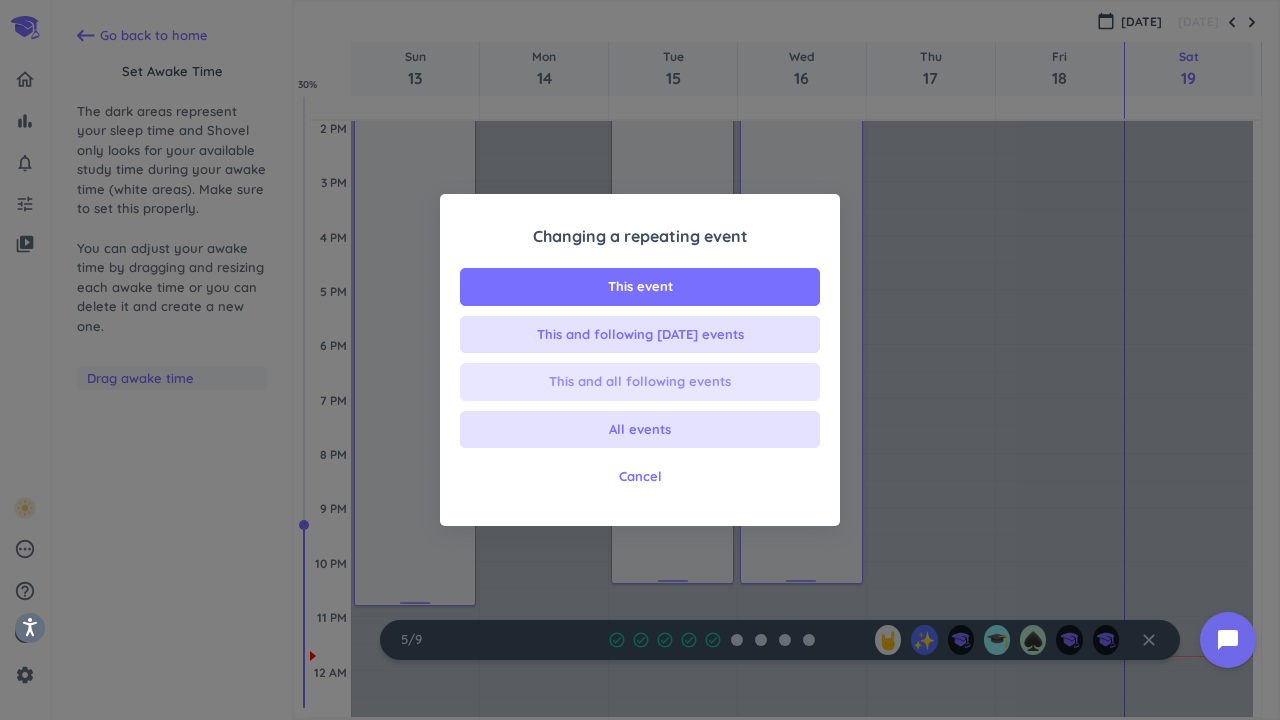 click on "This and all following events" at bounding box center [640, 382] 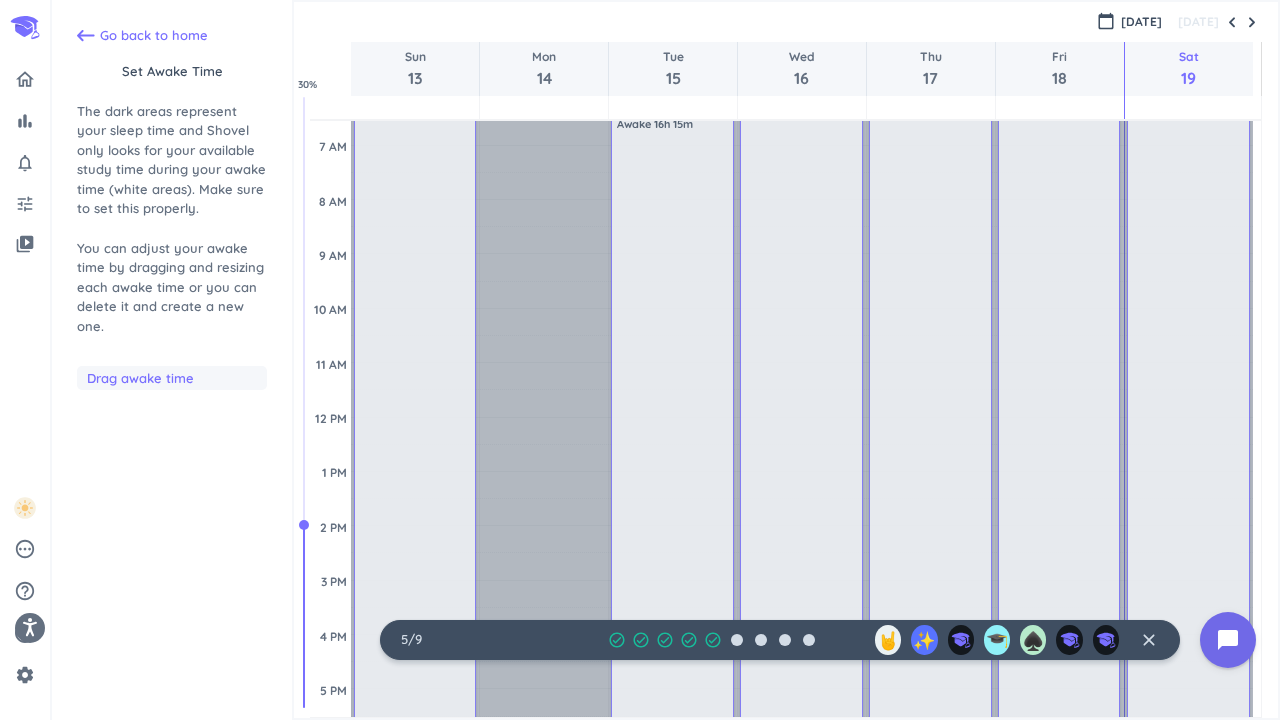 scroll, scrollTop: 138, scrollLeft: 0, axis: vertical 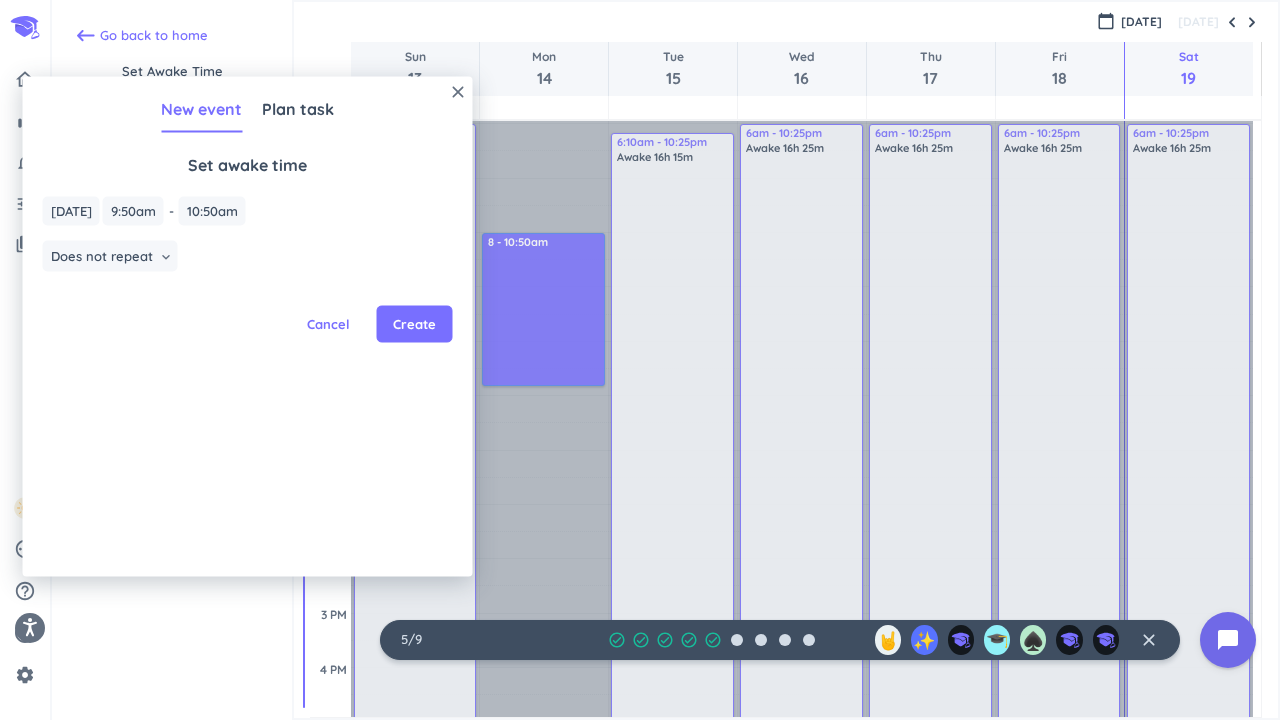 drag, startPoint x: 535, startPoint y: 308, endPoint x: 558, endPoint y: 142, distance: 167.5858 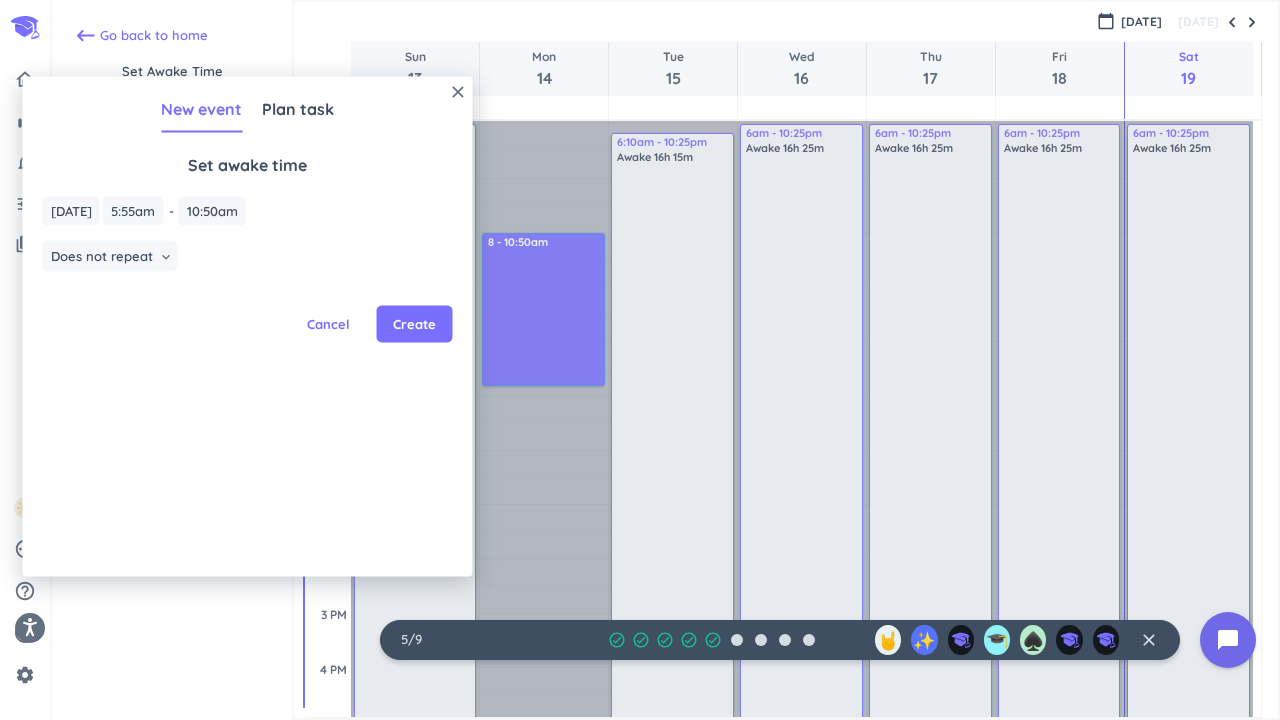 scroll, scrollTop: 79, scrollLeft: 0, axis: vertical 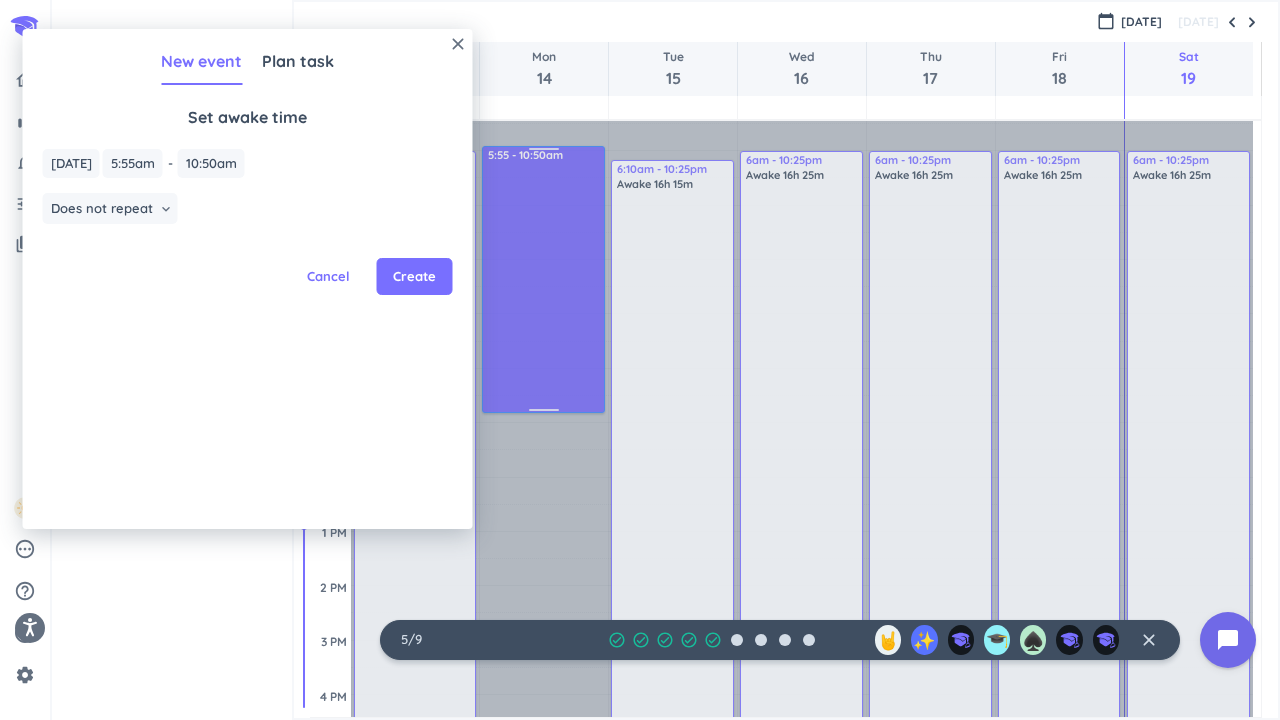 click at bounding box center [544, 286] 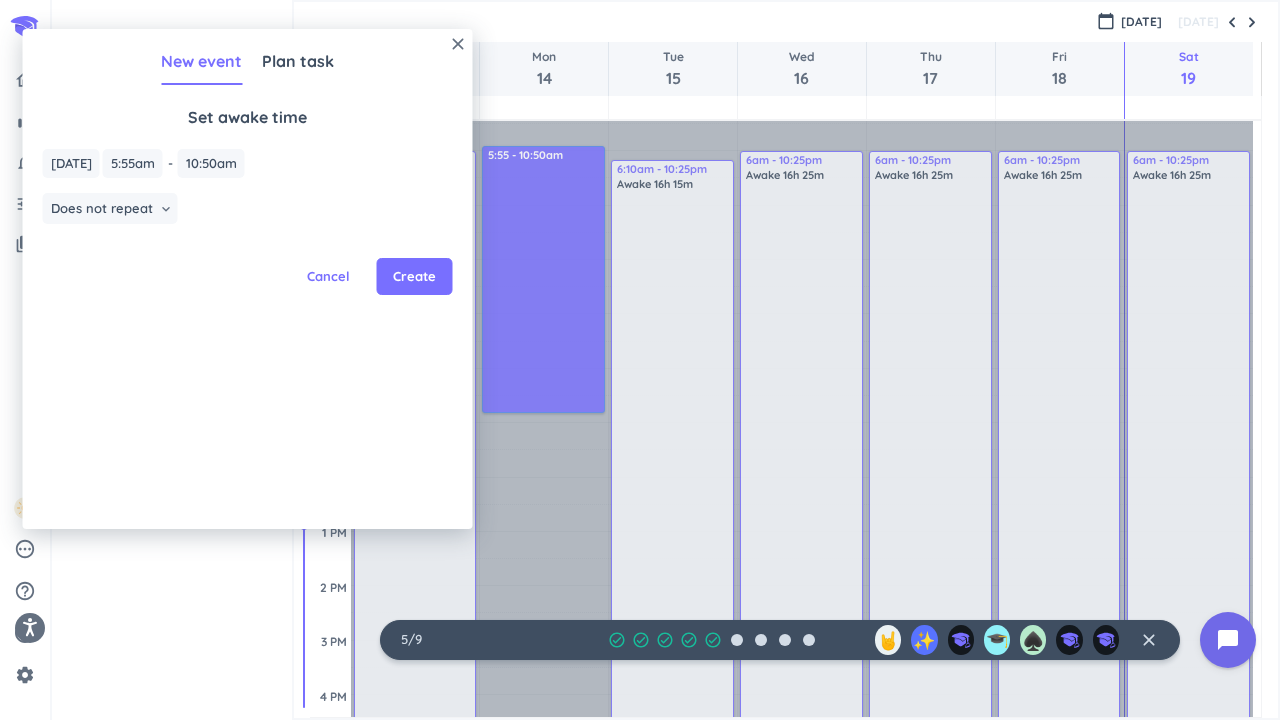 drag, startPoint x: 552, startPoint y: 271, endPoint x: 475, endPoint y: 346, distance: 107.48953 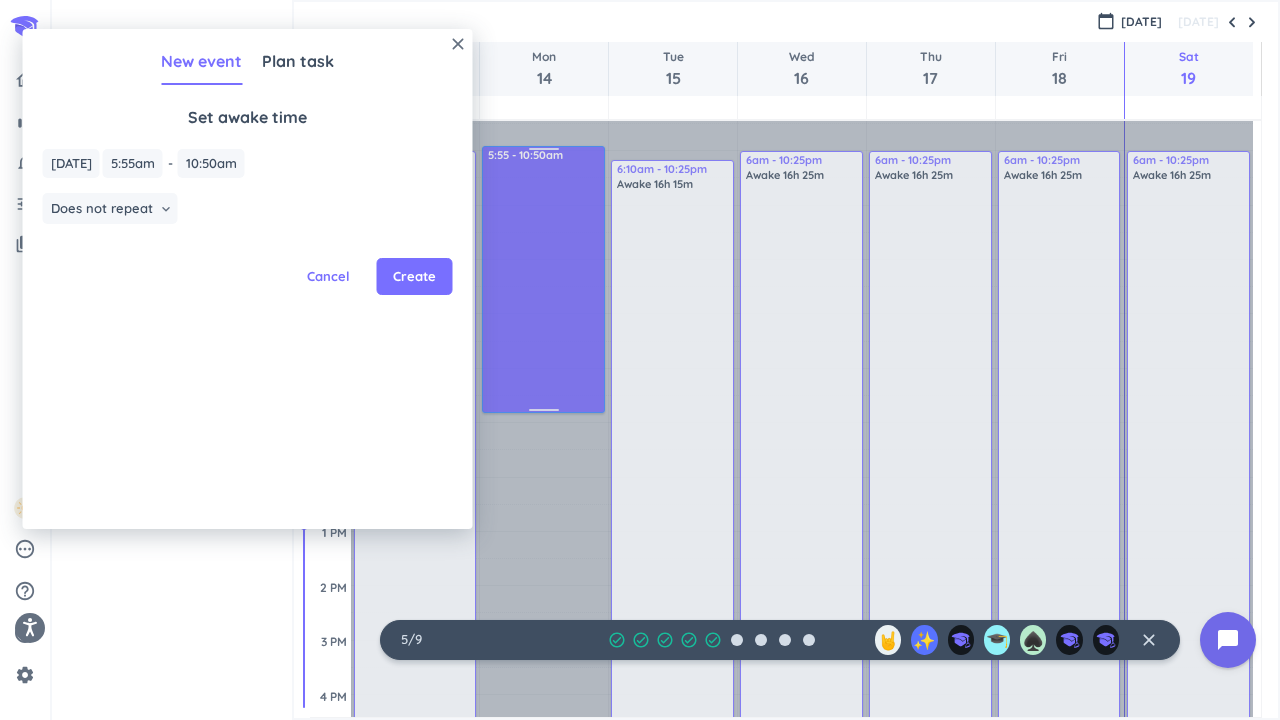 click at bounding box center (544, 286) 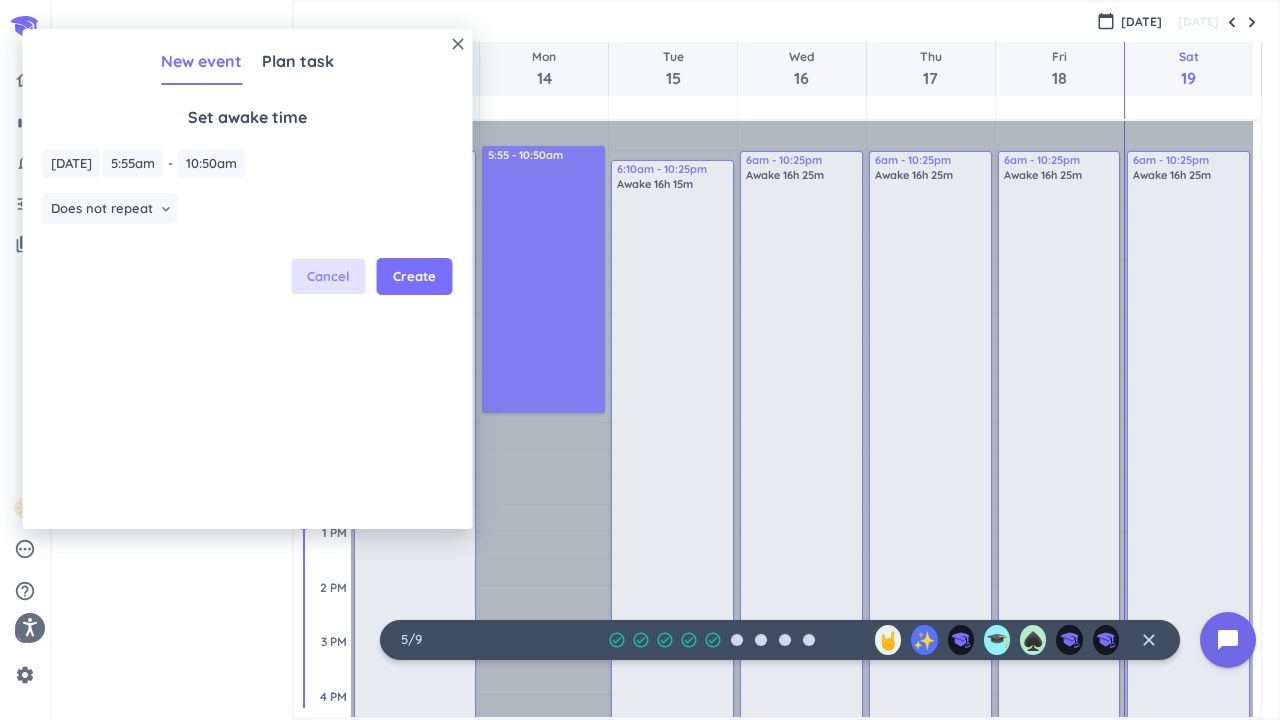 click on "Cancel" at bounding box center (328, 277) 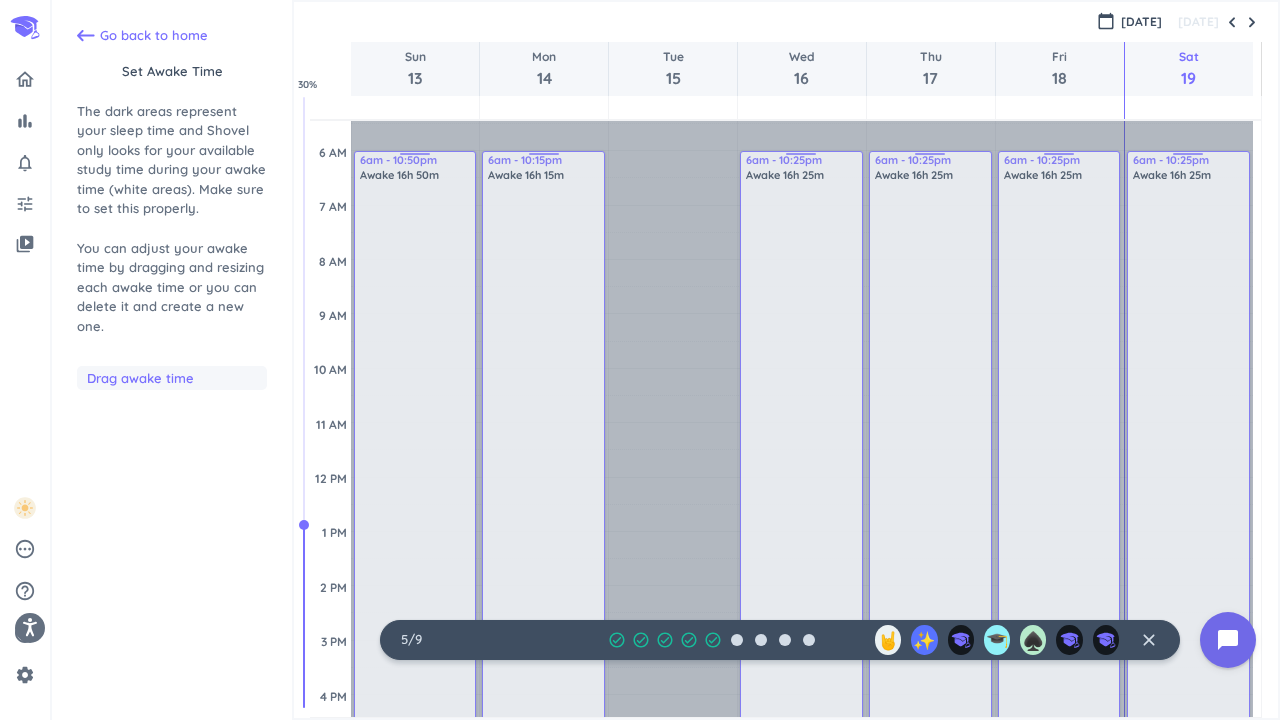 drag, startPoint x: 688, startPoint y: 263, endPoint x: 575, endPoint y: 244, distance: 114.58621 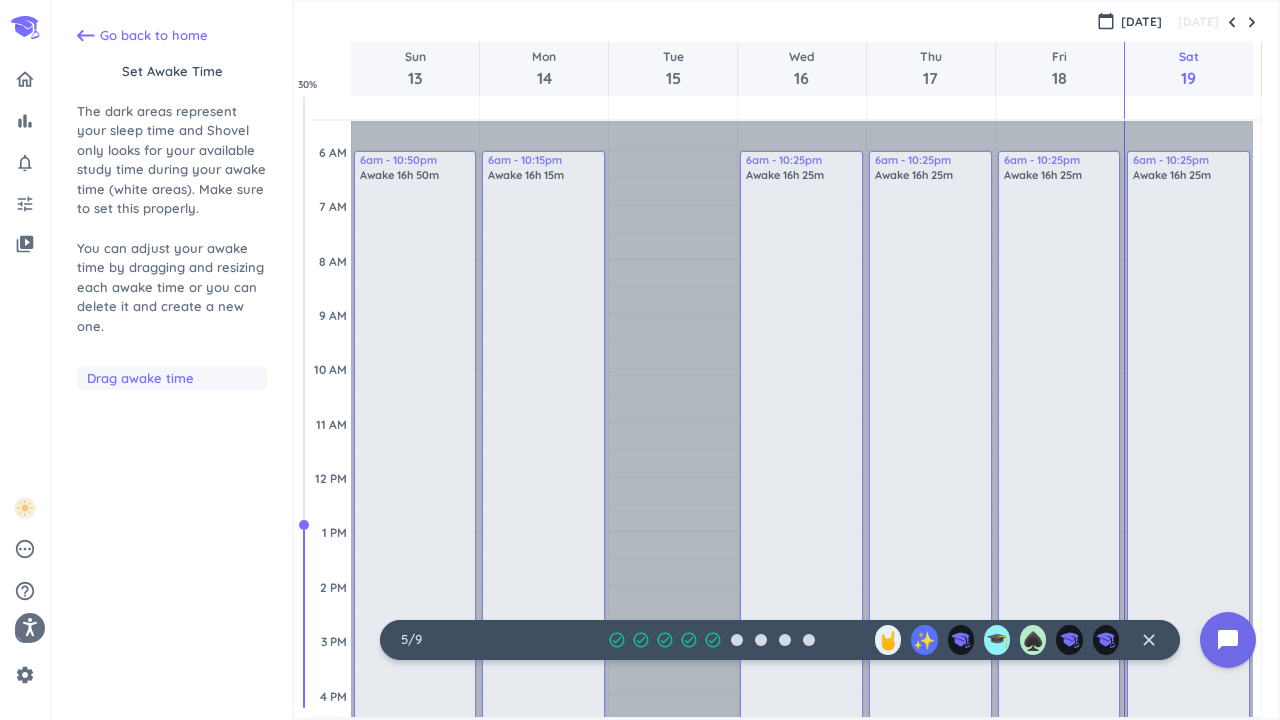 click on "Awake   16h 15m" at bounding box center [544, 599] 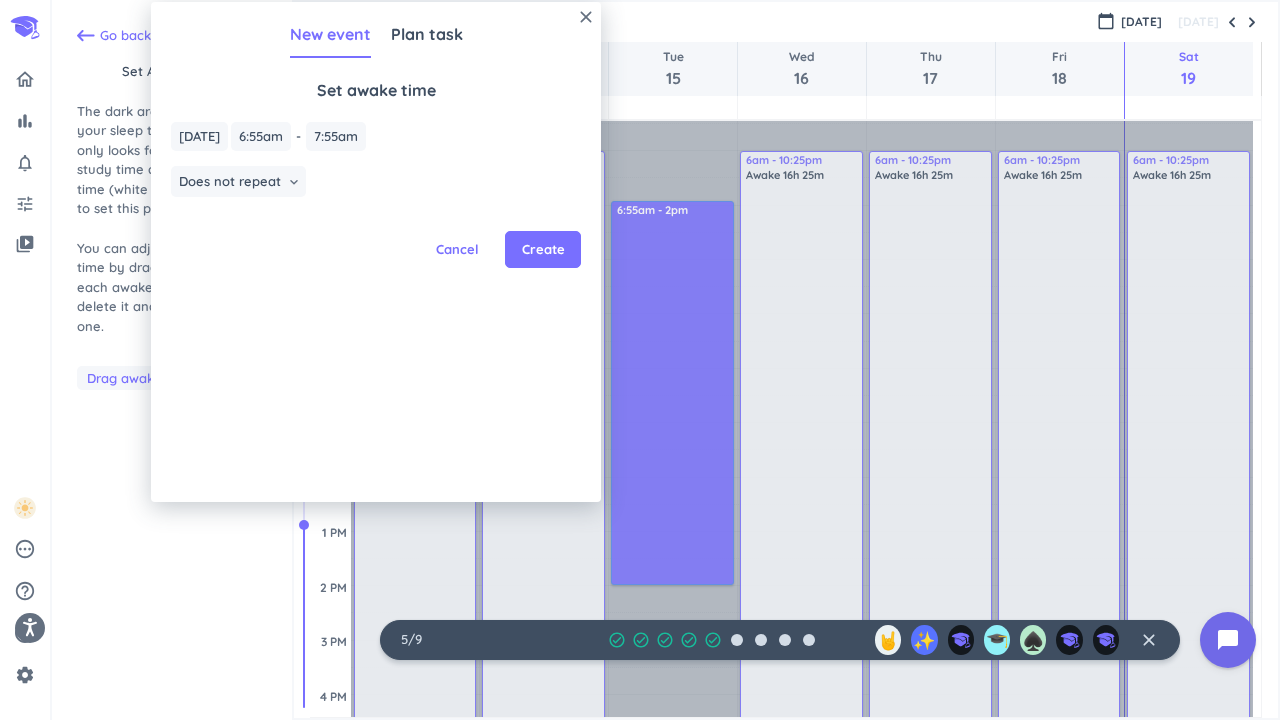 drag, startPoint x: 674, startPoint y: 261, endPoint x: 657, endPoint y: 483, distance: 222.64995 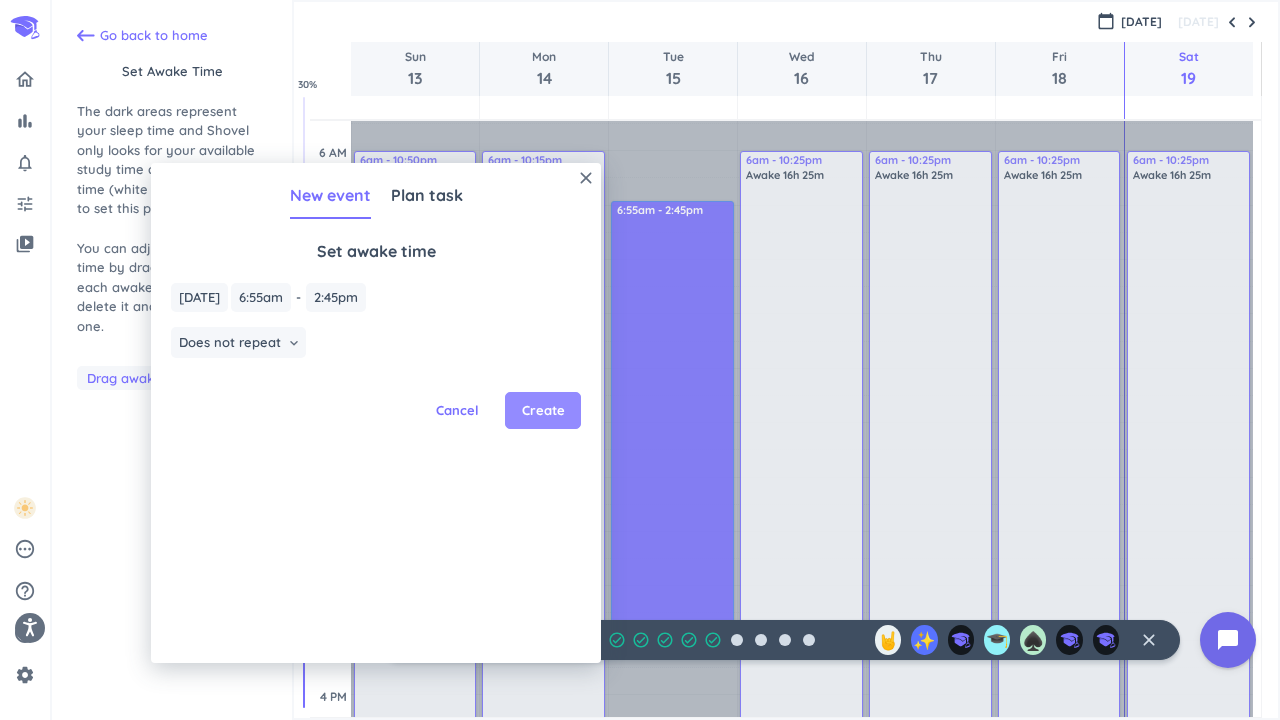 click on "Create" at bounding box center (543, 411) 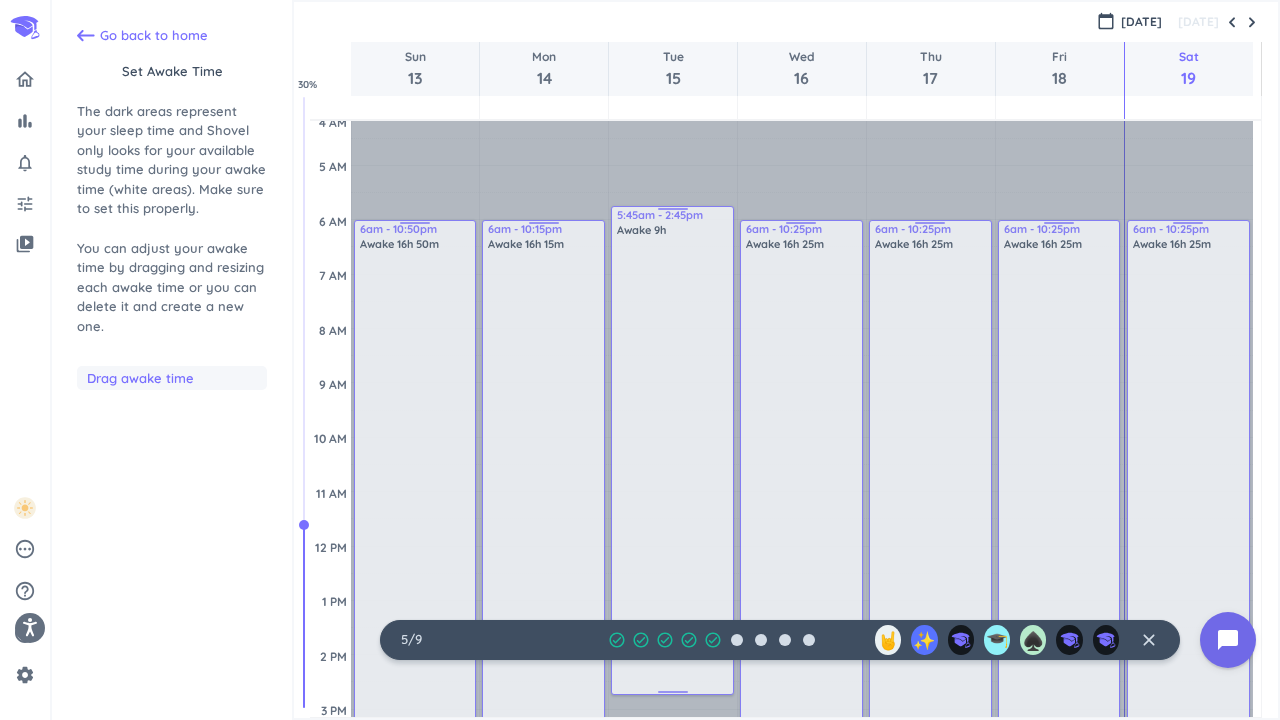 scroll, scrollTop: 0, scrollLeft: 0, axis: both 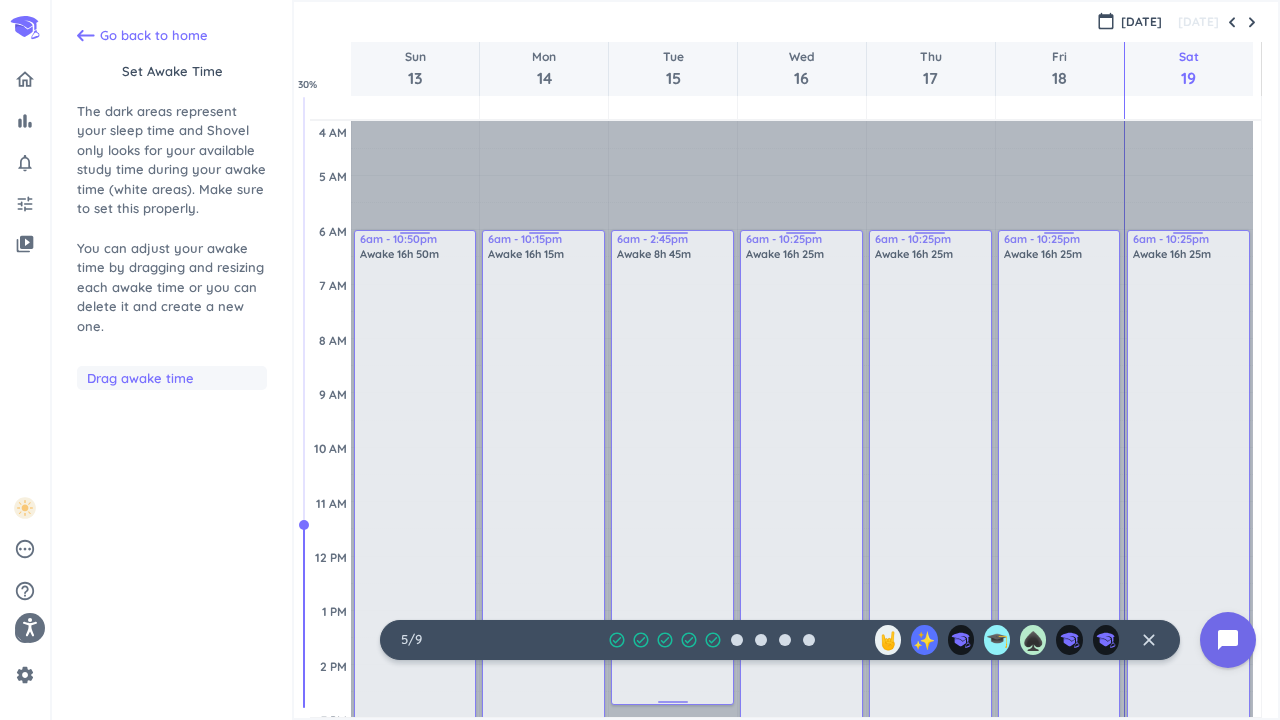 drag, startPoint x: 670, startPoint y: 203, endPoint x: 642, endPoint y: 230, distance: 38.8973 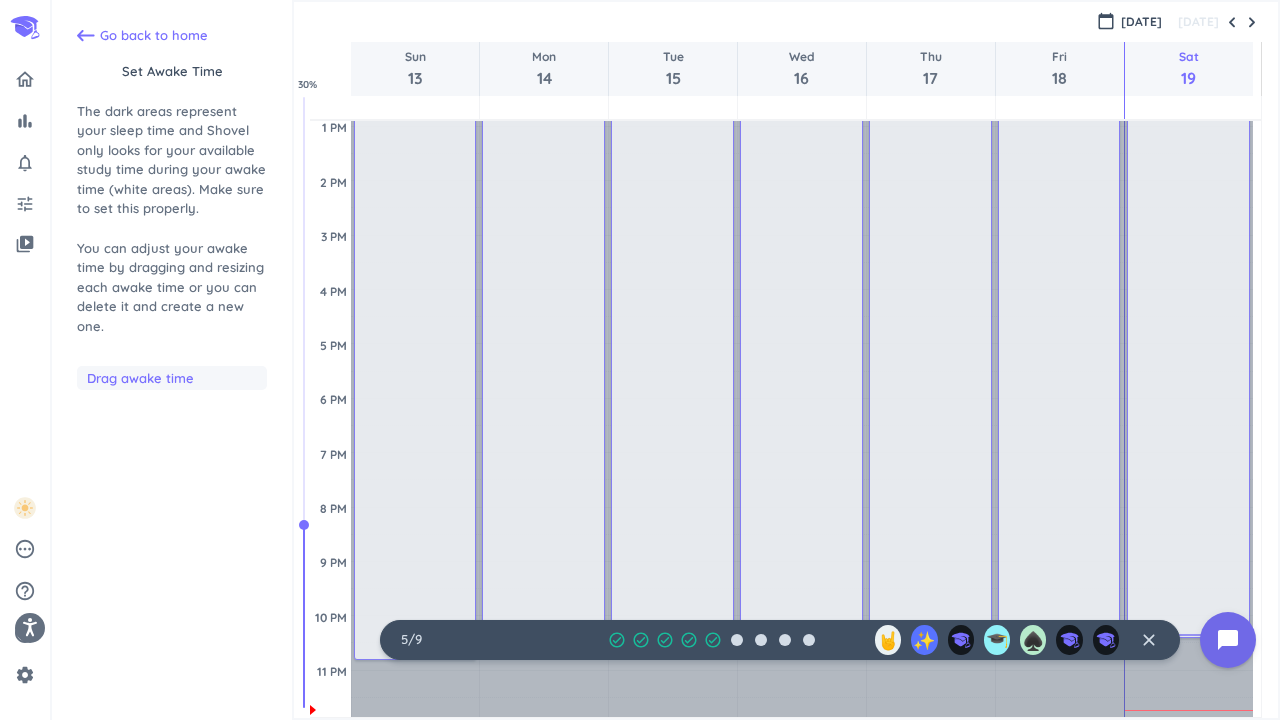 scroll, scrollTop: 487, scrollLeft: 0, axis: vertical 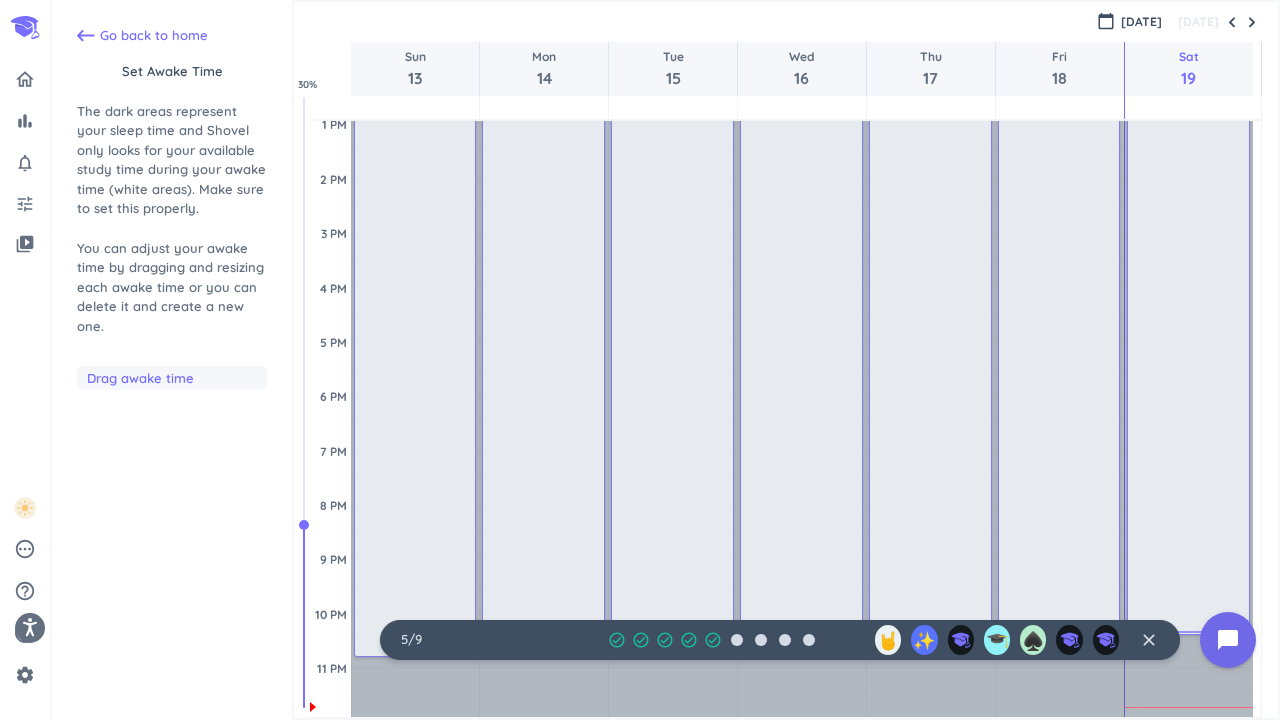 drag, startPoint x: 673, startPoint y: 288, endPoint x: 636, endPoint y: 620, distance: 334.0554 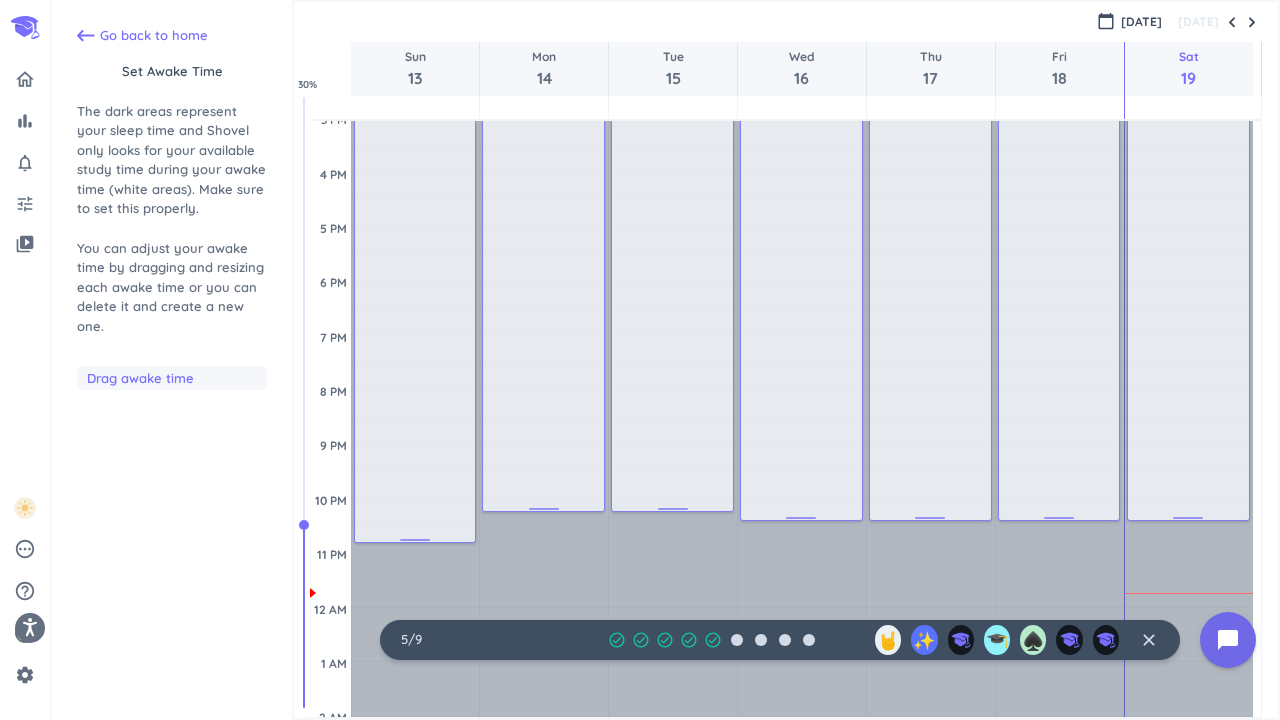 scroll, scrollTop: 709, scrollLeft: 0, axis: vertical 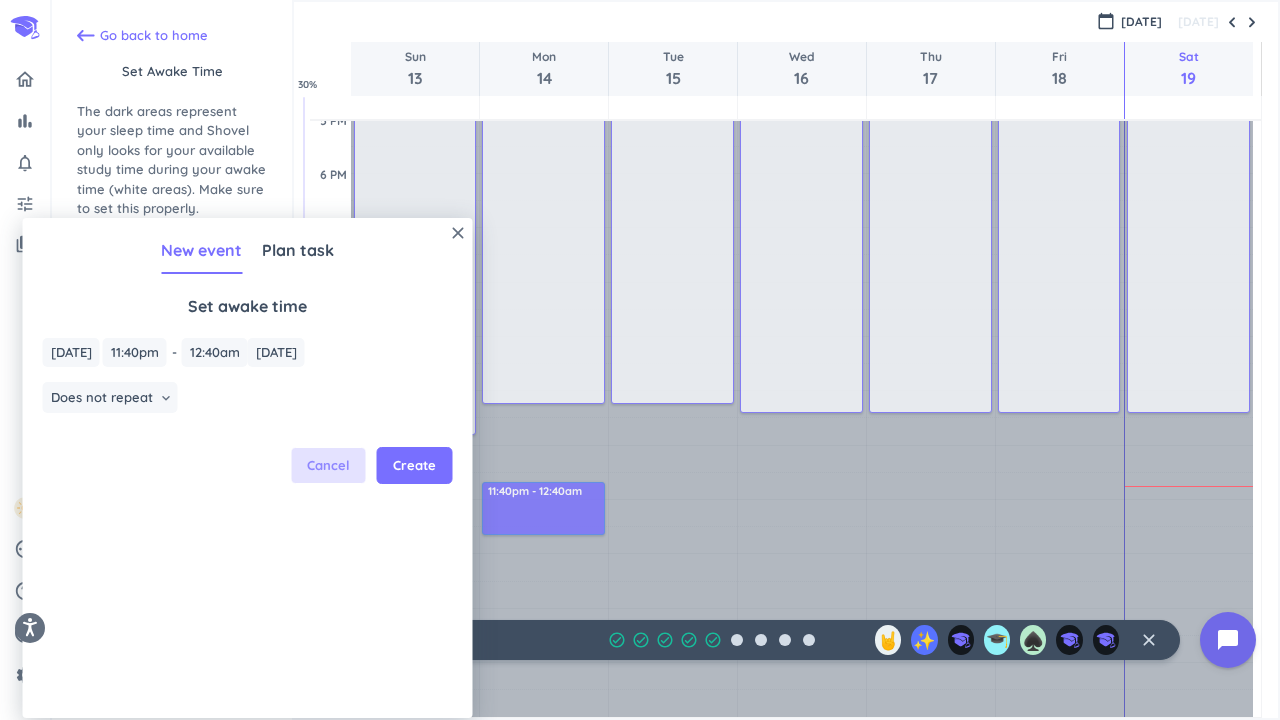 click on "Cancel" at bounding box center (329, 466) 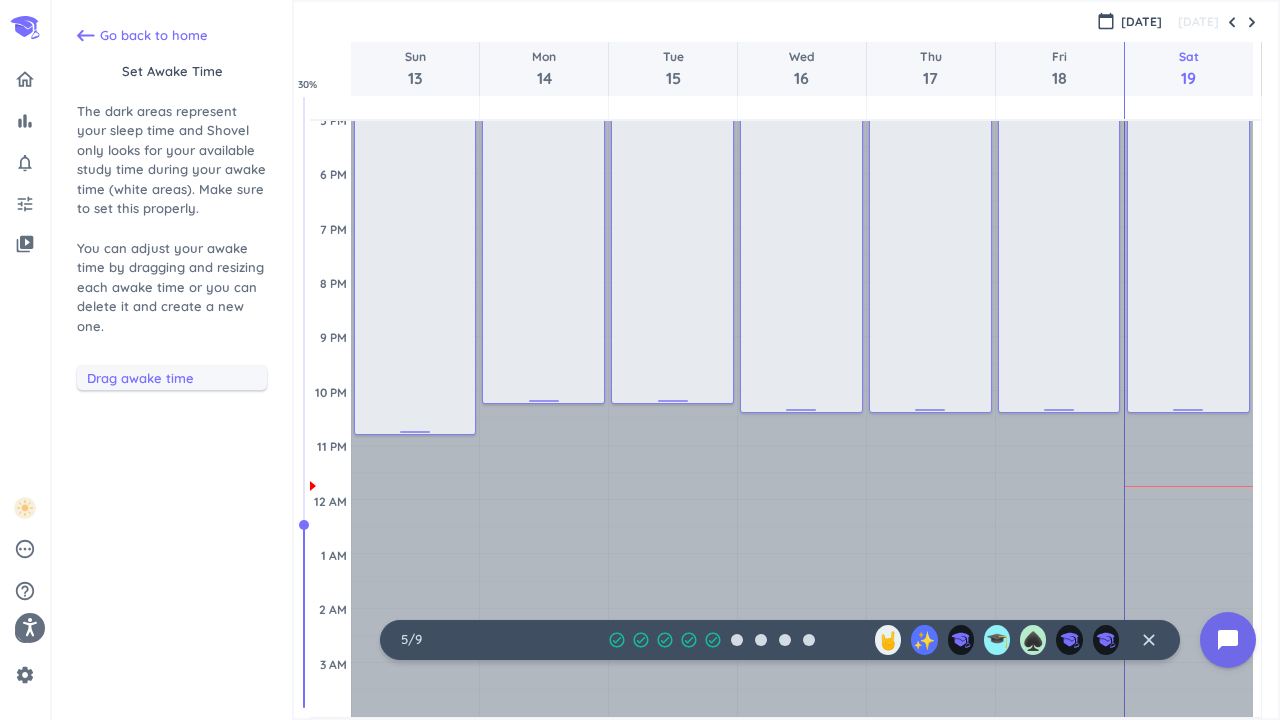 click on "Drag awake time" at bounding box center (174, 378) 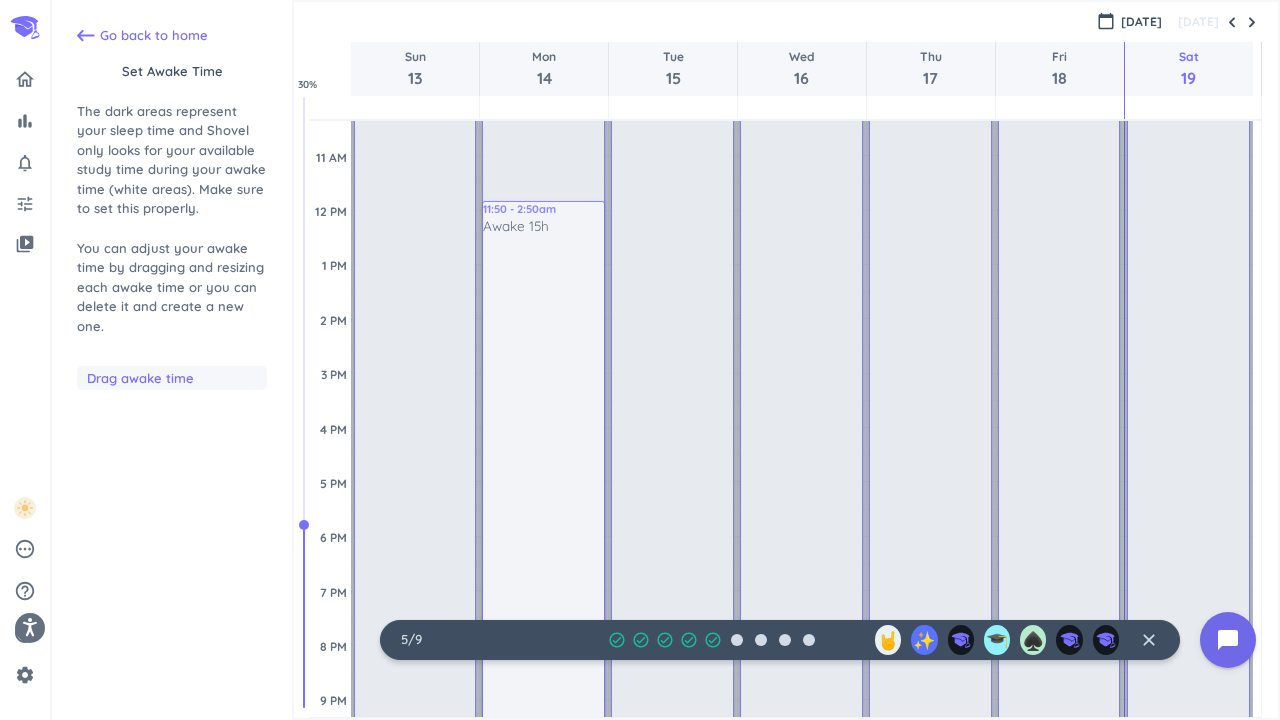 drag, startPoint x: 221, startPoint y: 389, endPoint x: 606, endPoint y: 166, distance: 444.92023 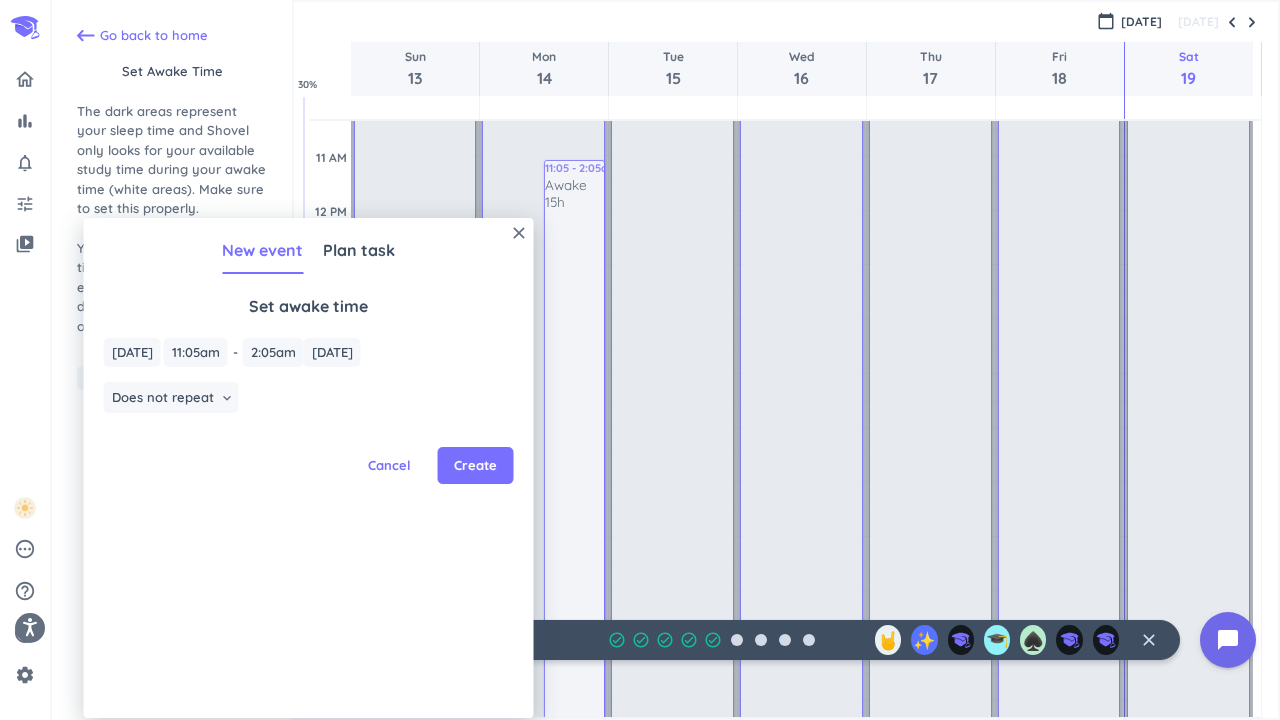 scroll, scrollTop: 339, scrollLeft: 0, axis: vertical 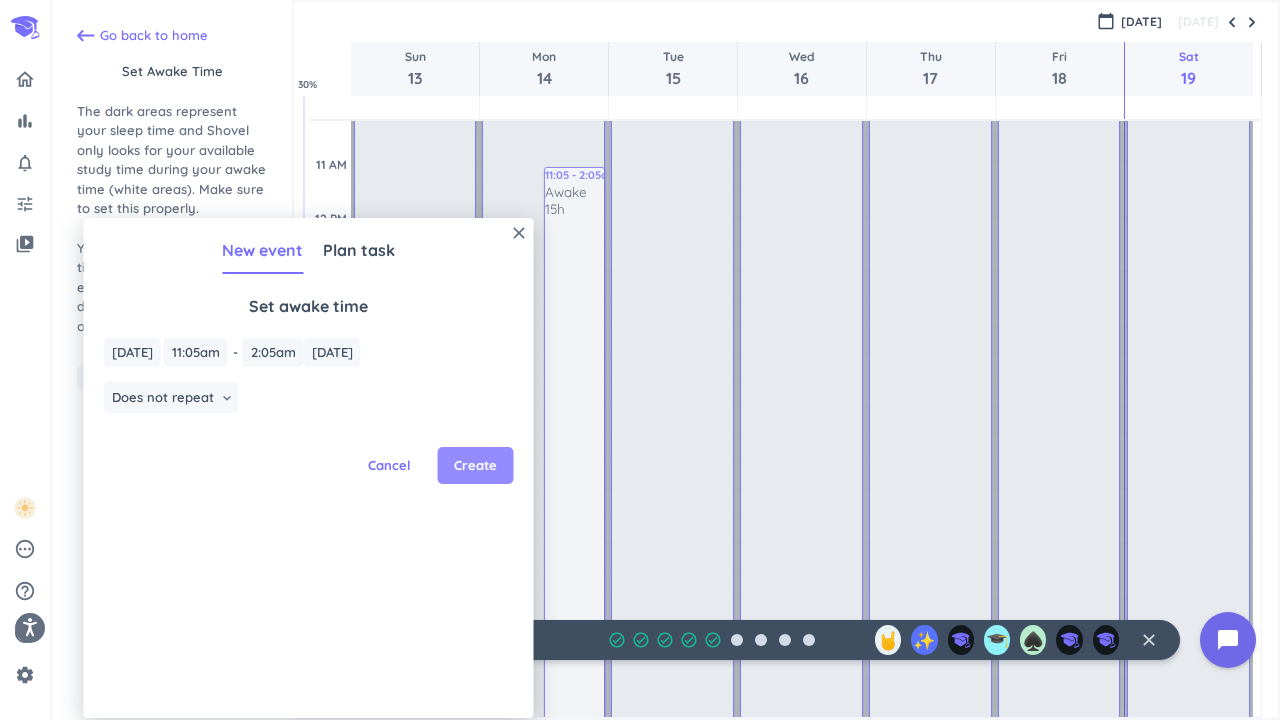 click on "Create" at bounding box center (475, 466) 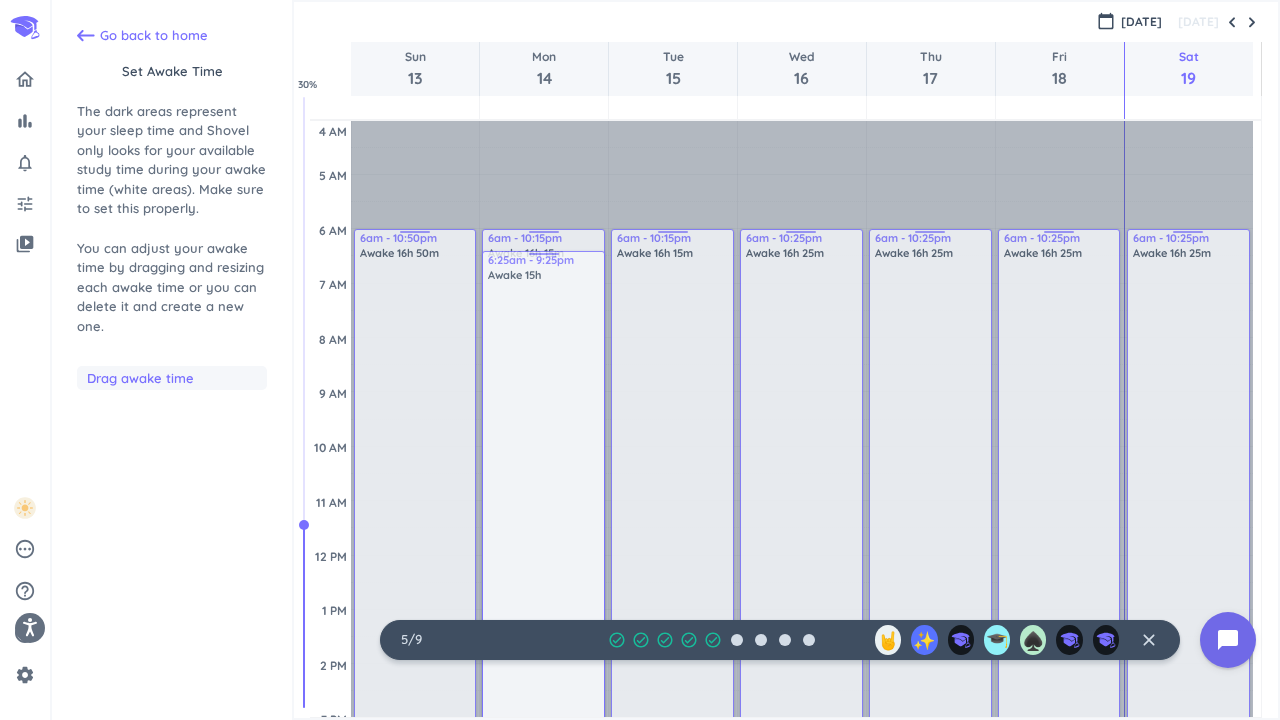 scroll, scrollTop: 0, scrollLeft: 0, axis: both 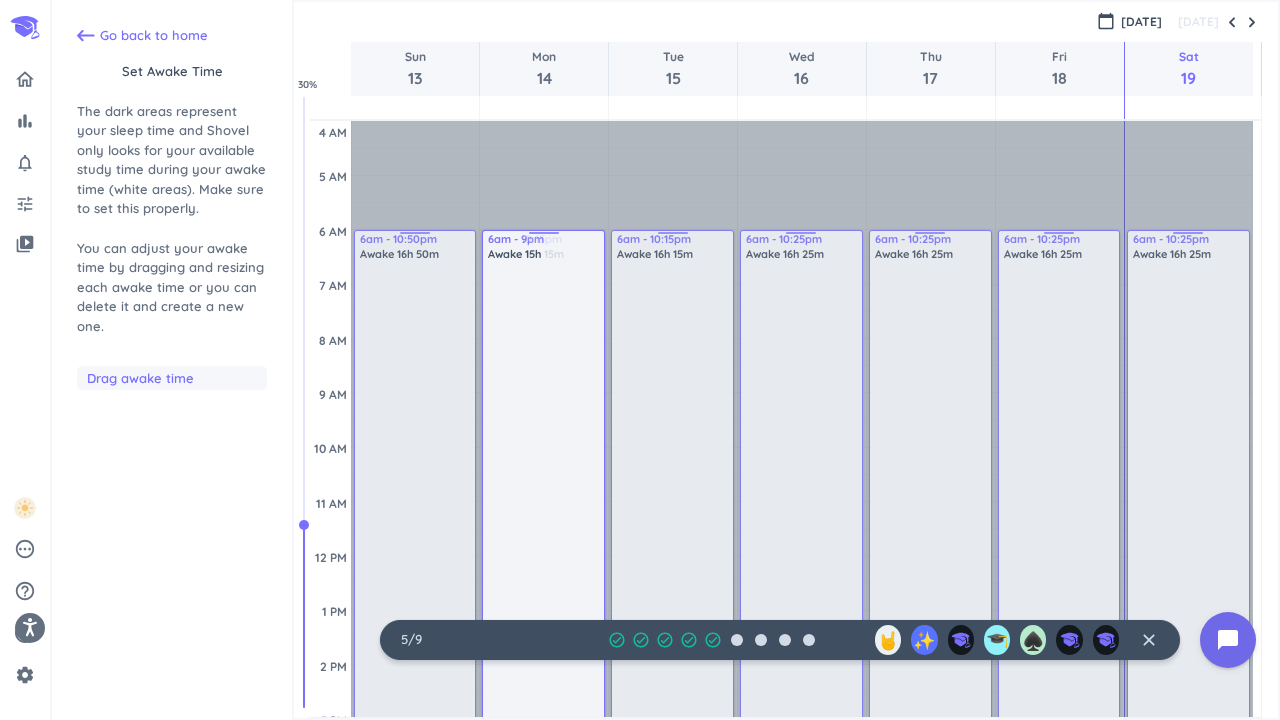 drag, startPoint x: 575, startPoint y: 349, endPoint x: 557, endPoint y: 424, distance: 77.12976 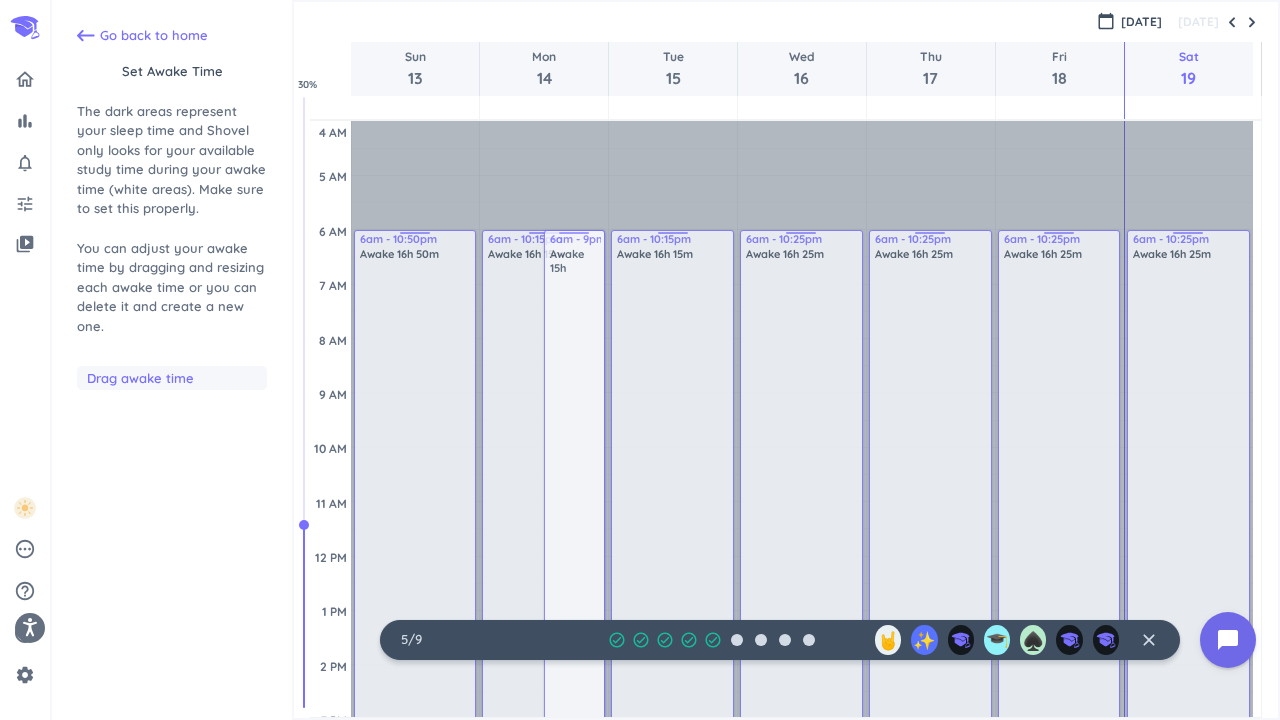 click on "Awake   15h" at bounding box center (575, 644) 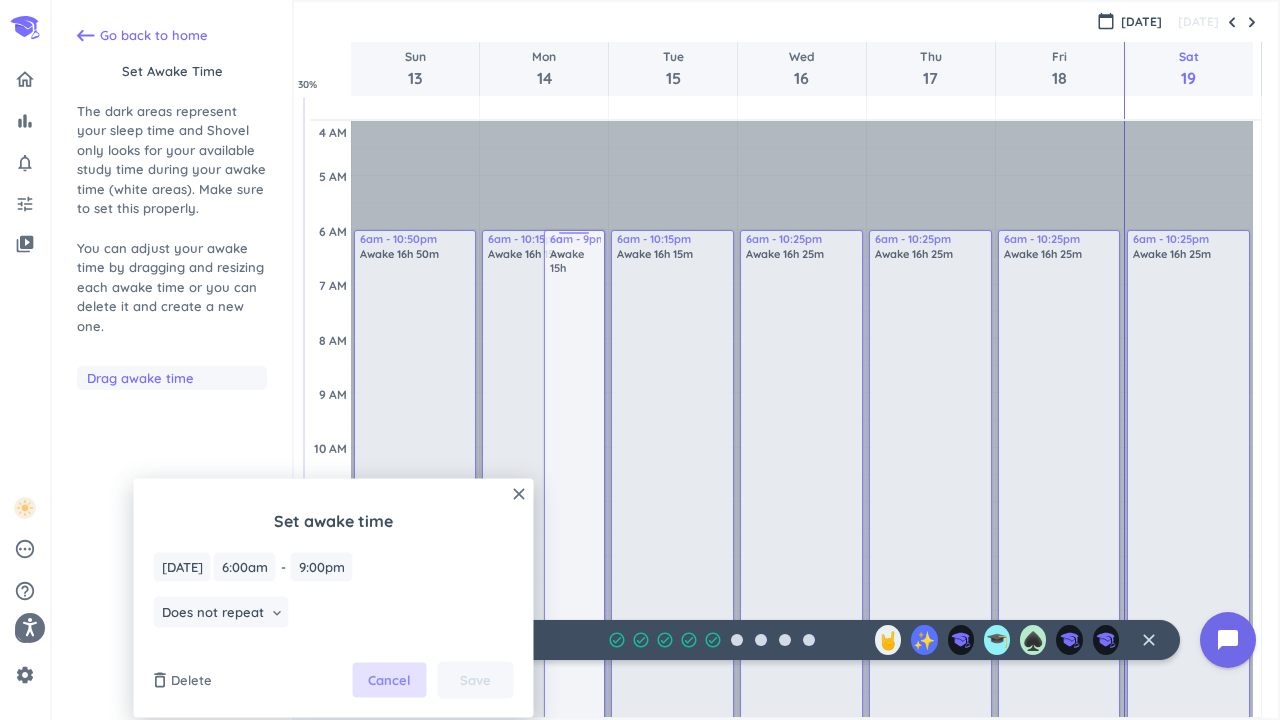 click on "Cancel" at bounding box center [389, 680] 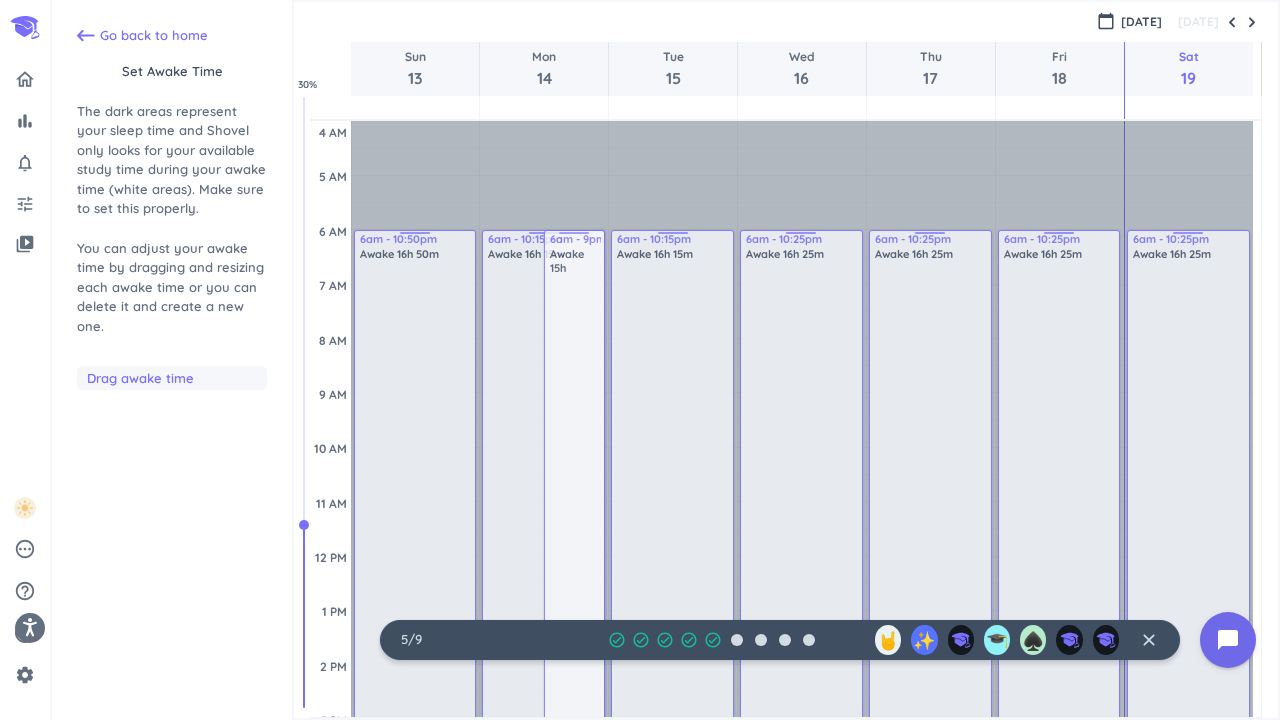 click on "Awake   15h" at bounding box center [575, 644] 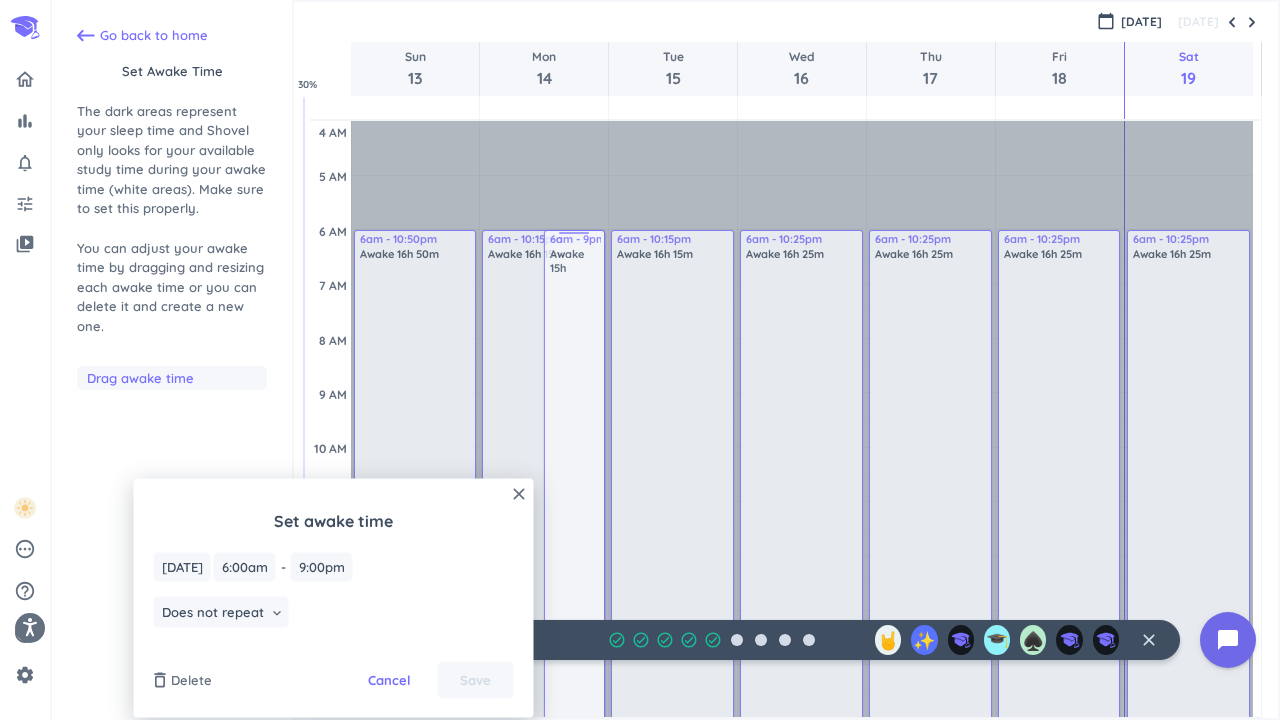 click on "Delete" at bounding box center (191, 680) 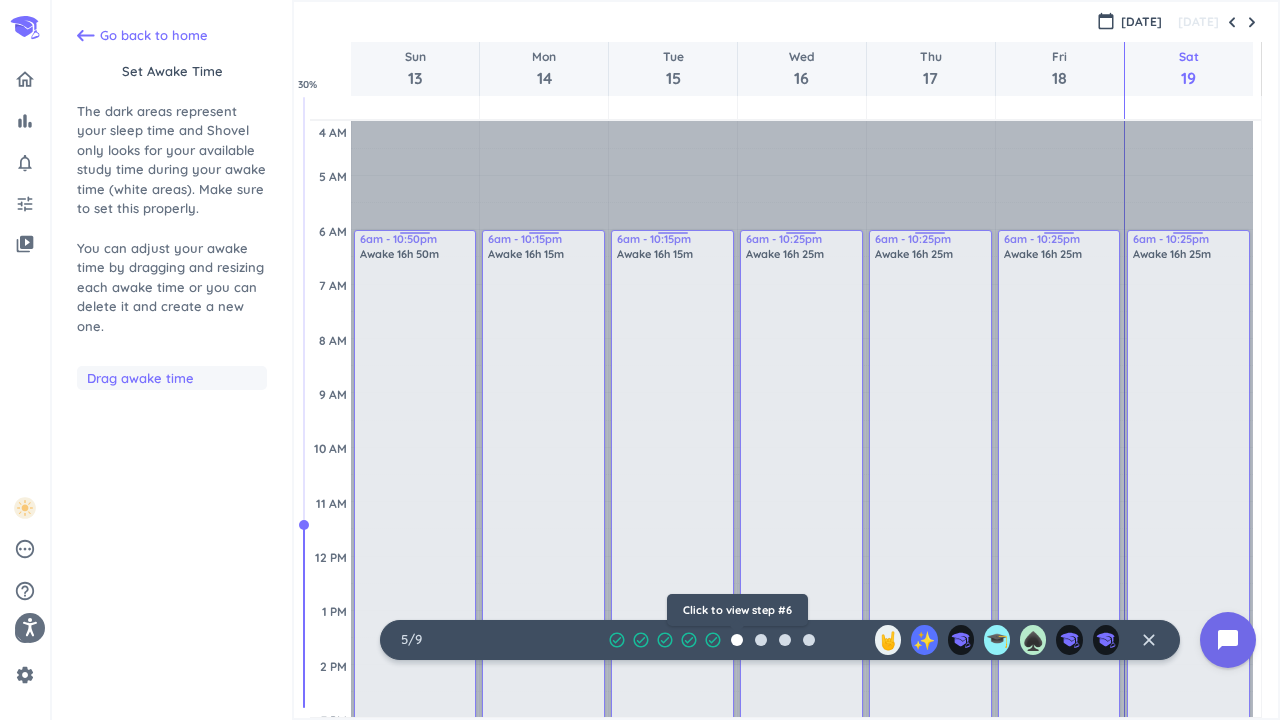 click at bounding box center (737, 640) 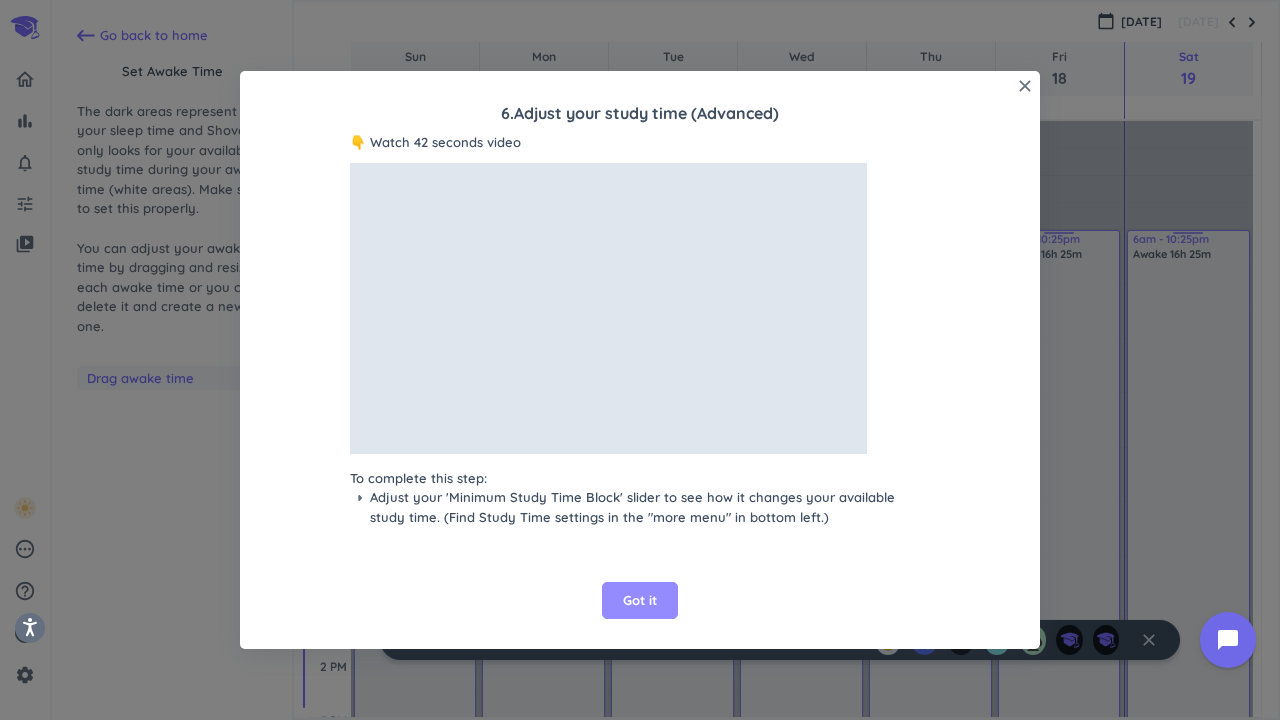 click on "Got it" at bounding box center [640, 601] 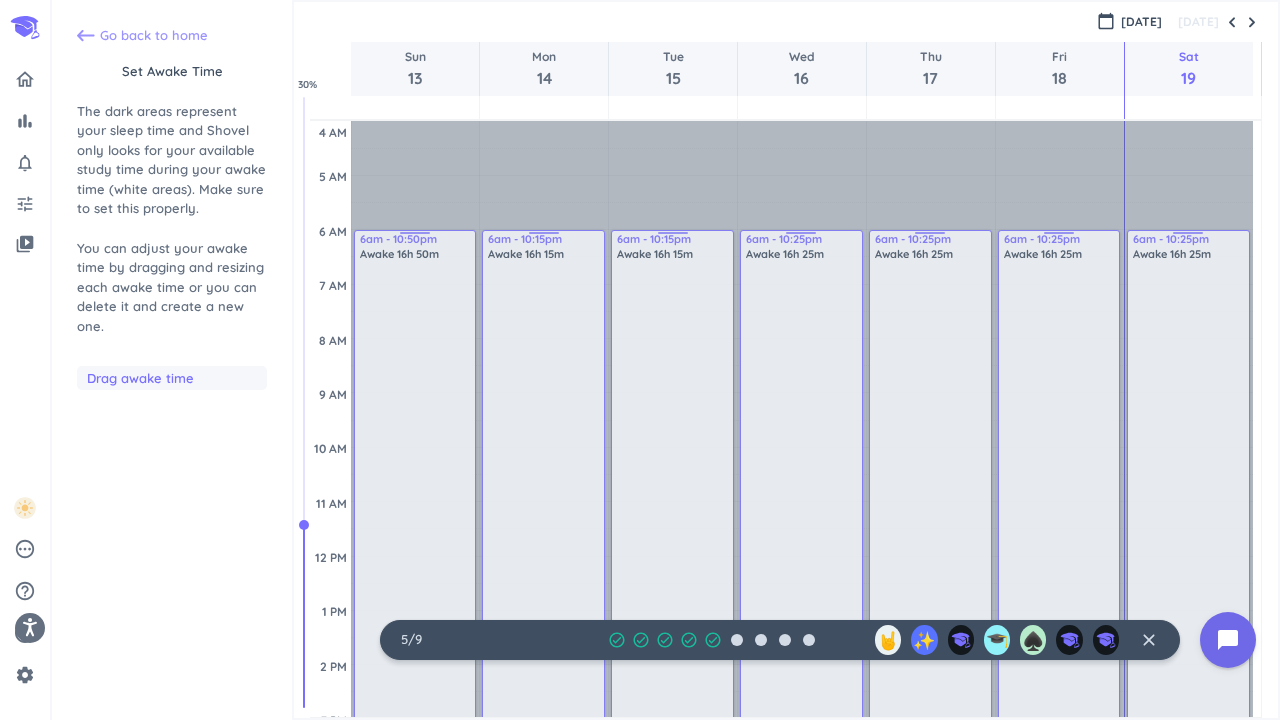 click on "Go back to home" at bounding box center [154, 36] 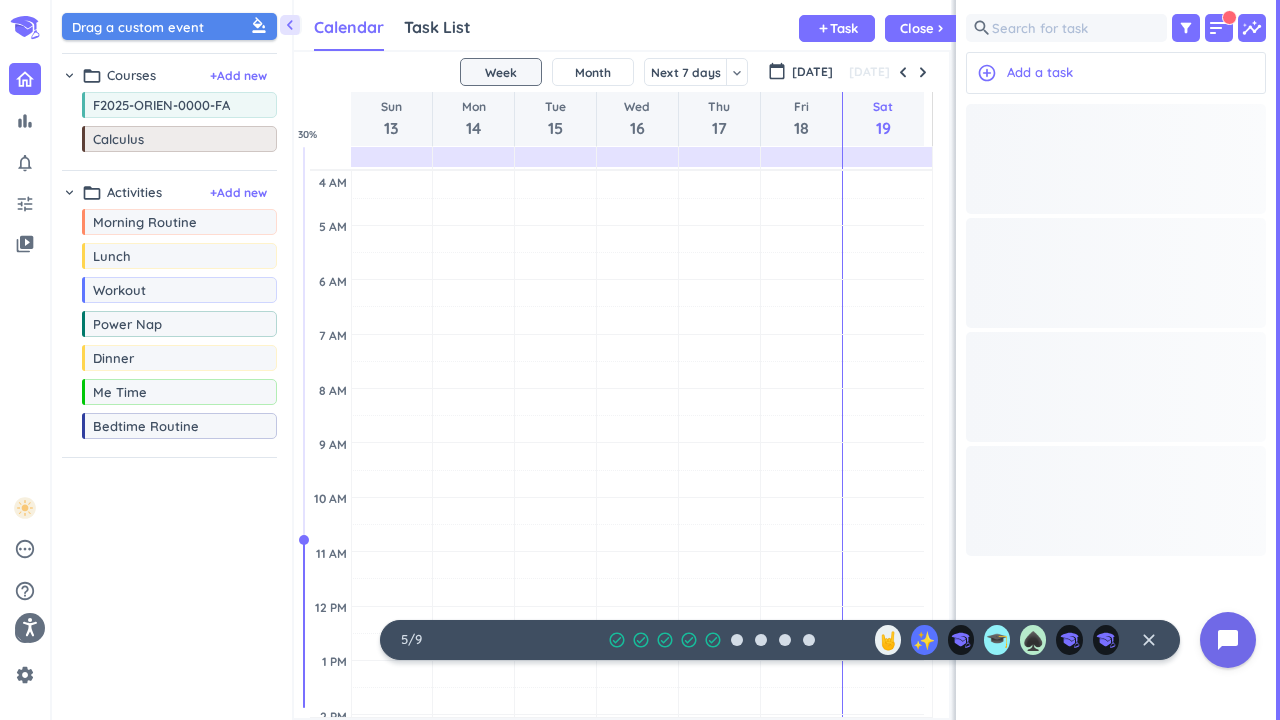 scroll, scrollTop: 9, scrollLeft: 9, axis: both 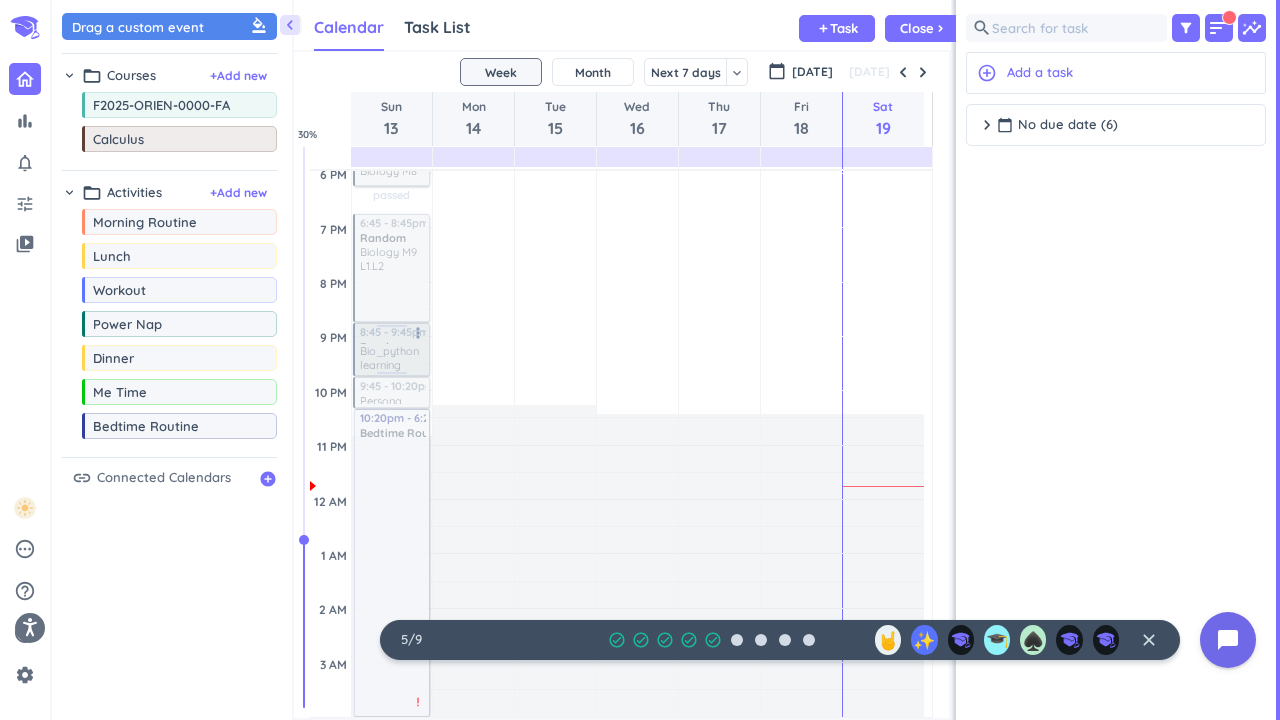 click at bounding box center (391, 349) 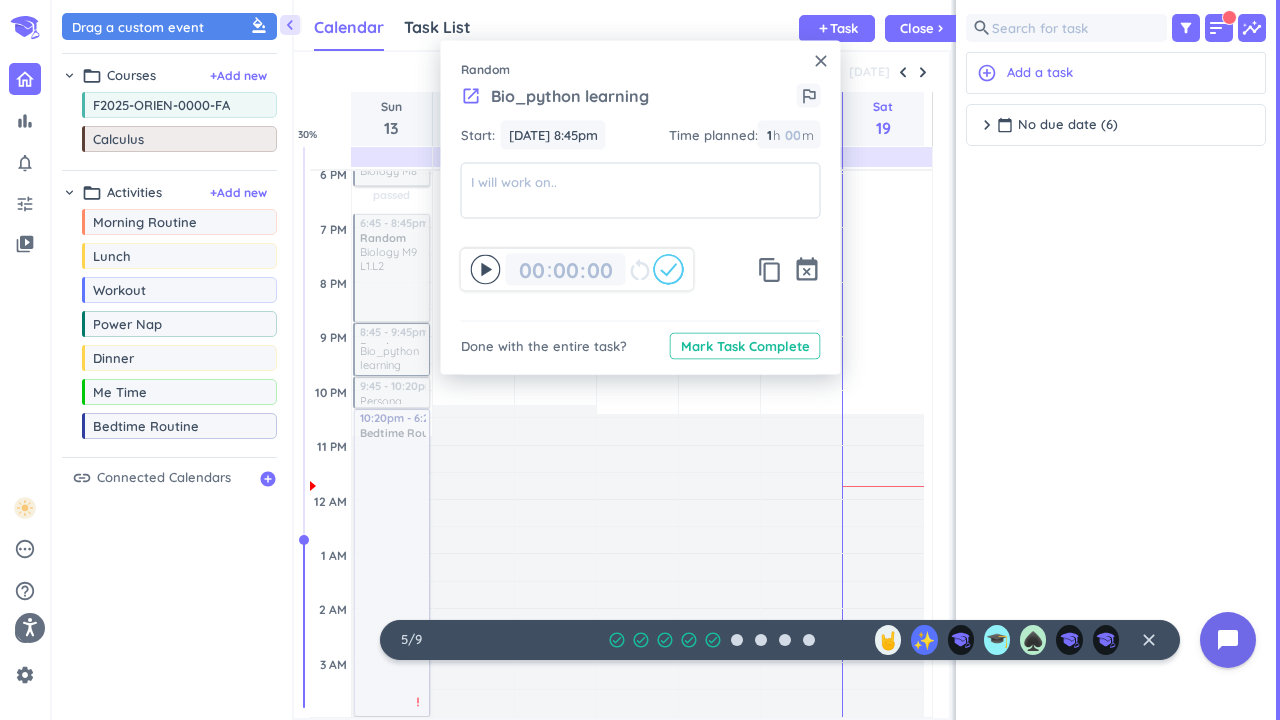 click on "Time has passed Past due Plan" at bounding box center (555, -37) 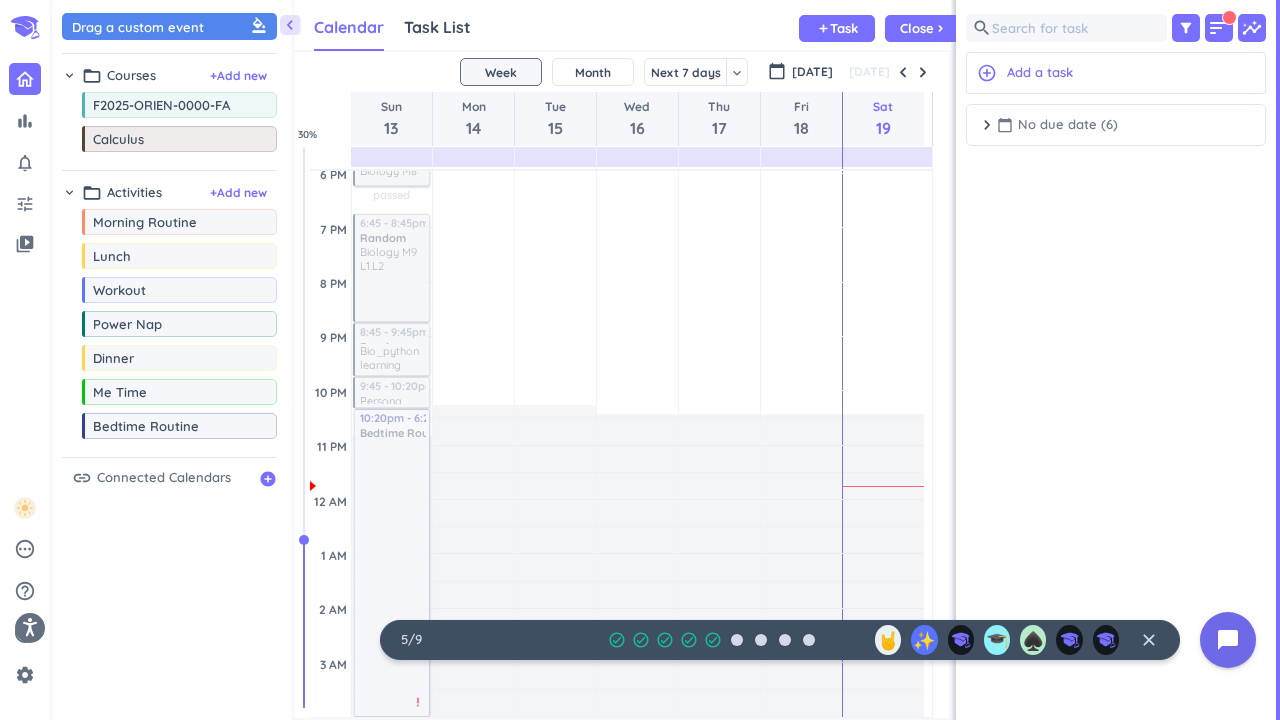 click on "calendar_today No due date (6)" at bounding box center (1057, 125) 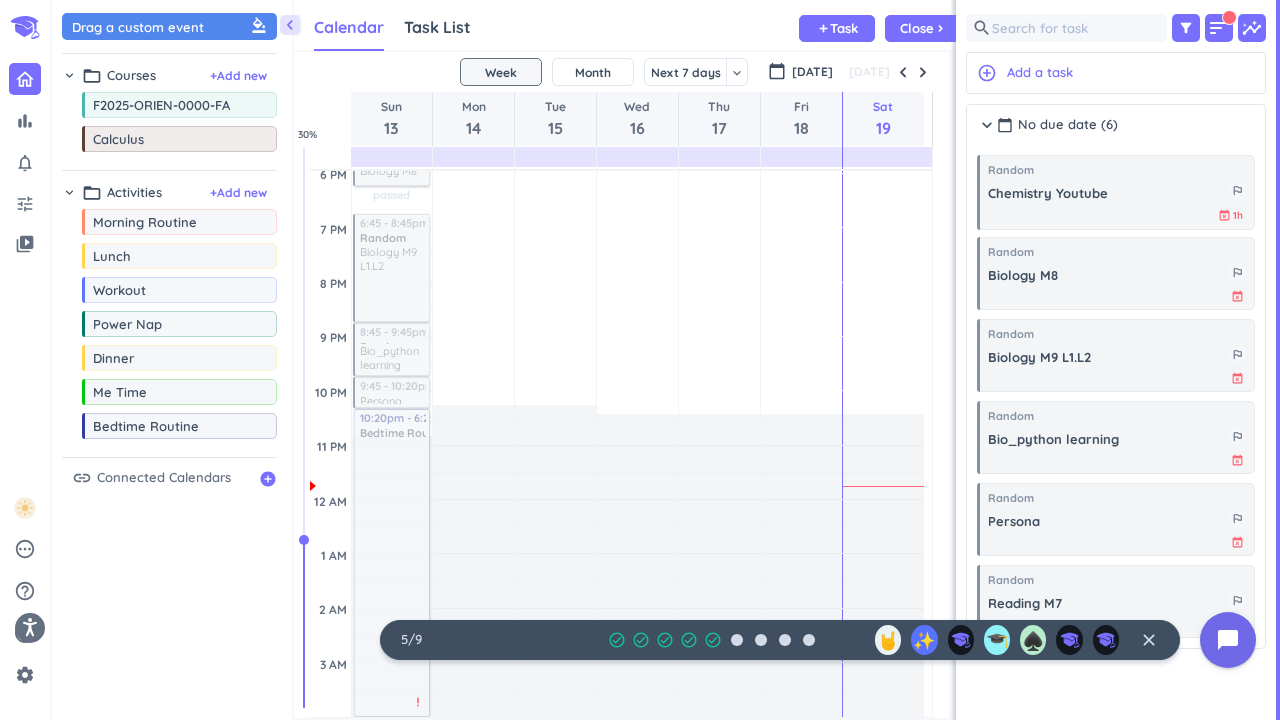 scroll, scrollTop: 8, scrollLeft: 0, axis: vertical 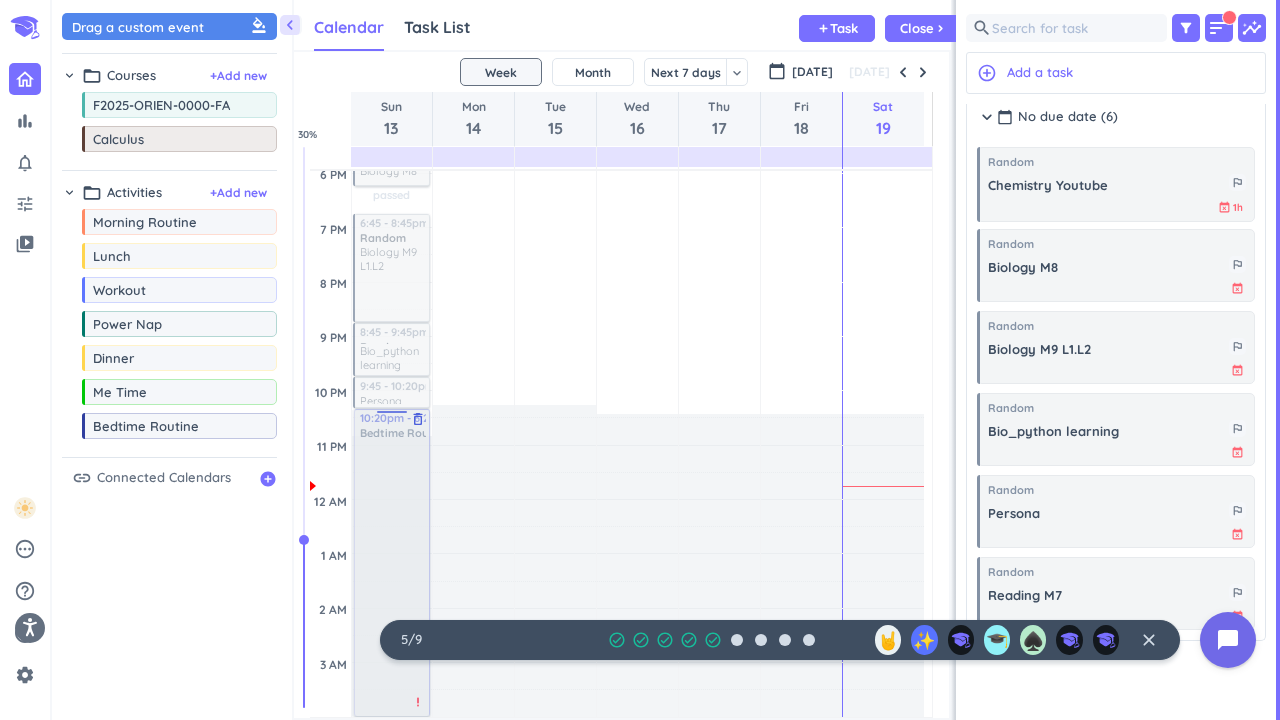 click at bounding box center [391, 563] 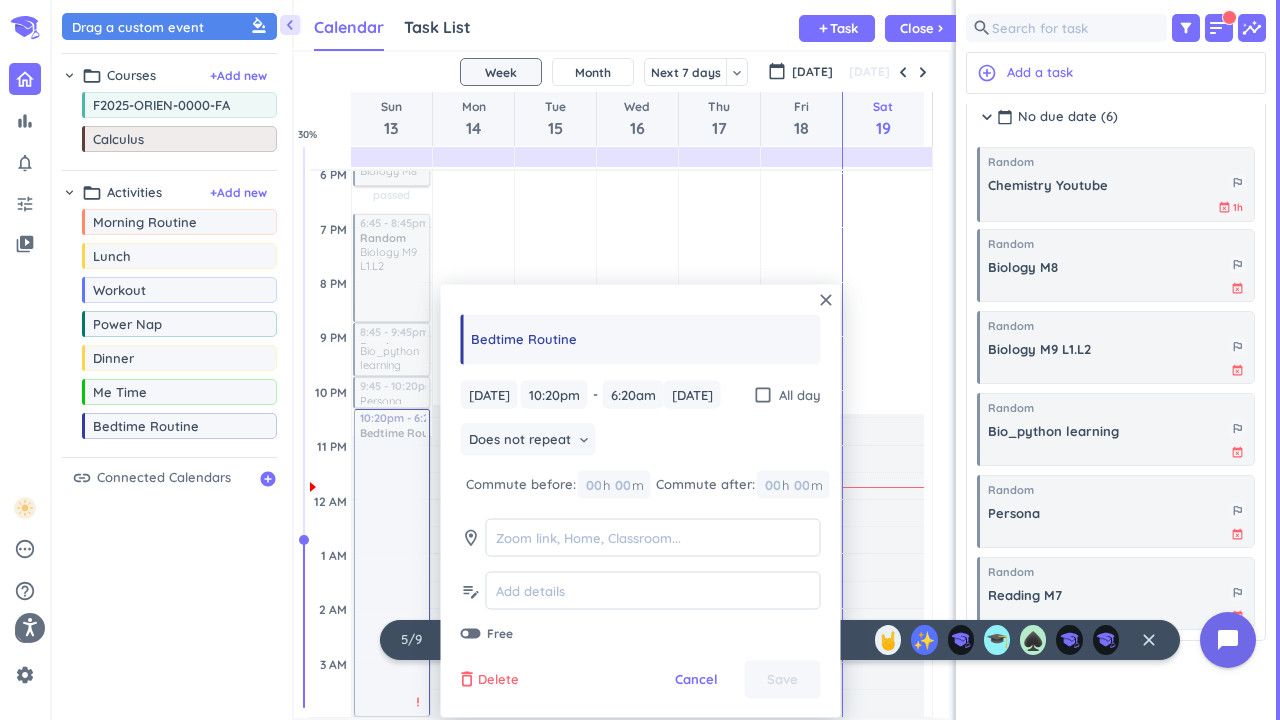 click on "delete_outline" at bounding box center [467, 680] 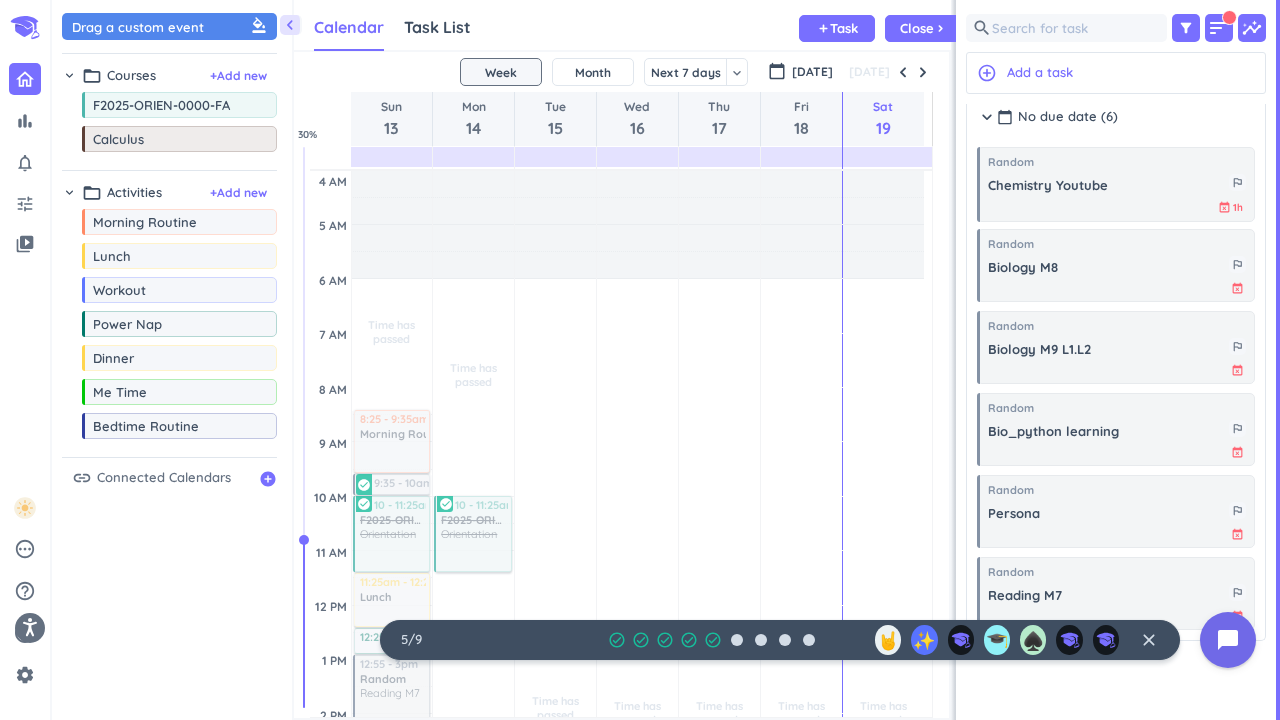 scroll, scrollTop: 0, scrollLeft: 0, axis: both 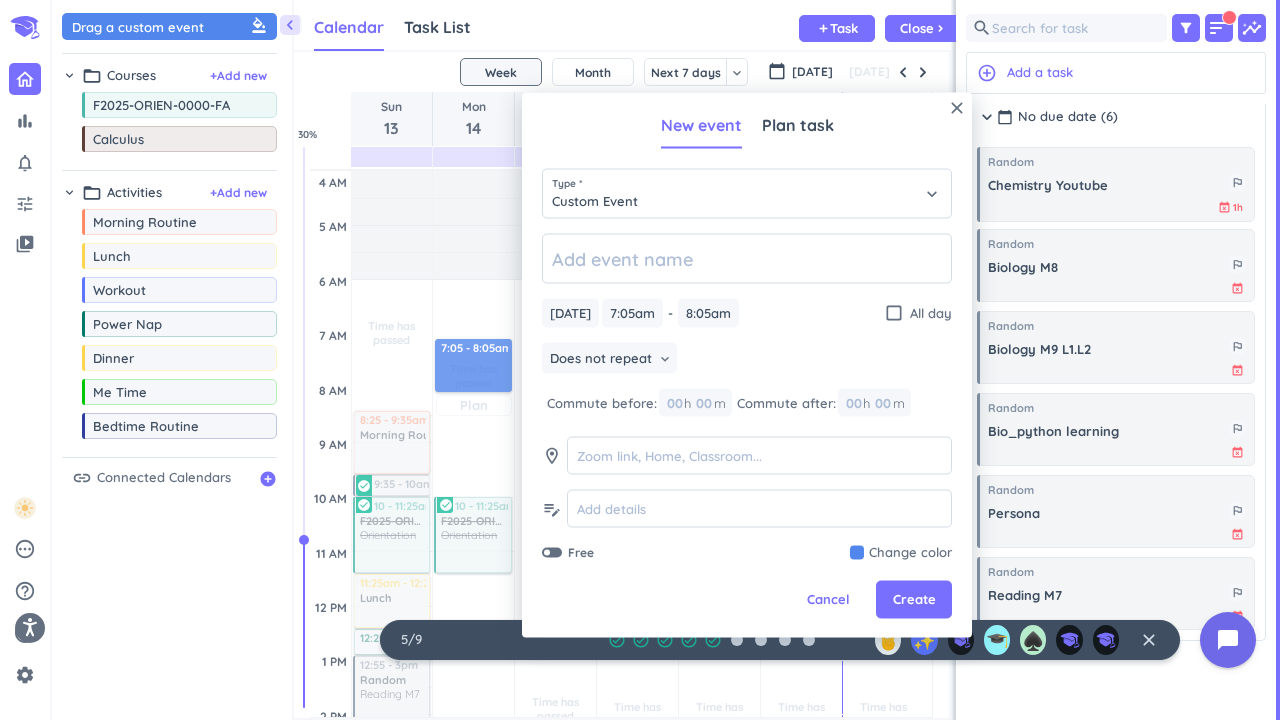 click on "Time has passed Past due Plan" at bounding box center [473, 388] 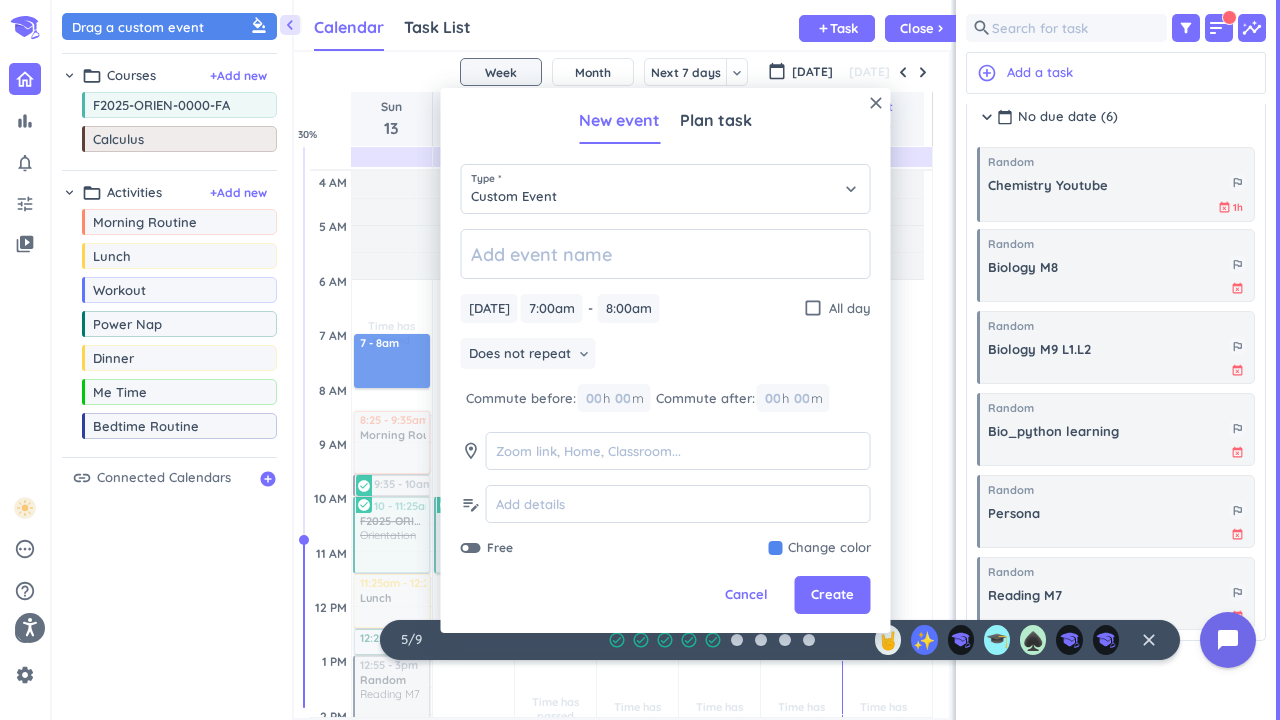 click on "Time has passed Past due Plan" at bounding box center [883, 726] 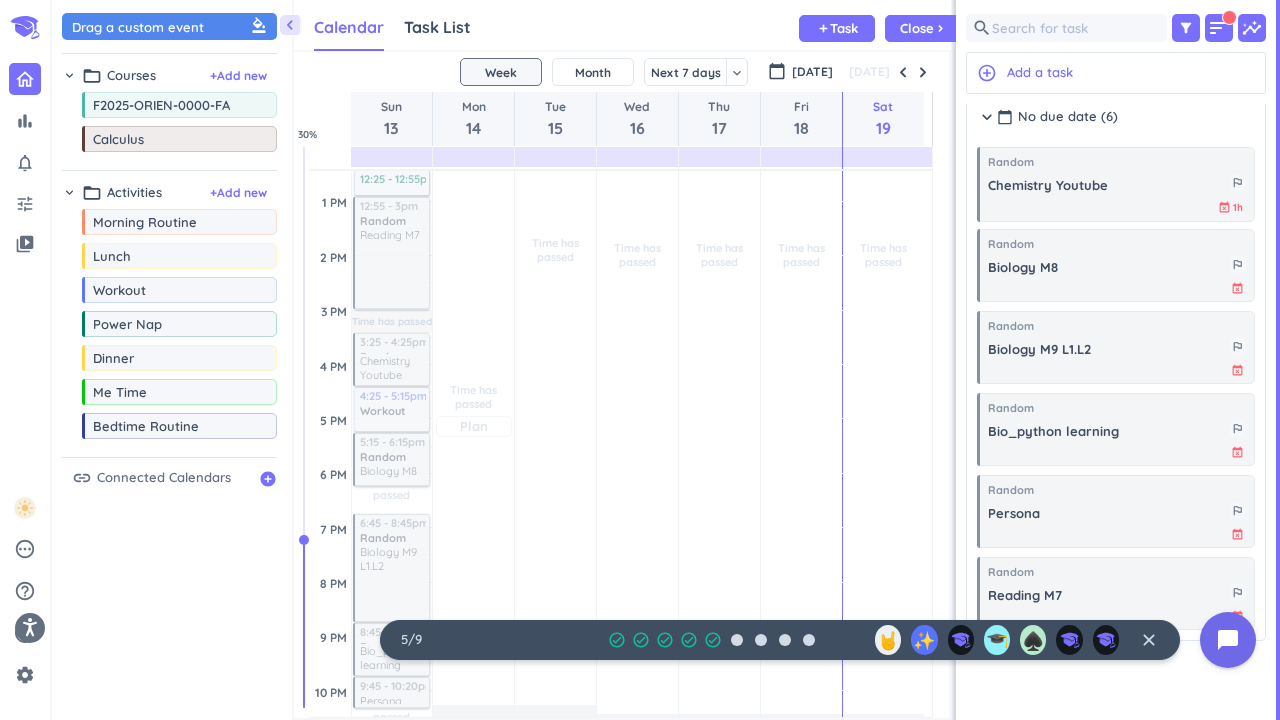 scroll, scrollTop: 259, scrollLeft: 0, axis: vertical 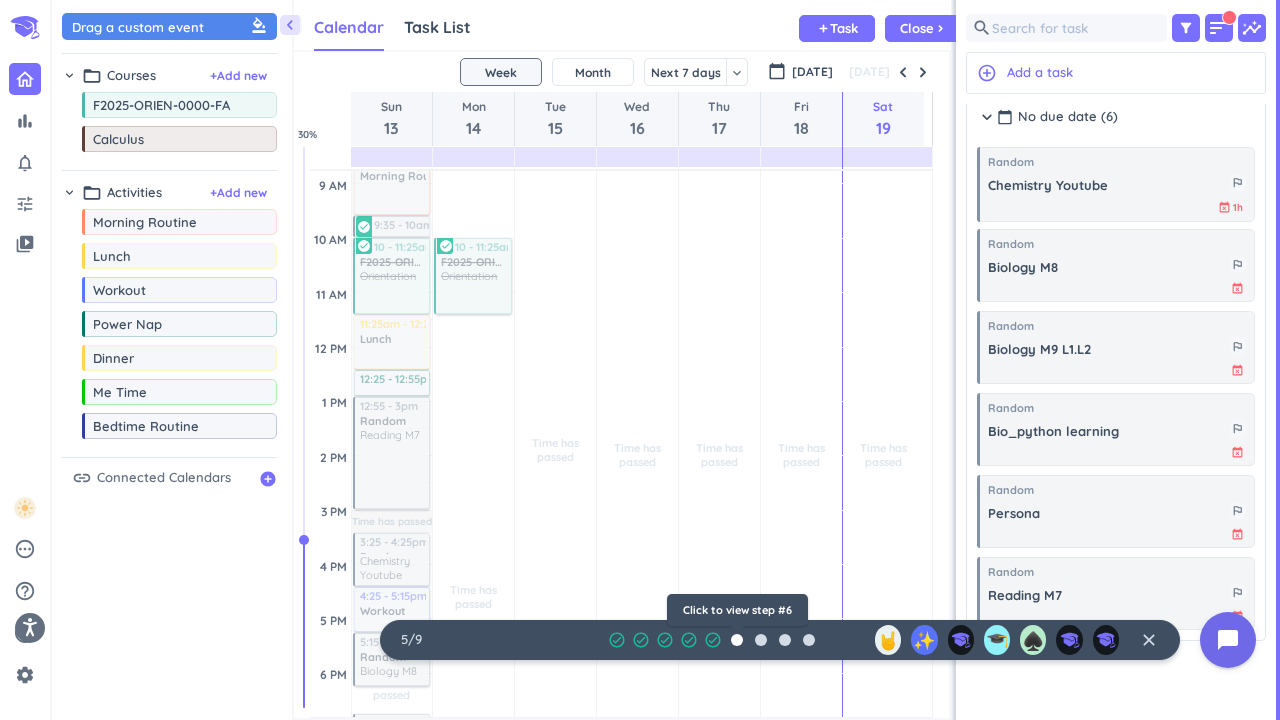 click at bounding box center [737, 640] 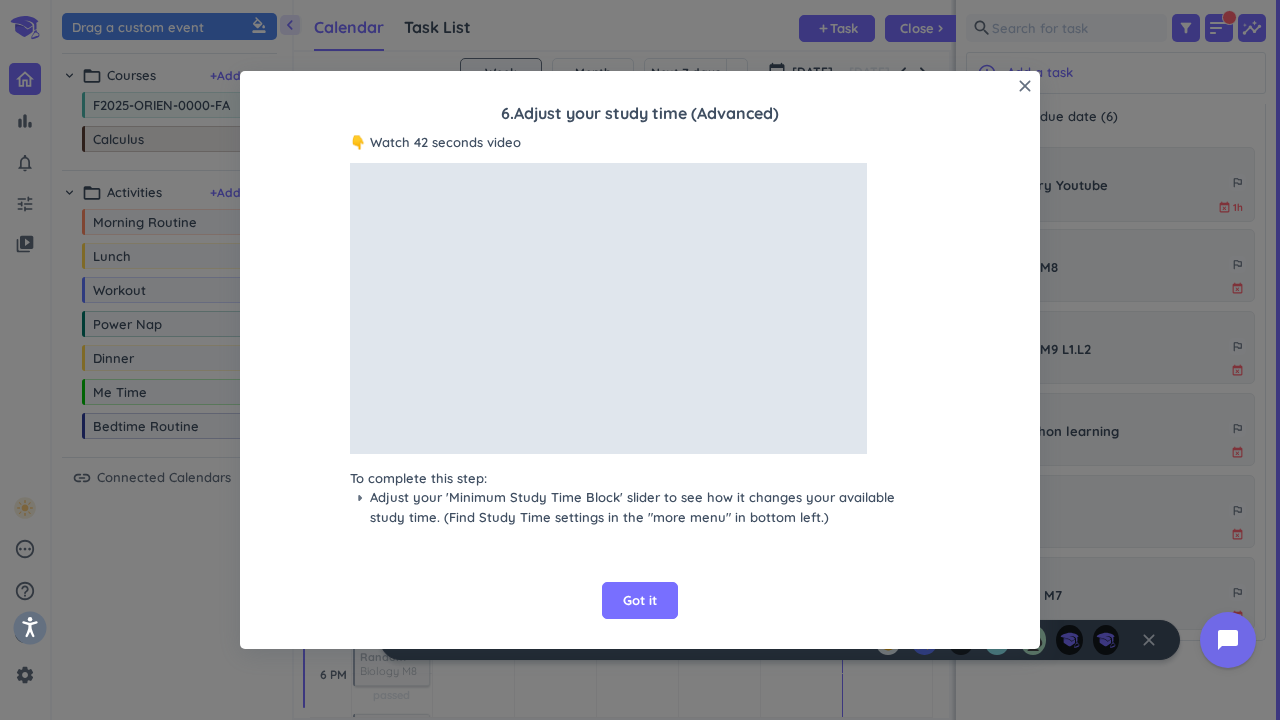 drag, startPoint x: 31, startPoint y: 630, endPoint x: 120, endPoint y: 555, distance: 116.38728 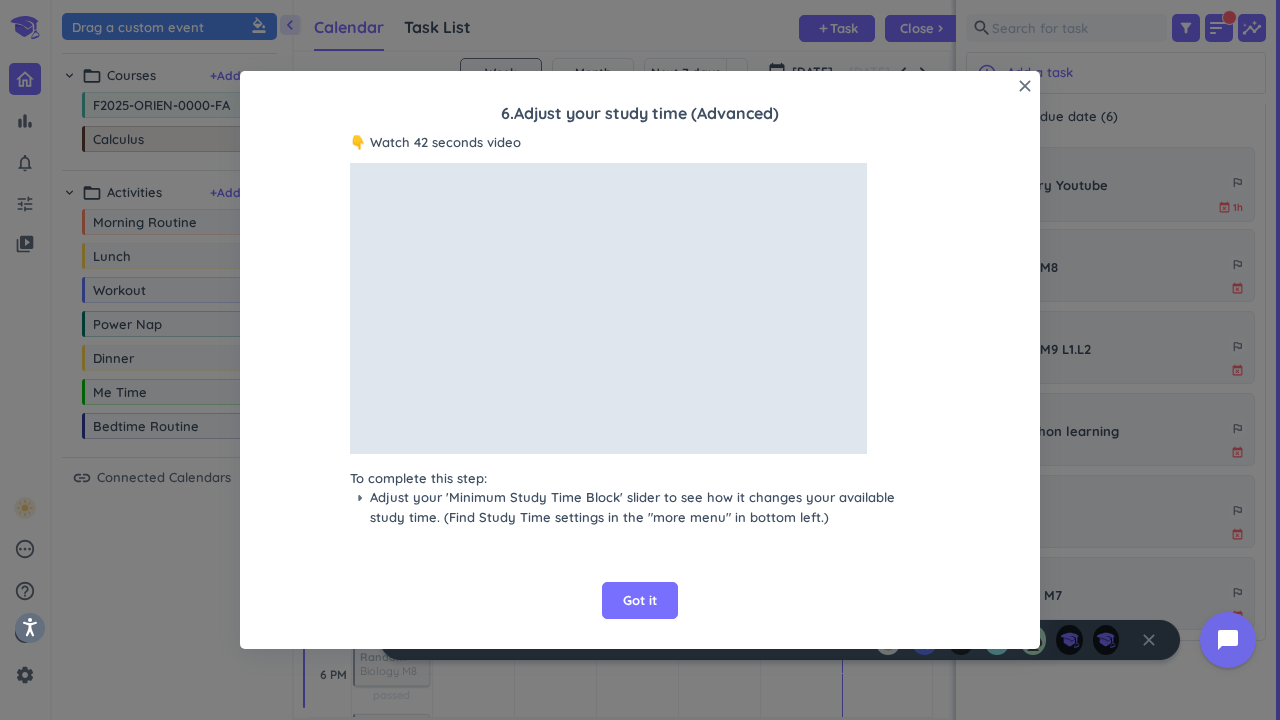 click on "Got it" at bounding box center [640, 601] 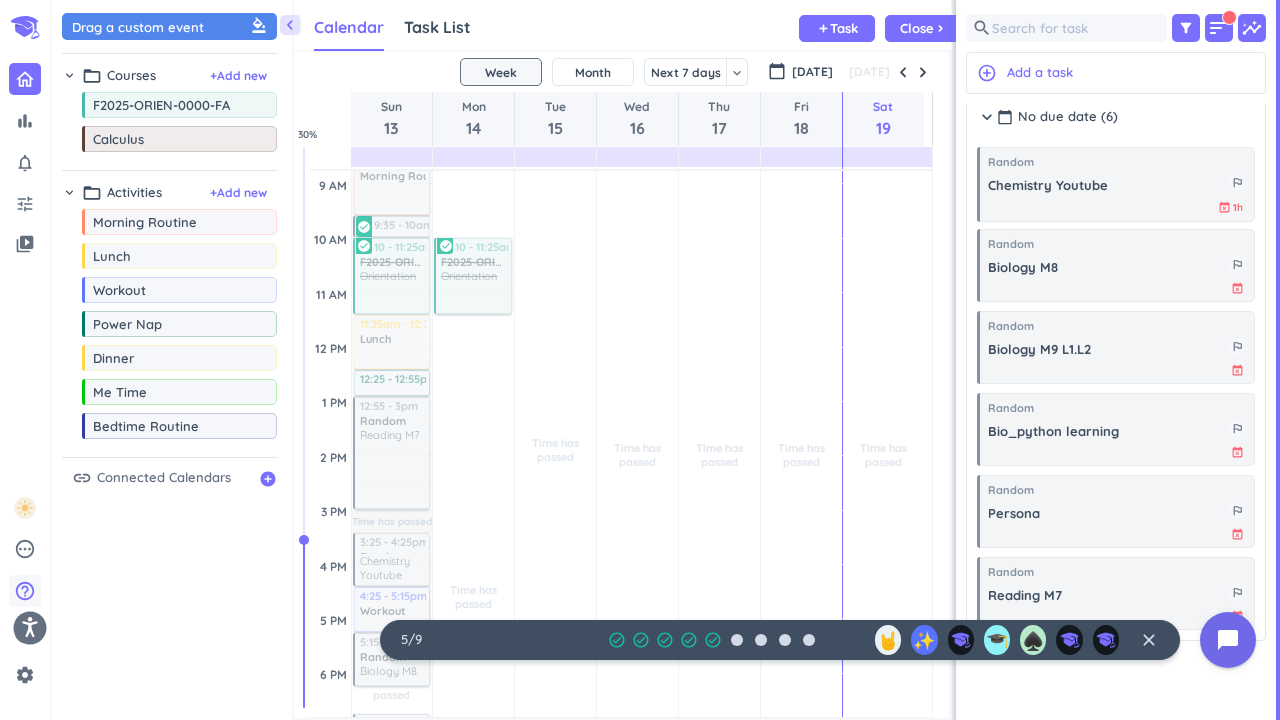 drag, startPoint x: 25, startPoint y: 630, endPoint x: 6, endPoint y: 582, distance: 51.62364 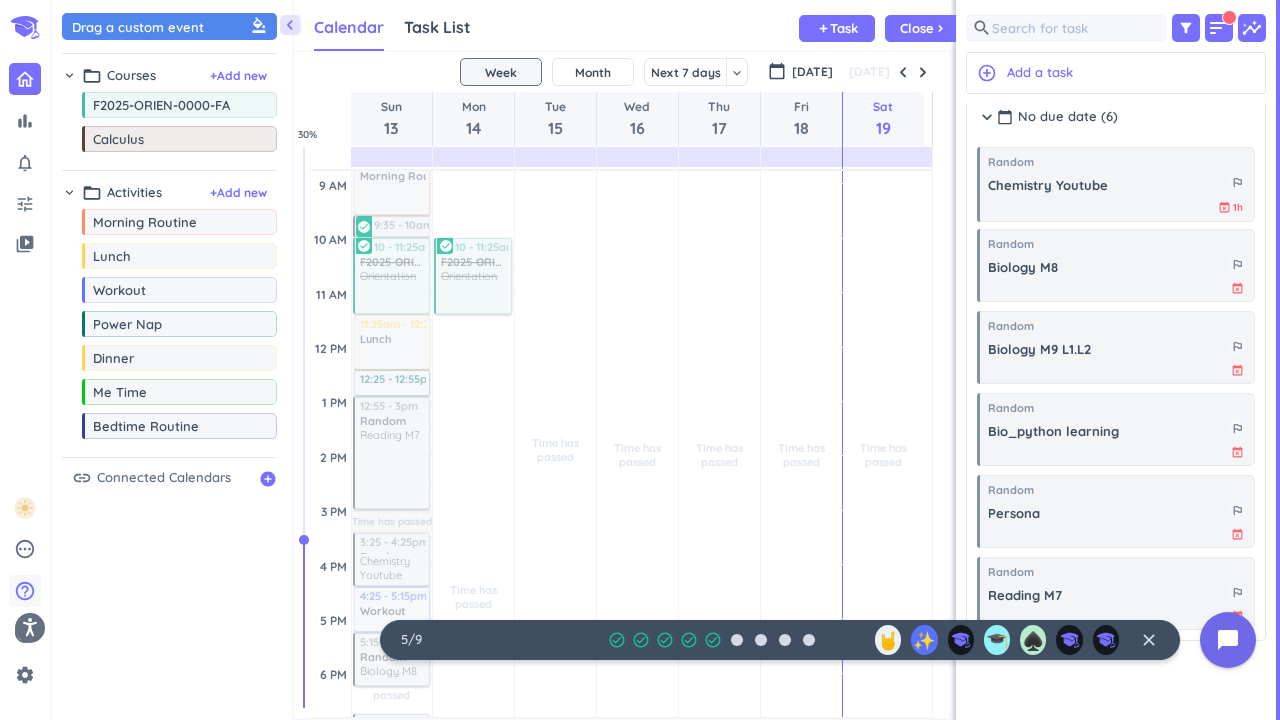 click on "help_outline" at bounding box center [25, 591] 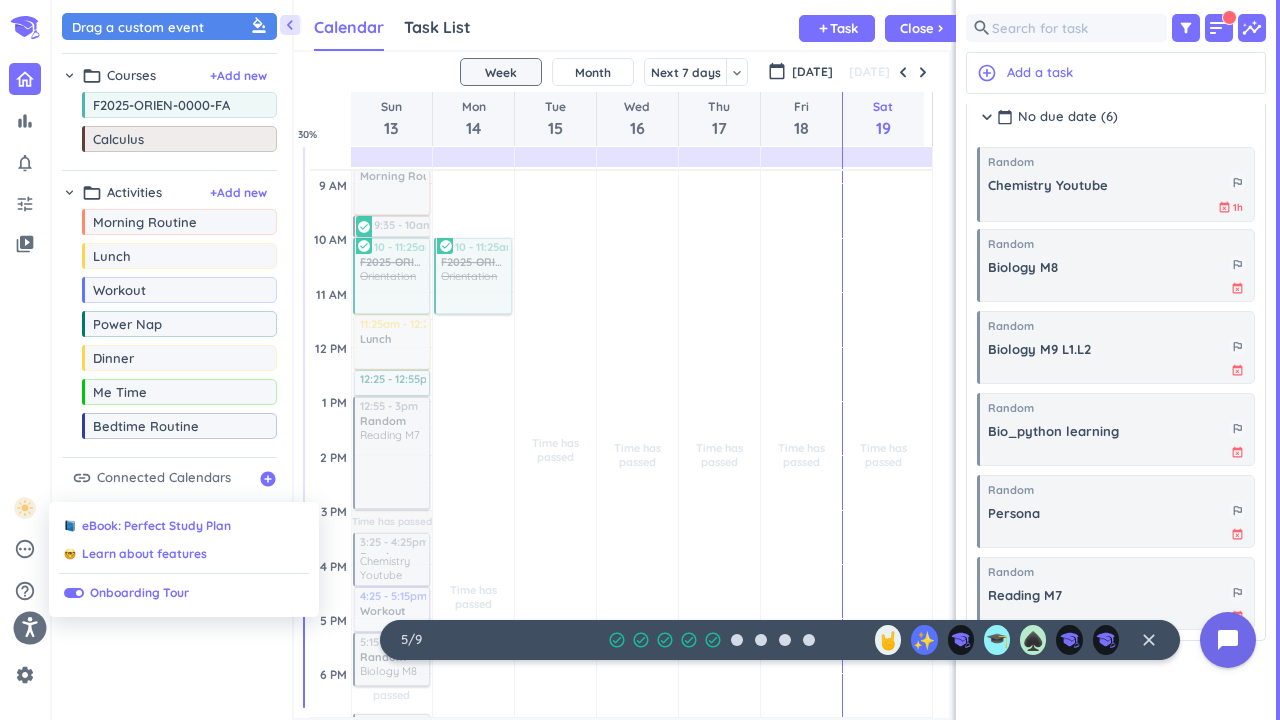 click 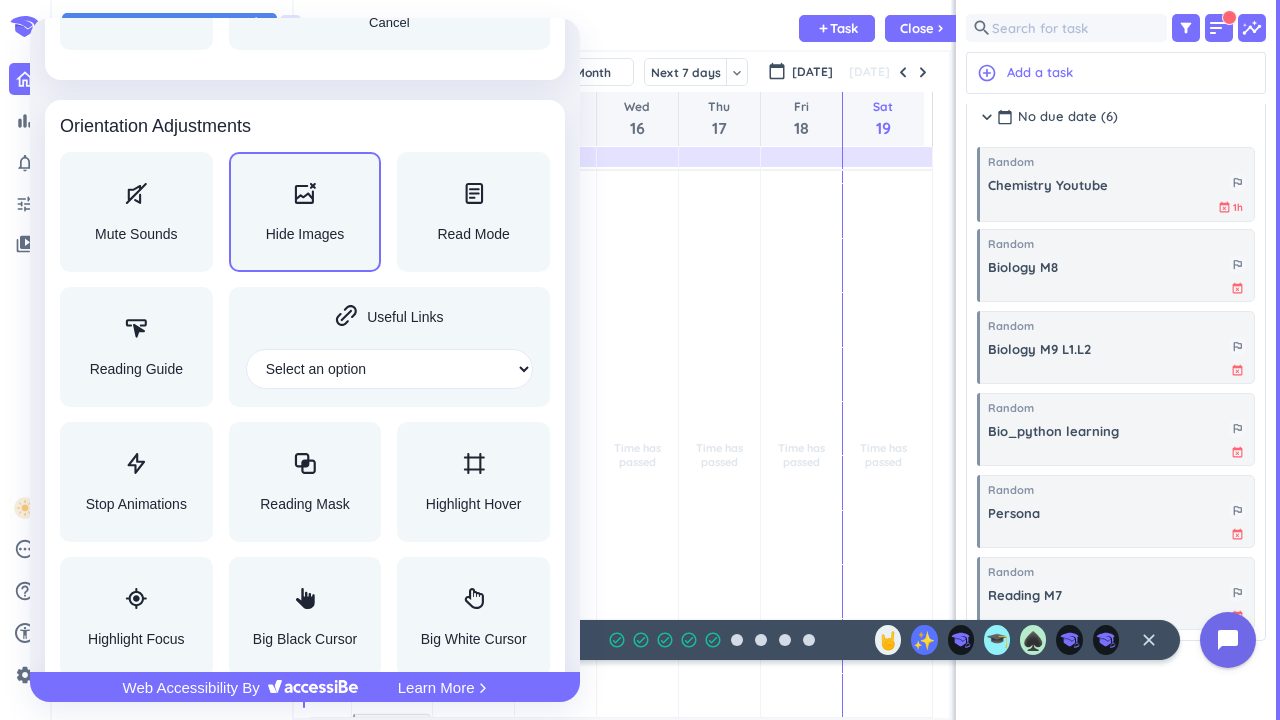 scroll, scrollTop: 2123, scrollLeft: 0, axis: vertical 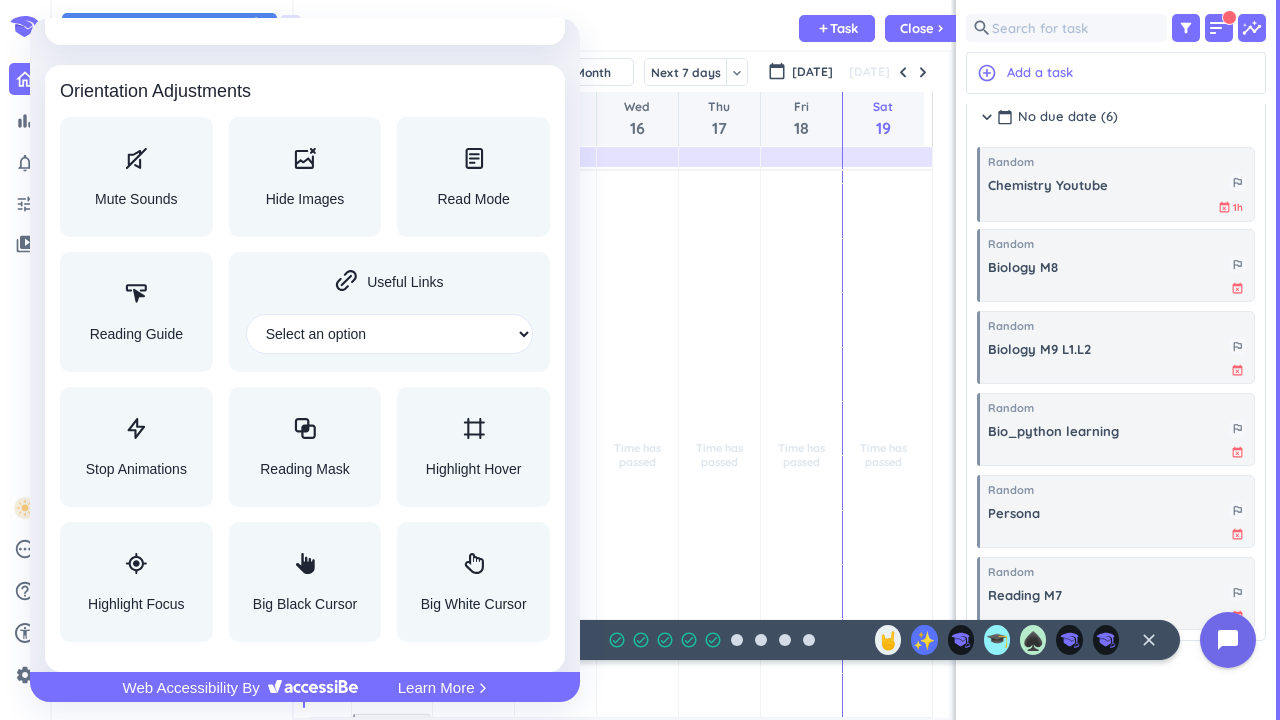 click at bounding box center (640, 360) 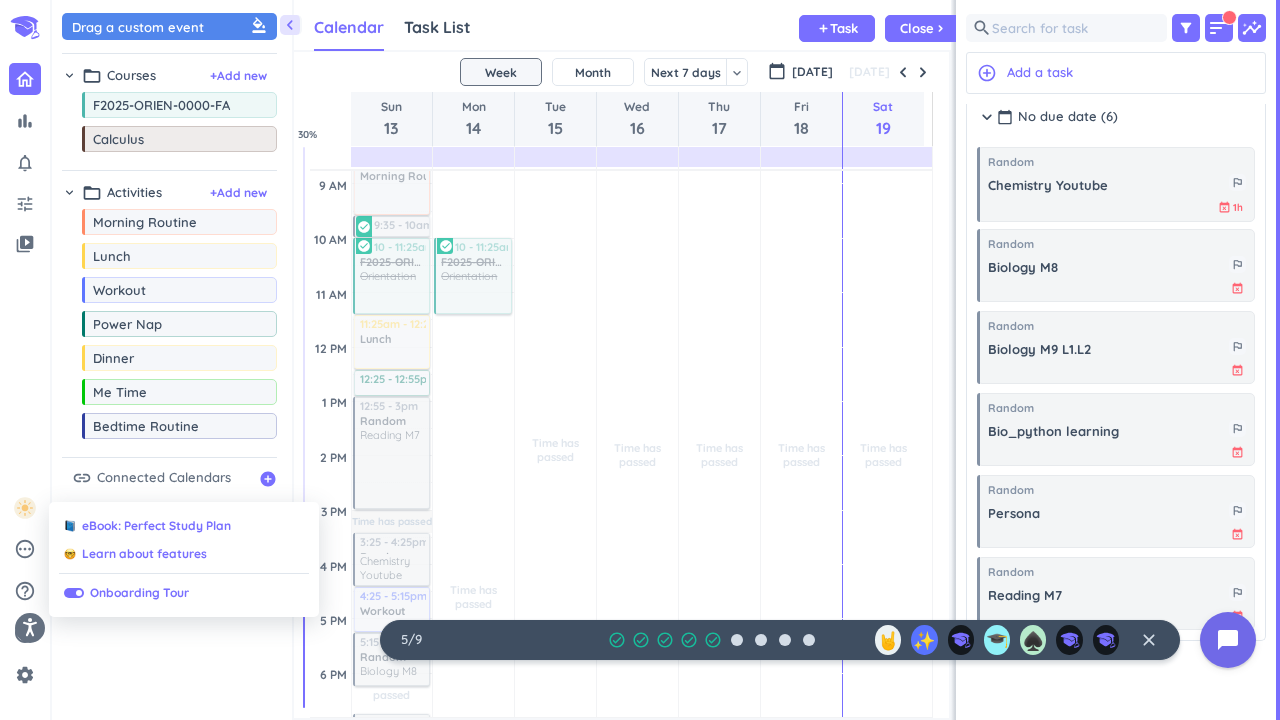 click at bounding box center (640, 360) 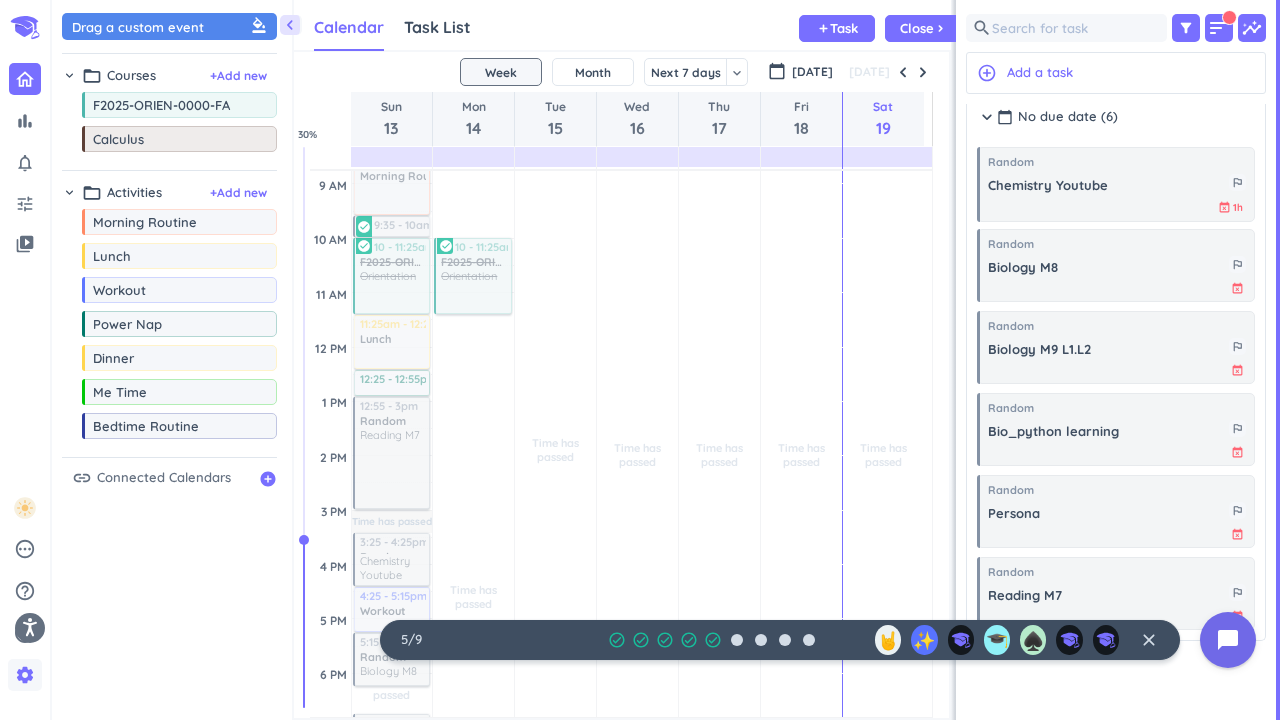 click on "settings" at bounding box center (25, 675) 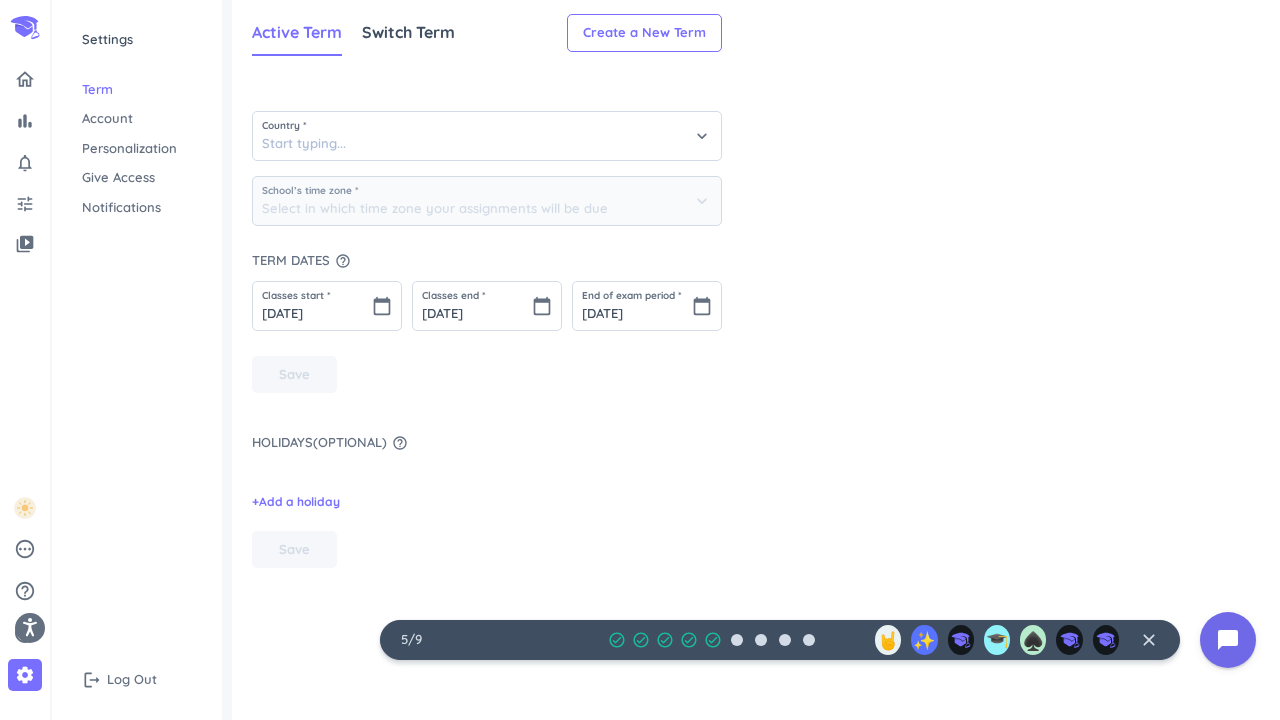 type on "[GEOGRAPHIC_DATA]" 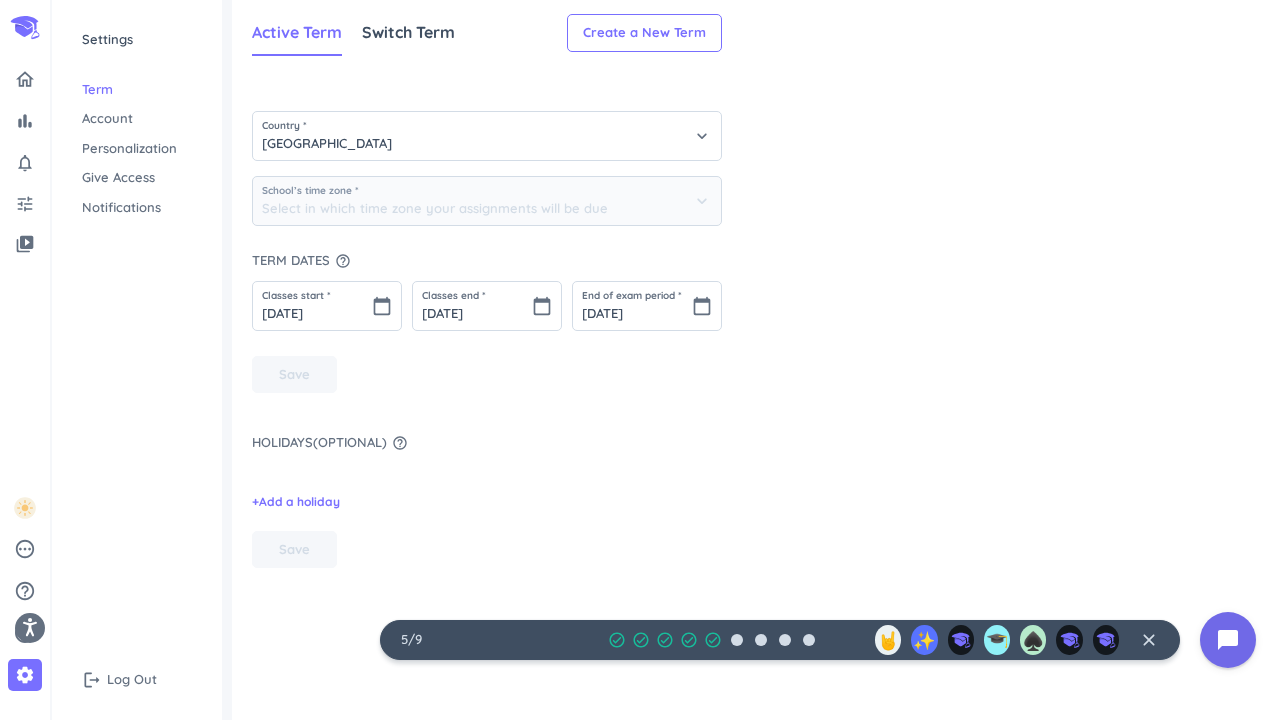 type on "(GMT-05:00) Central Time" 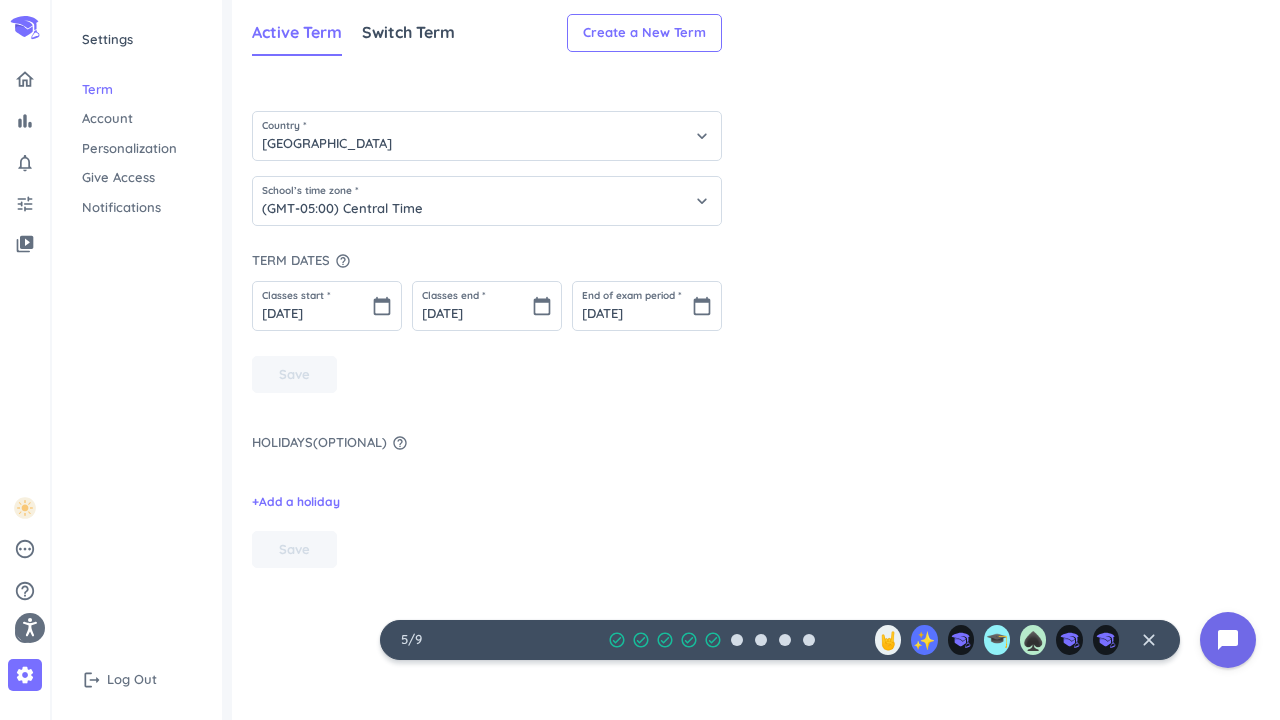 click on "settings" at bounding box center [25, 675] 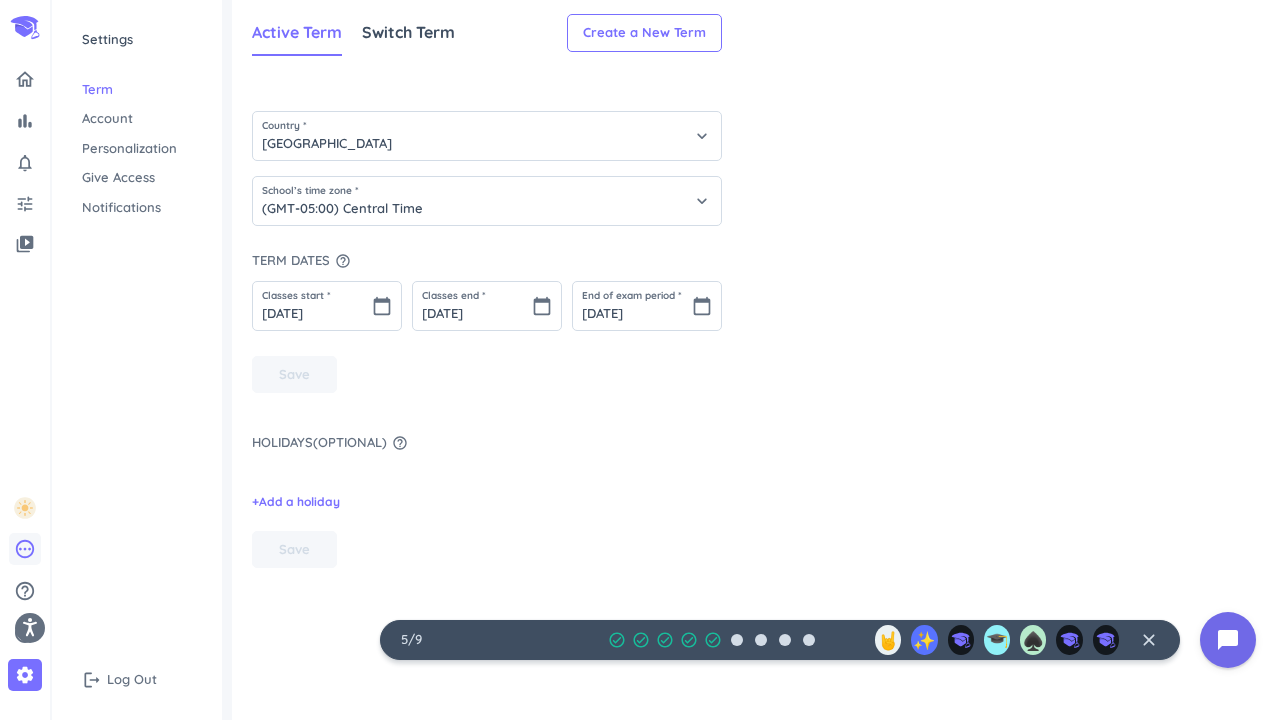 click on "pending" at bounding box center (25, 549) 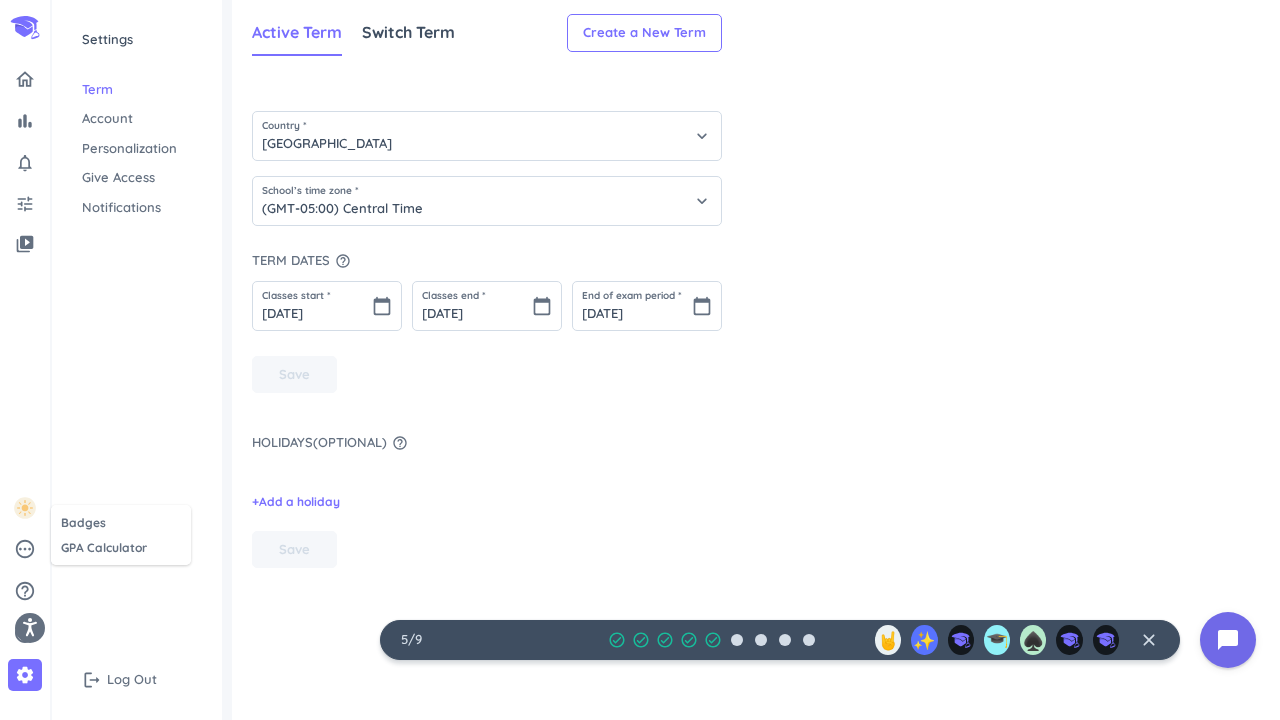 click at bounding box center [640, 360] 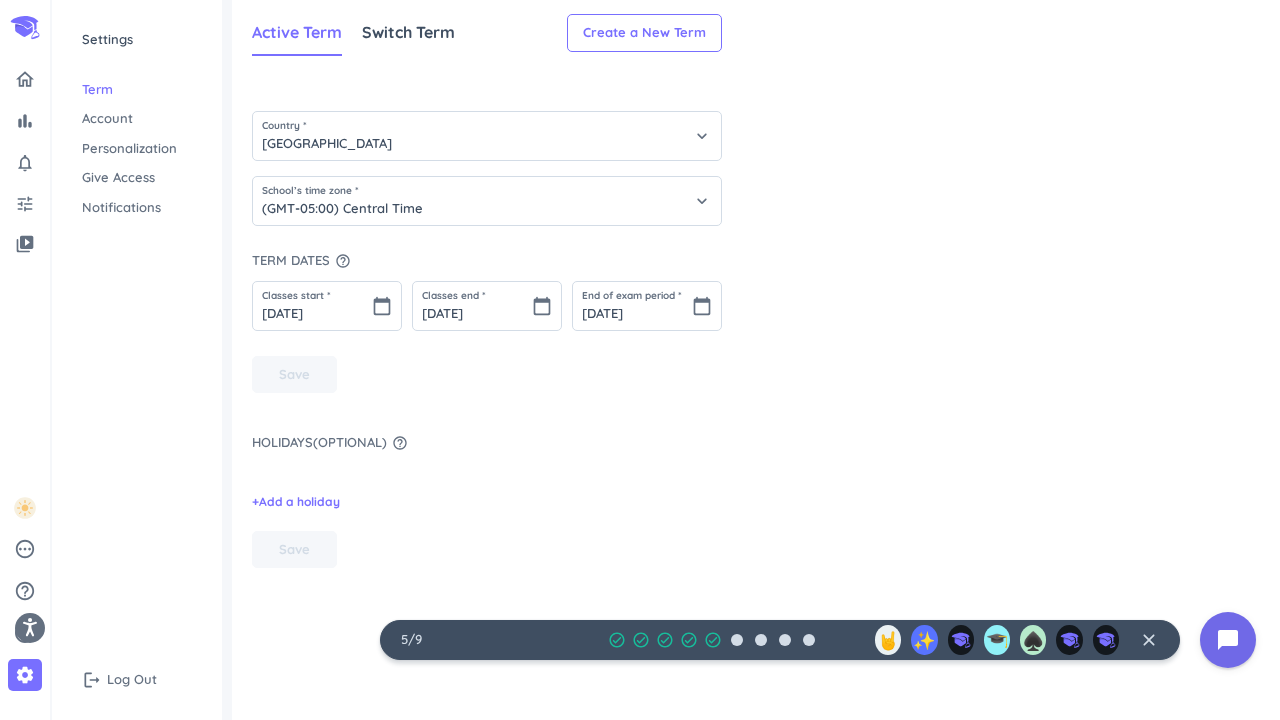 click at bounding box center [25, 27] 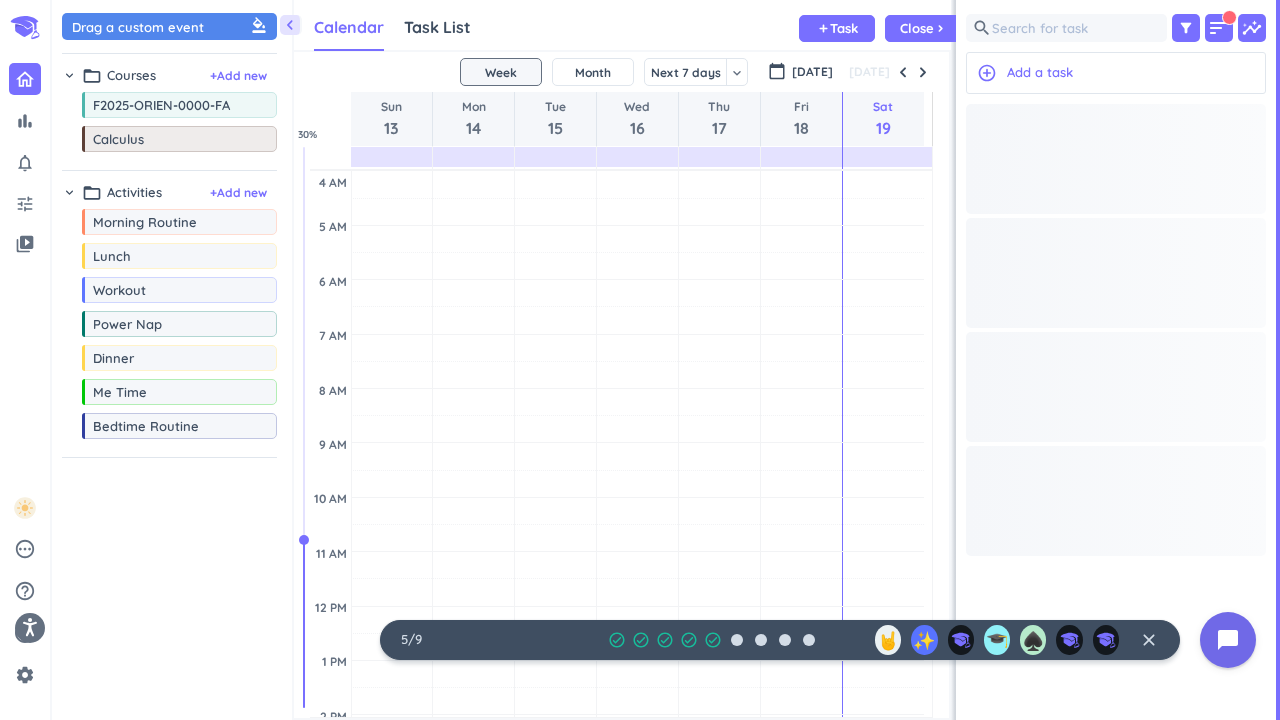scroll, scrollTop: 9, scrollLeft: 9, axis: both 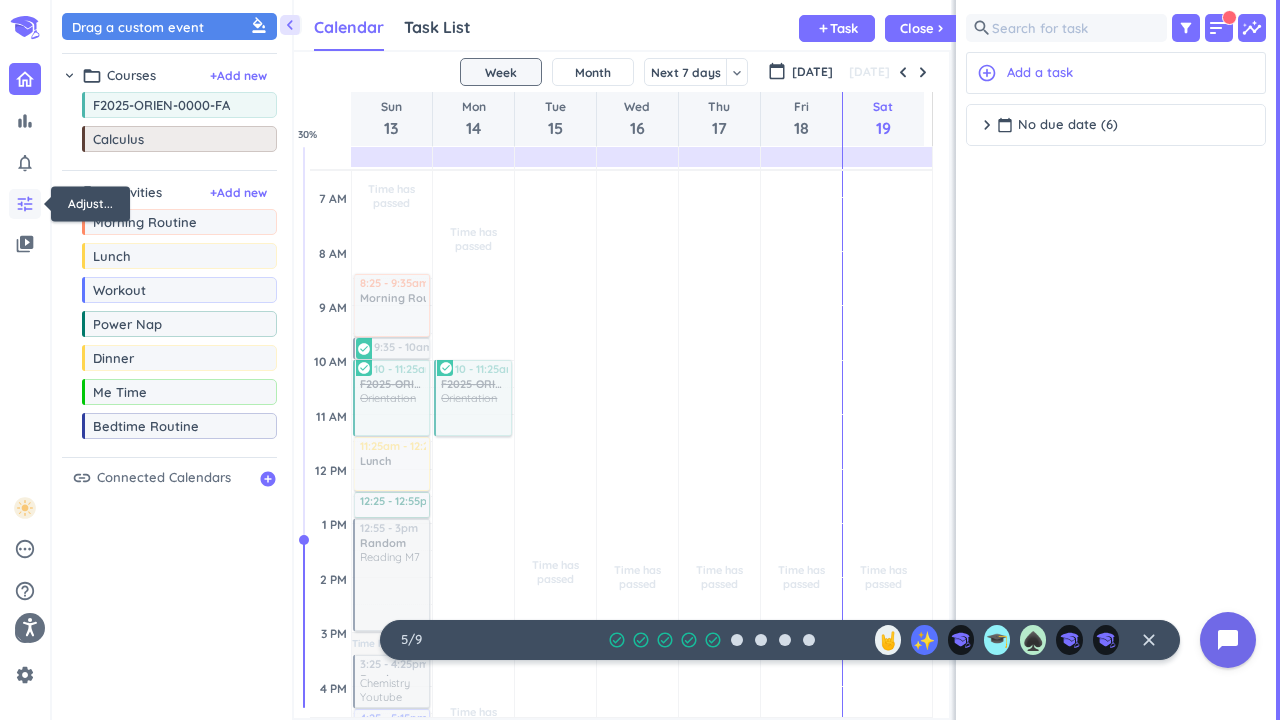 click on "tune" at bounding box center [25, 204] 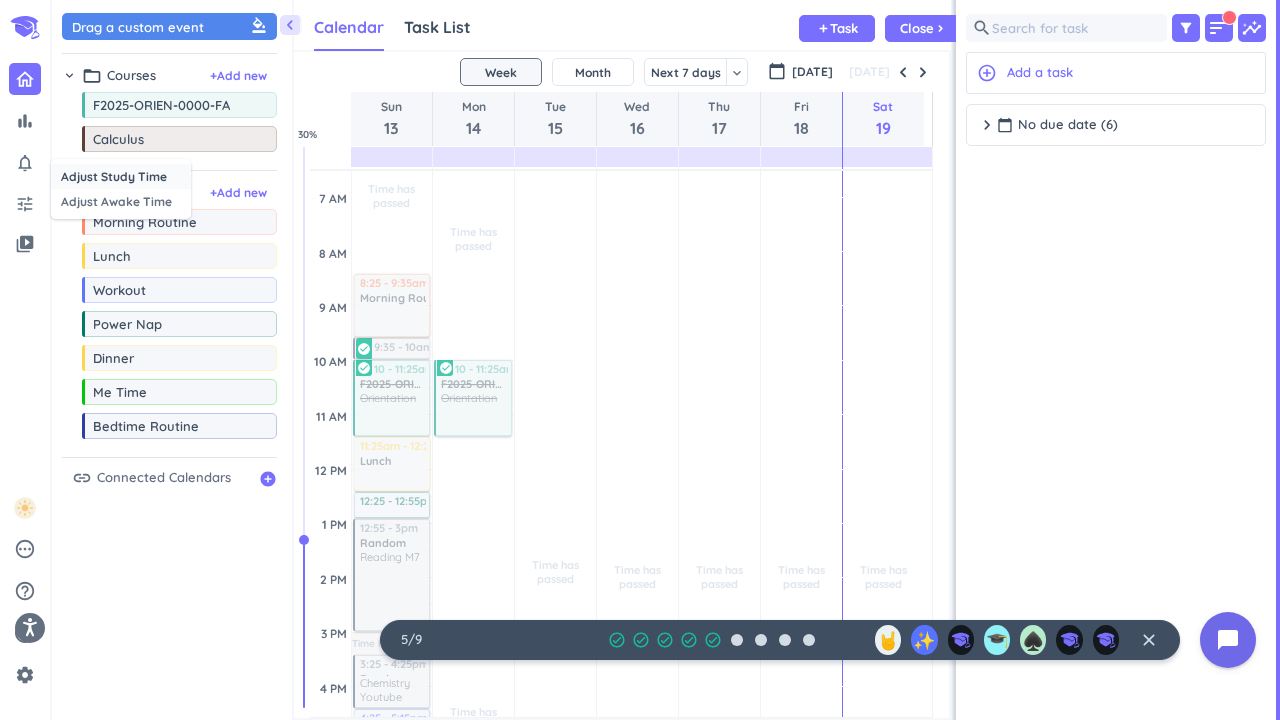 click on "Adjust Study Time" at bounding box center (121, 176) 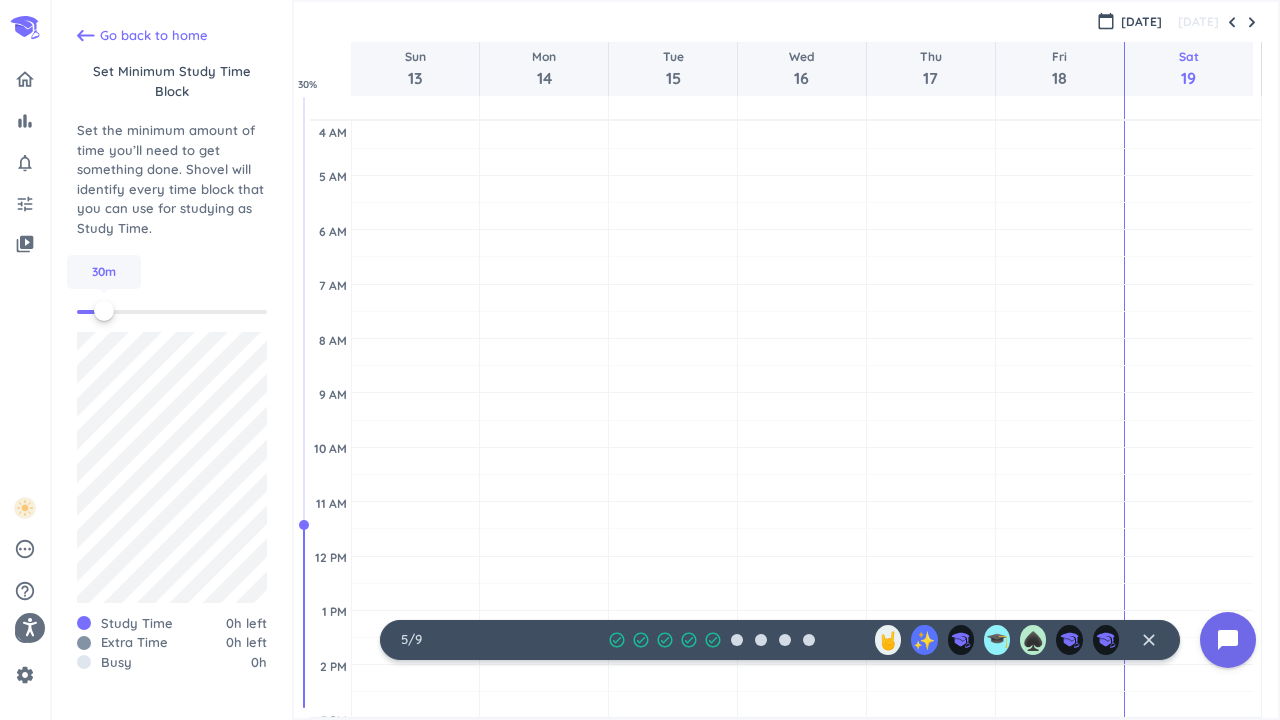 scroll, scrollTop: 137, scrollLeft: 0, axis: vertical 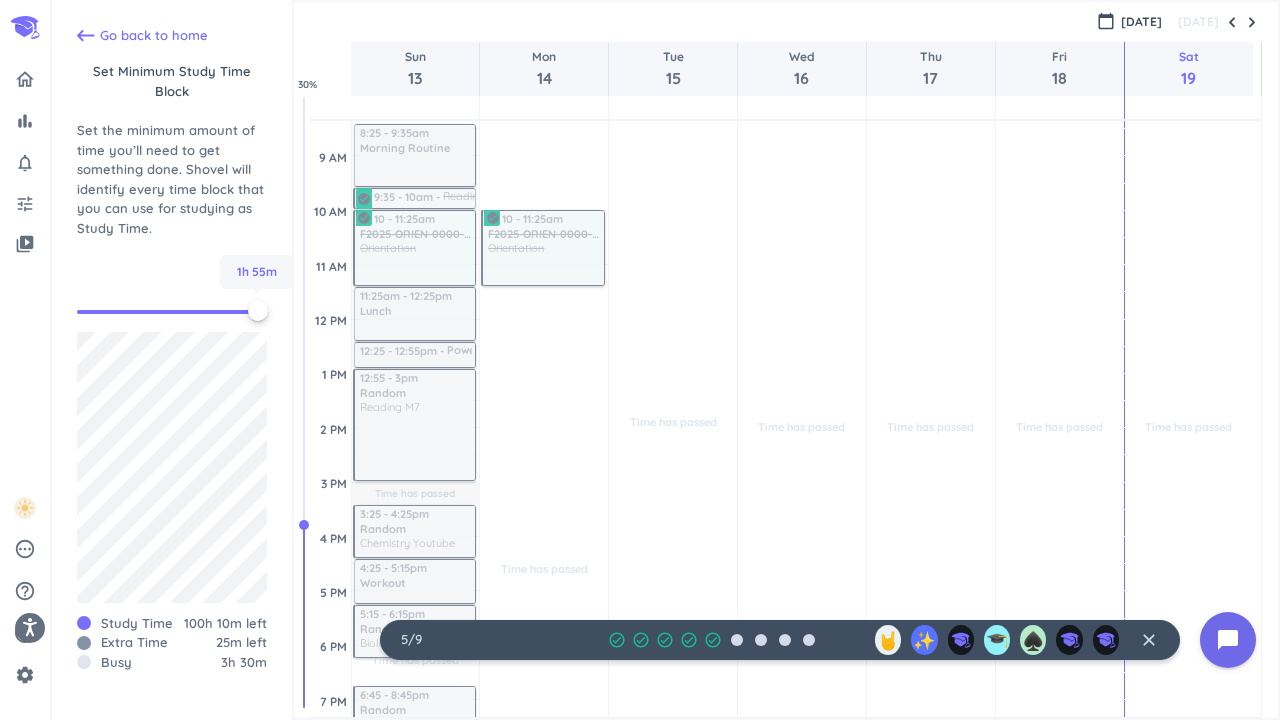 drag, startPoint x: 109, startPoint y: 303, endPoint x: 265, endPoint y: 304, distance: 156.0032 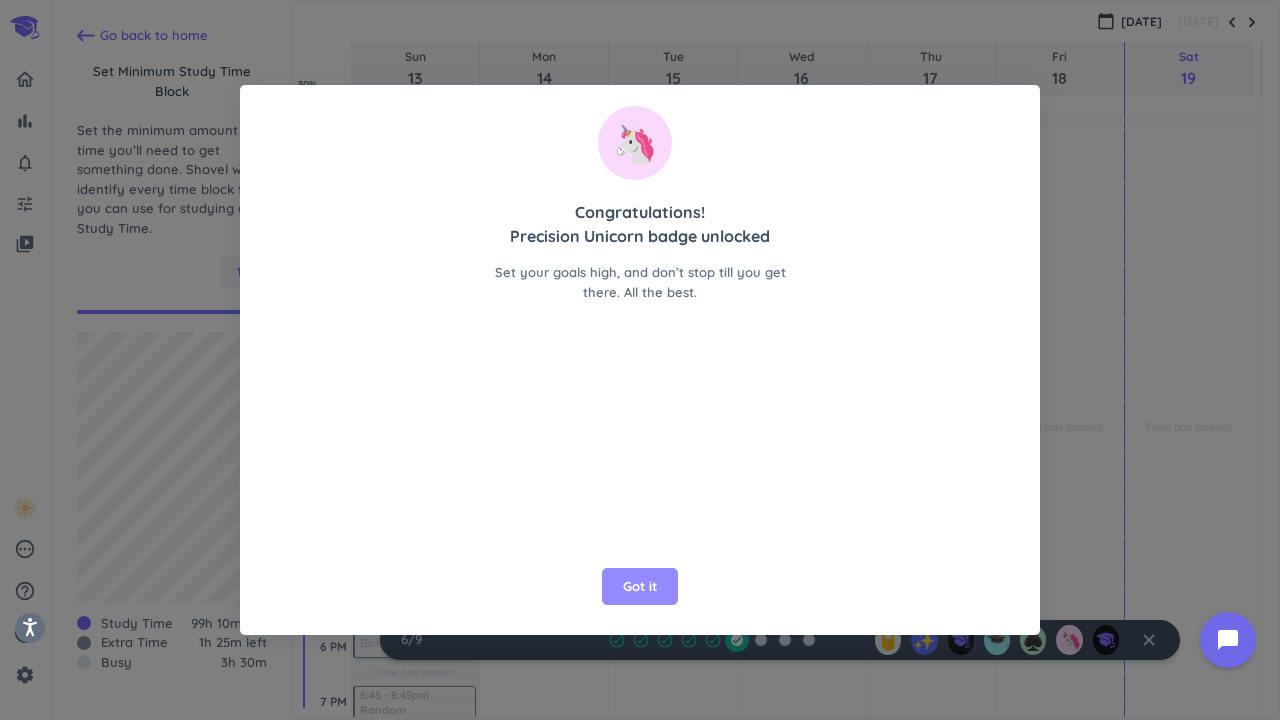 click on "Got it" at bounding box center (640, 587) 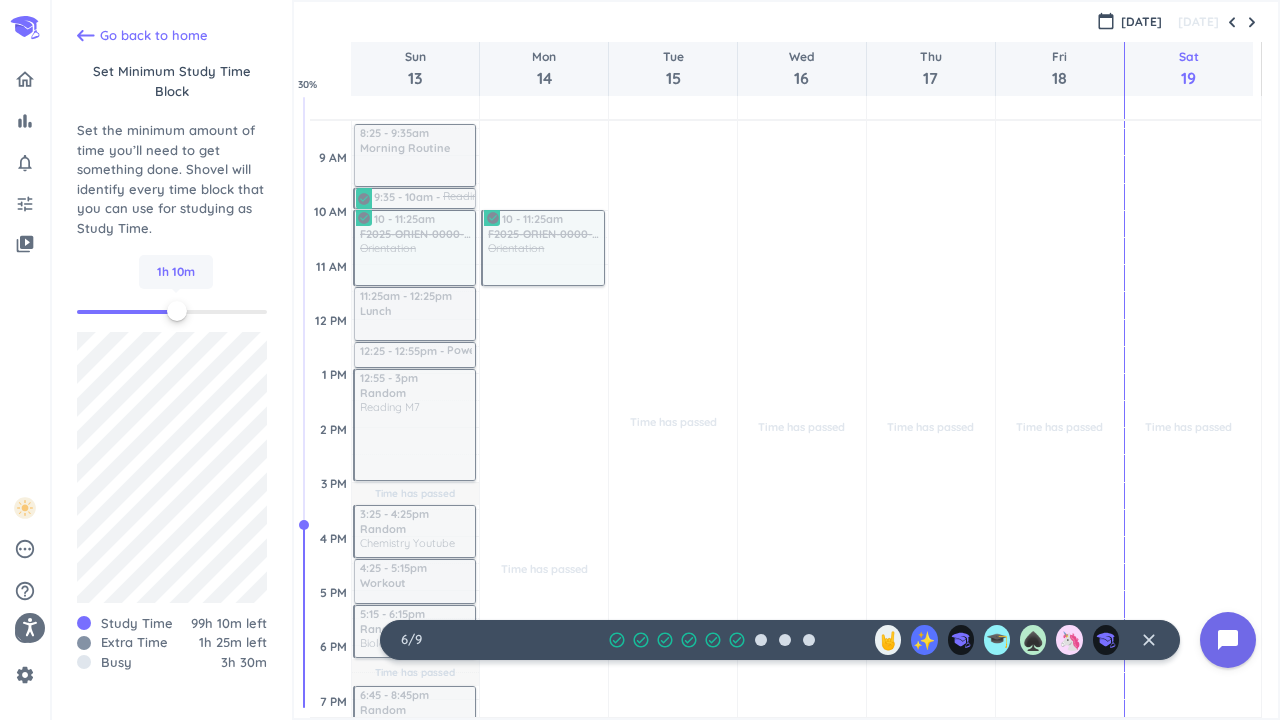 drag, startPoint x: 259, startPoint y: 314, endPoint x: 174, endPoint y: 309, distance: 85.146935 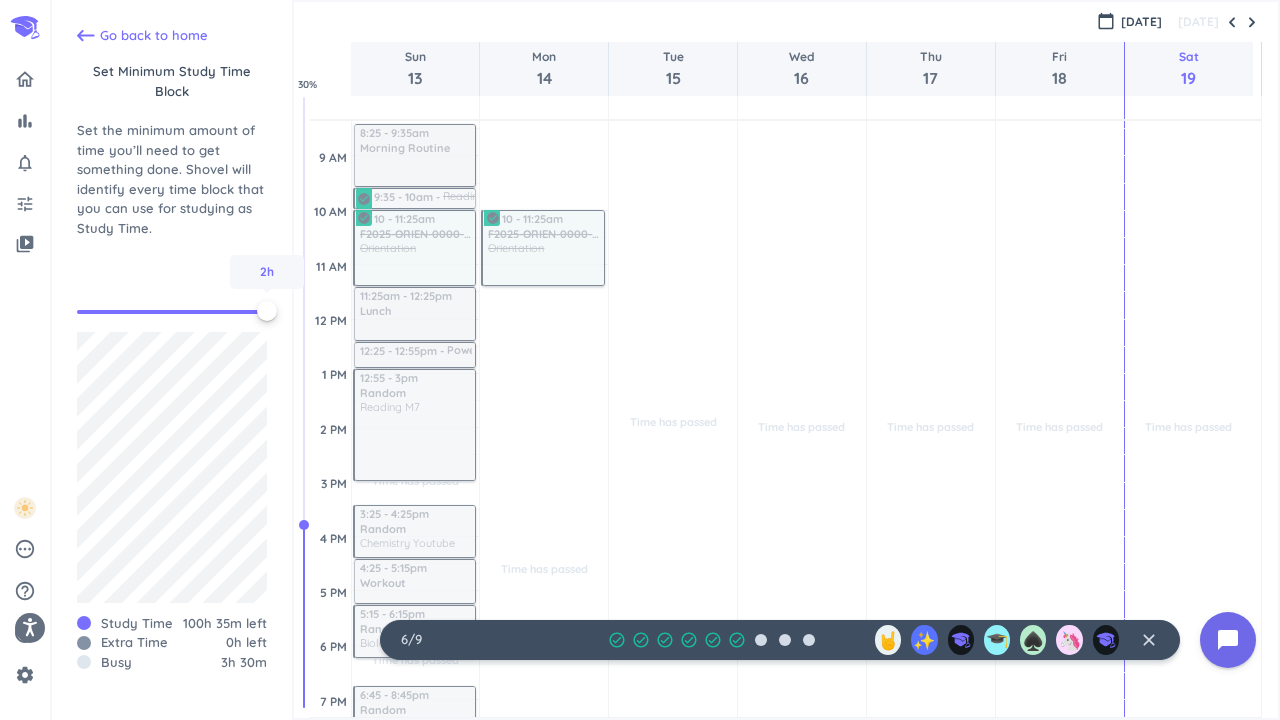 drag, startPoint x: 82, startPoint y: 315, endPoint x: 295, endPoint y: 324, distance: 213.19006 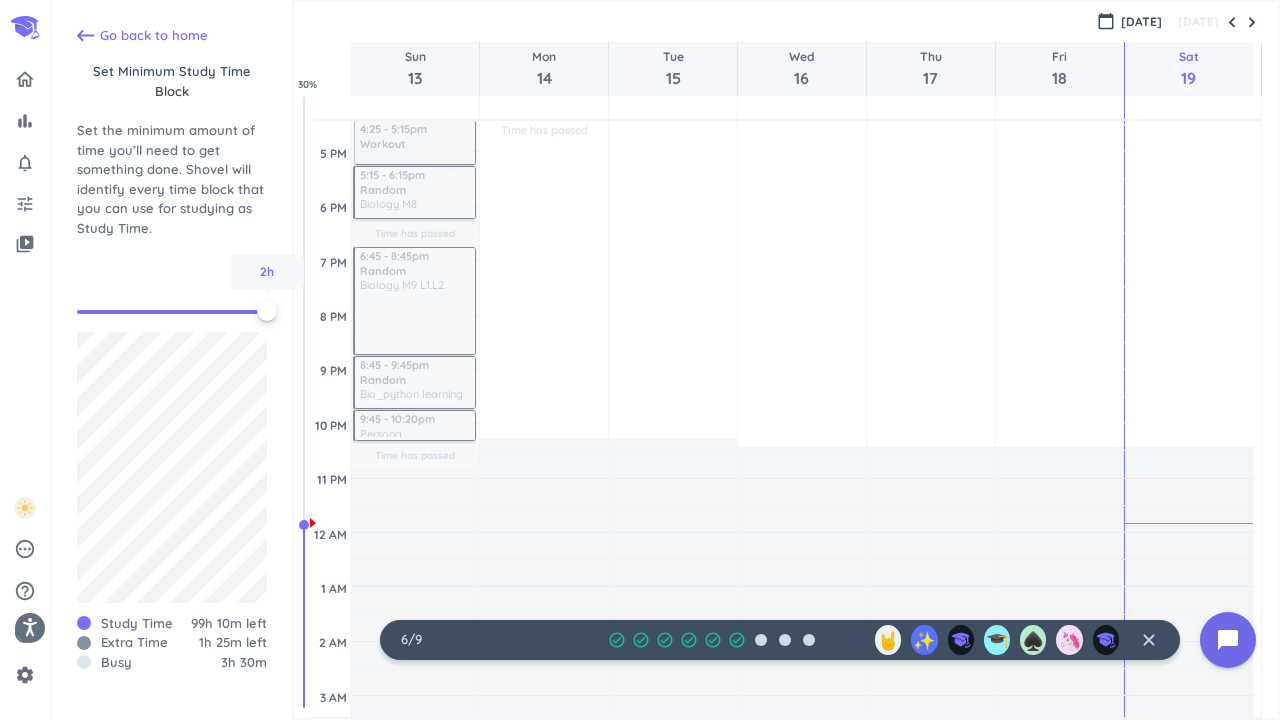 scroll, scrollTop: 700, scrollLeft: 0, axis: vertical 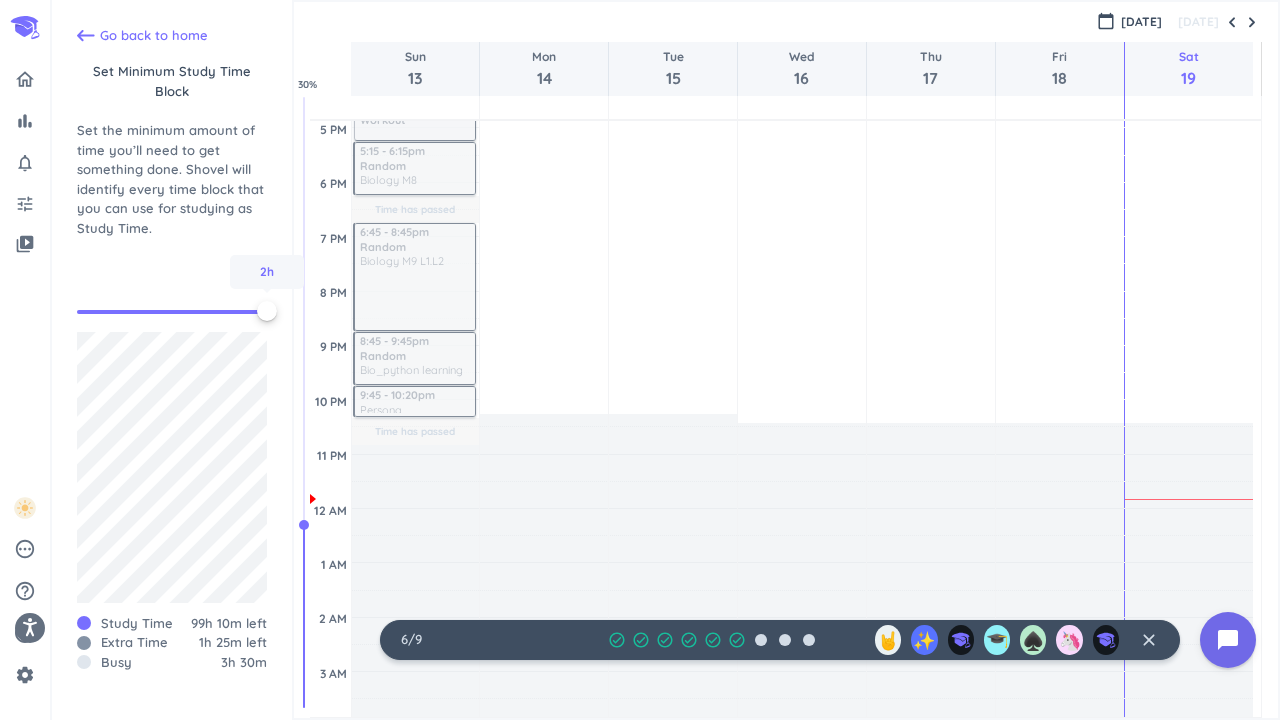 drag, startPoint x: 268, startPoint y: 324, endPoint x: 78, endPoint y: 325, distance: 190.00262 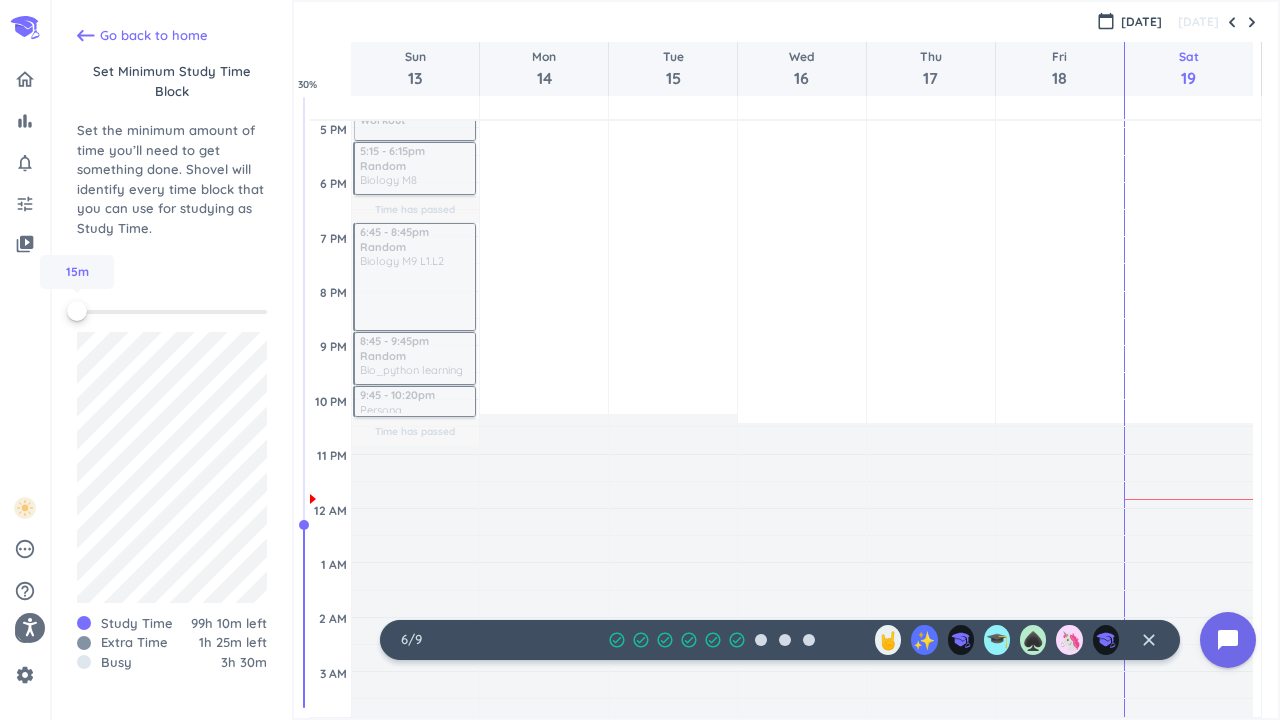 drag, startPoint x: 266, startPoint y: 312, endPoint x: 47, endPoint y: 304, distance: 219.14607 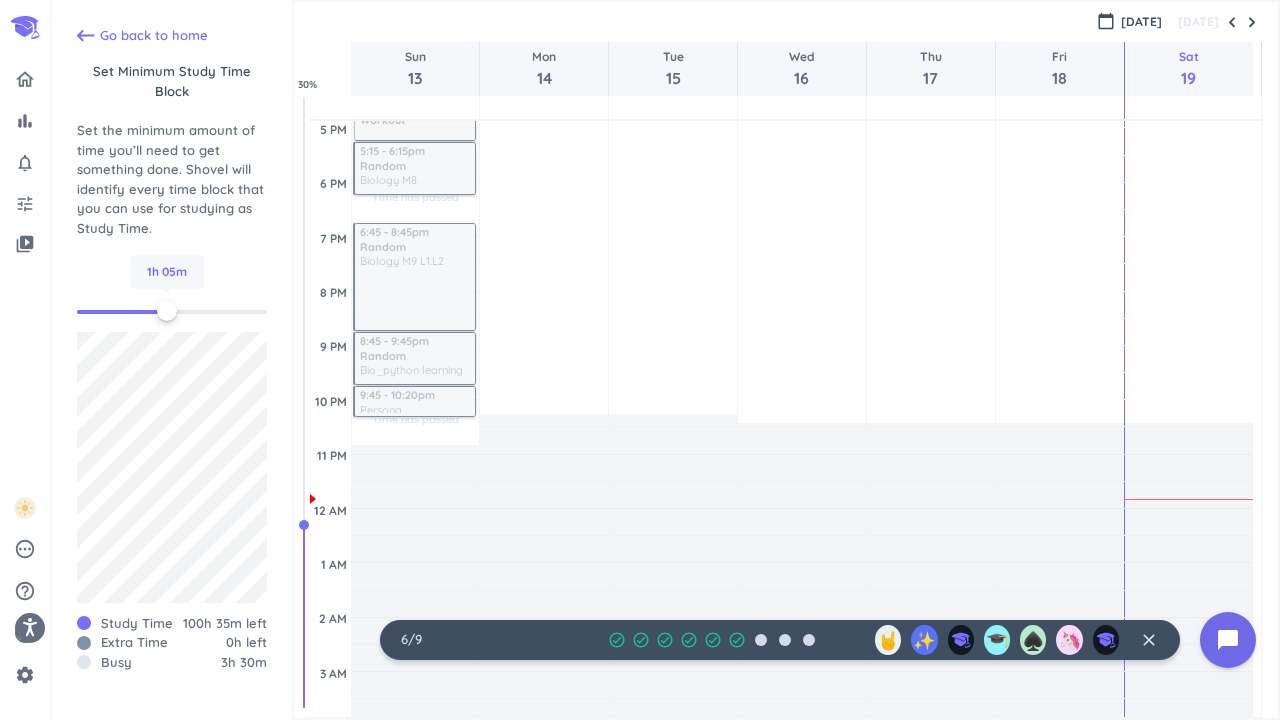 drag, startPoint x: 81, startPoint y: 312, endPoint x: 174, endPoint y: 313, distance: 93.00538 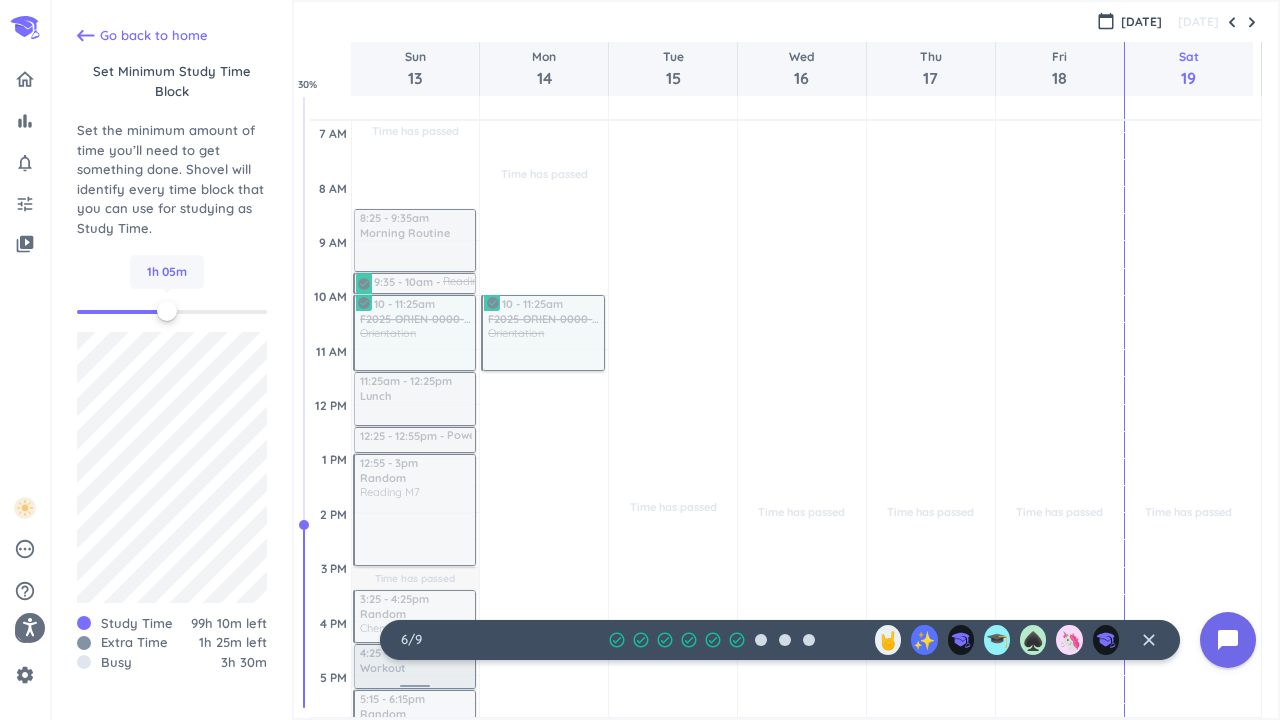 scroll, scrollTop: 100, scrollLeft: 0, axis: vertical 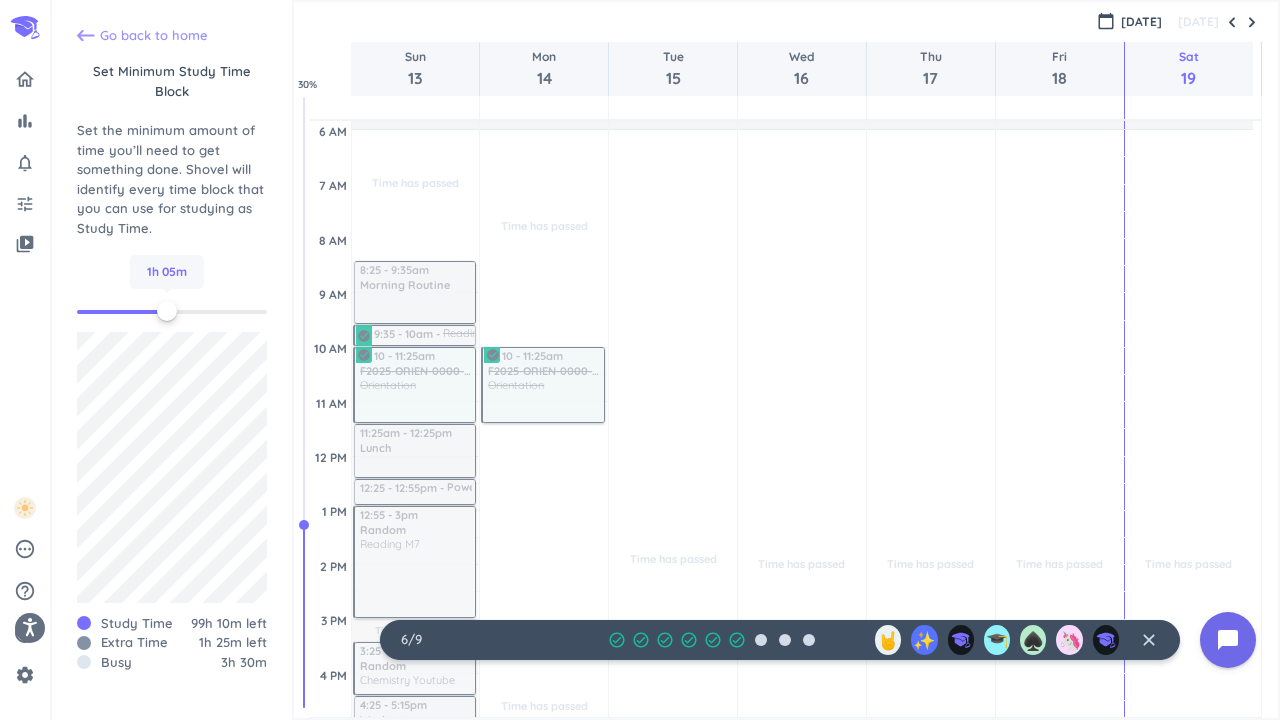 click 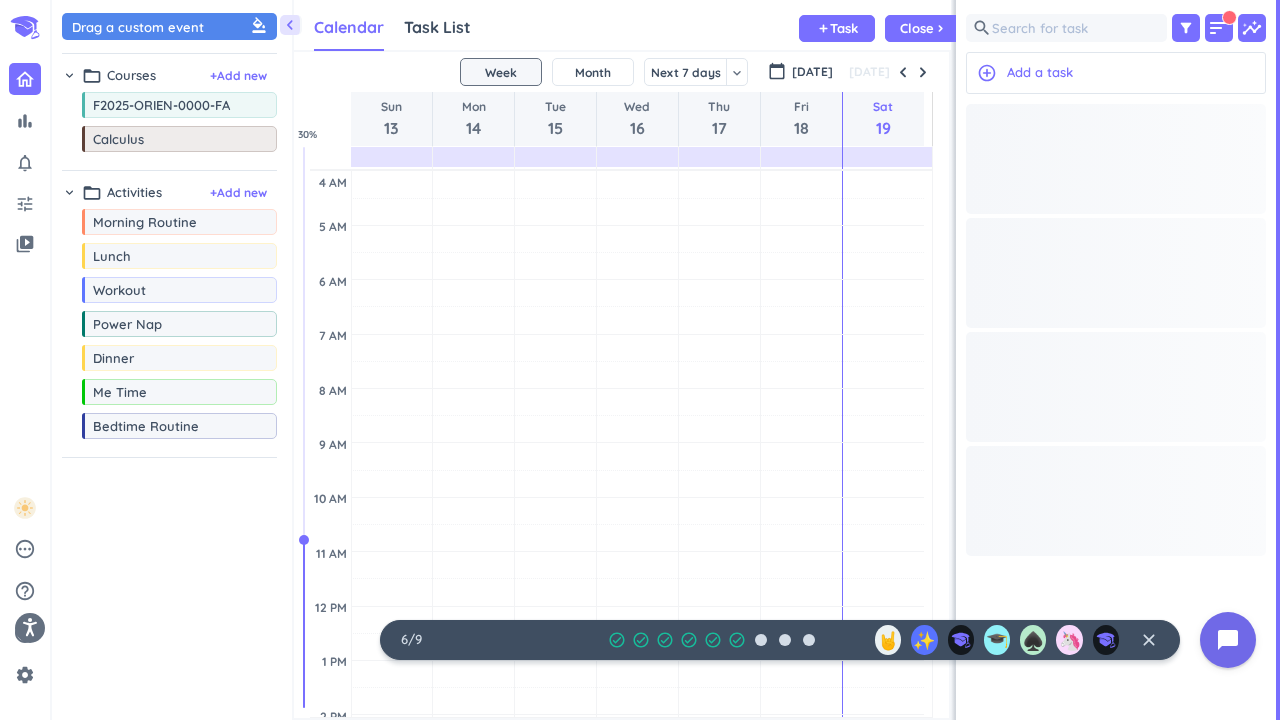 scroll, scrollTop: 9, scrollLeft: 9, axis: both 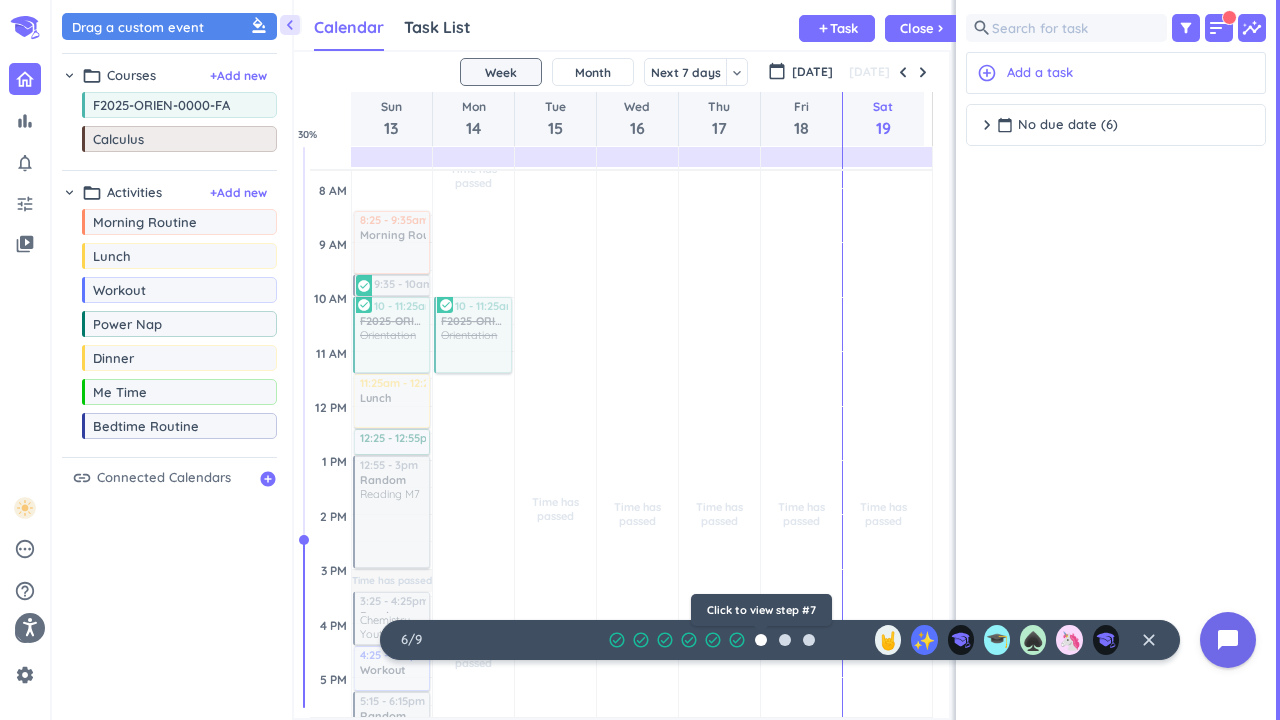 click at bounding box center [761, 640] 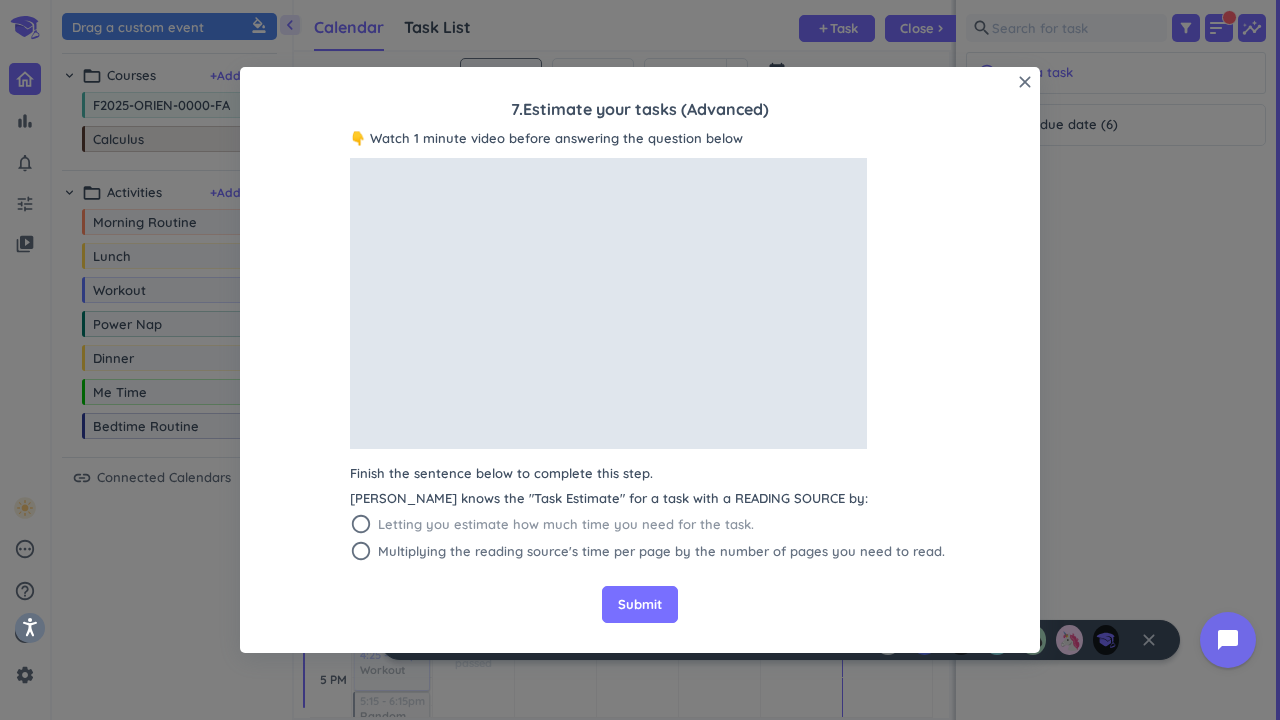 click on "radio_button_unchecked" at bounding box center (361, 524) 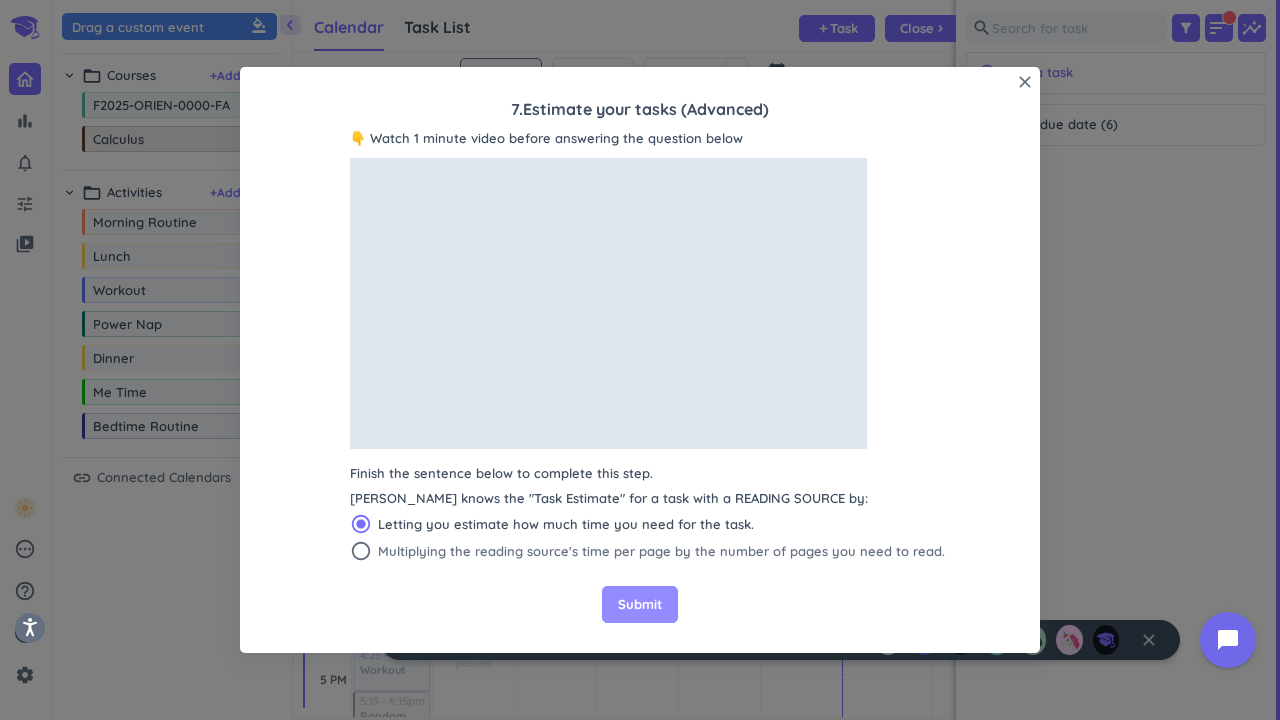 click on "Submit" at bounding box center [640, 605] 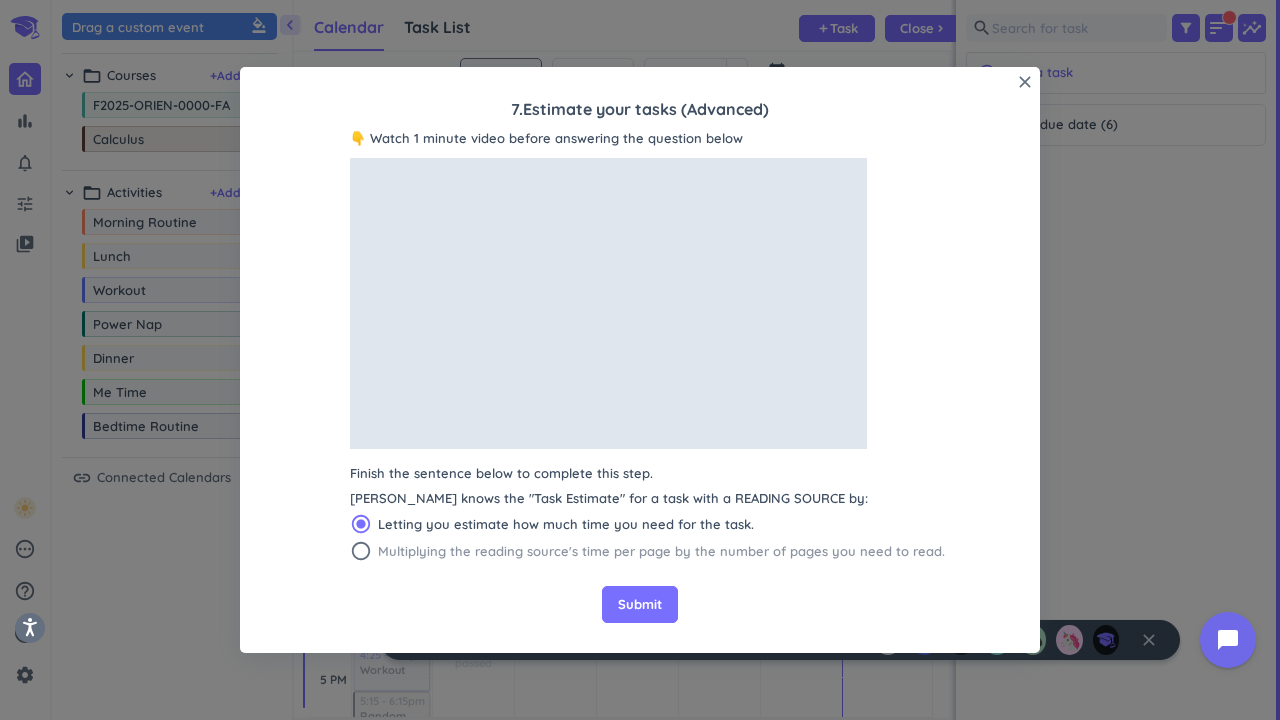 click on "radio_button_unchecked" at bounding box center (361, 551) 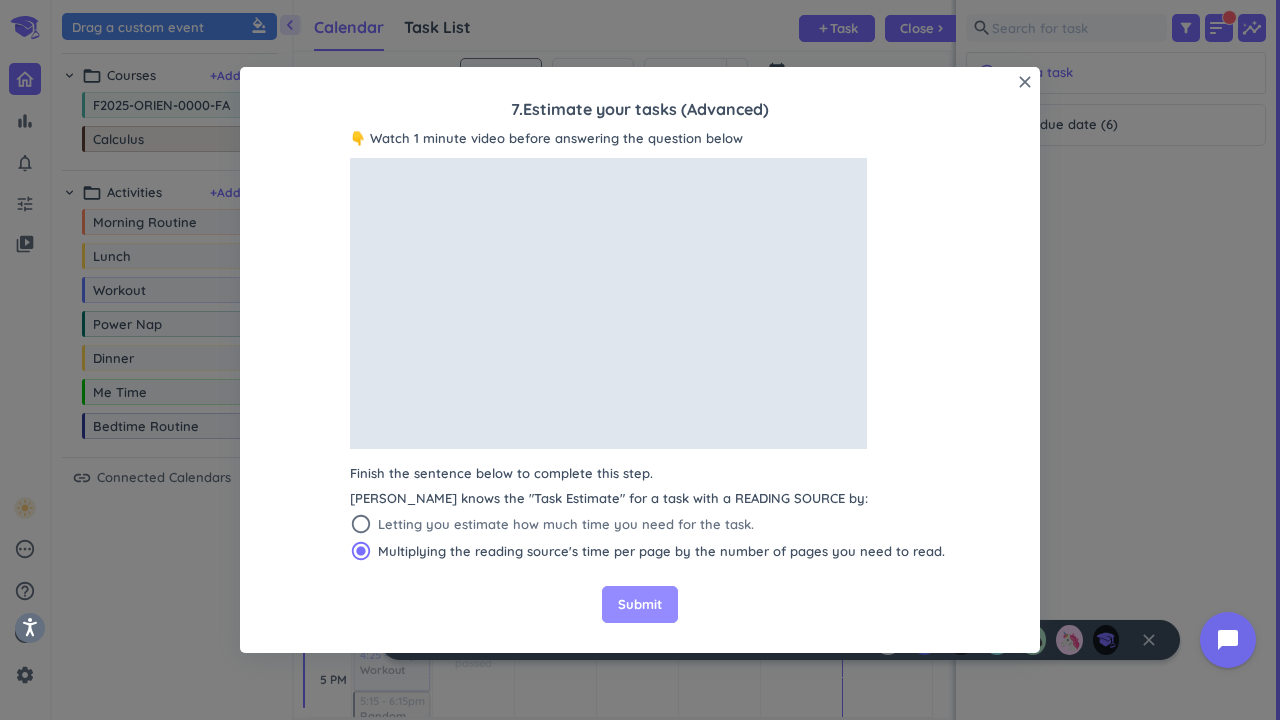 click on "Submit" at bounding box center [640, 605] 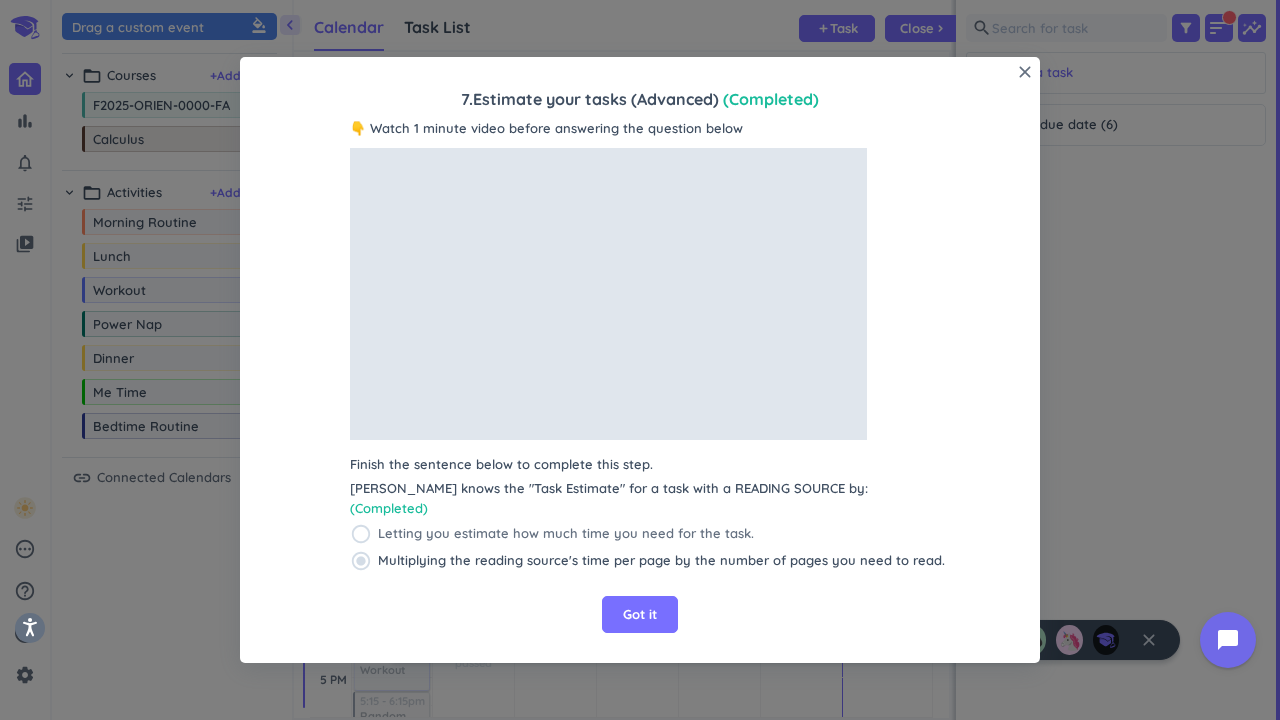 click on "Got it" at bounding box center [640, 615] 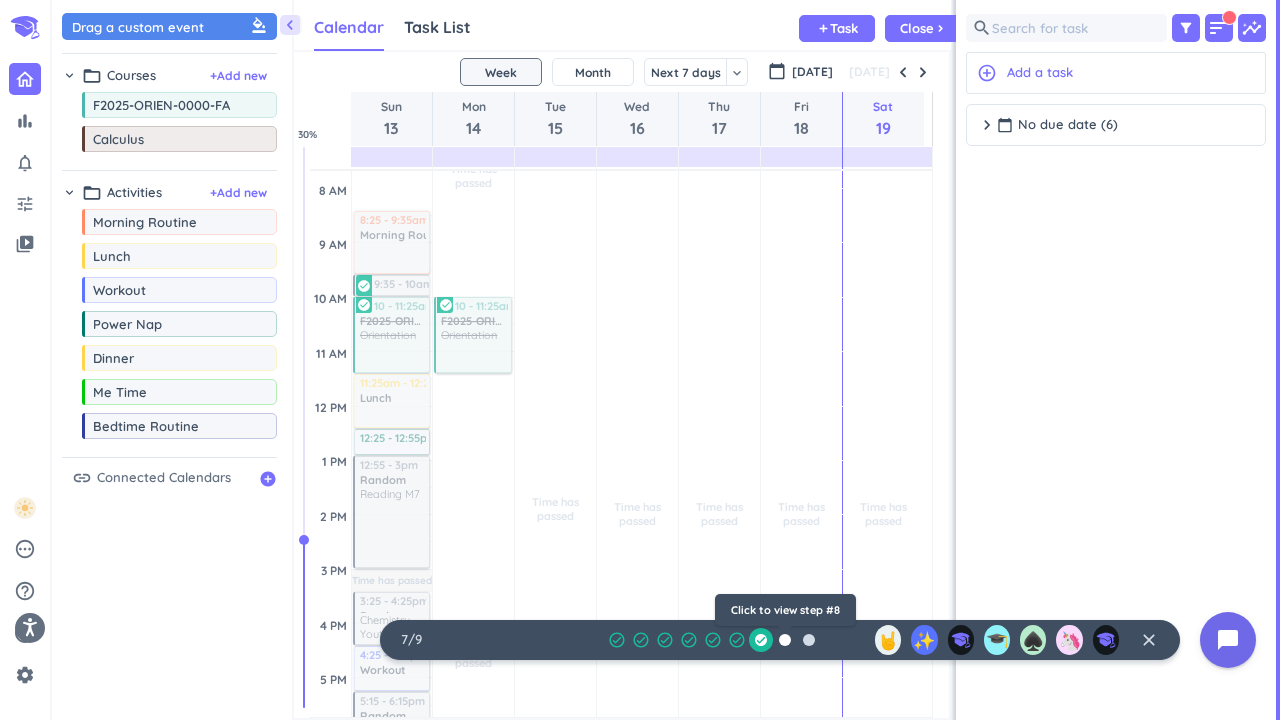 click at bounding box center (785, 640) 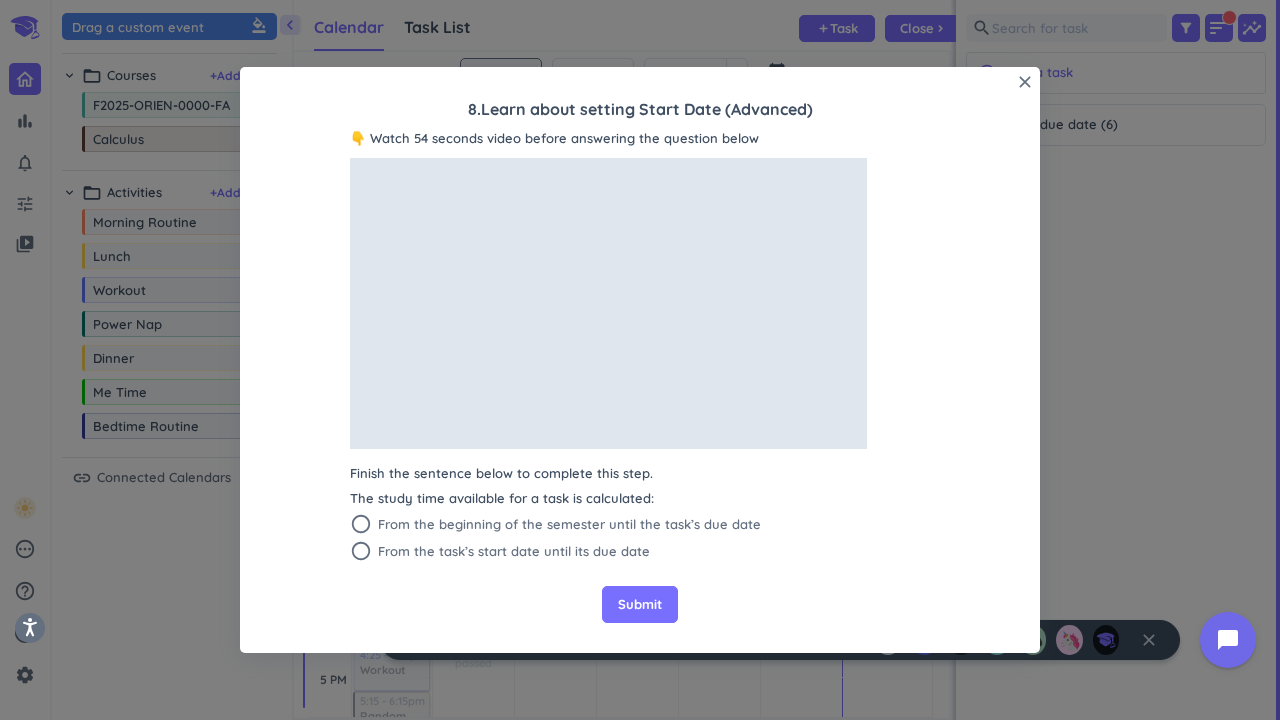 click on "close 8 .  Learn about setting Start Date (Advanced)   👇 Watch  54 seconds video before answering the question below Finish the sentence below to complete this step. The study time available for a task is calculated:   radio_button_unchecked From the beginning of the semester until the task’s due date radio_button_unchecked From the task’s start date until its due date Submit" at bounding box center (640, 360) 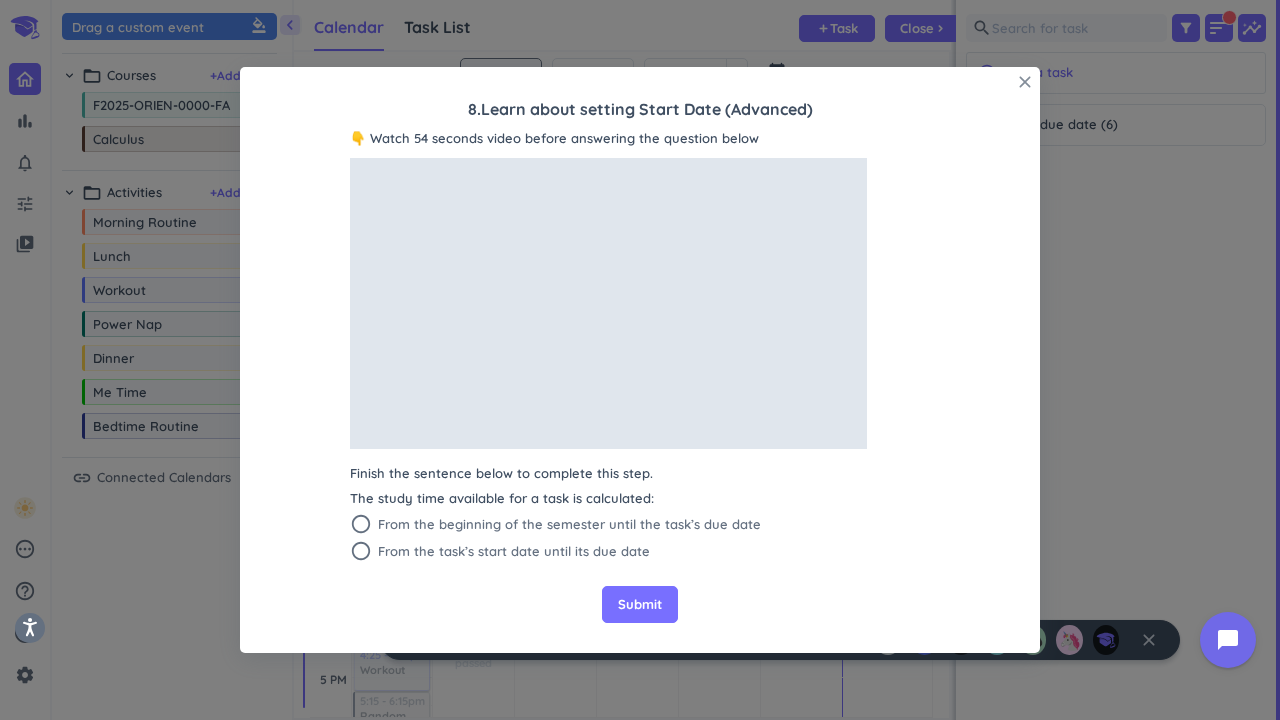 click on "close" at bounding box center [1025, 82] 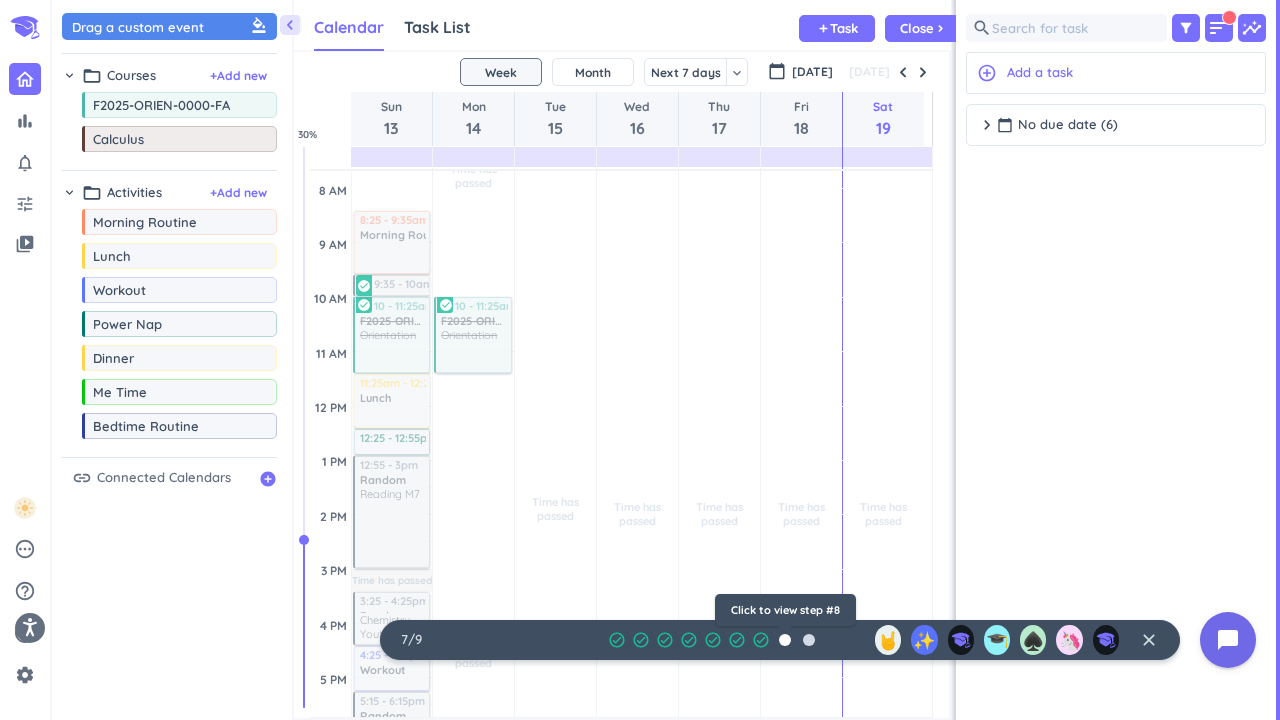 click at bounding box center (785, 640) 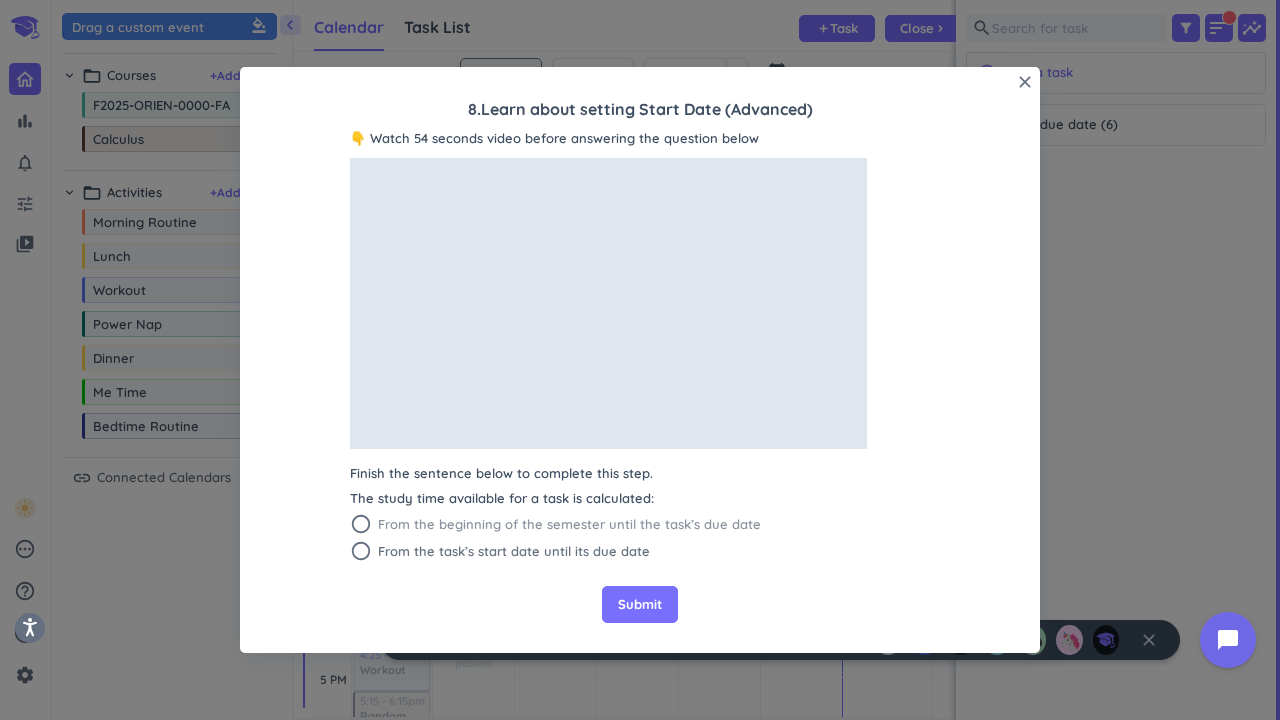click on "From the beginning of the semester until the task’s due date" at bounding box center [569, 525] 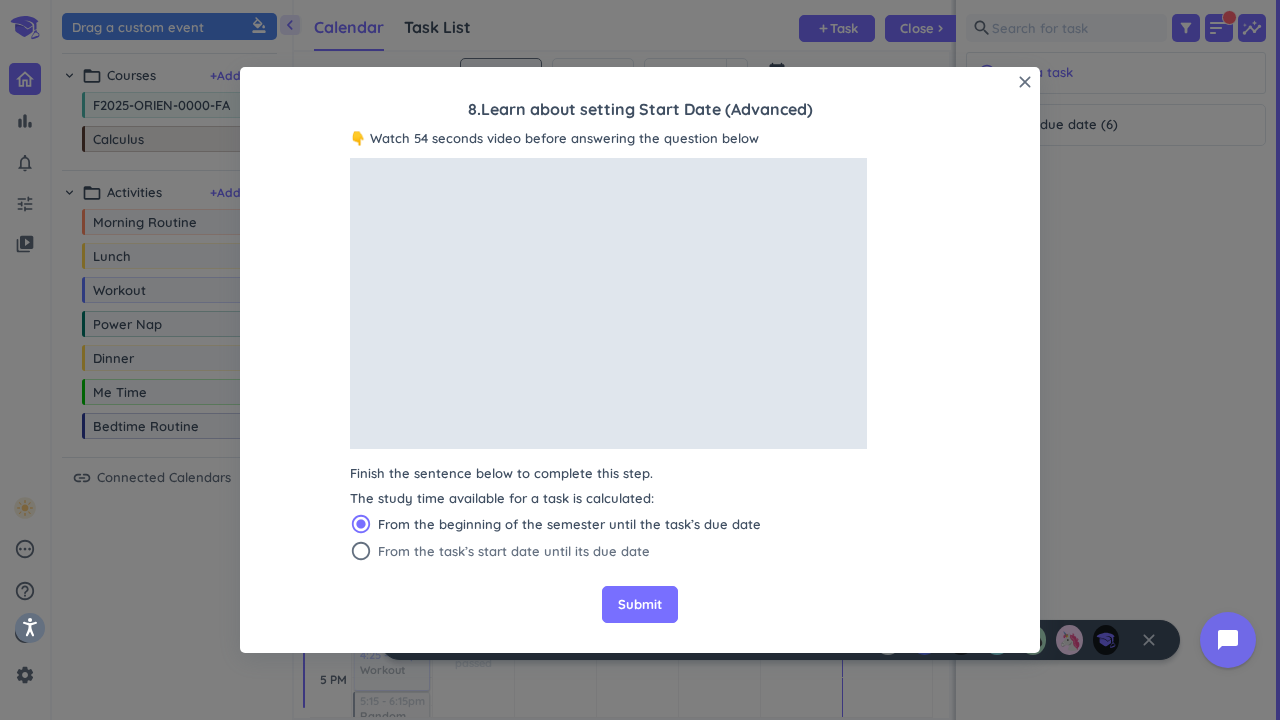 click on "close 8 .  Learn about setting Start Date (Advanced)   👇 Watch  54 seconds video before answering the question below Finish the sentence below to complete this step. The study time available for a task is calculated:   radio_button_checked From the beginning of the semester until the task’s due date radio_button_unchecked From the task’s start date until its due date Submit" at bounding box center (640, 360) 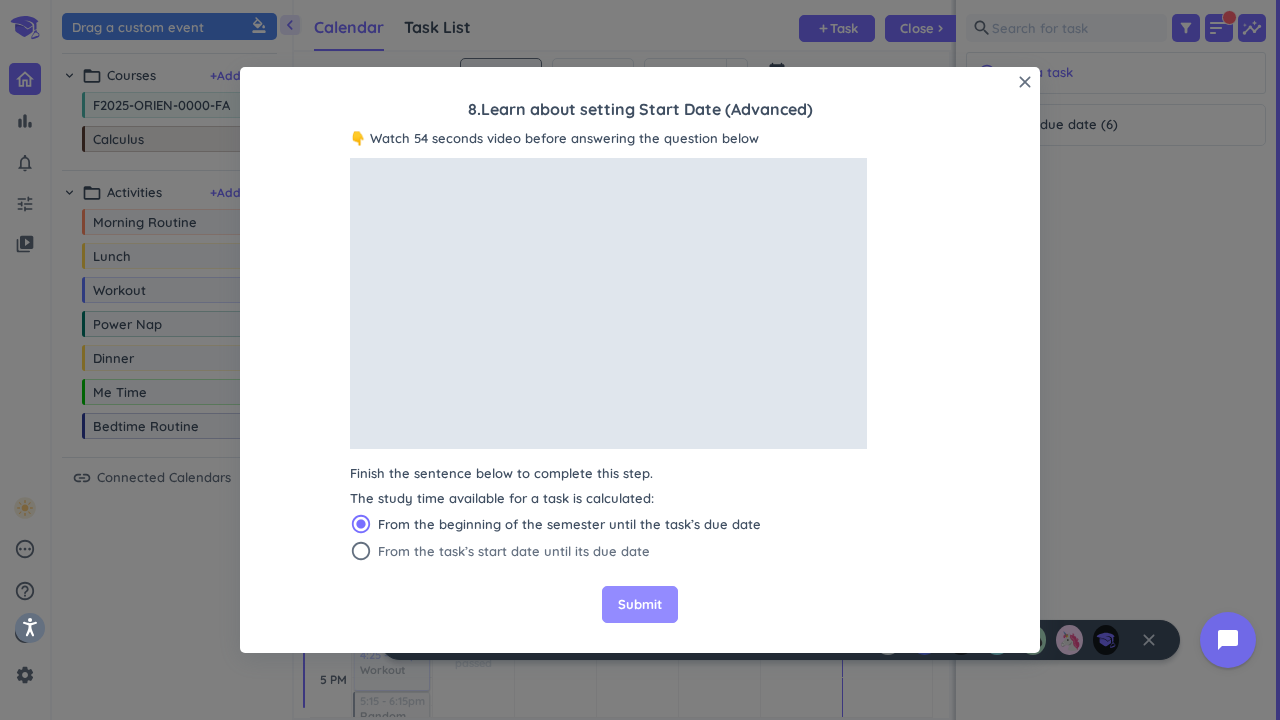 click on "Submit" at bounding box center (640, 605) 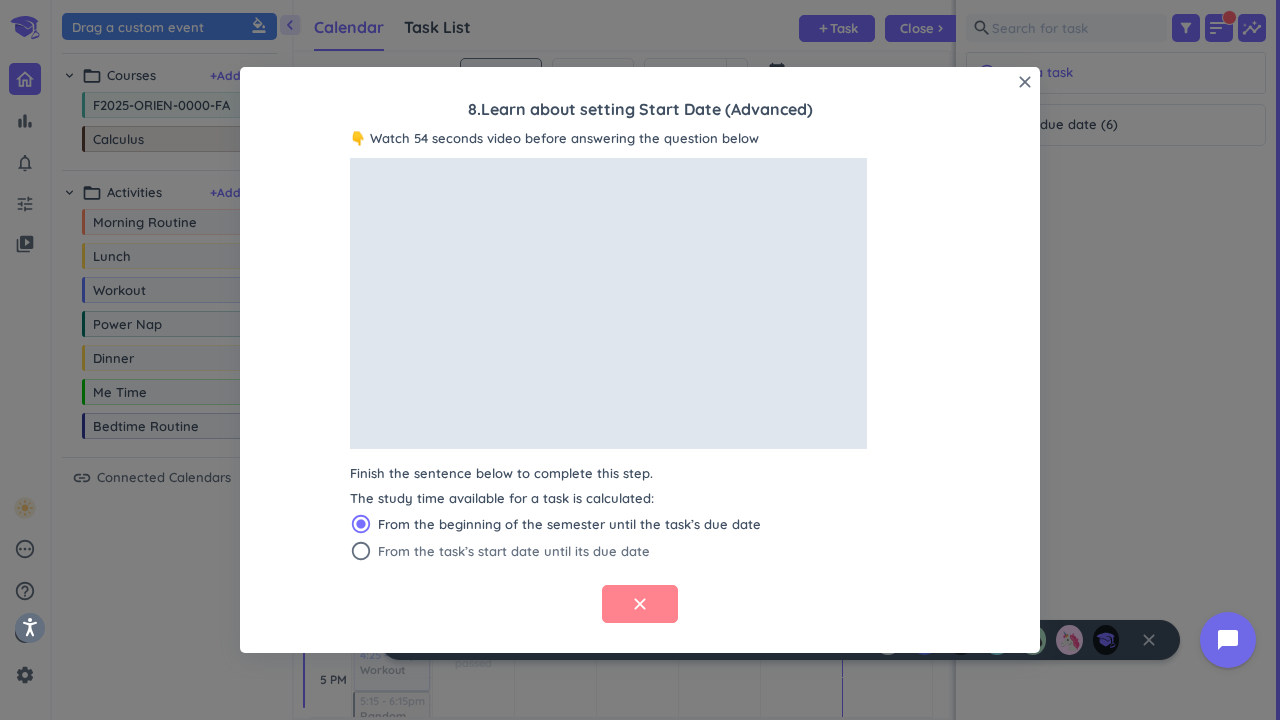 click on "clear" at bounding box center [640, 604] 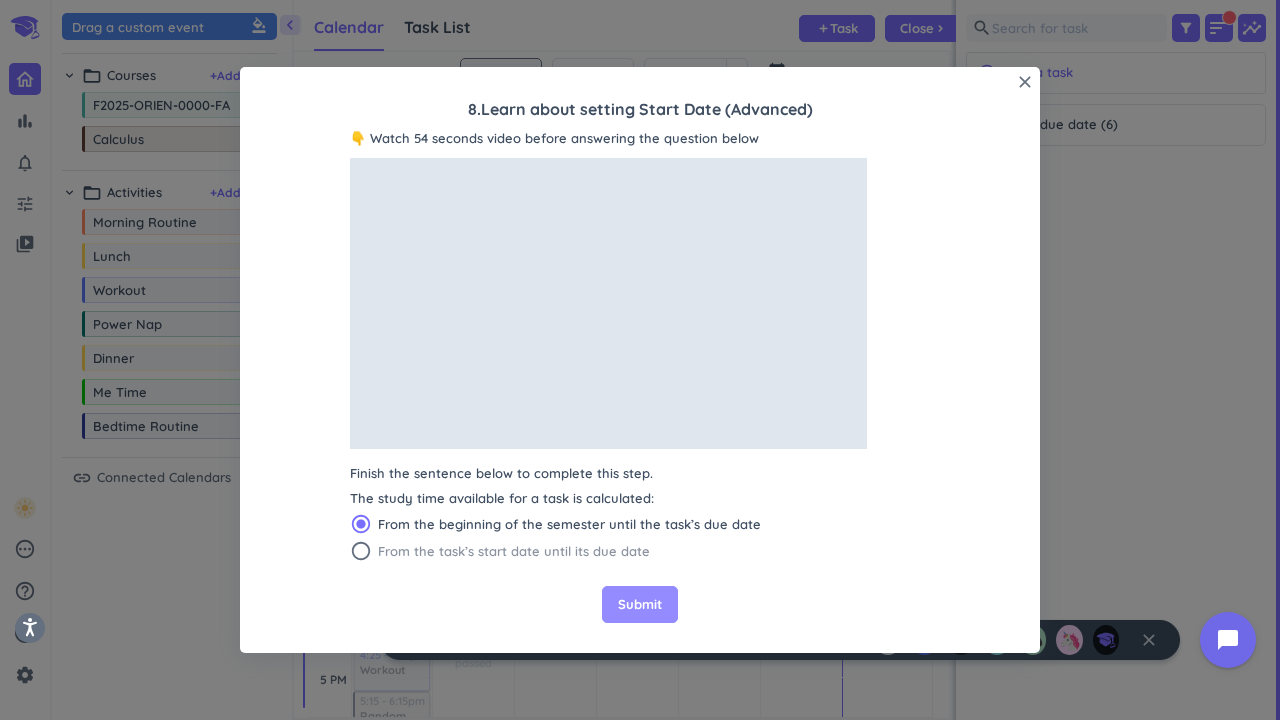 click on "From the task’s start date until its due date" at bounding box center [514, 552] 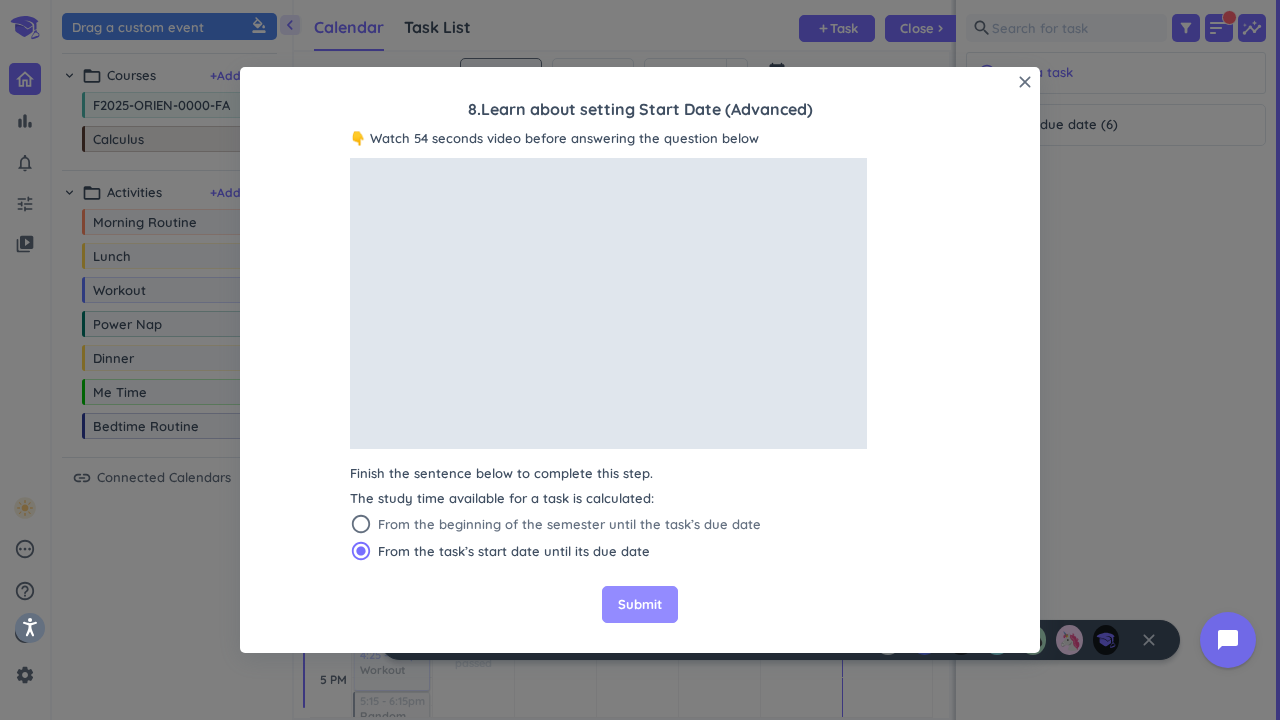 click on "Submit" at bounding box center [640, 605] 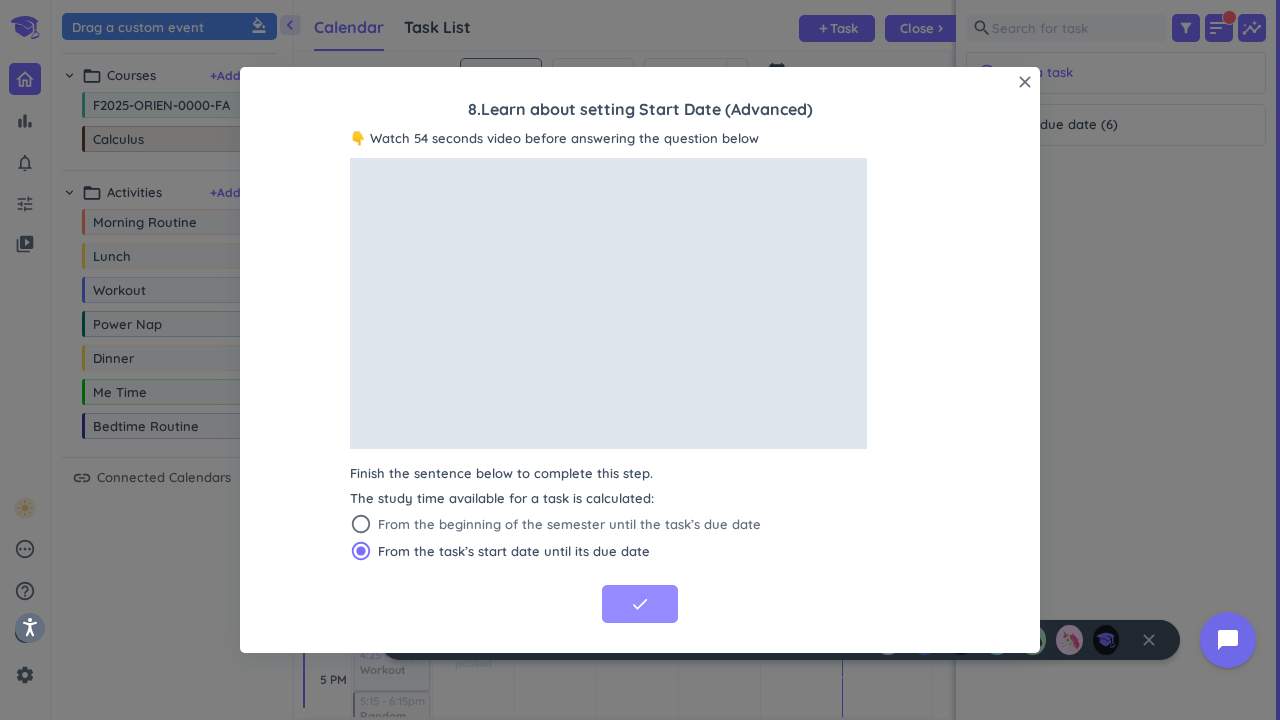 click on "done" at bounding box center [640, 604] 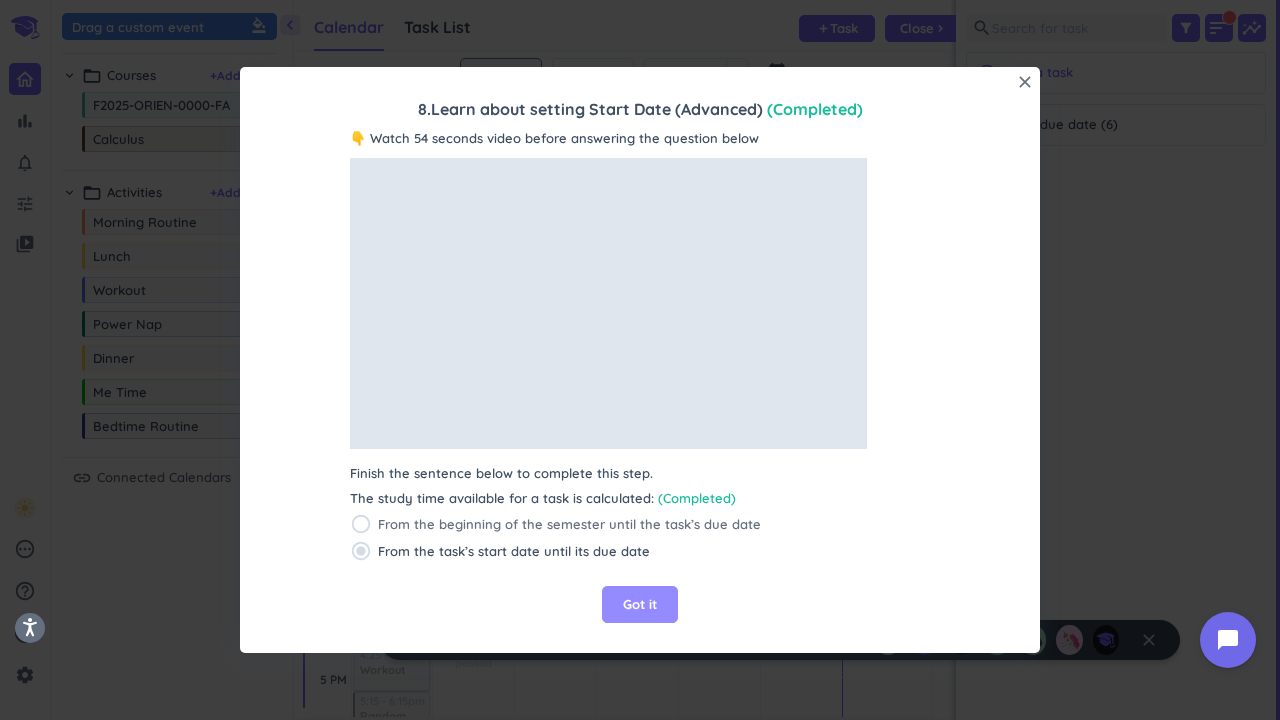 click on "Got it" at bounding box center [640, 605] 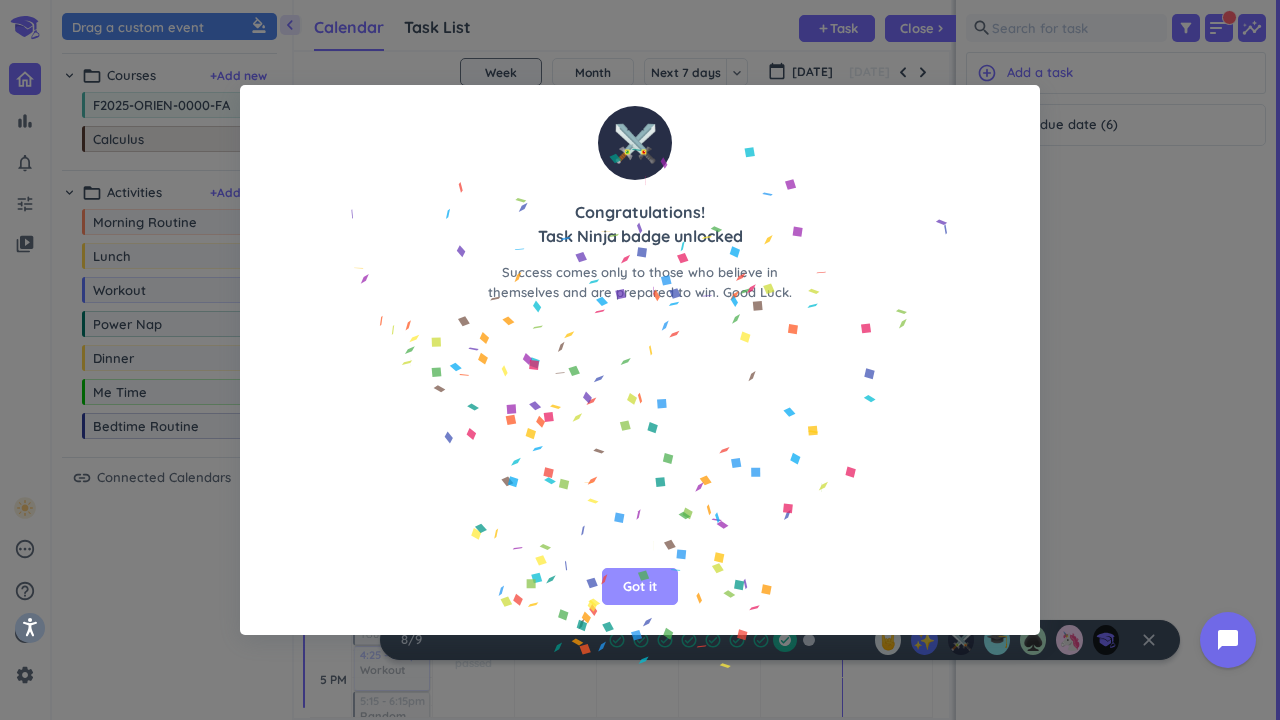 click on "Got it" at bounding box center [640, 587] 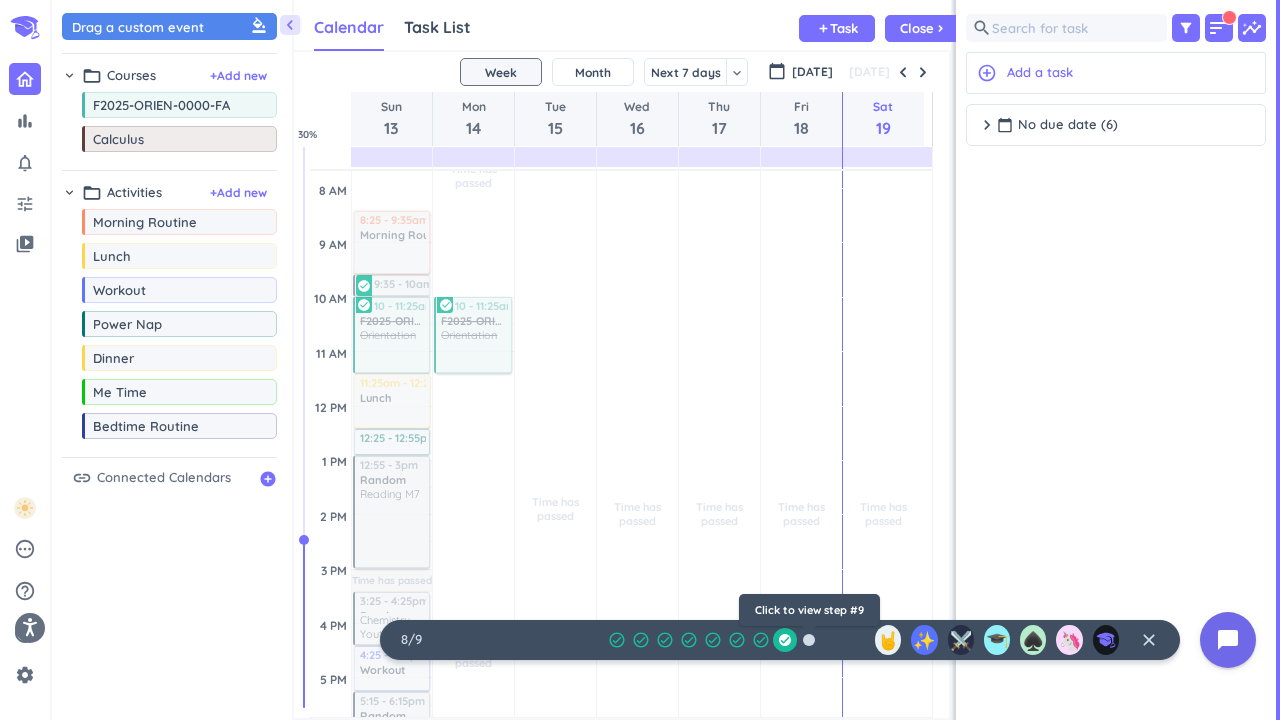 click at bounding box center (809, 640) 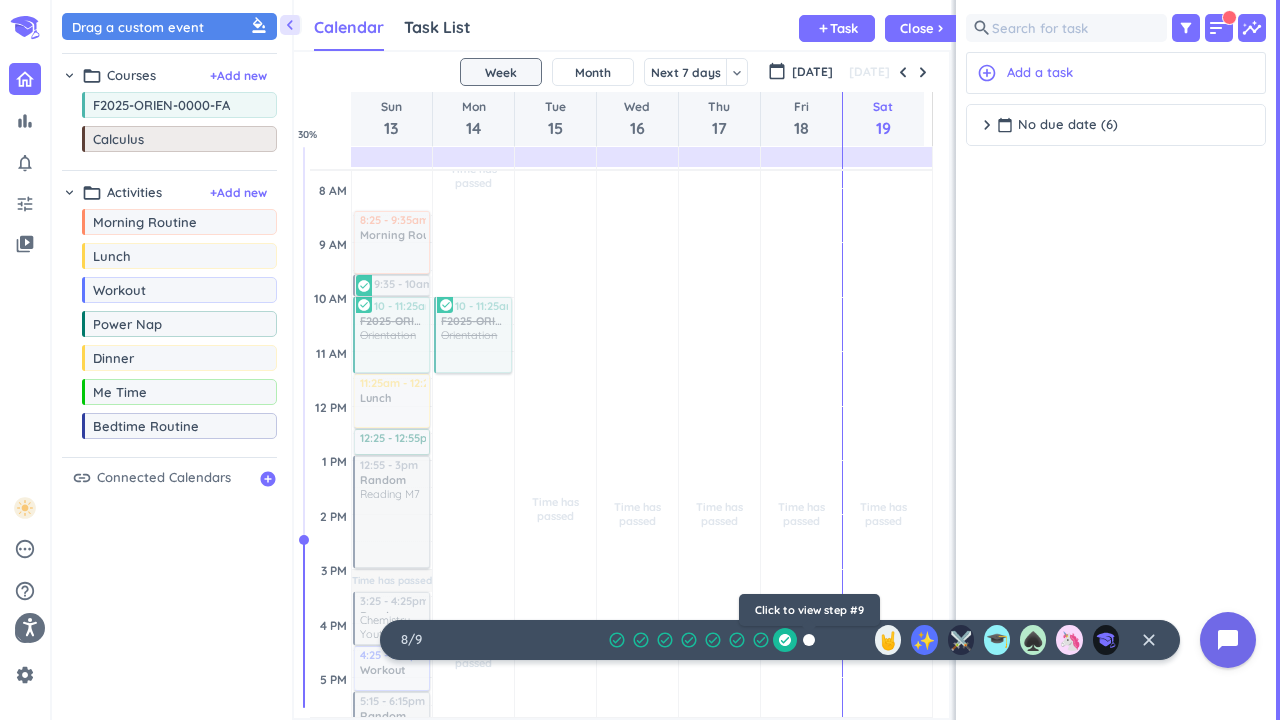 click at bounding box center [809, 640] 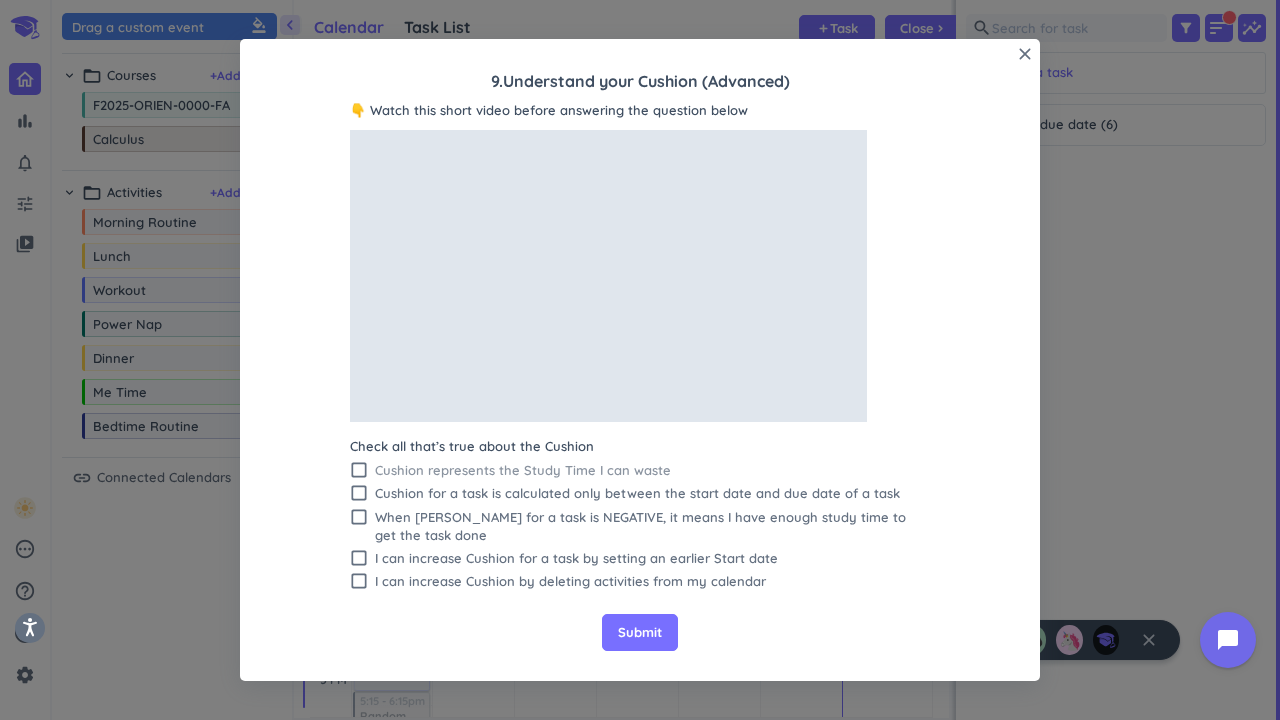 click on "check_box_outline_blank" at bounding box center [359, 470] 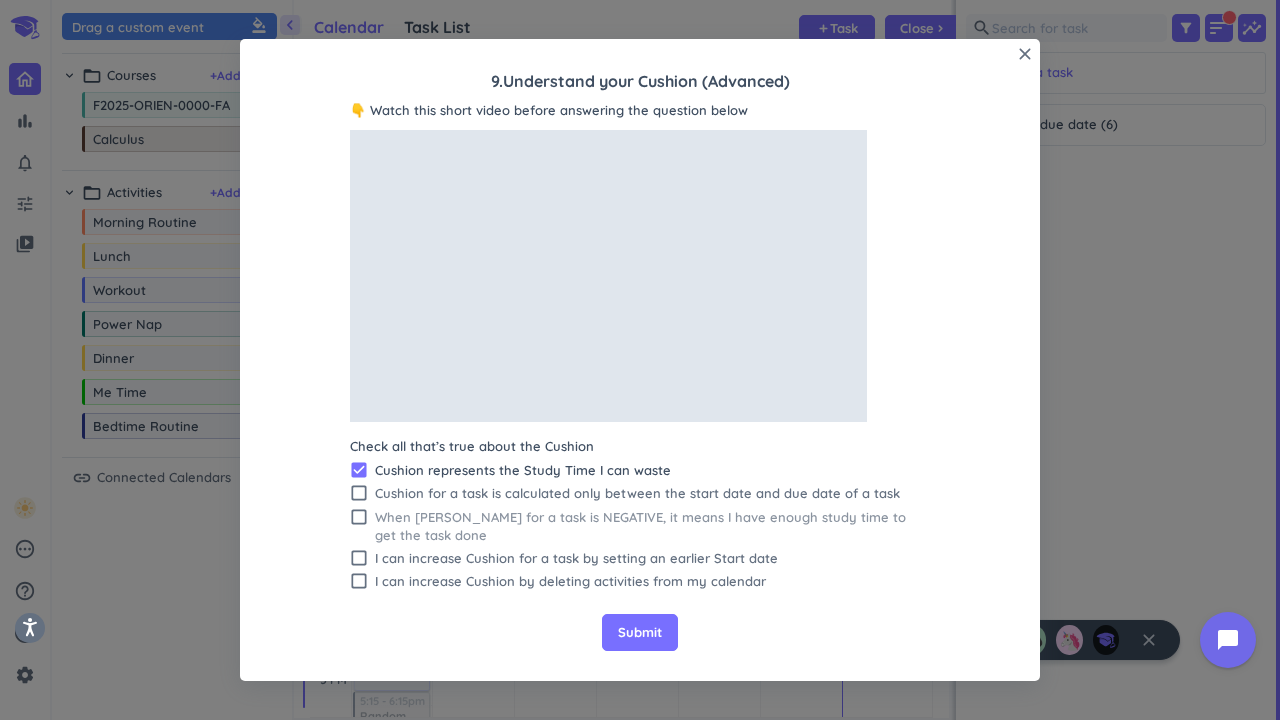 click on "check_box_outline_blank" at bounding box center (359, 517) 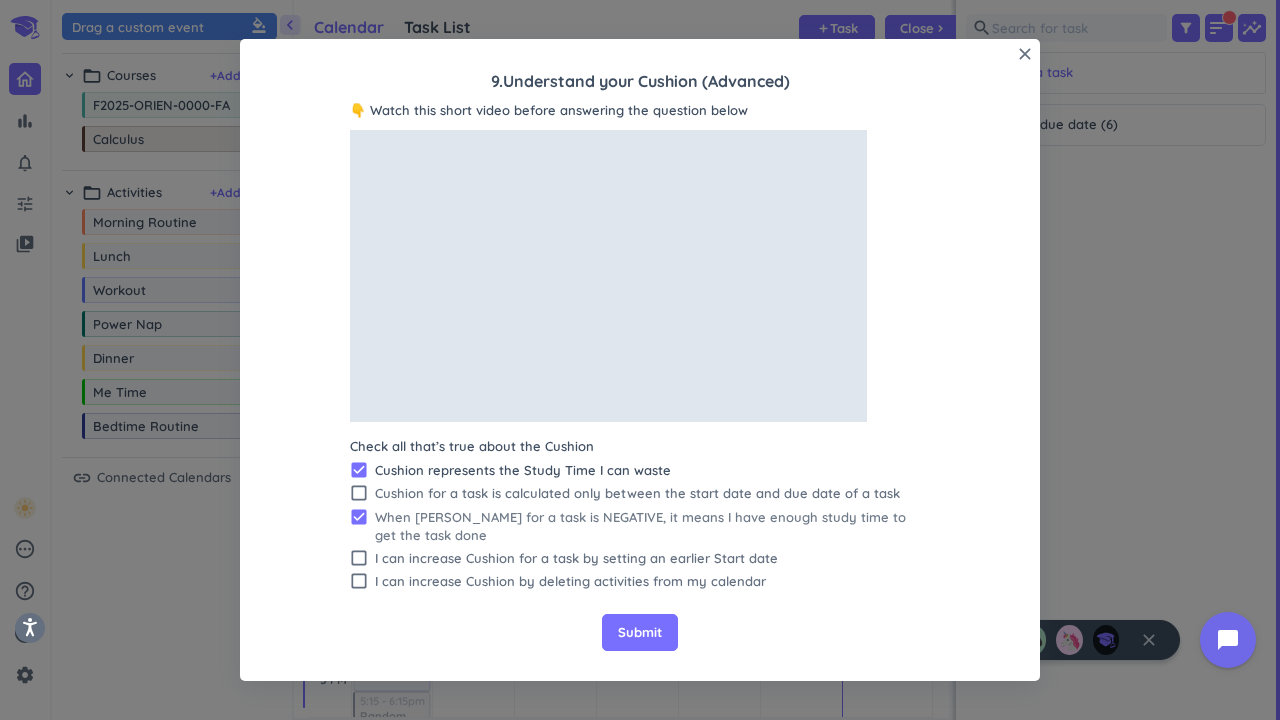 click on "check_box When Cushion for a task is NEGATIVE, it means I have enough study time to get the task done" at bounding box center (640, 526) 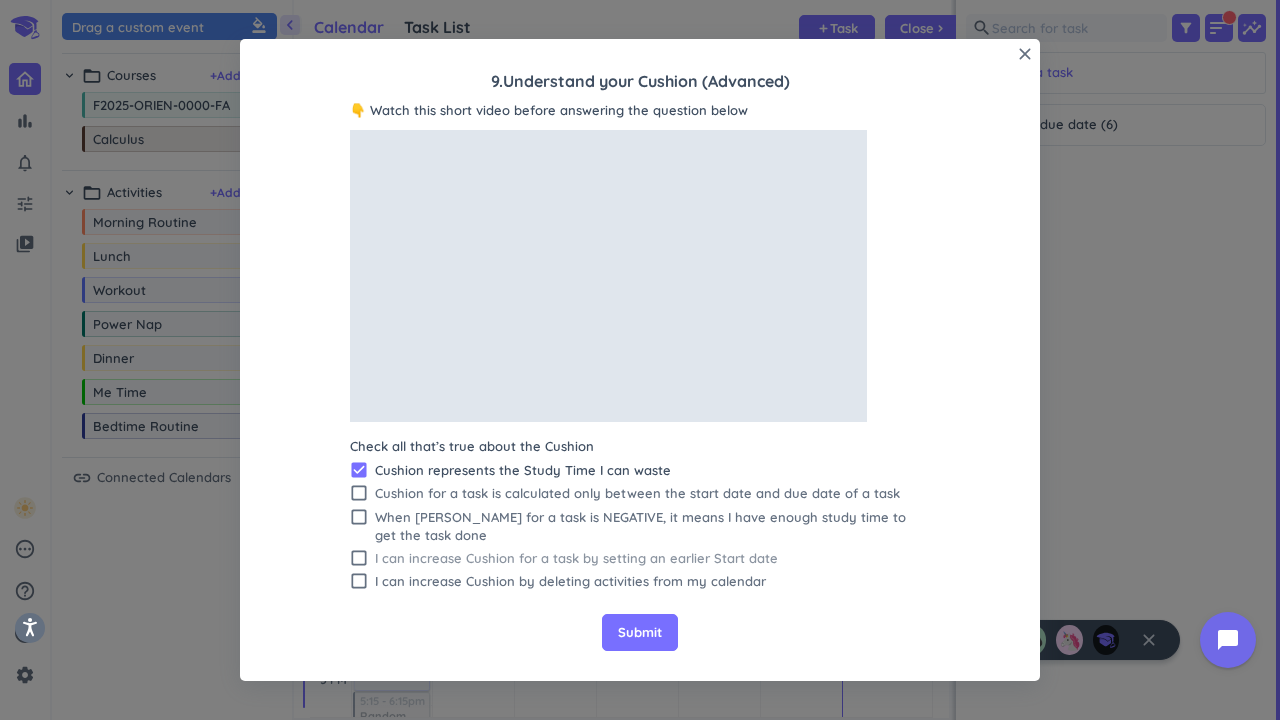 click on "check_box_outline_blank" at bounding box center [359, 558] 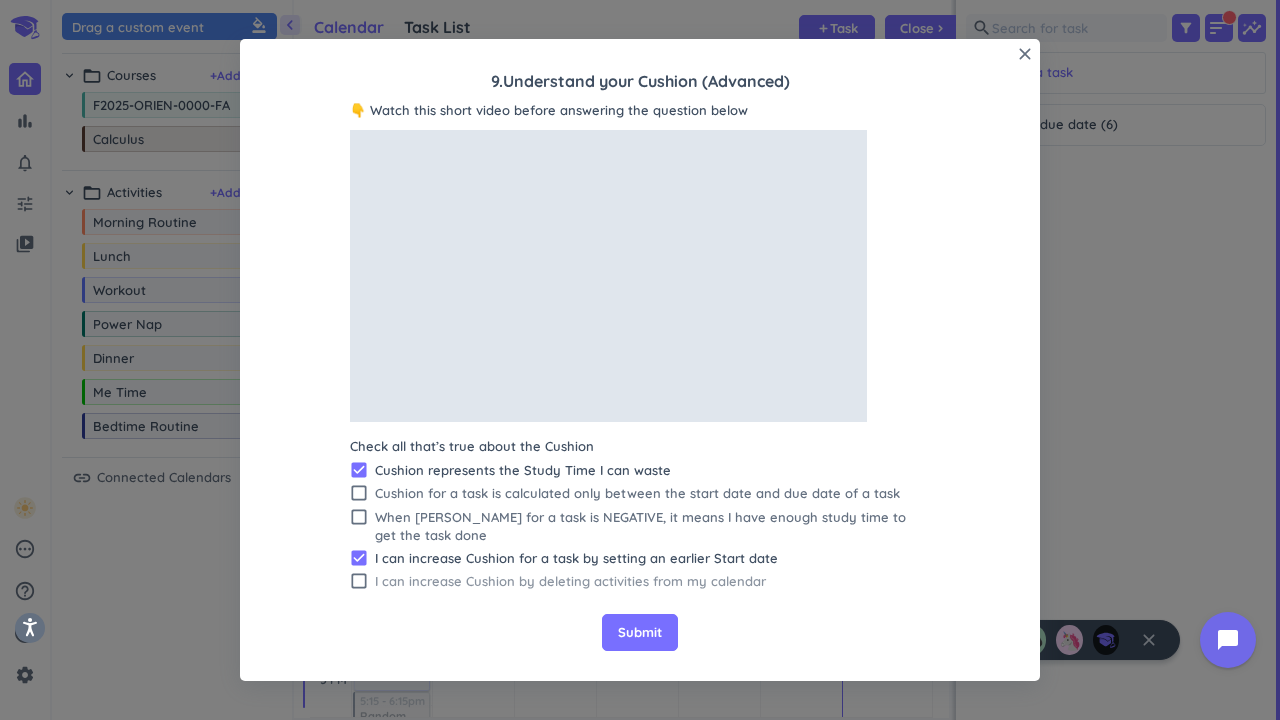 click on "I can increase Cushion by deleting activities from my calendar" at bounding box center (652, 581) 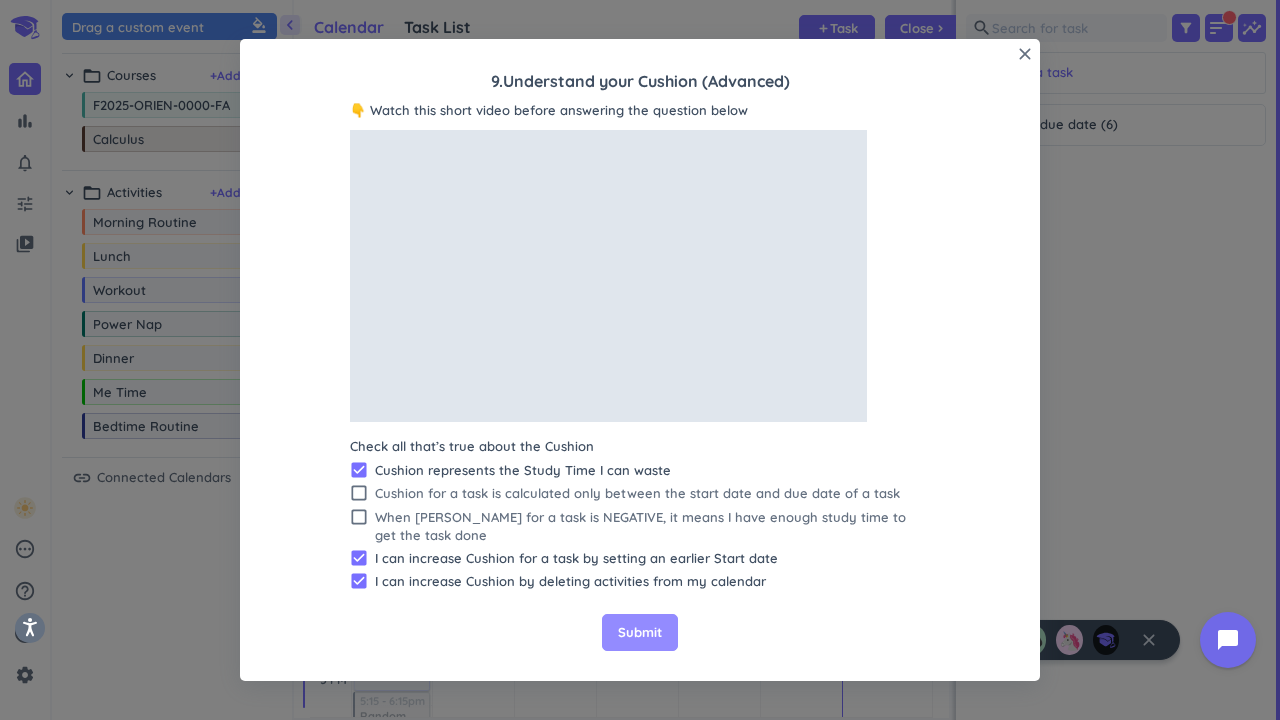 click on "Submit" at bounding box center [640, 633] 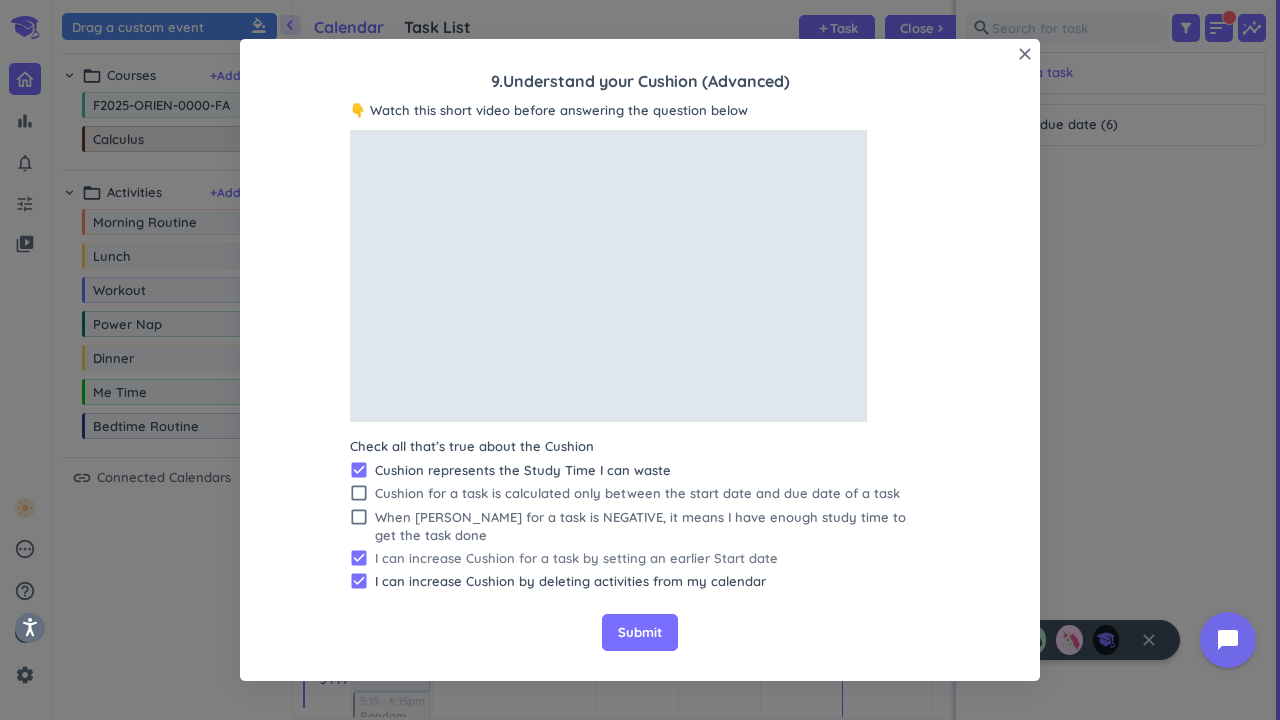 click on "check_box" at bounding box center [359, 558] 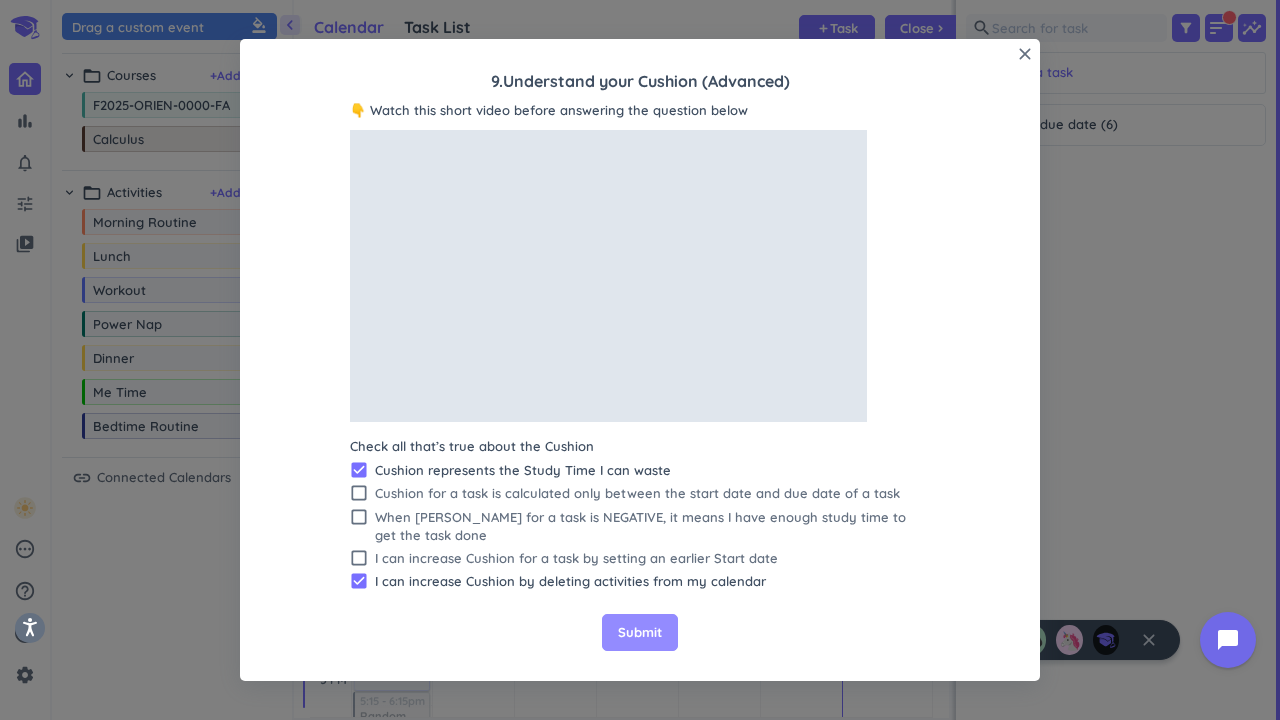 click on "Submit" at bounding box center [640, 633] 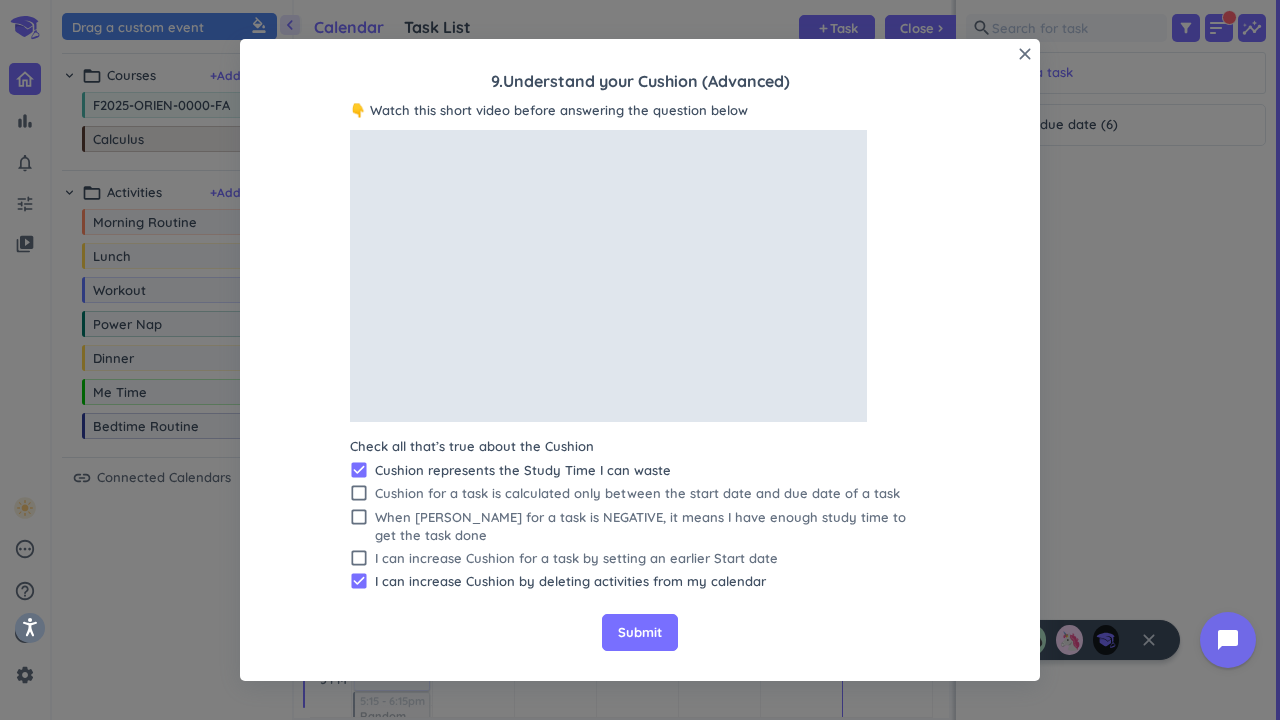 click on "👇 Watch  this short video before answering the question below Check all that’s true about the Cushion   check_box Cushion represents the Study Time I can waste check_box_outline_blank Cushion for a task is calculated only between the start date and due date of a task check_box_outline_blank When Cushion for a task is NEGATIVE, it means I have enough study time to get the task done check_box_outline_blank I can increase Cushion for a task by setting an earlier Start date check_box I can increase Cushion by deleting activities from my calendar" at bounding box center (640, 348) 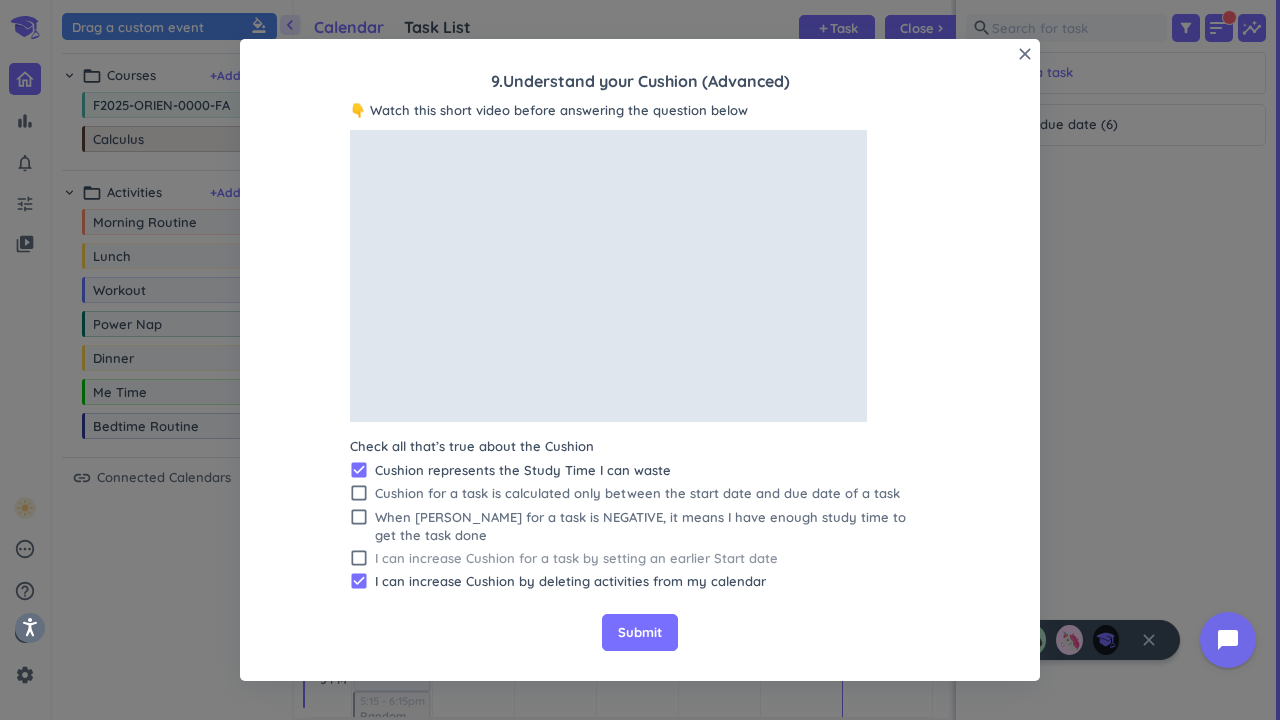 click on "check_box_outline_blank I can increase Cushion for a task by setting an earlier Start date" at bounding box center (640, 558) 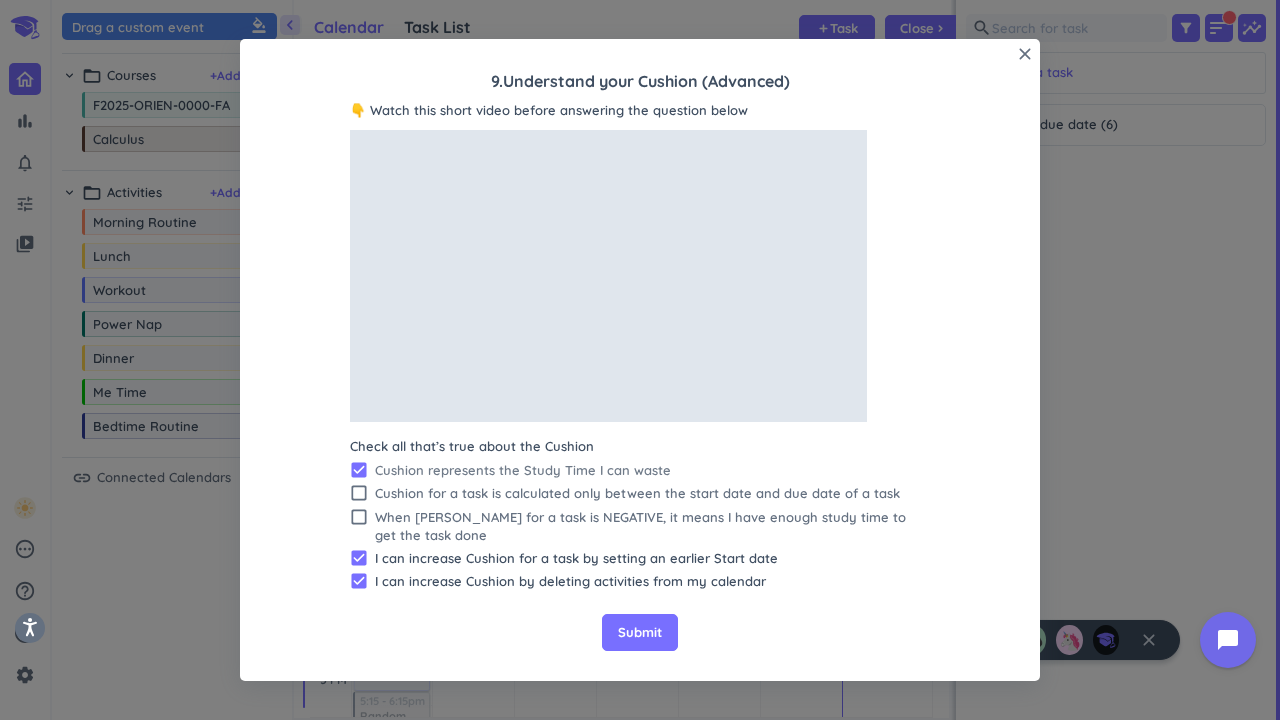click on "check_box" at bounding box center (359, 470) 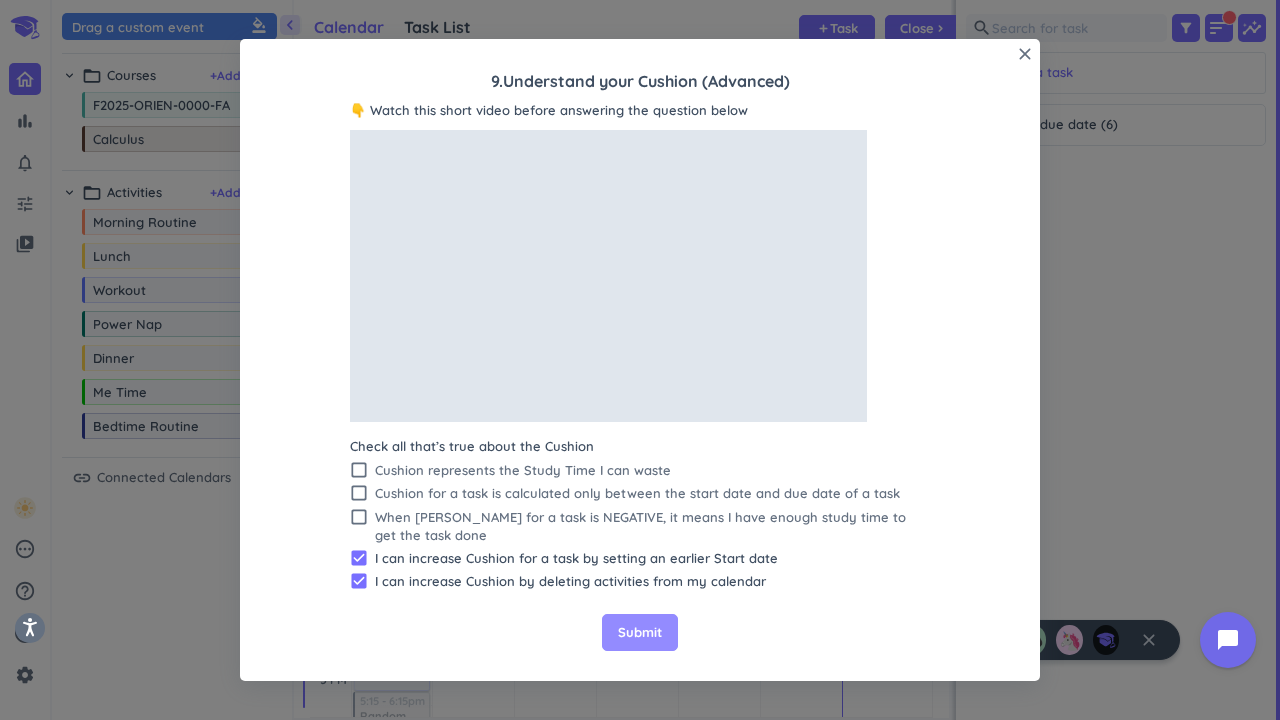 click on "Submit" at bounding box center [640, 633] 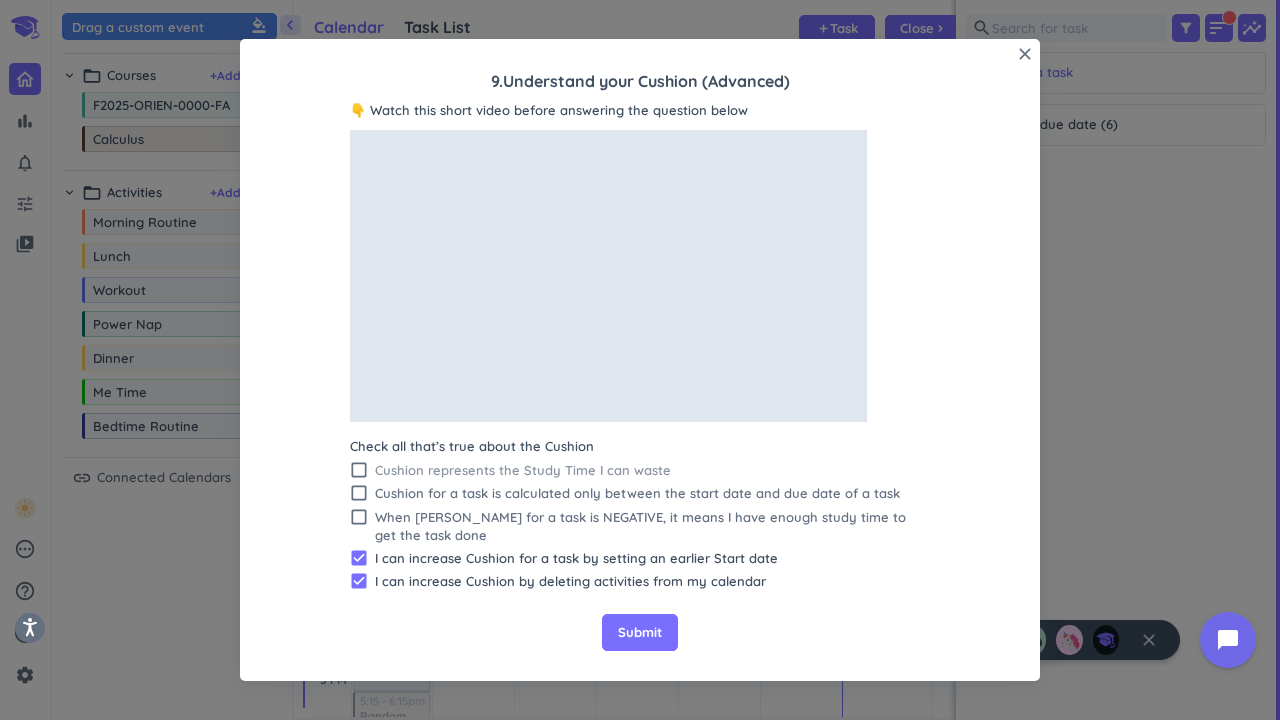 click on "check_box_outline_blank" at bounding box center (359, 470) 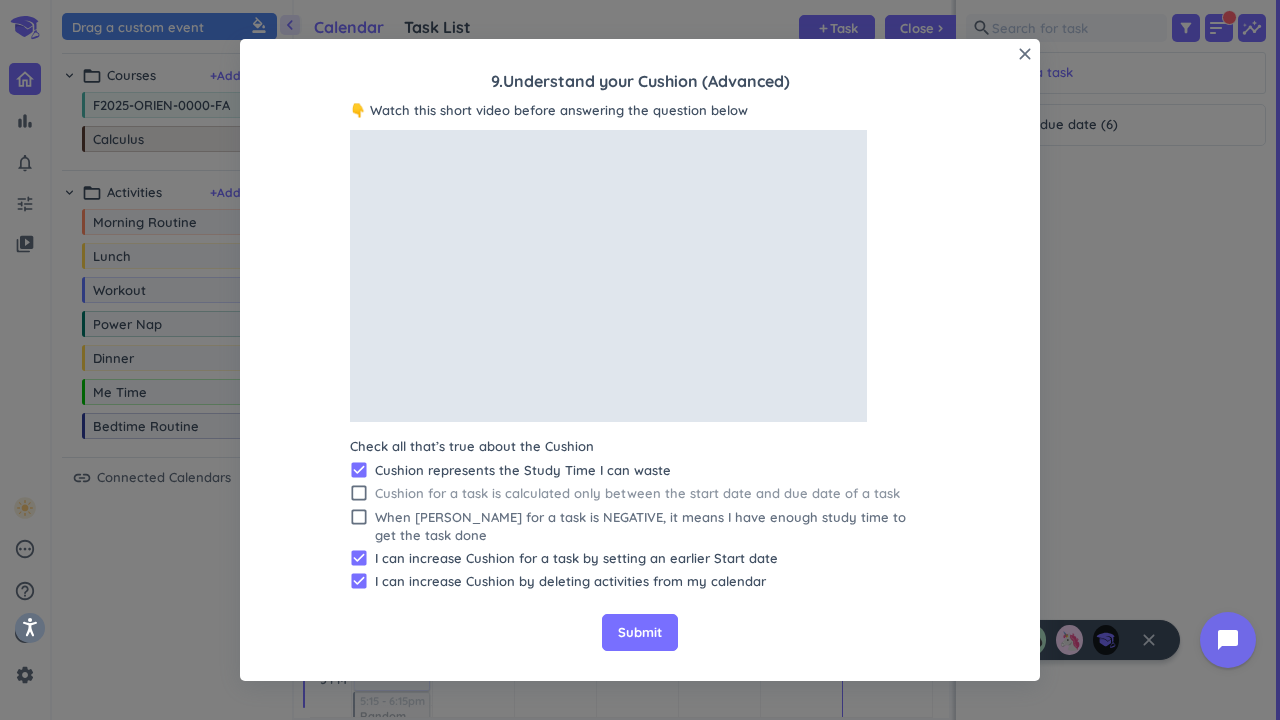 click on "Cushion for a task is calculated only between the start date and due date of a task" at bounding box center [652, 493] 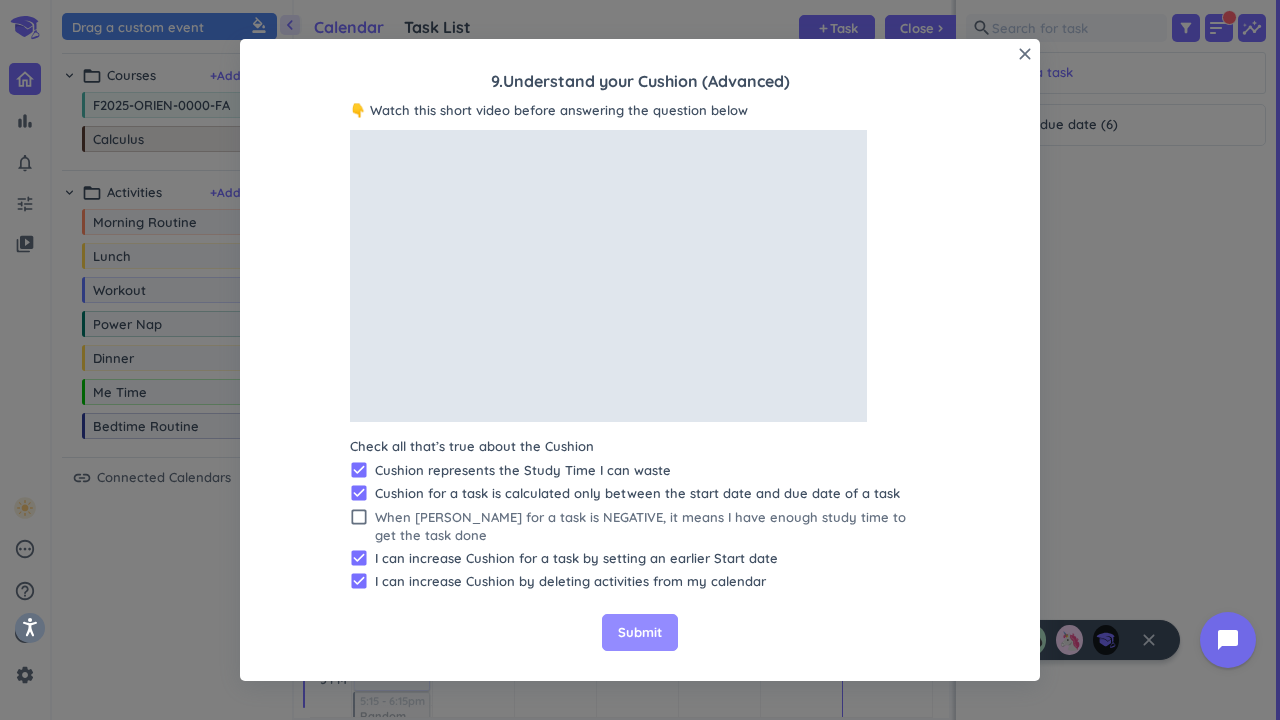 click on "Submit" at bounding box center (640, 633) 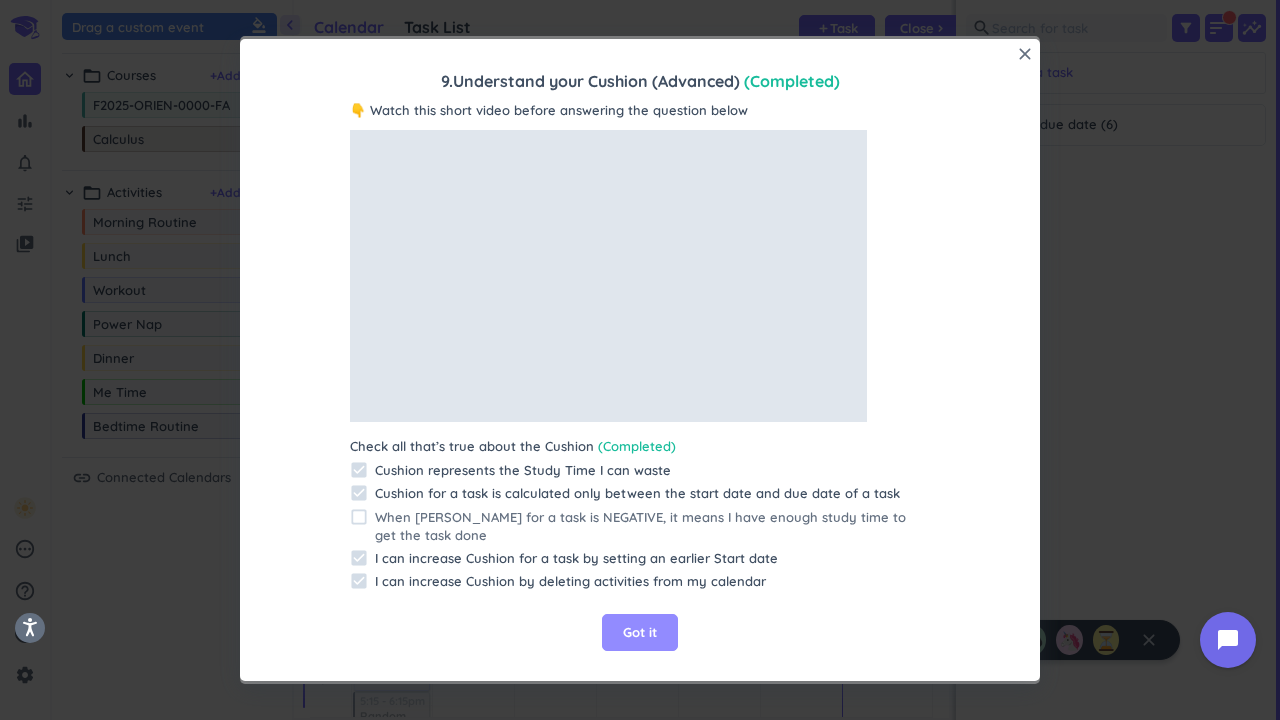 click on "Got it" at bounding box center [640, 633] 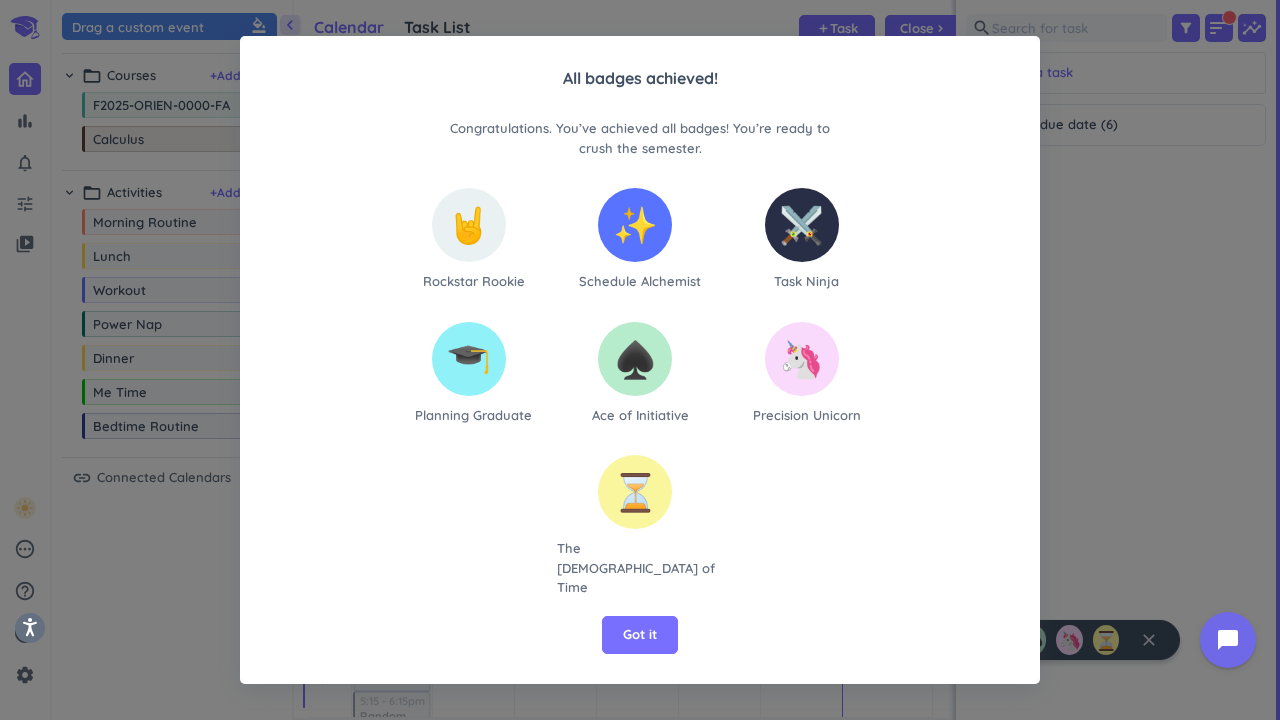 click on "🎓" at bounding box center (468, 359) 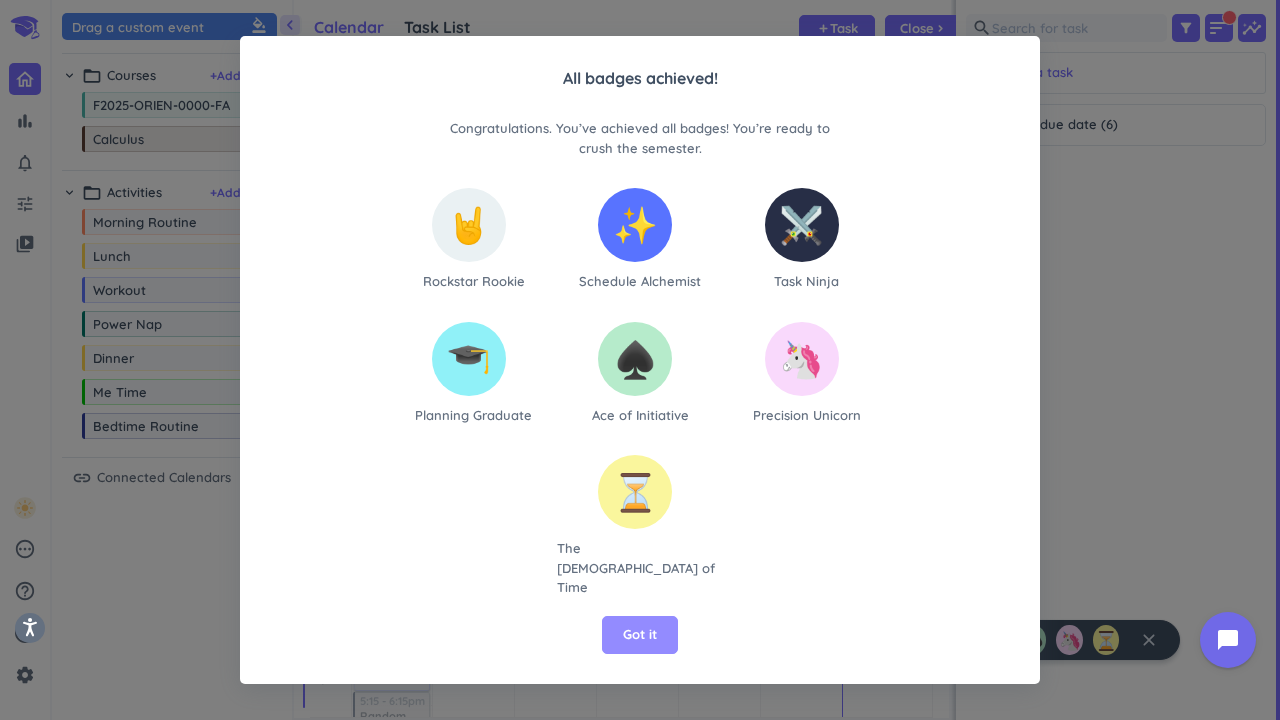 click on "Got it" at bounding box center [640, 635] 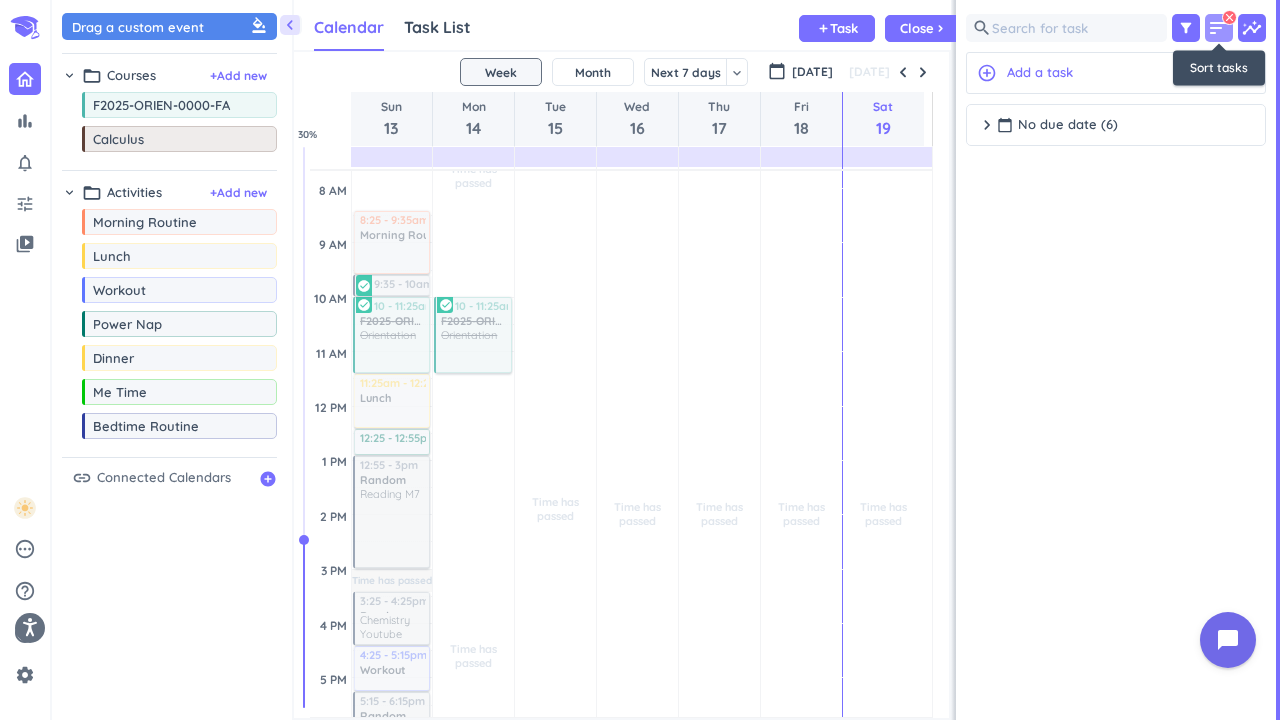 click on "sort" at bounding box center [1219, 28] 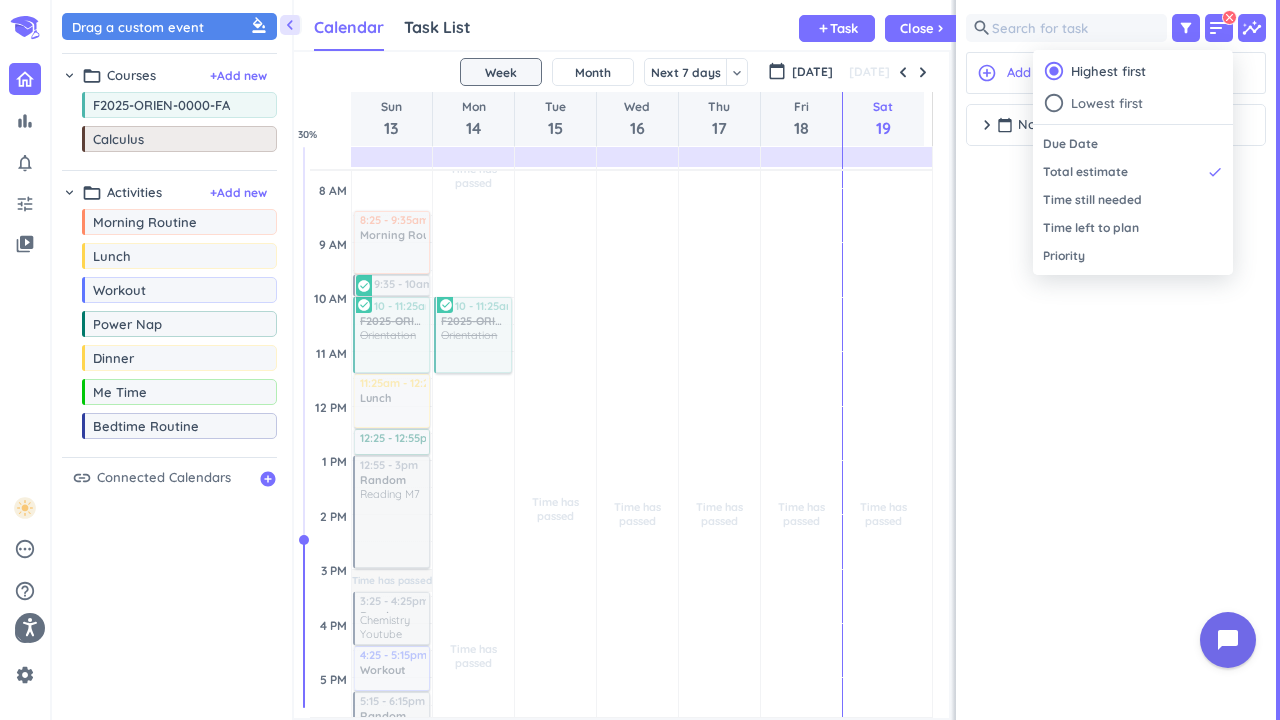 click at bounding box center (640, 360) 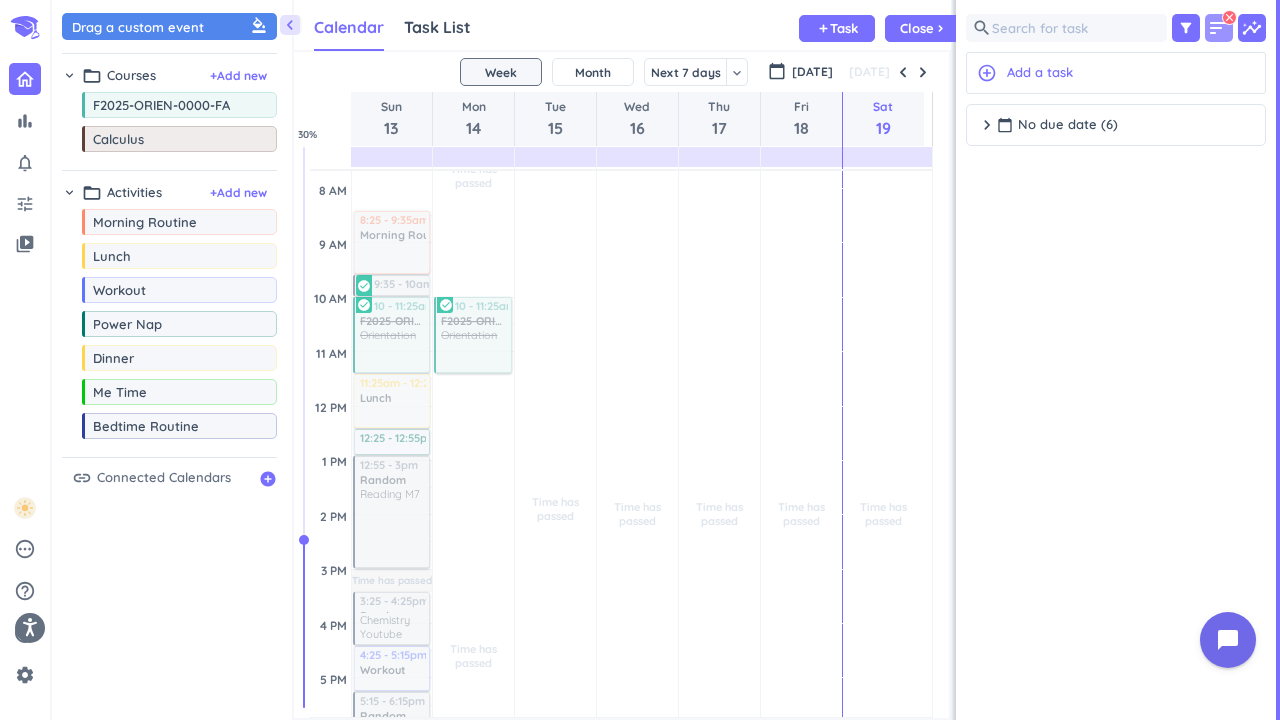 click on "sort" at bounding box center [1219, 28] 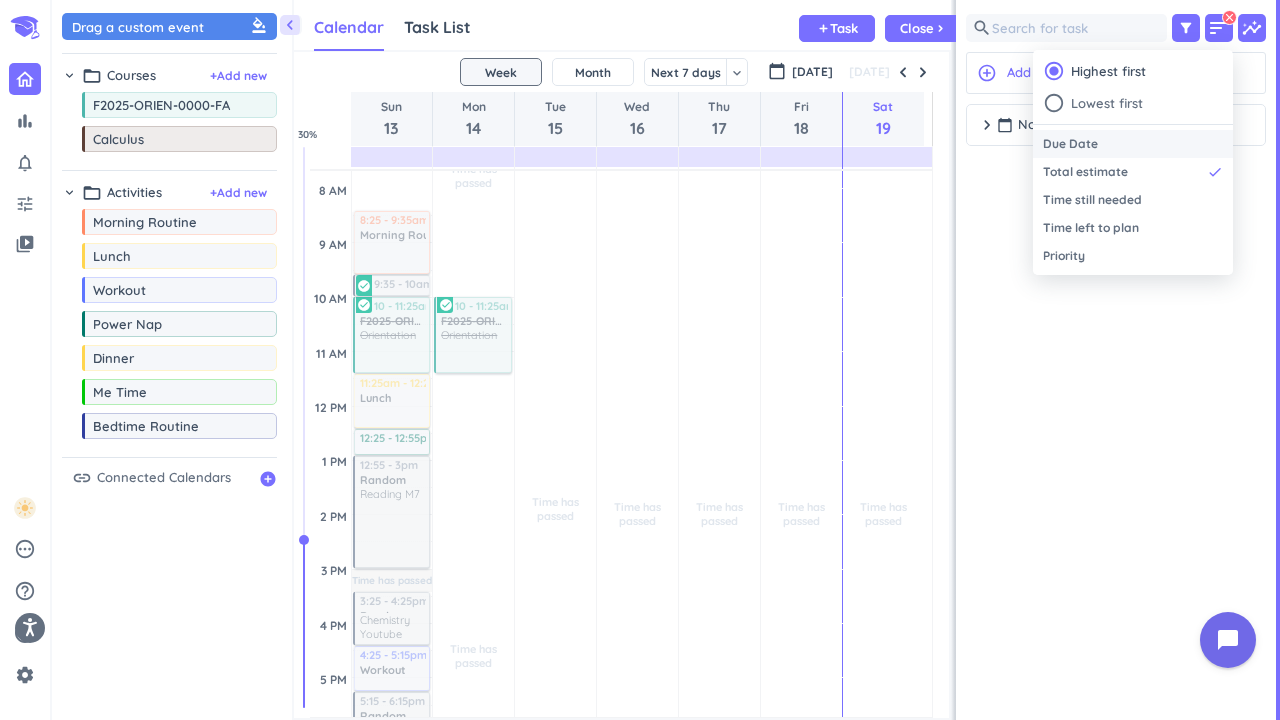 click on "Due Date" at bounding box center [1133, 144] 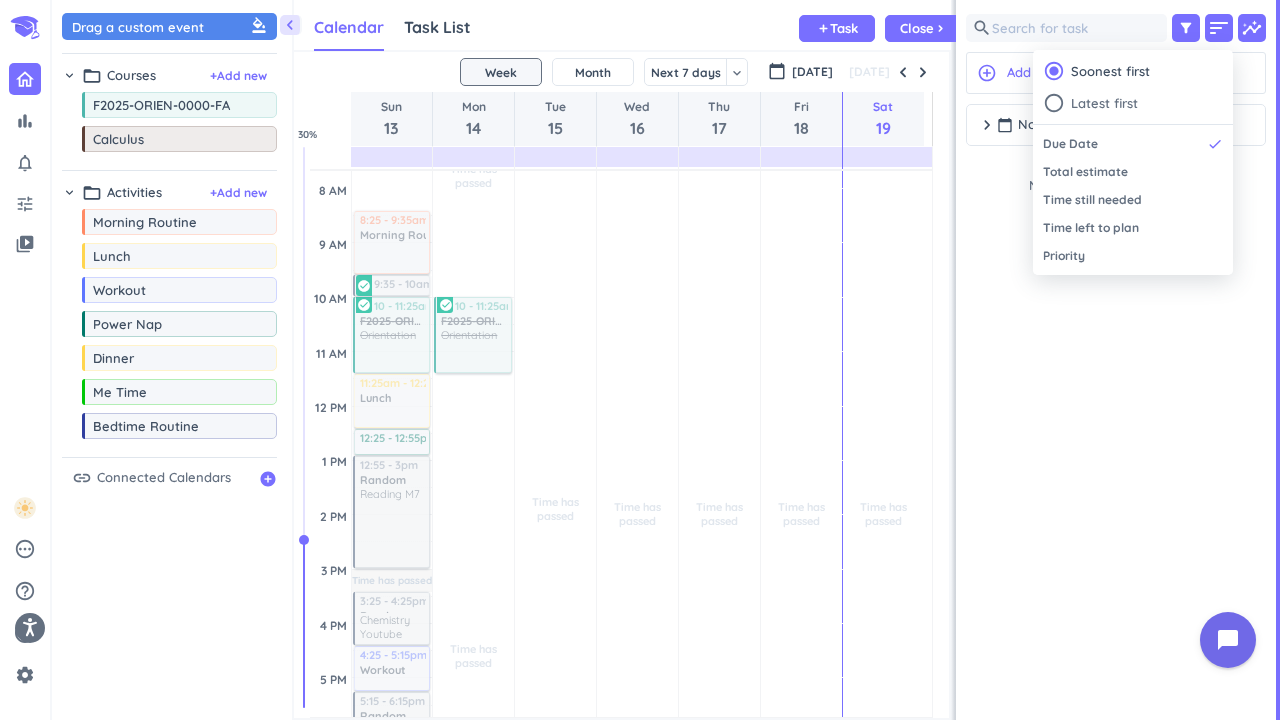 click at bounding box center (640, 360) 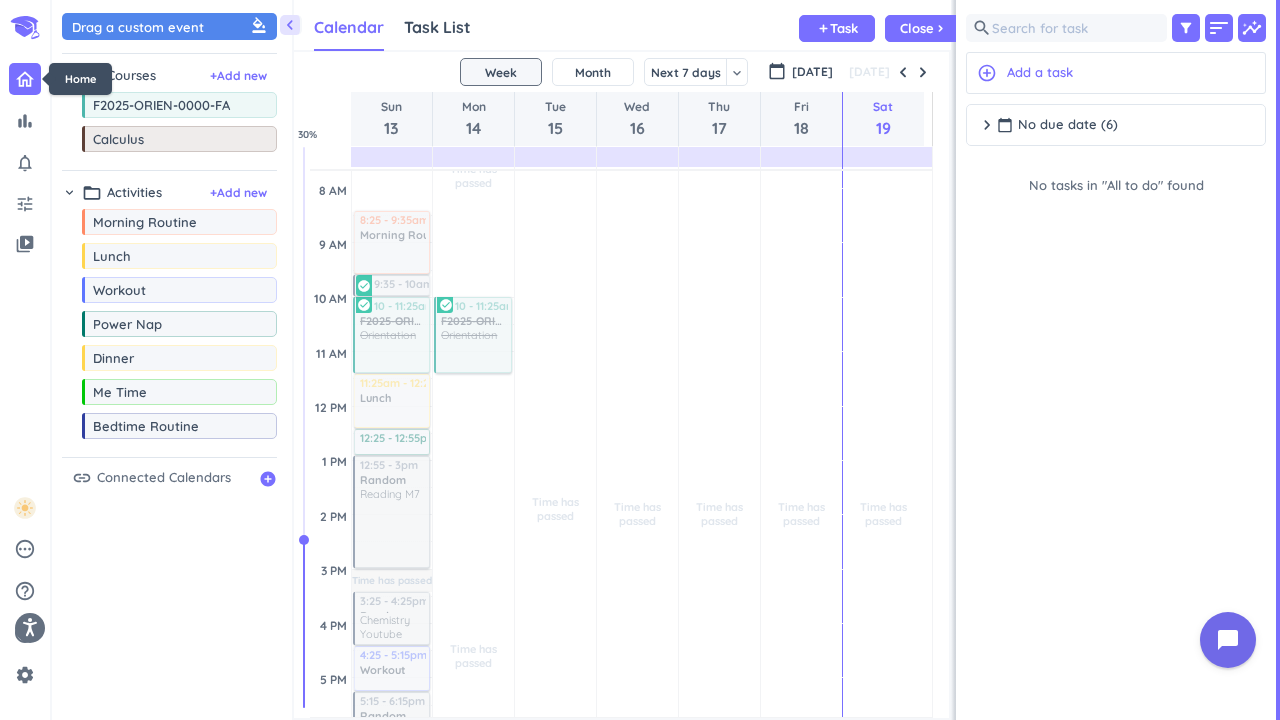 click at bounding box center [25, 79] 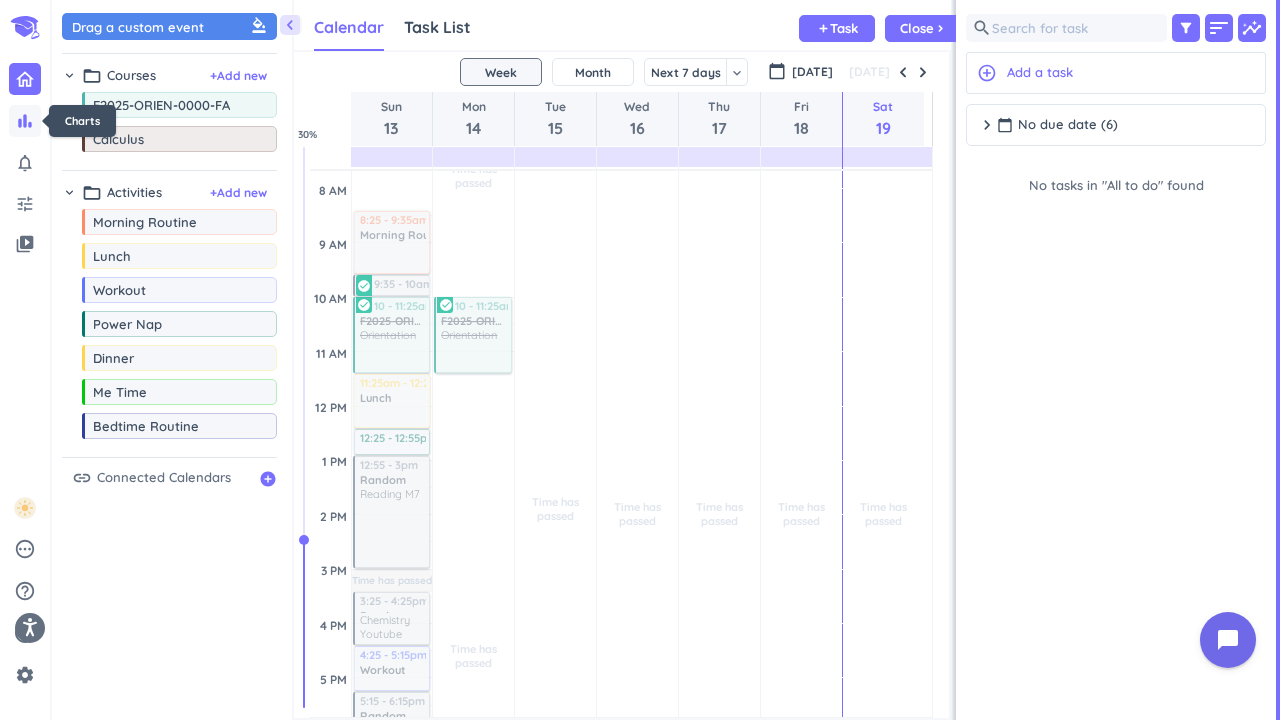 click on "bar_chart" at bounding box center [25, 121] 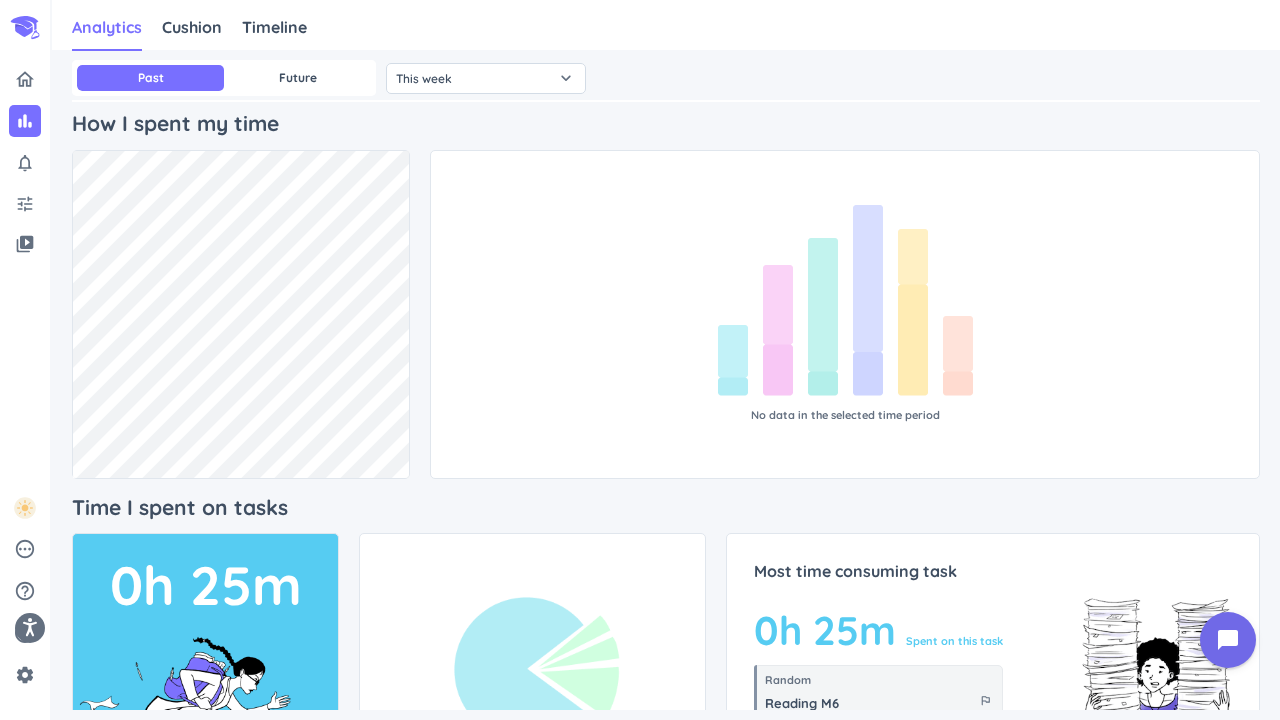 scroll, scrollTop: 0, scrollLeft: 0, axis: both 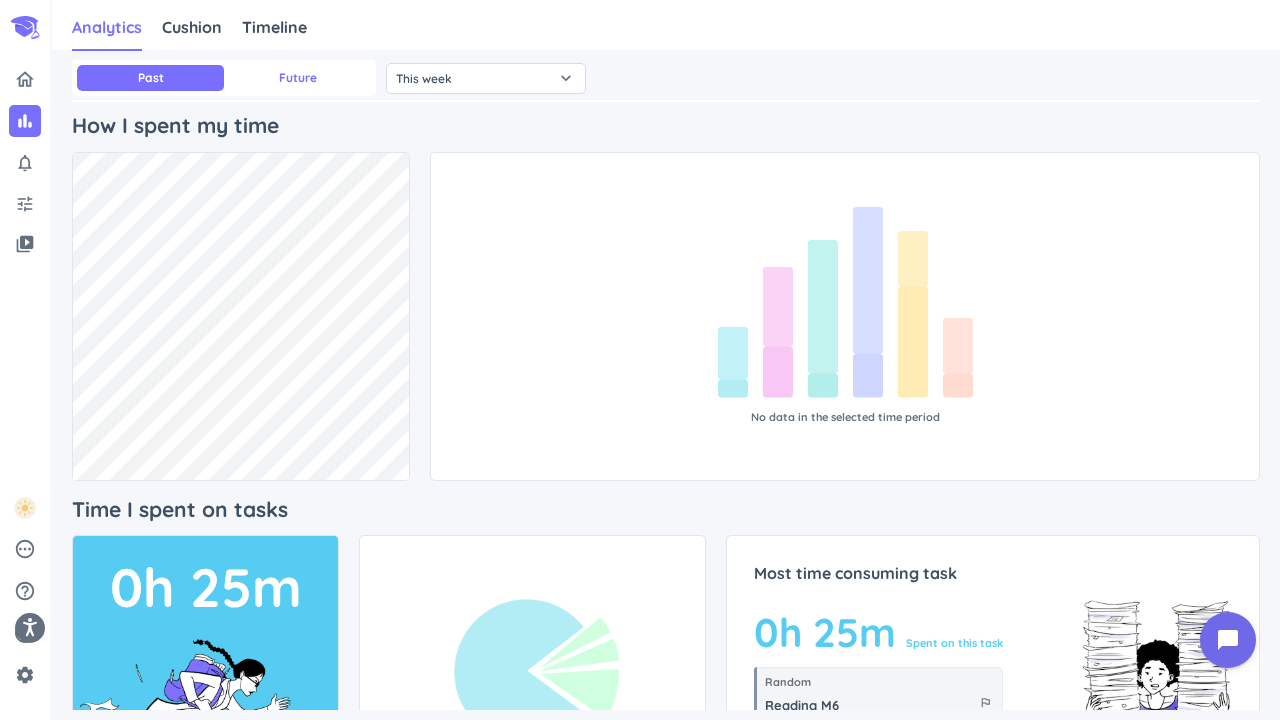 click on "Future" at bounding box center [297, 78] 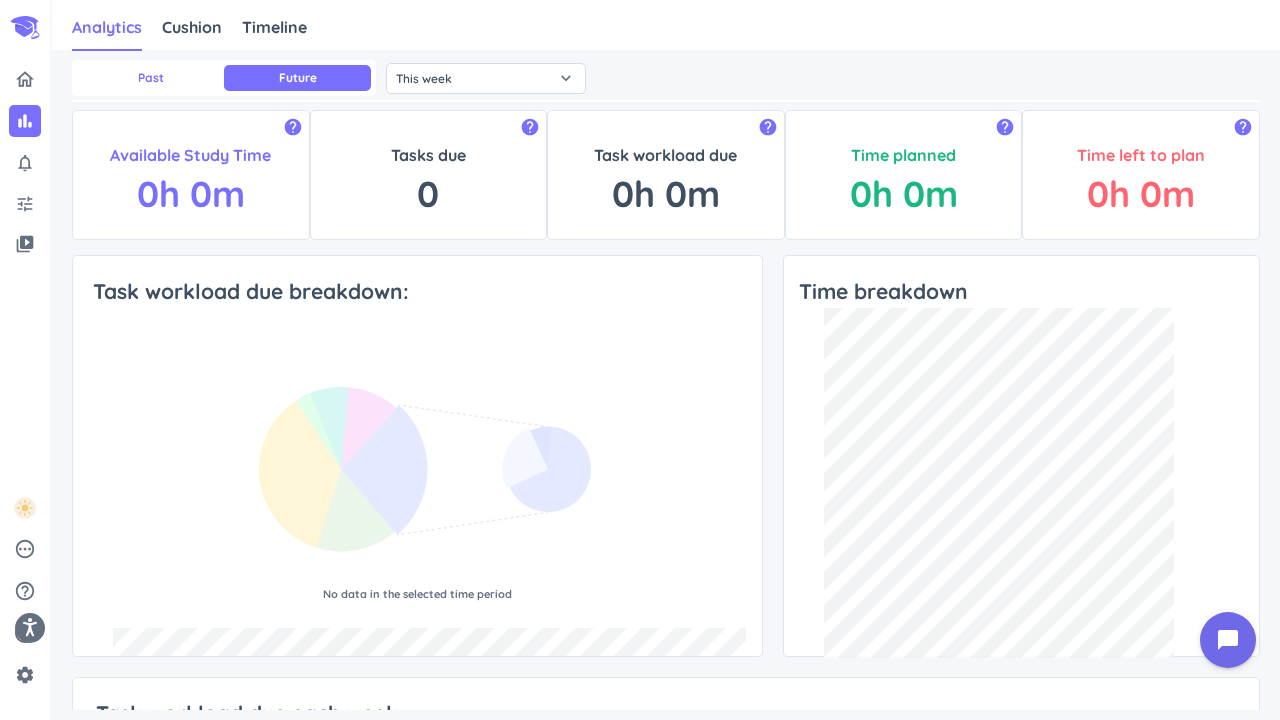 click on "Past" at bounding box center [150, 78] 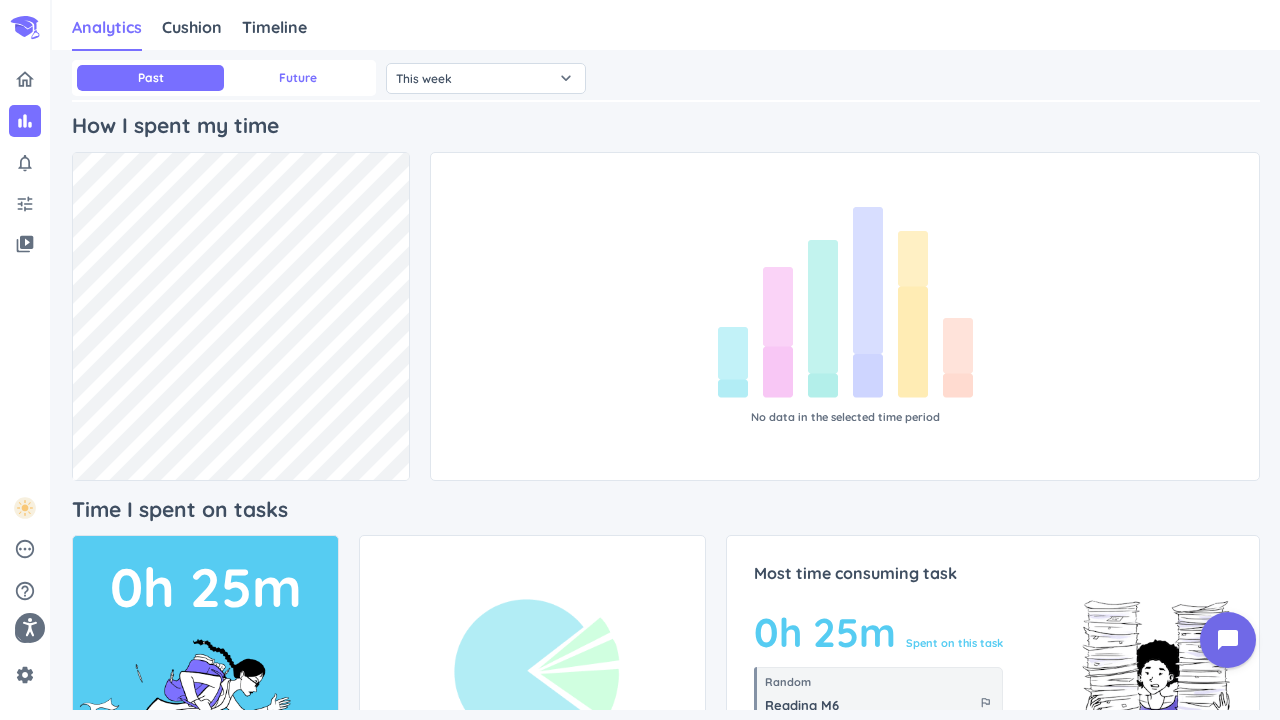 click on "Future" at bounding box center (297, 78) 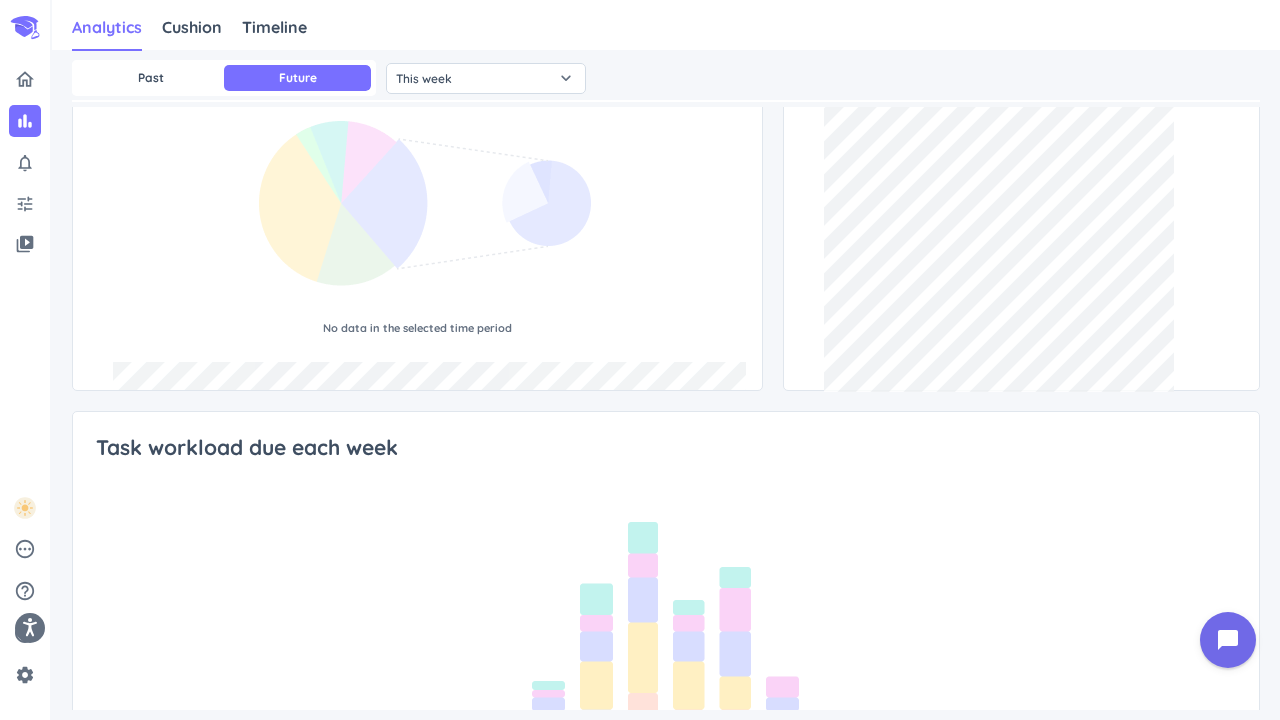 scroll, scrollTop: 0, scrollLeft: 0, axis: both 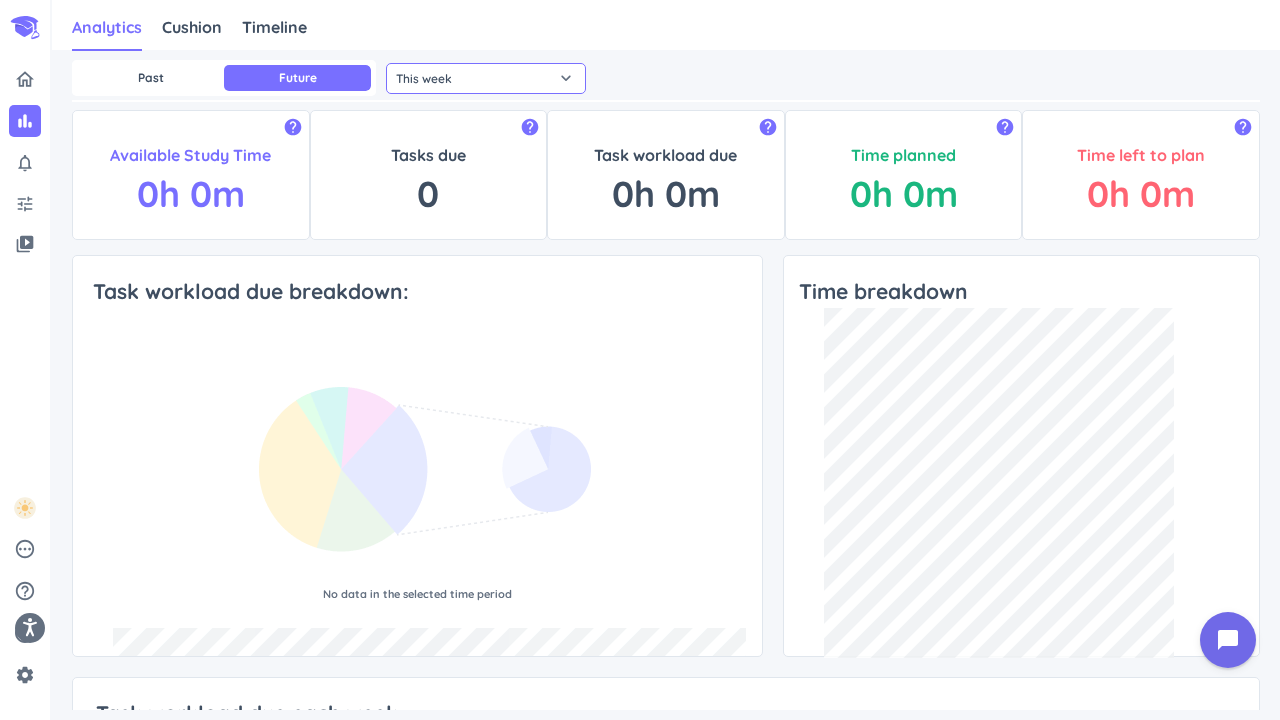 click on "This week" 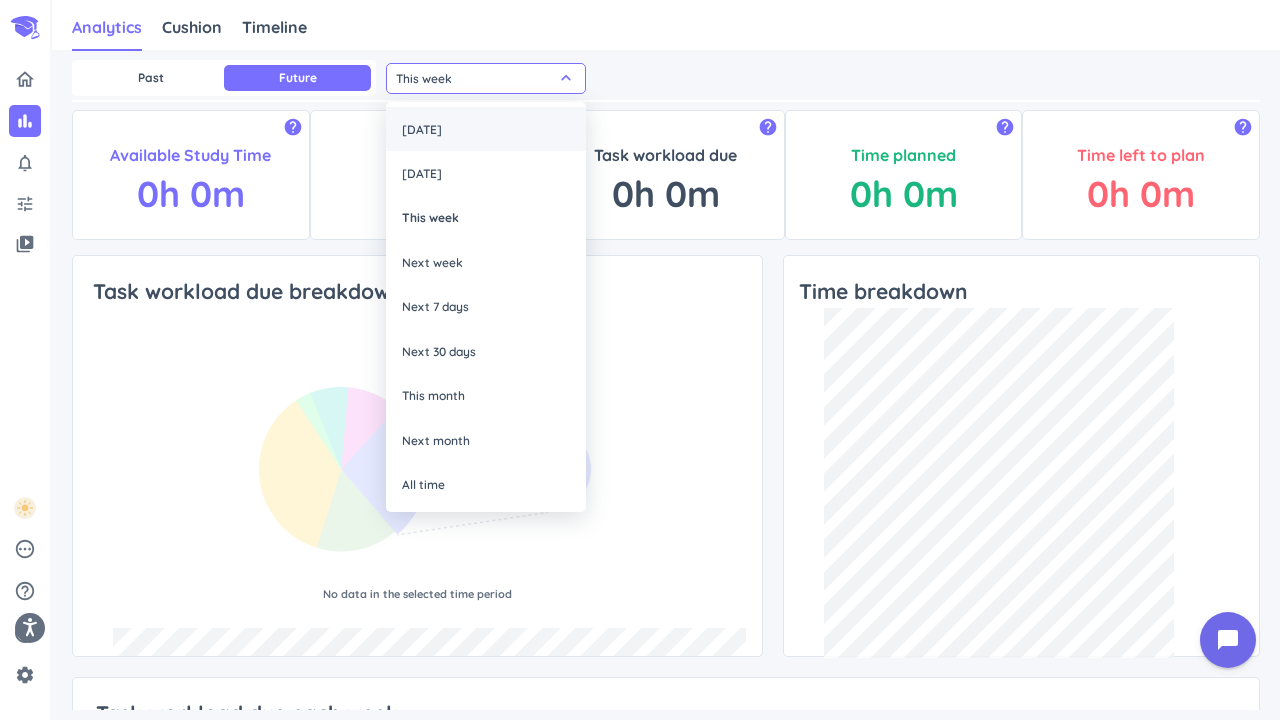 click on "[DATE]" at bounding box center [486, 129] 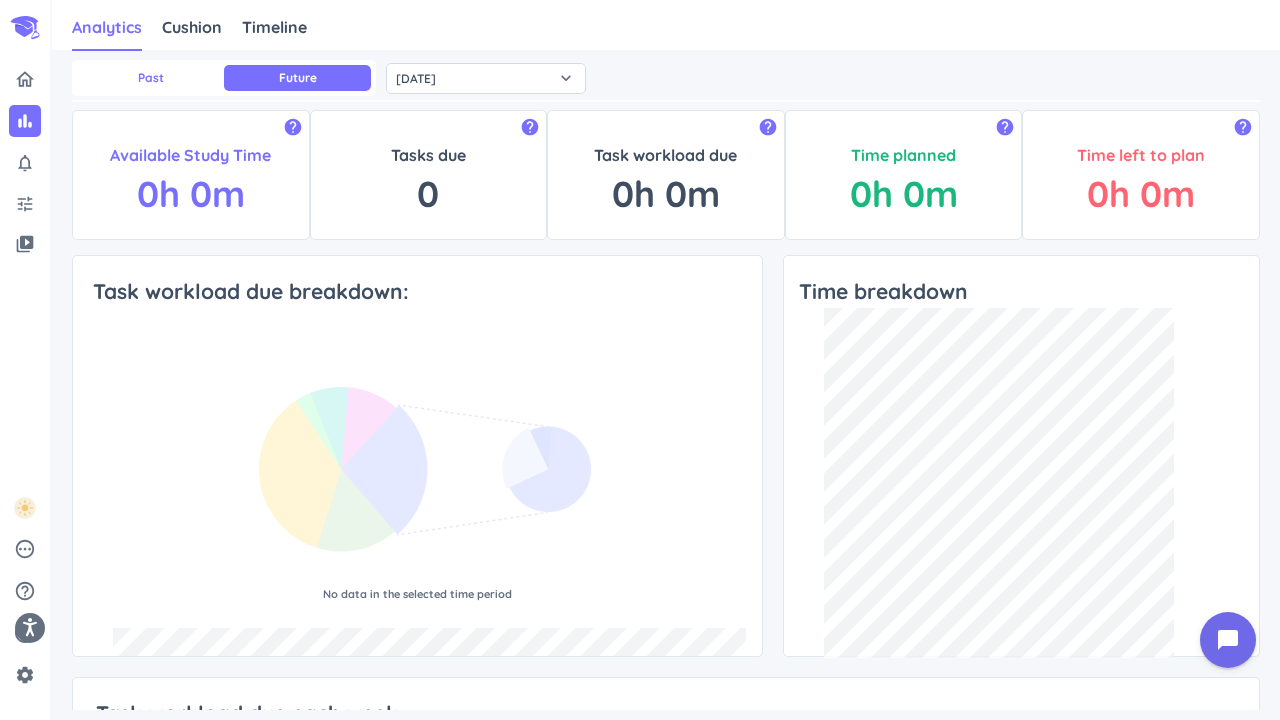 click on "Past" at bounding box center [150, 78] 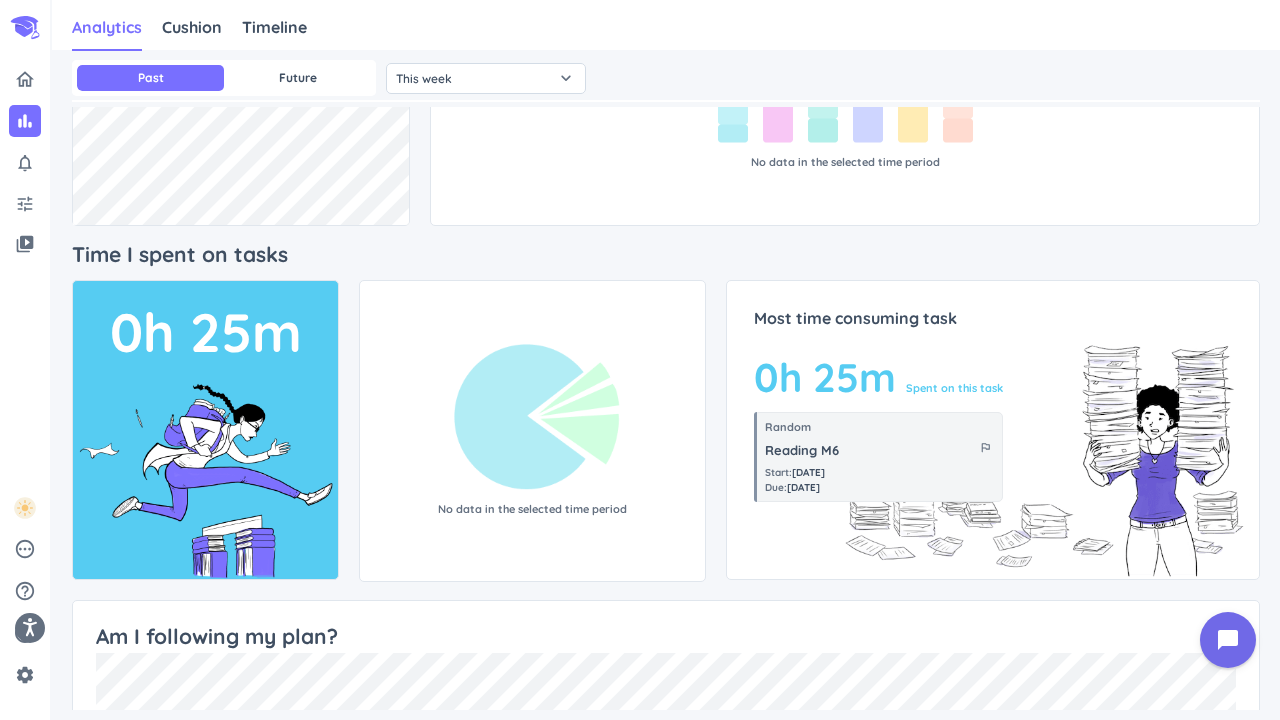 scroll, scrollTop: 0, scrollLeft: 0, axis: both 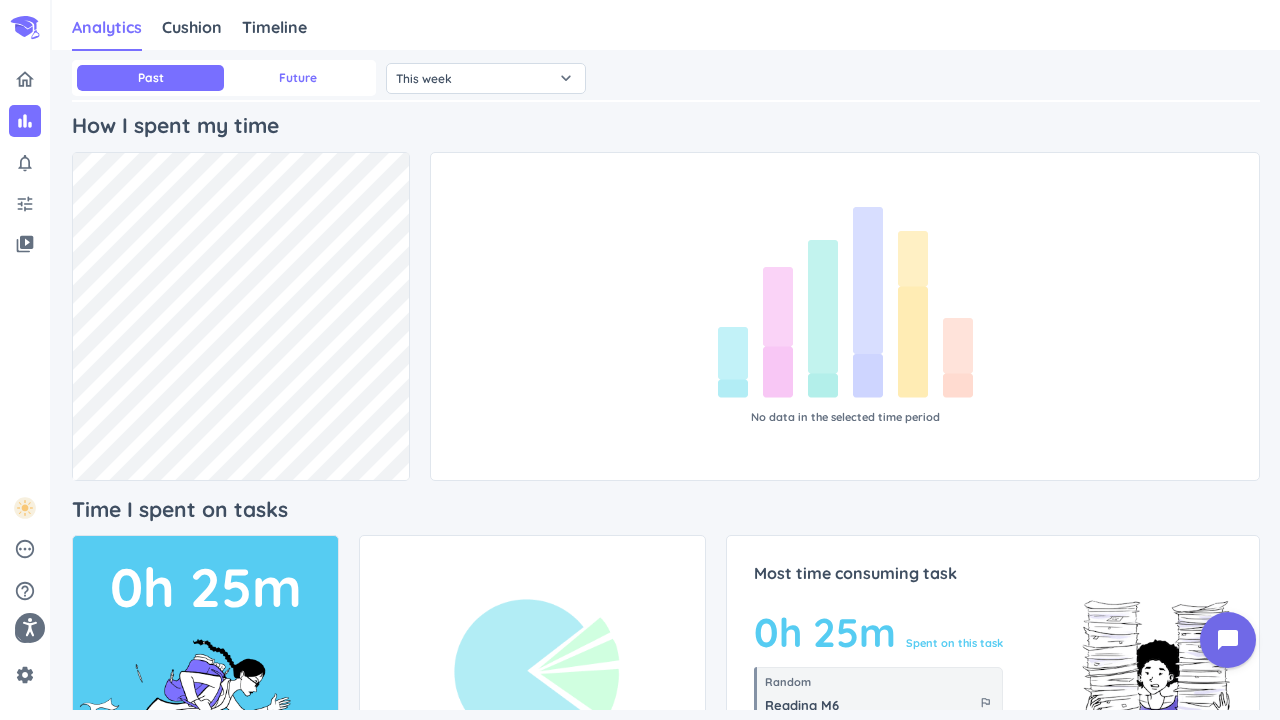 click on "Future" at bounding box center [297, 78] 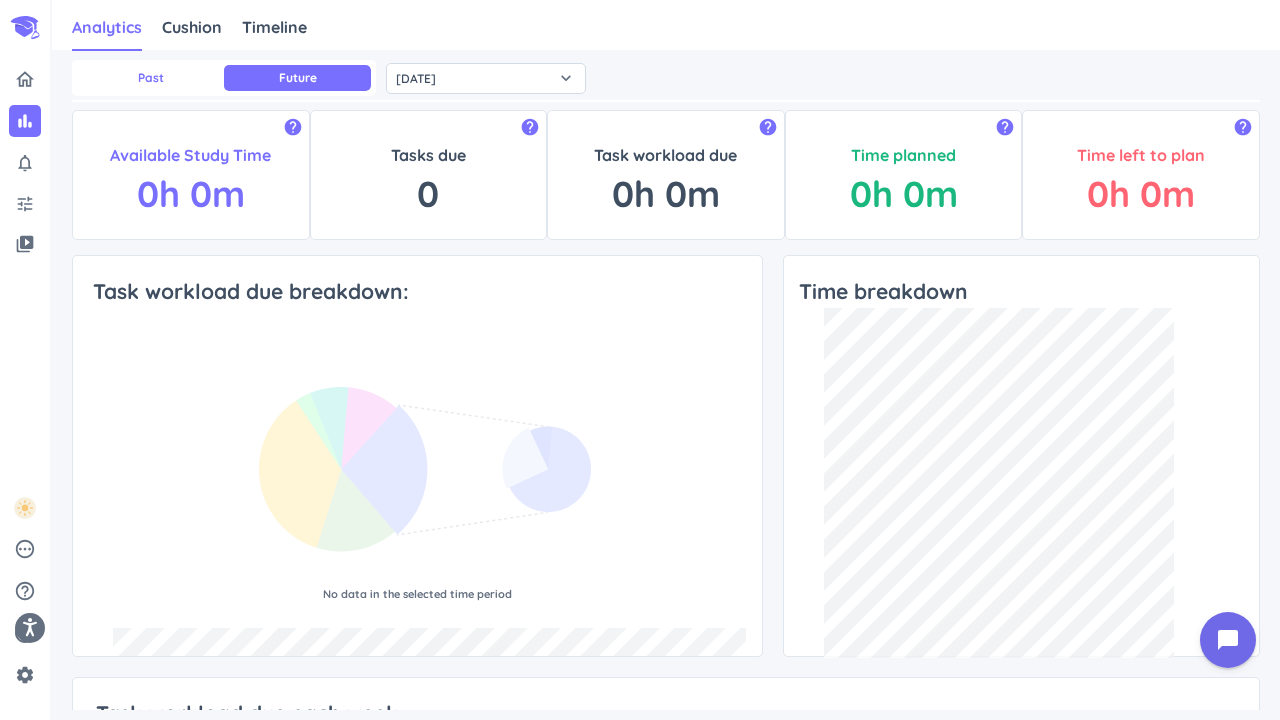 click on "Past" at bounding box center (150, 78) 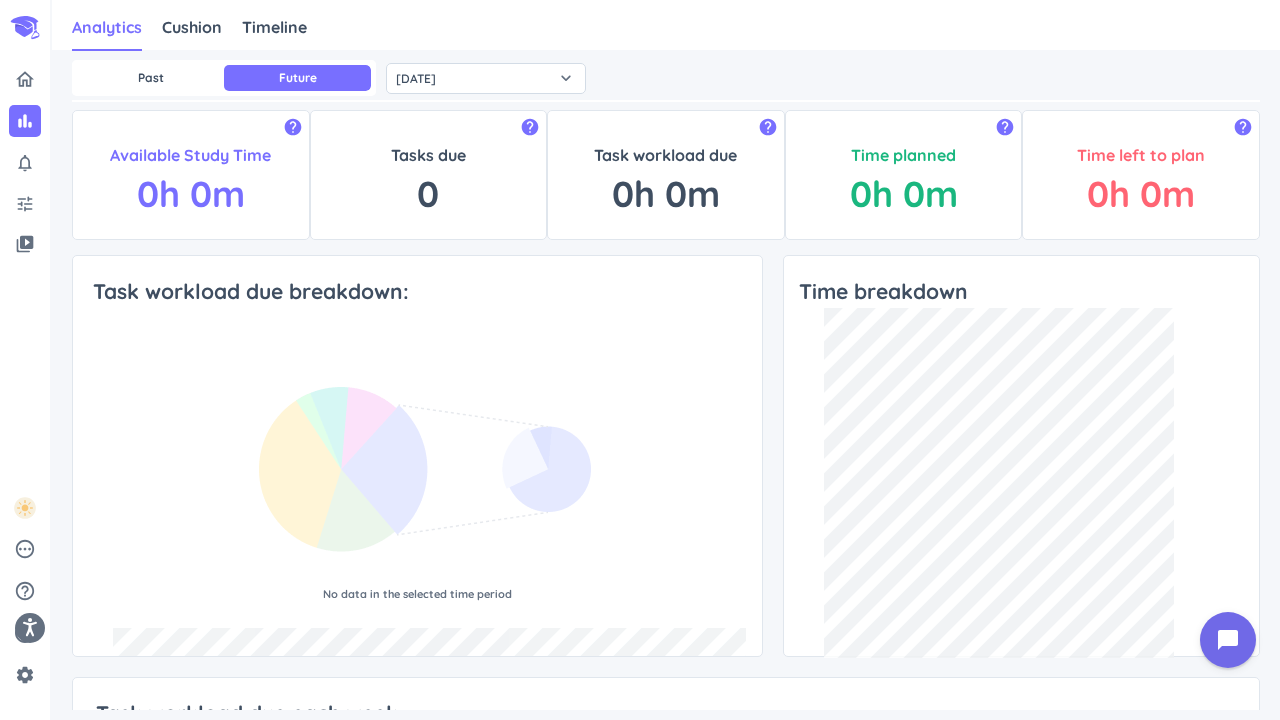 type on "This week" 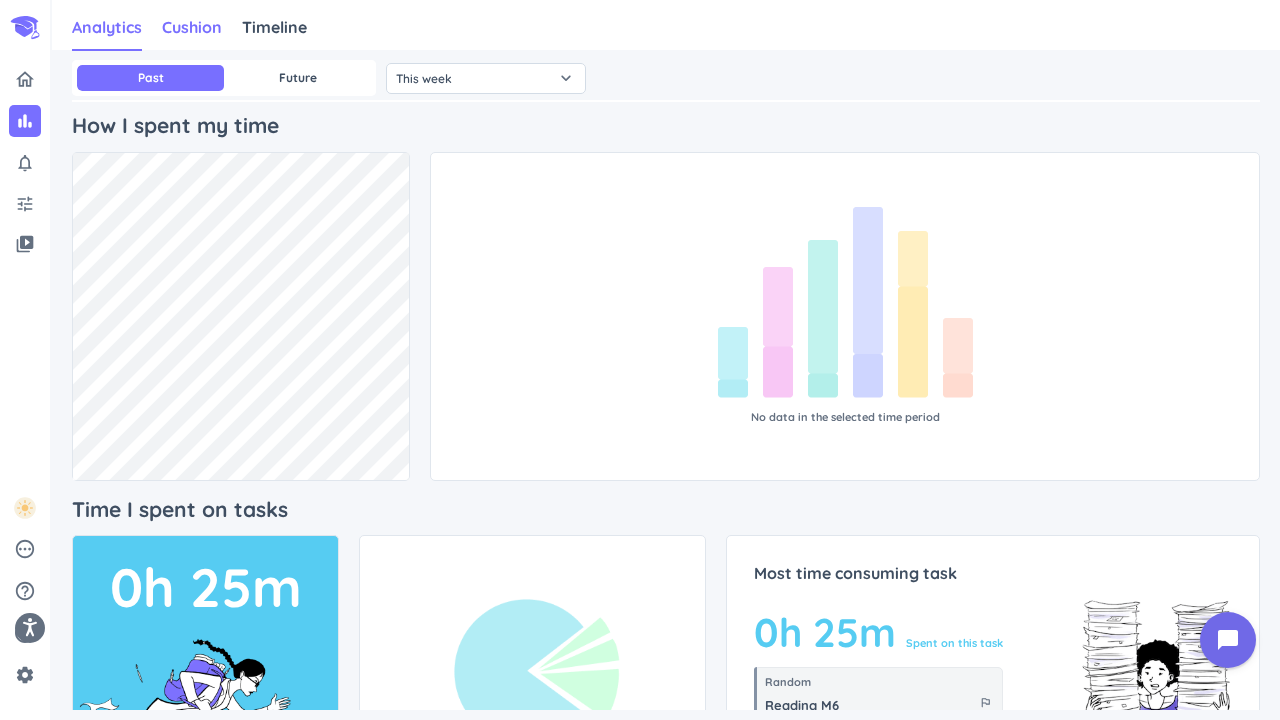 click on "Cushion" at bounding box center (192, 27) 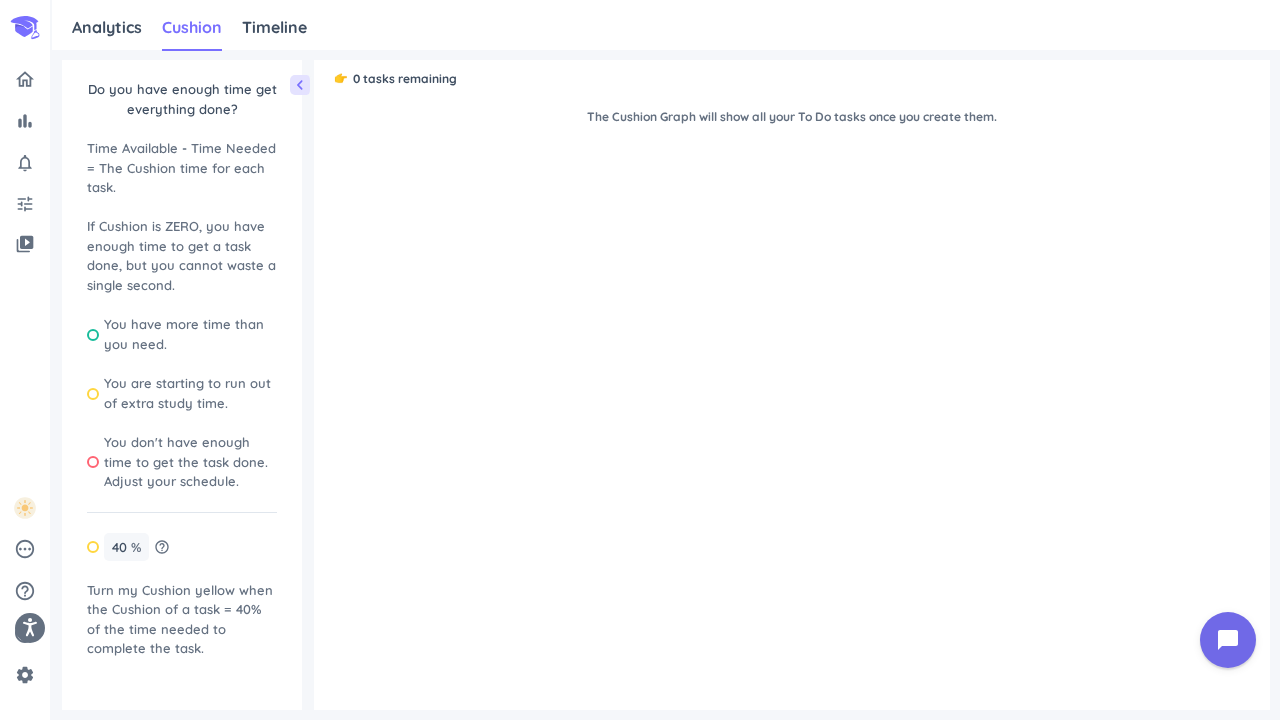 click on "👉️ 0   tasks remaining The Cushion Graph will show all your To Do tasks once you create them." at bounding box center (792, 385) 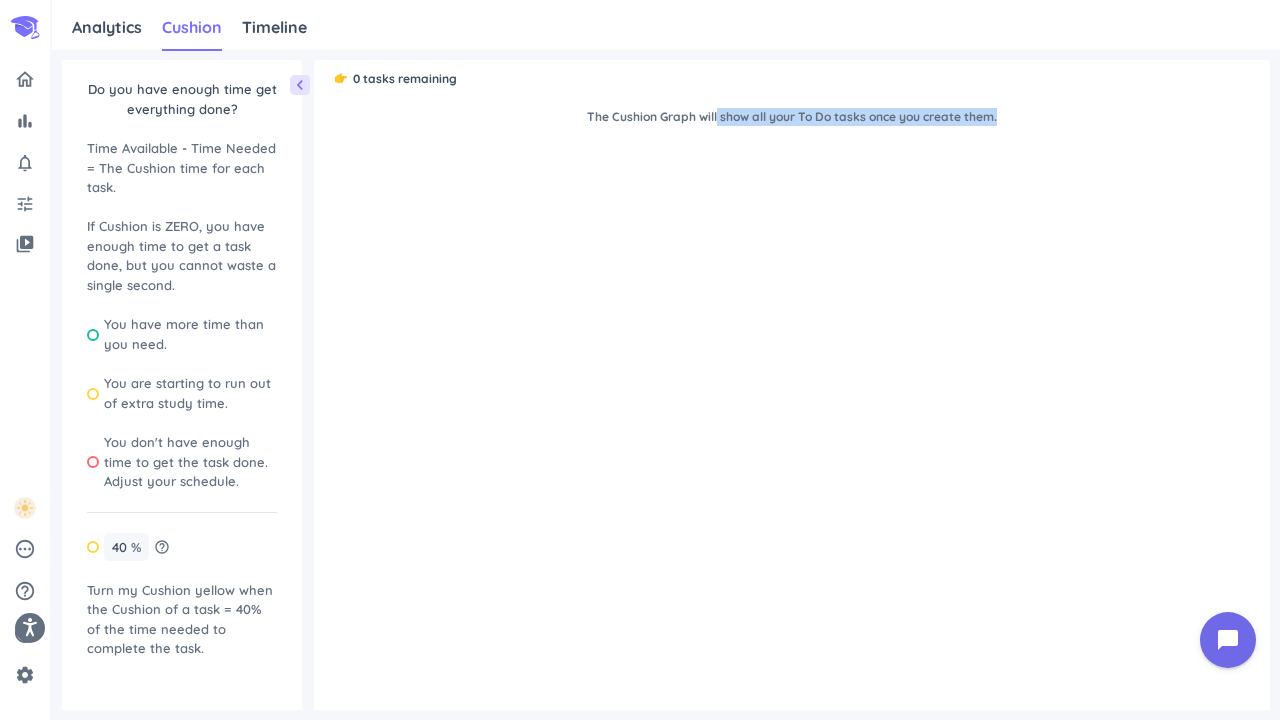 drag, startPoint x: 714, startPoint y: 114, endPoint x: 1041, endPoint y: 140, distance: 328.032 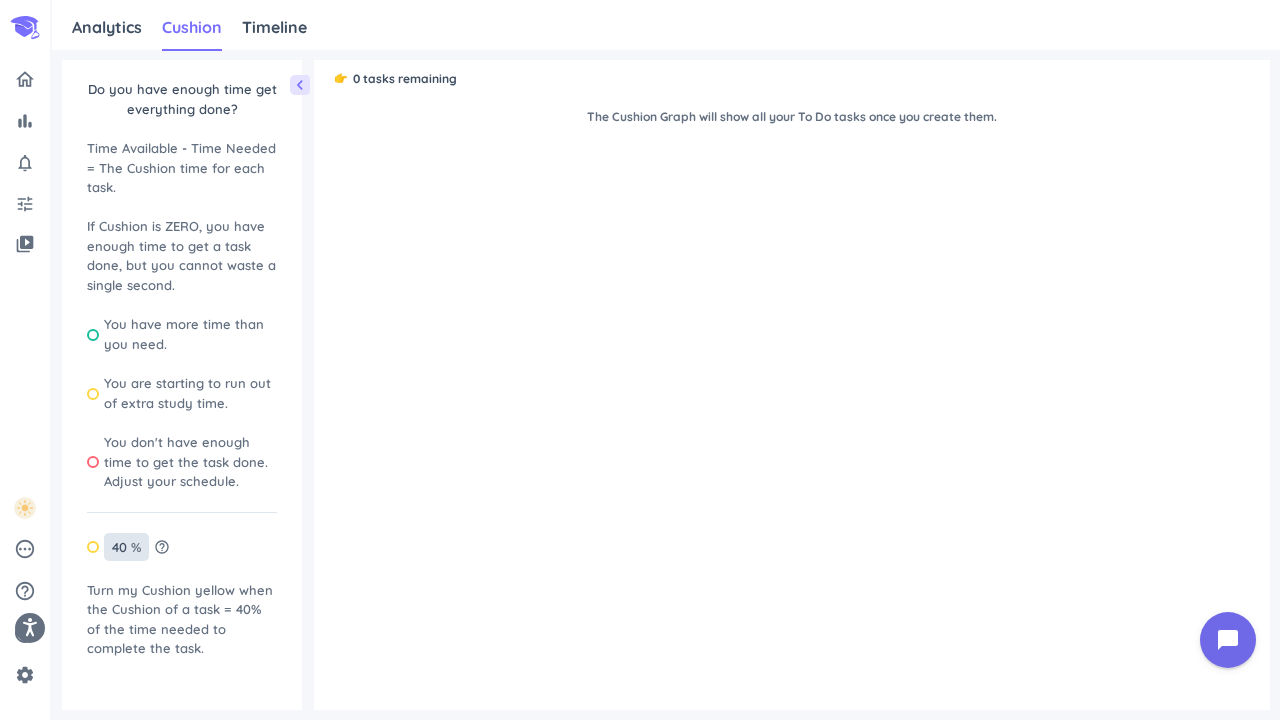 click on "40" at bounding box center [116, 547] 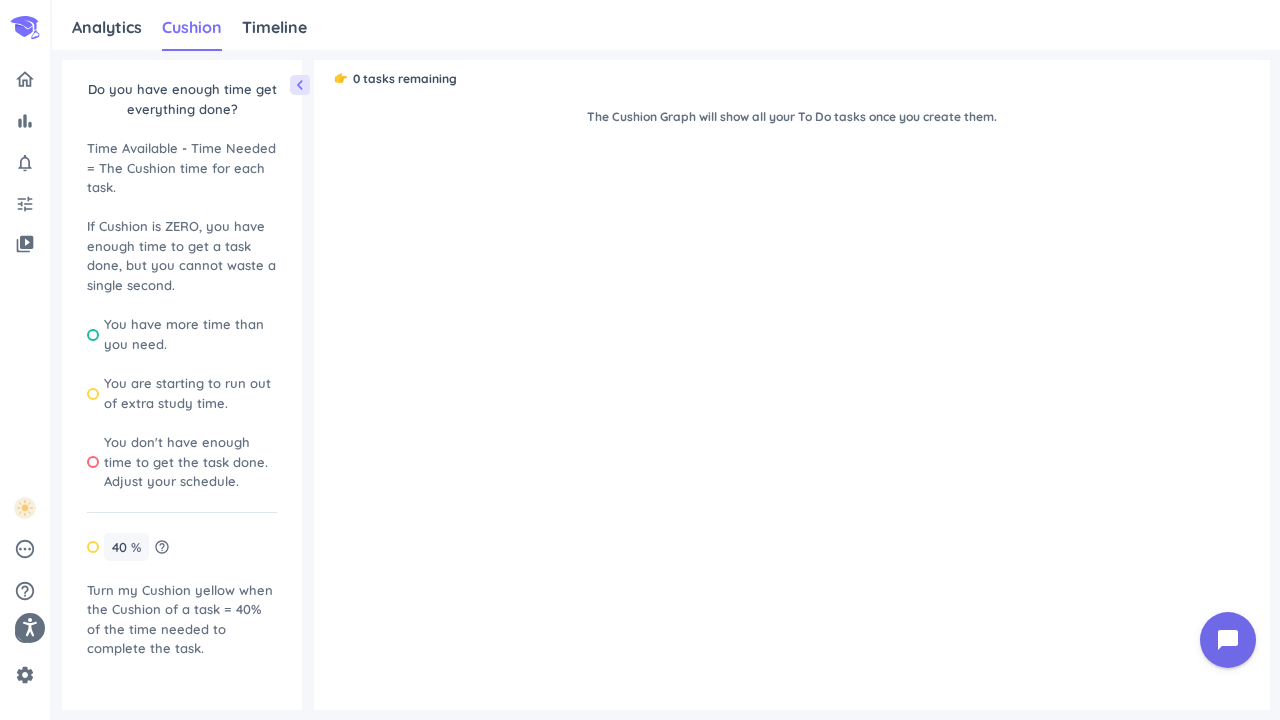 click on "👉️ 0   tasks remaining The Cushion Graph will show all your To Do tasks once you create them." at bounding box center (792, 385) 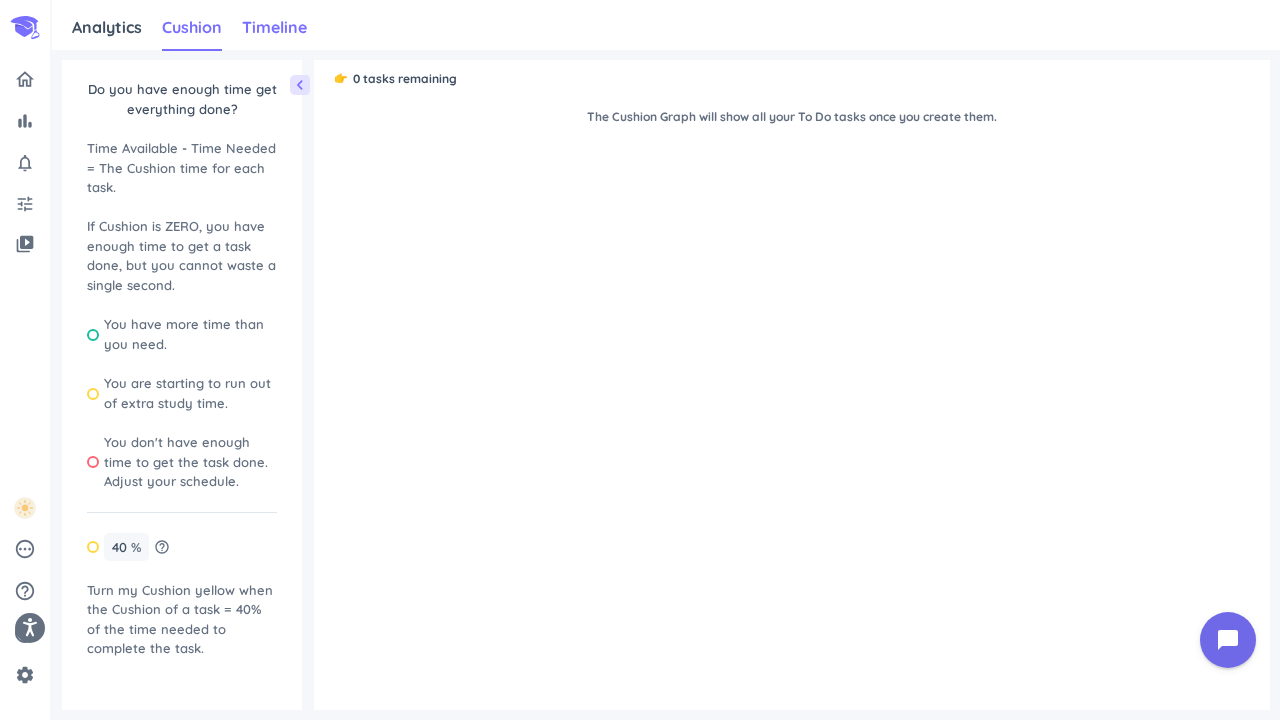 click on "Timeline" at bounding box center (274, 27) 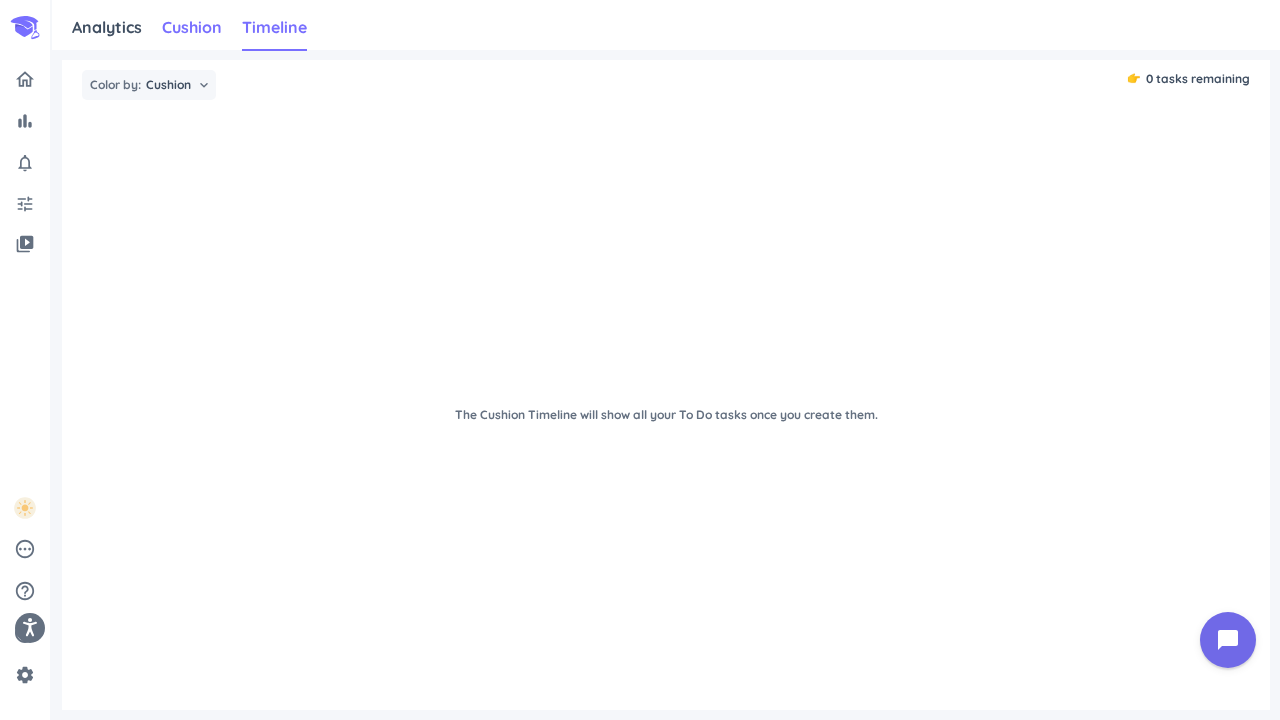 click on "Cushion" at bounding box center (192, 27) 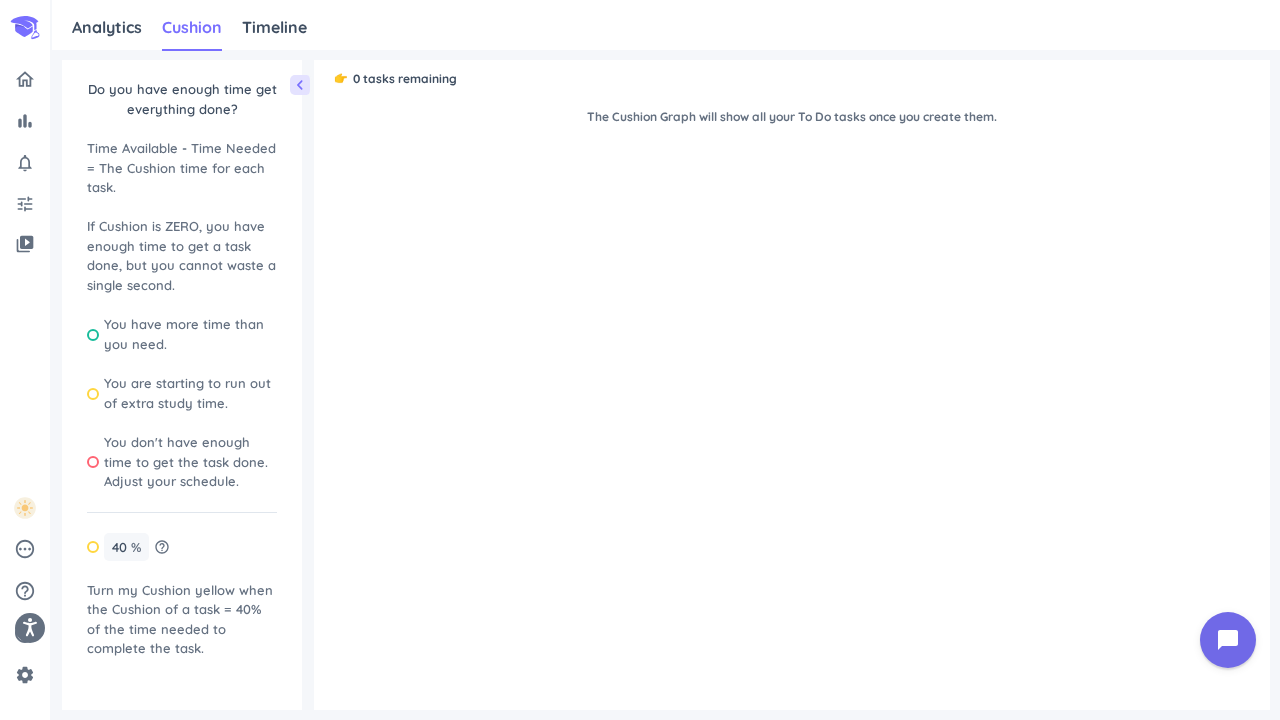 click on "👉️ 0   tasks remaining" at bounding box center (395, 79) 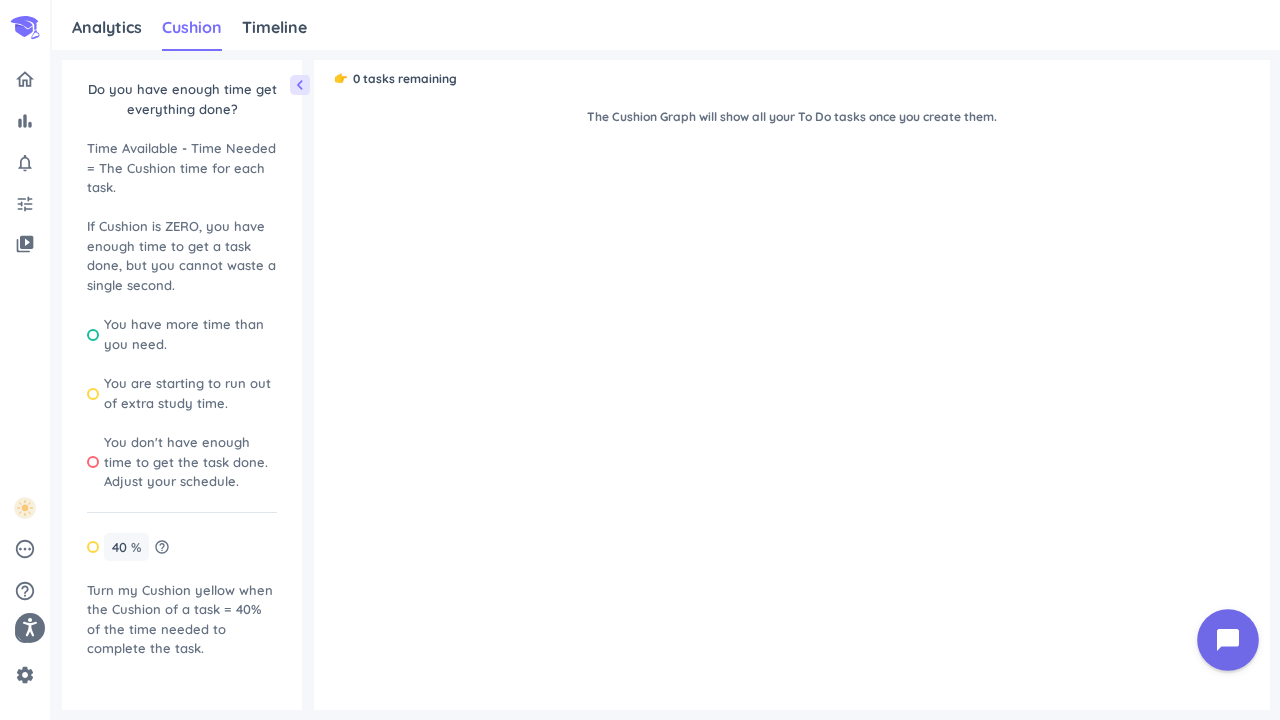 click at bounding box center (1228, 640) 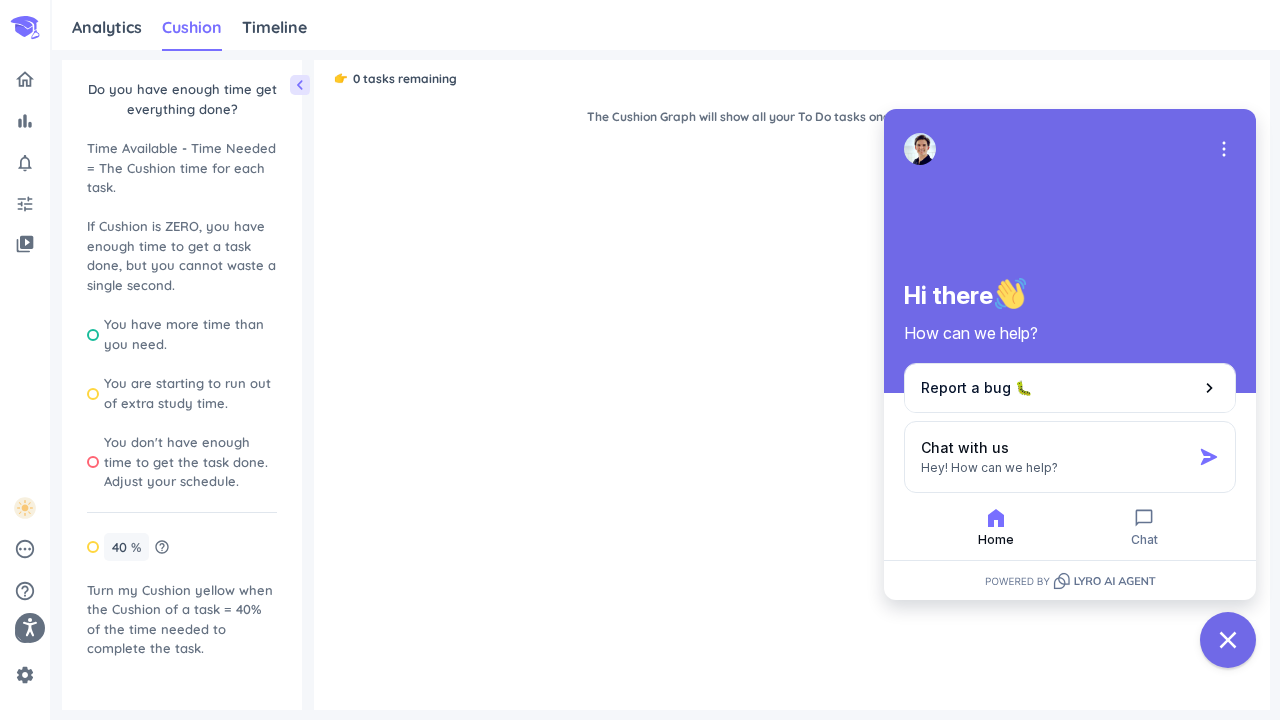 click on "👉️ 0   tasks remaining The Cushion Graph will show all your To Do tasks once you create them." at bounding box center (792, 385) 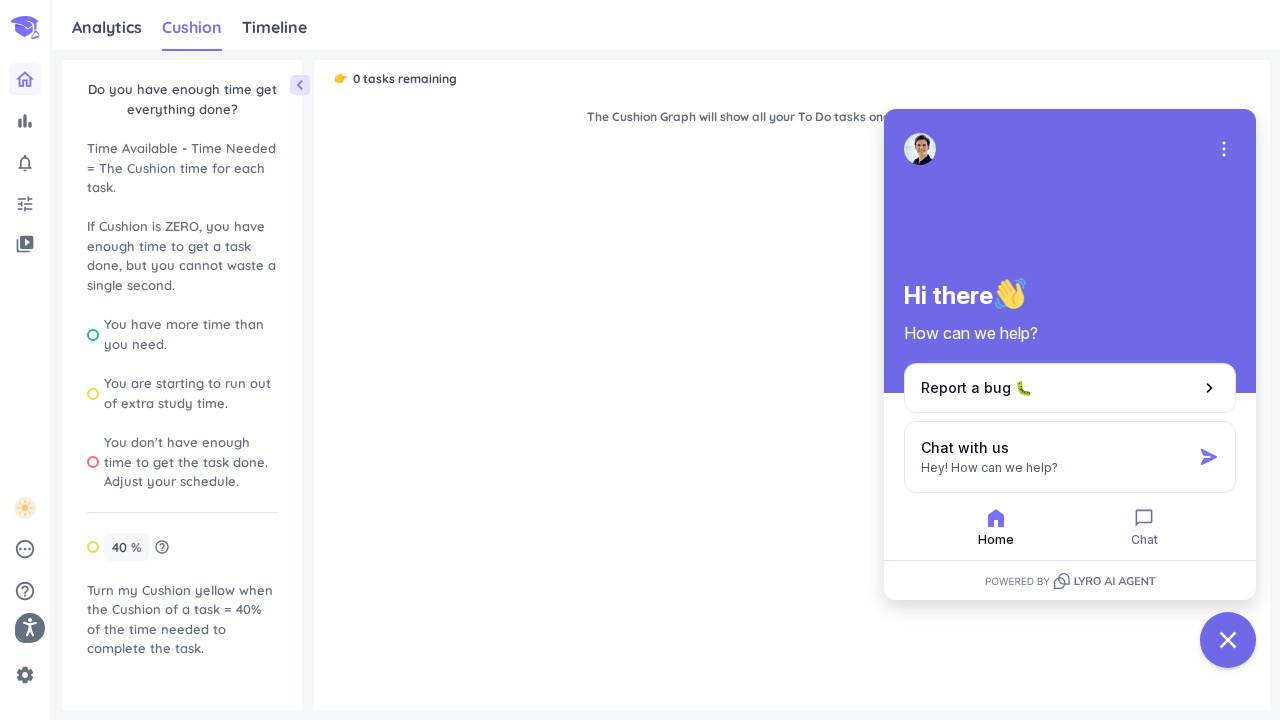 click at bounding box center (25, 79) 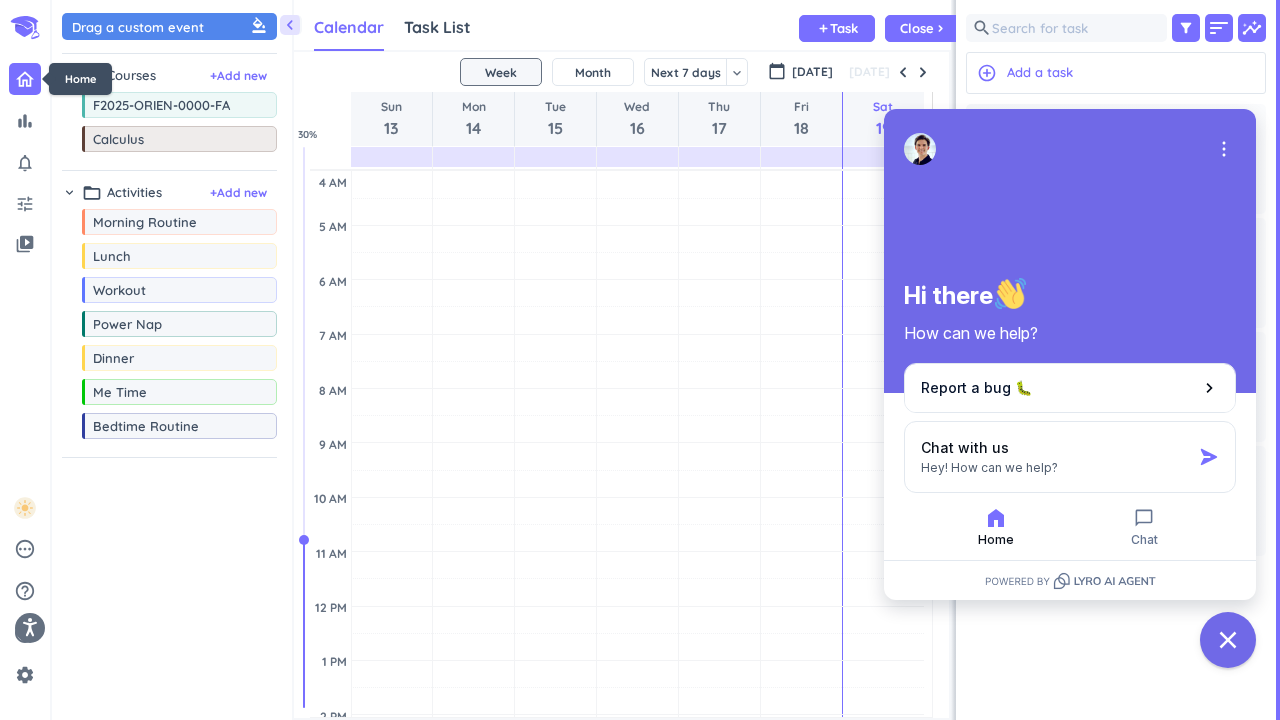 scroll, scrollTop: 9, scrollLeft: 9, axis: both 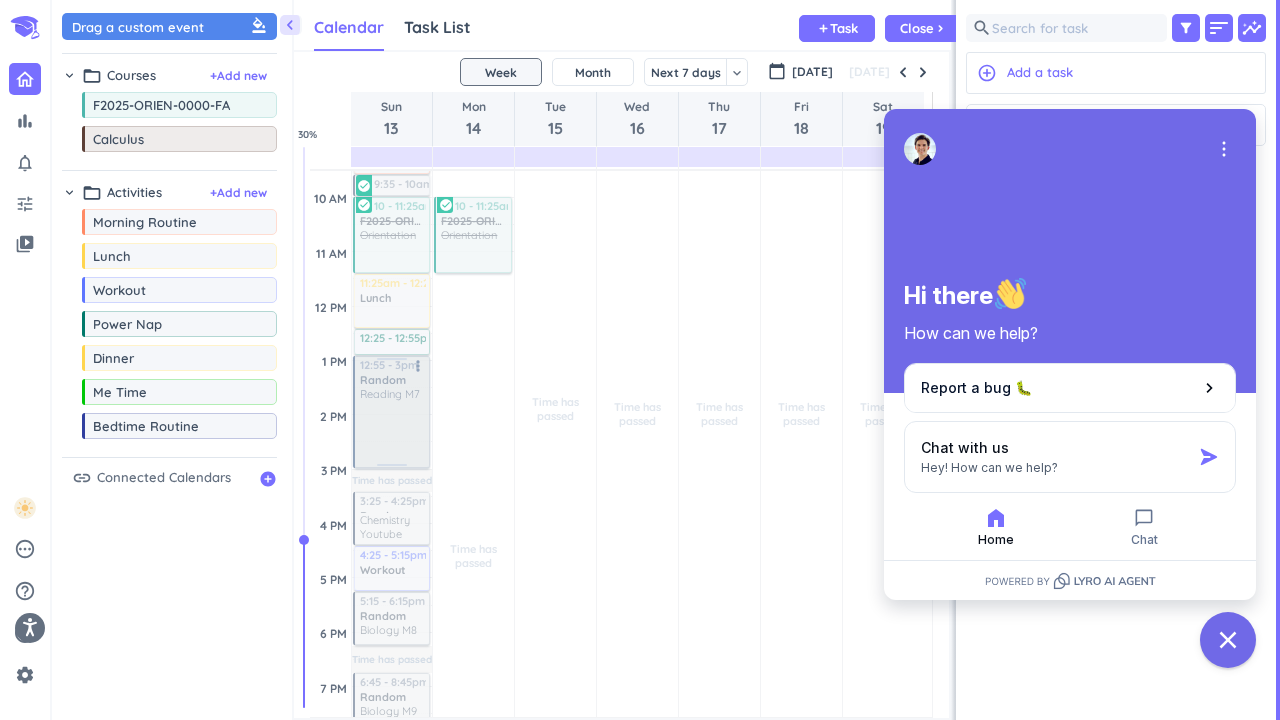click at bounding box center (391, 412) 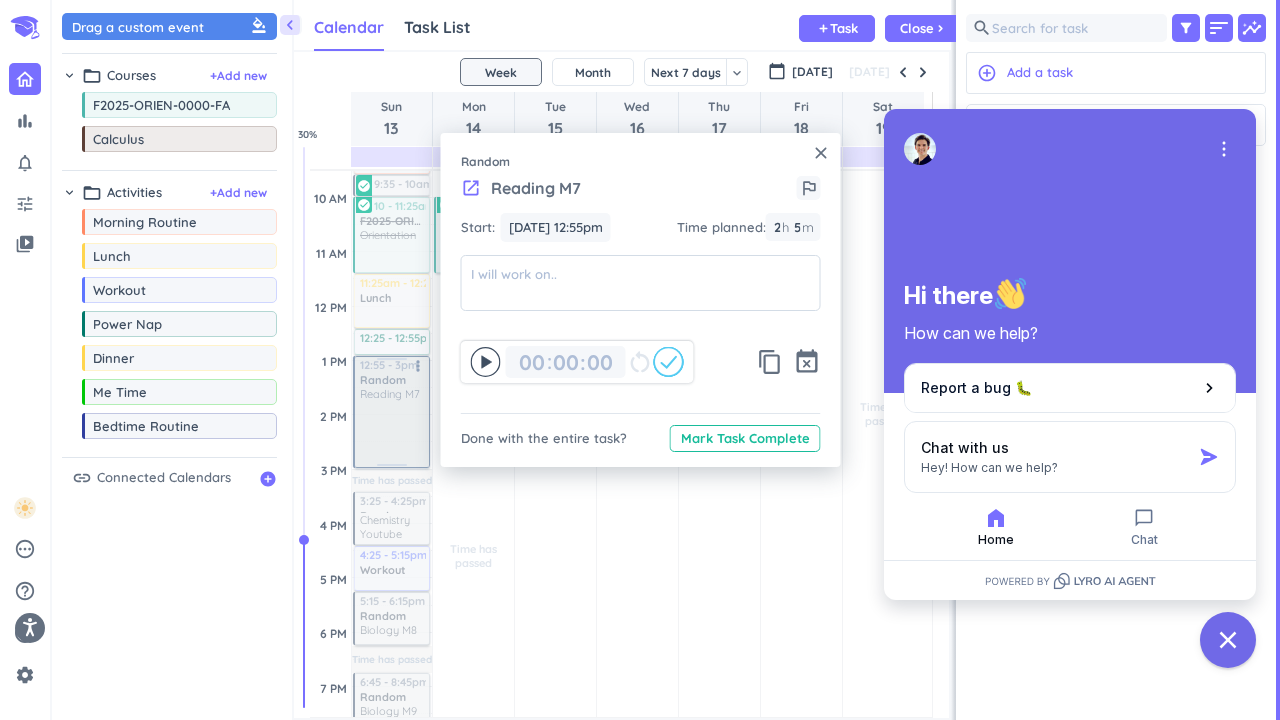 click at bounding box center [391, 412] 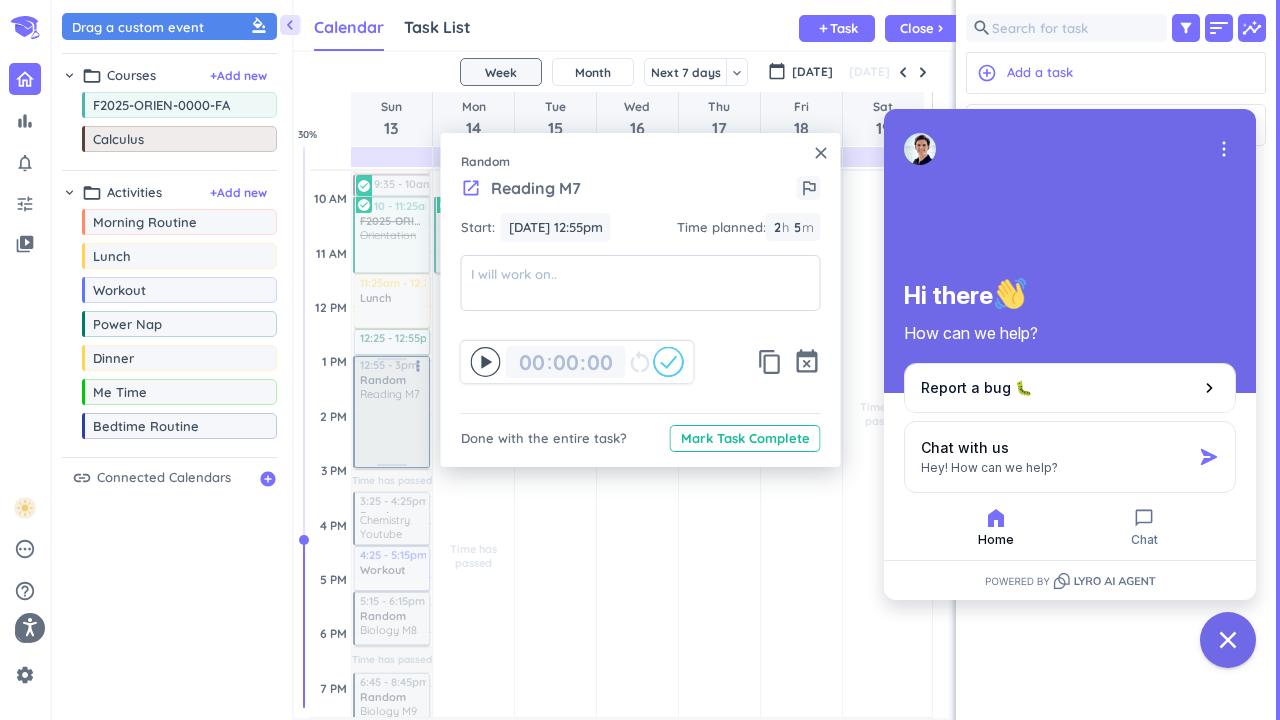 click at bounding box center (391, 412) 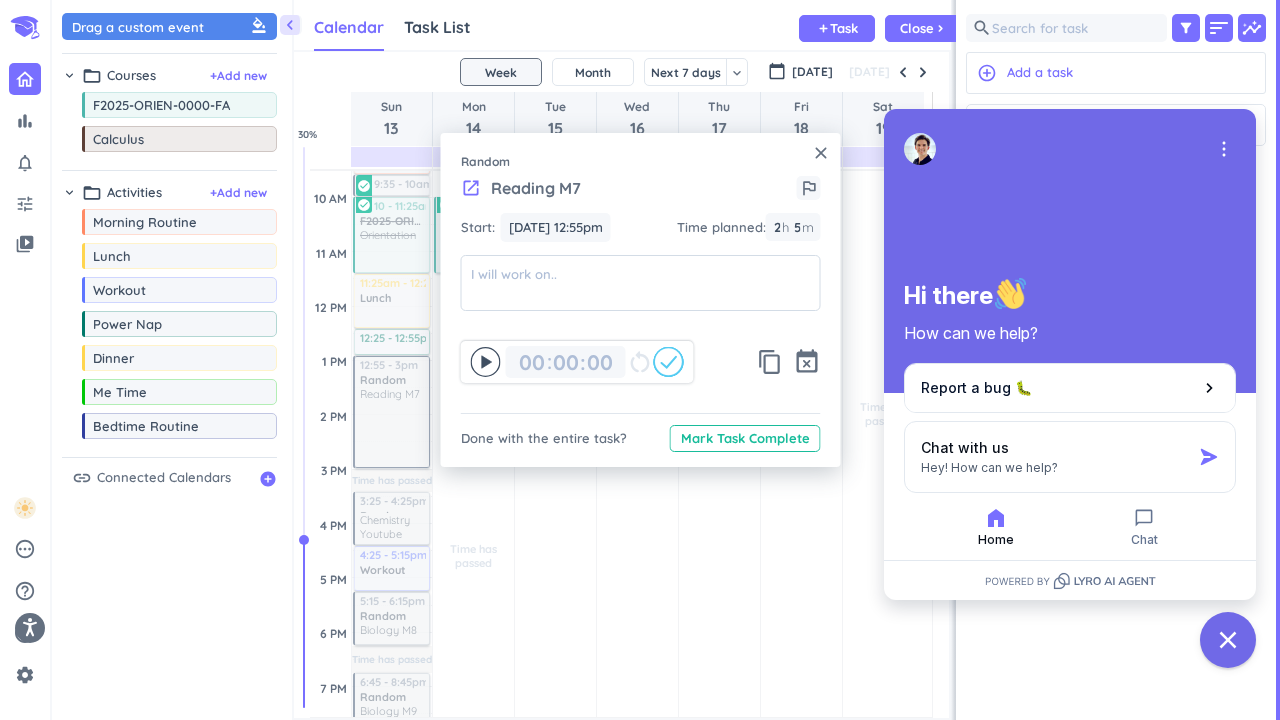 click on "launch Reading M7 outlined_flag" at bounding box center (641, 194) 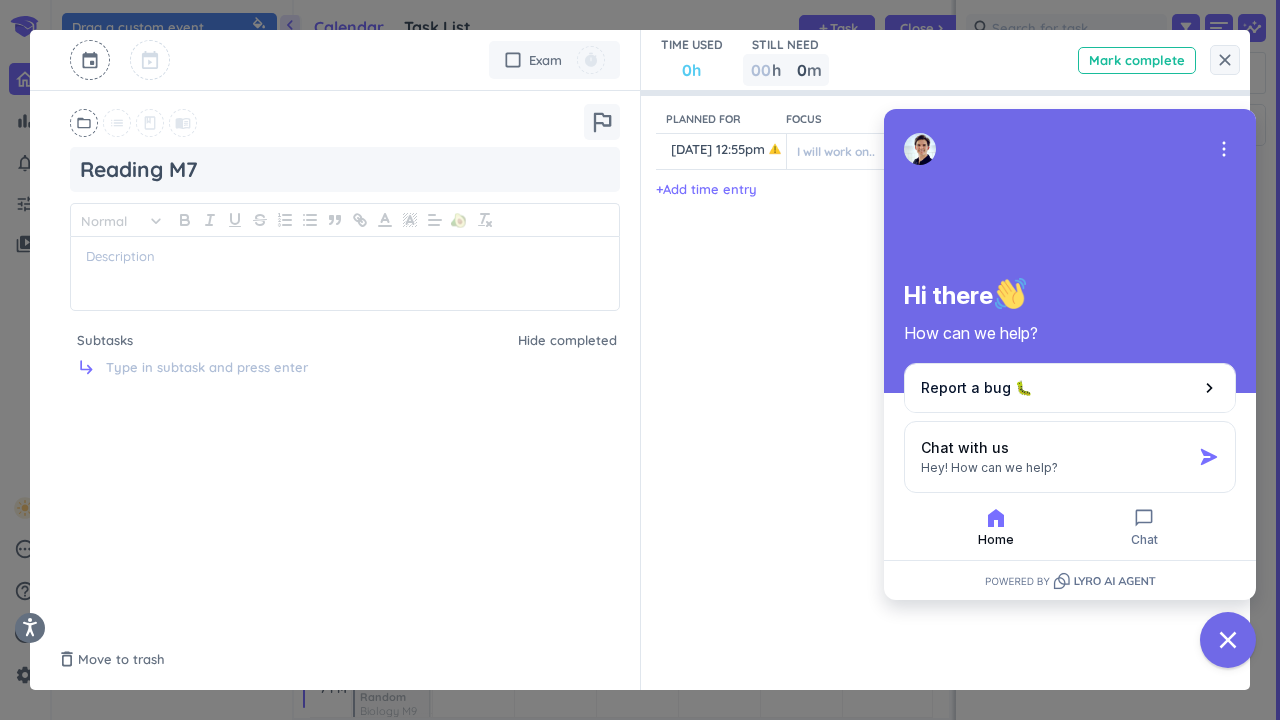 click on "Planned for Focus Planned Actual content_copy [DATE] 12:55pm ️ I will work on.. 2 2 00 h 5 5 00 m 00 00 : 00 restart_alt event_busy +  Add time entry Not planned" at bounding box center [936, 360] 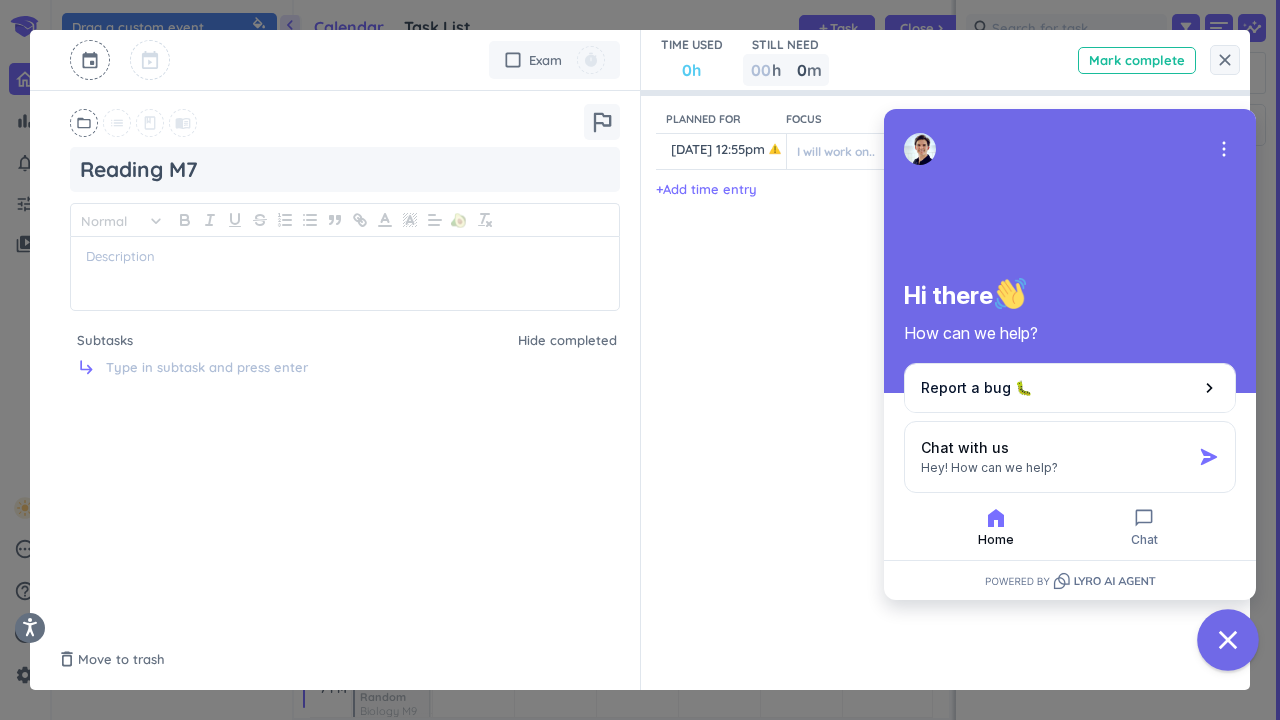 click 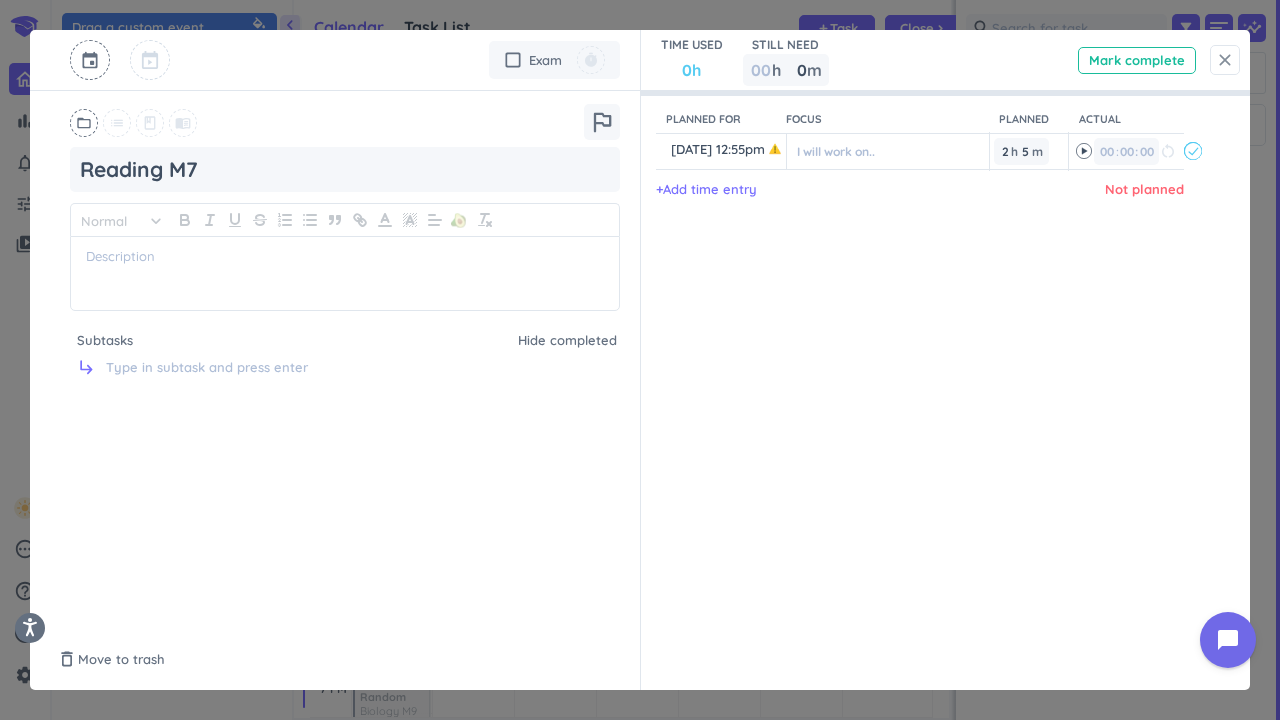 click on "close" at bounding box center (1225, 60) 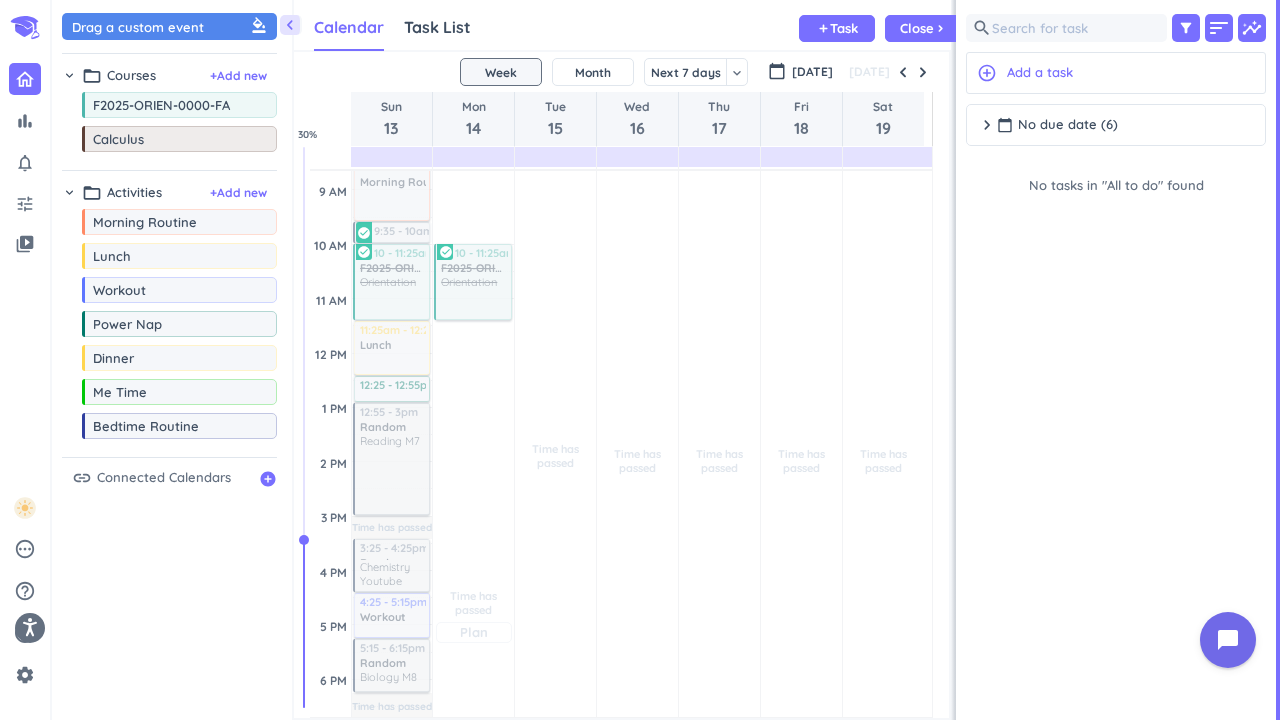 scroll, scrollTop: 200, scrollLeft: 0, axis: vertical 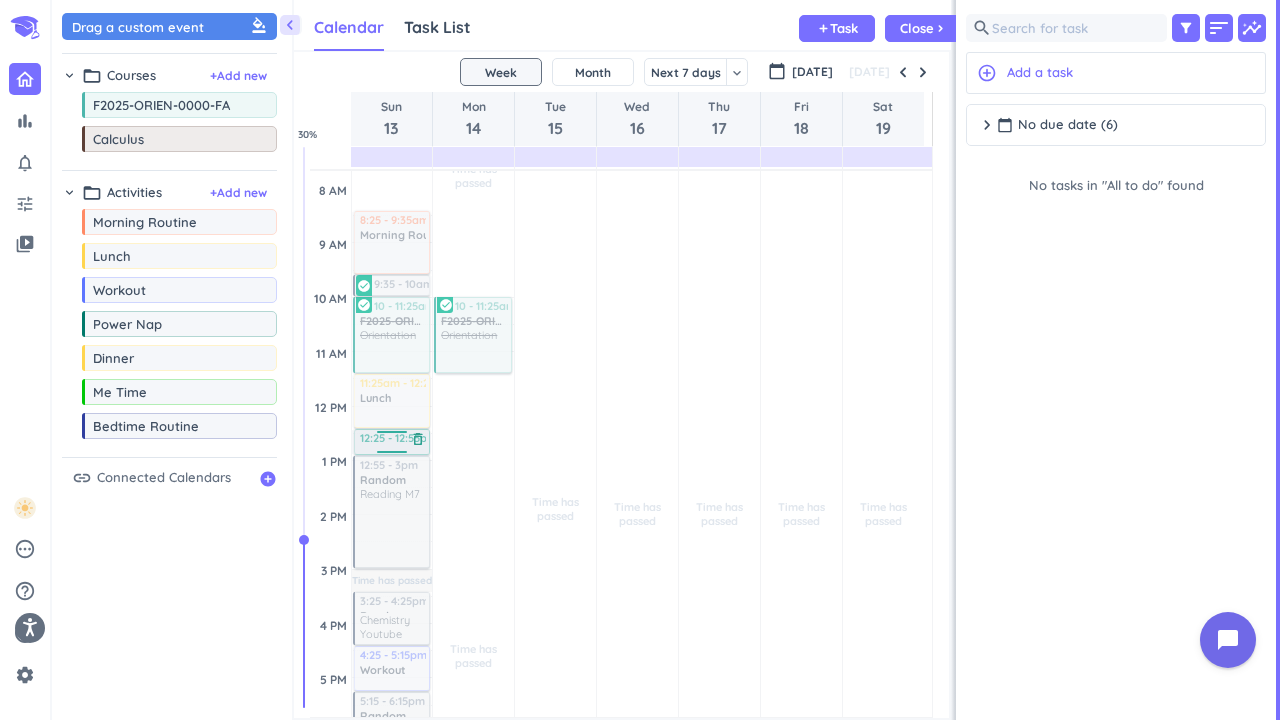 click at bounding box center [391, 442] 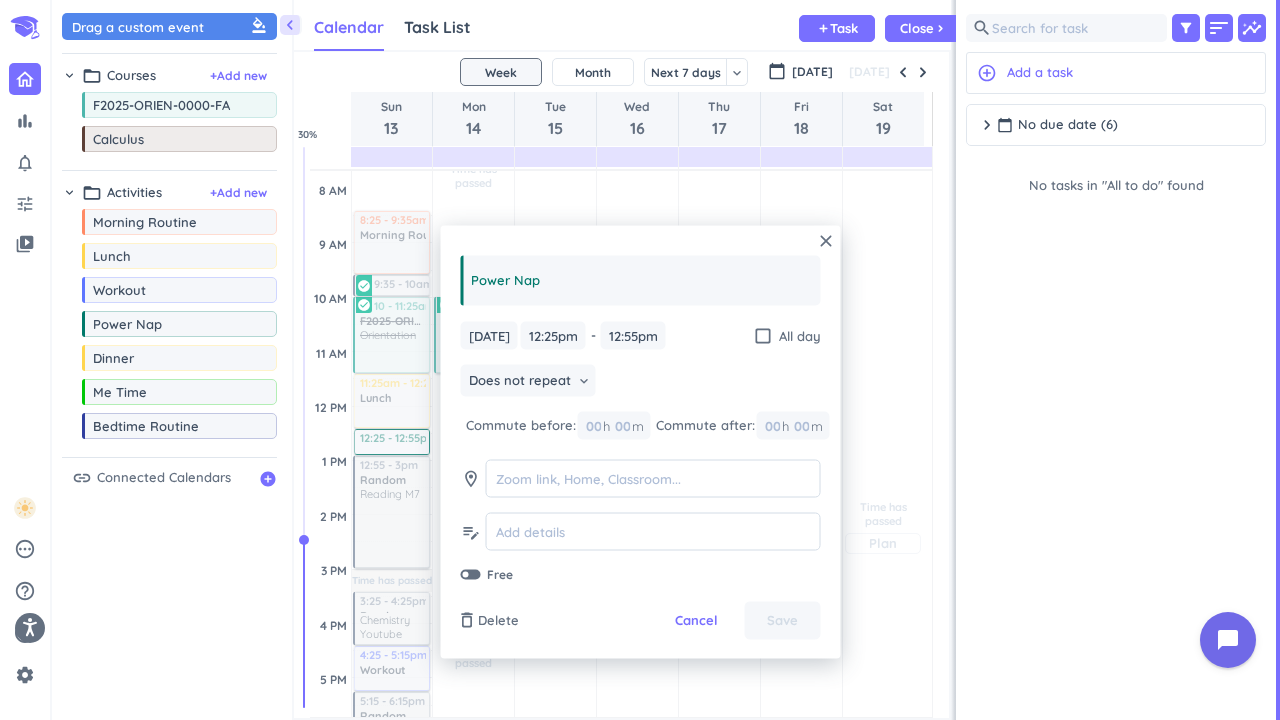 click on "Time has passed Past due Plan" at bounding box center (883, 526) 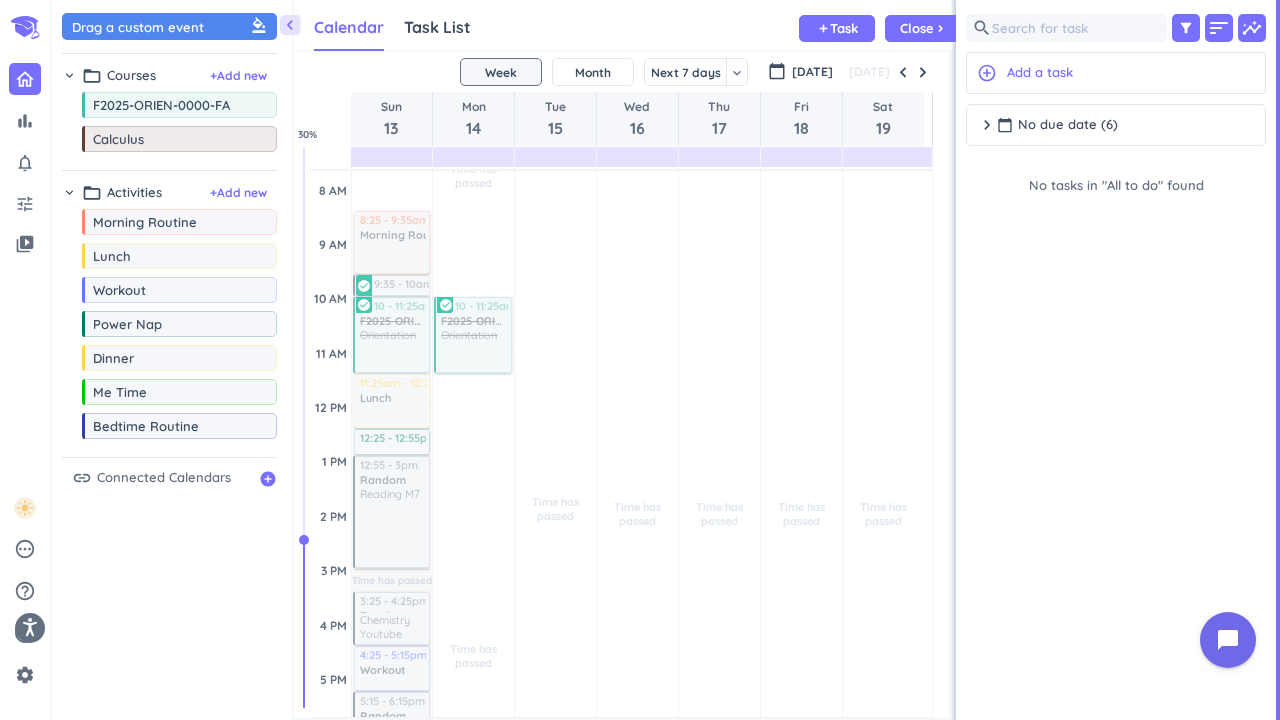 click on "bar_chart notifications_none tune video_library pending help_outline settings" at bounding box center [25, 372] 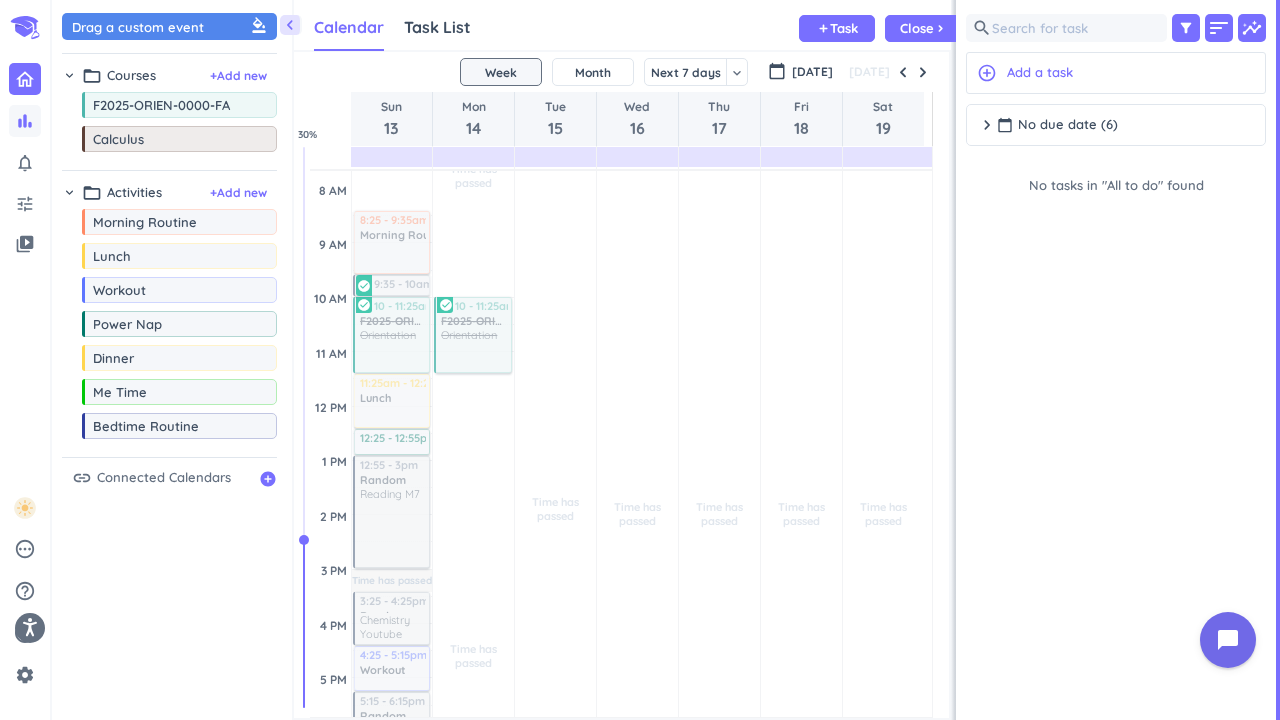 click on "bar_chart" at bounding box center (25, 121) 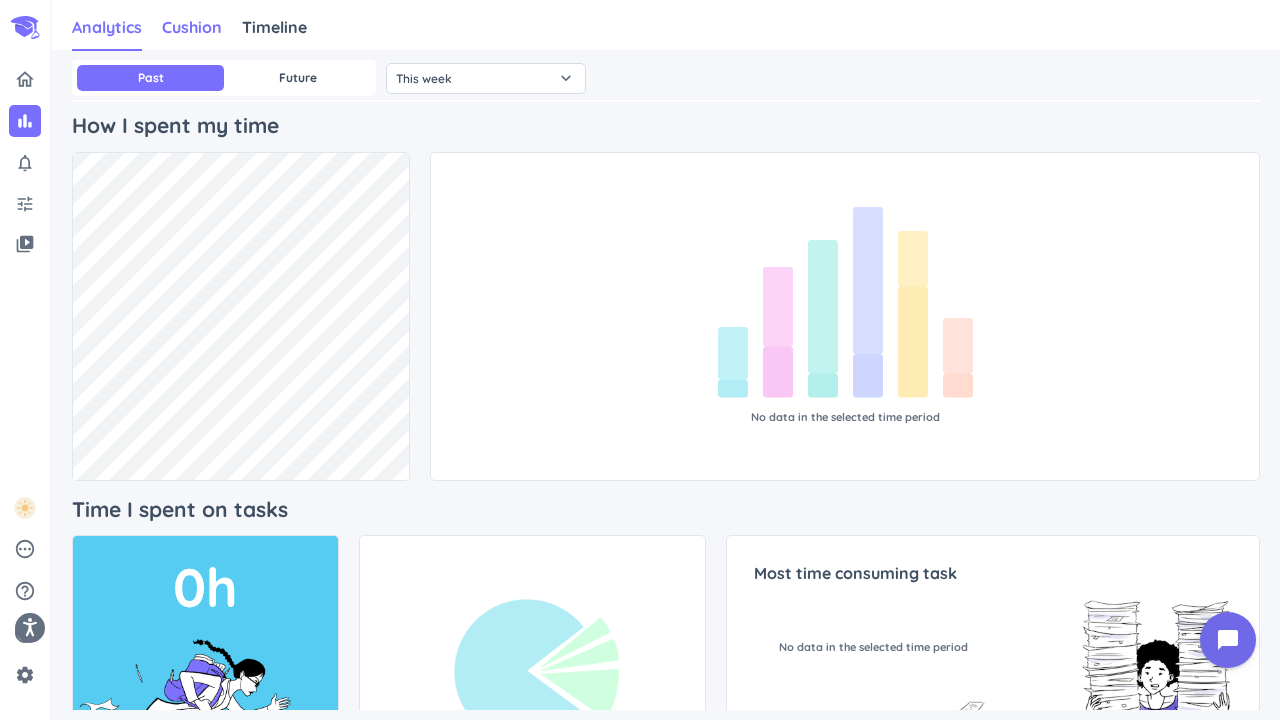 click on "Cushion" at bounding box center [192, 27] 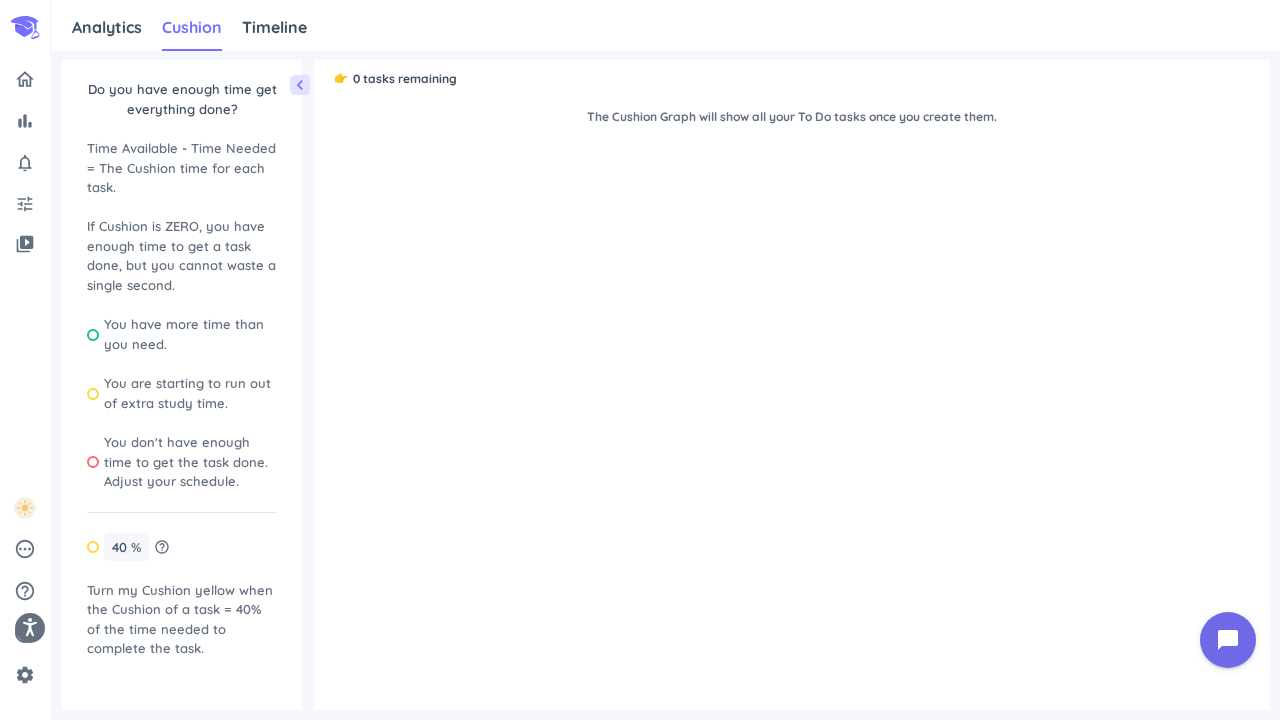 click on "0   tasks remaining" at bounding box center [405, 79] 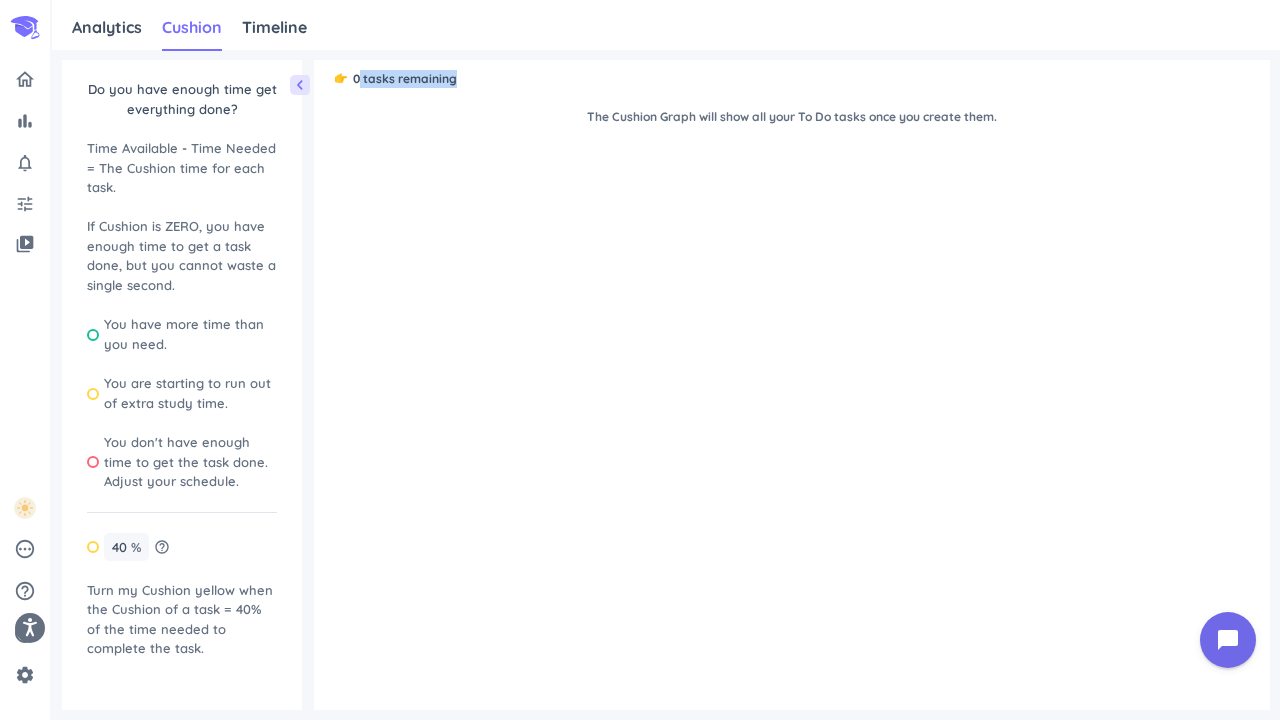 drag, startPoint x: 358, startPoint y: 79, endPoint x: 483, endPoint y: 86, distance: 125.19585 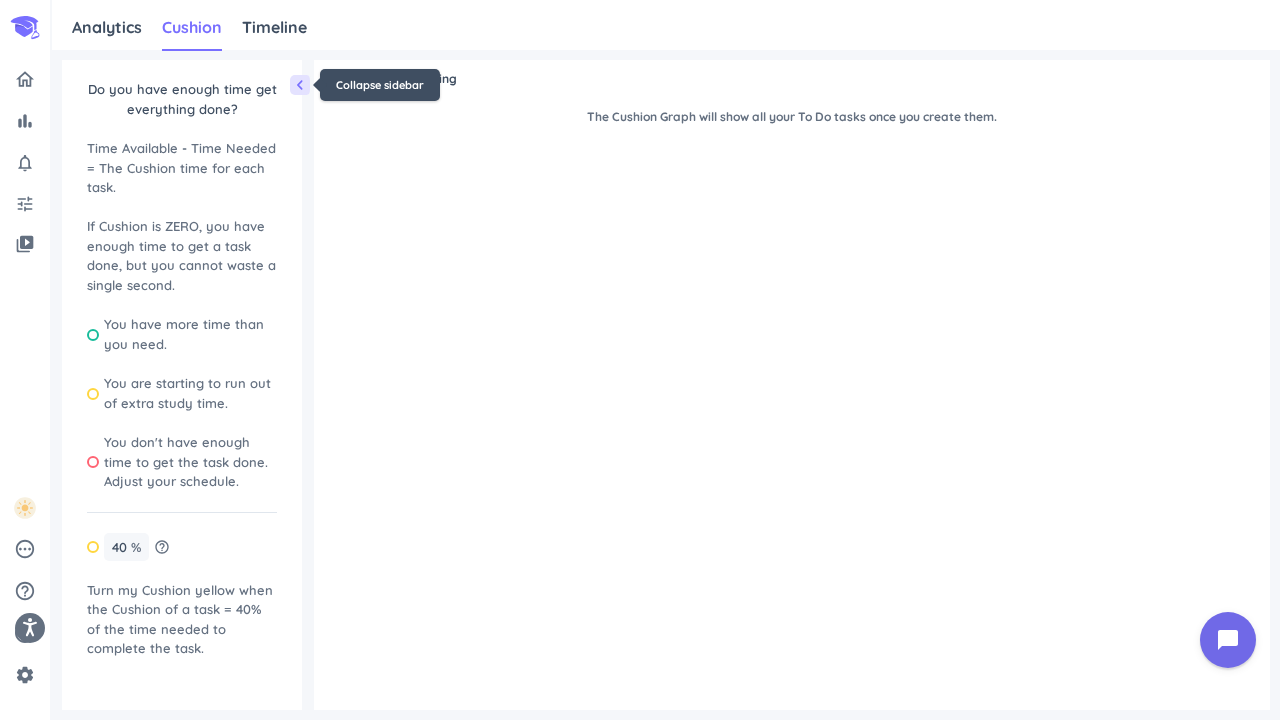 click on "chevron_left" at bounding box center [300, 85] 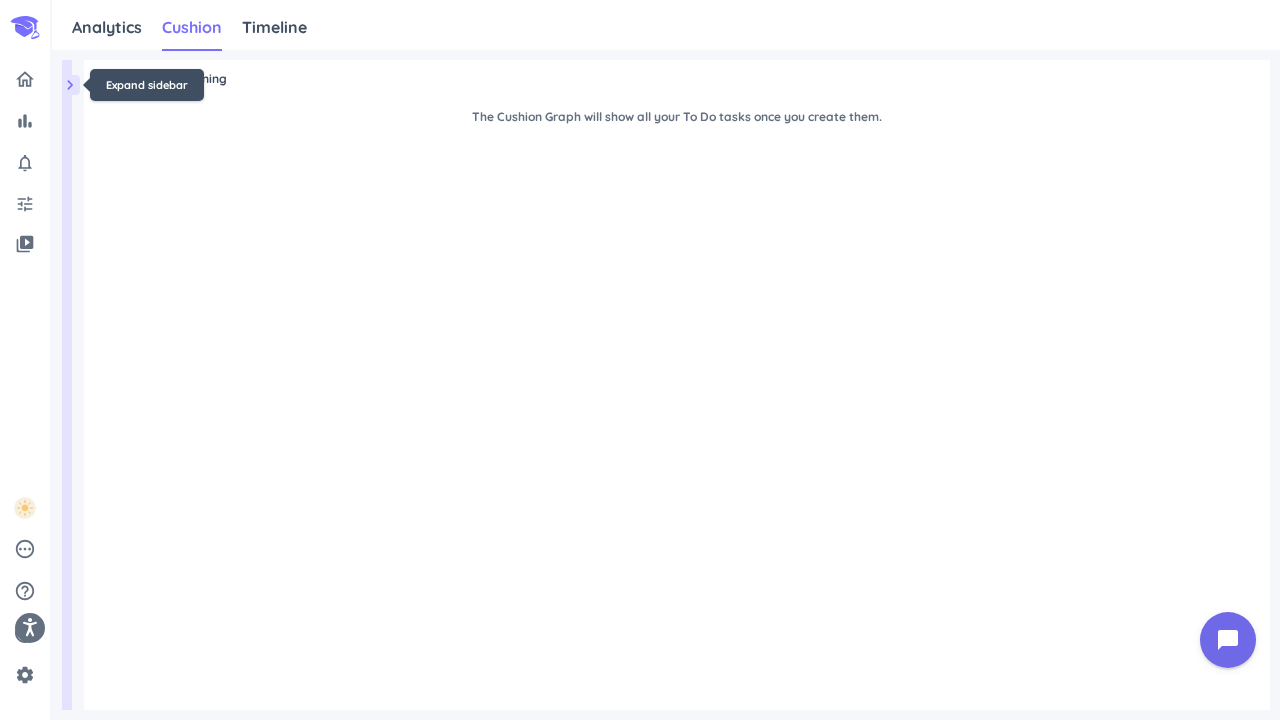 click on "chevron_right" at bounding box center (70, 85) 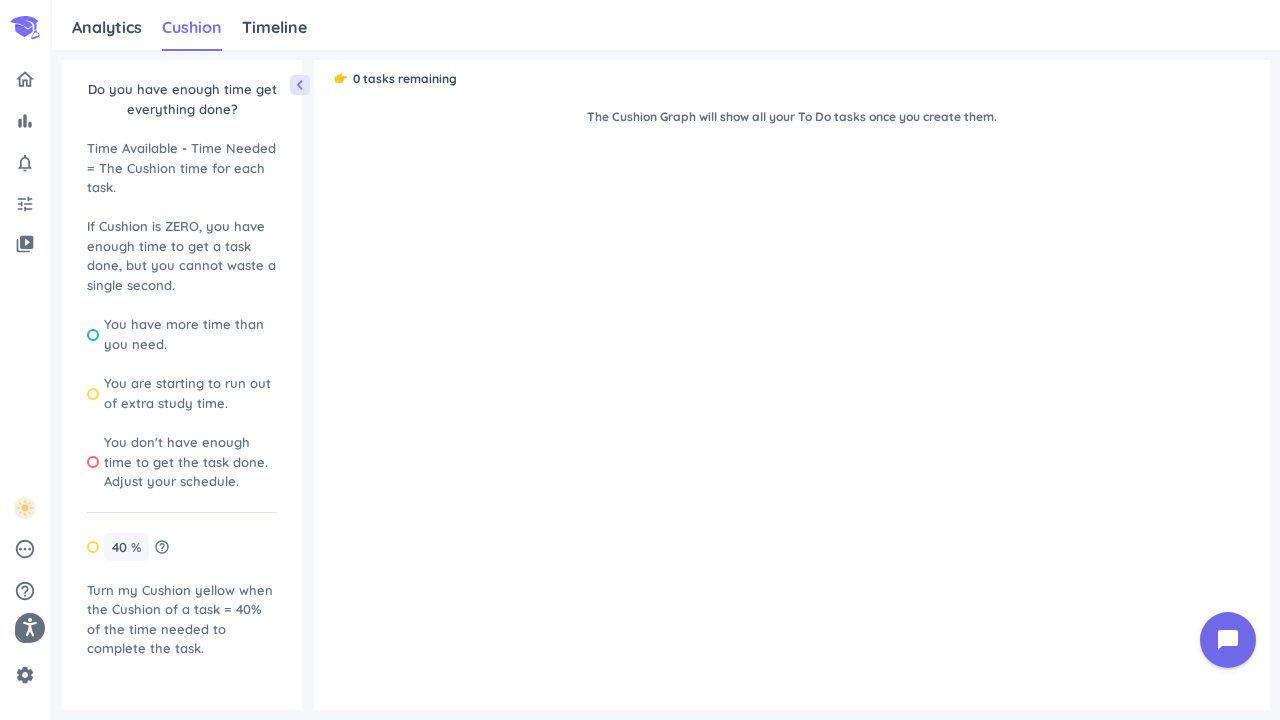click on "bar_chart notifications_none tune video_library pending help_outline settings" at bounding box center (25, 372) 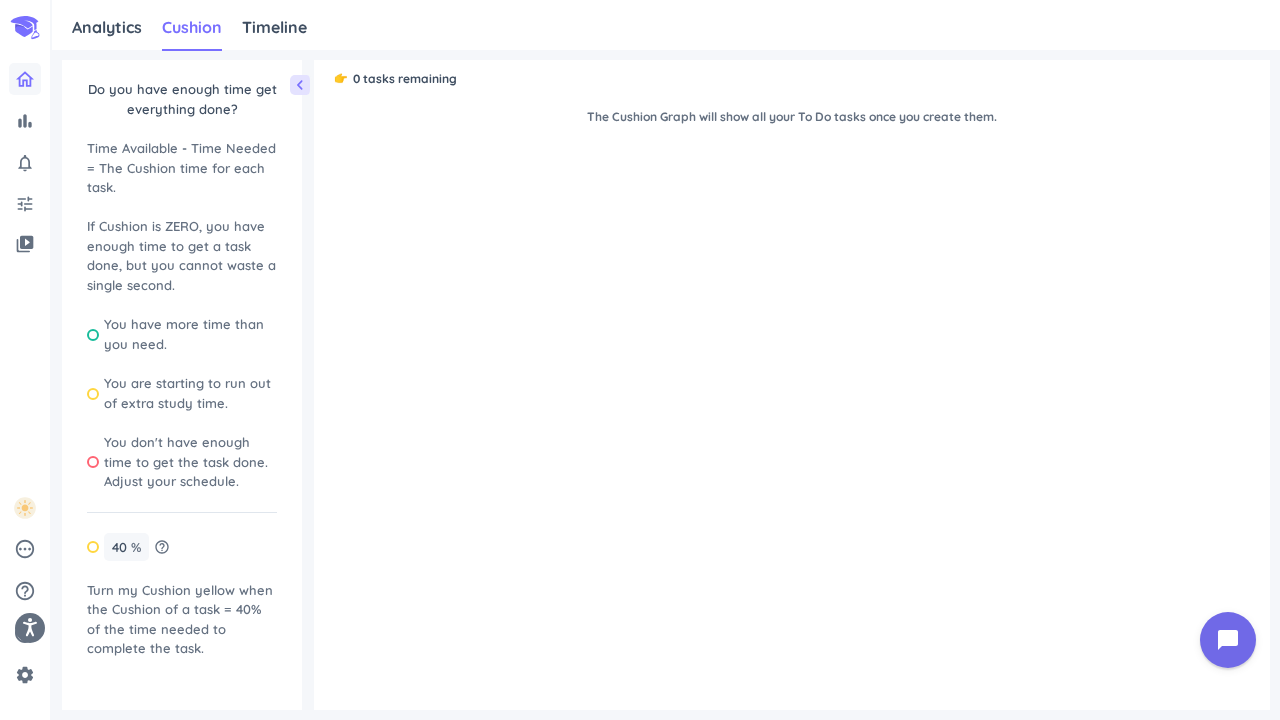 click 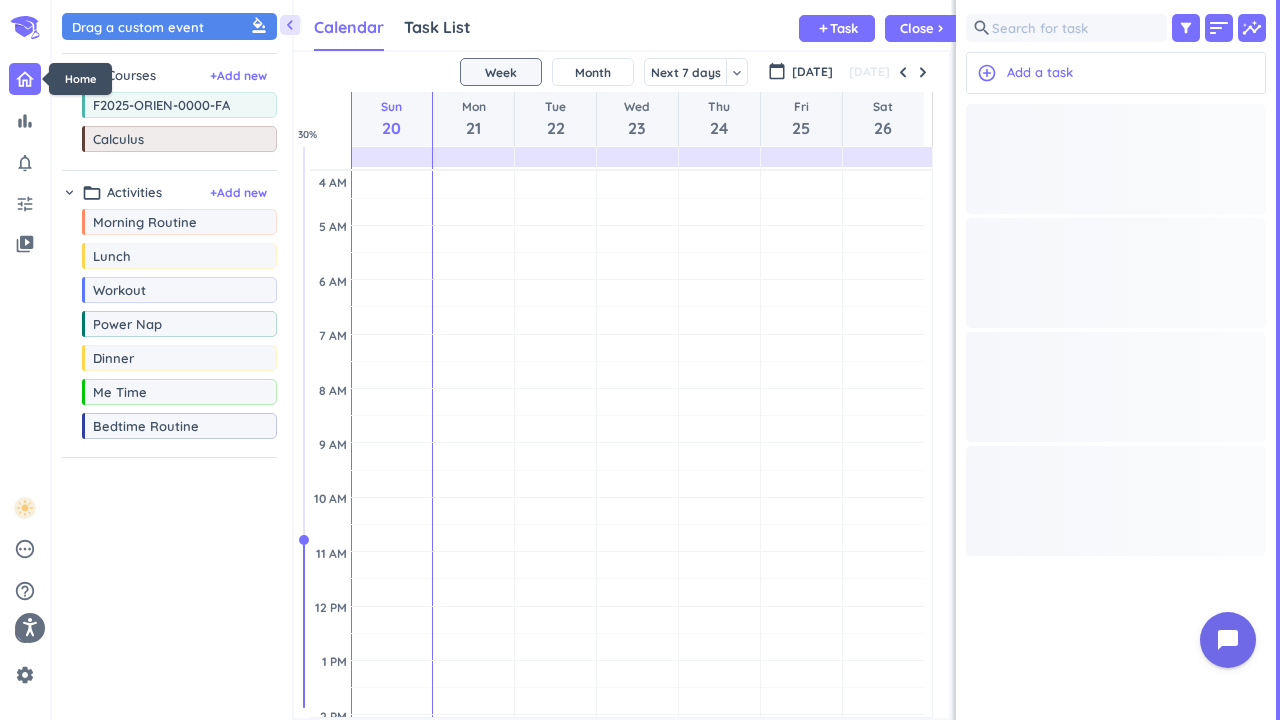 scroll, scrollTop: 9, scrollLeft: 9, axis: both 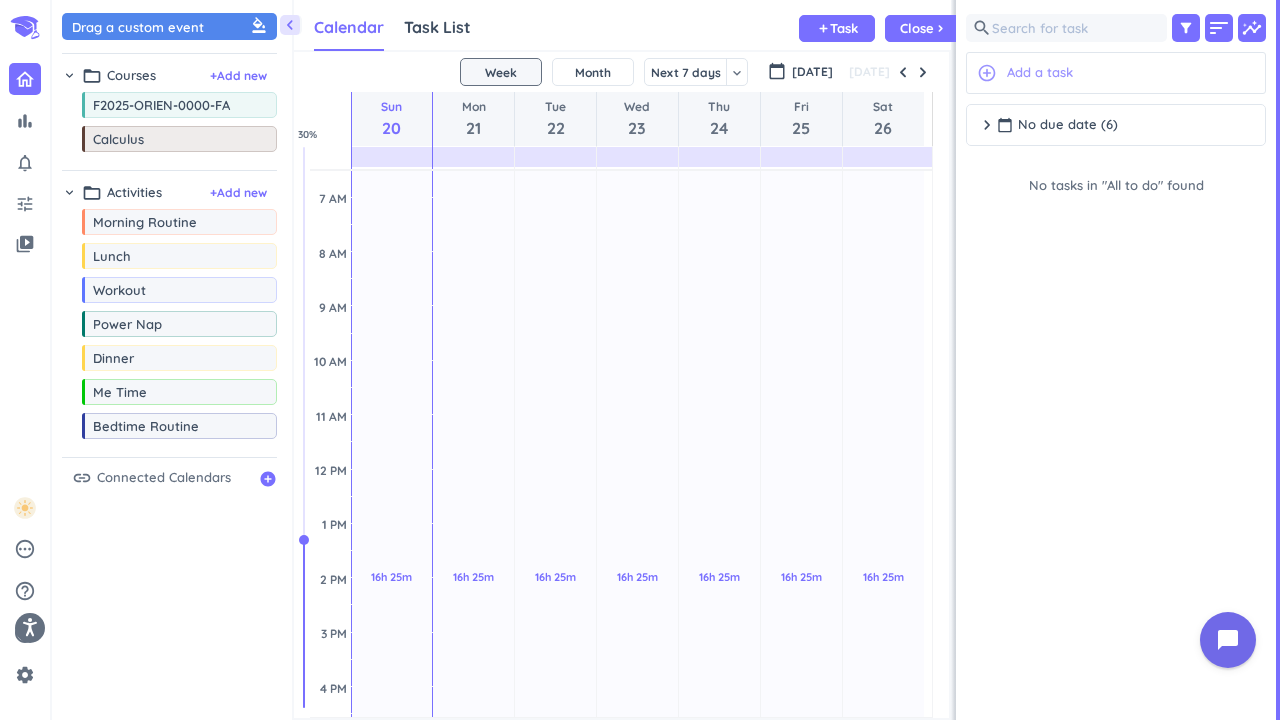 click on "Add a task" at bounding box center (1040, 73) 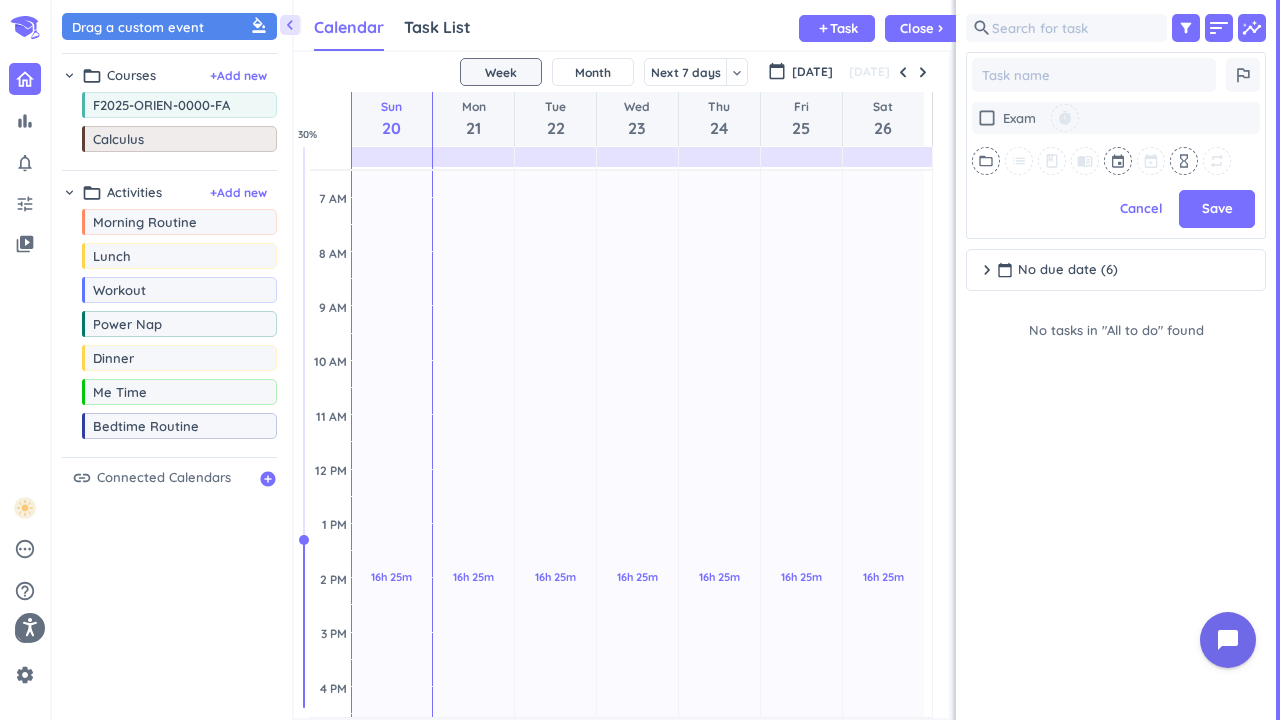 scroll, scrollTop: 463, scrollLeft: 292, axis: both 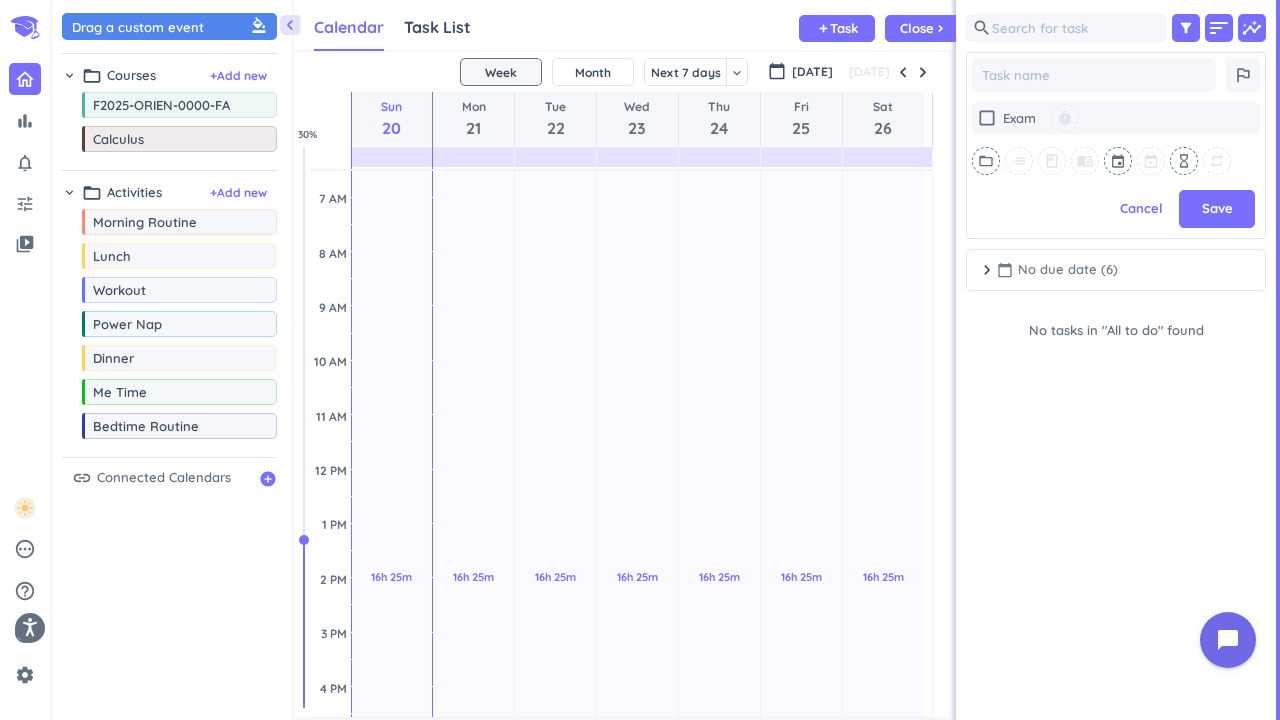 click on "calendar_today" at bounding box center [1005, 270] 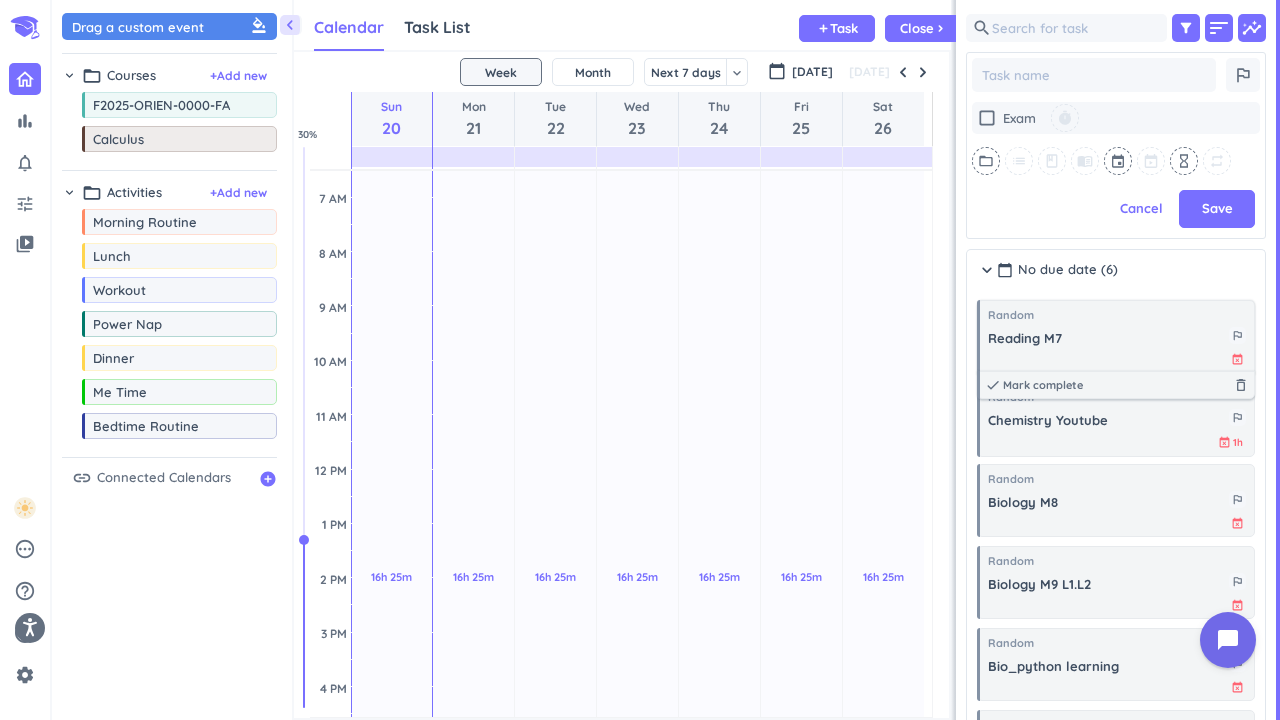 click on "Random" at bounding box center [1117, 315] 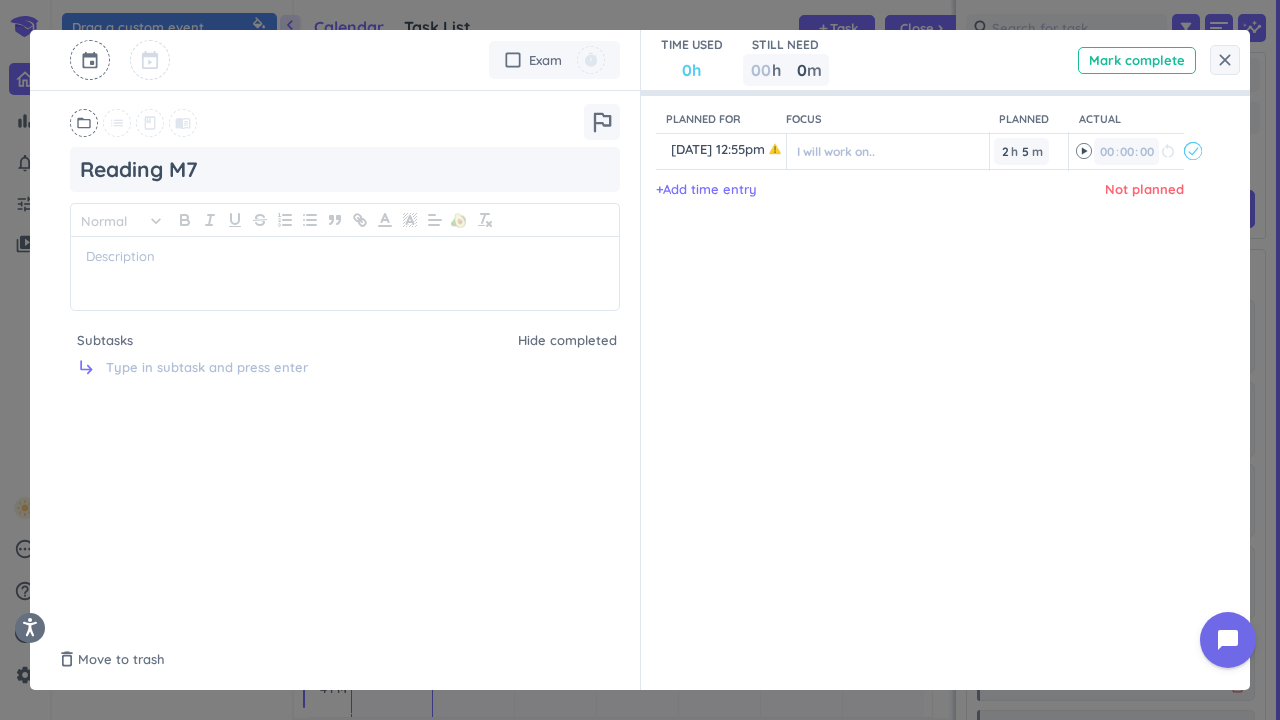 click at bounding box center (150, 60) 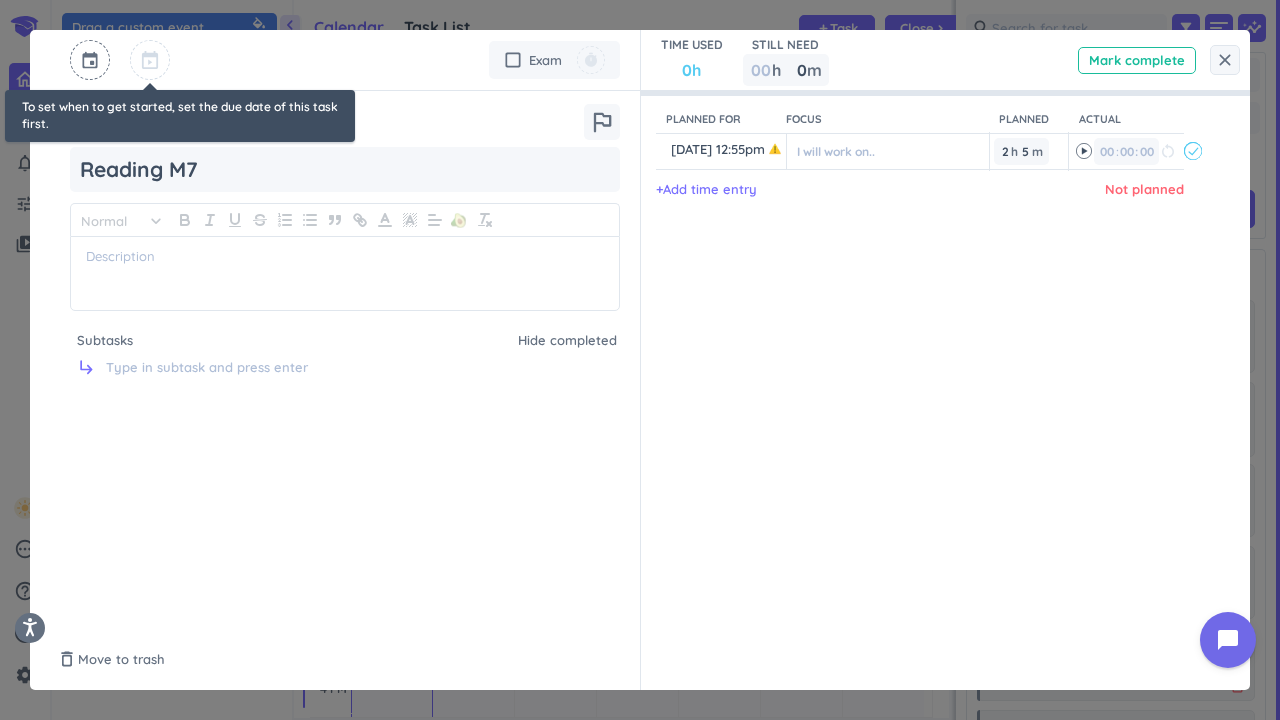 click at bounding box center (150, 60) 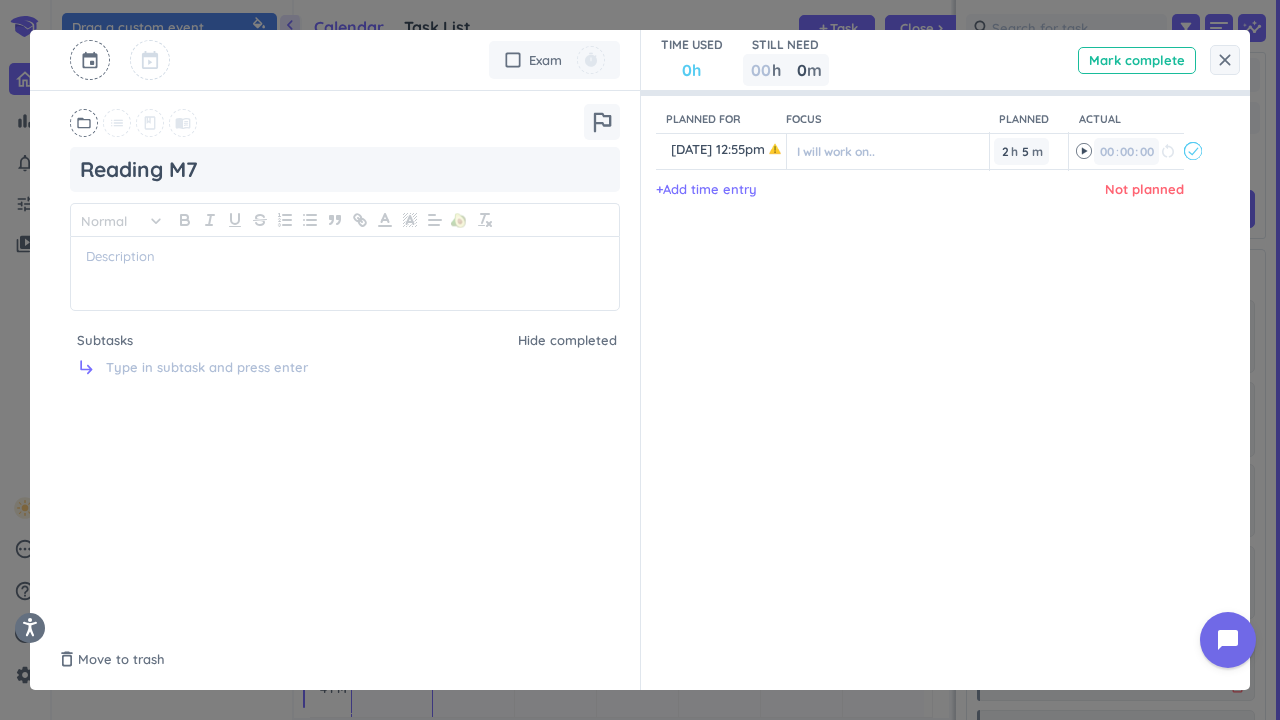 click on "0h" at bounding box center (691, 70) 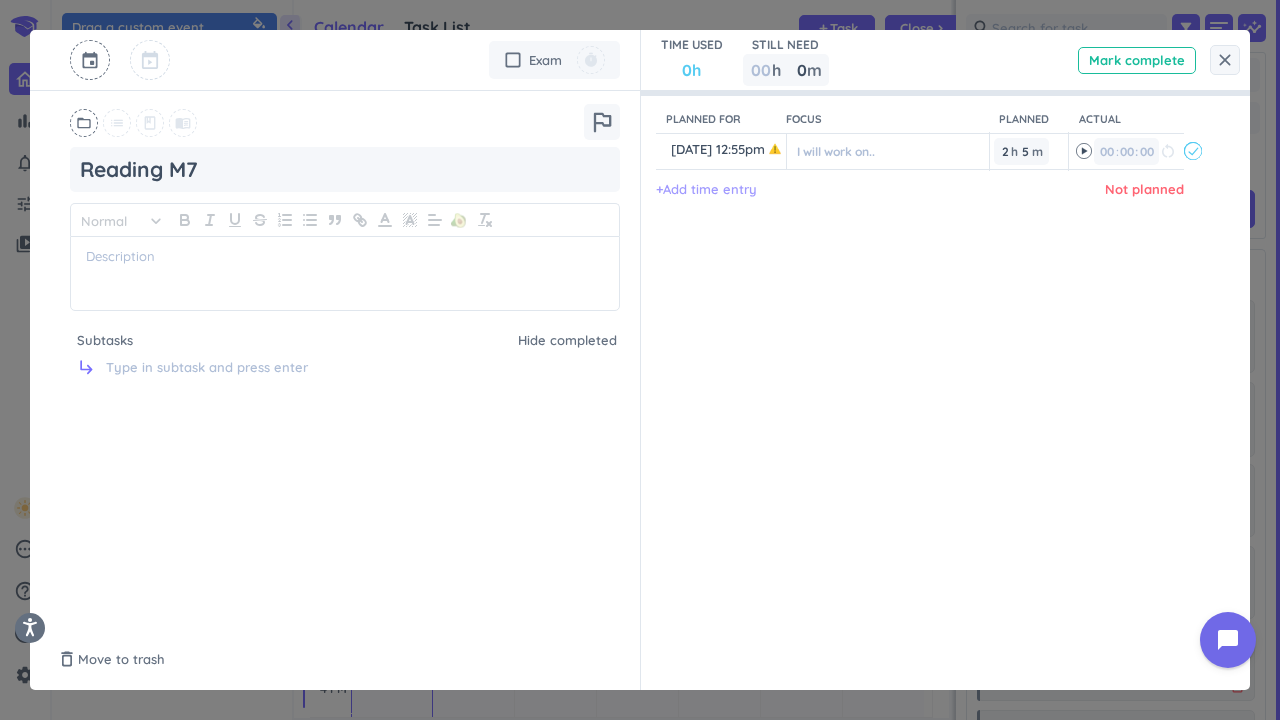 click on "+  Add time entry" at bounding box center [706, 190] 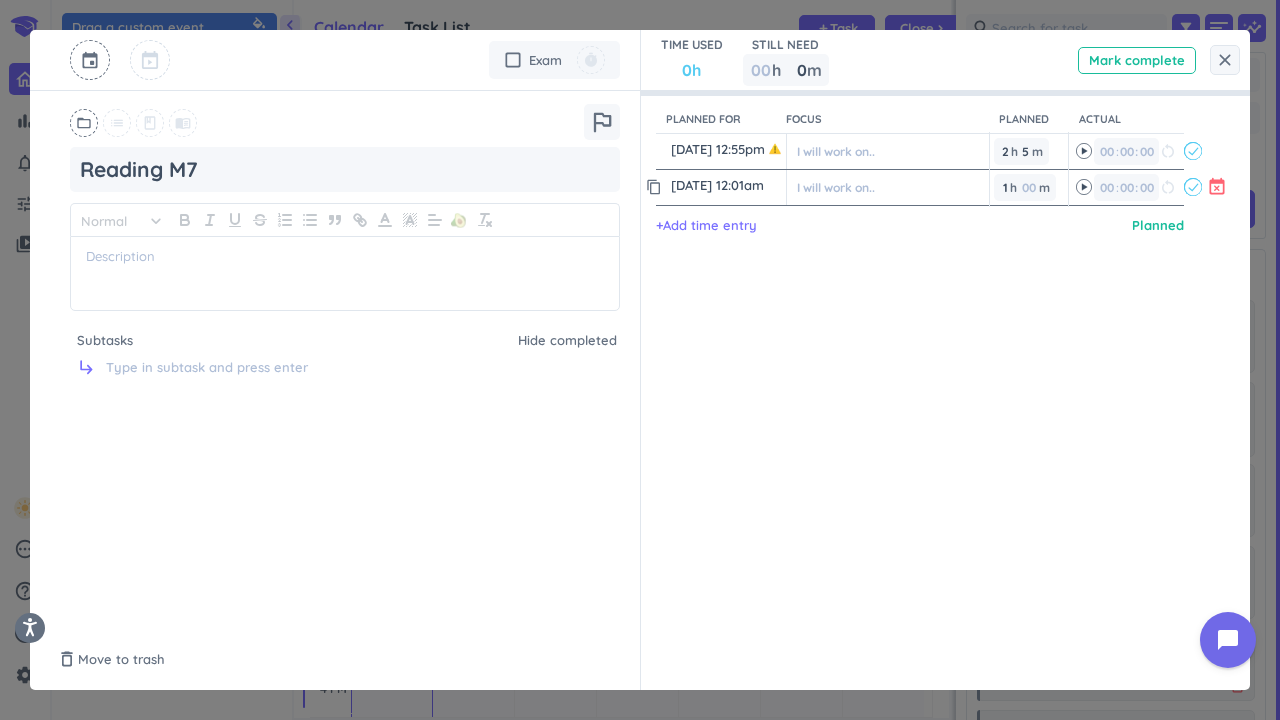 click on "event_busy" at bounding box center (1217, 187) 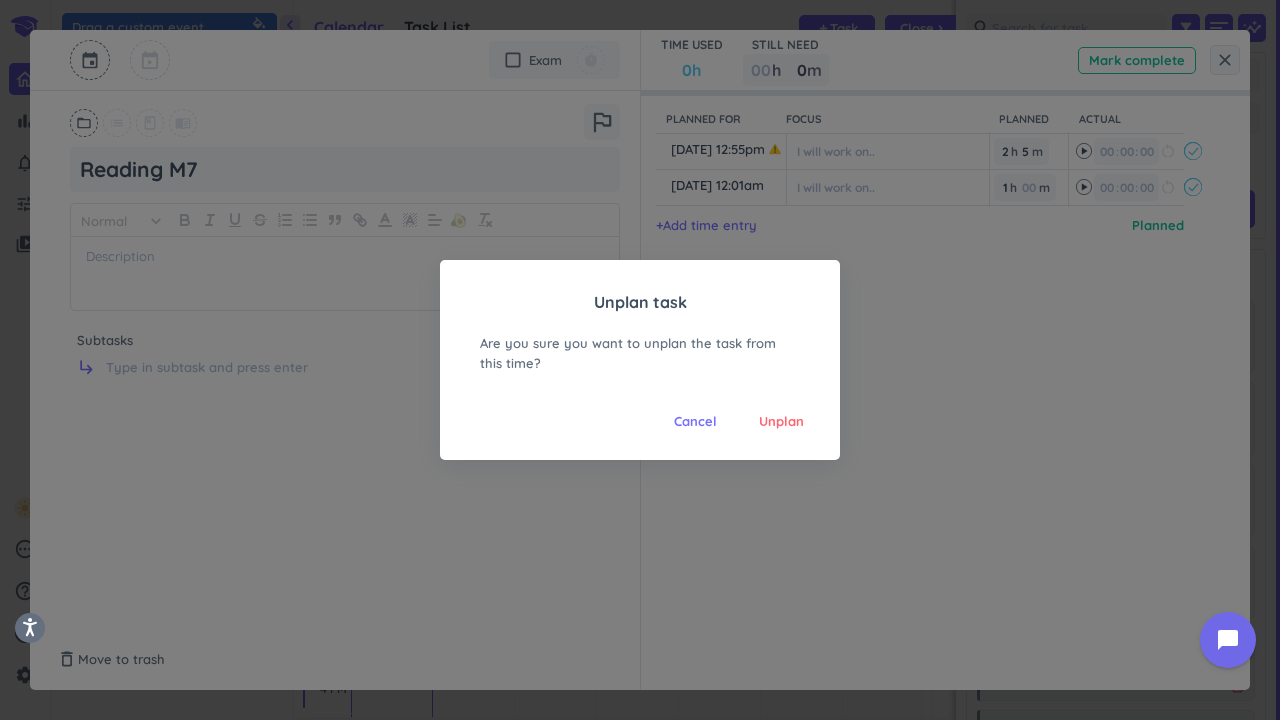 click on "Unplan" at bounding box center (781, 422) 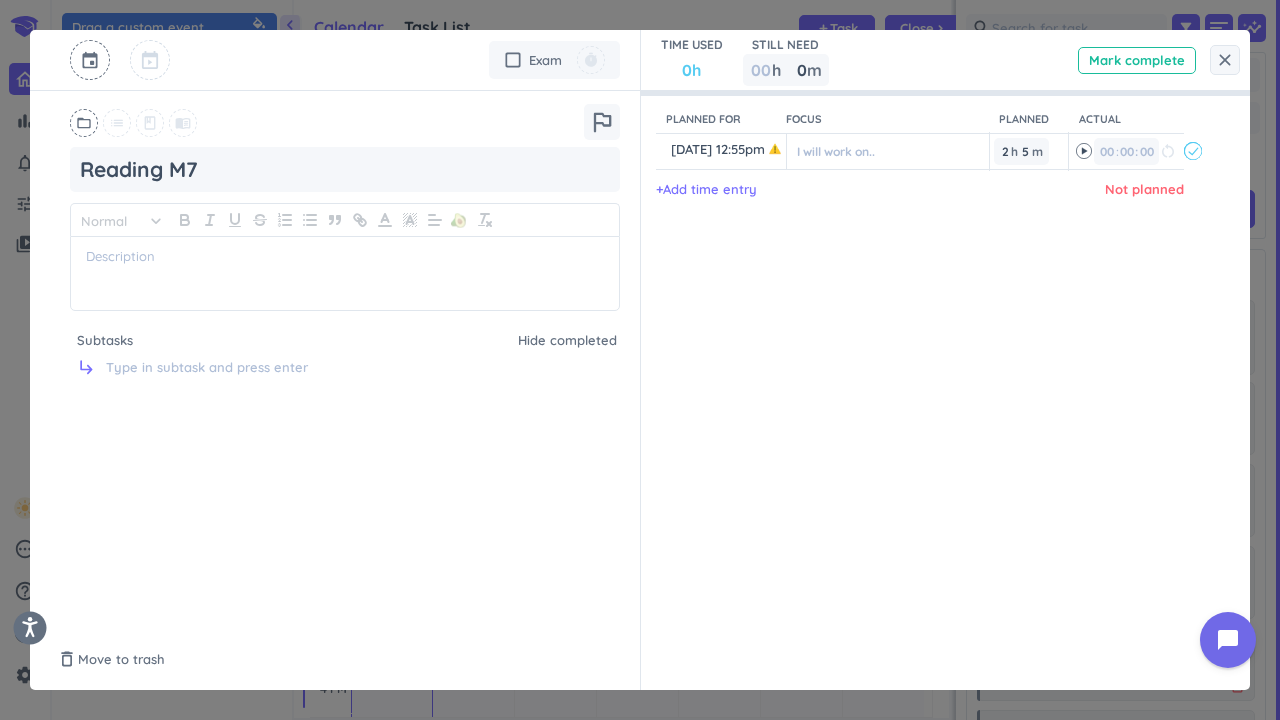click at bounding box center (30, 628) 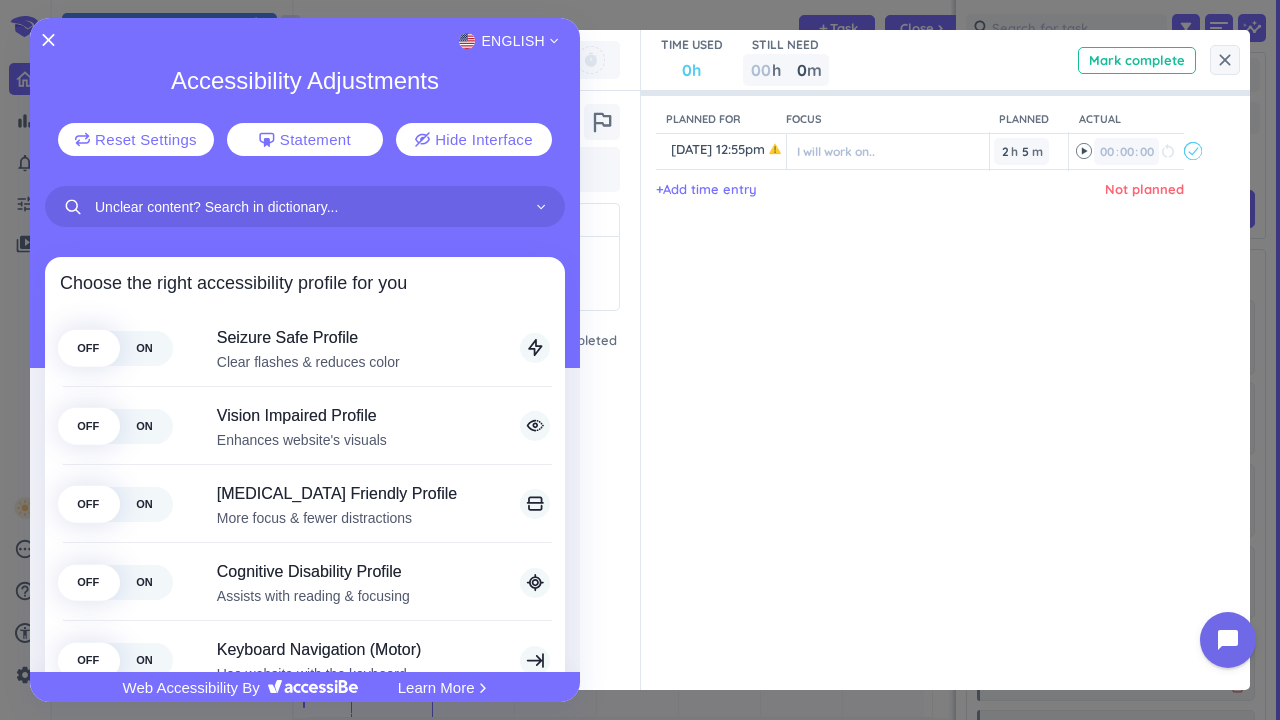 click at bounding box center (640, 360) 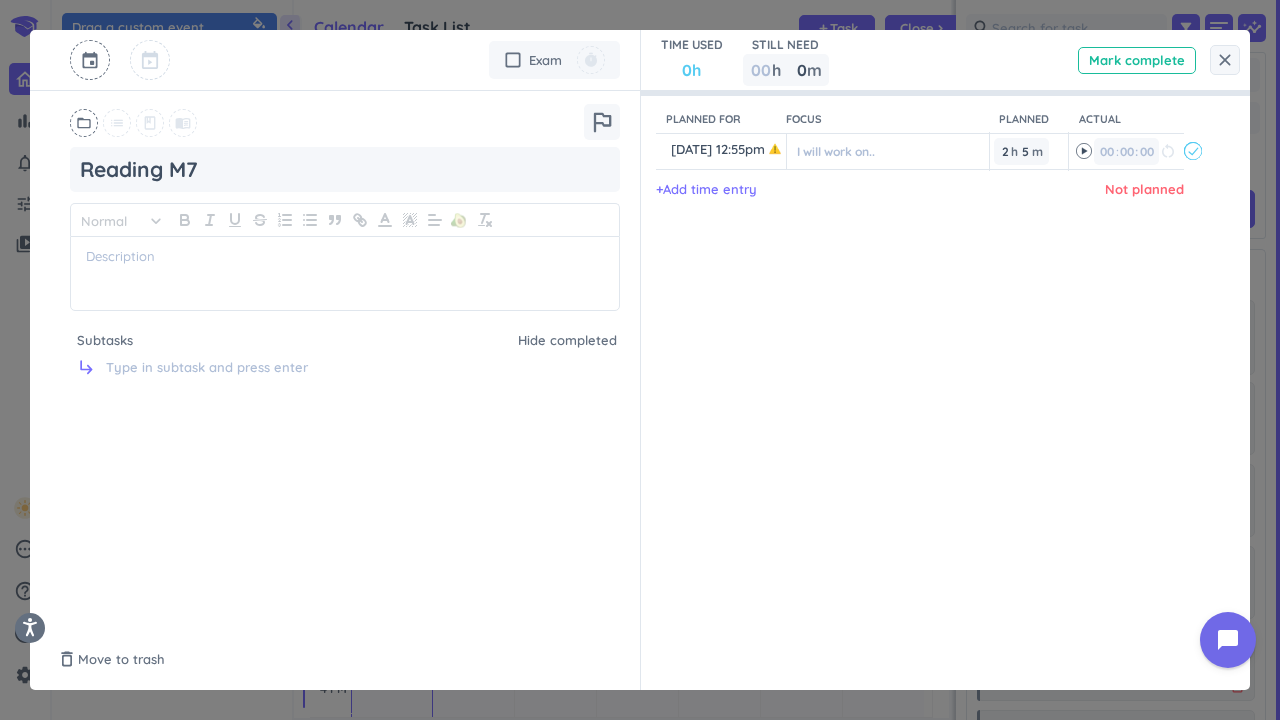 click on "close" at bounding box center [1225, 60] 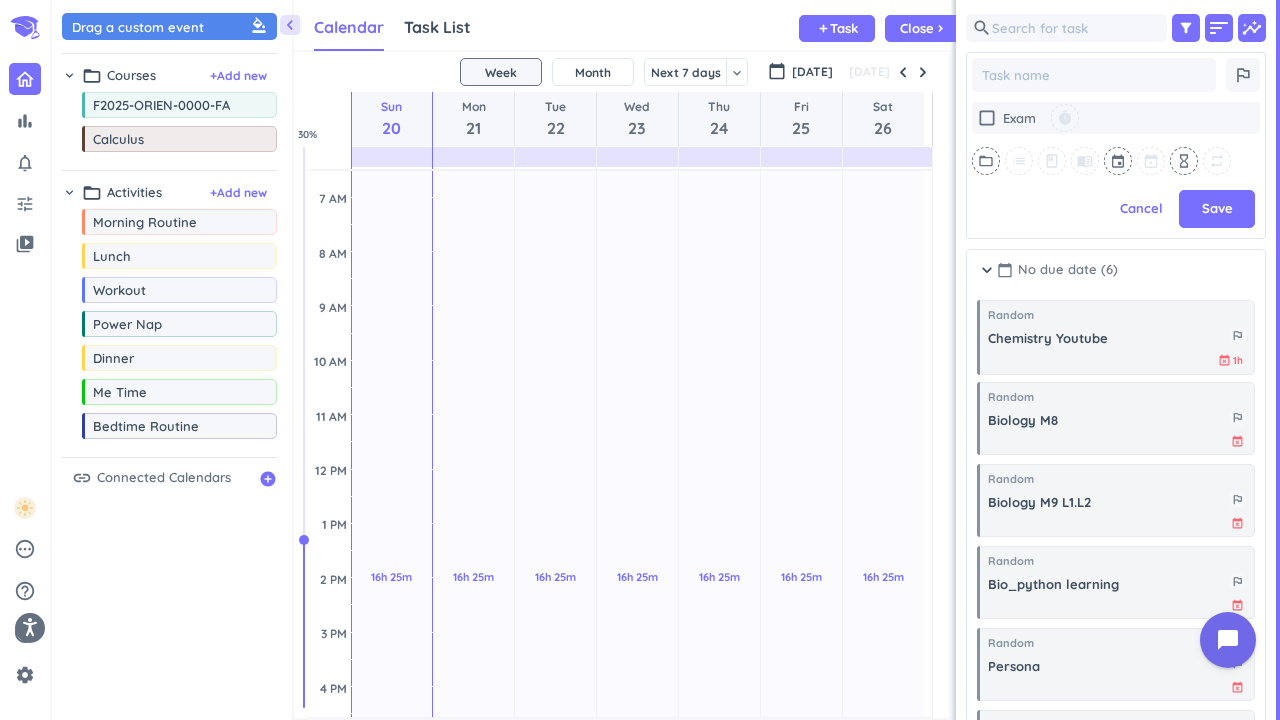 click on "calendar_today No due date (6)" at bounding box center (1057, 270) 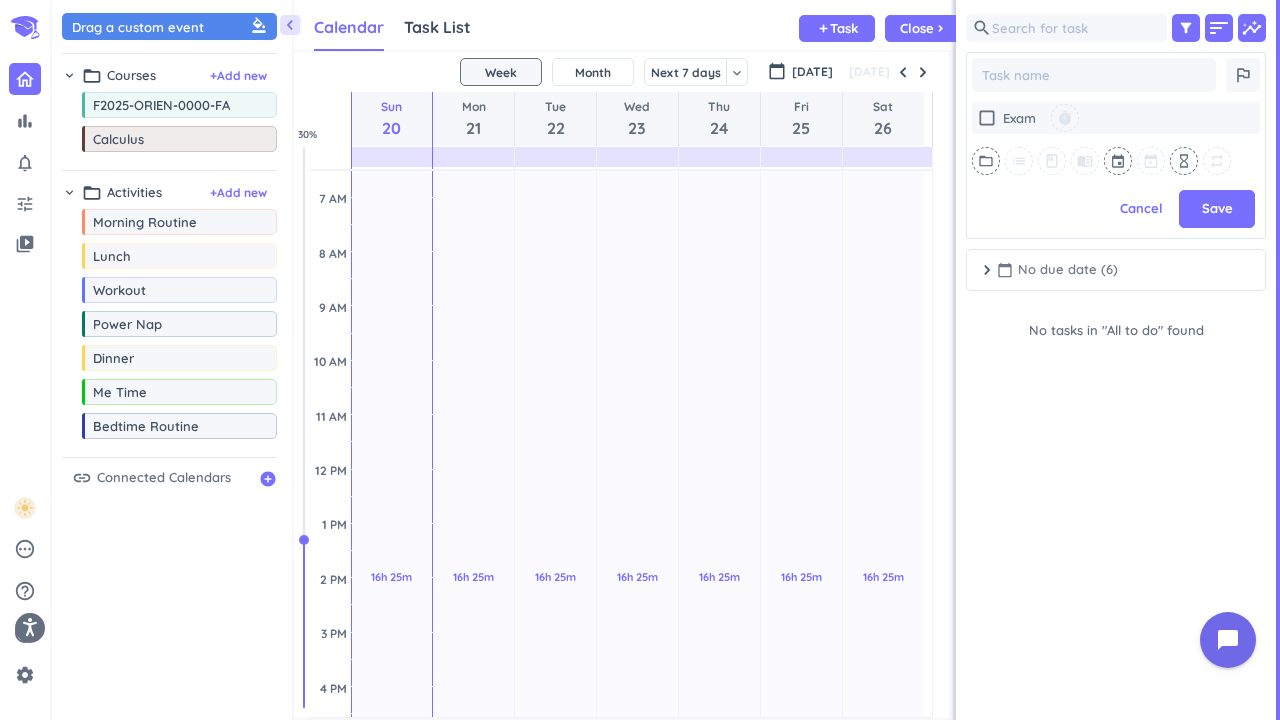 click on "calendar_today No due date (6)" at bounding box center [1057, 270] 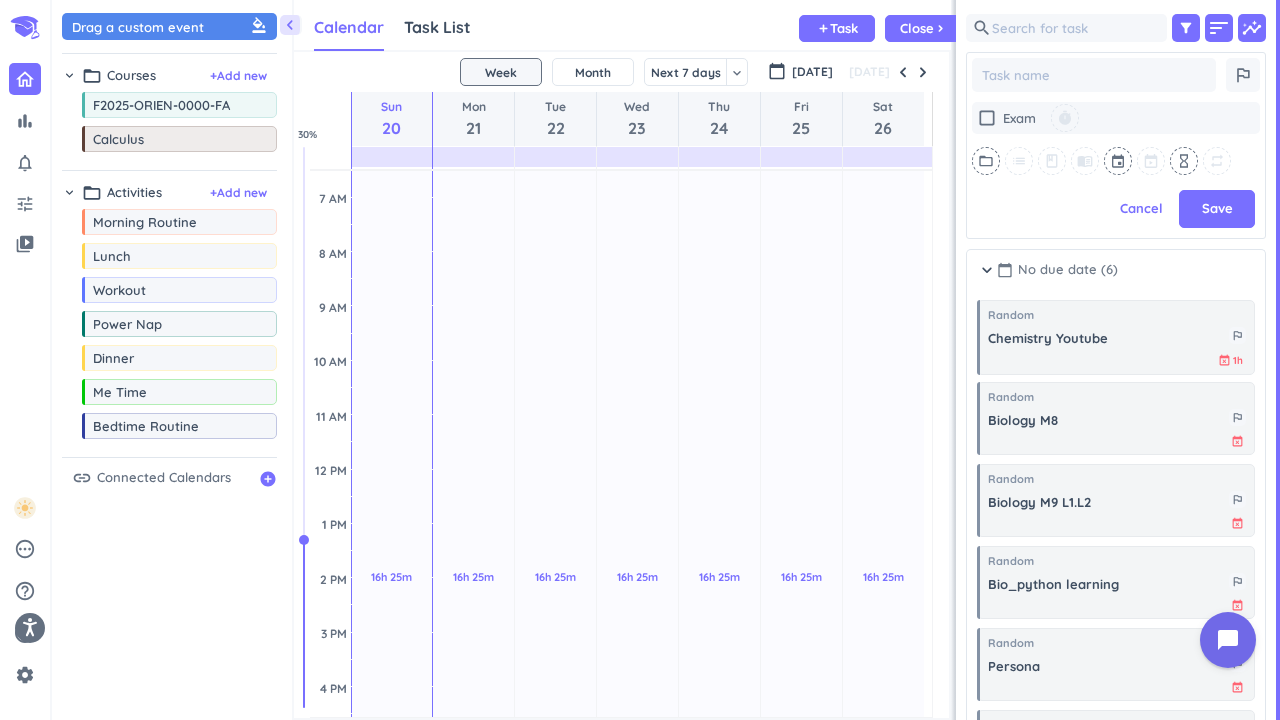 click on "calendar_today No due date (6)" at bounding box center [1057, 270] 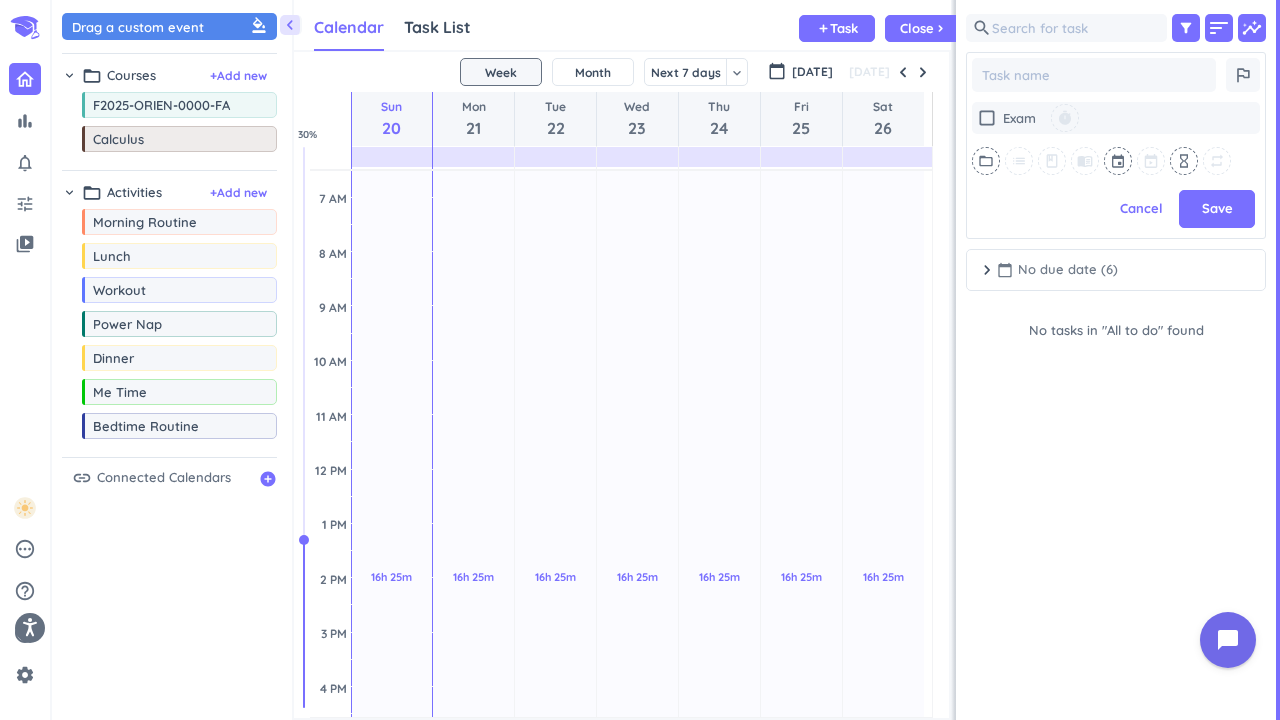 click on "calendar_today No due date (6)" at bounding box center (1057, 270) 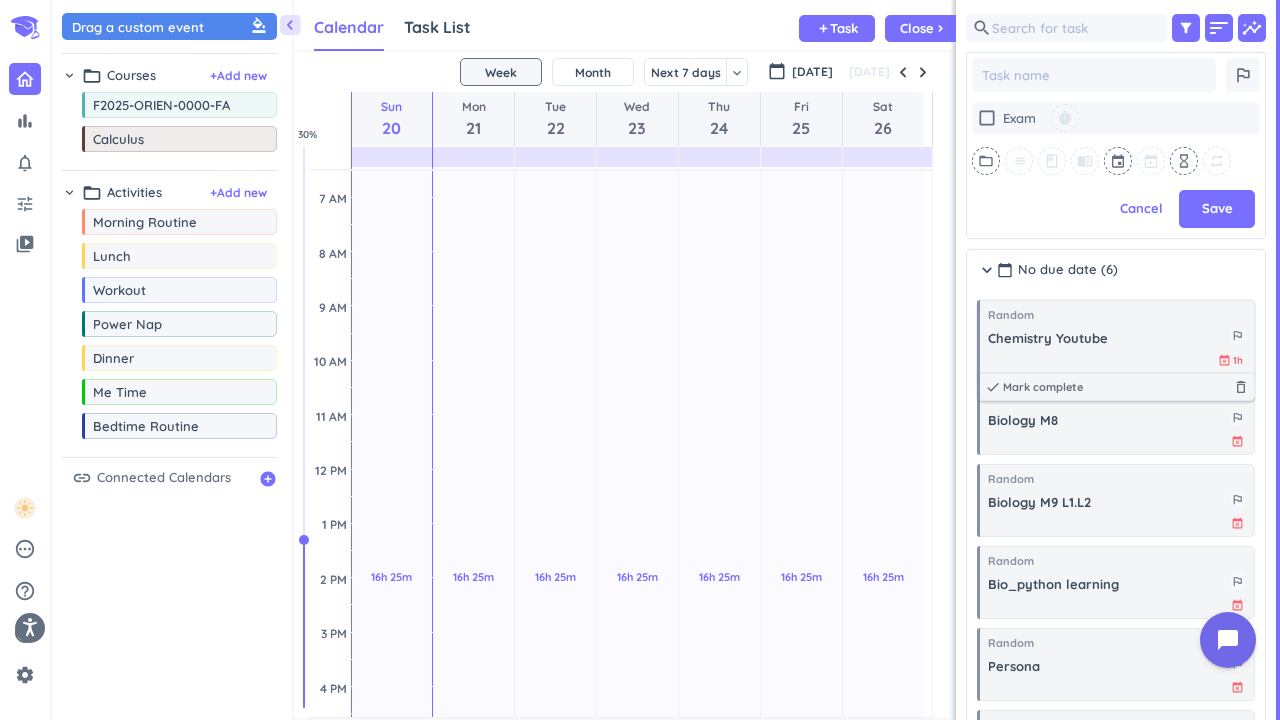 drag, startPoint x: 1030, startPoint y: 339, endPoint x: 1037, endPoint y: 330, distance: 11.401754 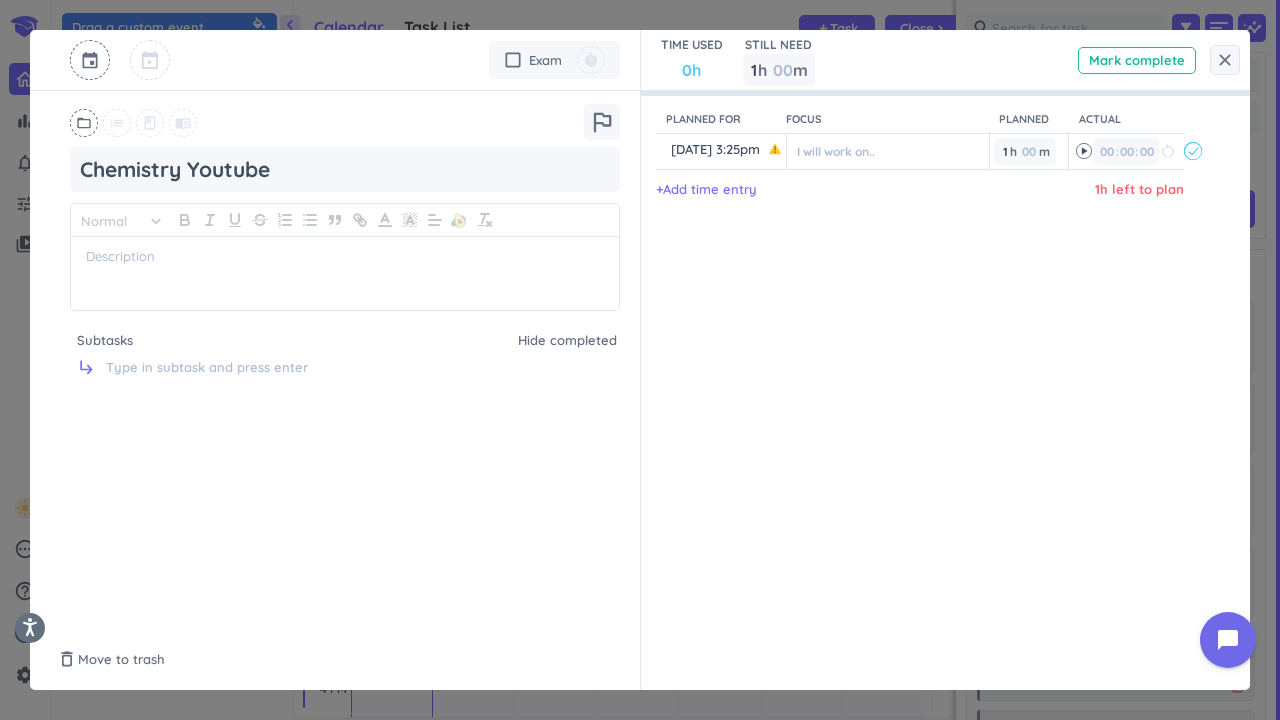 drag, startPoint x: 170, startPoint y: 382, endPoint x: 137, endPoint y: 328, distance: 63.28507 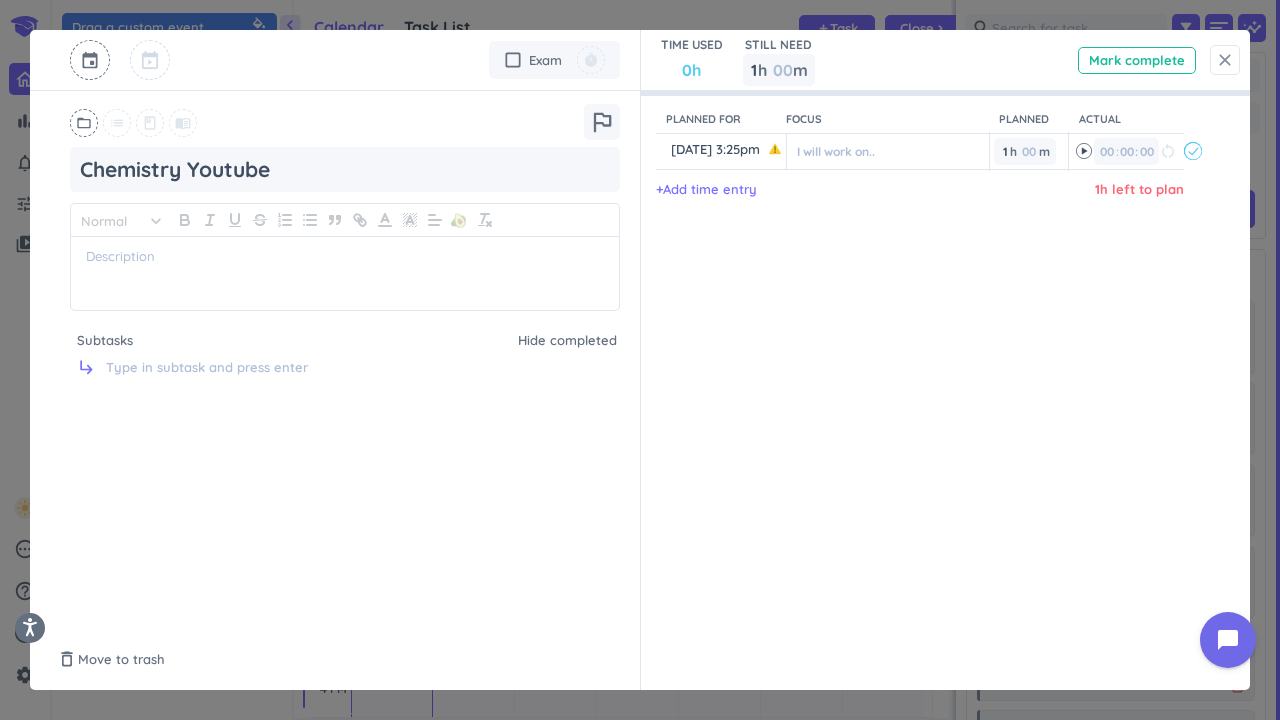 click on "close" at bounding box center (1225, 60) 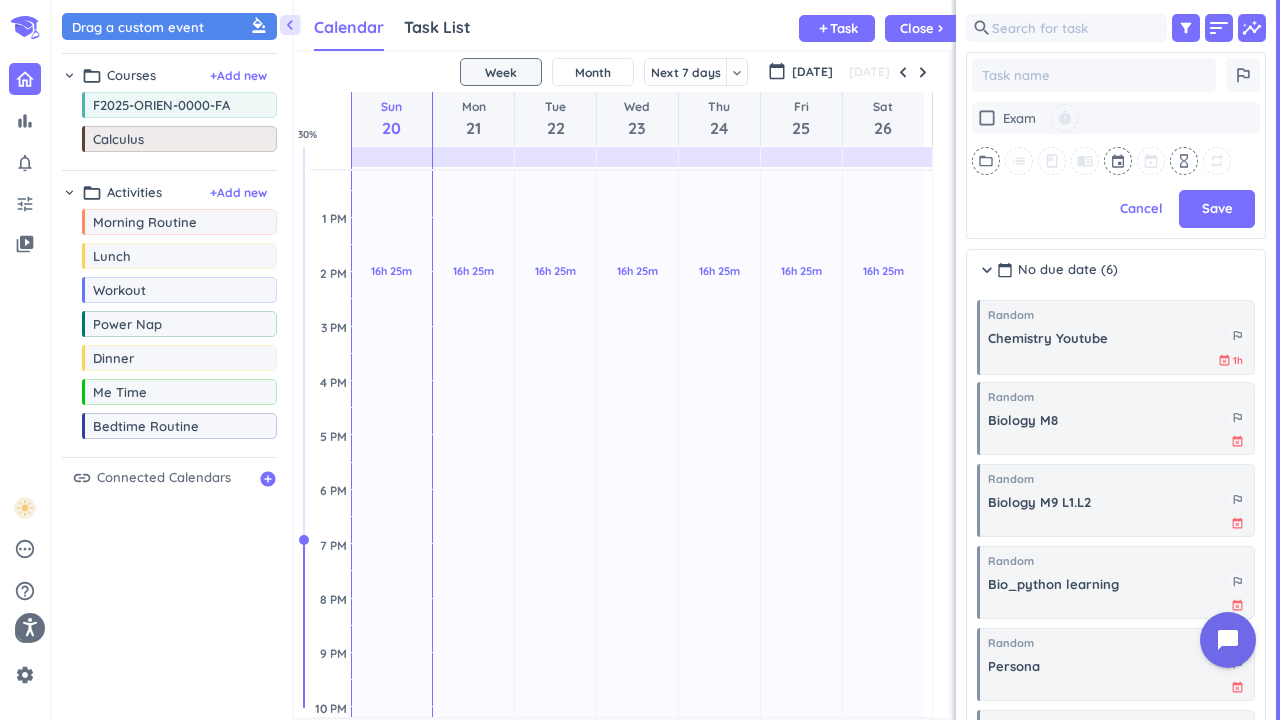 scroll, scrollTop: 459, scrollLeft: 0, axis: vertical 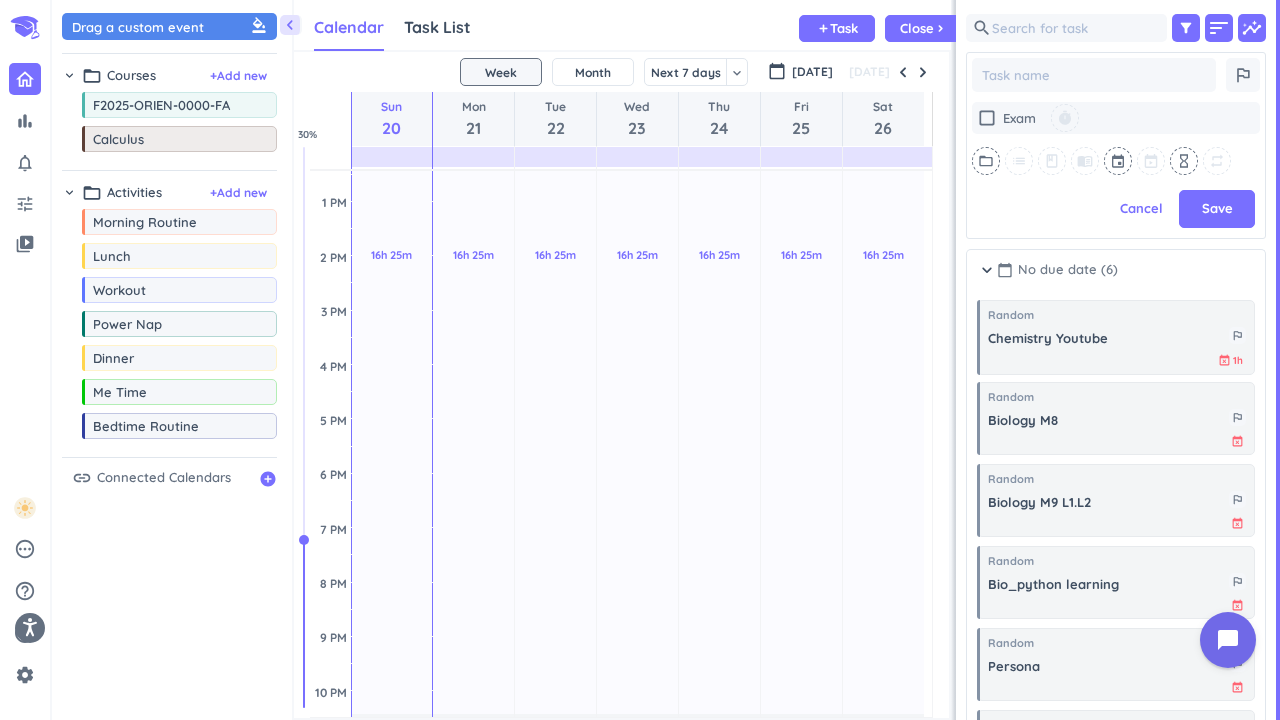 click on "chevron_right" at bounding box center (987, 270) 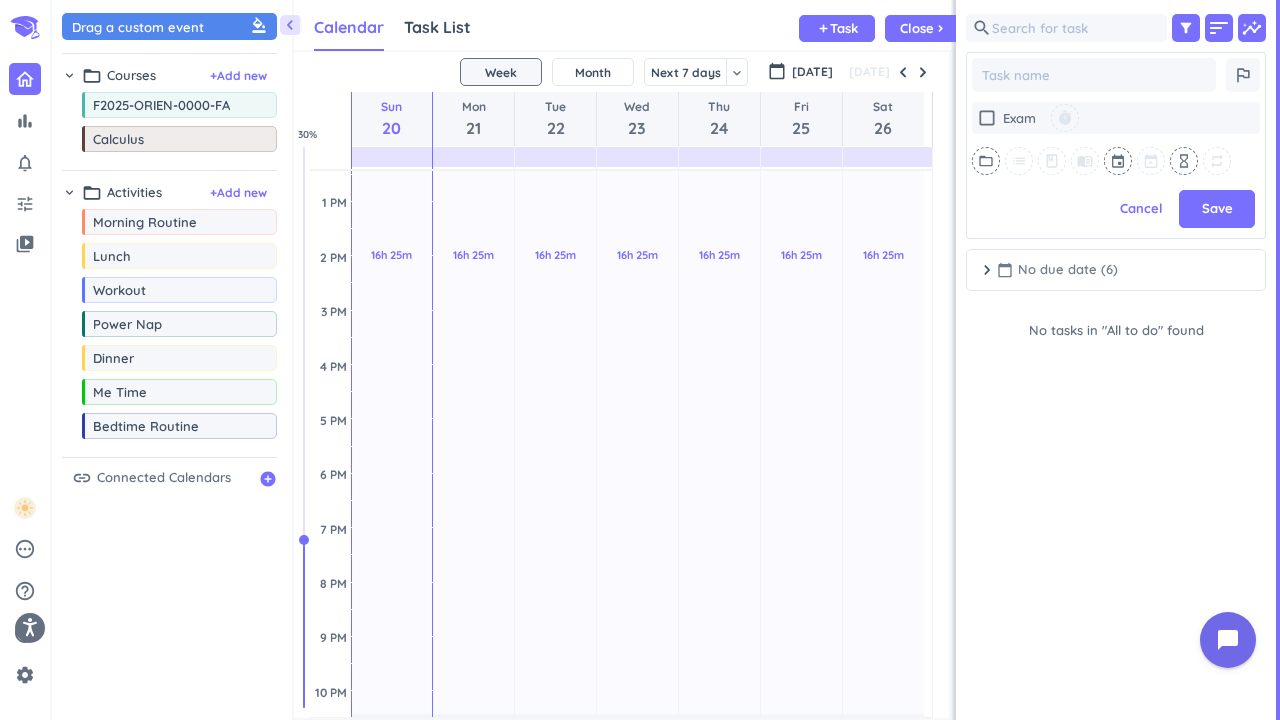 click on "calendar_today No due date (6)" at bounding box center (1057, 270) 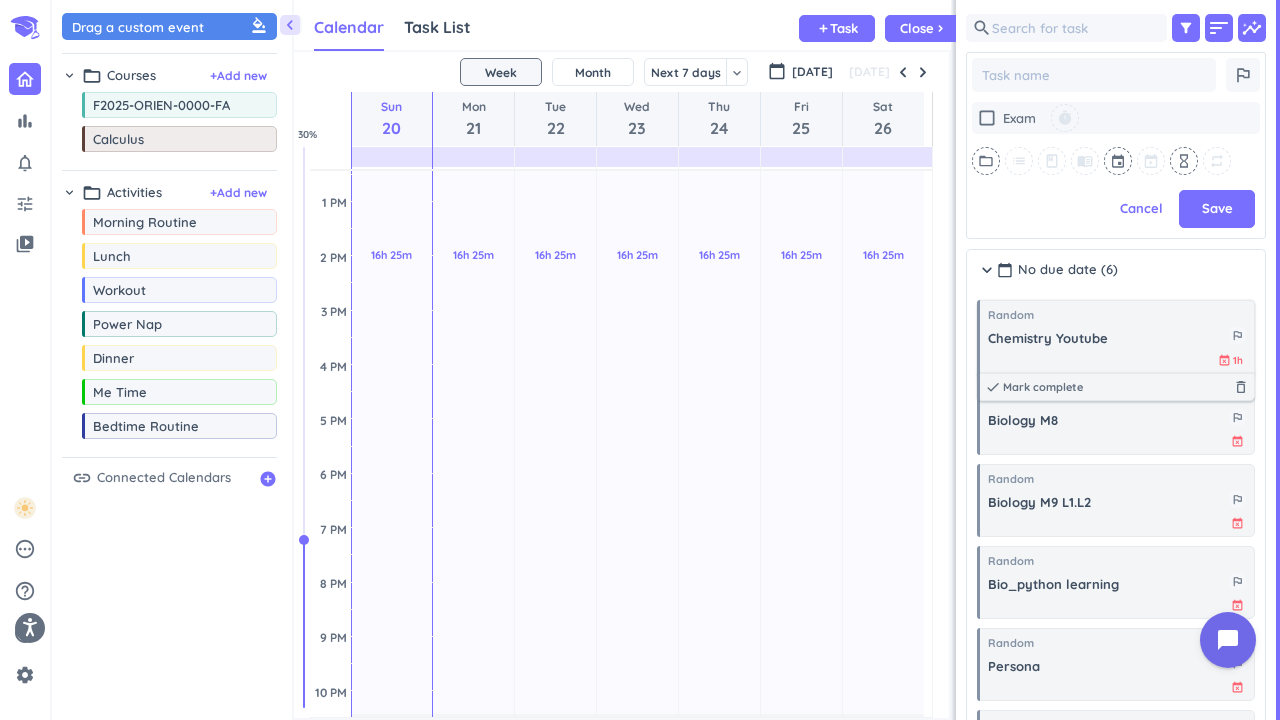 click on "Chemistry Youtube" at bounding box center [1108, 338] 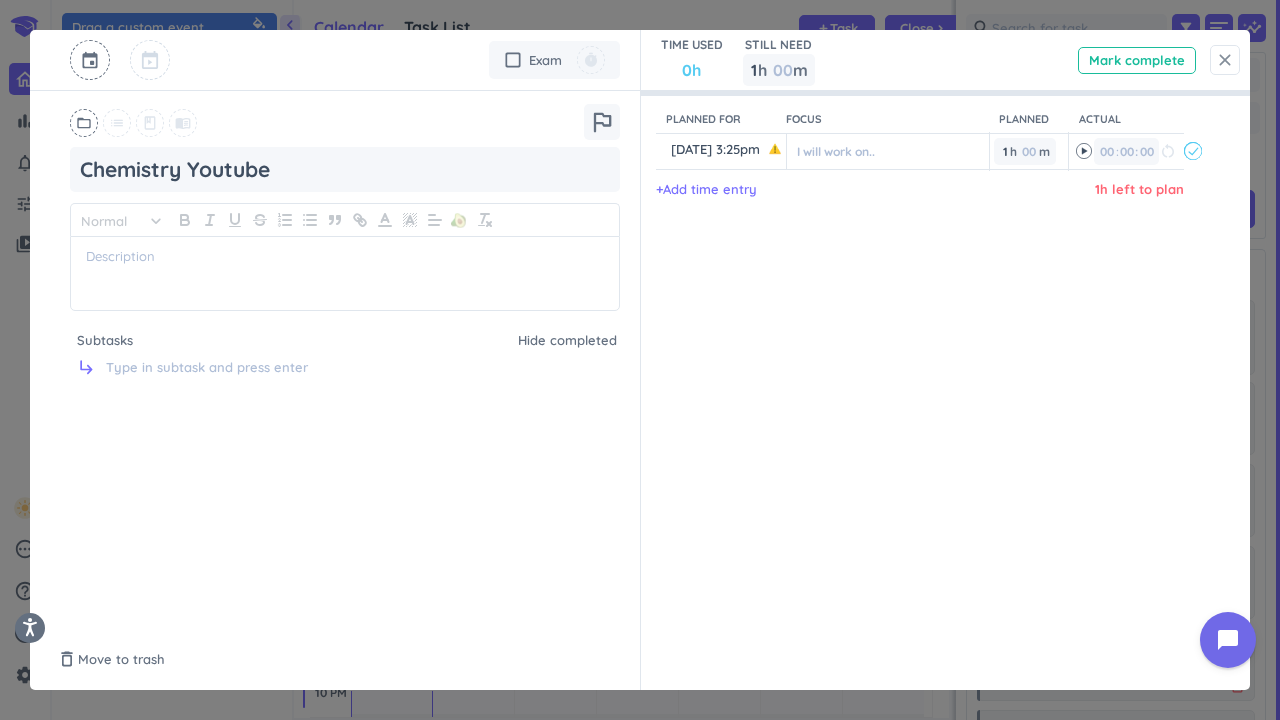 click on "close" at bounding box center [1225, 60] 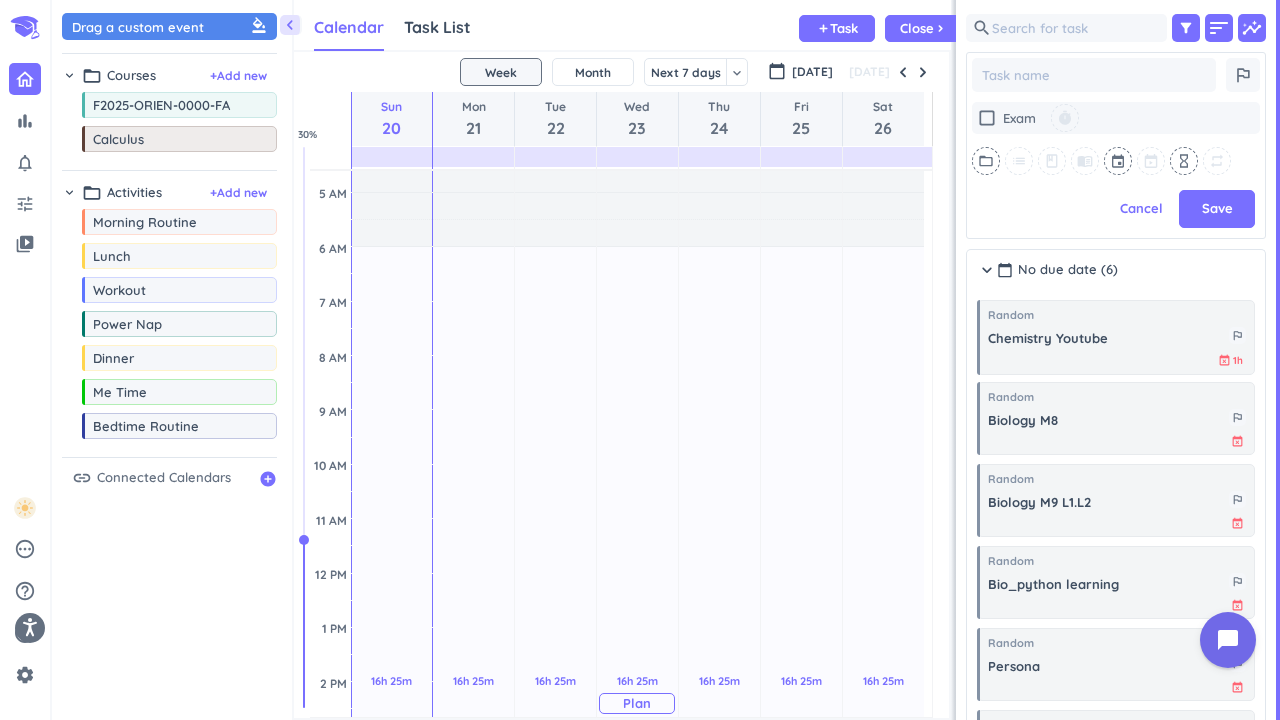 scroll, scrollTop: 0, scrollLeft: 0, axis: both 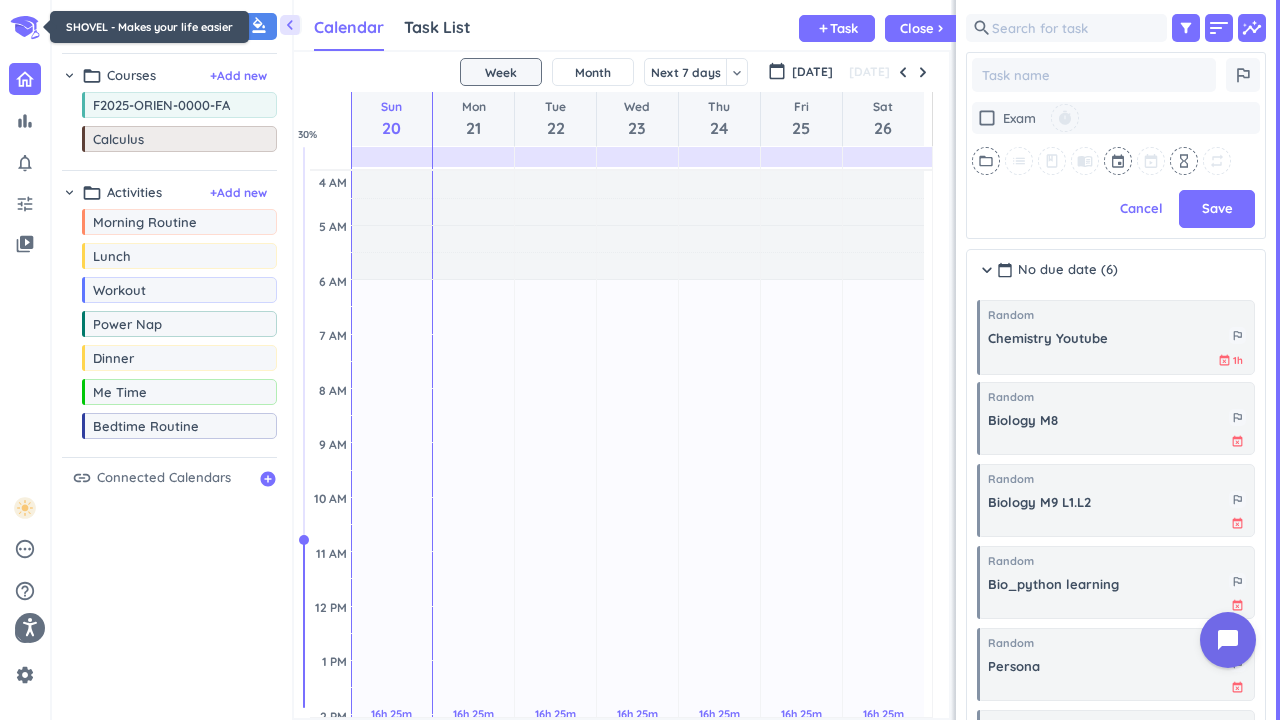 click 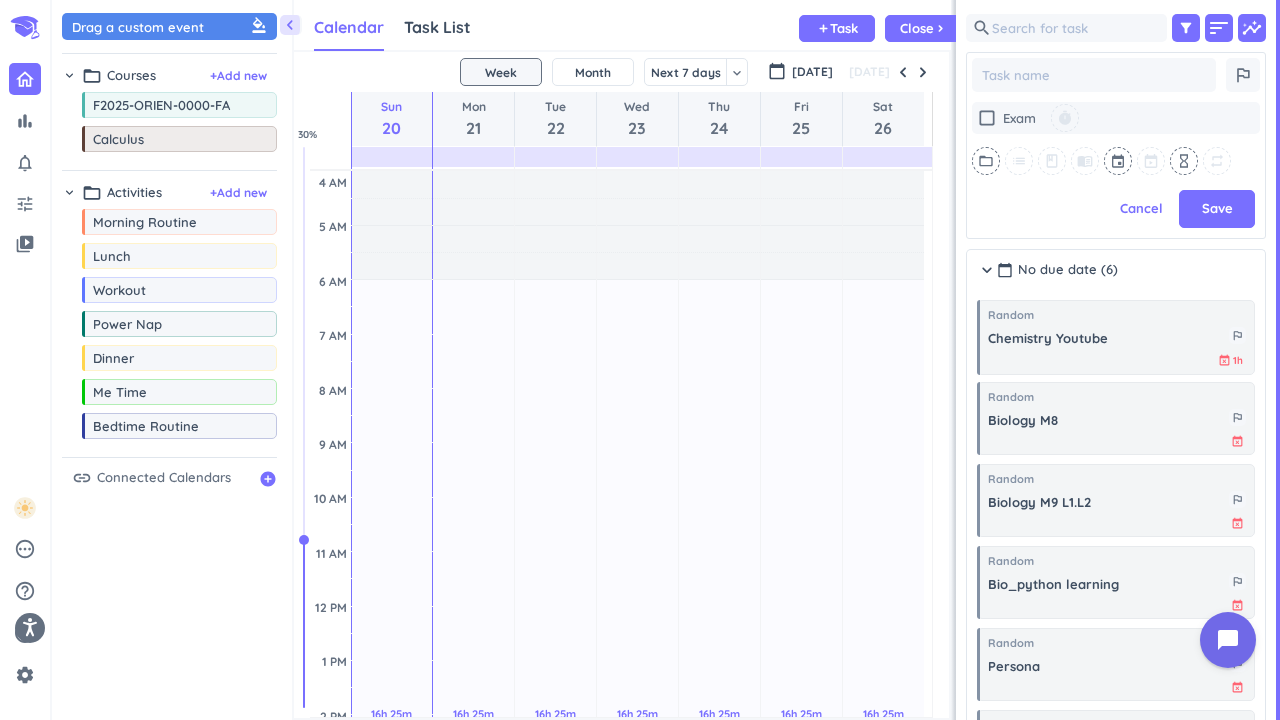 click 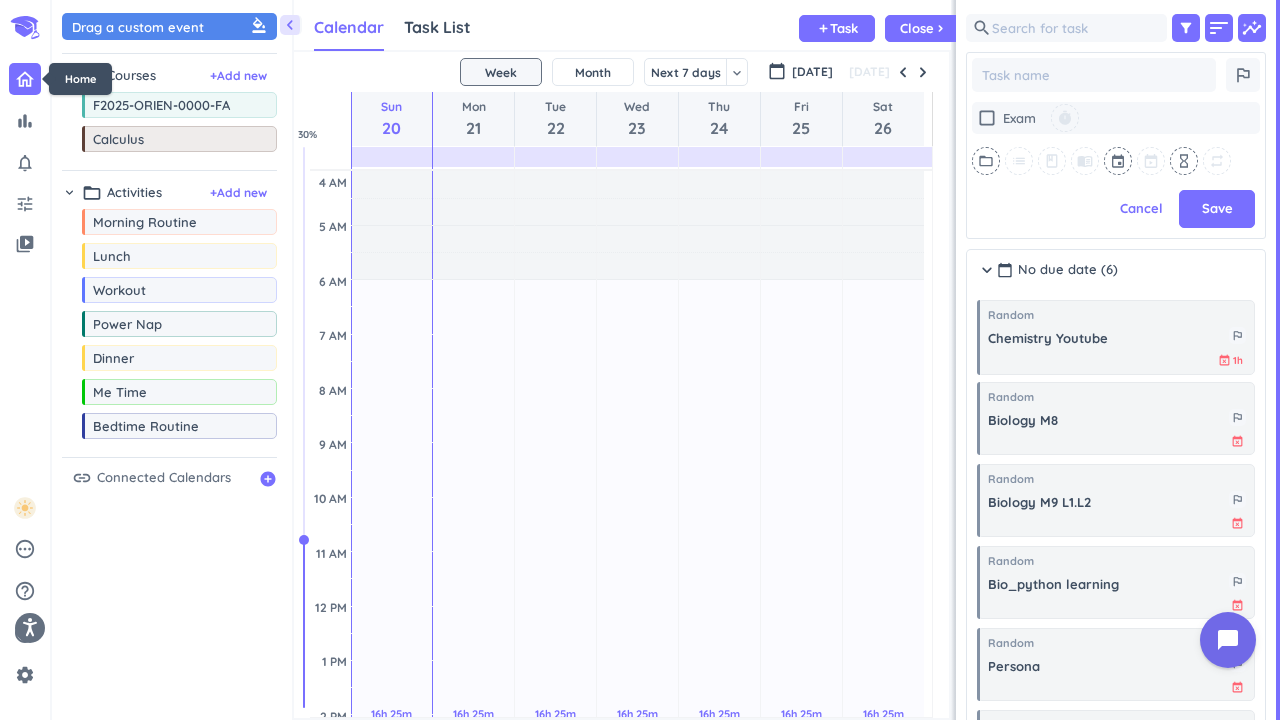 click 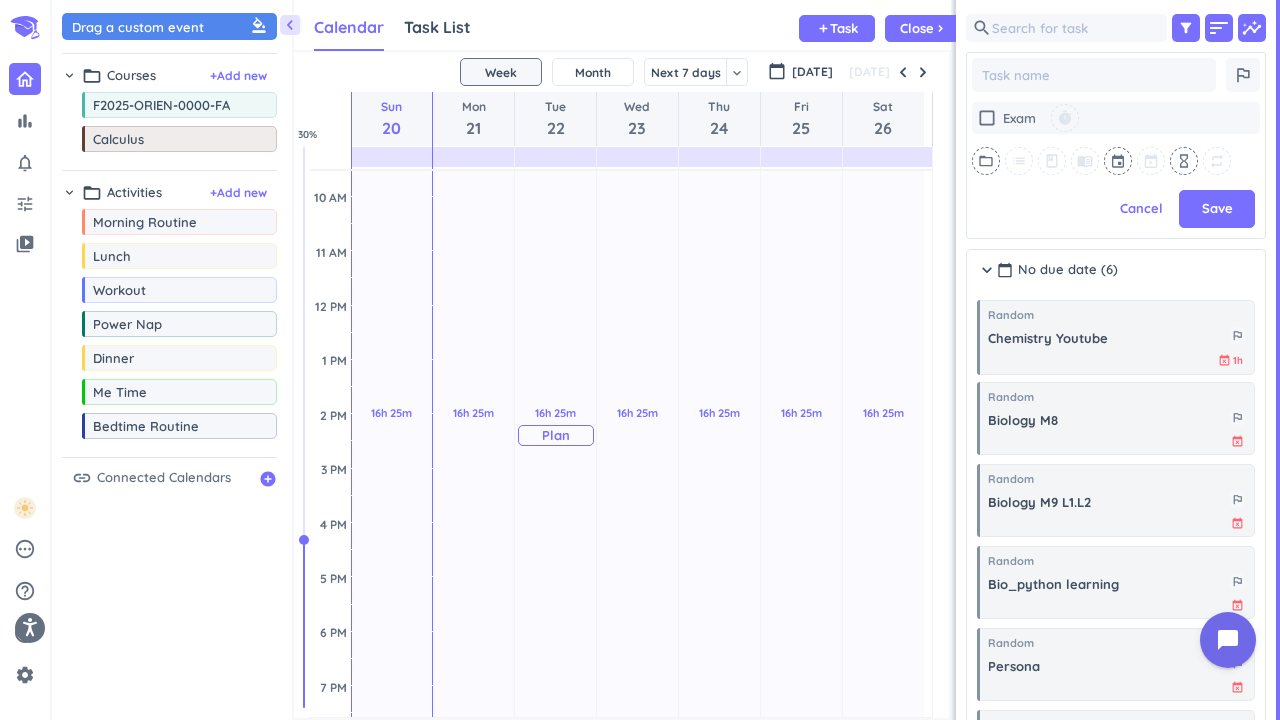 scroll, scrollTop: 300, scrollLeft: 0, axis: vertical 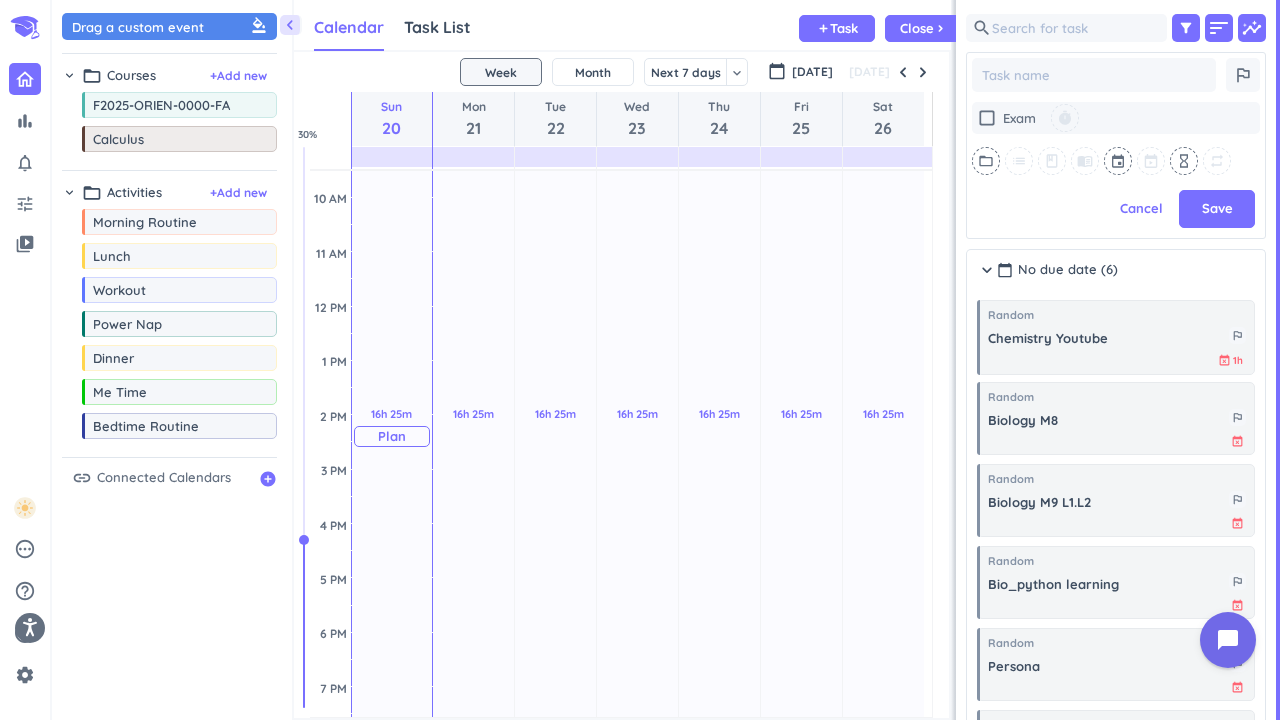 click on "16h 25m" at bounding box center [391, 414] 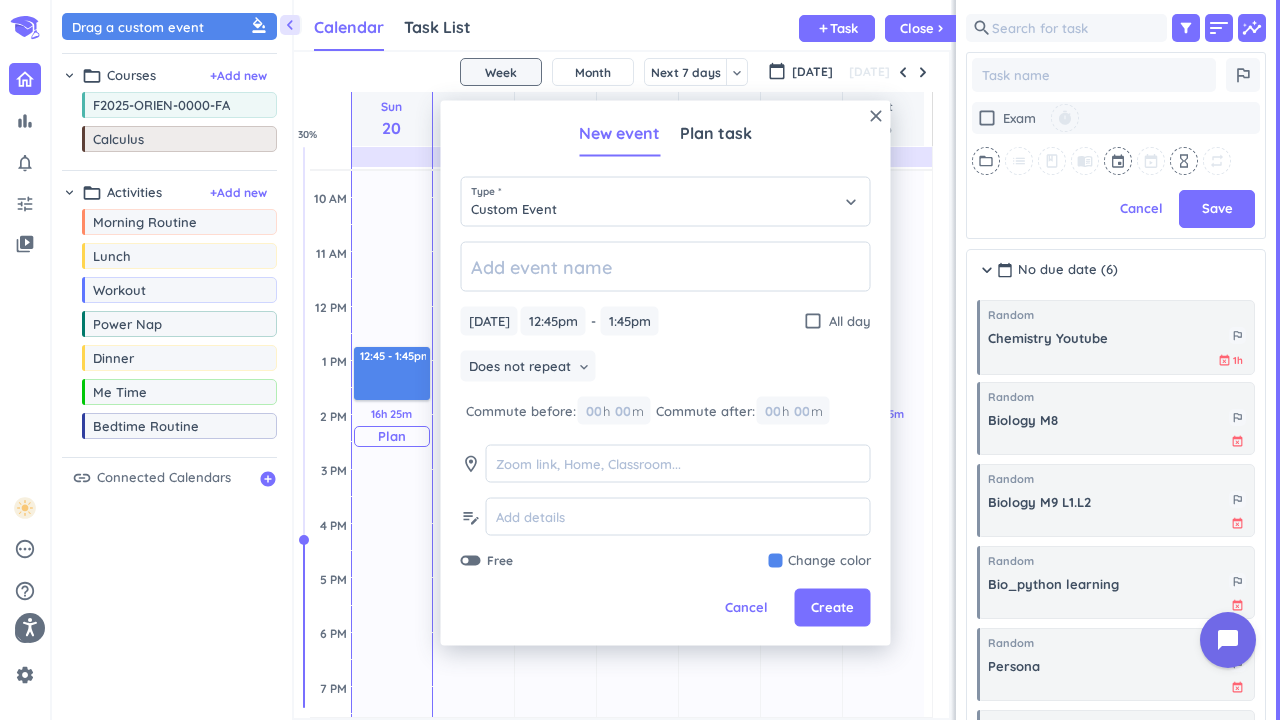 click on "16h 25m Past due Plan" at bounding box center [392, 426] 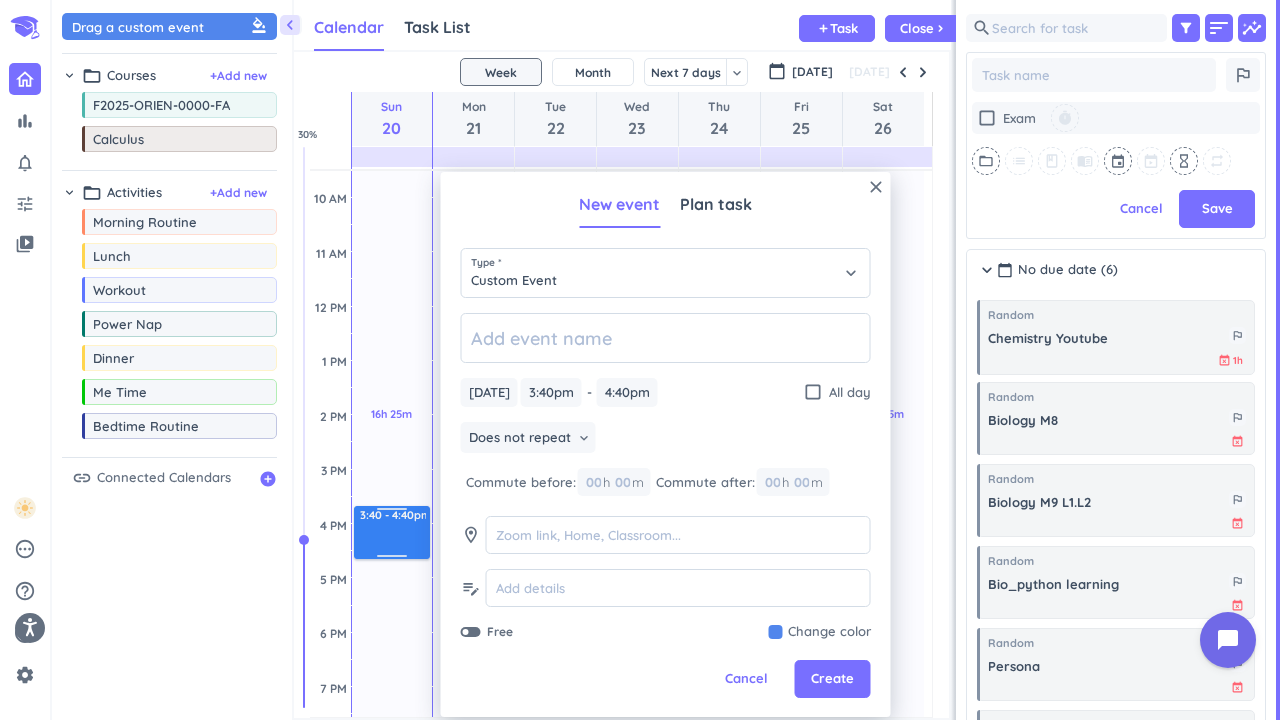 click at bounding box center (393, 539) 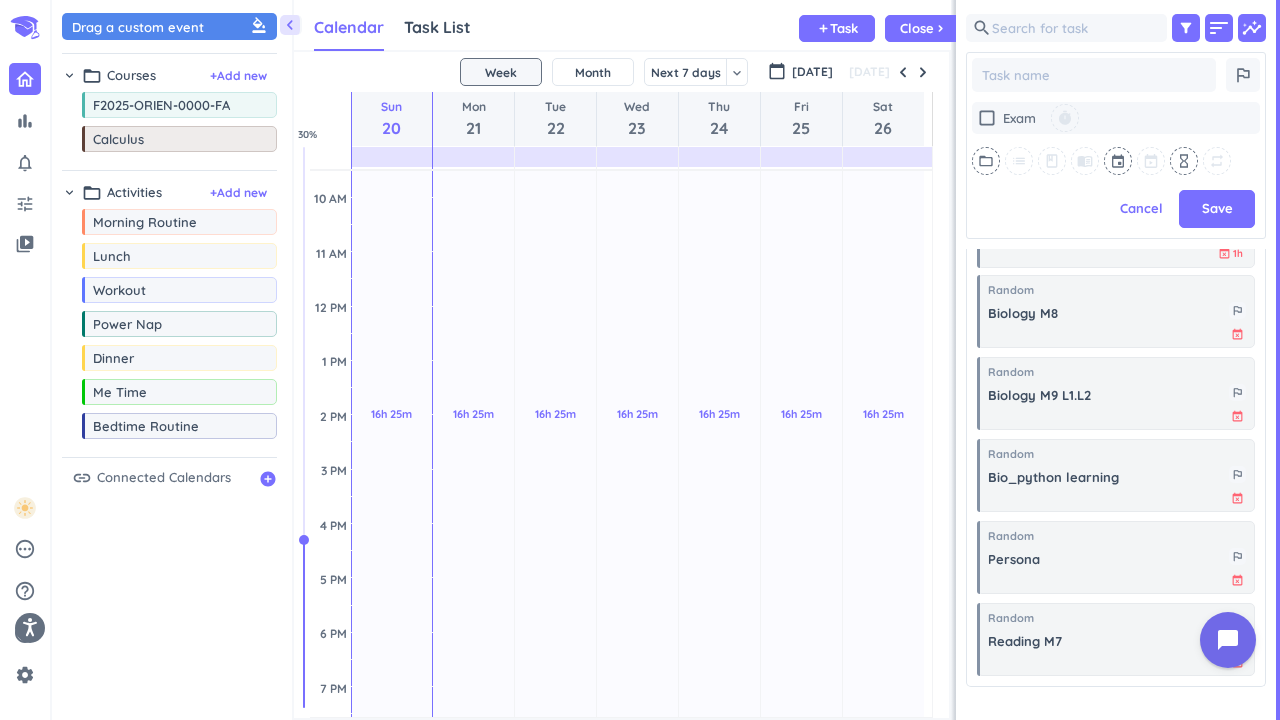 scroll, scrollTop: 0, scrollLeft: 0, axis: both 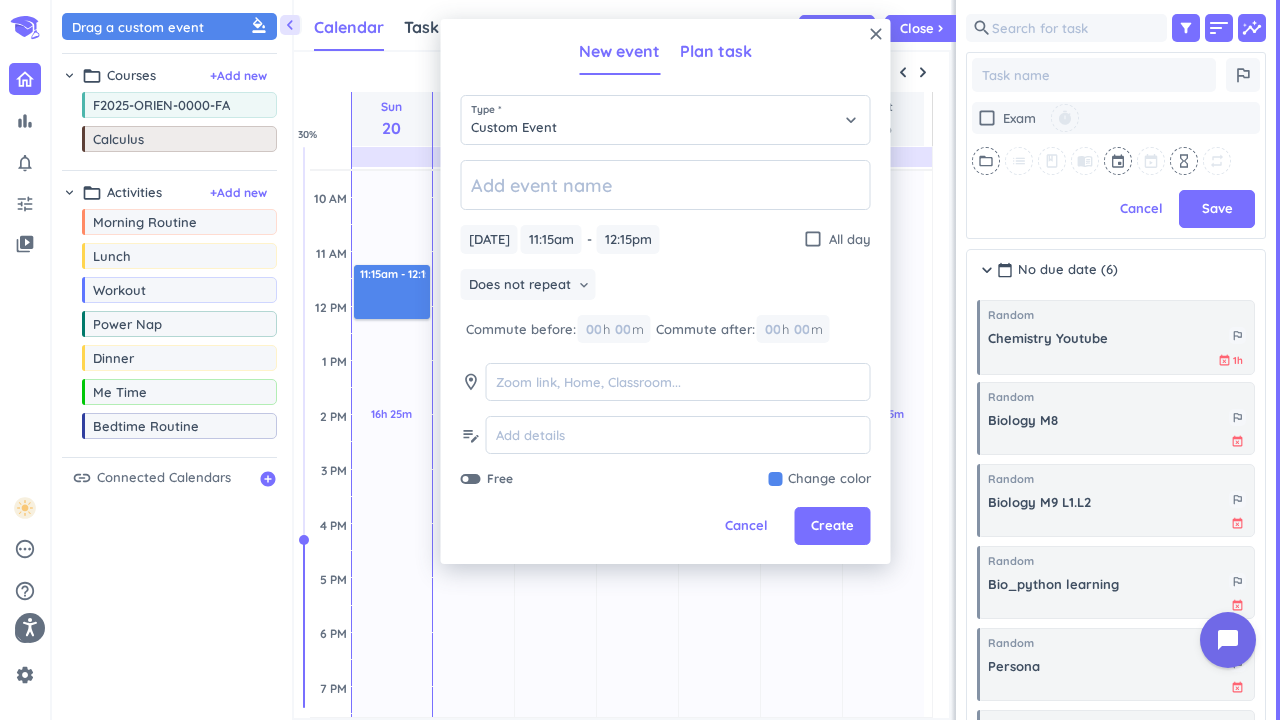 click on "Plan task" at bounding box center (716, 52) 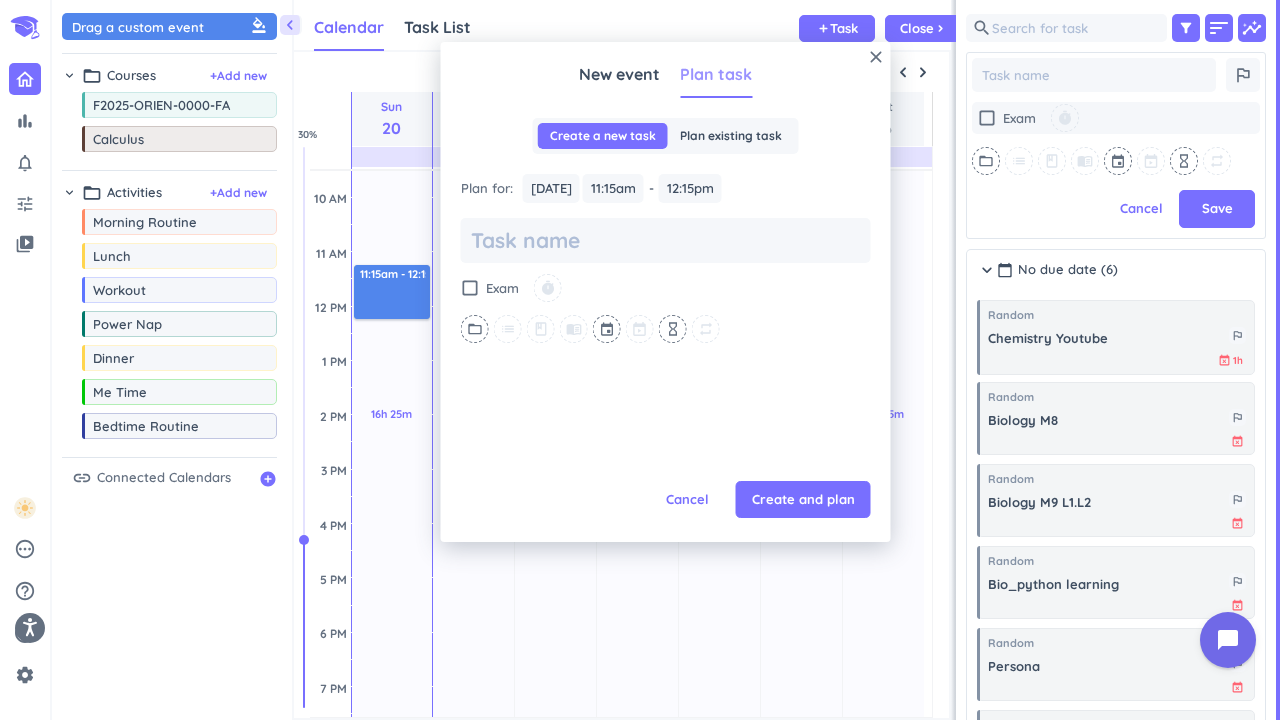 scroll, scrollTop: 0, scrollLeft: 0, axis: both 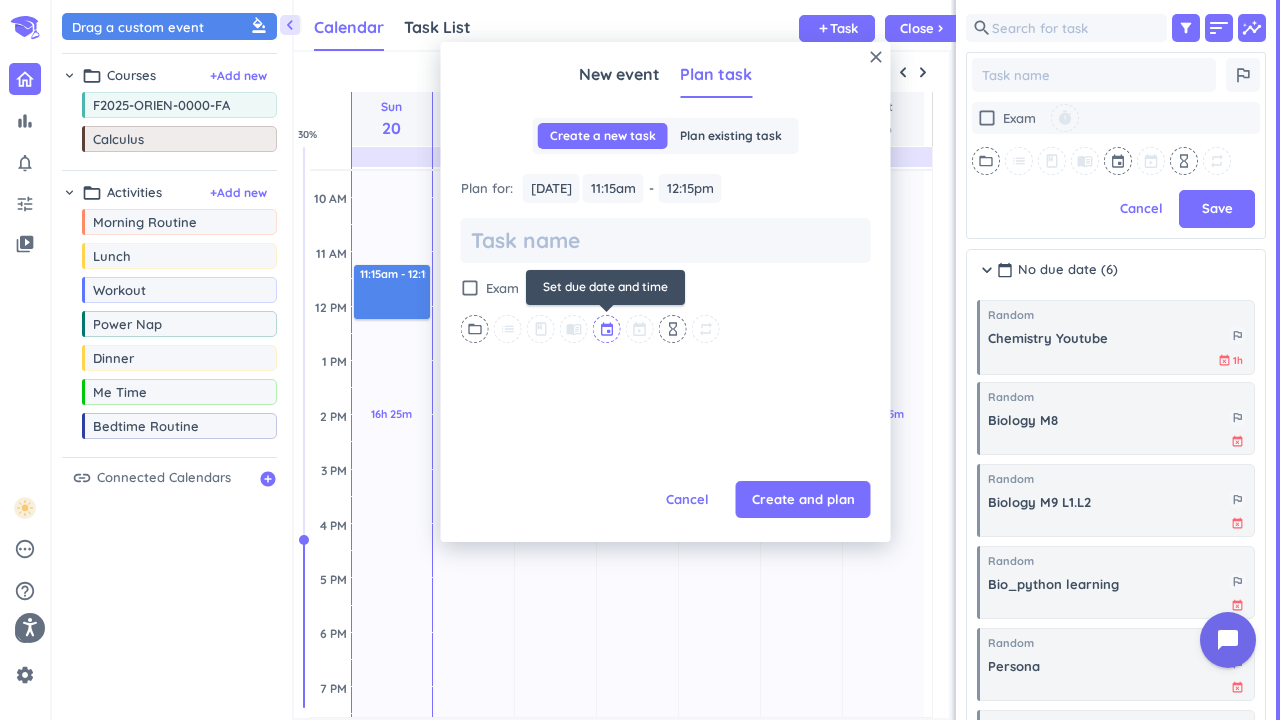 click at bounding box center (608, 329) 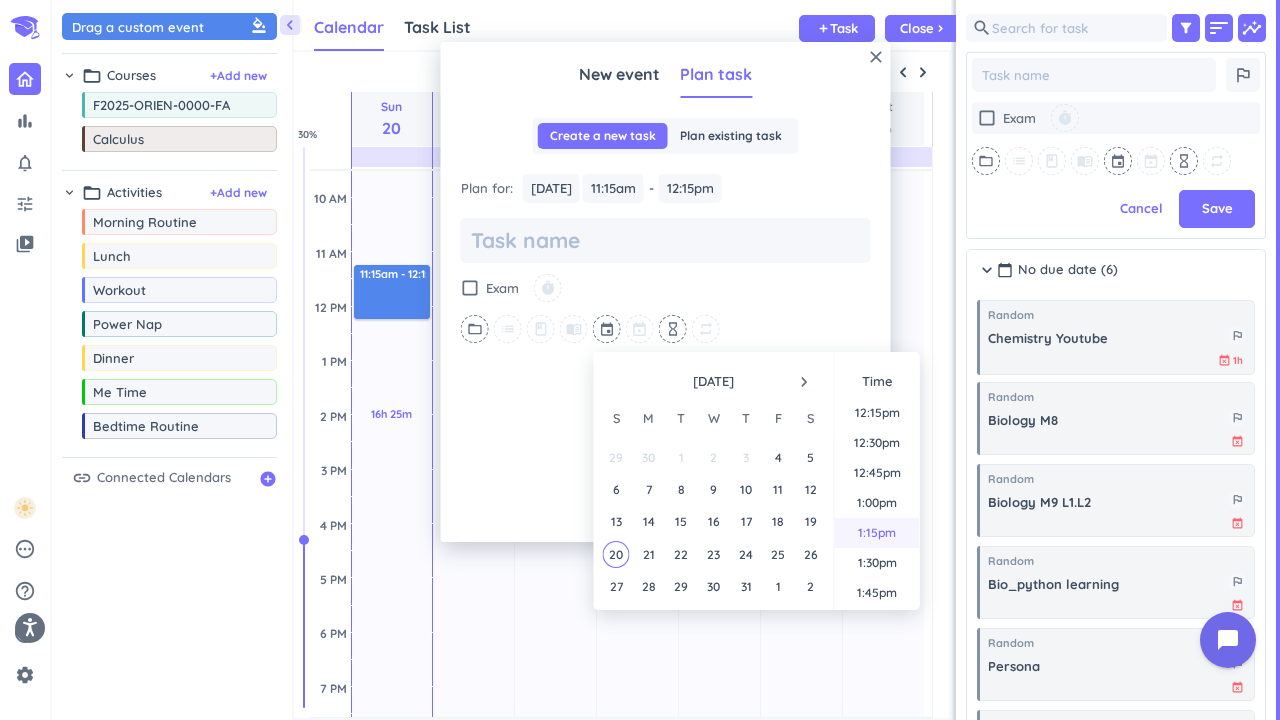 scroll, scrollTop: 1470, scrollLeft: 0, axis: vertical 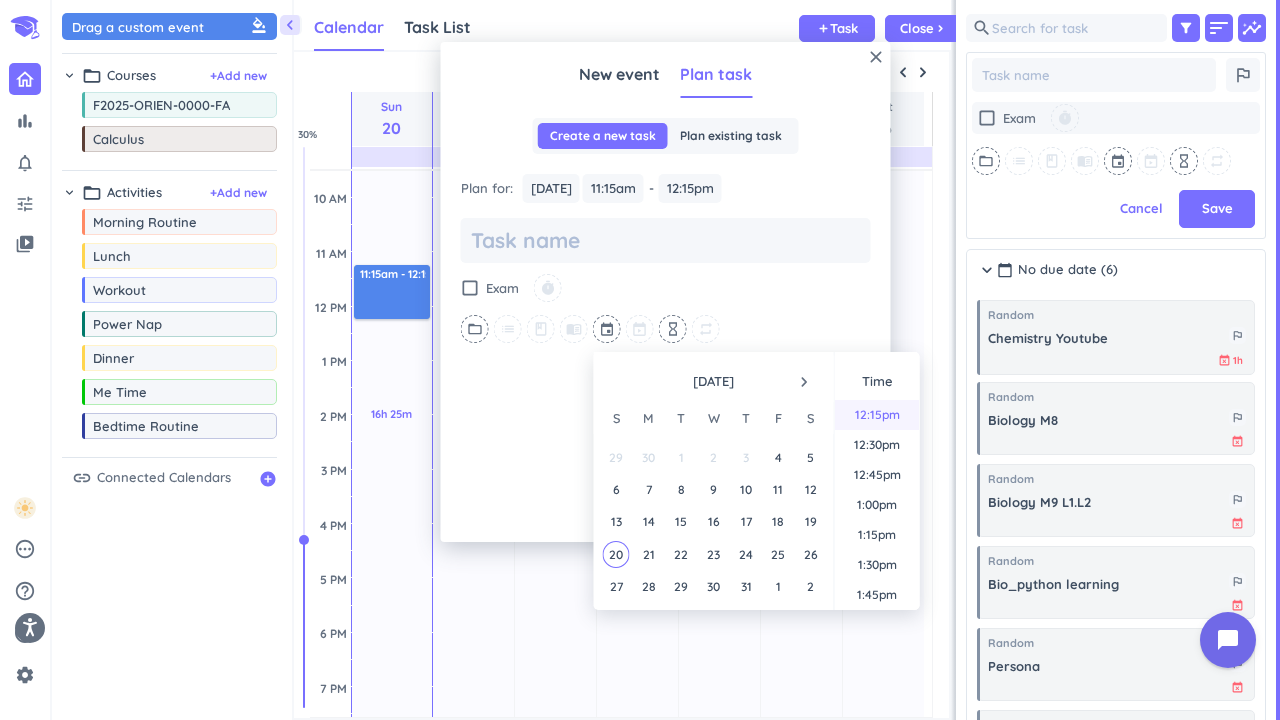 click on "12:15pm" at bounding box center [877, 415] 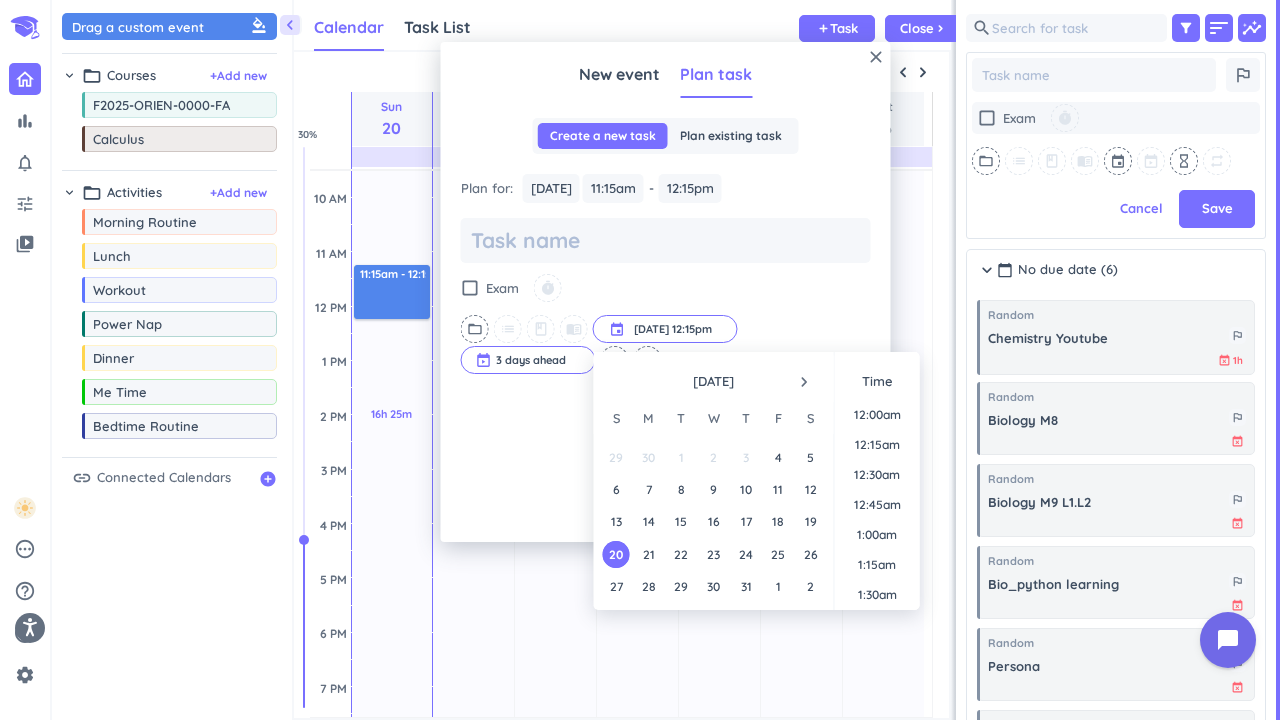 scroll, scrollTop: 1380, scrollLeft: 0, axis: vertical 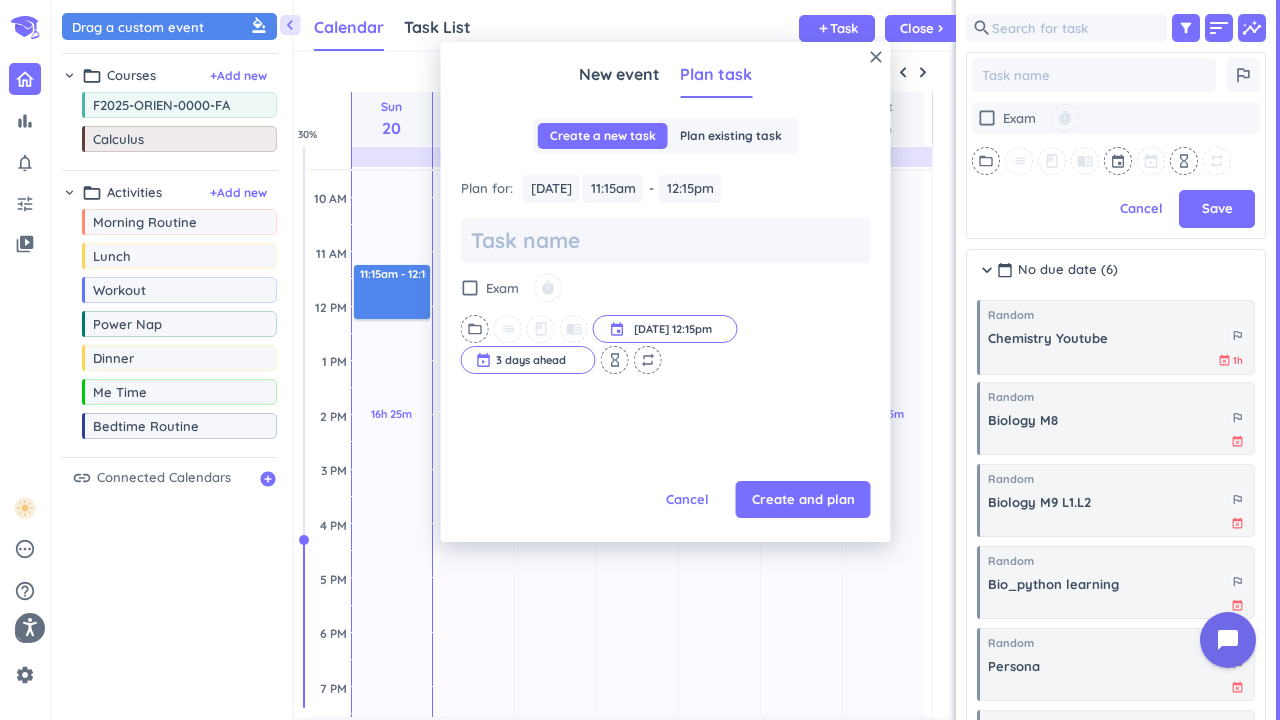 click on "check_box_outline_blank Exam timer" at bounding box center (666, 288) 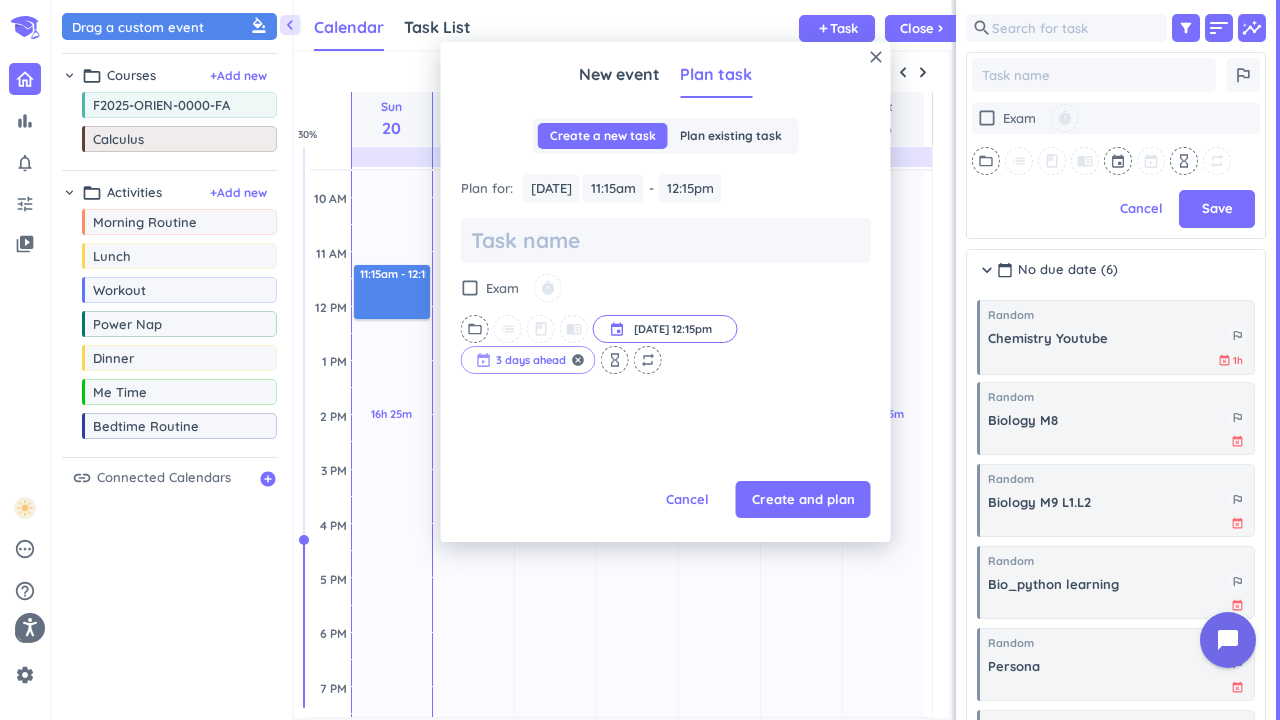 click at bounding box center [528, 360] 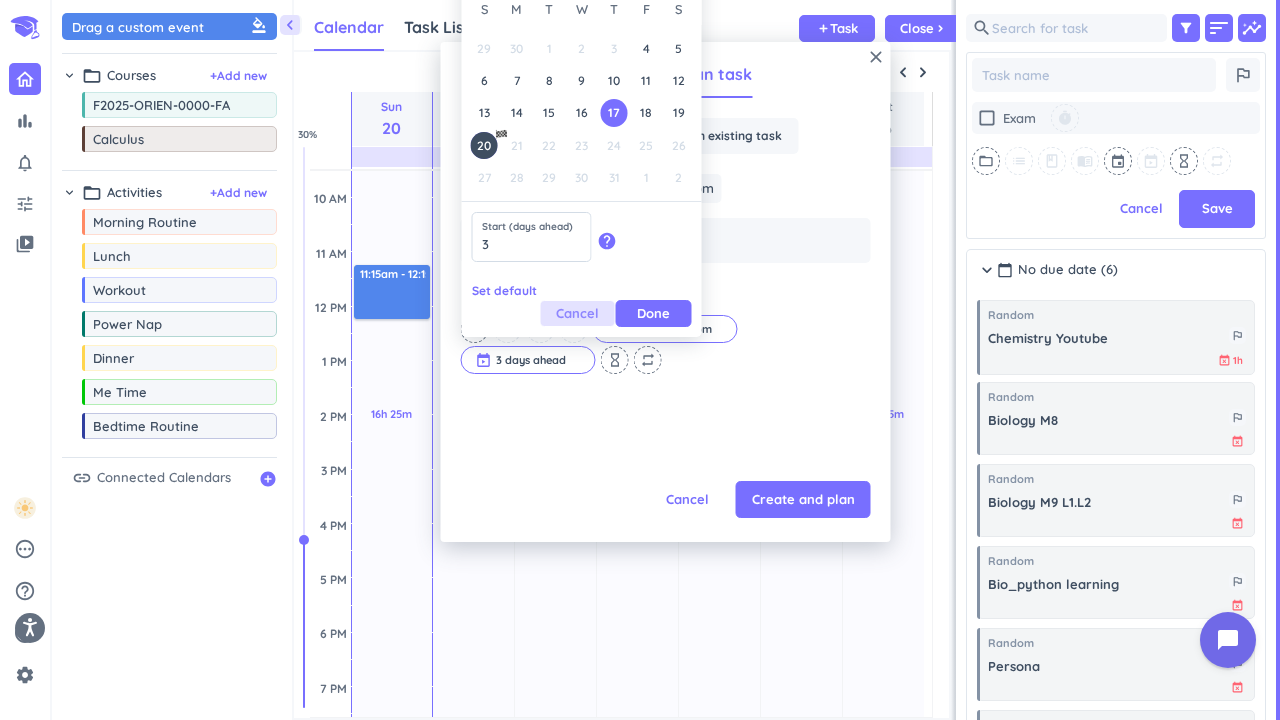 click on "Cancel" at bounding box center [577, 313] 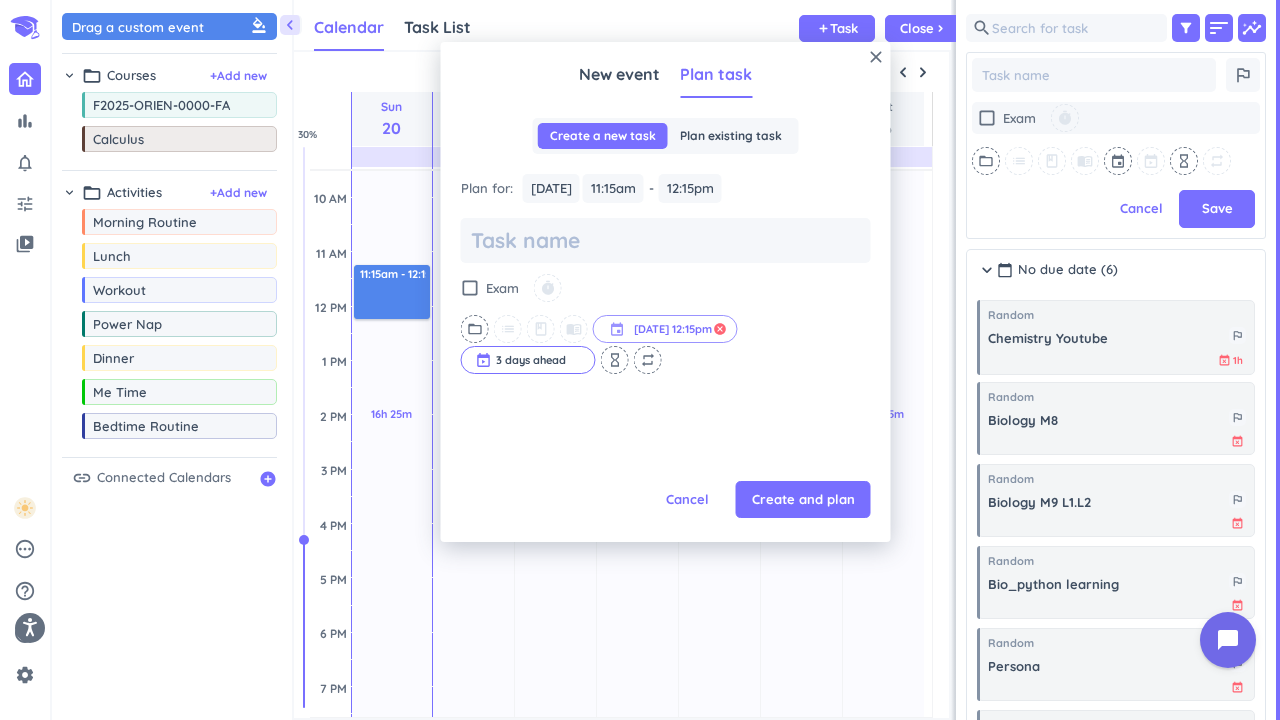 click on "cancel" at bounding box center [720, 329] 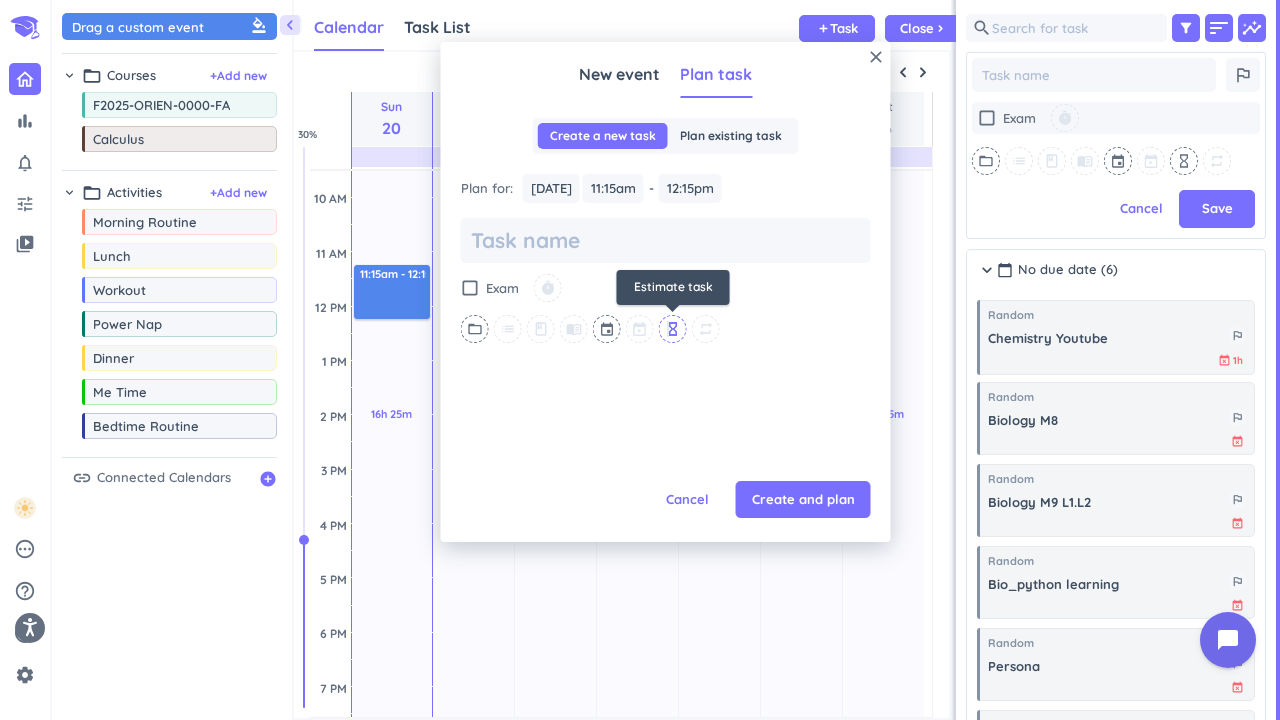 click on "hourglass_empty" at bounding box center (673, 329) 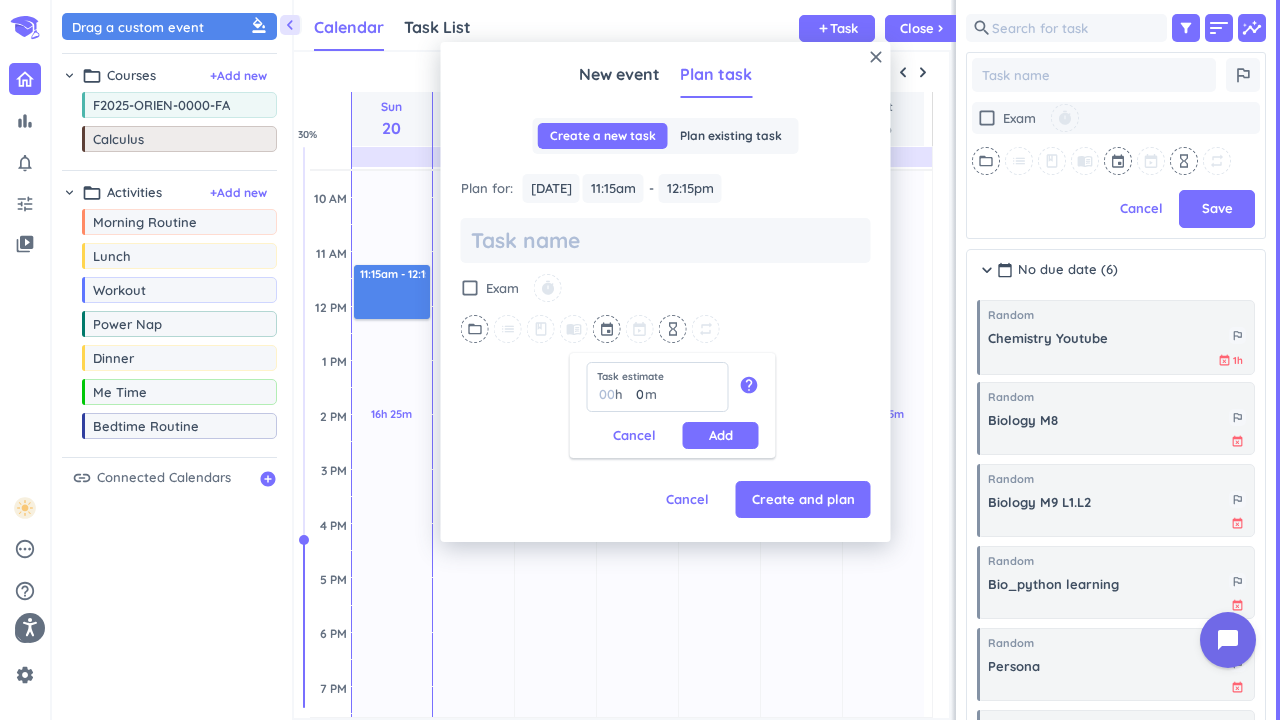 drag, startPoint x: 669, startPoint y: 326, endPoint x: 865, endPoint y: 351, distance: 197.58795 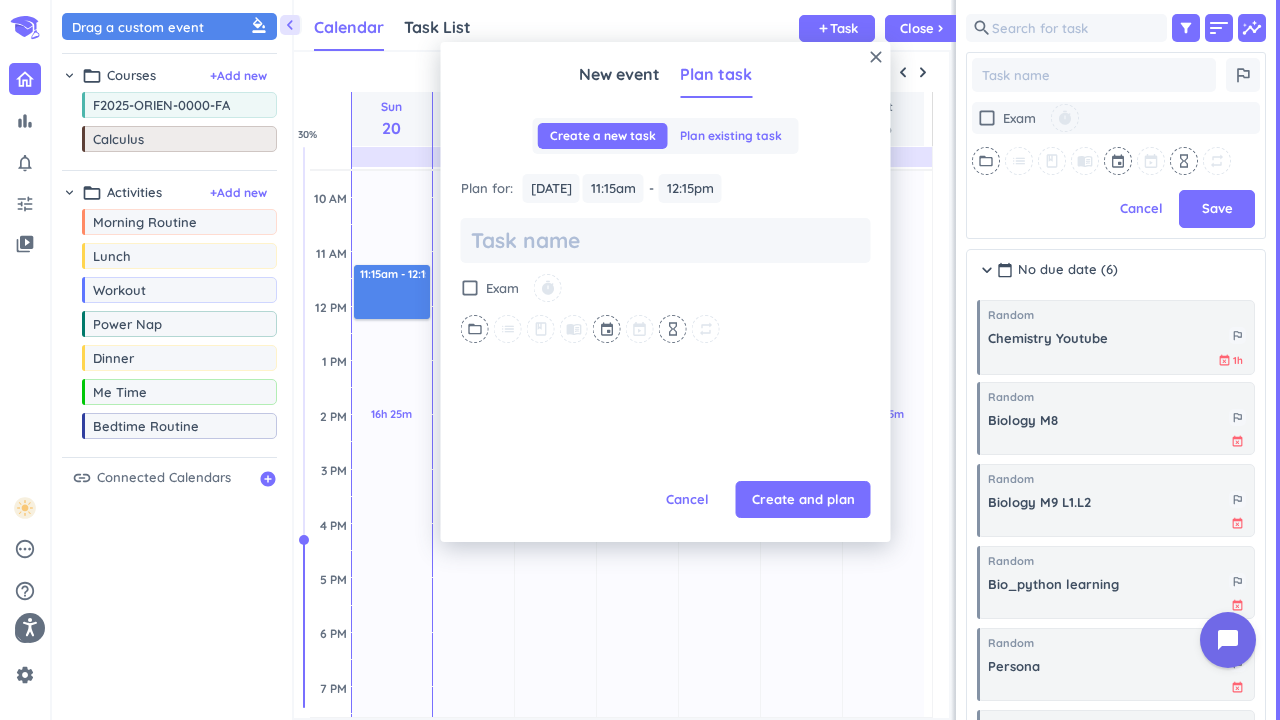 click on "Plan existing task" at bounding box center (731, 136) 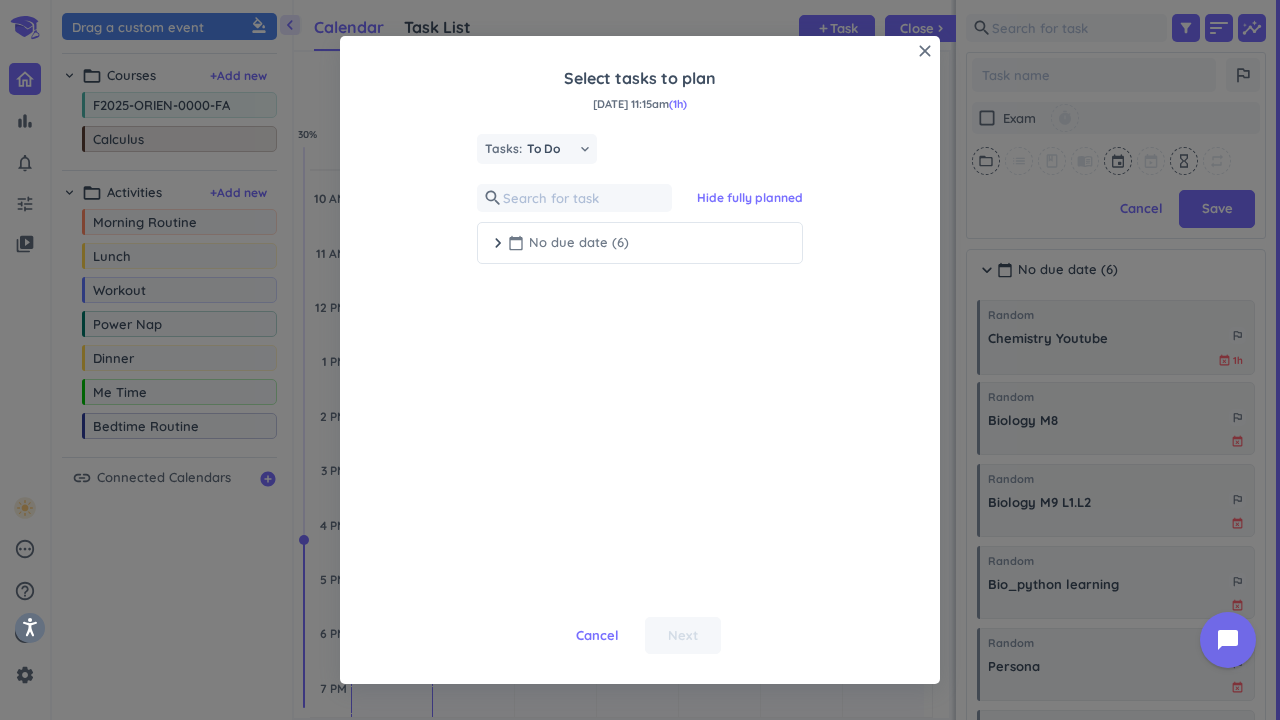 click on "calendar_today No due date (6)" at bounding box center (568, 243) 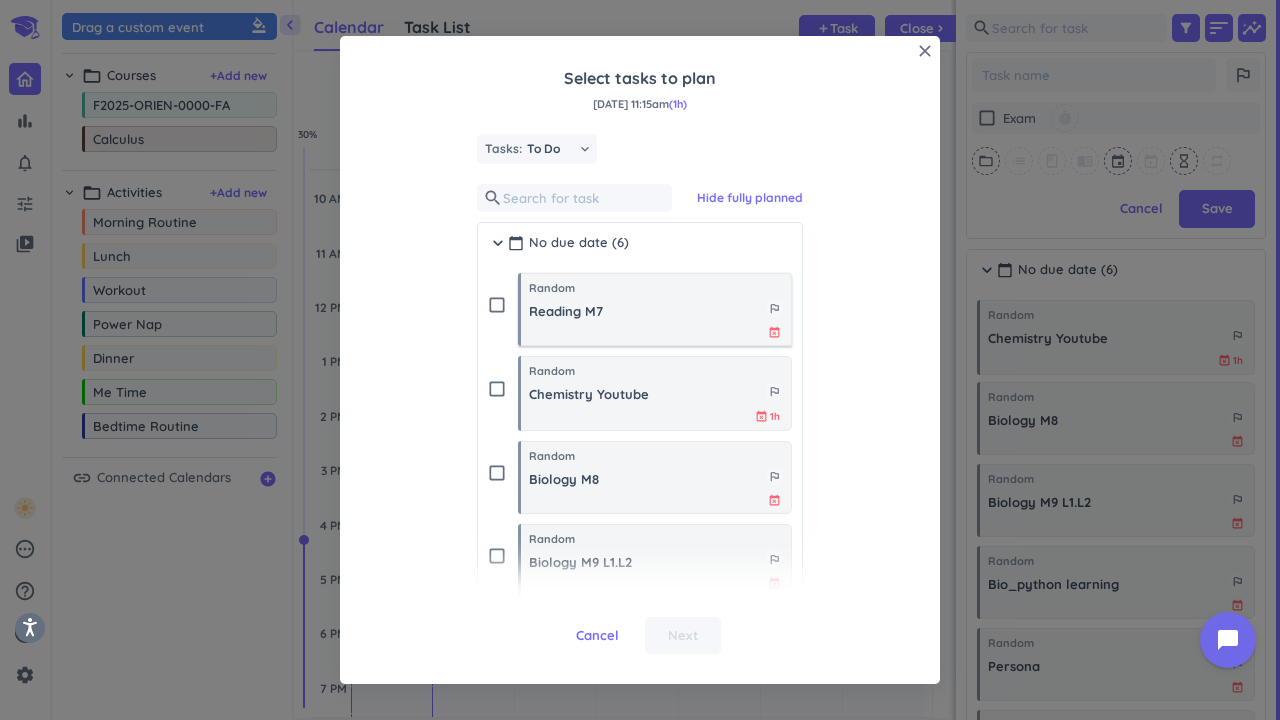 click on "Reading M7" at bounding box center [647, 312] 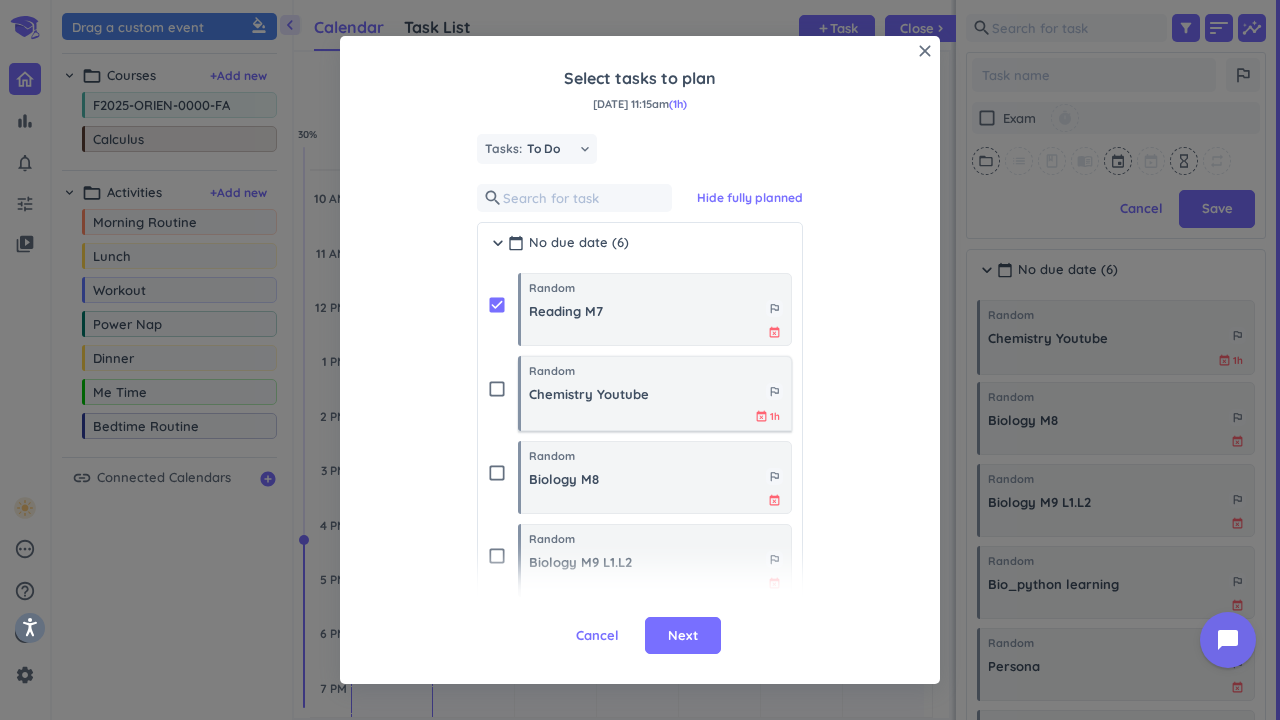 click on "Chemistry Youtube" at bounding box center (647, 395) 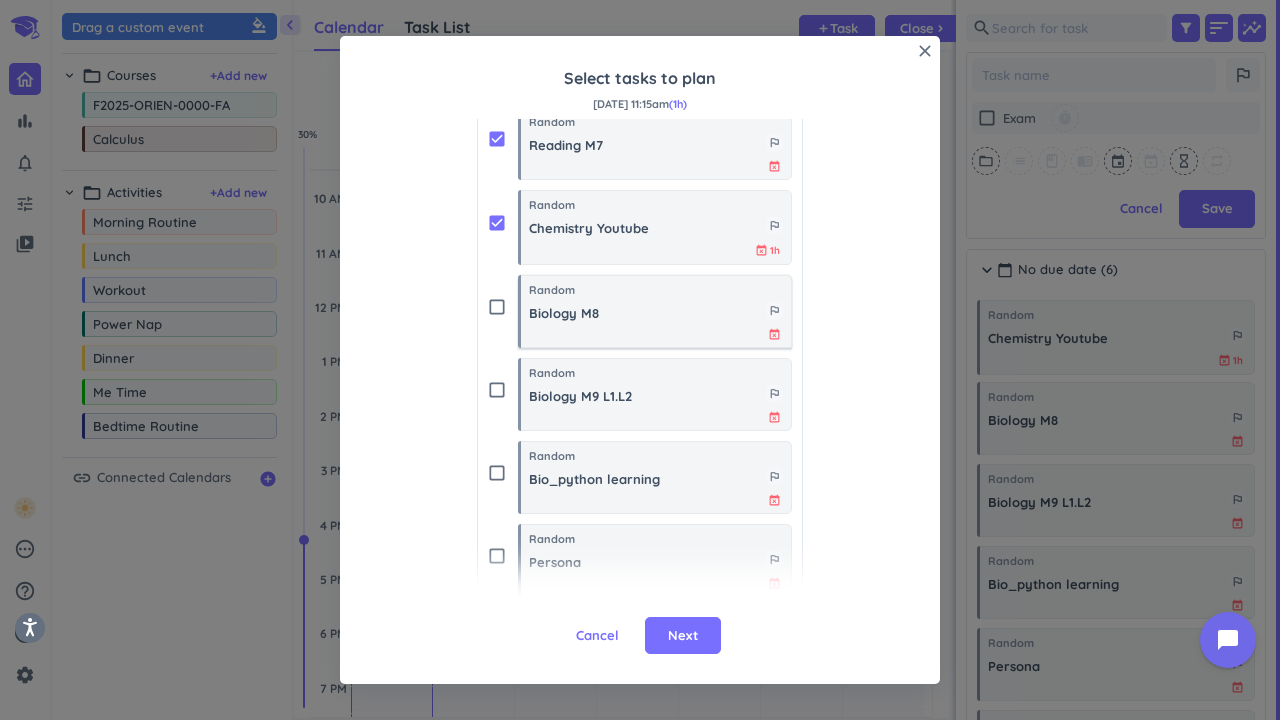 scroll, scrollTop: 193, scrollLeft: 0, axis: vertical 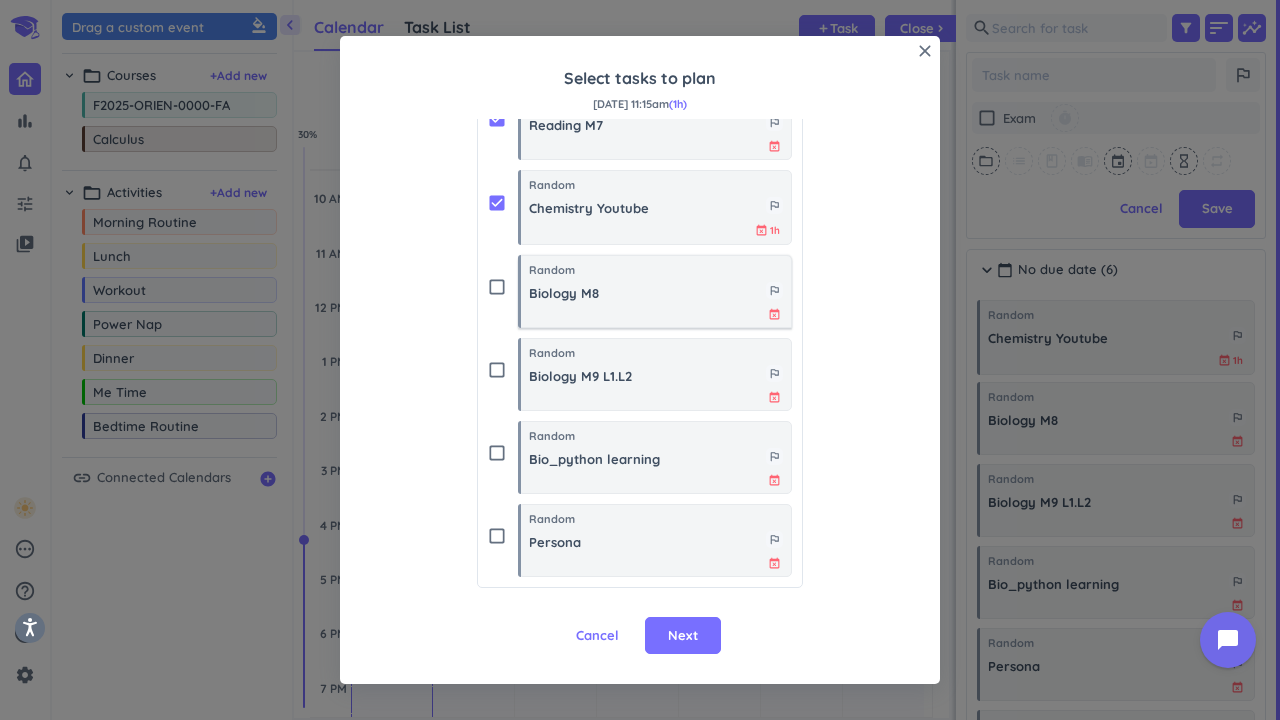 click on "Random" at bounding box center [656, 270] 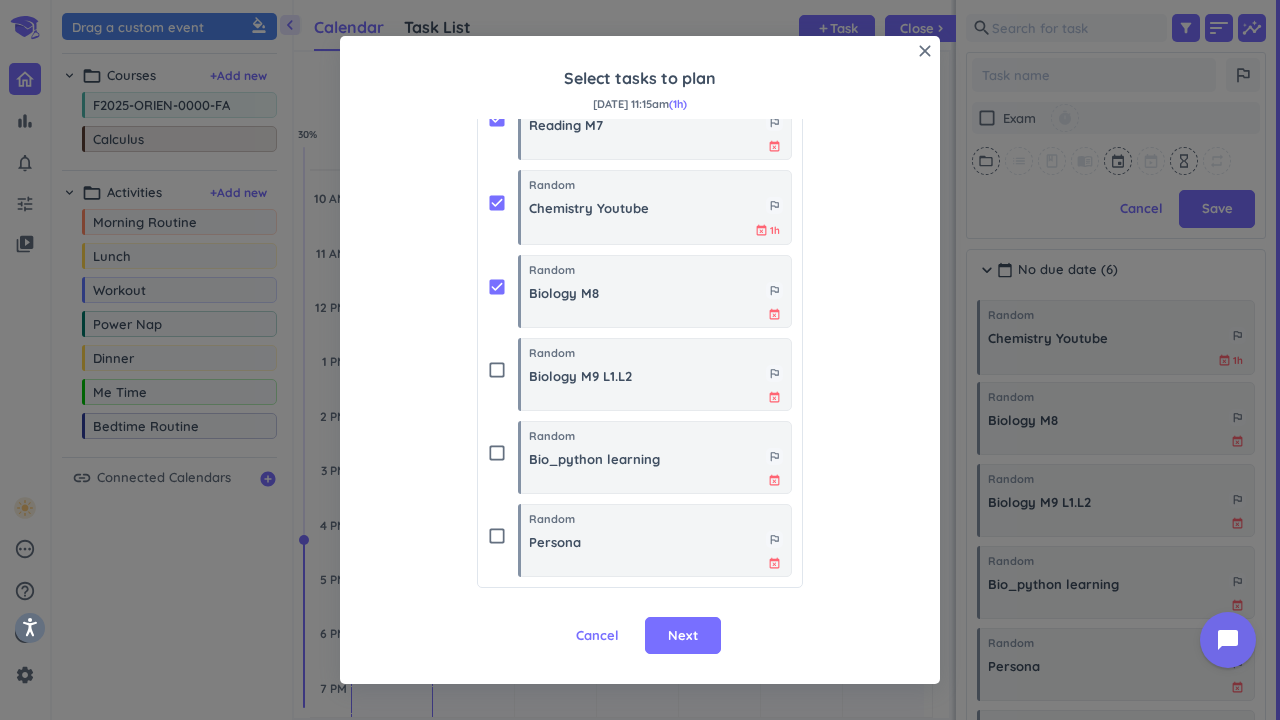click on "check_box_outline_blank Random Bio_python learning outlined_flag event_busy" at bounding box center [640, 452] 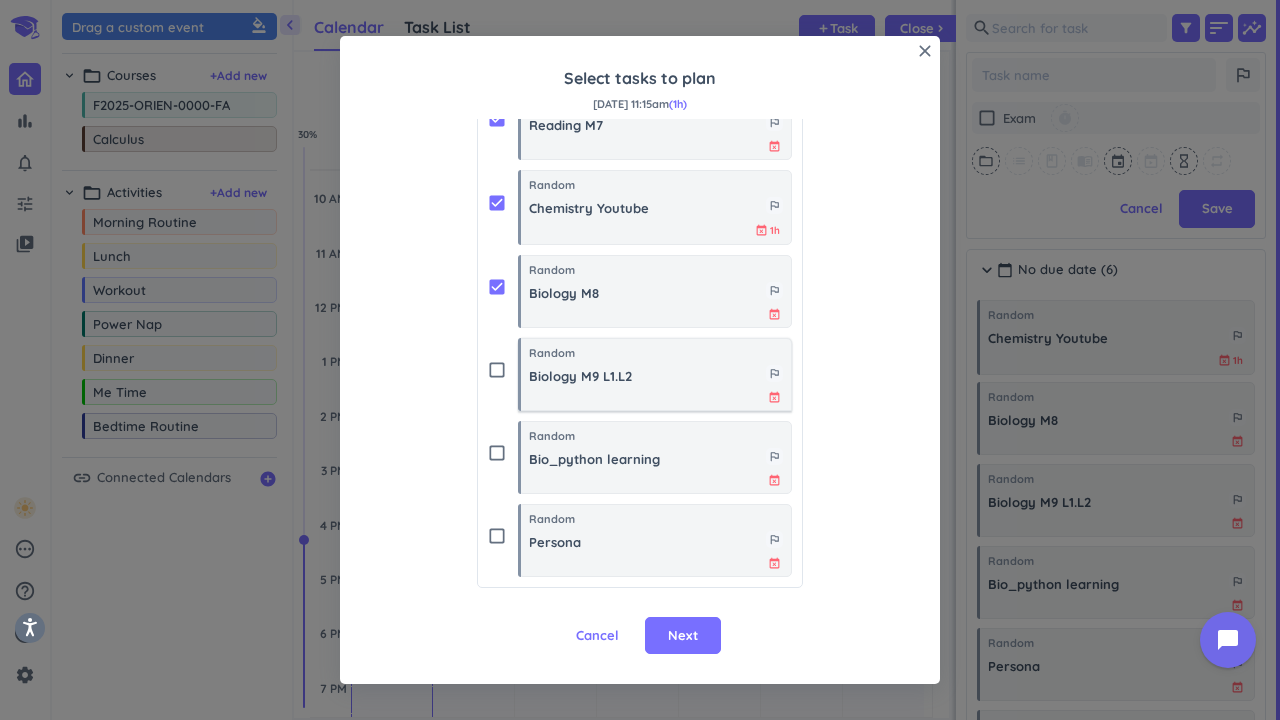 click on "Random Biology M9 L1.L2 outlined_flag event_busy" at bounding box center (655, 374) 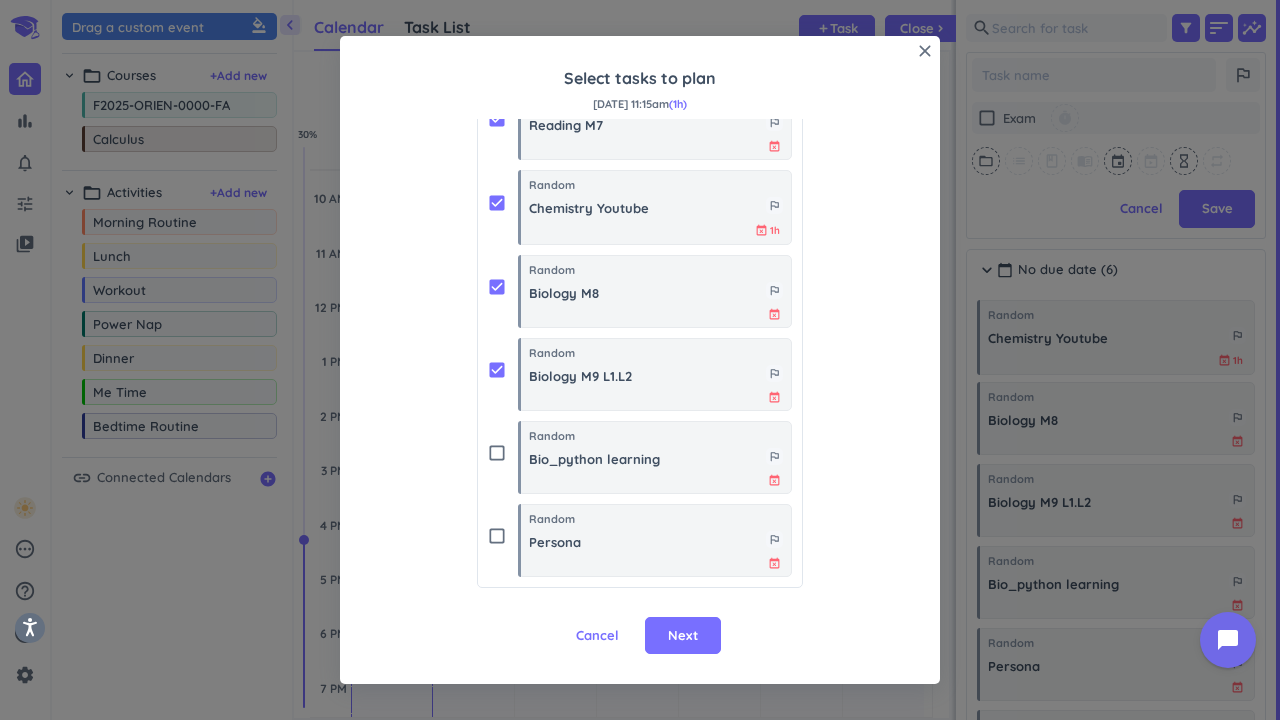 click on "check_box_outline_blank Random Bio_python learning outlined_flag event_busy" at bounding box center [640, 452] 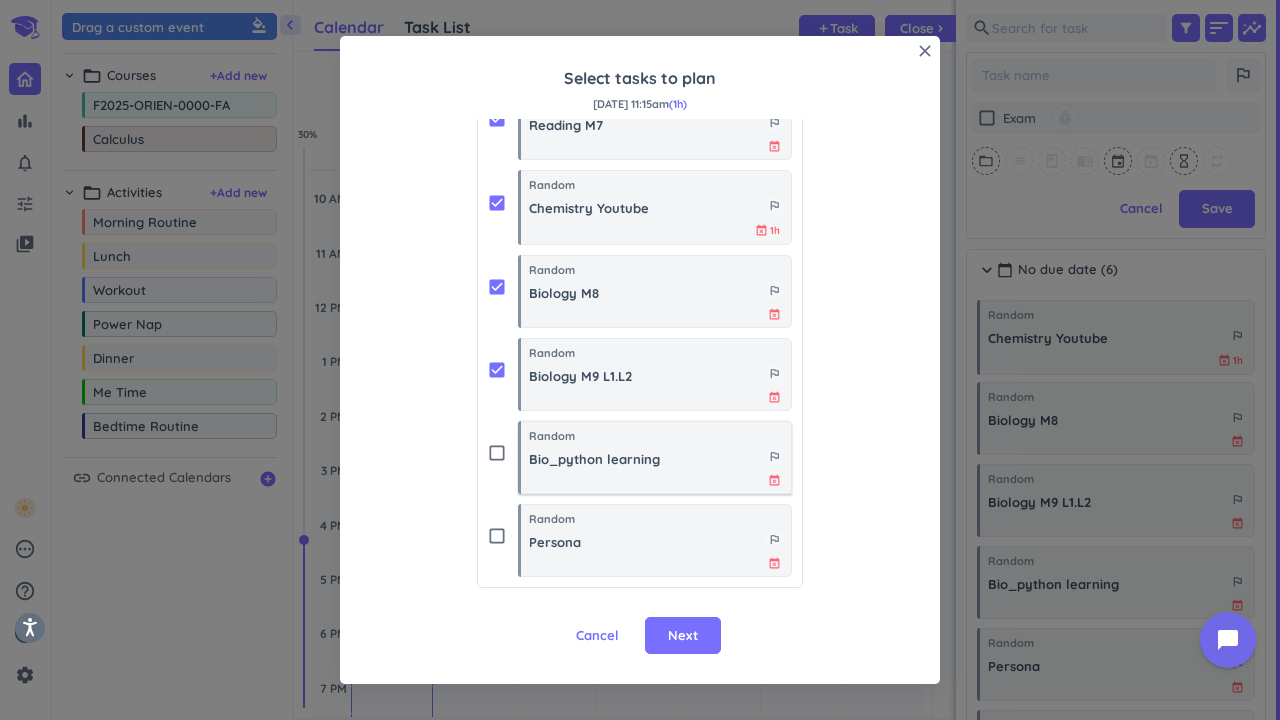 click on "Bio_python learning outlined_flag" at bounding box center [656, 457] 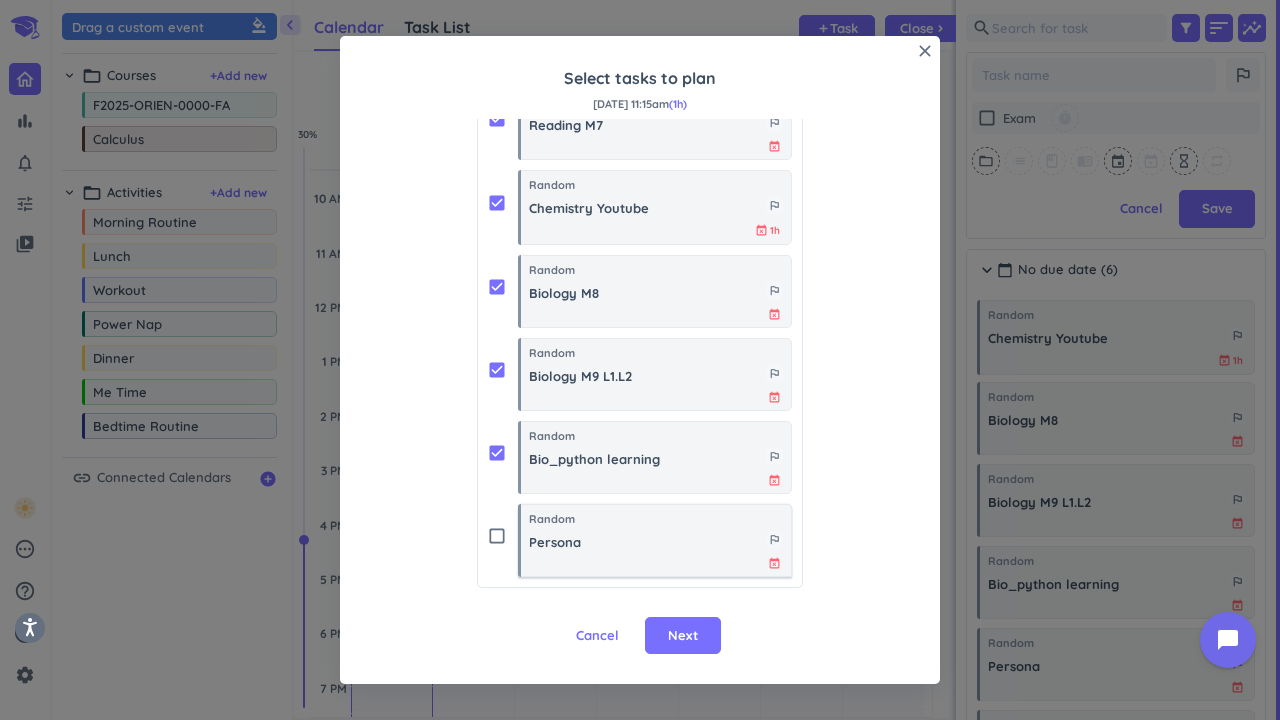 click on "Random" at bounding box center (552, 519) 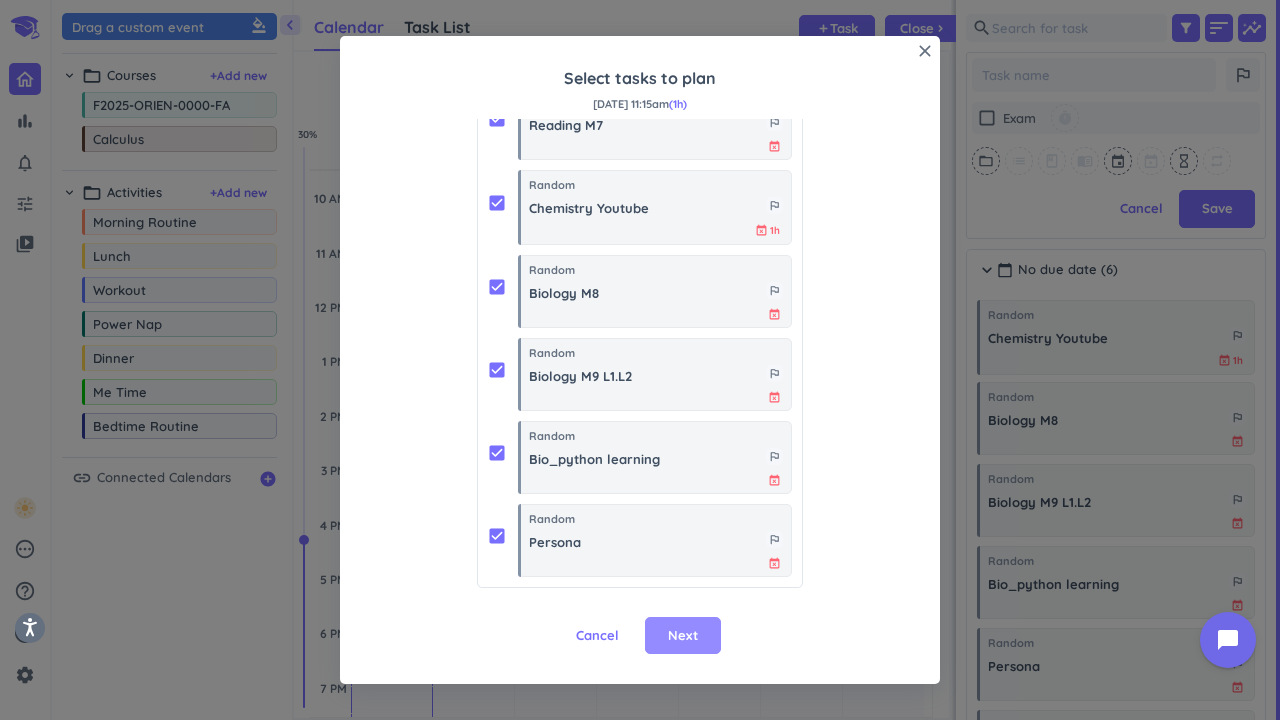 click on "Next" at bounding box center [683, 636] 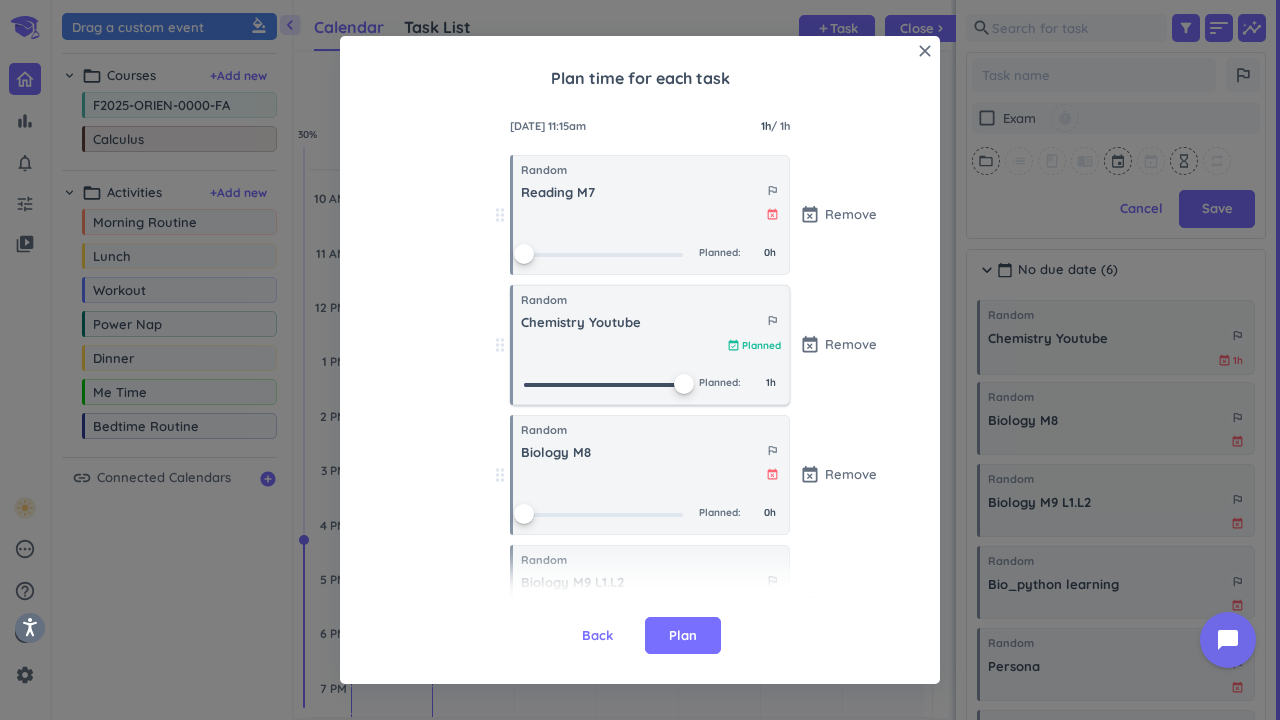 scroll, scrollTop: 0, scrollLeft: 0, axis: both 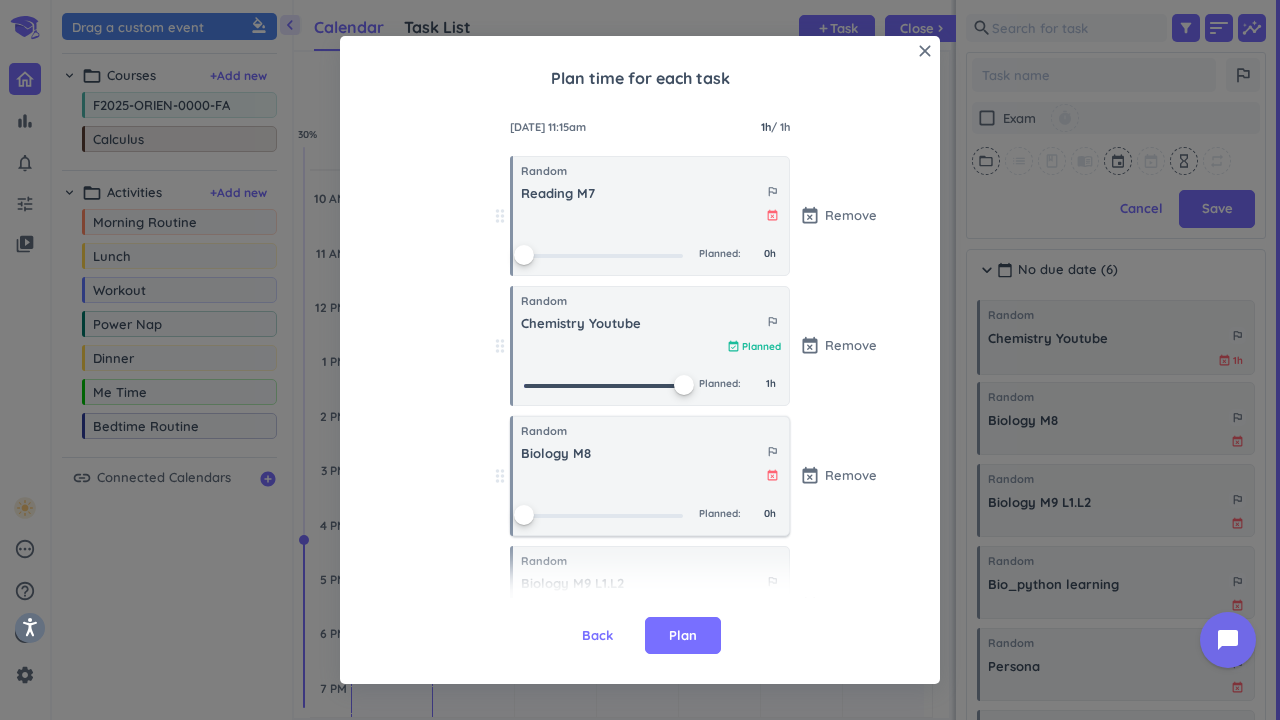 drag, startPoint x: 528, startPoint y: 510, endPoint x: 627, endPoint y: 529, distance: 100.80675 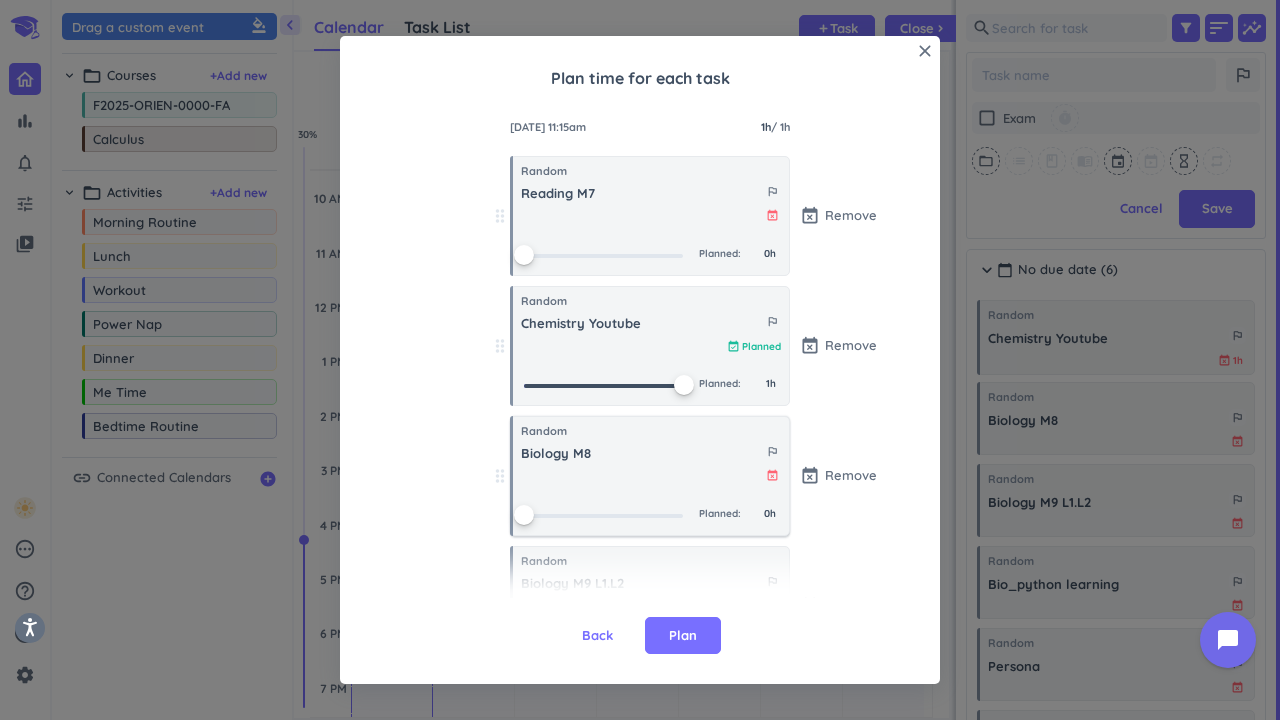 drag, startPoint x: 513, startPoint y: 517, endPoint x: 611, endPoint y: 518, distance: 98.005104 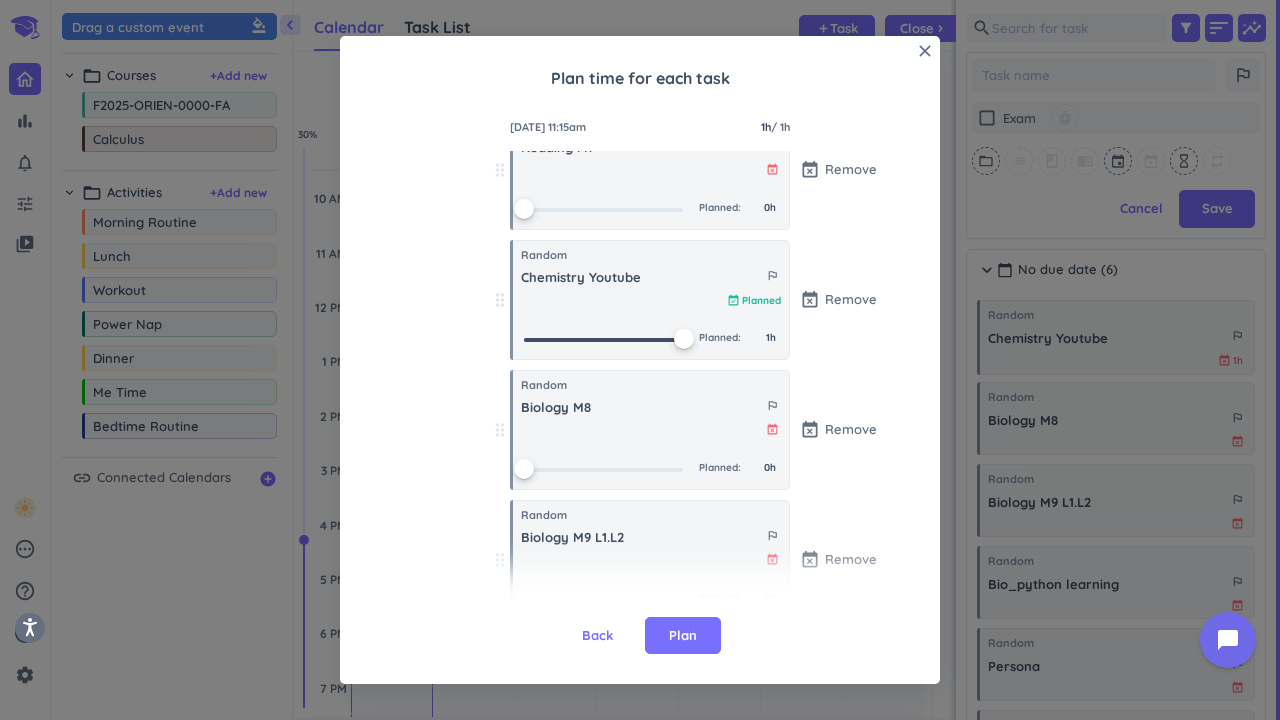 scroll, scrollTop: 0, scrollLeft: 0, axis: both 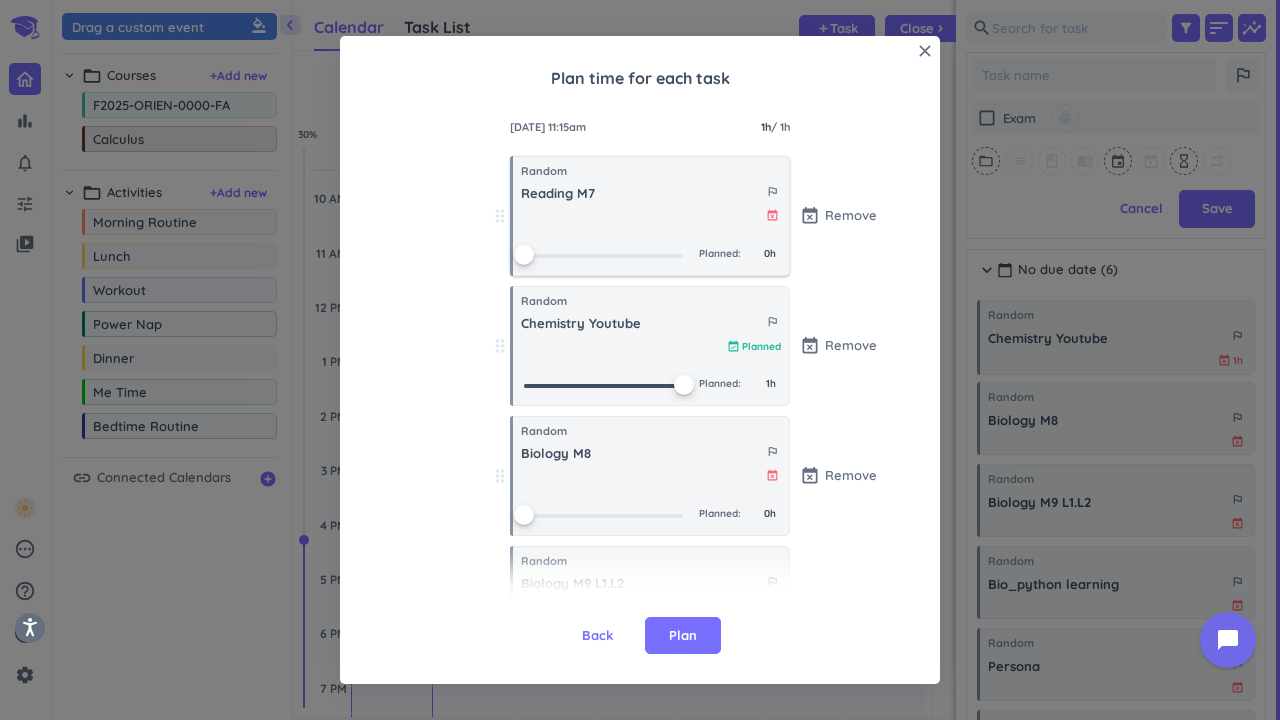 drag, startPoint x: 509, startPoint y: 252, endPoint x: 559, endPoint y: 253, distance: 50.01 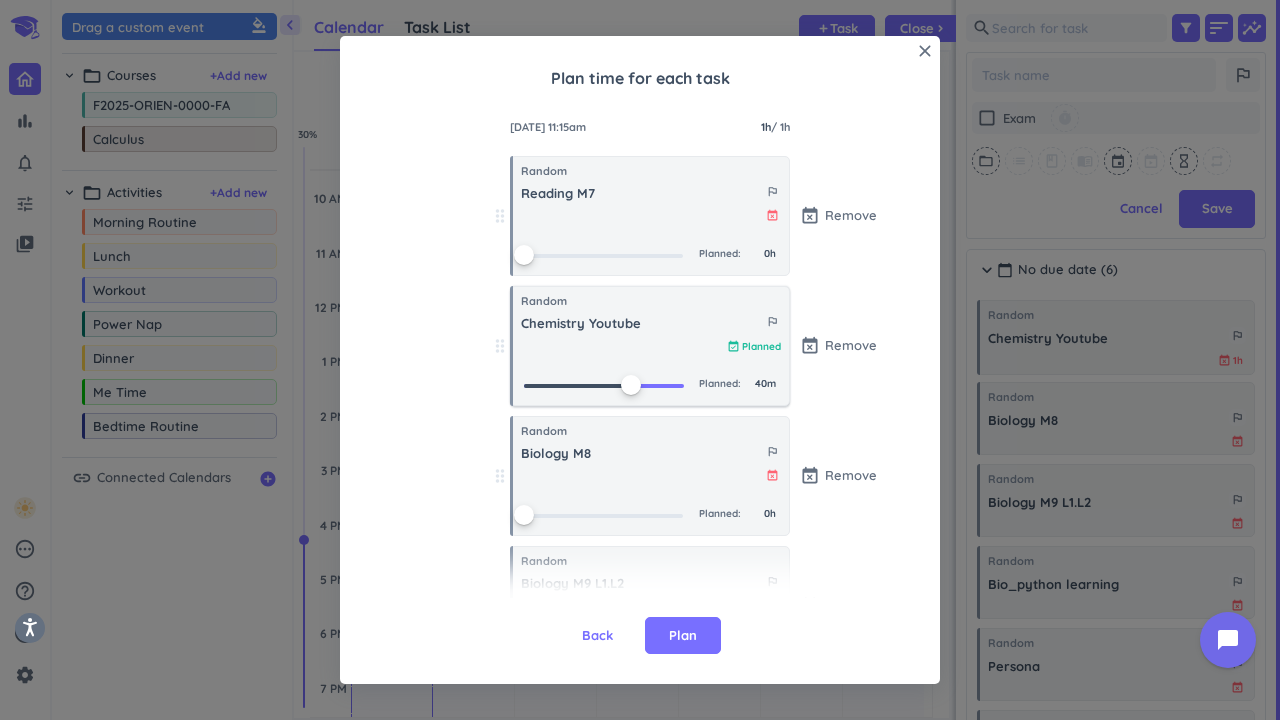 drag, startPoint x: 668, startPoint y: 392, endPoint x: 619, endPoint y: 394, distance: 49.0408 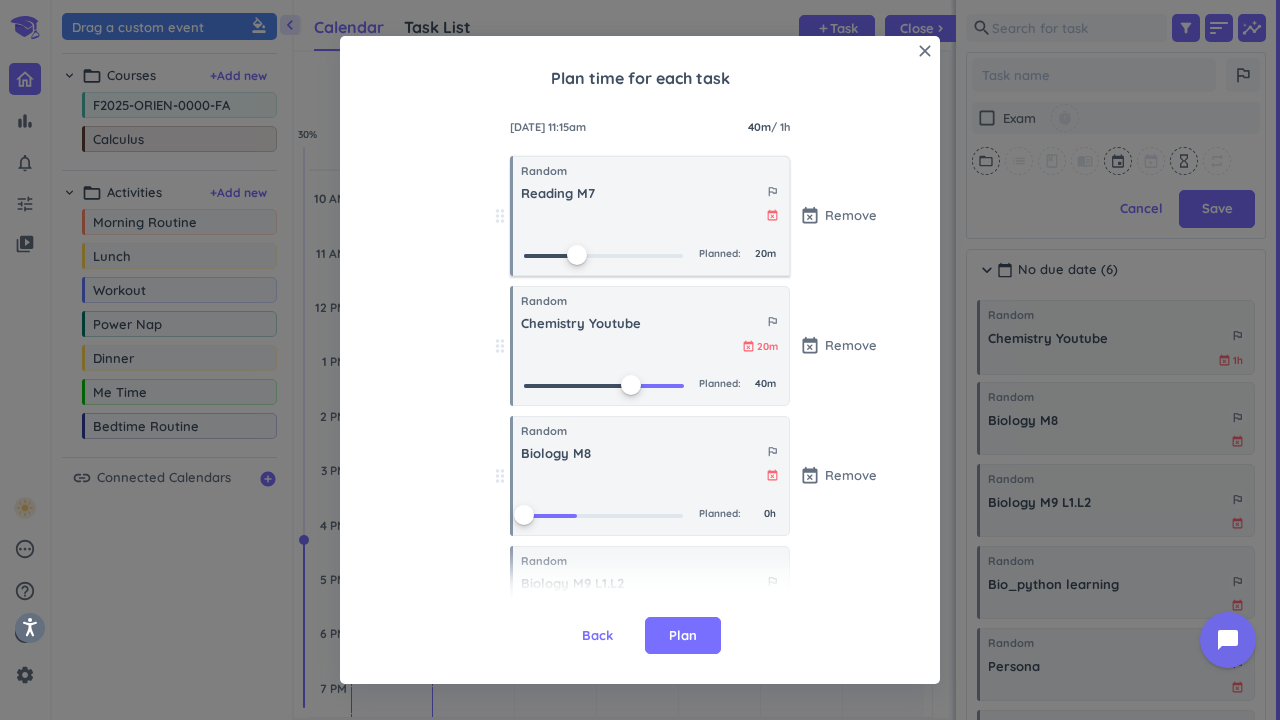 drag, startPoint x: 530, startPoint y: 247, endPoint x: 667, endPoint y: 239, distance: 137.23338 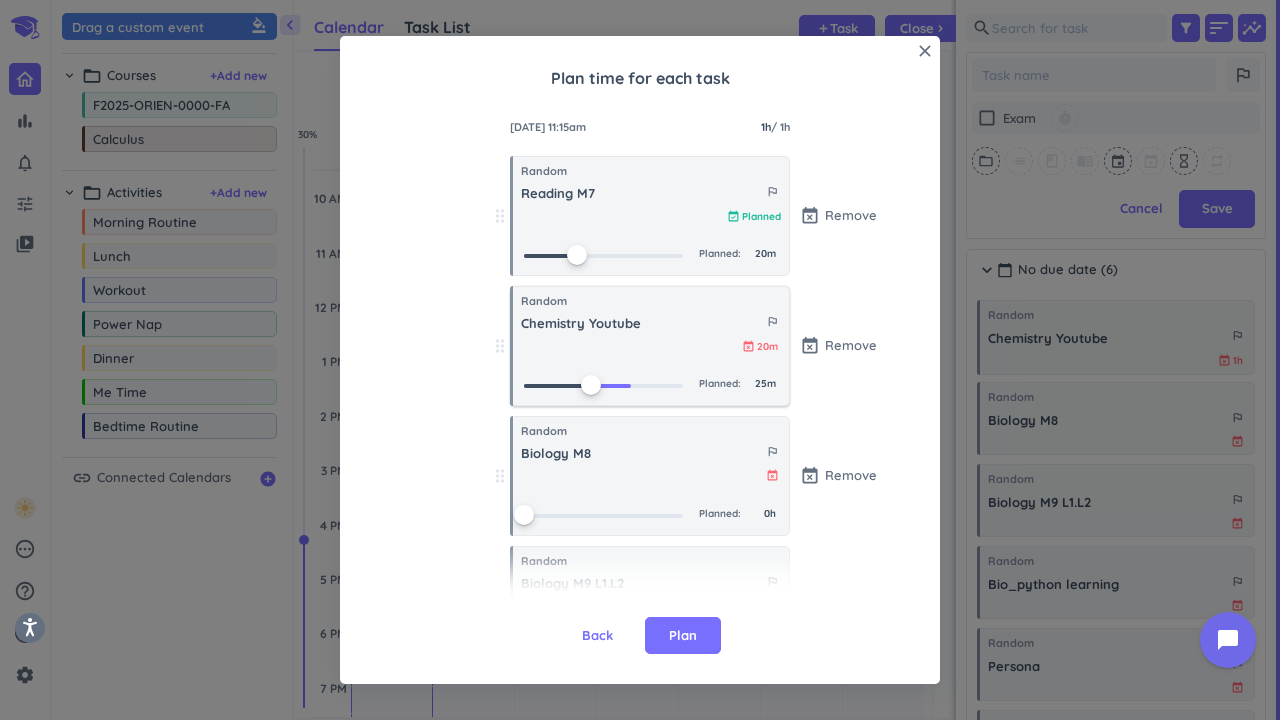 drag, startPoint x: 620, startPoint y: 380, endPoint x: 587, endPoint y: 378, distance: 33.06055 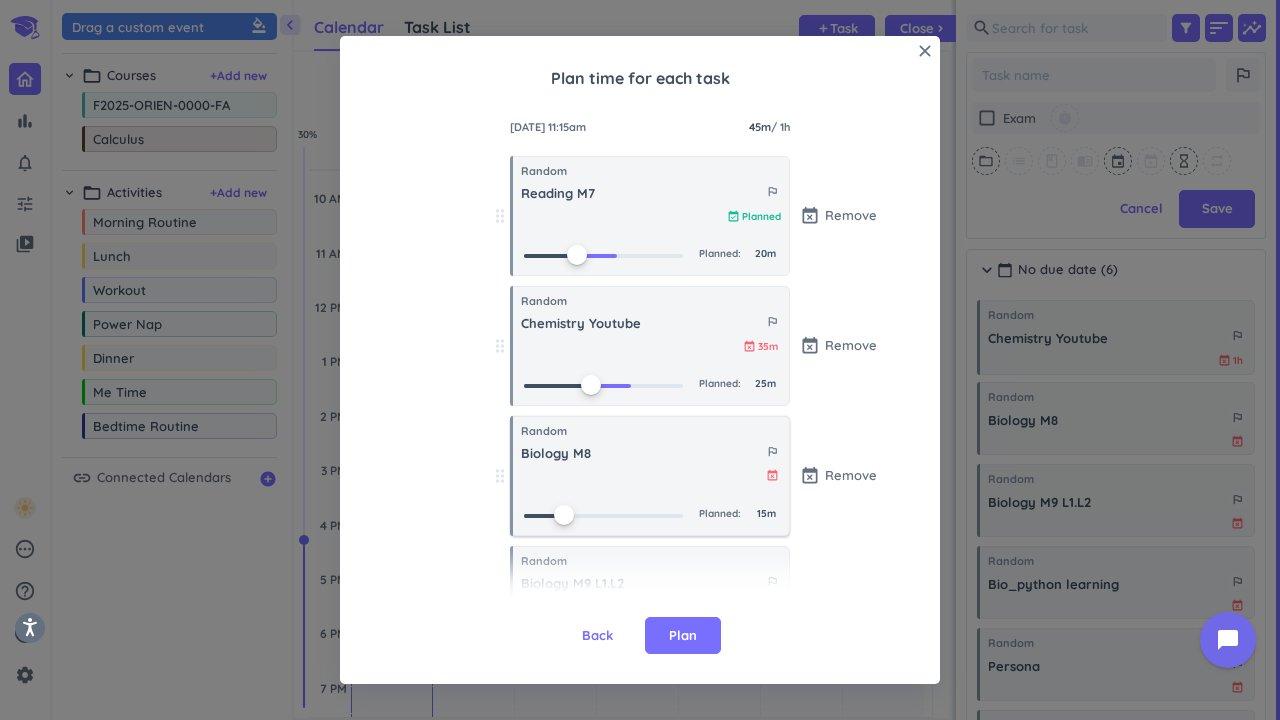 drag, startPoint x: 510, startPoint y: 519, endPoint x: 585, endPoint y: 513, distance: 75.23962 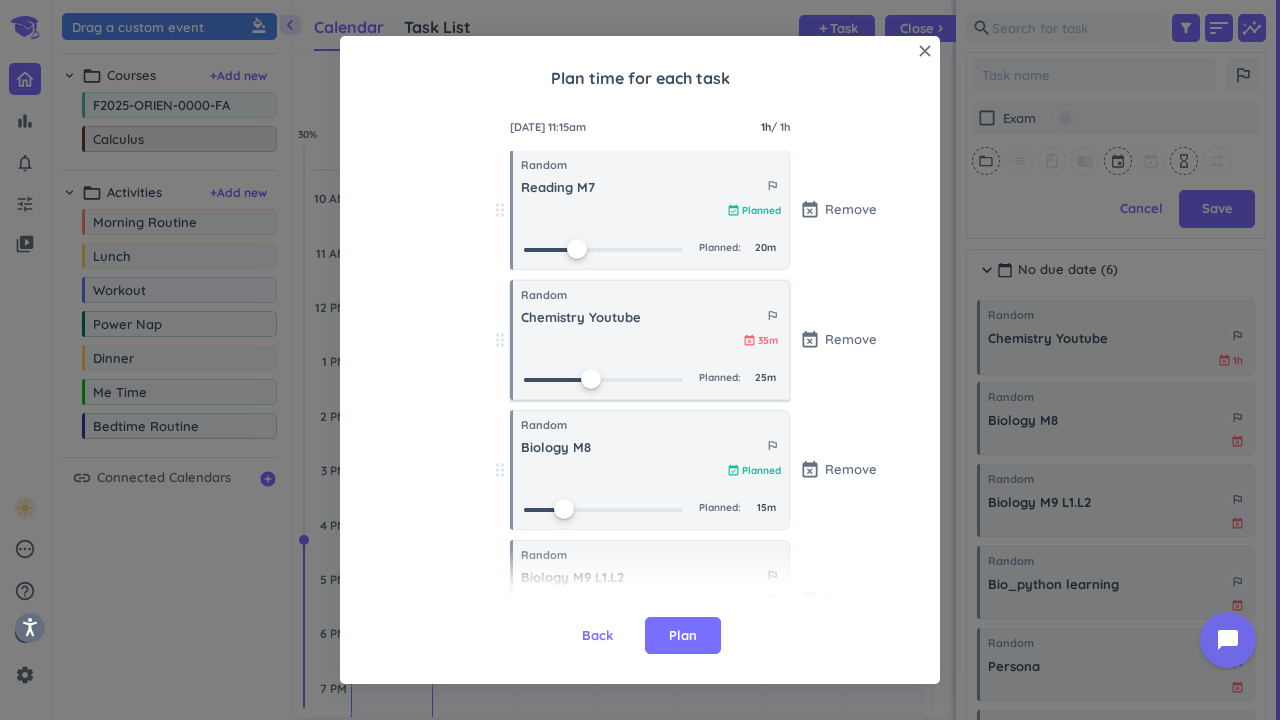 scroll, scrollTop: 0, scrollLeft: 0, axis: both 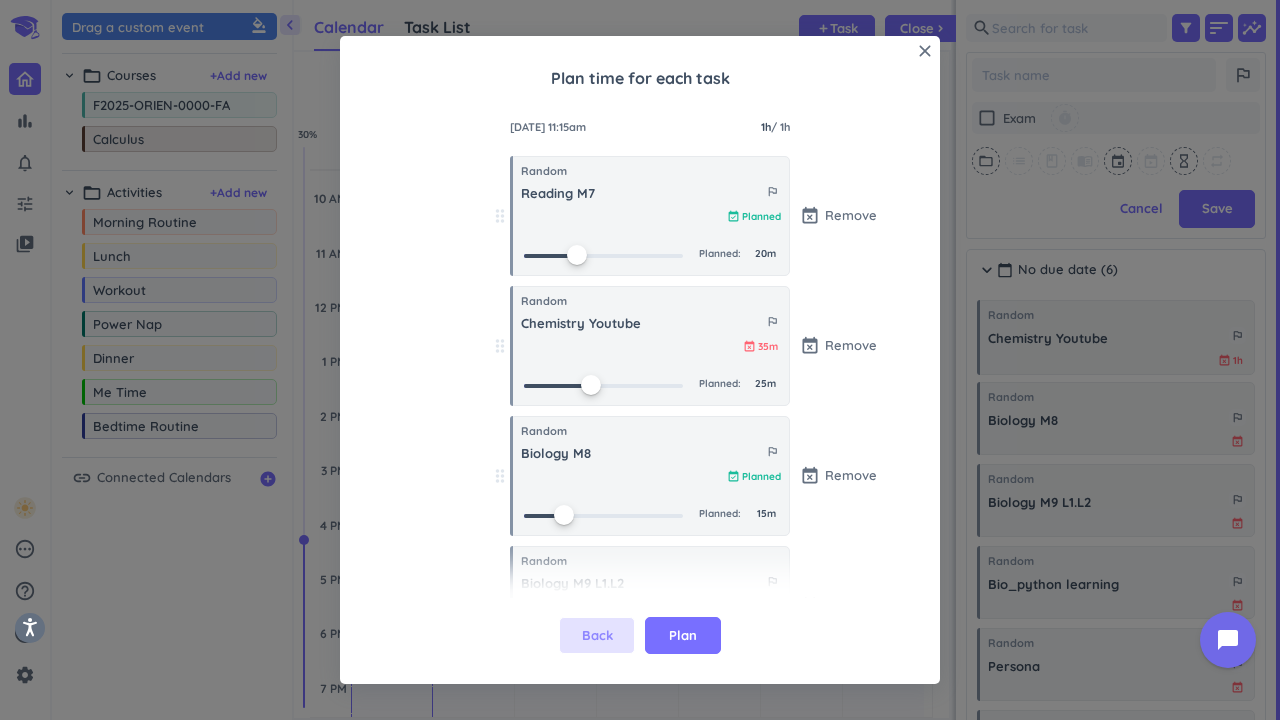 click on "Back" at bounding box center [597, 636] 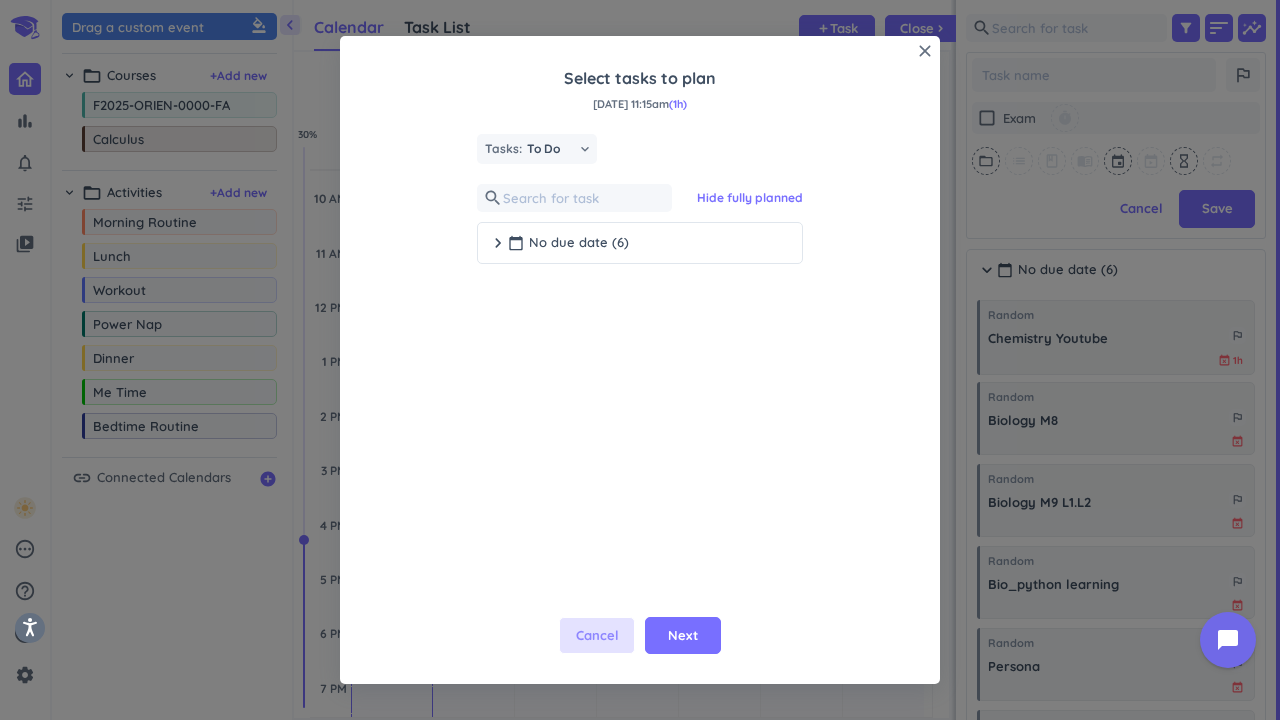 click on "Cancel" at bounding box center [597, 636] 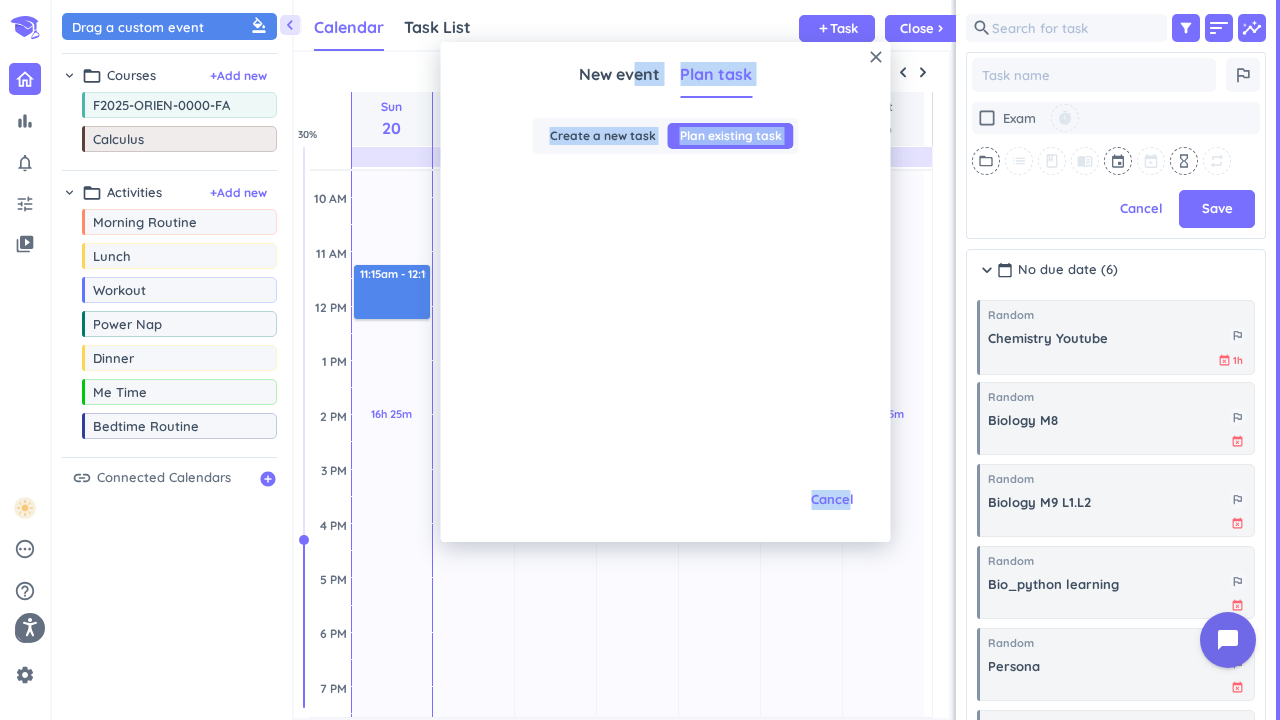 drag, startPoint x: 637, startPoint y: 54, endPoint x: 848, endPoint y: 154, distance: 233.49733 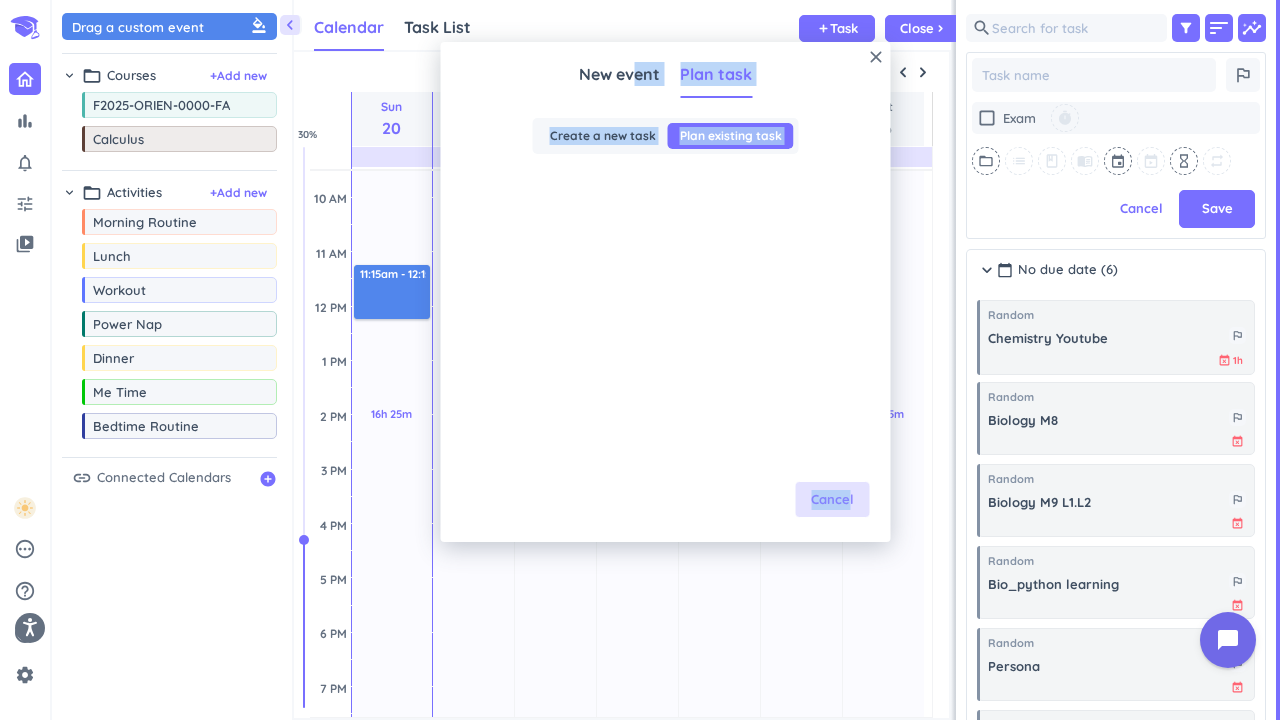 click on "Cancel" at bounding box center (832, 500) 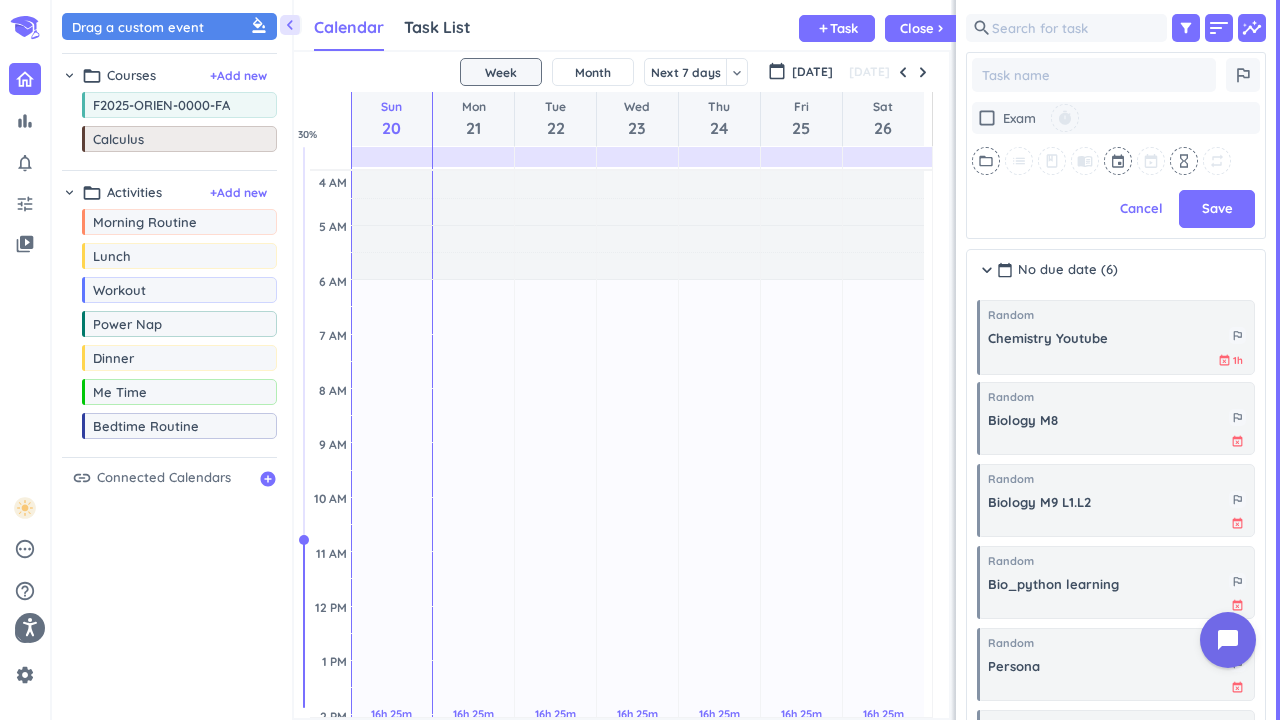 scroll, scrollTop: 200, scrollLeft: 0, axis: vertical 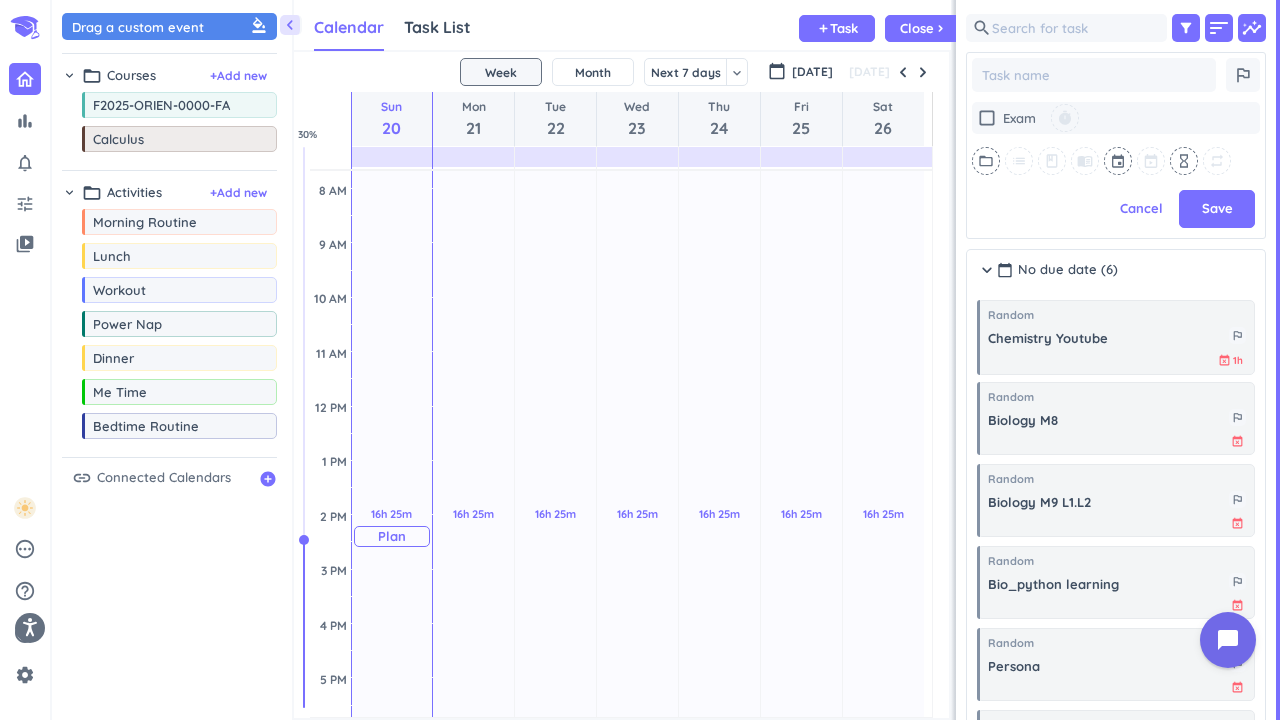 click on "Plan" at bounding box center [392, 536] 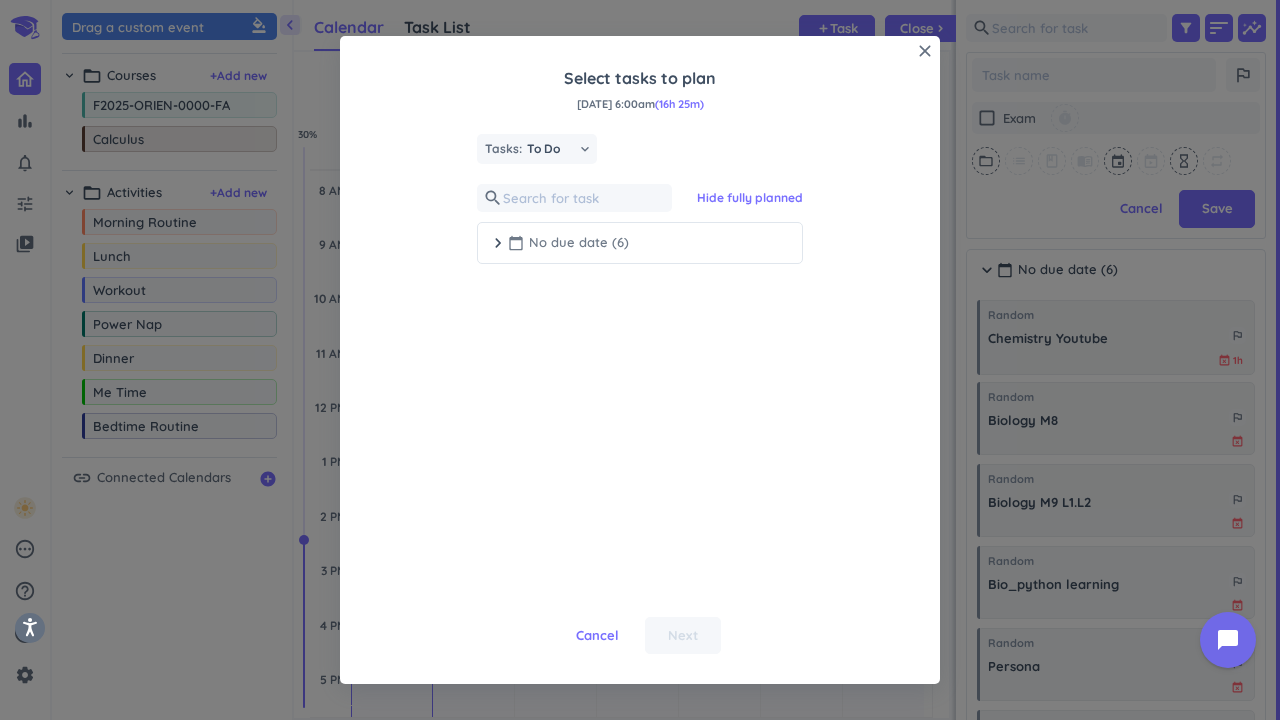 click on "calendar_today No due date (6)" at bounding box center [568, 243] 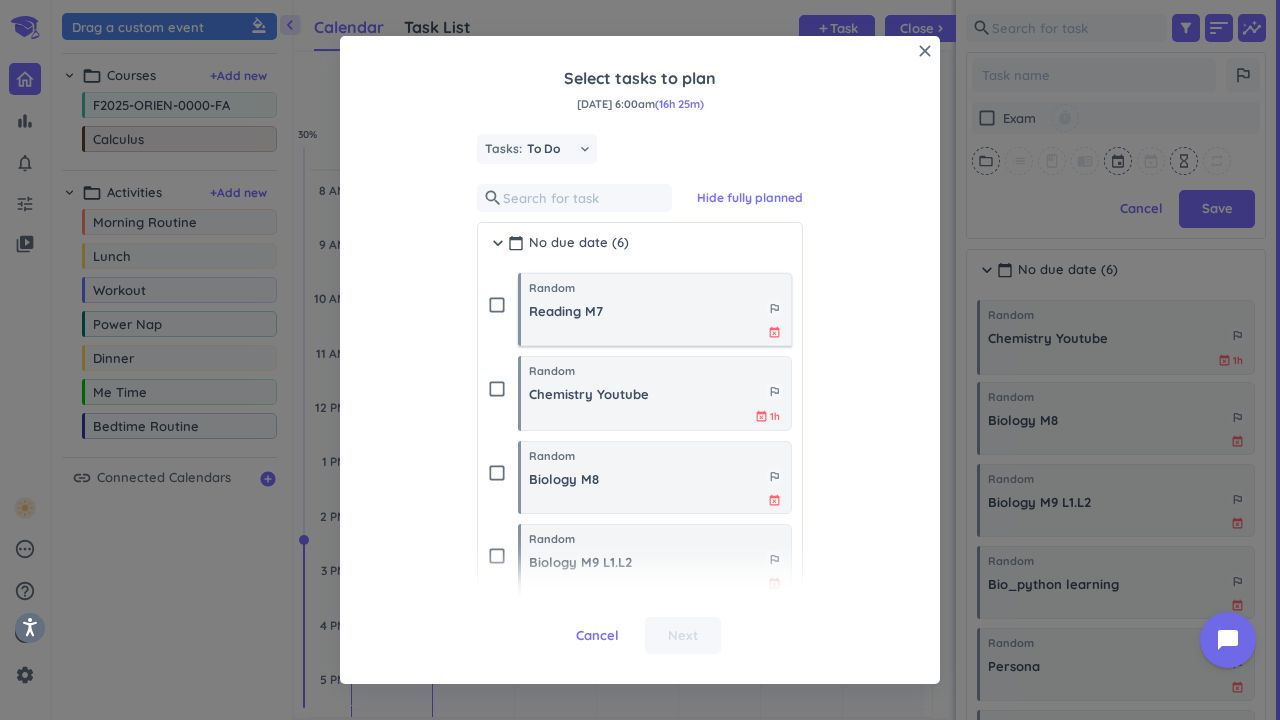 click on "event_busy" at bounding box center [656, 332] 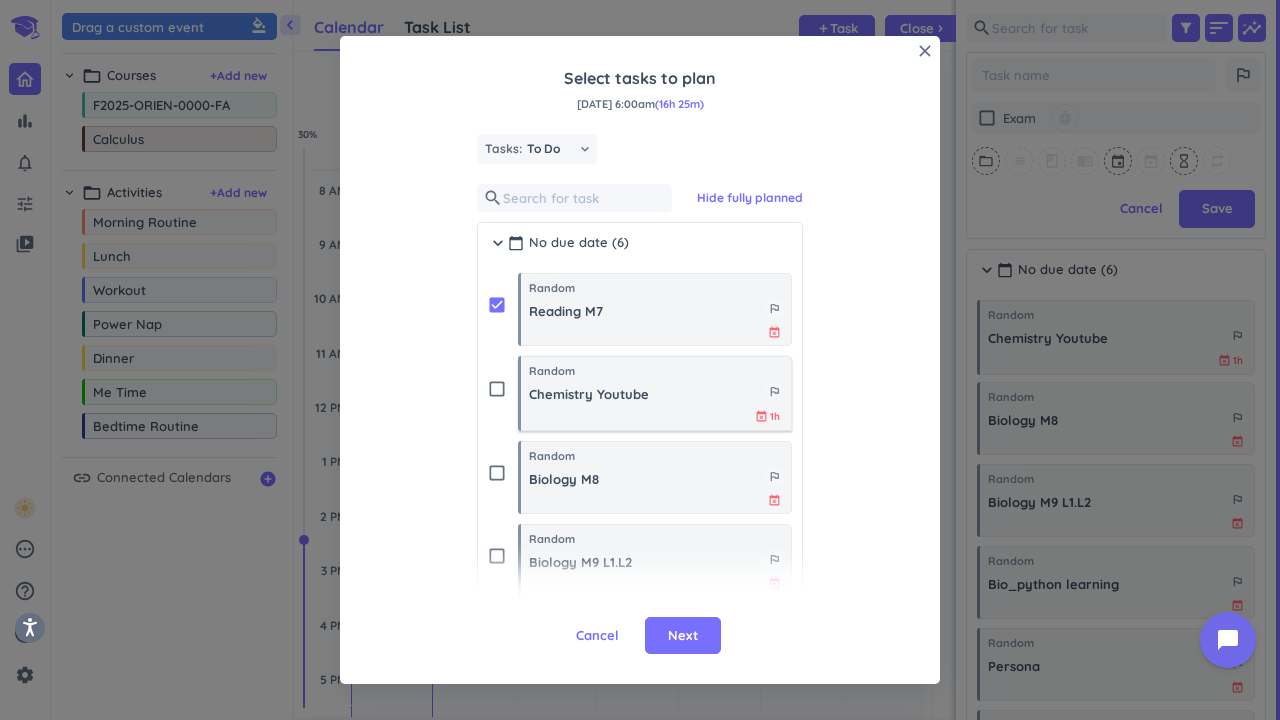 click on "Chemistry Youtube" at bounding box center (647, 395) 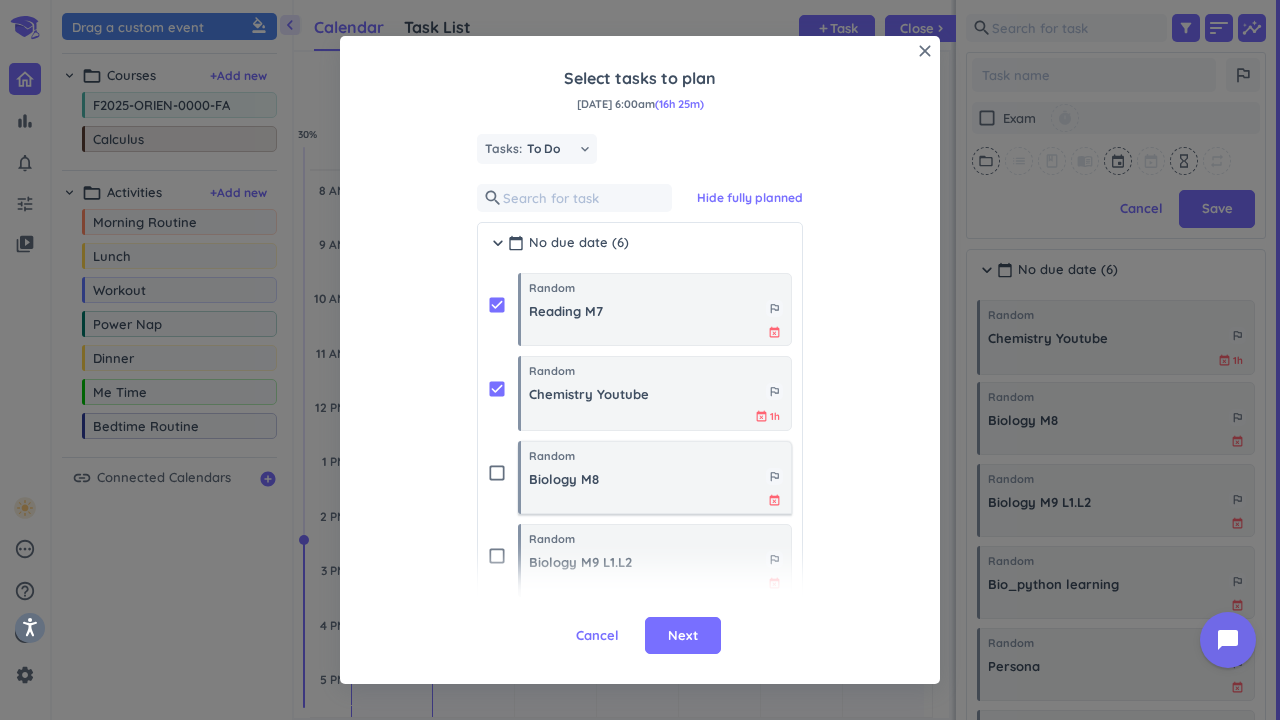 click on "Random" at bounding box center [552, 456] 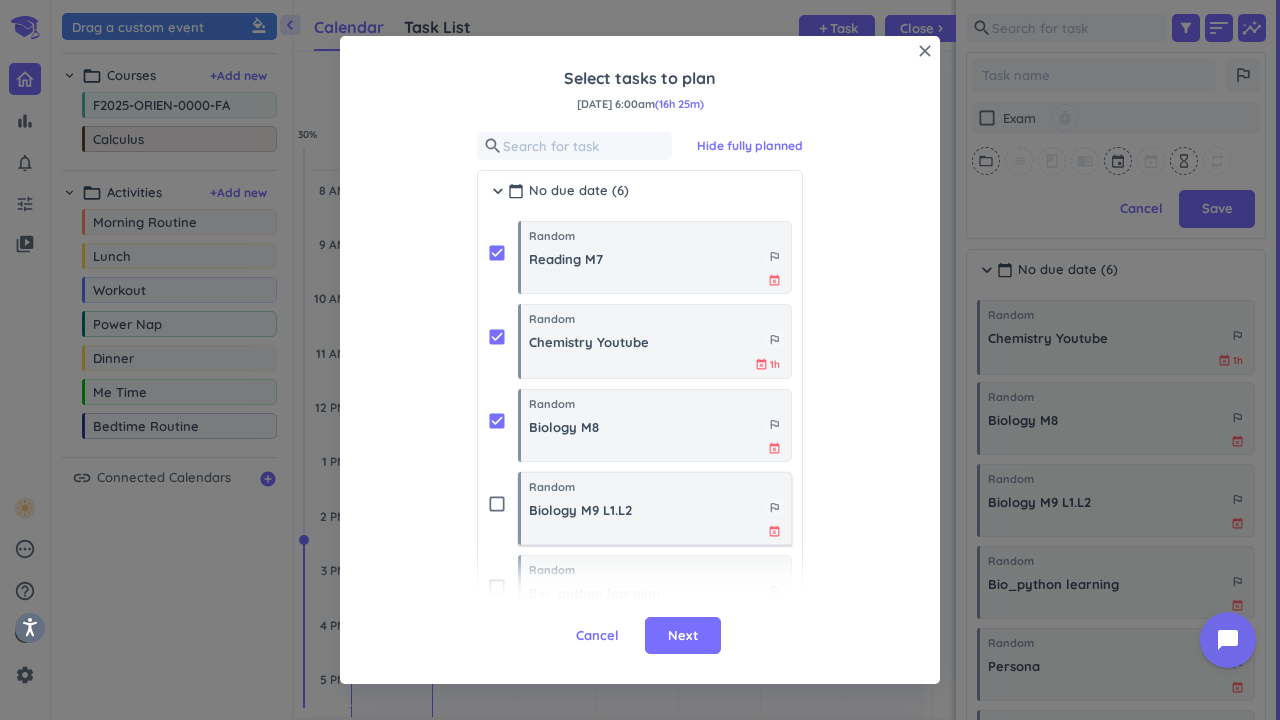 scroll, scrollTop: 193, scrollLeft: 0, axis: vertical 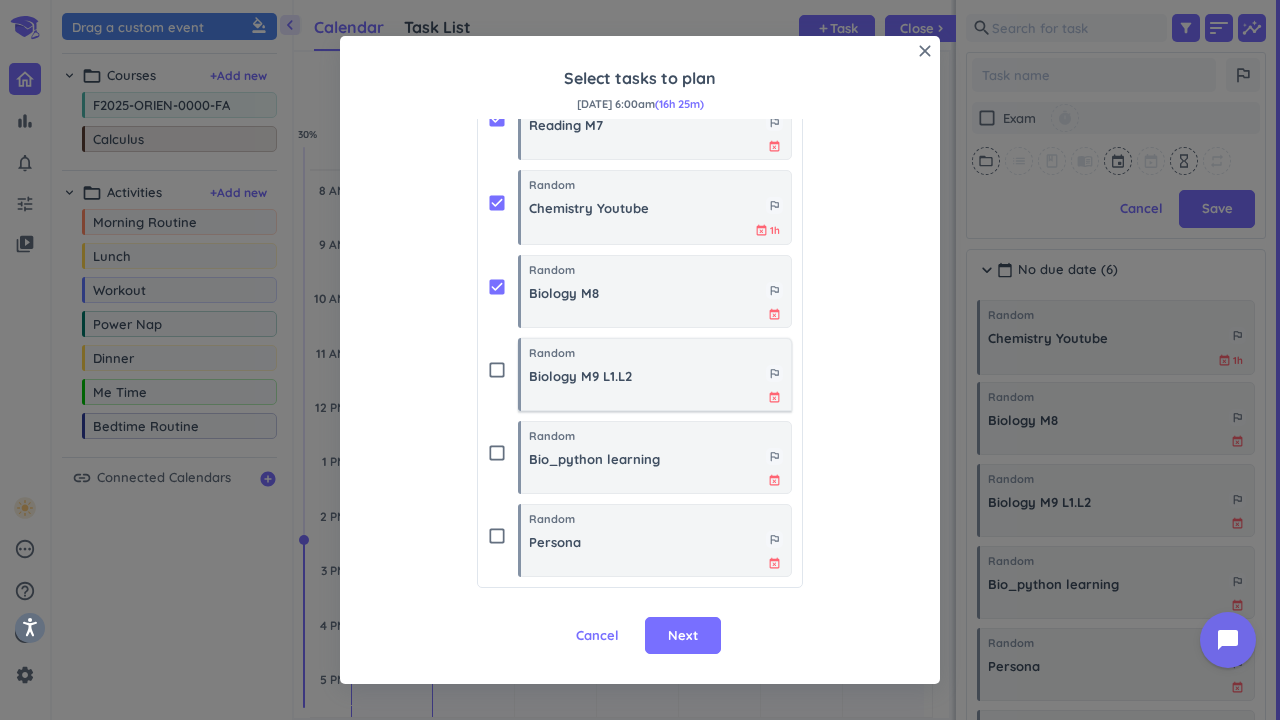 click on "Random Biology M9 L1.L2 outlined_flag event_busy" at bounding box center [655, 374] 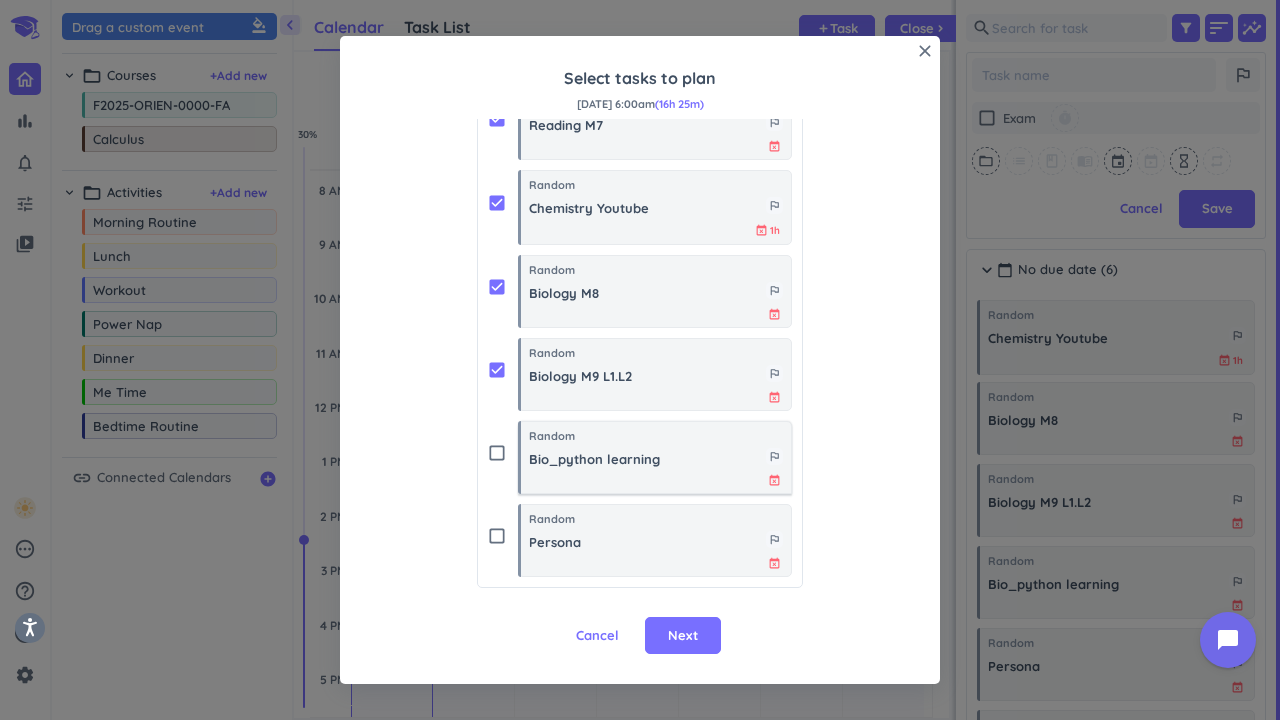 click on "Bio_python learning" at bounding box center [647, 460] 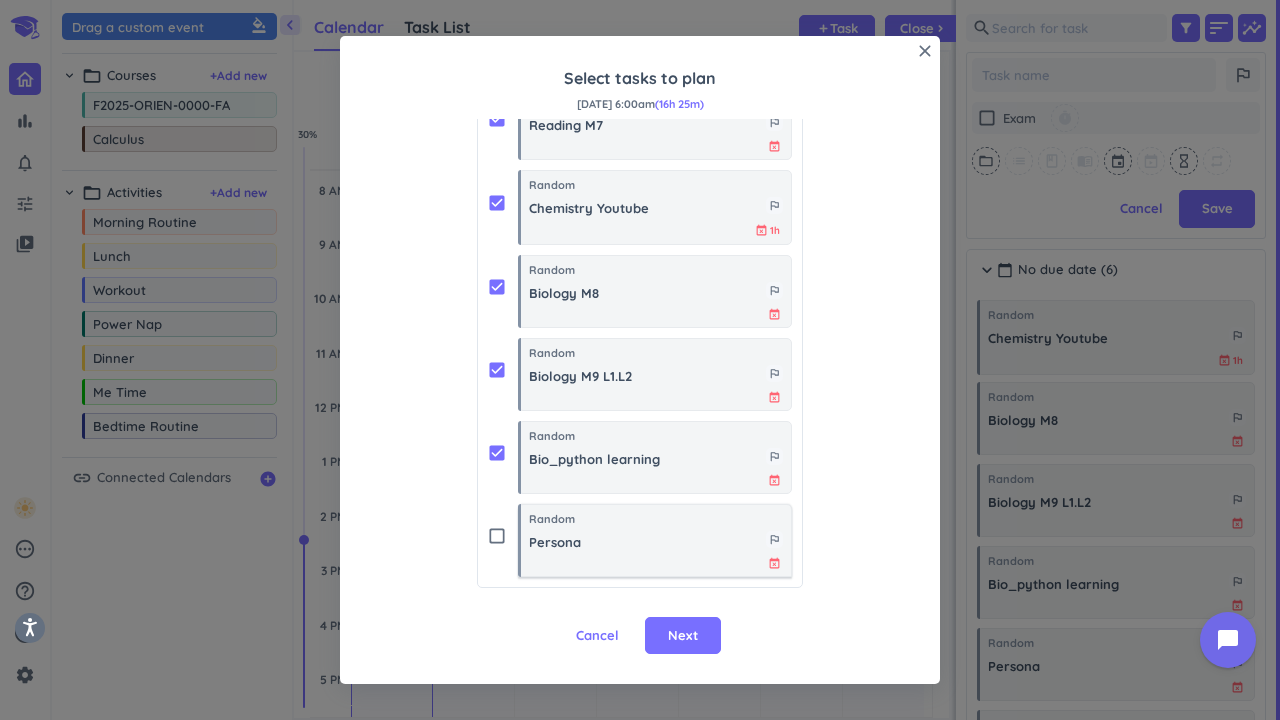 click on "Random" at bounding box center (552, 519) 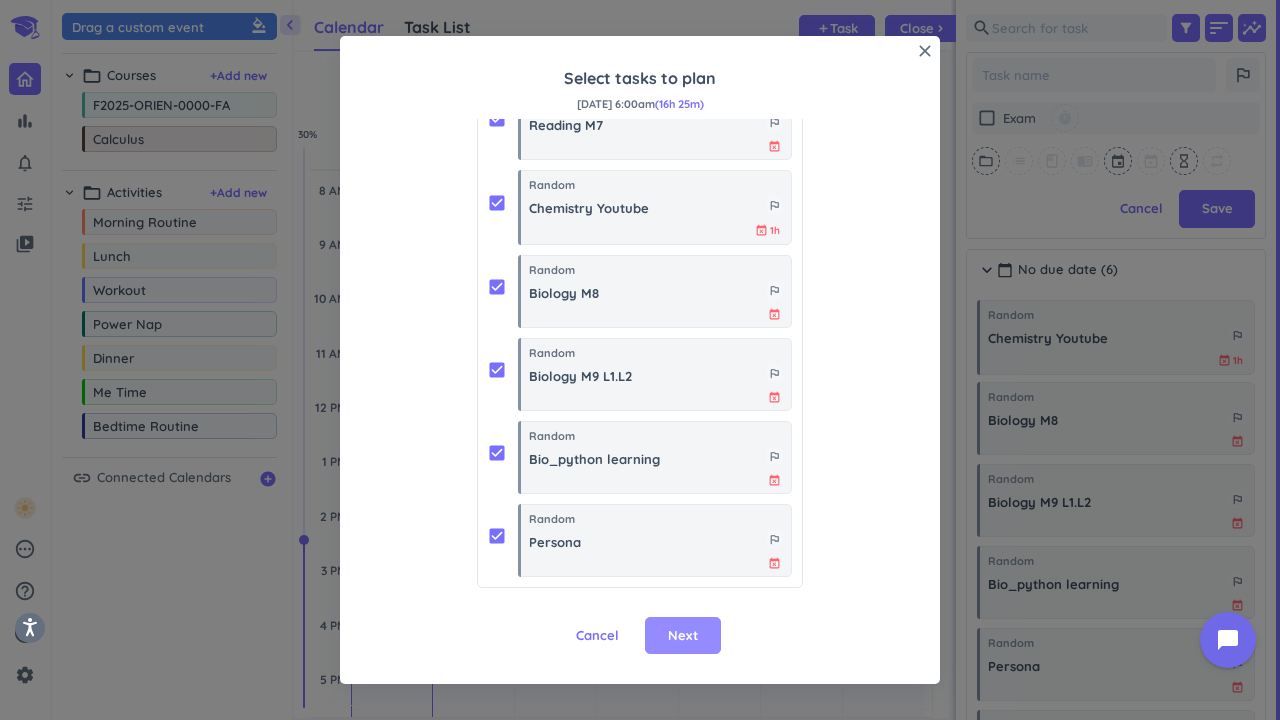 click on "Next" at bounding box center (683, 636) 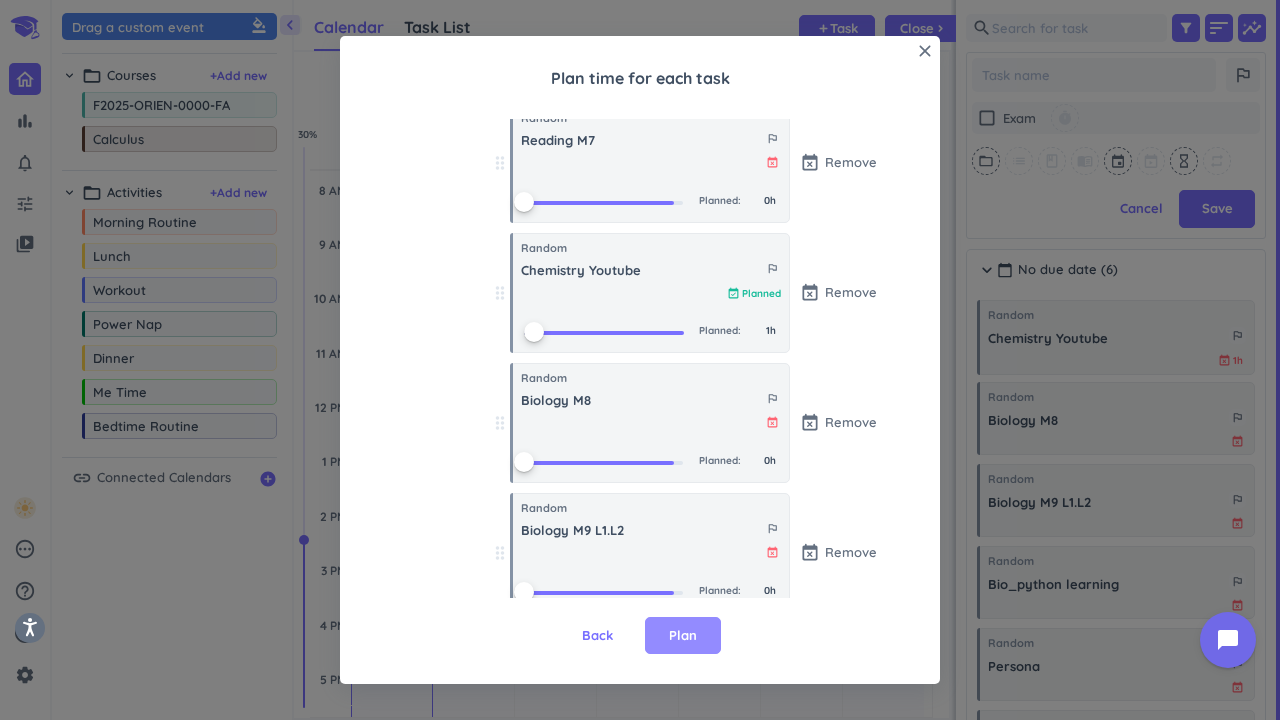scroll, scrollTop: 59, scrollLeft: 0, axis: vertical 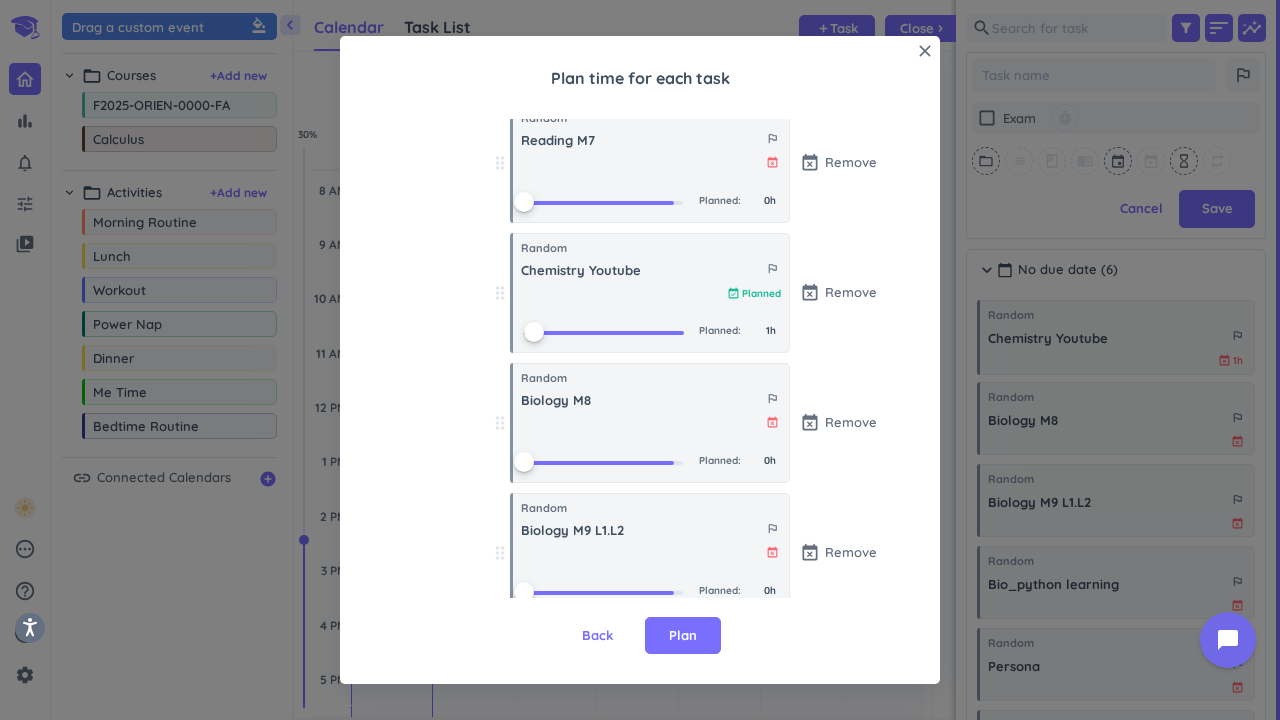 drag, startPoint x: 515, startPoint y: 459, endPoint x: 392, endPoint y: 425, distance: 127.61269 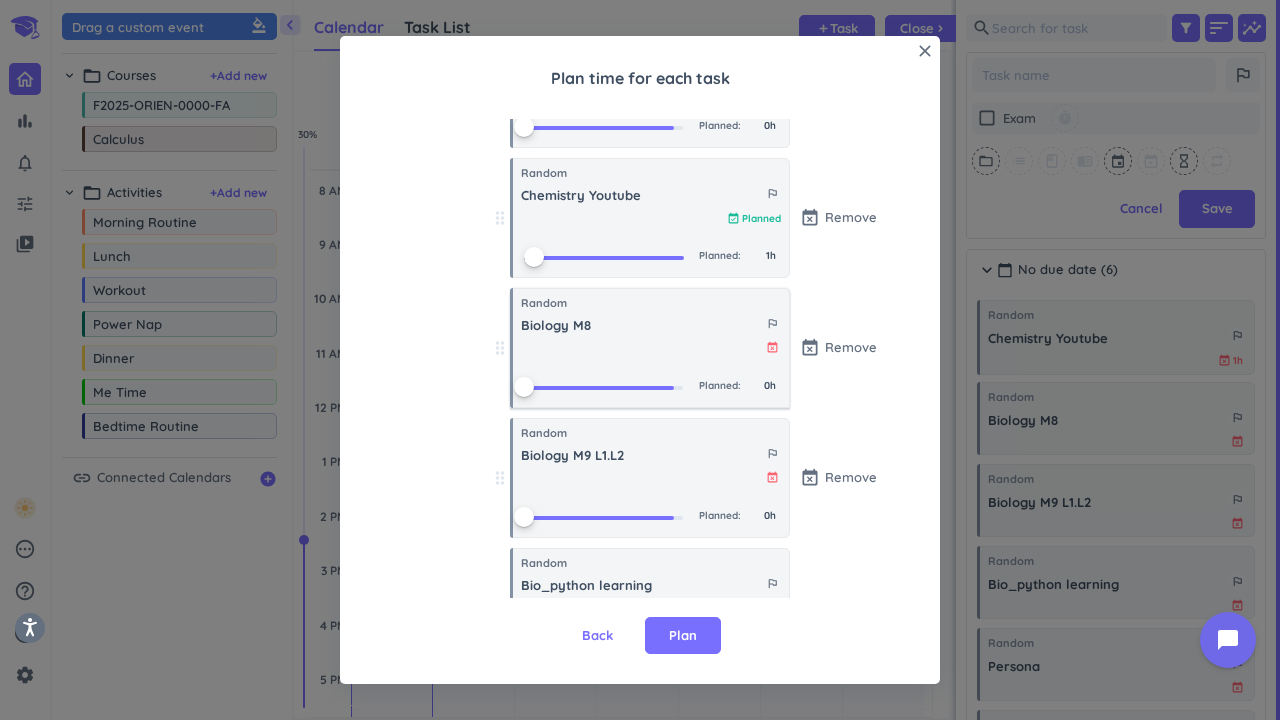 scroll, scrollTop: 280, scrollLeft: 0, axis: vertical 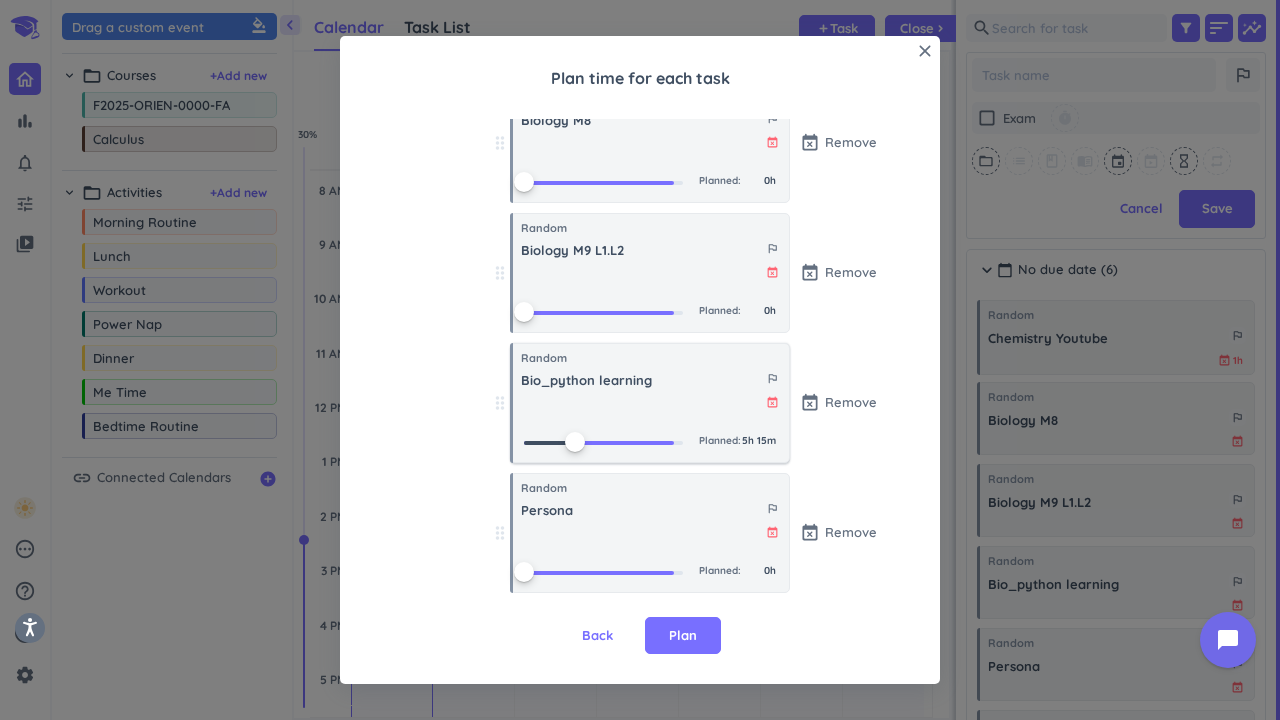 drag, startPoint x: 522, startPoint y: 438, endPoint x: 582, endPoint y: 442, distance: 60.133186 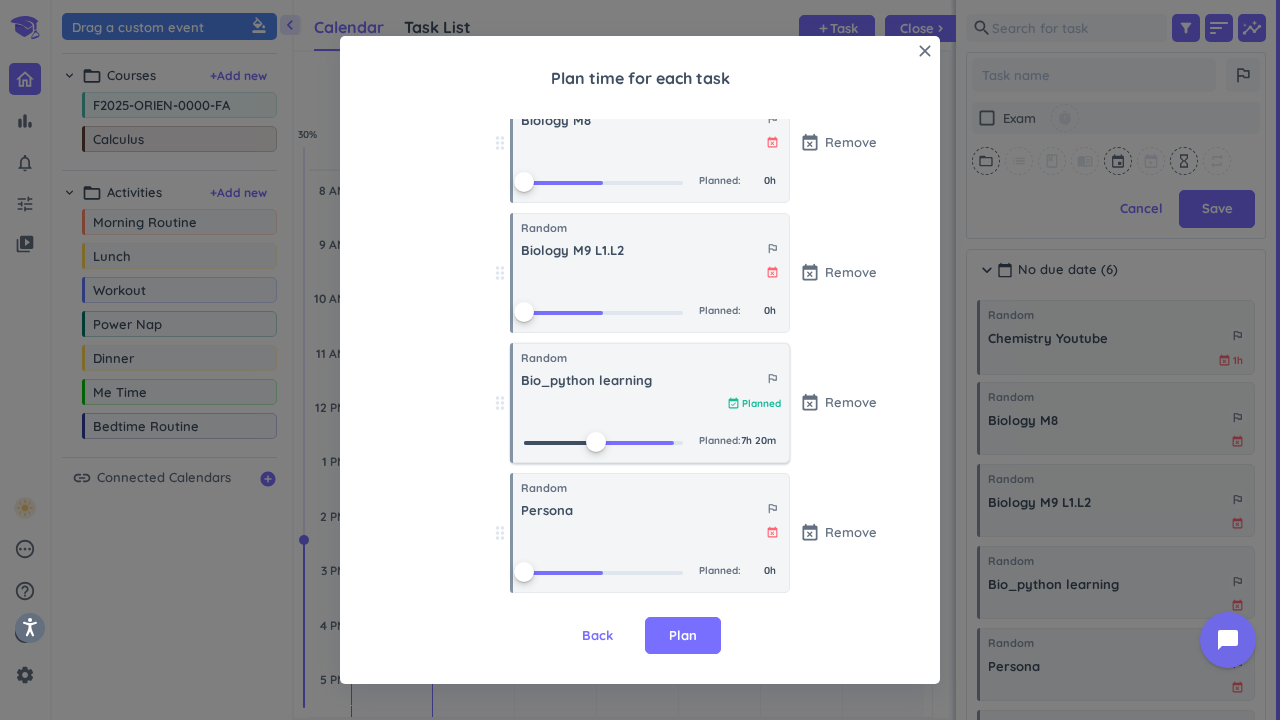 drag, startPoint x: 571, startPoint y: 449, endPoint x: 574, endPoint y: 438, distance: 11.401754 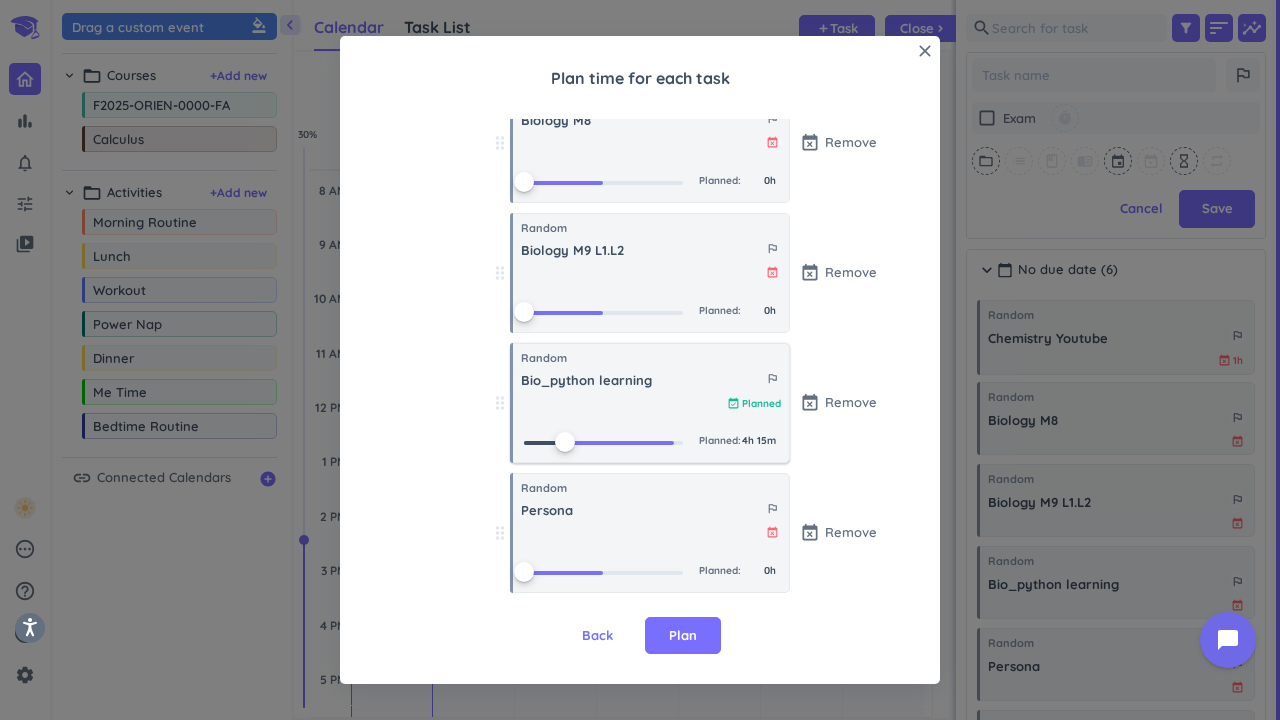 drag, startPoint x: 579, startPoint y: 435, endPoint x: 549, endPoint y: 441, distance: 30.594116 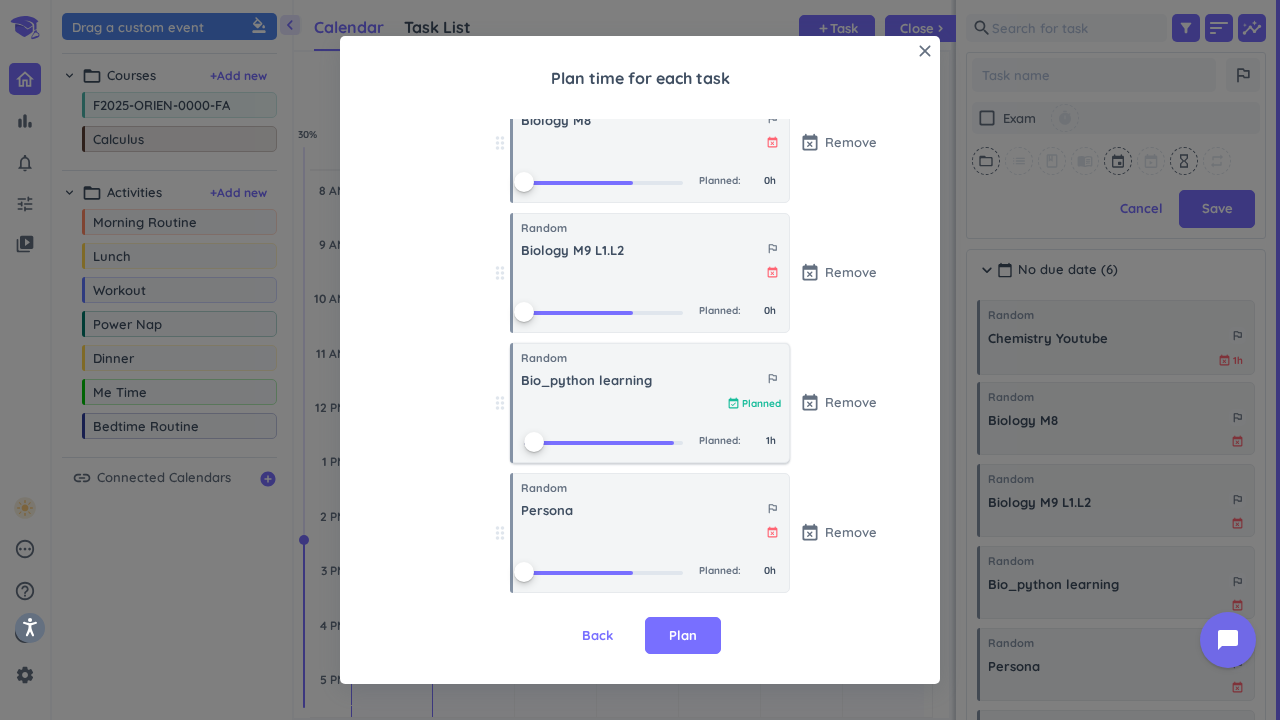 drag, startPoint x: 549, startPoint y: 441, endPoint x: 518, endPoint y: 438, distance: 31.144823 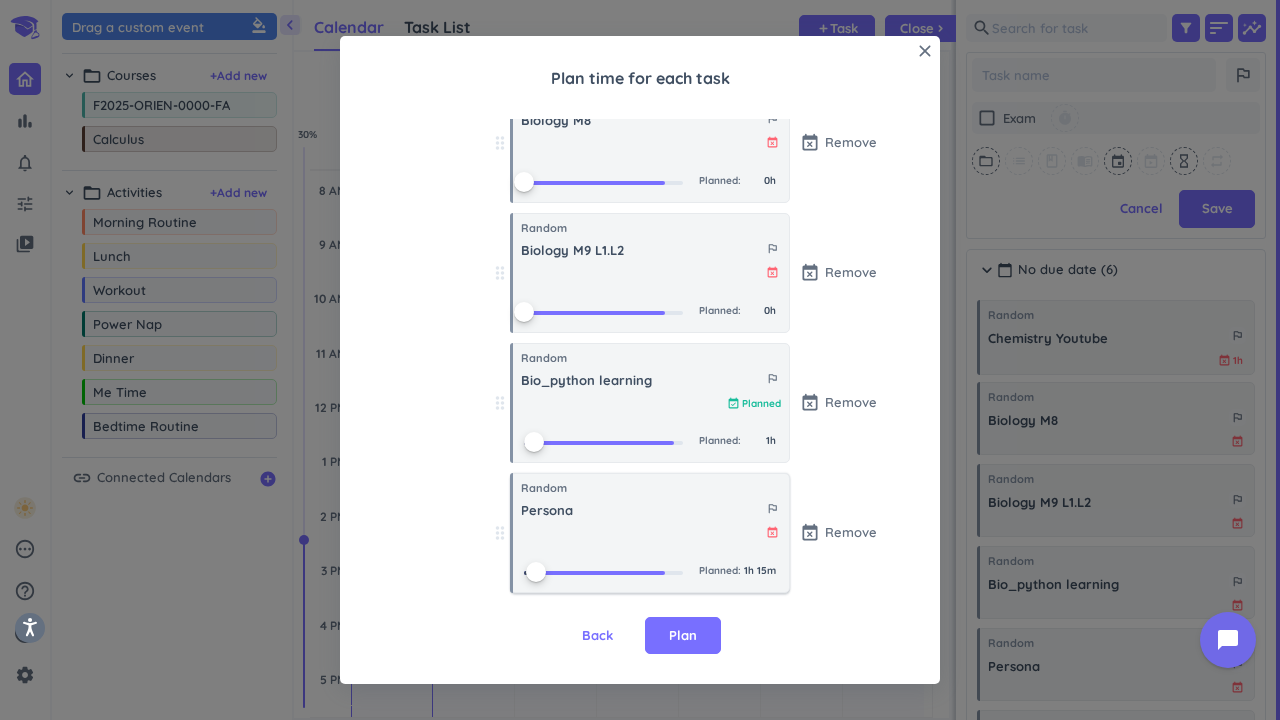 drag, startPoint x: 519, startPoint y: 566, endPoint x: 532, endPoint y: 563, distance: 13.341664 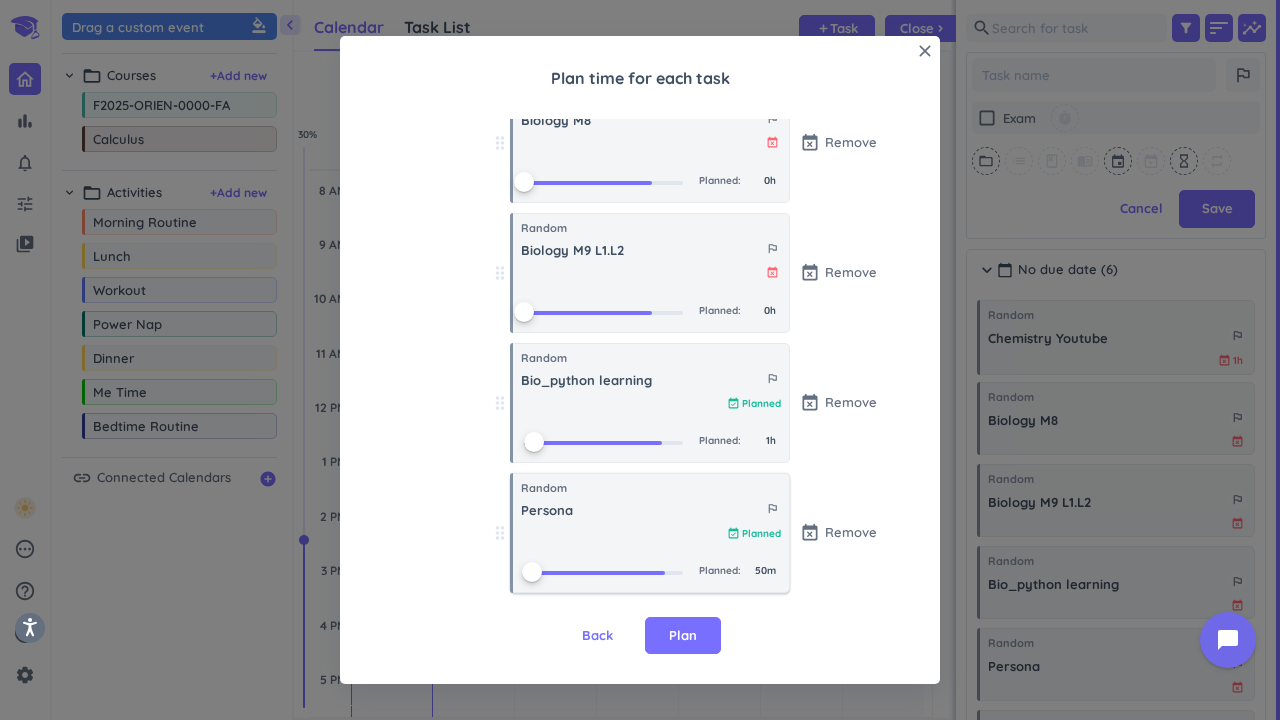 click at bounding box center [532, 572] 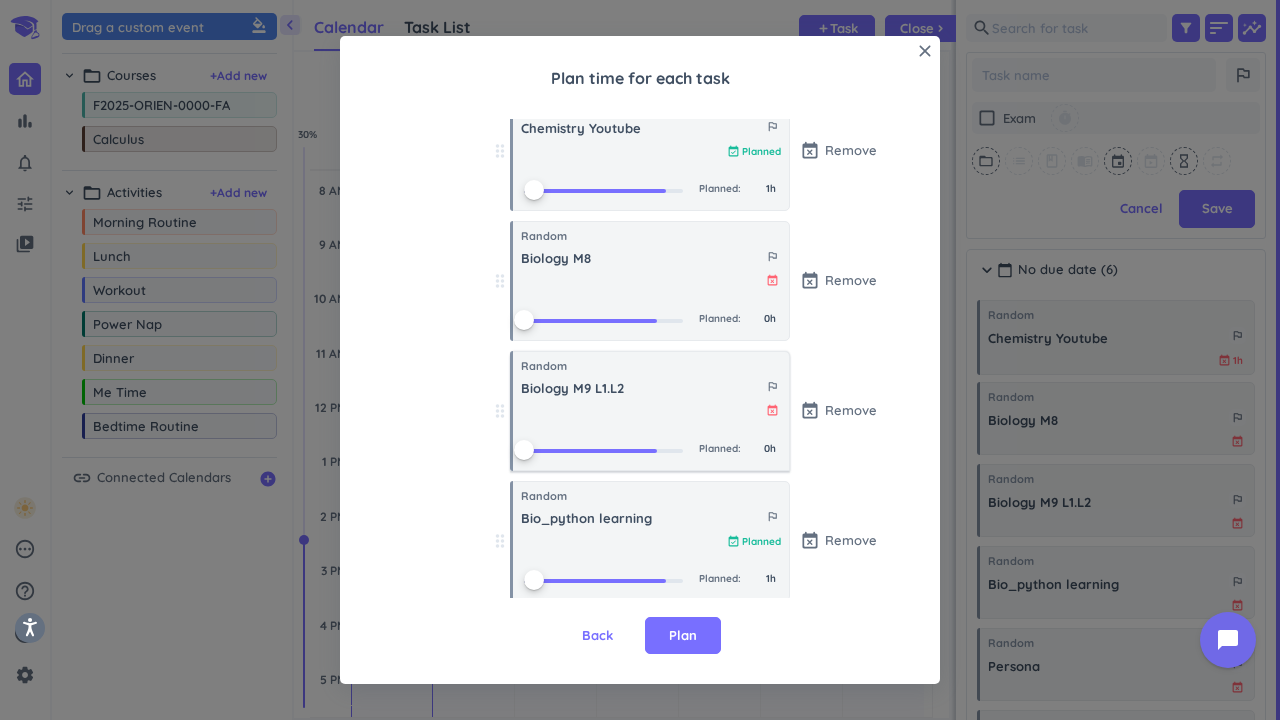 scroll, scrollTop: 80, scrollLeft: 0, axis: vertical 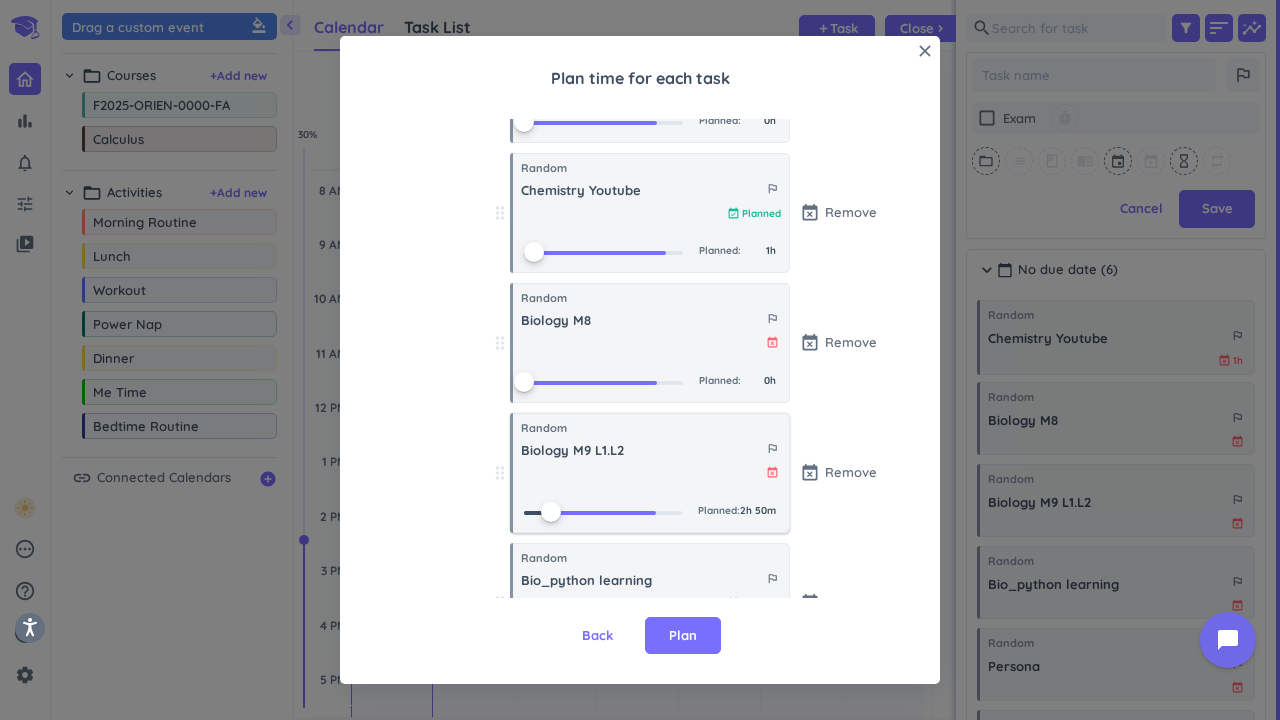 drag, startPoint x: 512, startPoint y: 510, endPoint x: 540, endPoint y: 511, distance: 28.01785 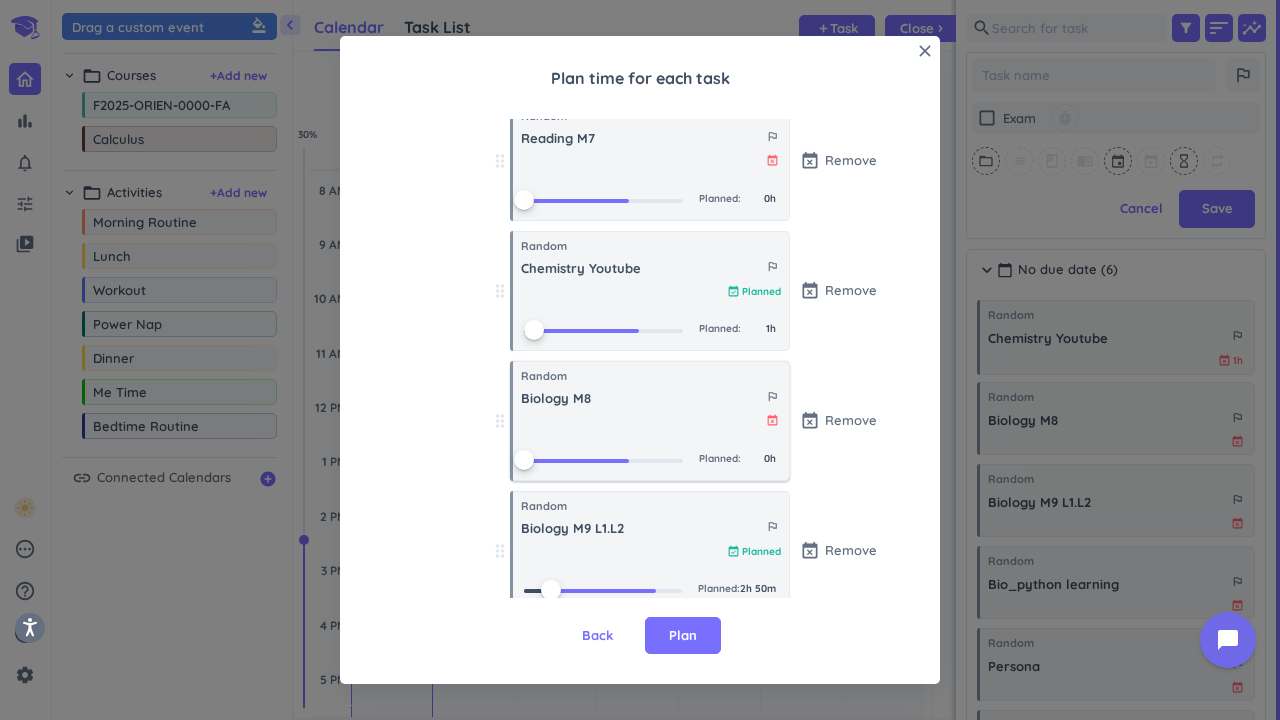 scroll, scrollTop: 0, scrollLeft: 0, axis: both 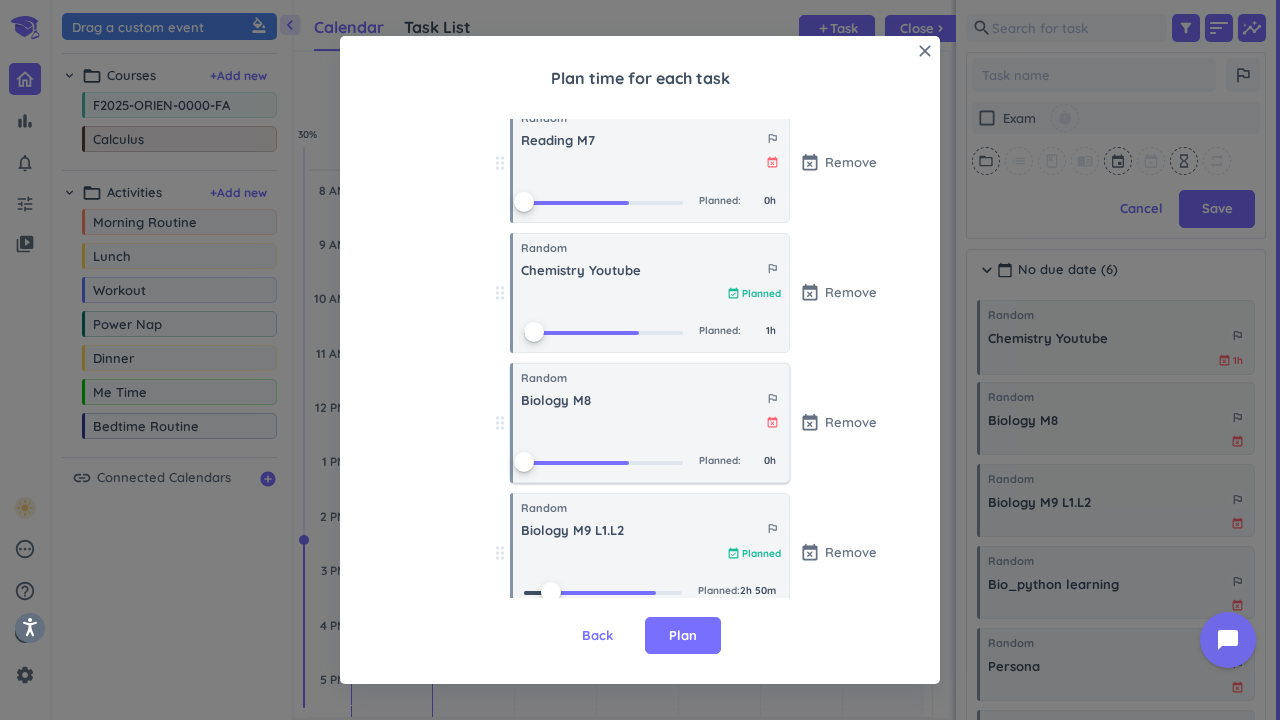 click on "Planned :  0h" at bounding box center [650, 466] 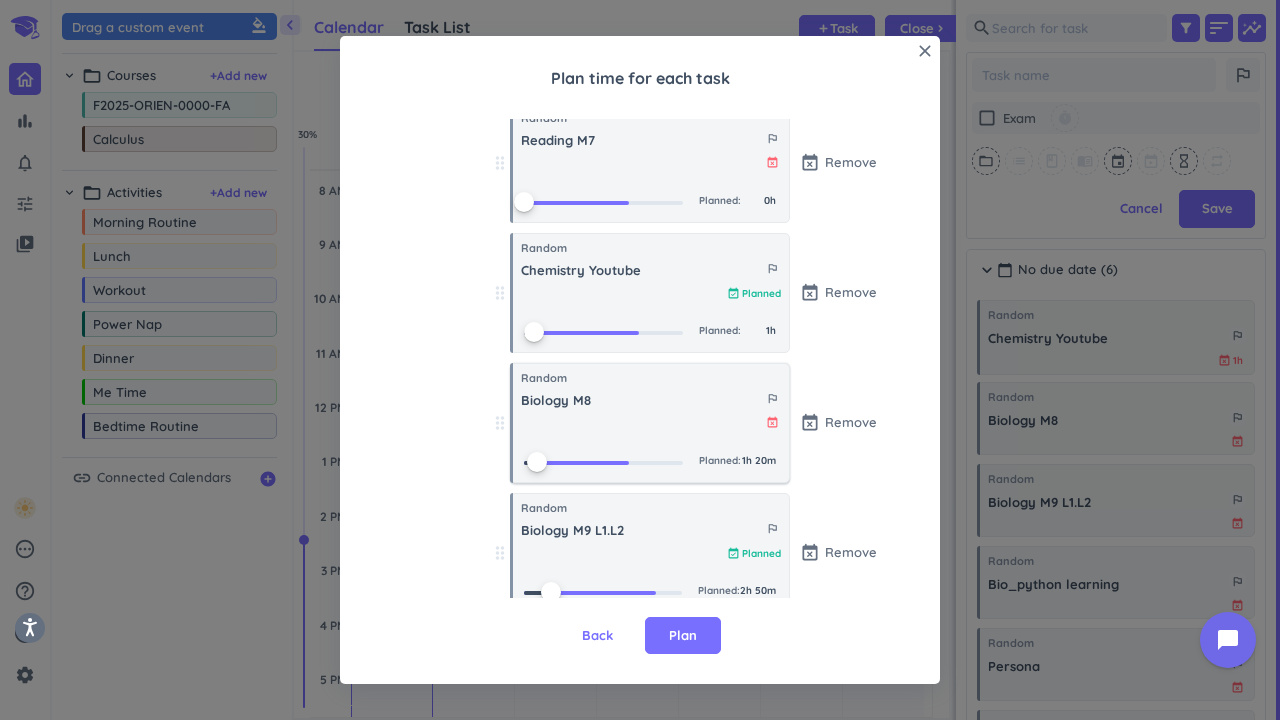 drag, startPoint x: 513, startPoint y: 458, endPoint x: 526, endPoint y: 459, distance: 13.038404 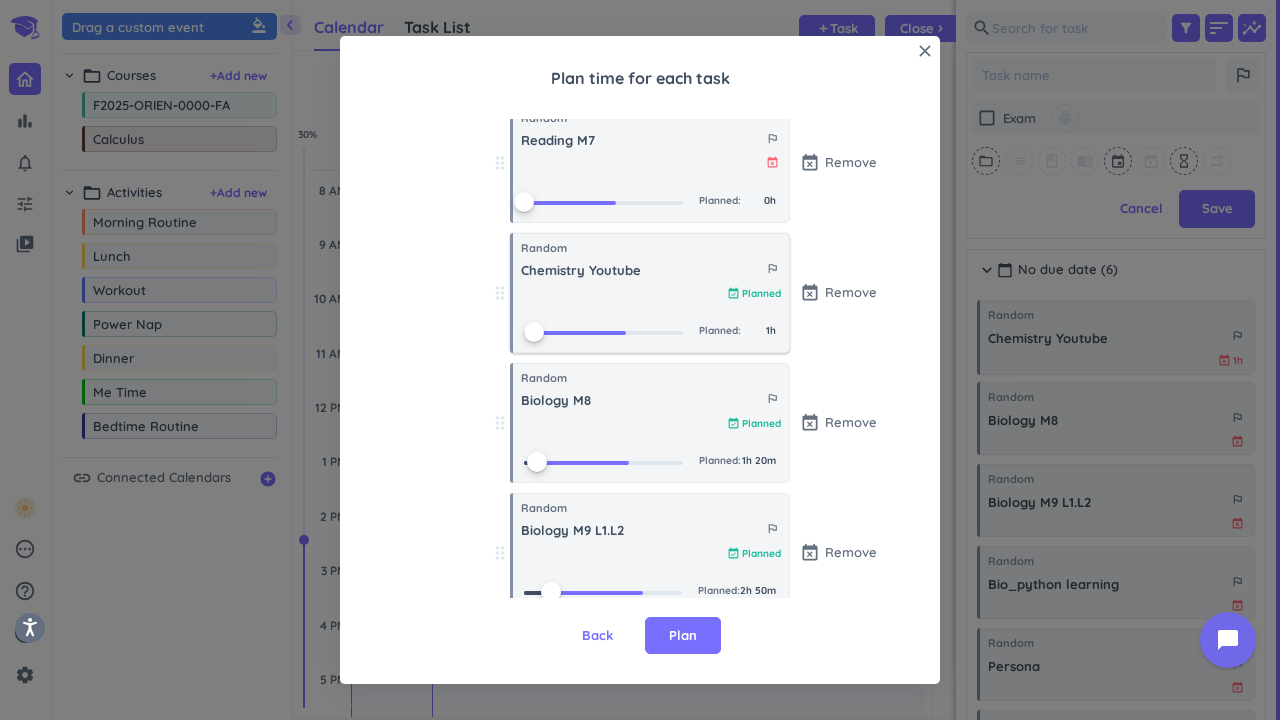 drag, startPoint x: 520, startPoint y: 337, endPoint x: 530, endPoint y: 329, distance: 12.806249 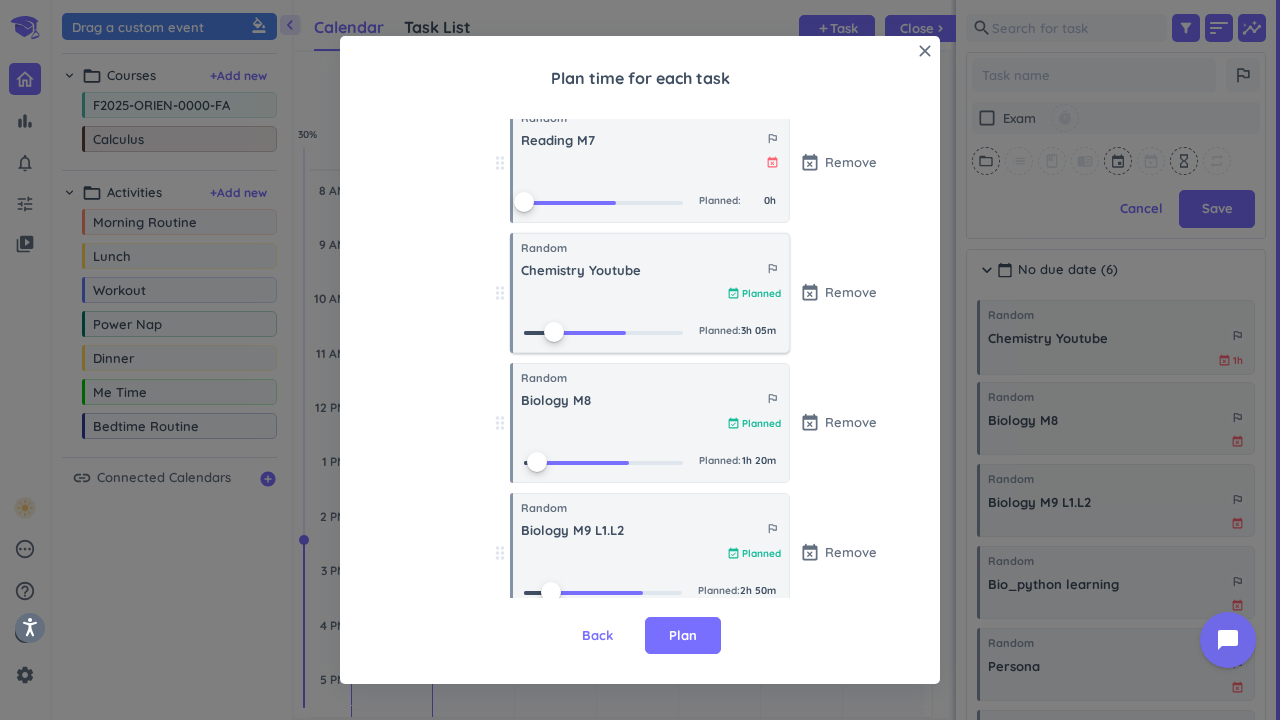 drag, startPoint x: 526, startPoint y: 329, endPoint x: 546, endPoint y: 330, distance: 20.024984 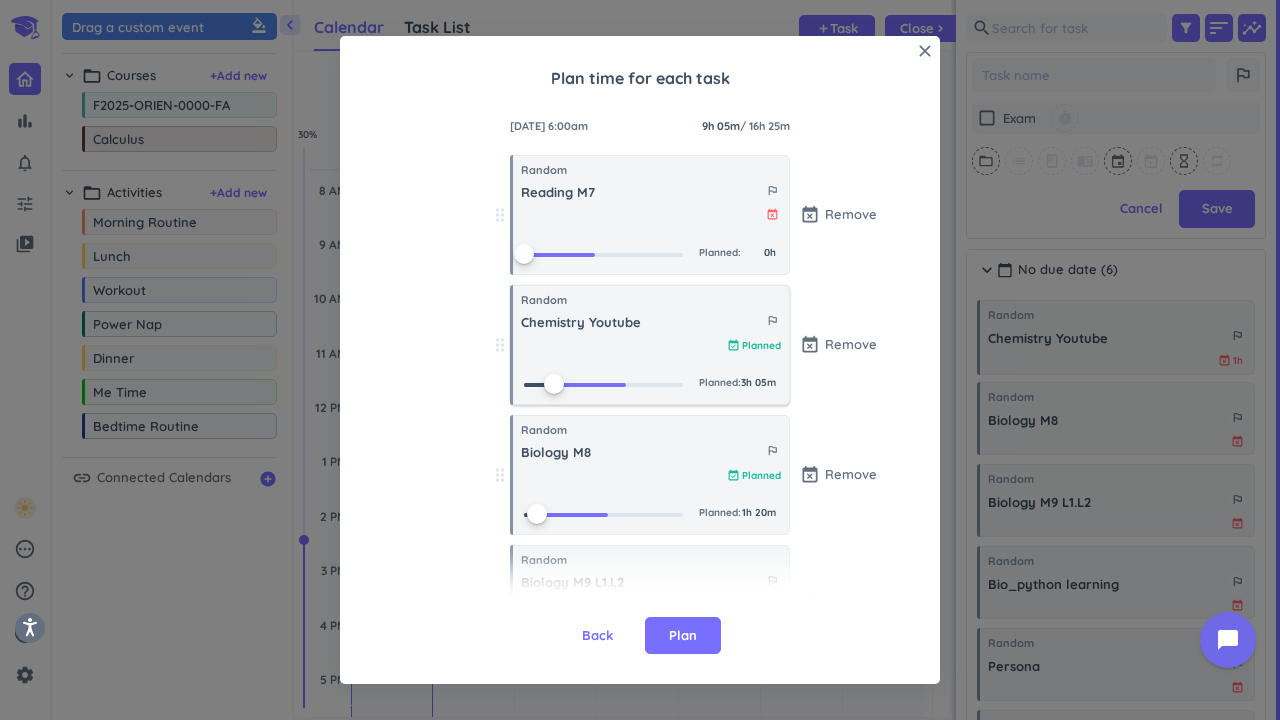 scroll, scrollTop: 0, scrollLeft: 0, axis: both 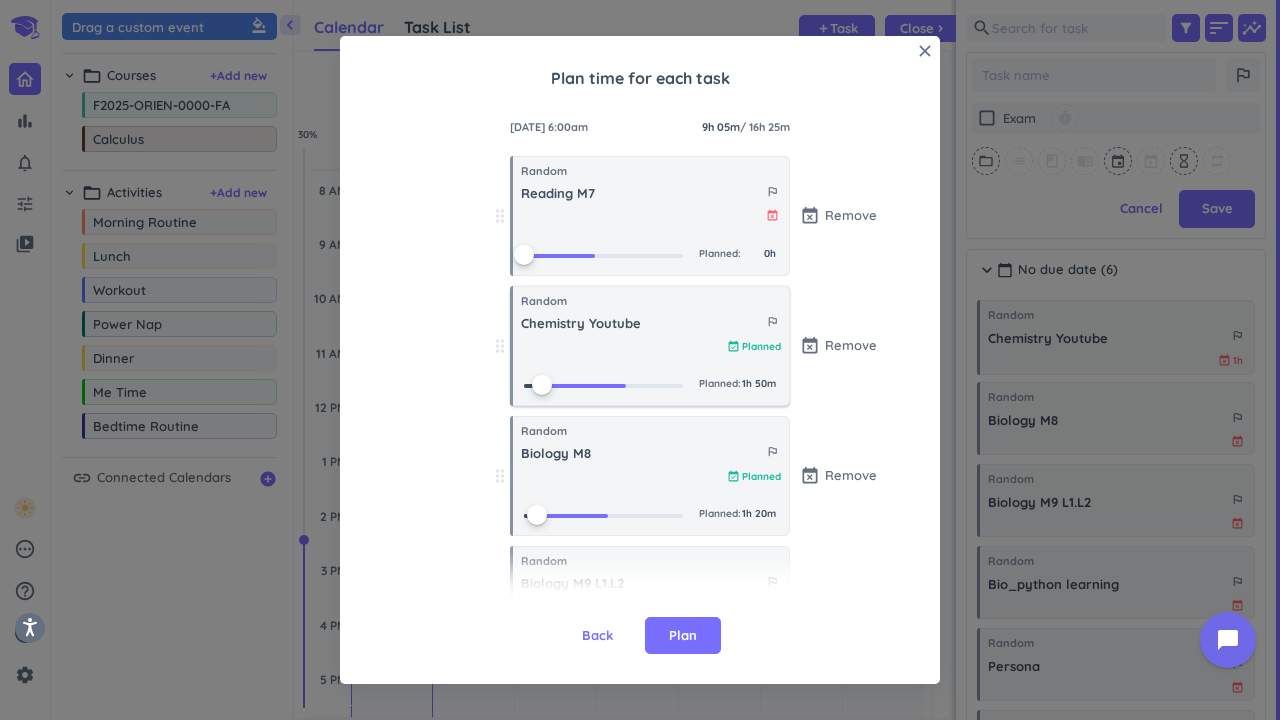 drag, startPoint x: 544, startPoint y: 393, endPoint x: 532, endPoint y: 394, distance: 12.0415945 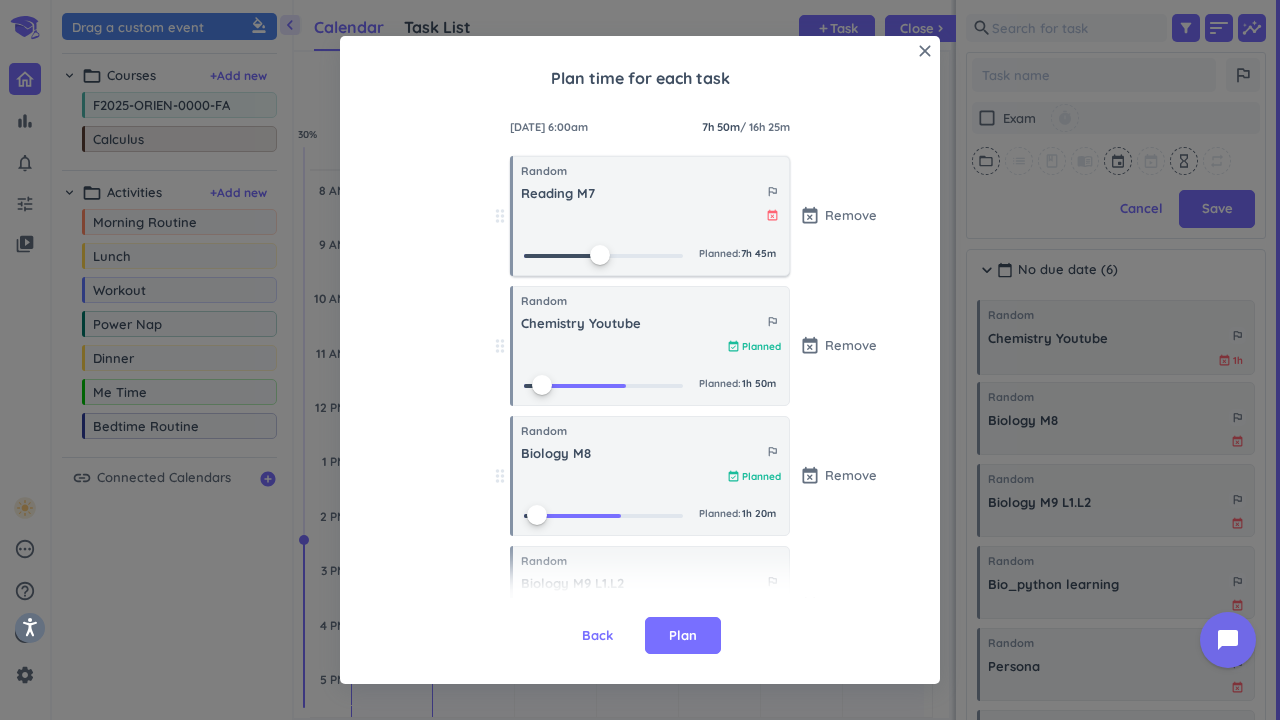 drag, startPoint x: 511, startPoint y: 251, endPoint x: 585, endPoint y: 261, distance: 74.672615 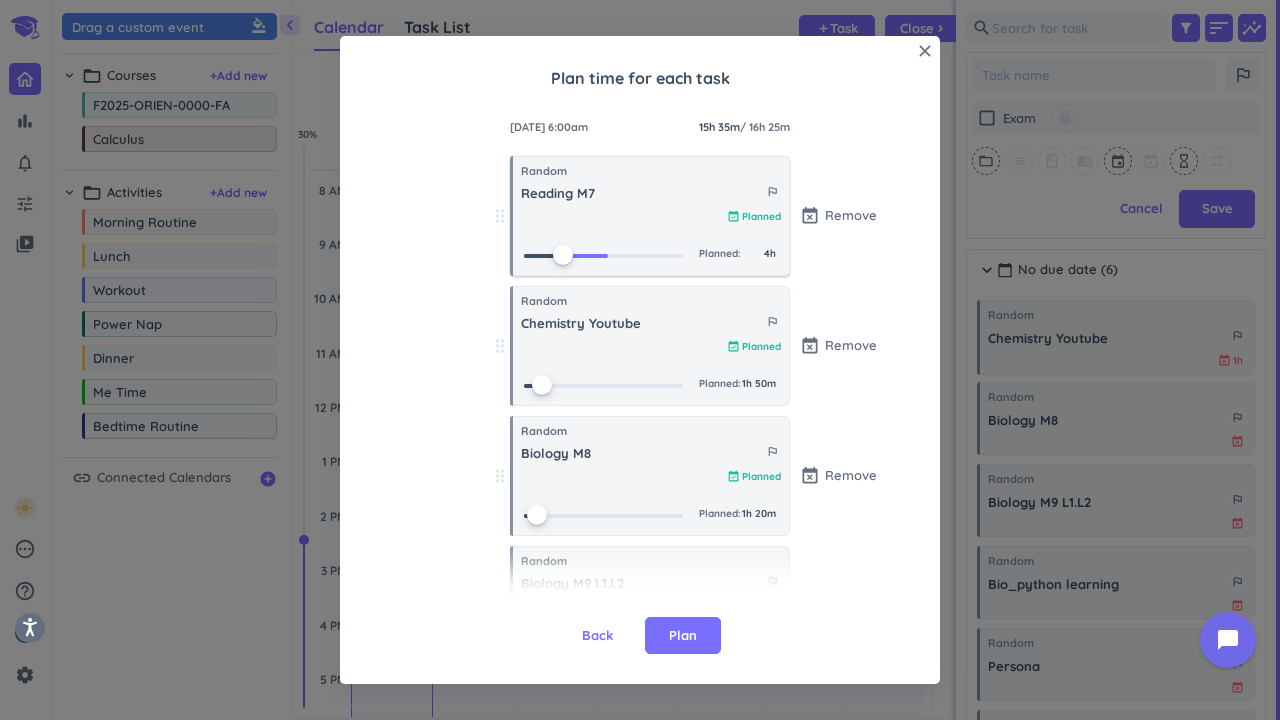 drag, startPoint x: 587, startPoint y: 261, endPoint x: 551, endPoint y: 257, distance: 36.221542 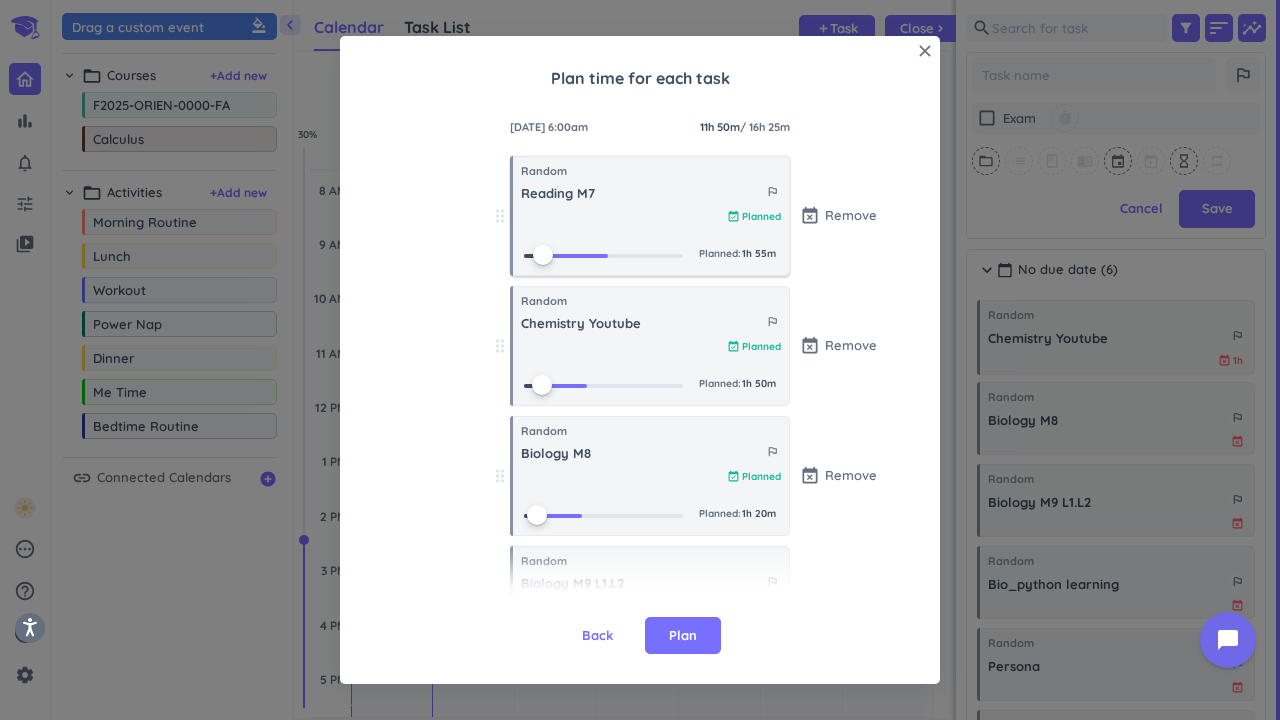 drag, startPoint x: 551, startPoint y: 257, endPoint x: 529, endPoint y: 253, distance: 22.36068 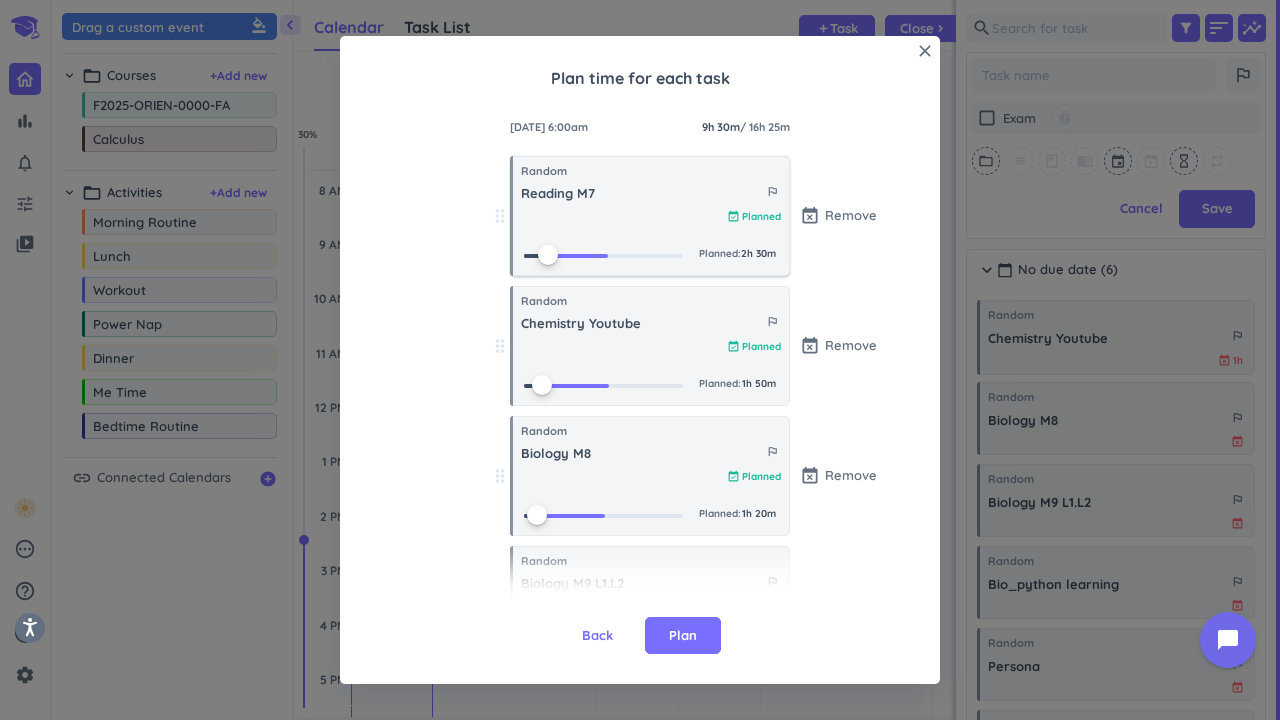 click at bounding box center [548, 255] 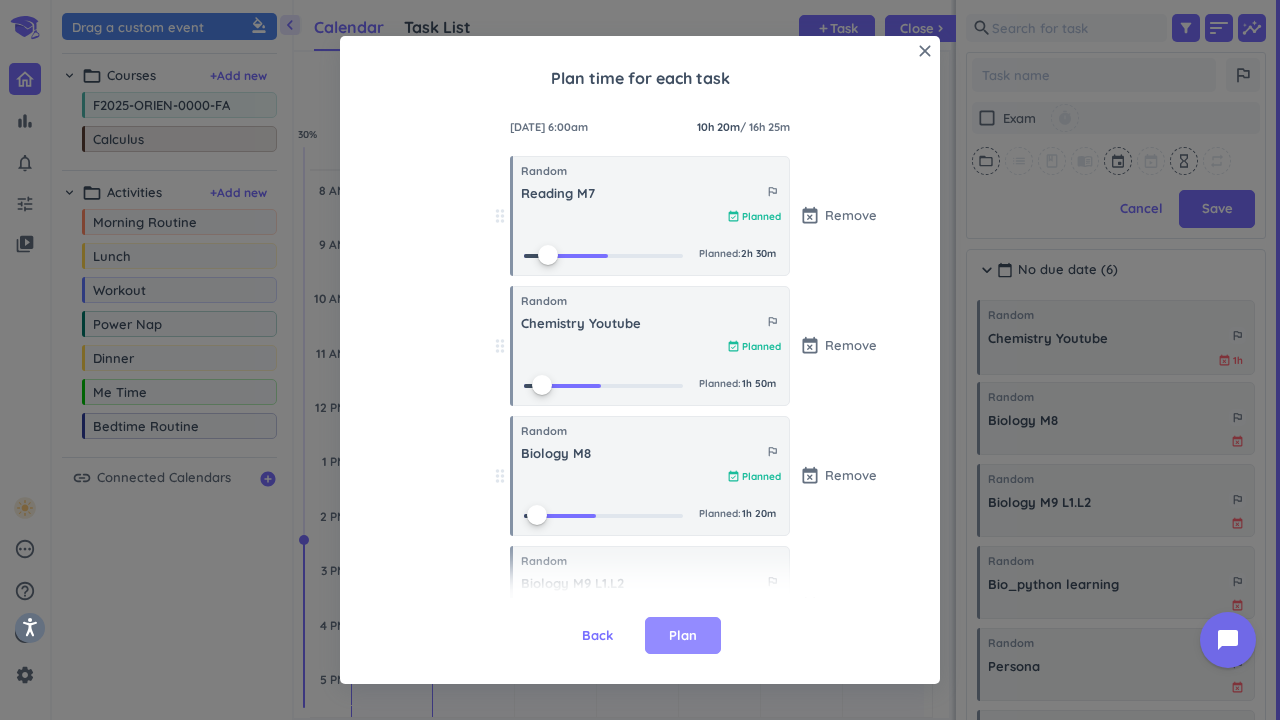 click on "Plan" at bounding box center (683, 636) 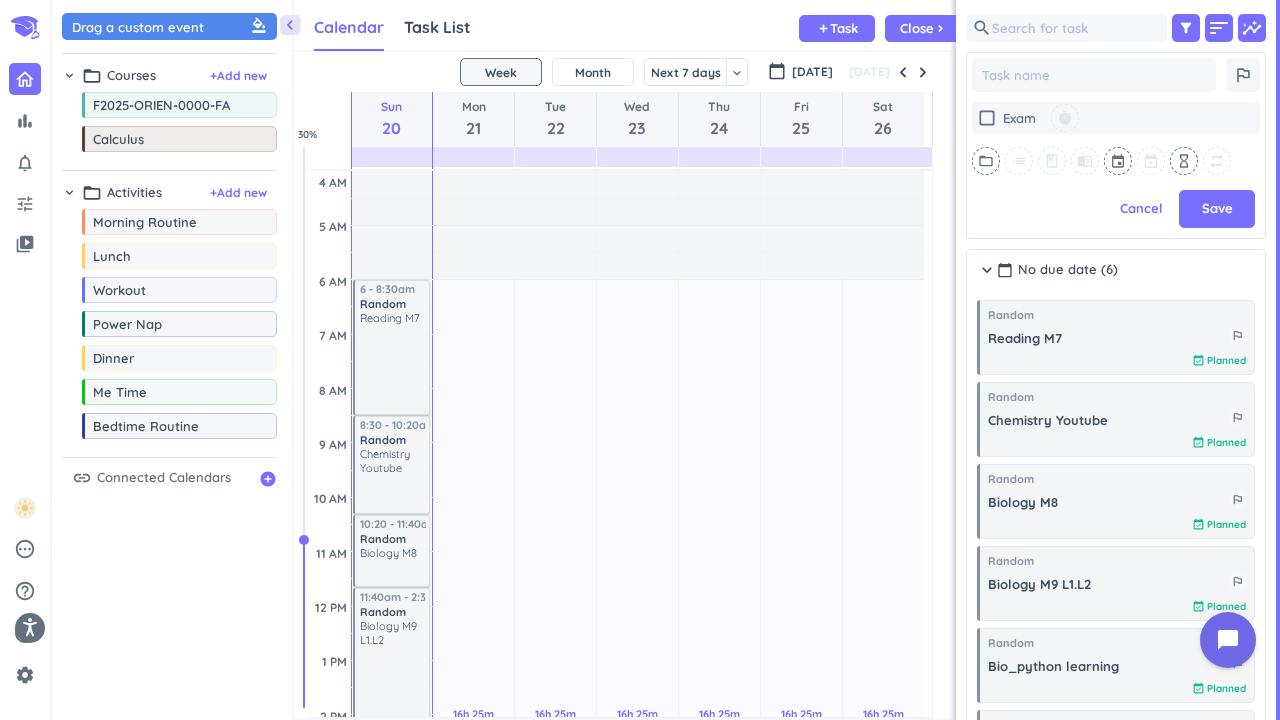 scroll, scrollTop: 0, scrollLeft: 0, axis: both 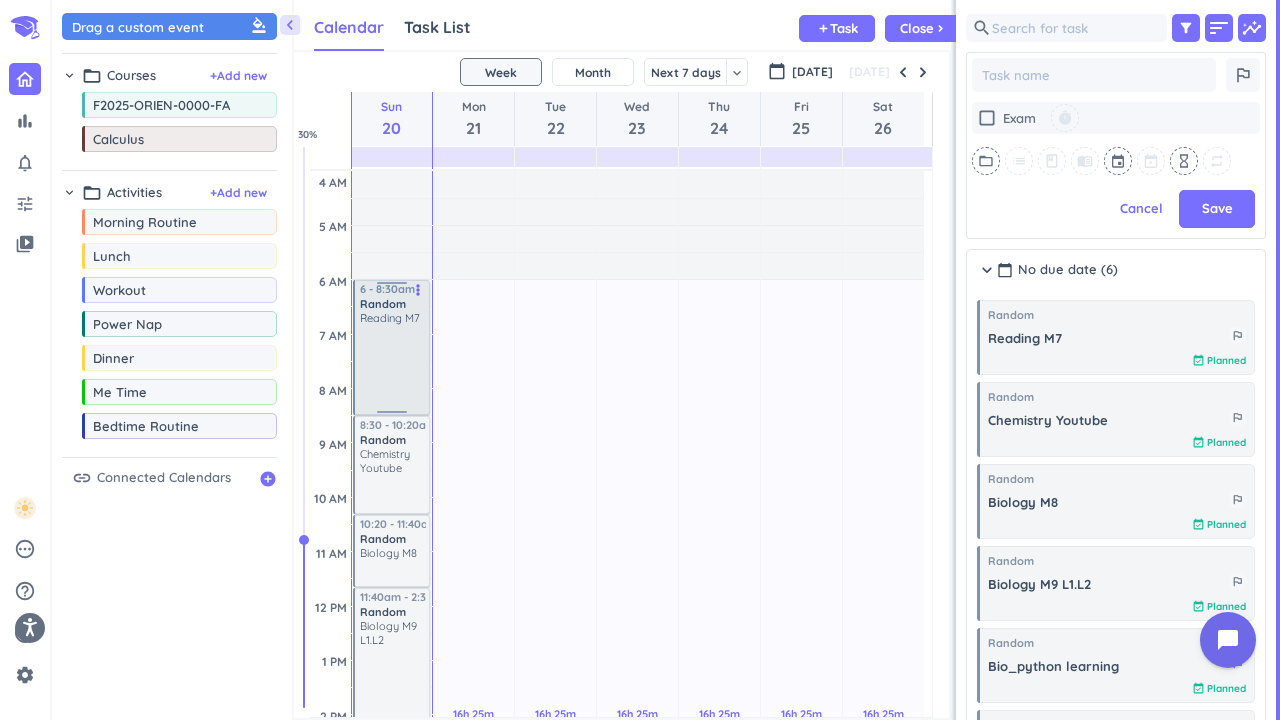 click on "Reading M7" at bounding box center (390, 318) 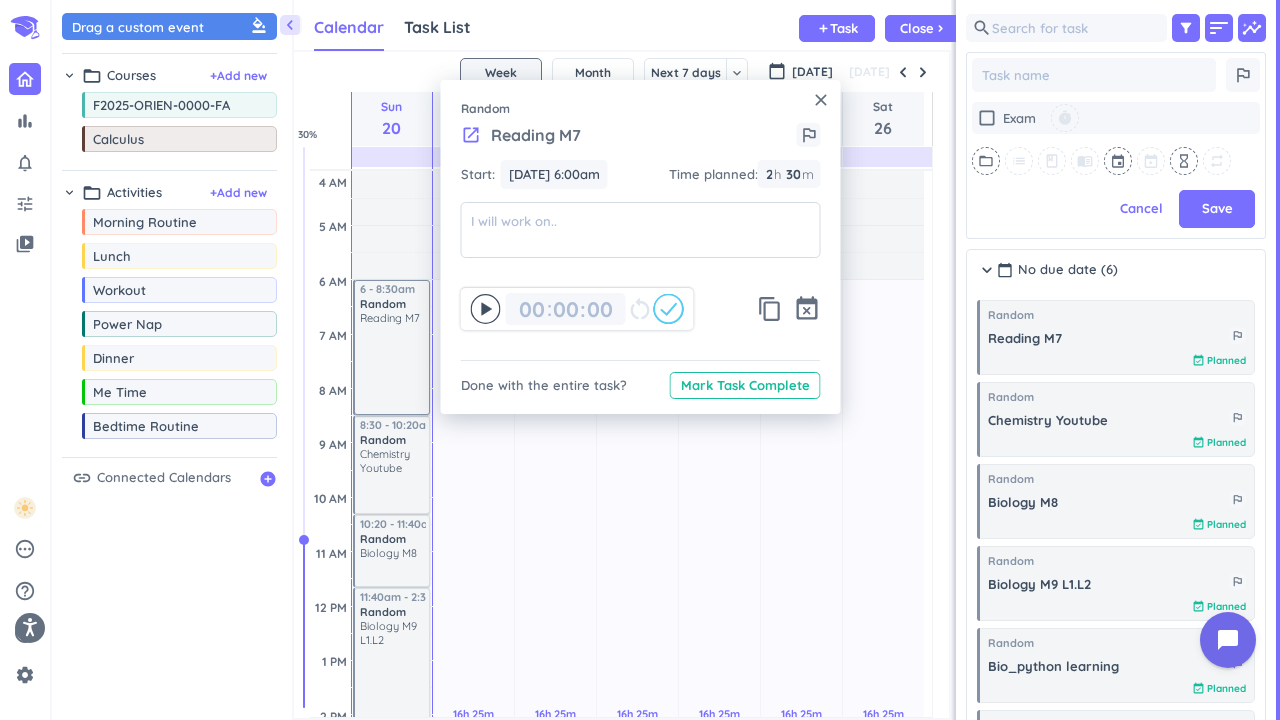 click on "16h 25m Past due Plan" at bounding box center (555, 726) 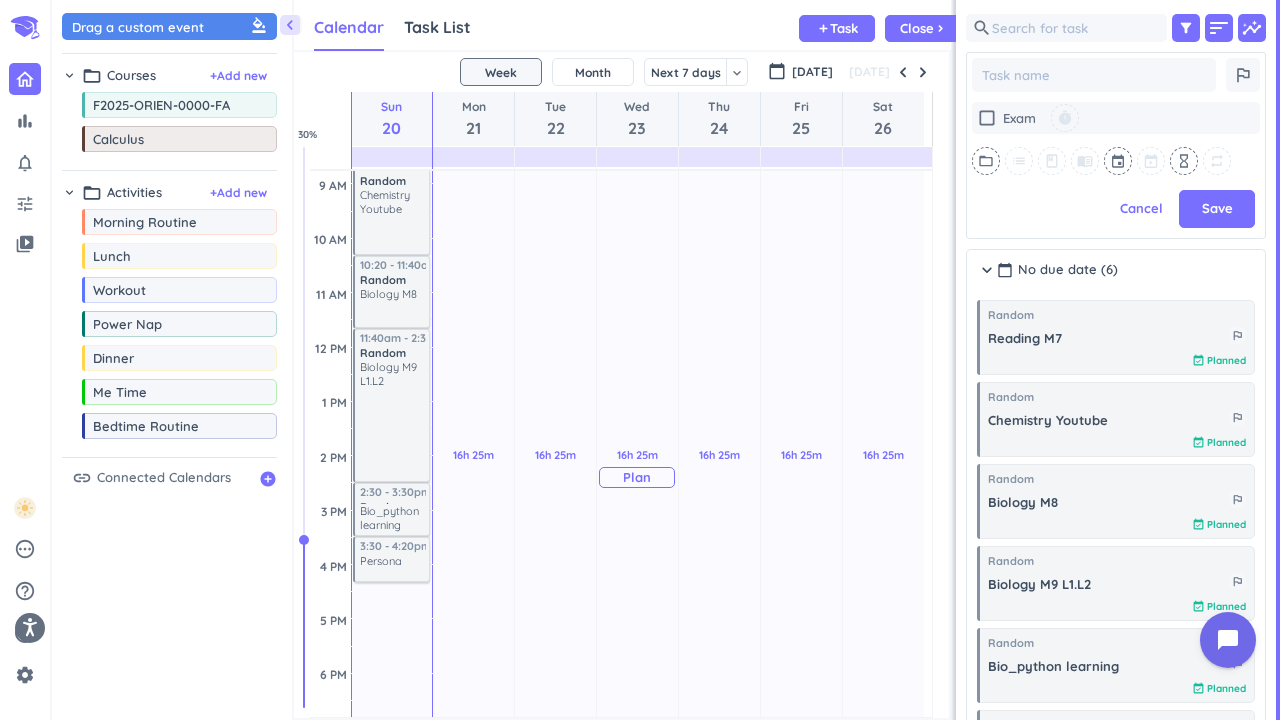 scroll, scrollTop: 59, scrollLeft: 0, axis: vertical 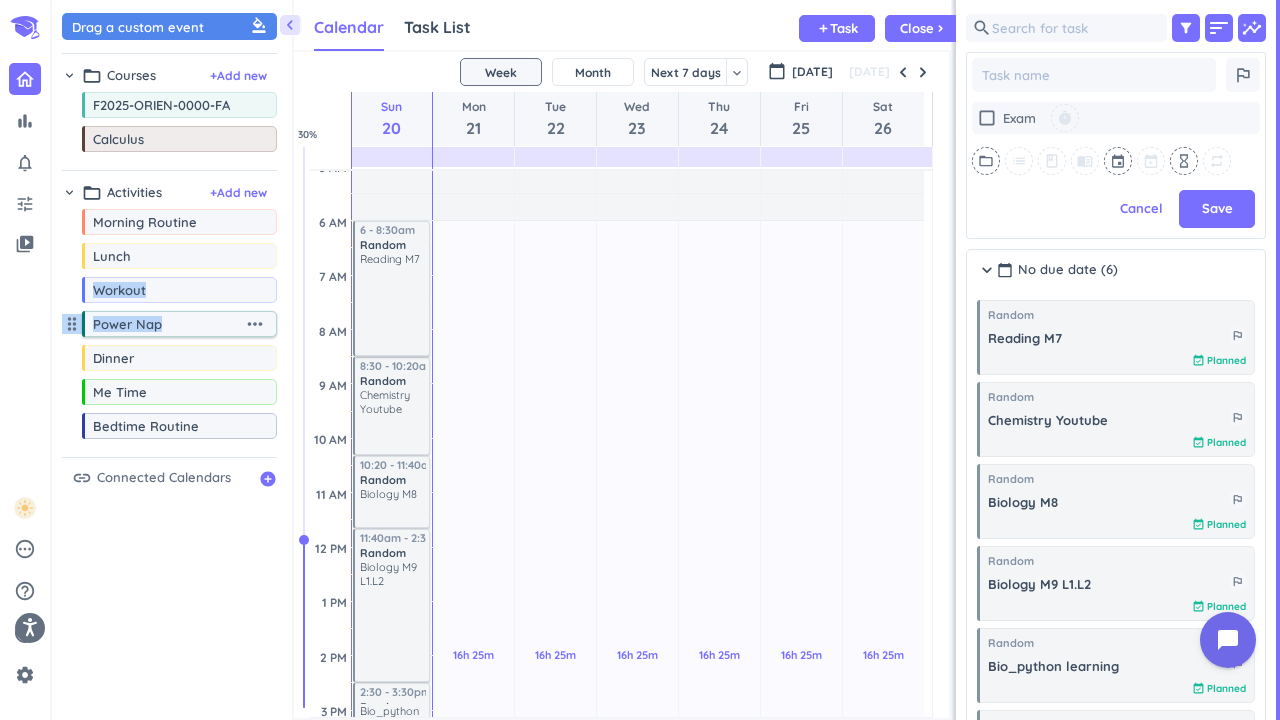 drag, startPoint x: 176, startPoint y: 264, endPoint x: 205, endPoint y: 323, distance: 65.74192 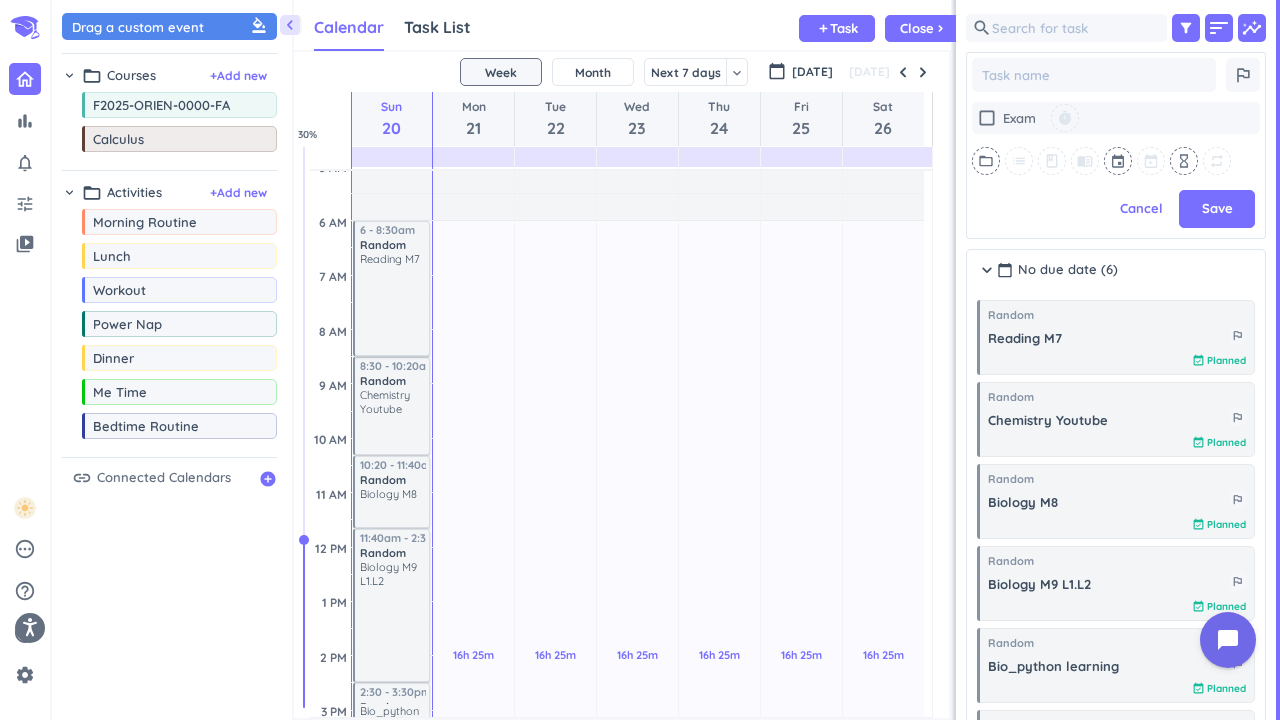 click on "Drag a custom event format_color_fill chevron_right folder_open Courses   +  Add new drag_indicator F2025-ORIEN-0000-FA more_horiz drag_indicator Calculus more_horiz chevron_right folder_open Activities   +  Add new drag_indicator Morning Routine more_horiz drag_indicator Lunch more_horiz drag_indicator Workout more_horiz drag_indicator Power Nap more_horiz drag_indicator Dinner more_horiz drag_indicator Me Time more_horiz drag_indicator Bedtime Routine more_horiz link Connected Calendars add_circle" at bounding box center [172, 365] 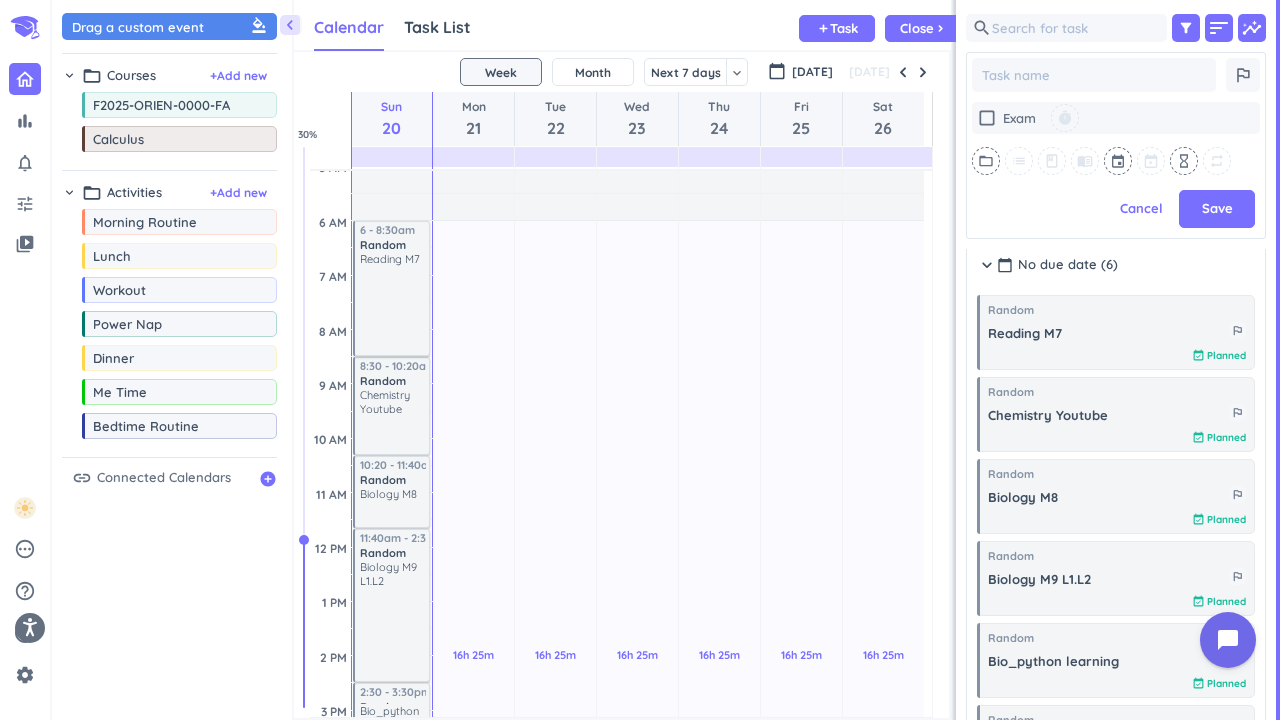 scroll, scrollTop: 0, scrollLeft: 0, axis: both 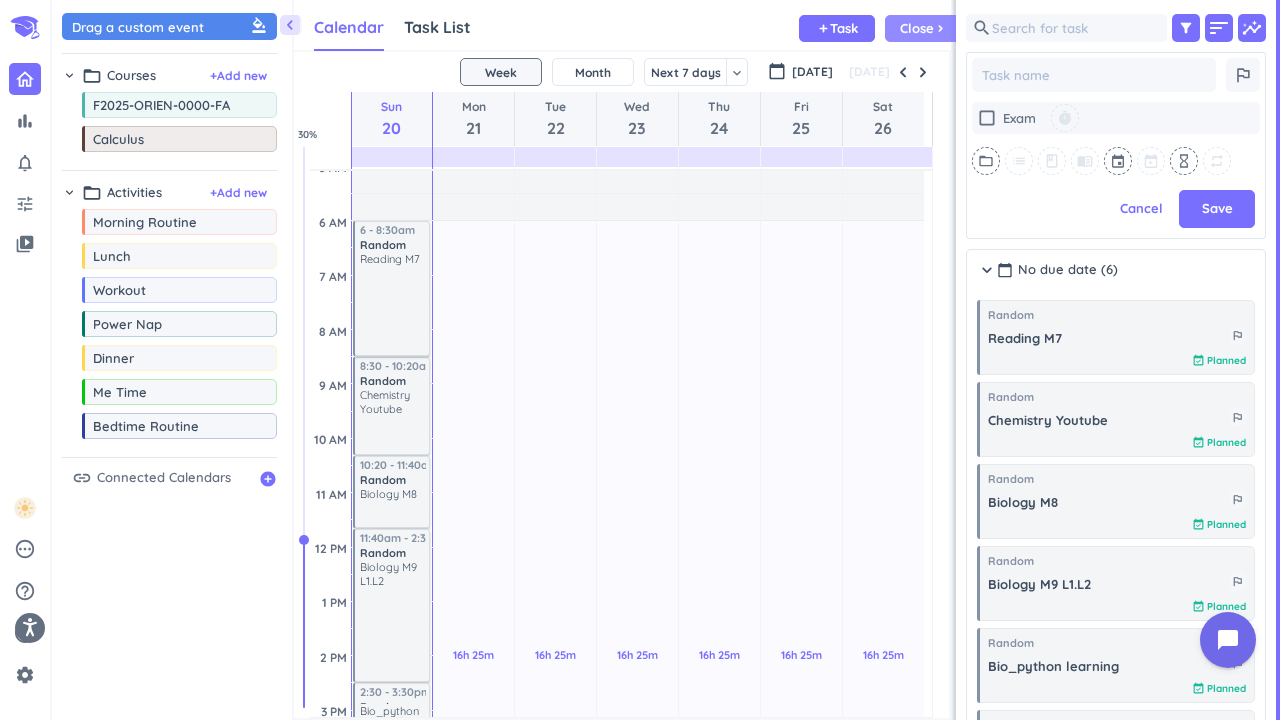 click on "Close chevron_right" at bounding box center (923, 28) 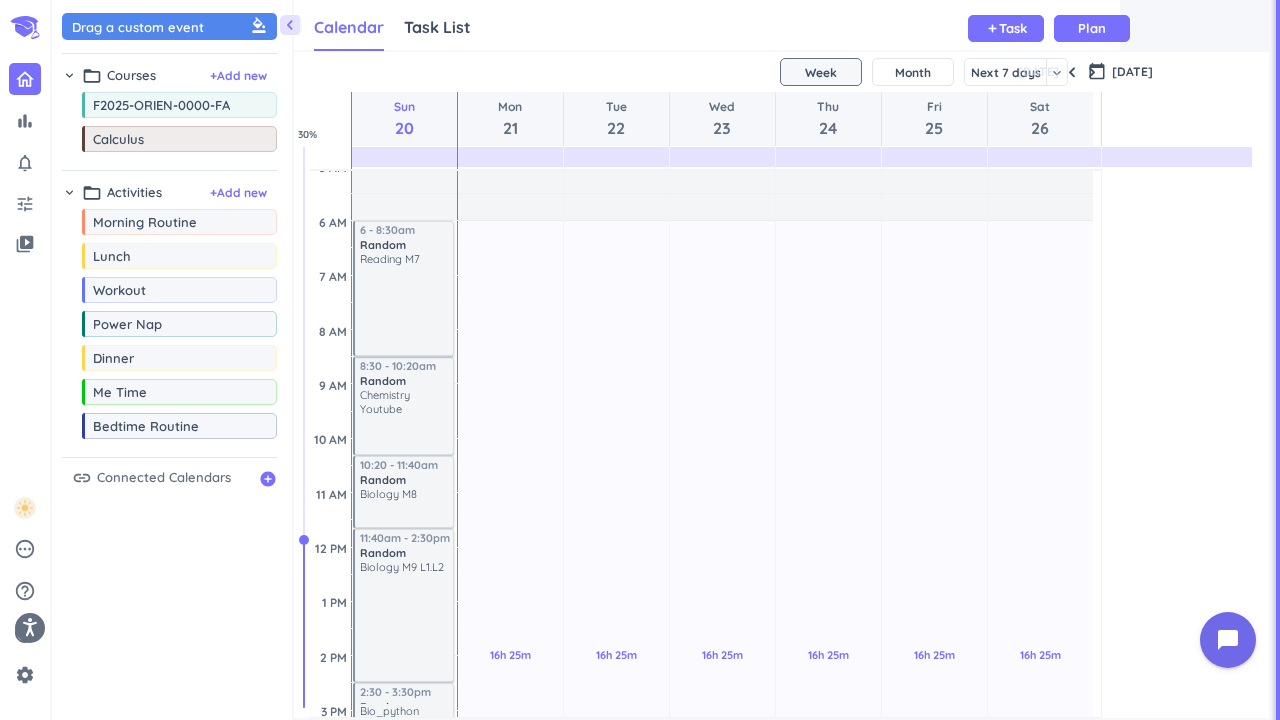 scroll, scrollTop: 9, scrollLeft: 8, axis: both 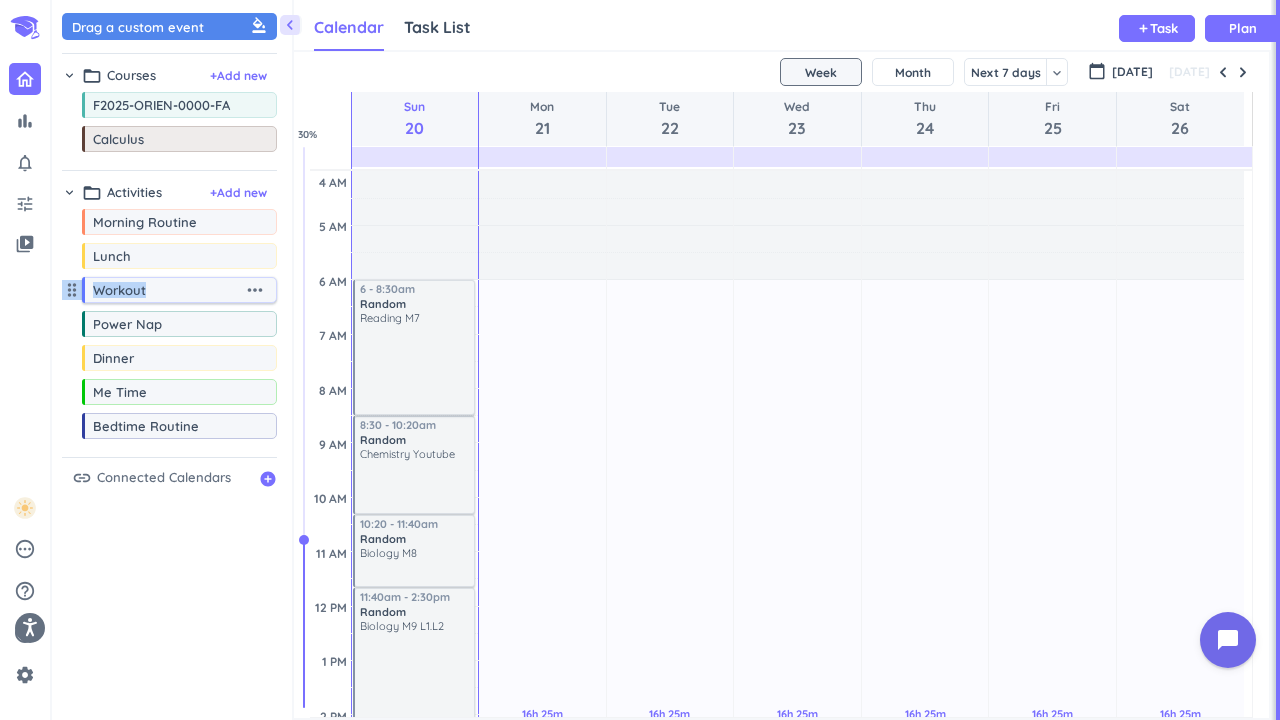 drag, startPoint x: 178, startPoint y: 261, endPoint x: 157, endPoint y: 289, distance: 35 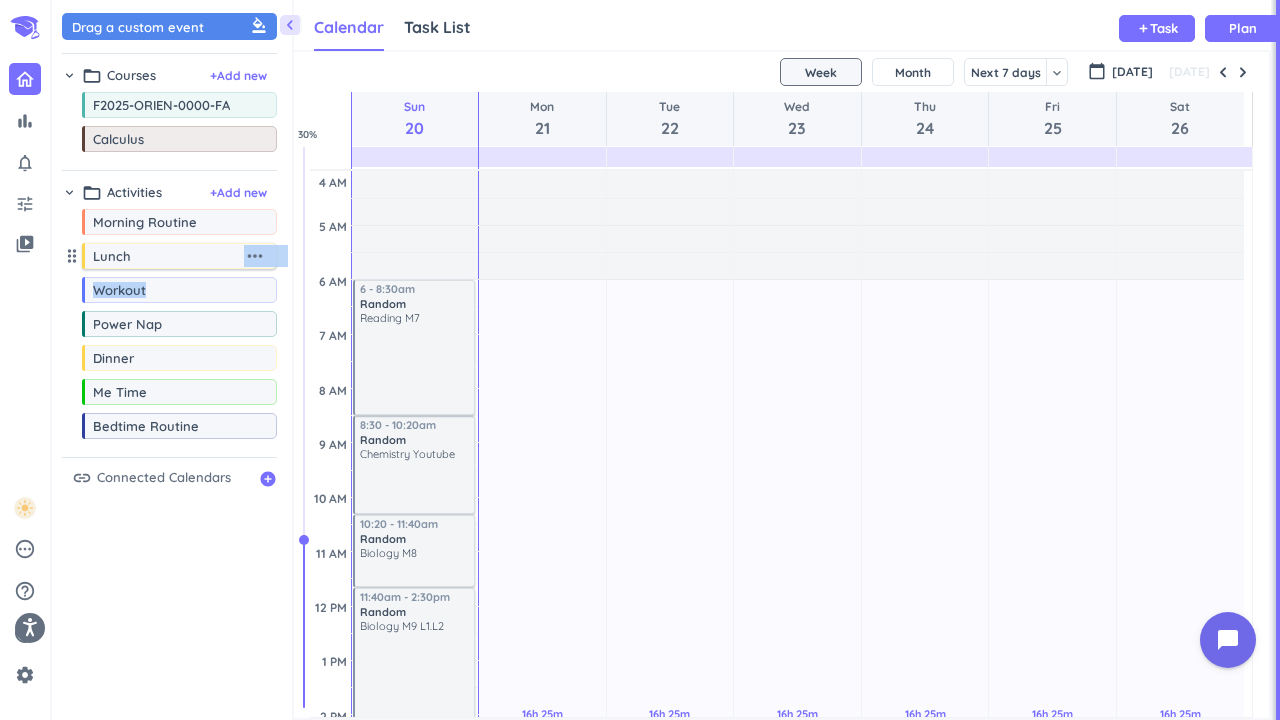 drag, startPoint x: 157, startPoint y: 289, endPoint x: 133, endPoint y: 264, distance: 34.655445 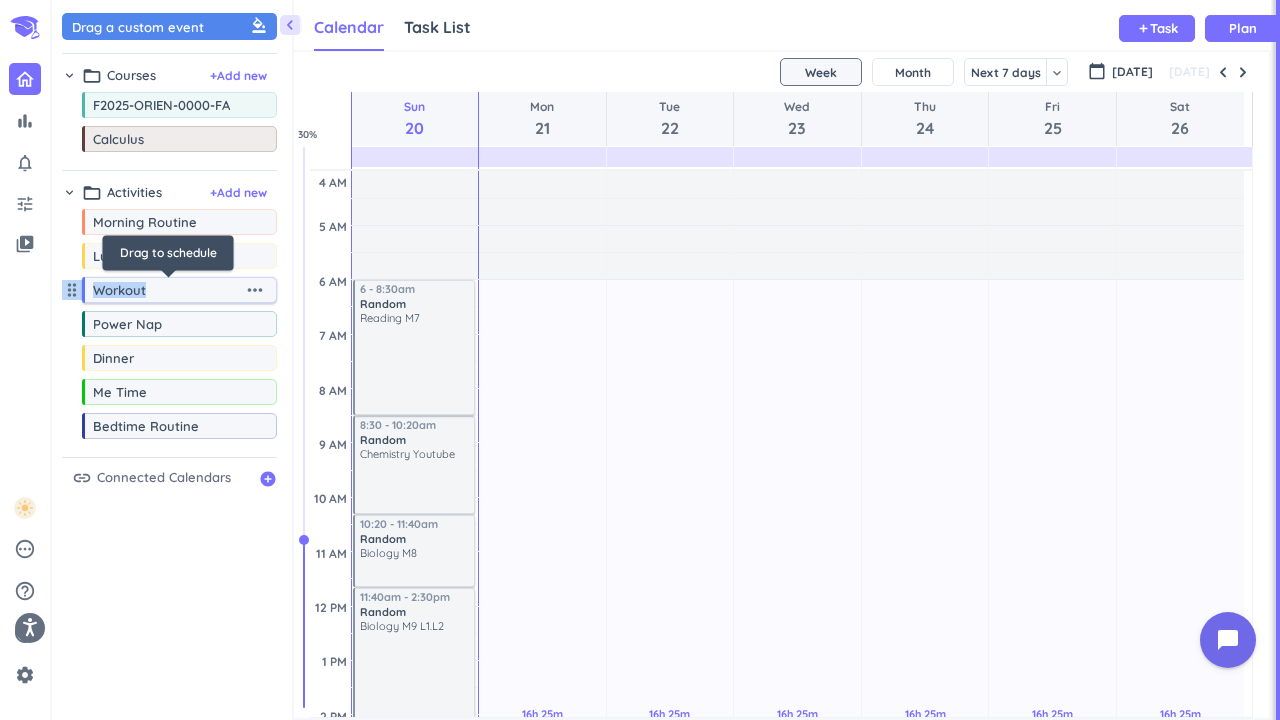 drag, startPoint x: 130, startPoint y: 264, endPoint x: 182, endPoint y: 291, distance: 58.59181 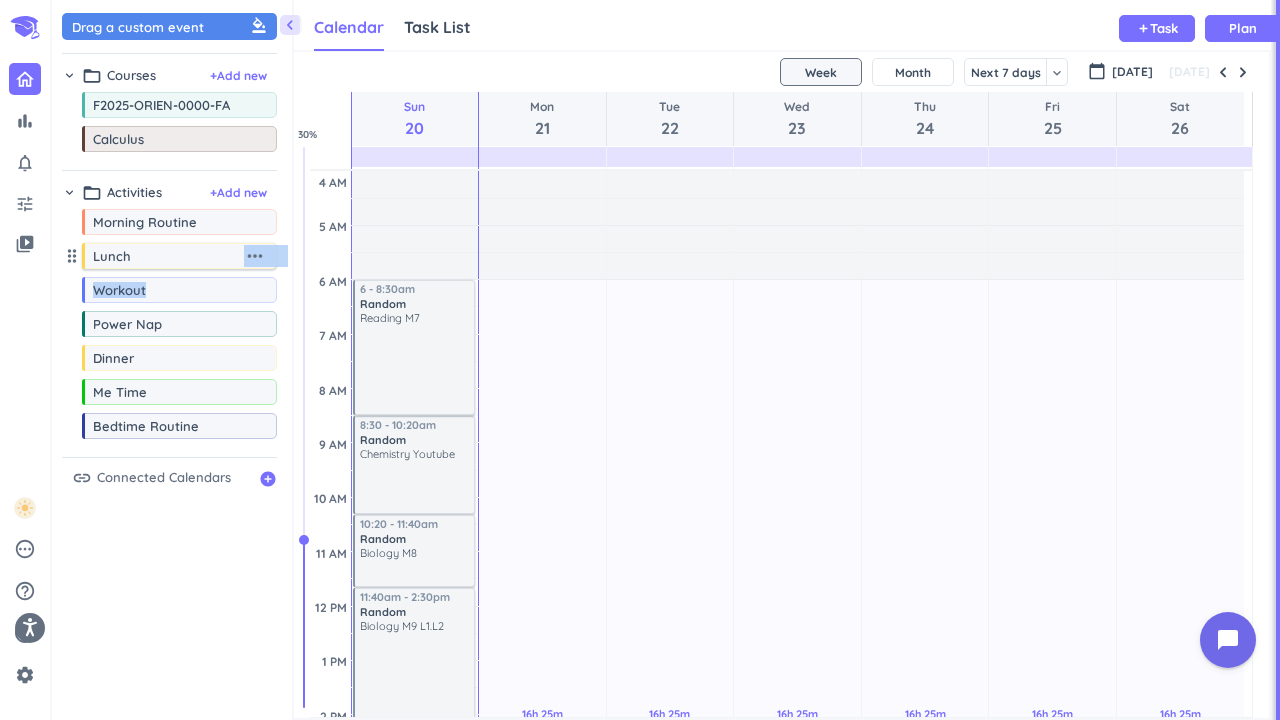 drag, startPoint x: 182, startPoint y: 291, endPoint x: 149, endPoint y: 259, distance: 45.96738 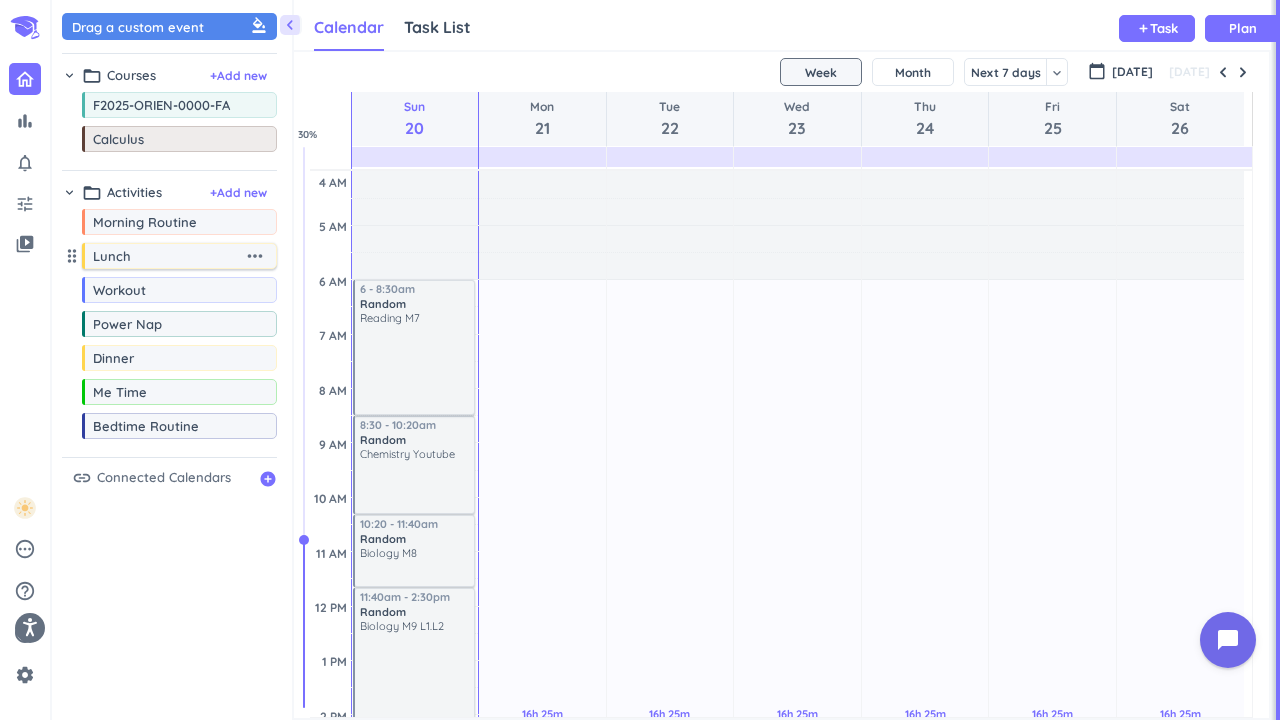 click on "Lunch more_horiz" at bounding box center [179, 256] 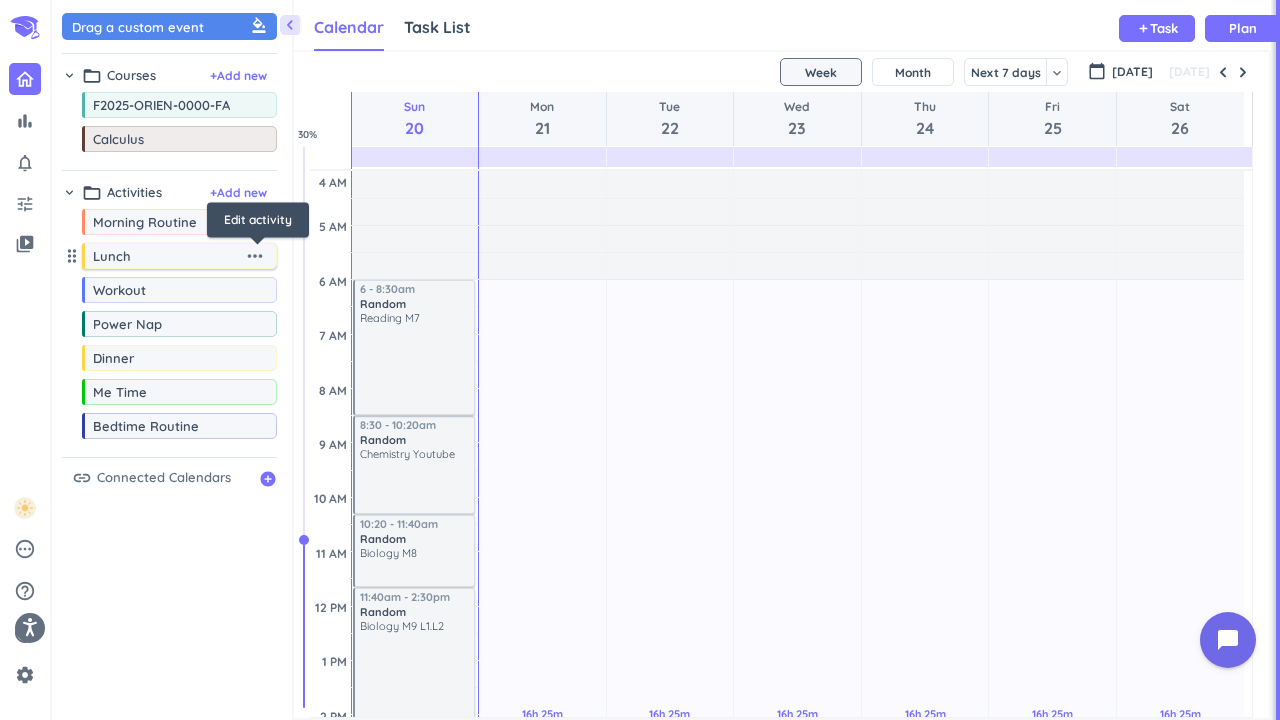click on "more_horiz" at bounding box center [255, 256] 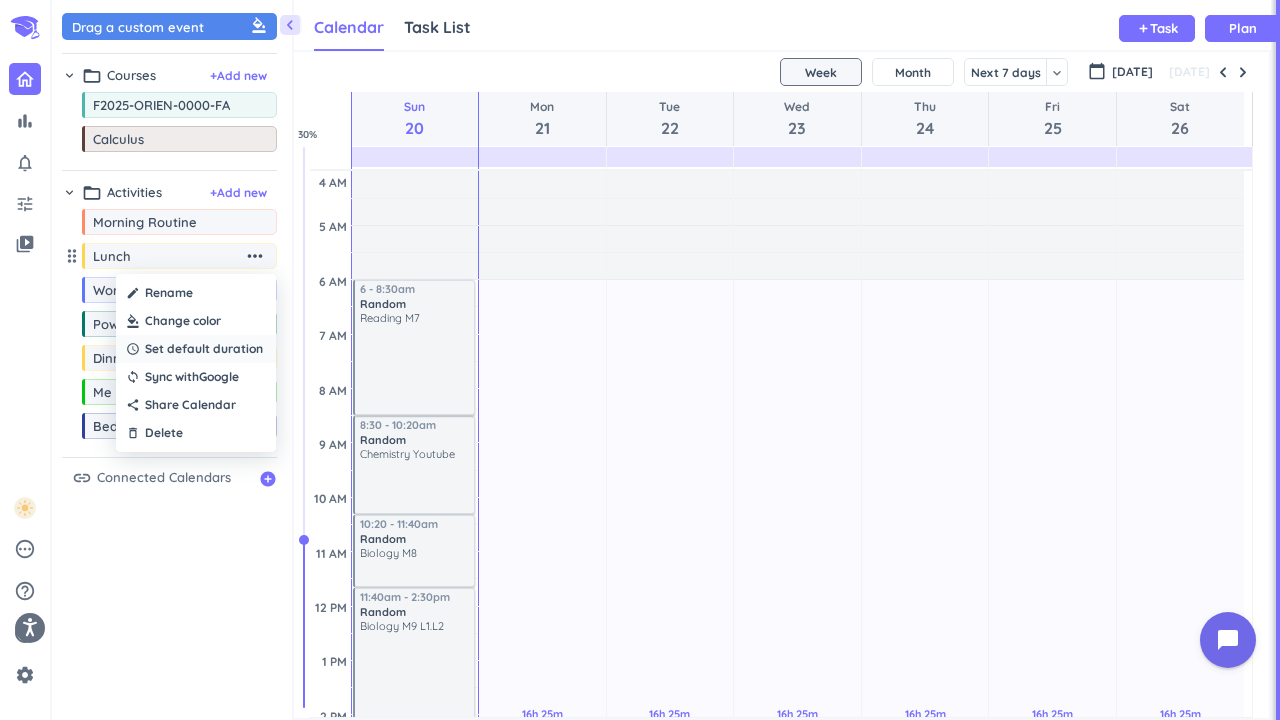 click on "Set default duration" at bounding box center (204, 349) 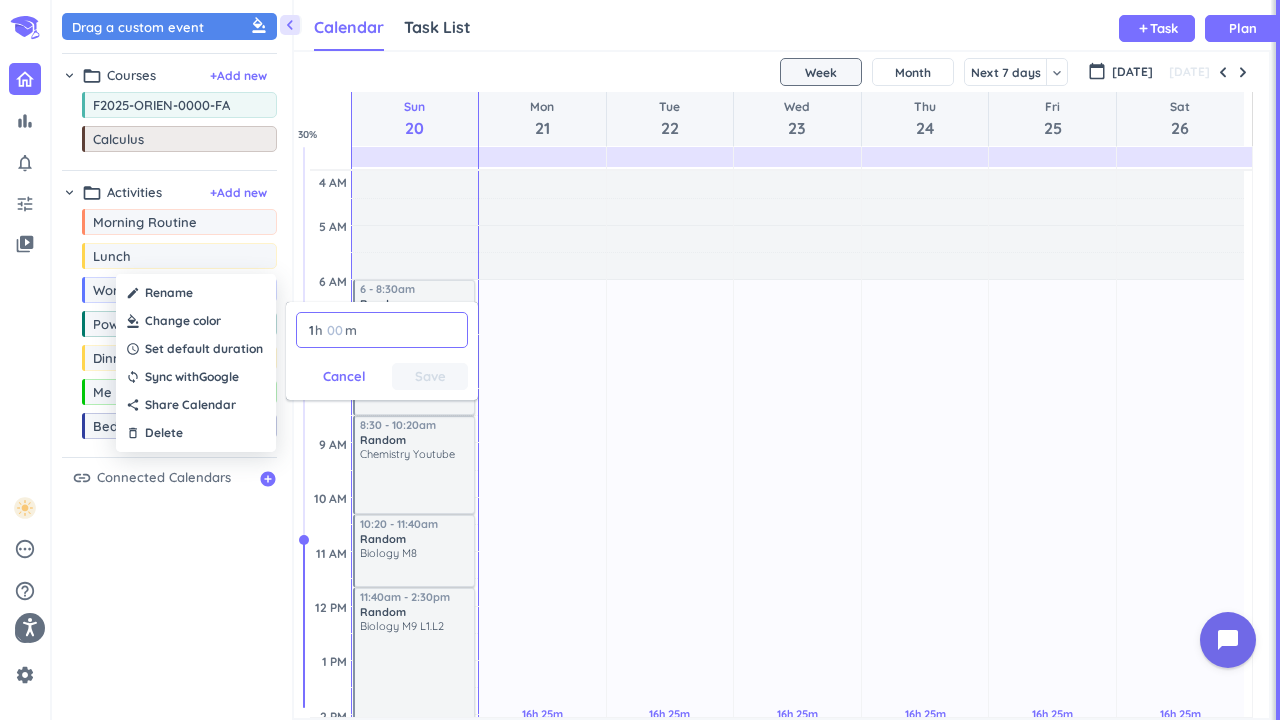 click at bounding box center (334, 330) 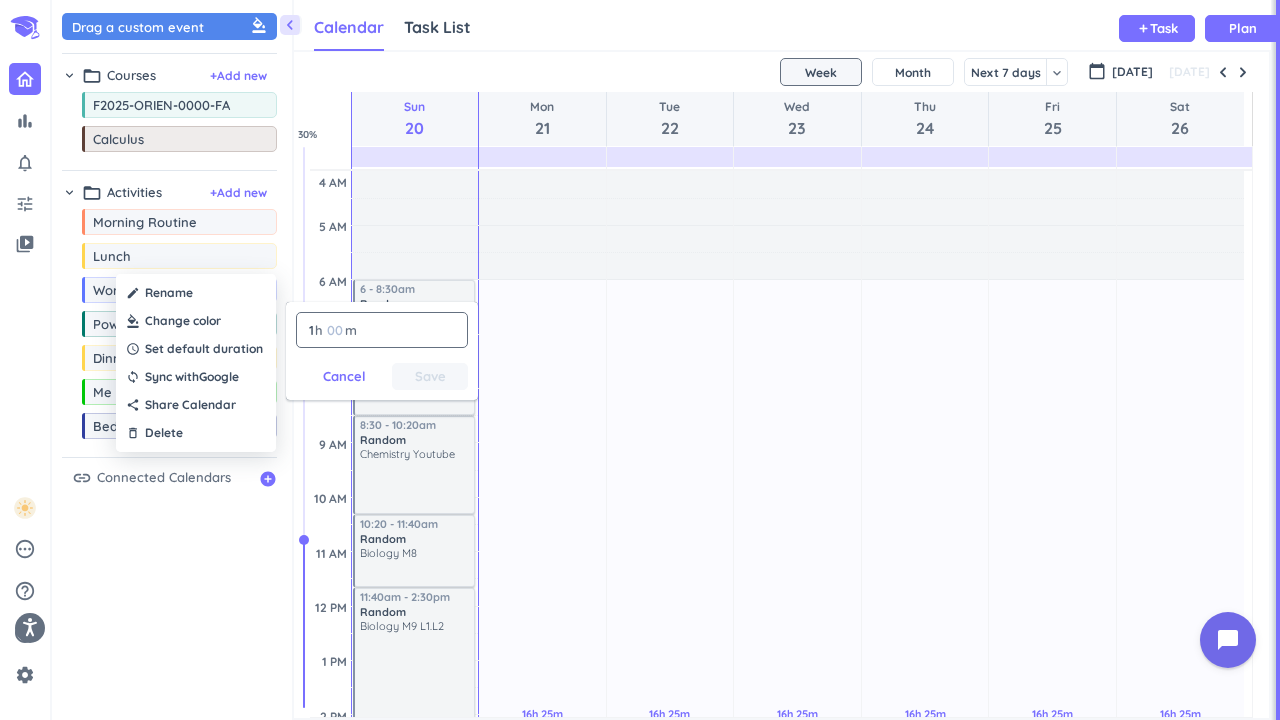 click on "1 1 00 h 00 m" 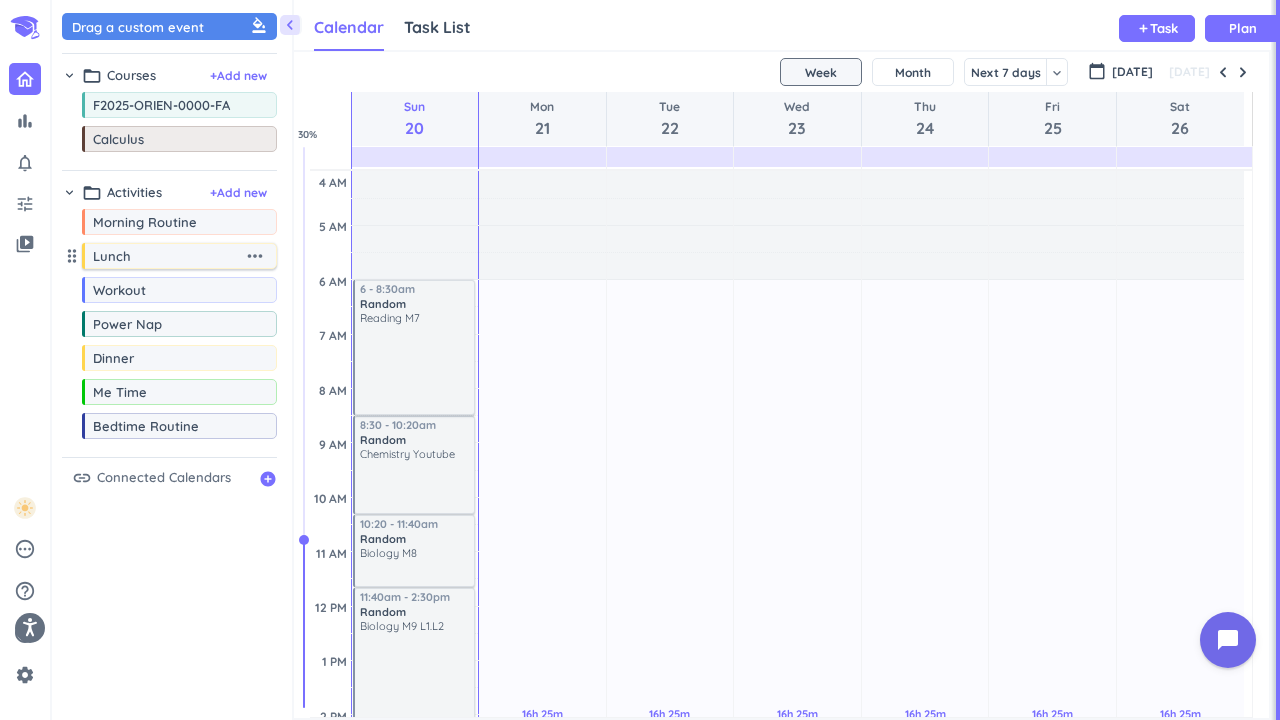 click on "drag_indicator Morning Routine more_horiz drag_indicator Lunch more_horiz drag_indicator Workout more_horiz drag_indicator Power Nap more_horiz drag_indicator Dinner more_horiz drag_indicator Me Time more_horiz drag_indicator Bedtime Routine more_horiz" at bounding box center [169, 328] 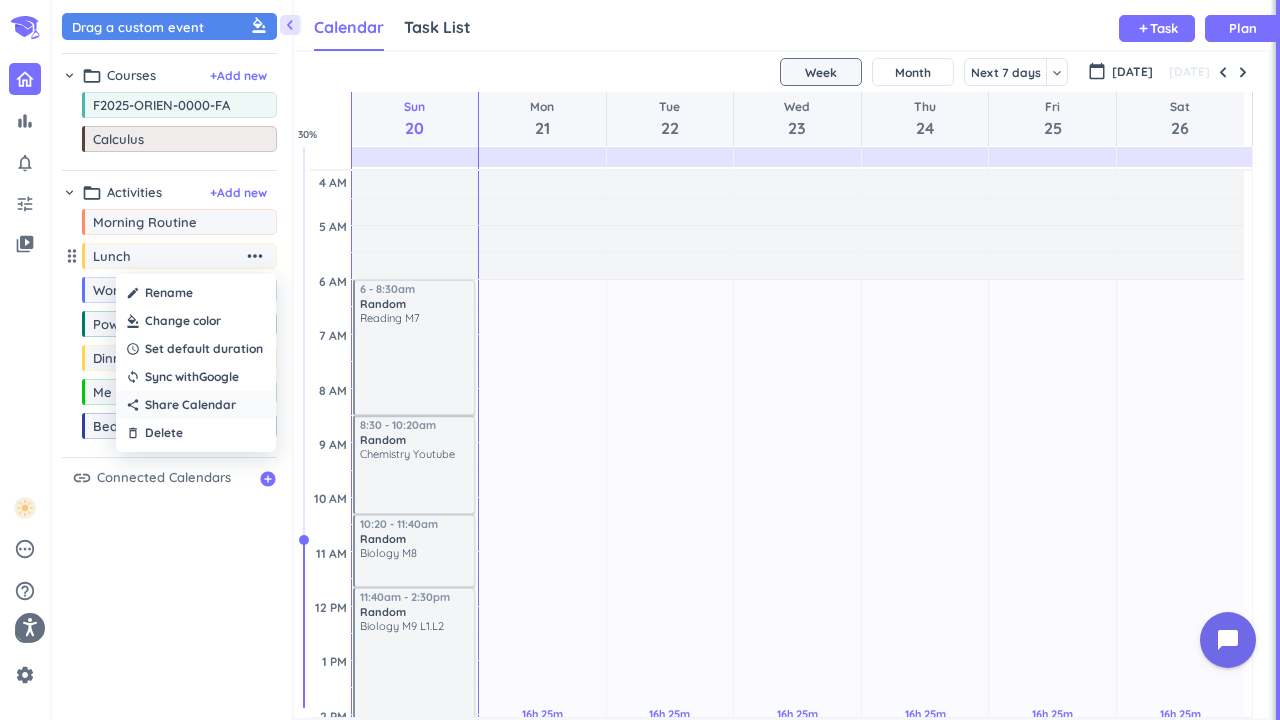 click on "Share Calendar" at bounding box center (190, 405) 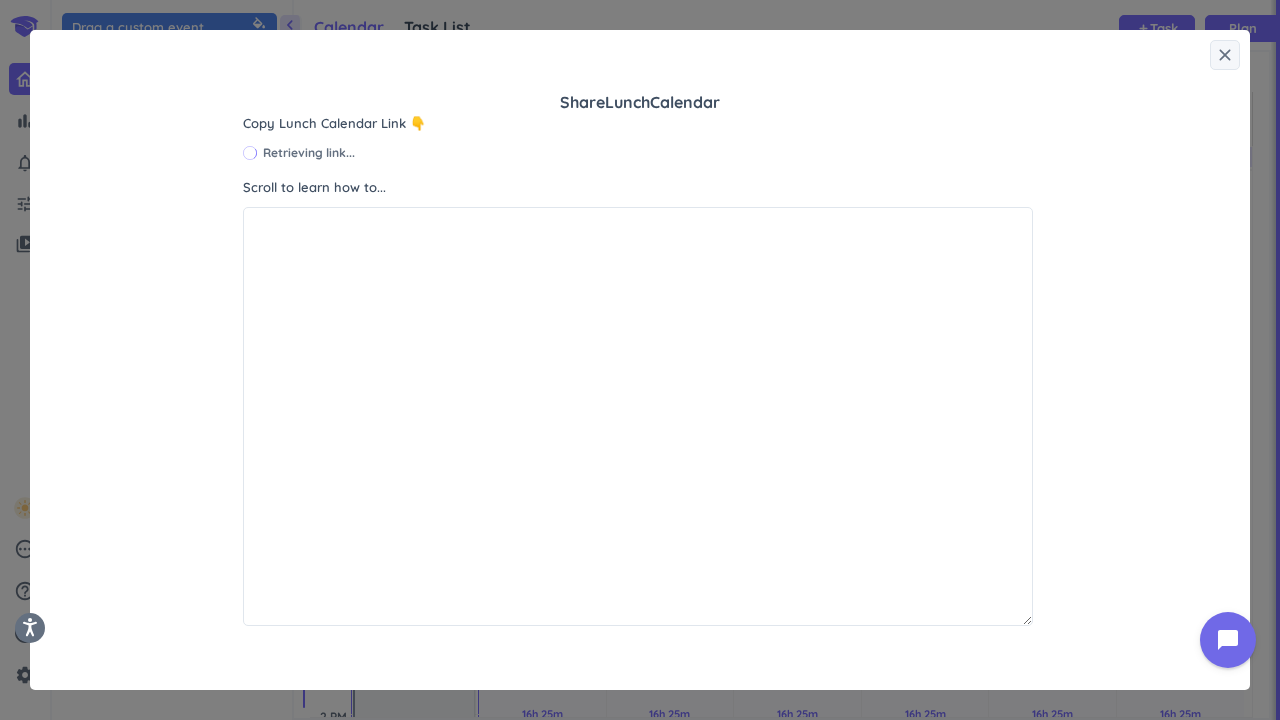 scroll, scrollTop: 8, scrollLeft: 8, axis: both 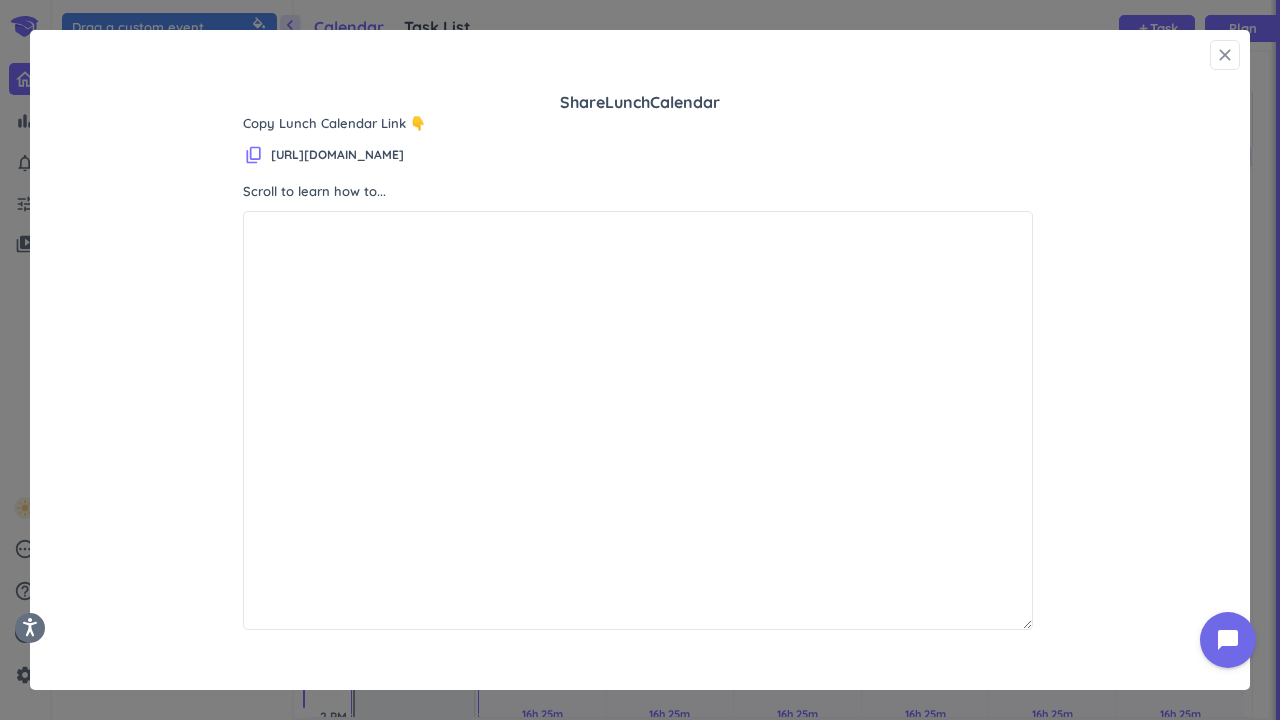 click on "close" at bounding box center (1225, 55) 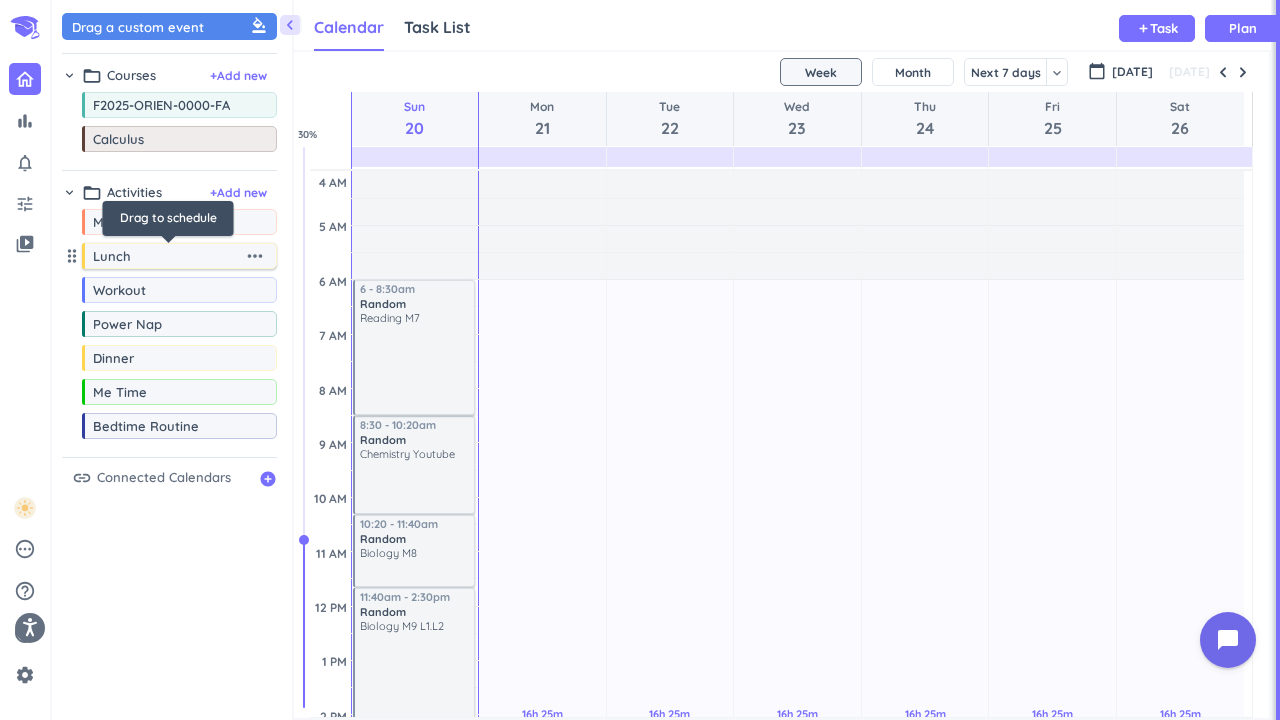 click on "Lunch" at bounding box center (168, 256) 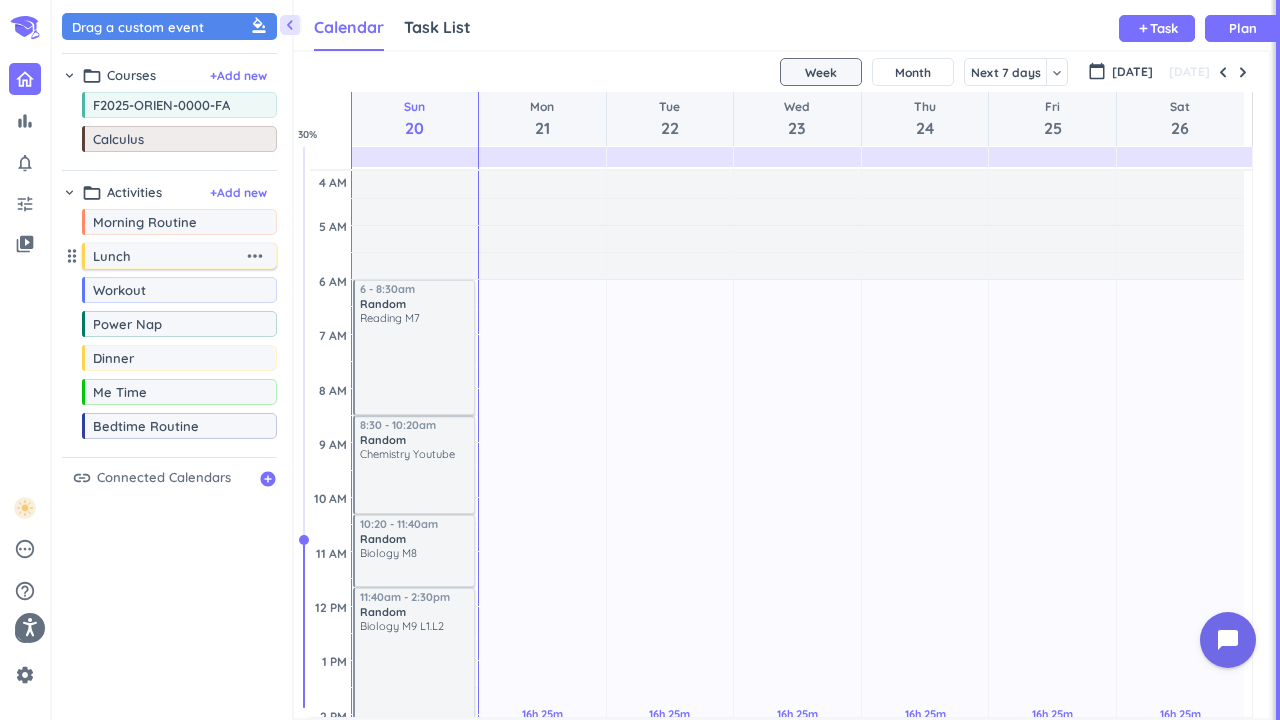 click on "more_horiz" at bounding box center (257, 256) 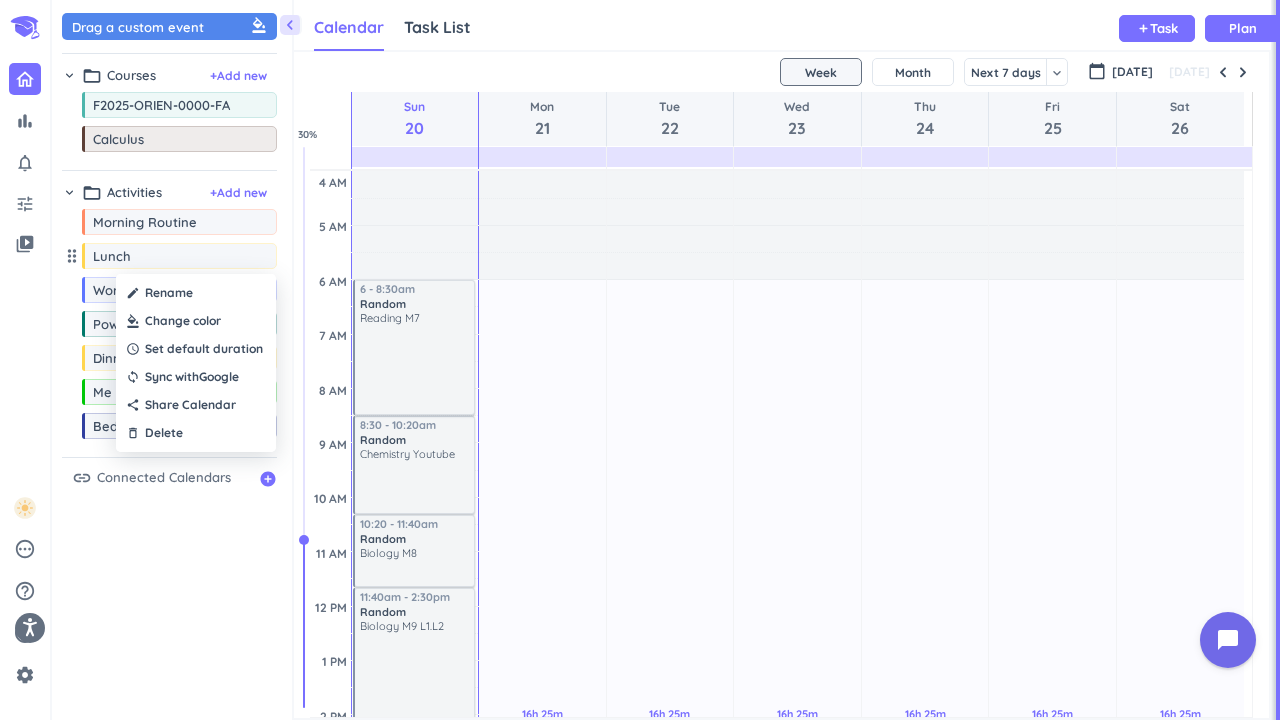 click at bounding box center (640, 360) 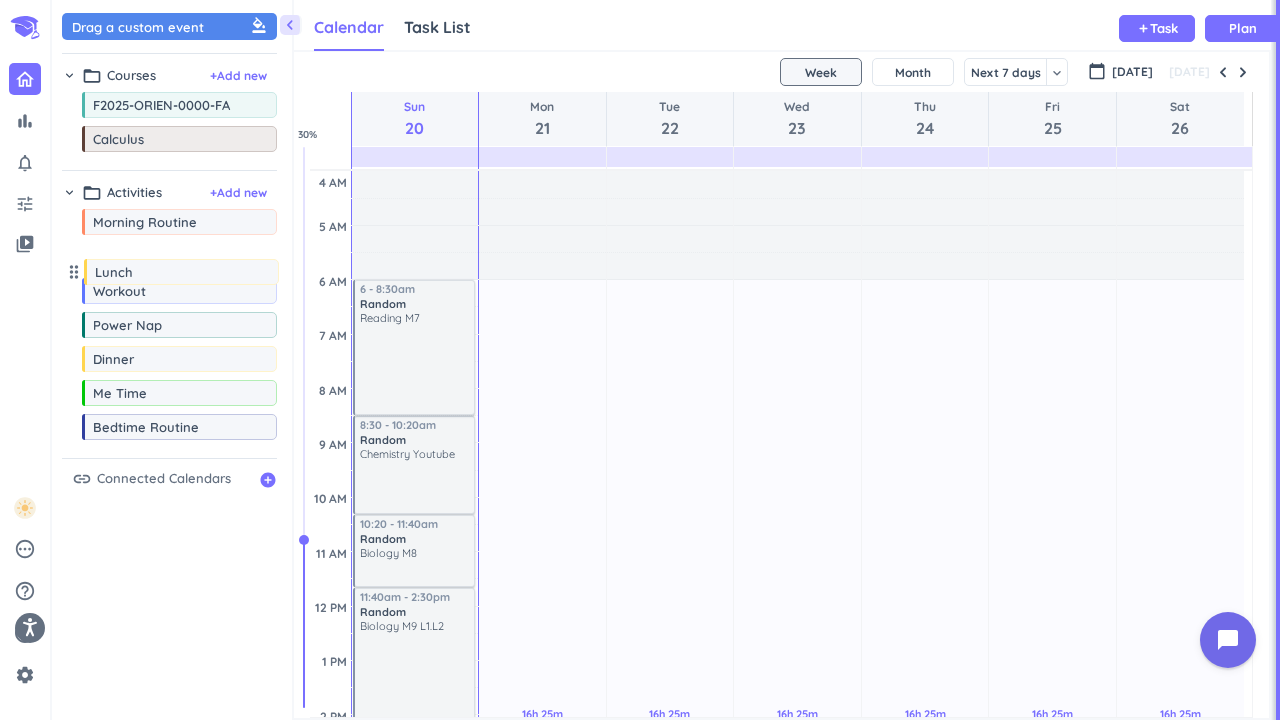 drag, startPoint x: 65, startPoint y: 253, endPoint x: 72, endPoint y: 268, distance: 16.552946 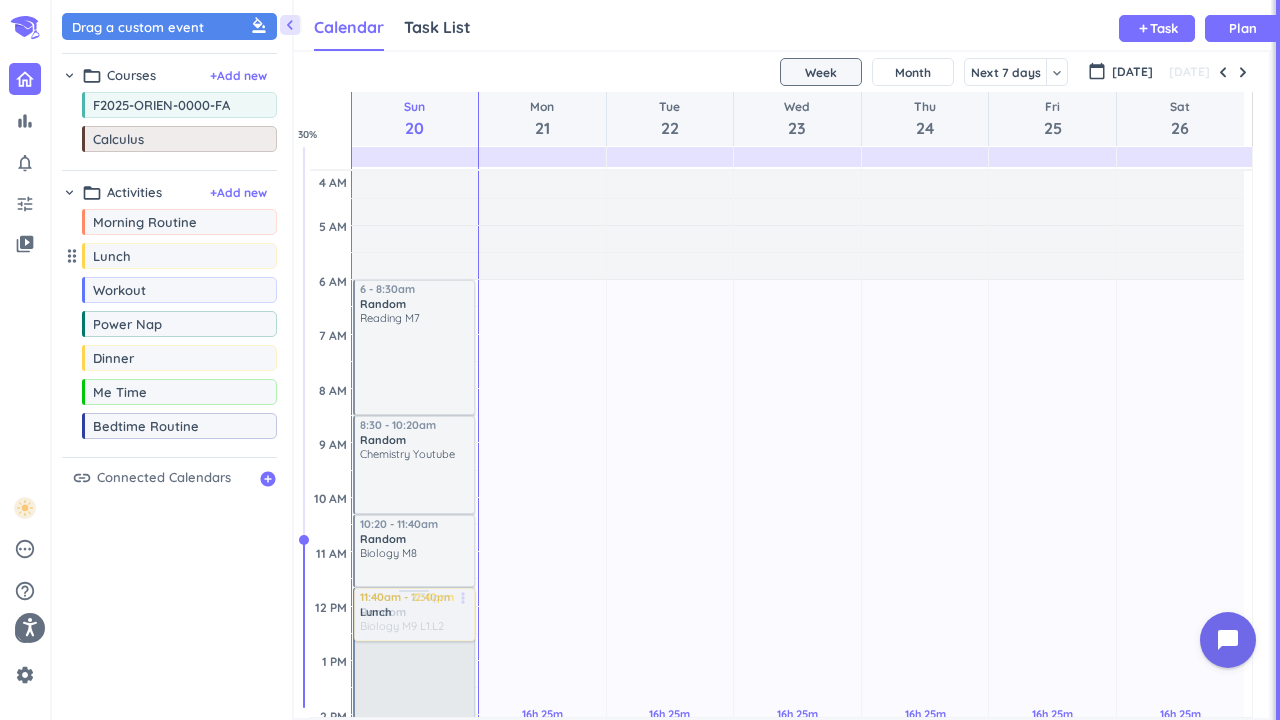 drag, startPoint x: 109, startPoint y: 261, endPoint x: 425, endPoint y: 592, distance: 457.62103 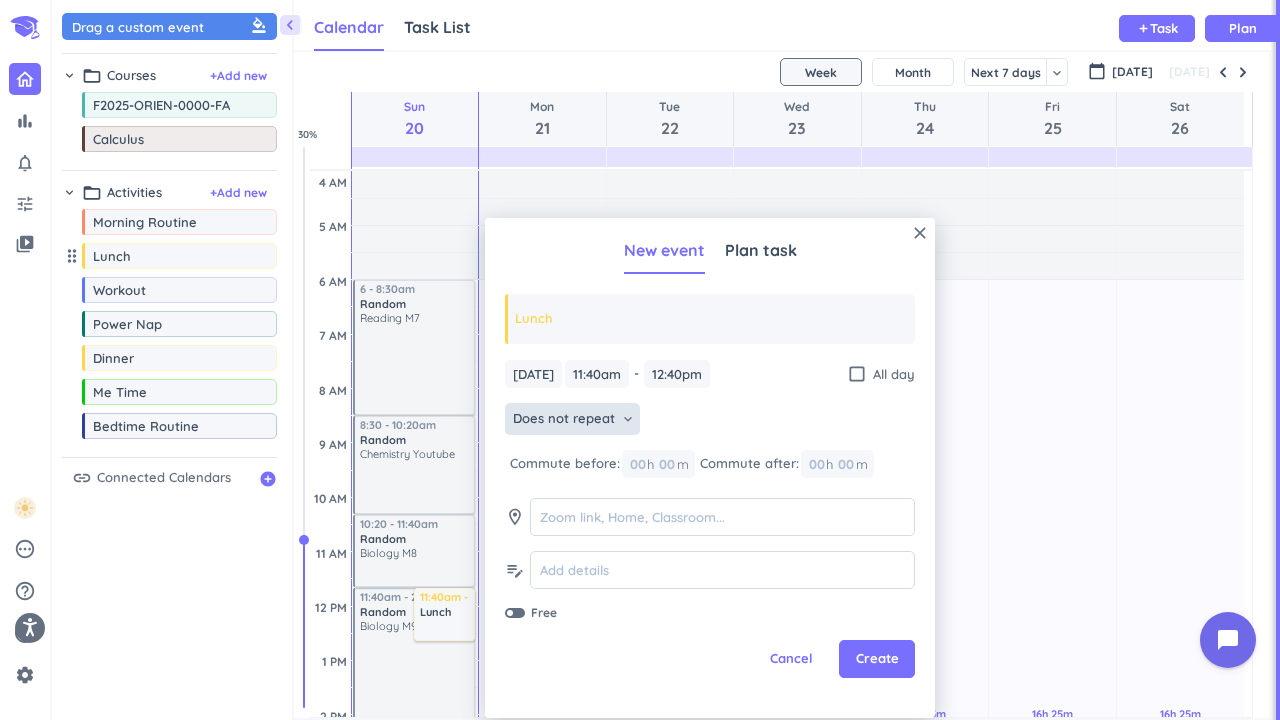 click on "Does not repeat" at bounding box center (564, 419) 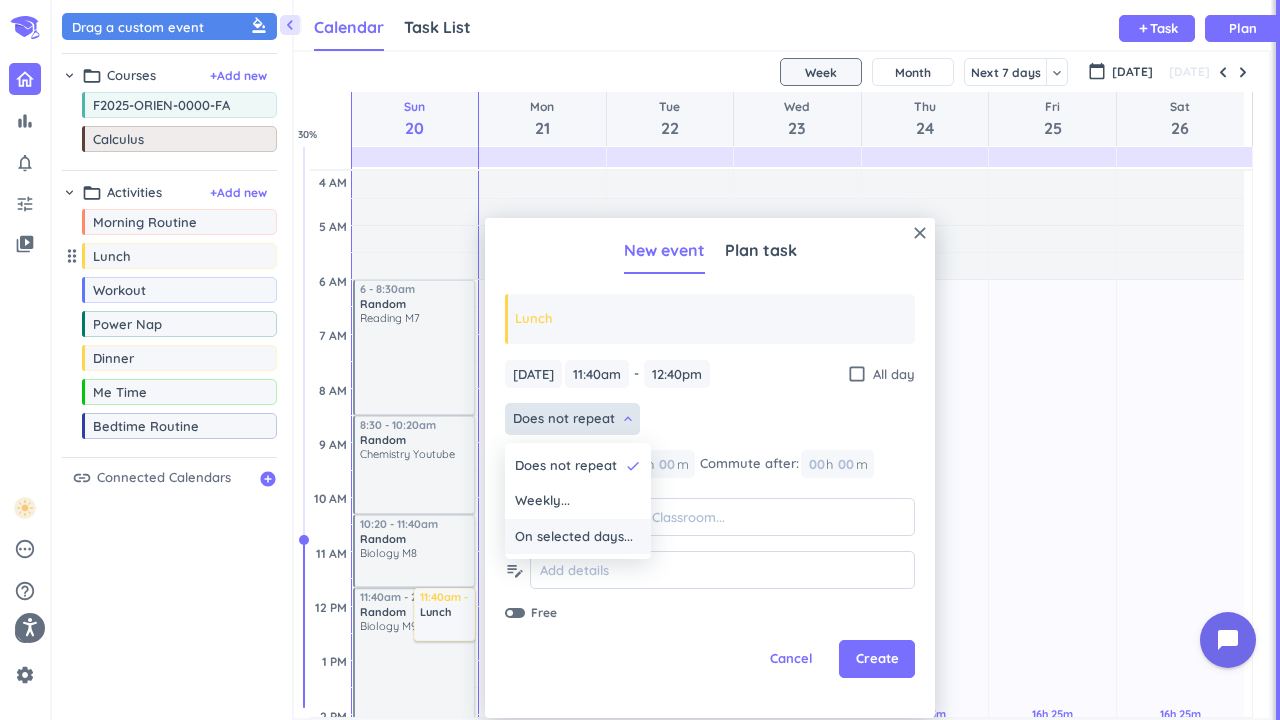 click on "On selected days..." at bounding box center [574, 537] 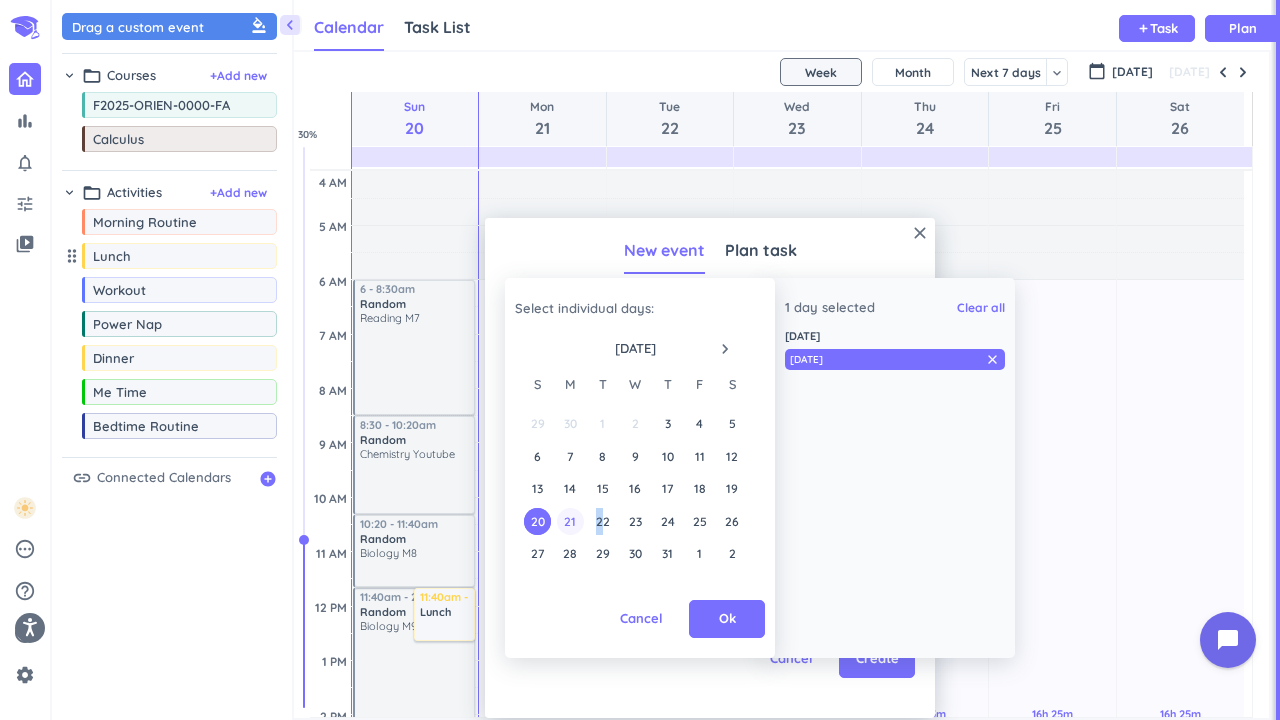 click on "21" at bounding box center [570, 521] 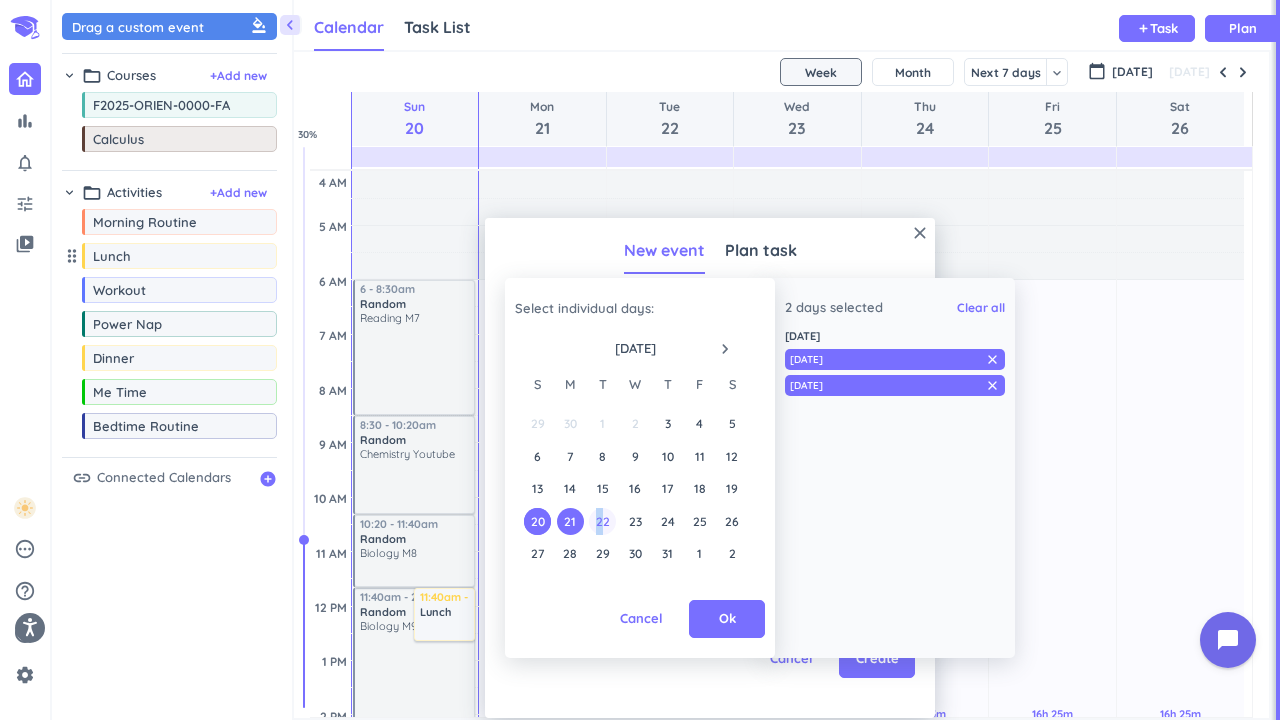 drag, startPoint x: 575, startPoint y: 519, endPoint x: 590, endPoint y: 515, distance: 15.524175 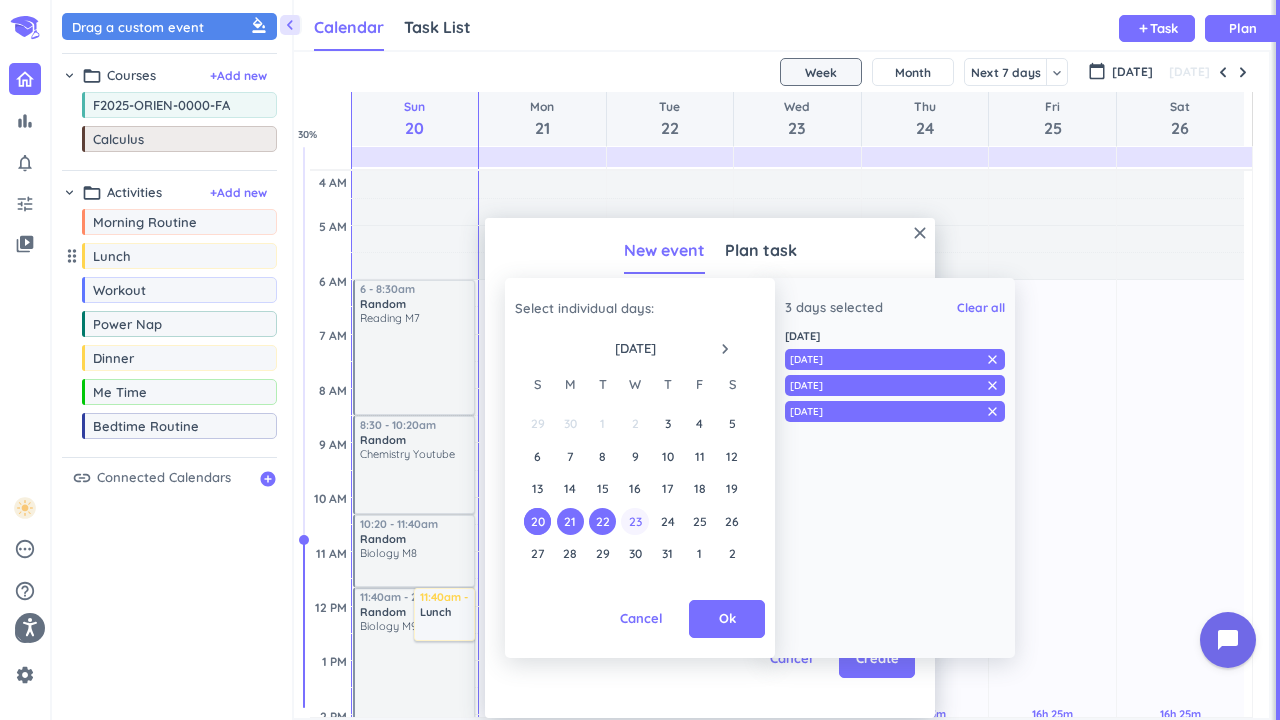 click on "23" at bounding box center [634, 521] 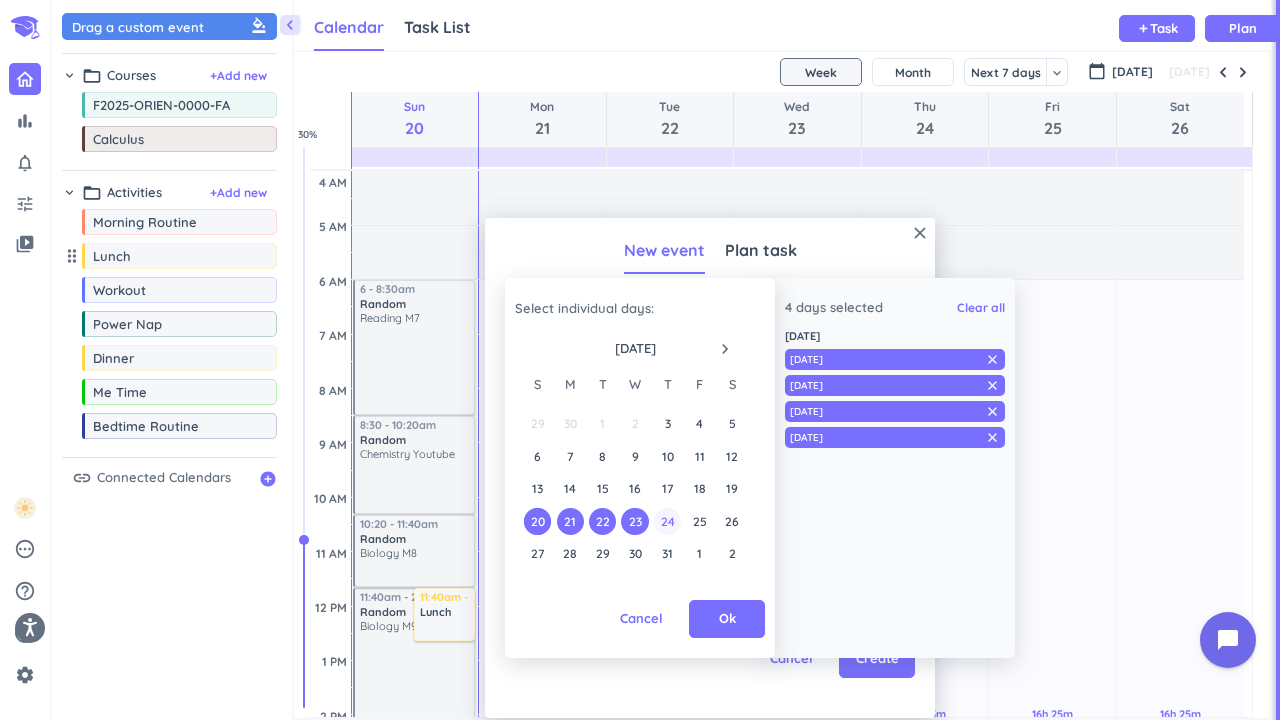 click on "24" at bounding box center (667, 521) 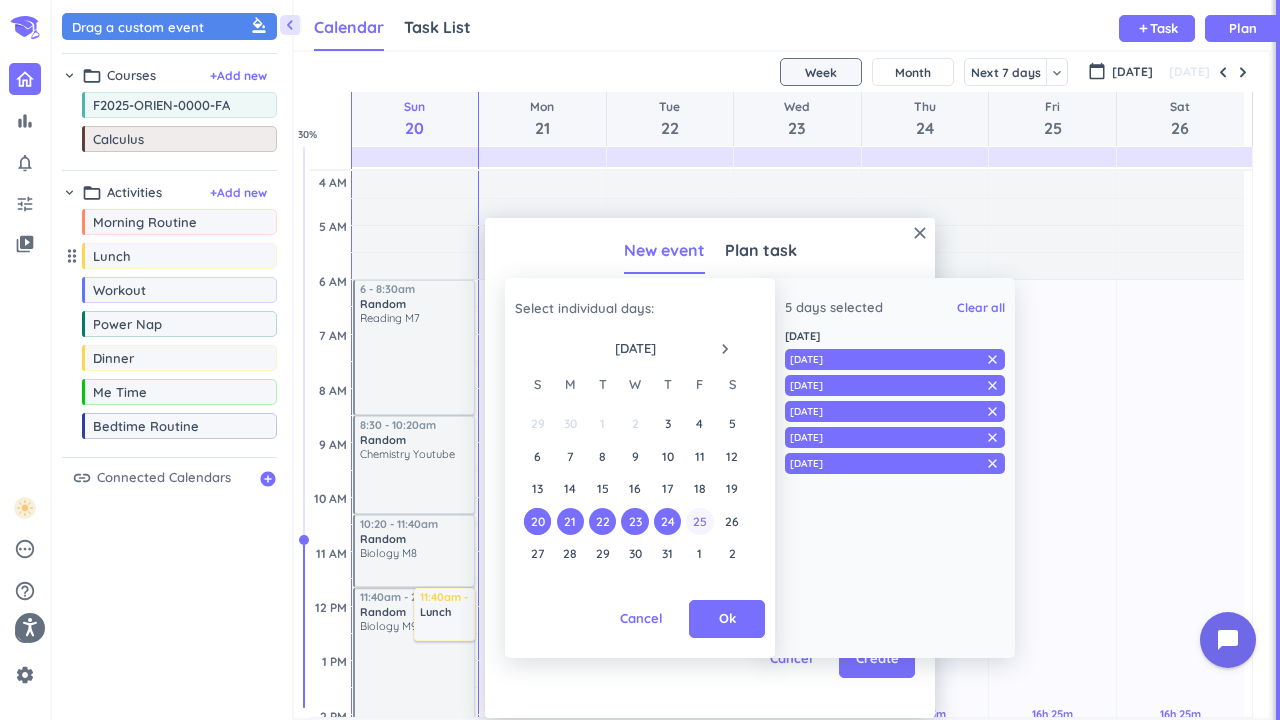 click on "25" at bounding box center (699, 521) 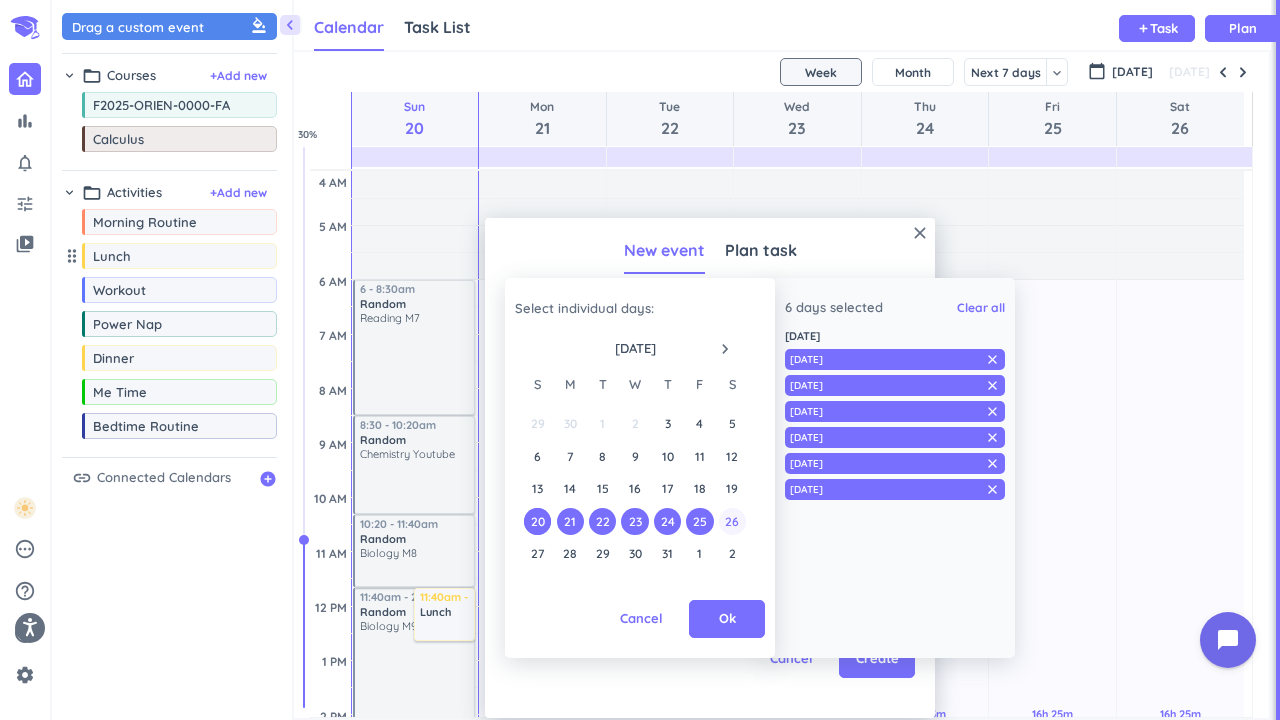 click on "26" at bounding box center [732, 521] 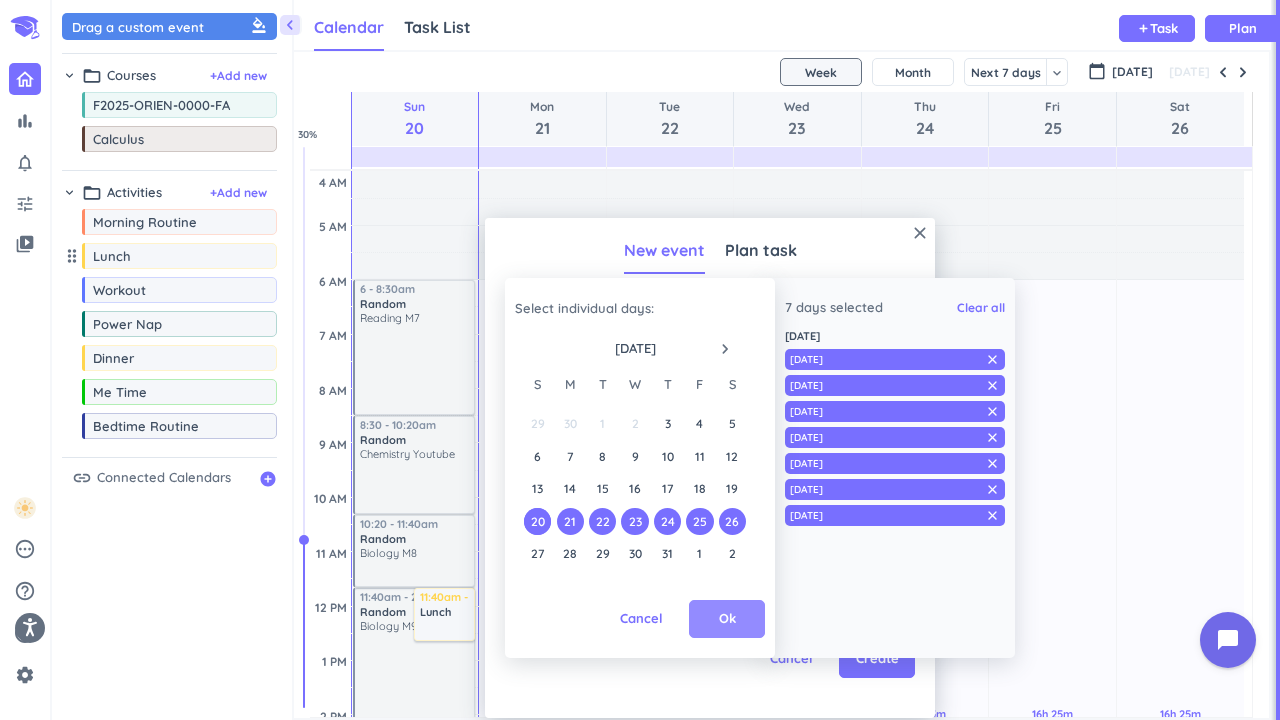 click on "Ok" at bounding box center (727, 619) 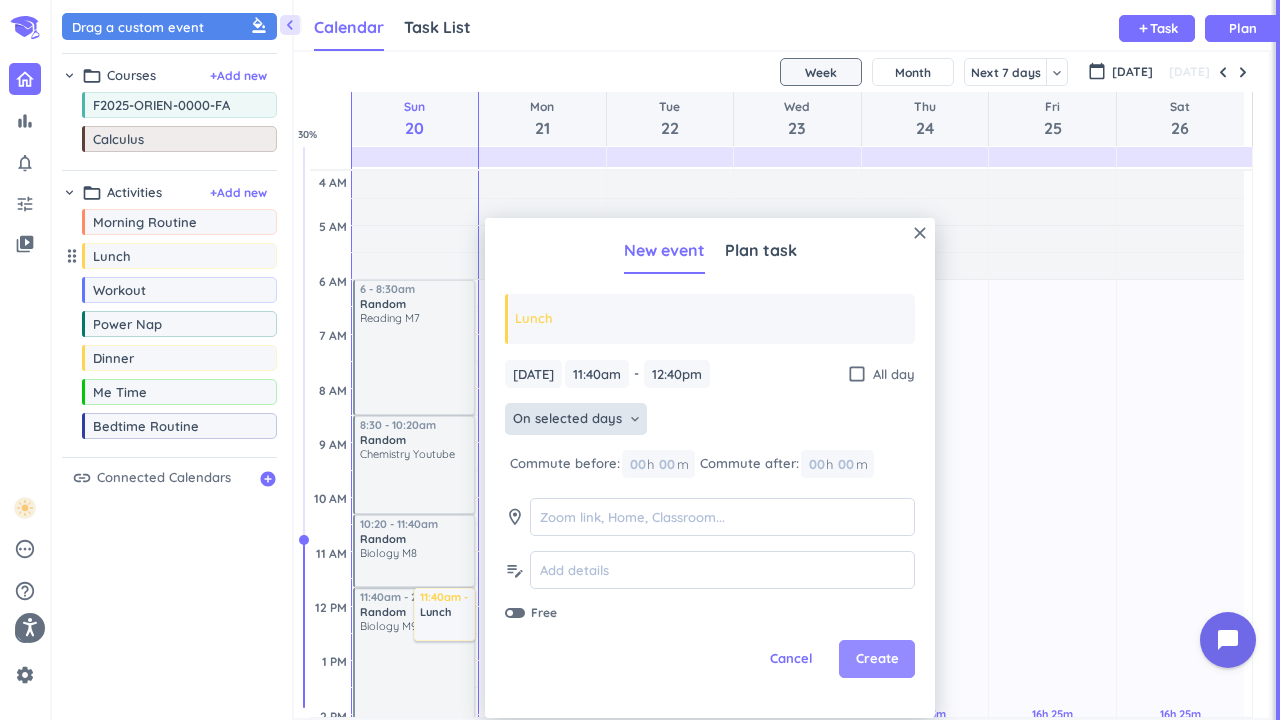 click on "Create" at bounding box center [877, 659] 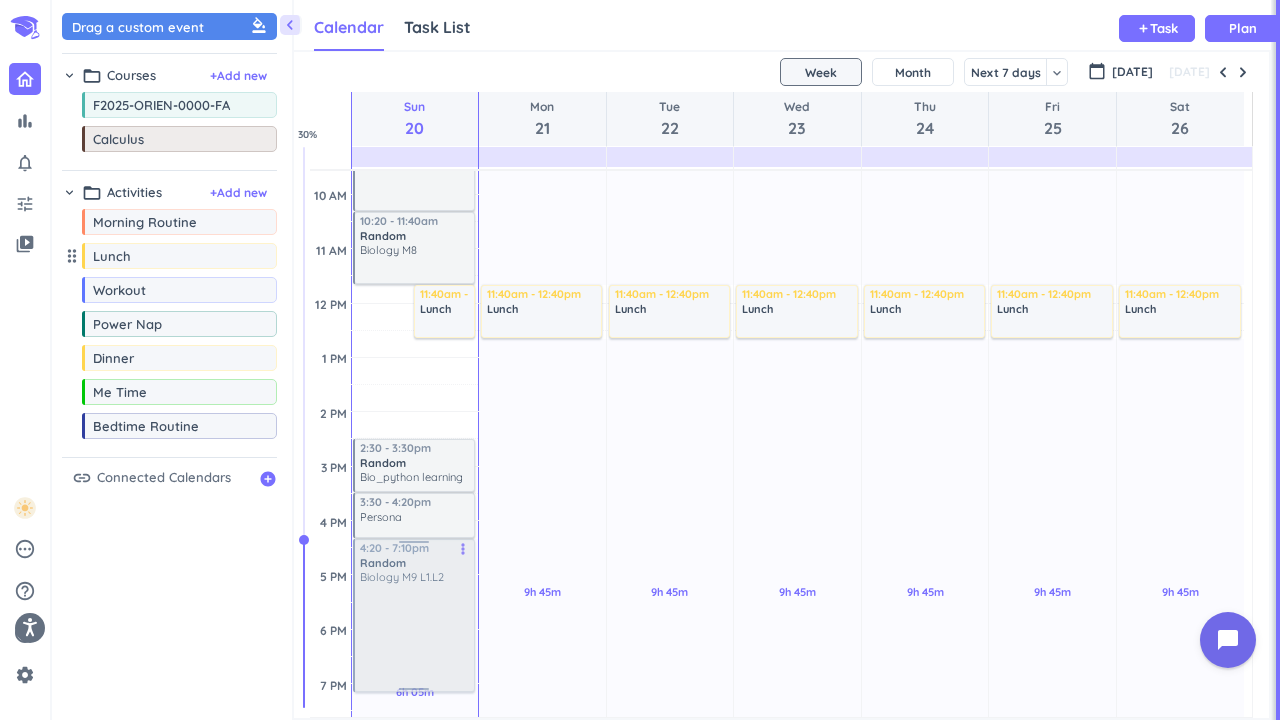 scroll, scrollTop: 311, scrollLeft: 0, axis: vertical 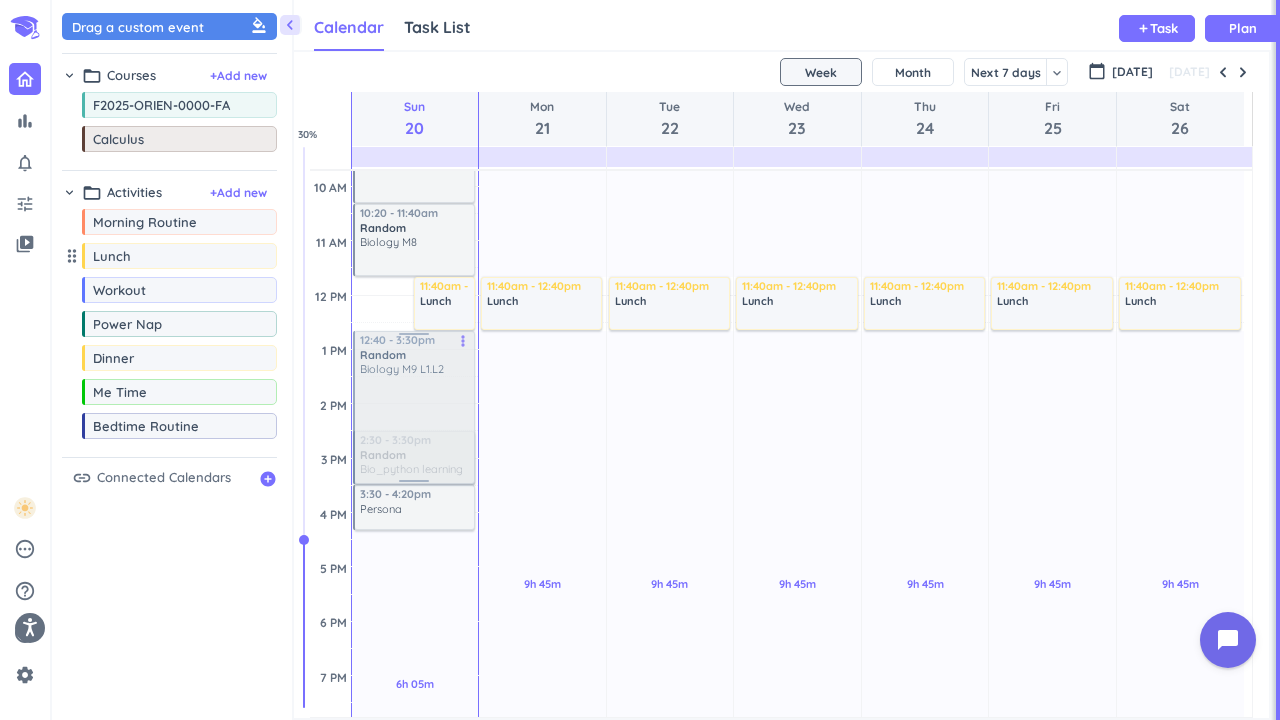 drag, startPoint x: 394, startPoint y: 684, endPoint x: 386, endPoint y: 439, distance: 245.13058 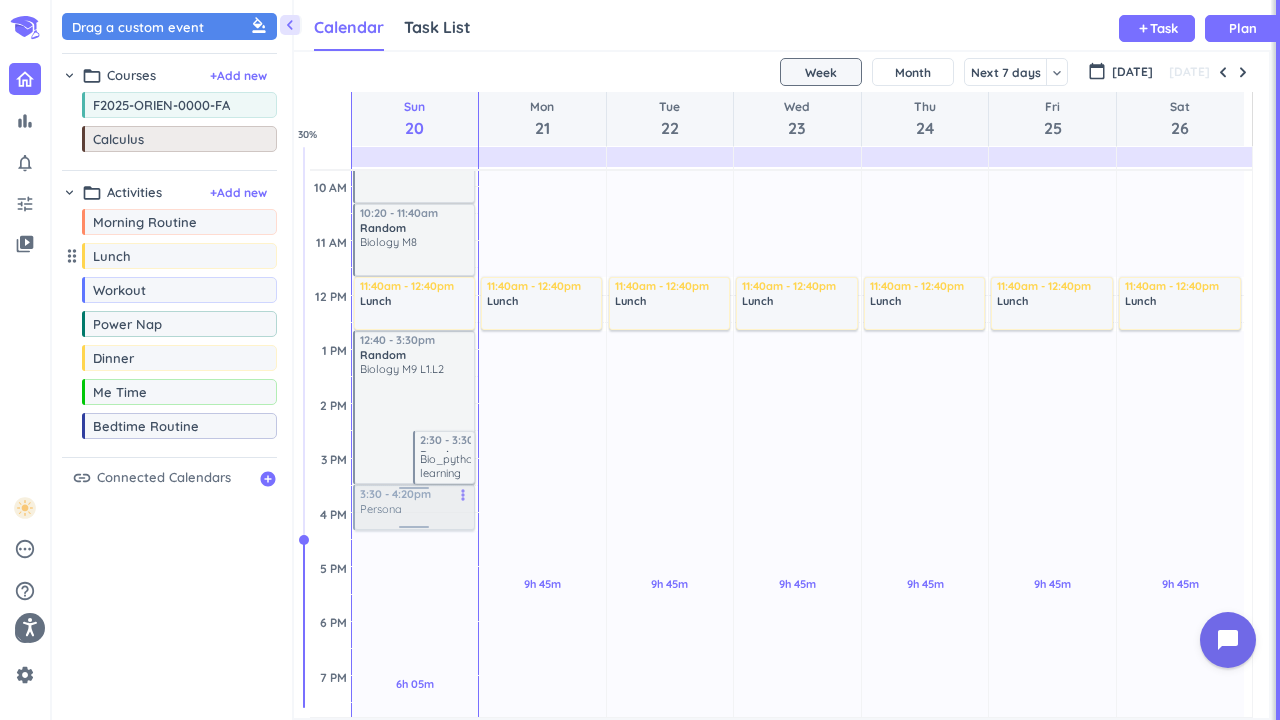drag, startPoint x: 395, startPoint y: 505, endPoint x: 399, endPoint y: 522, distance: 17.464249 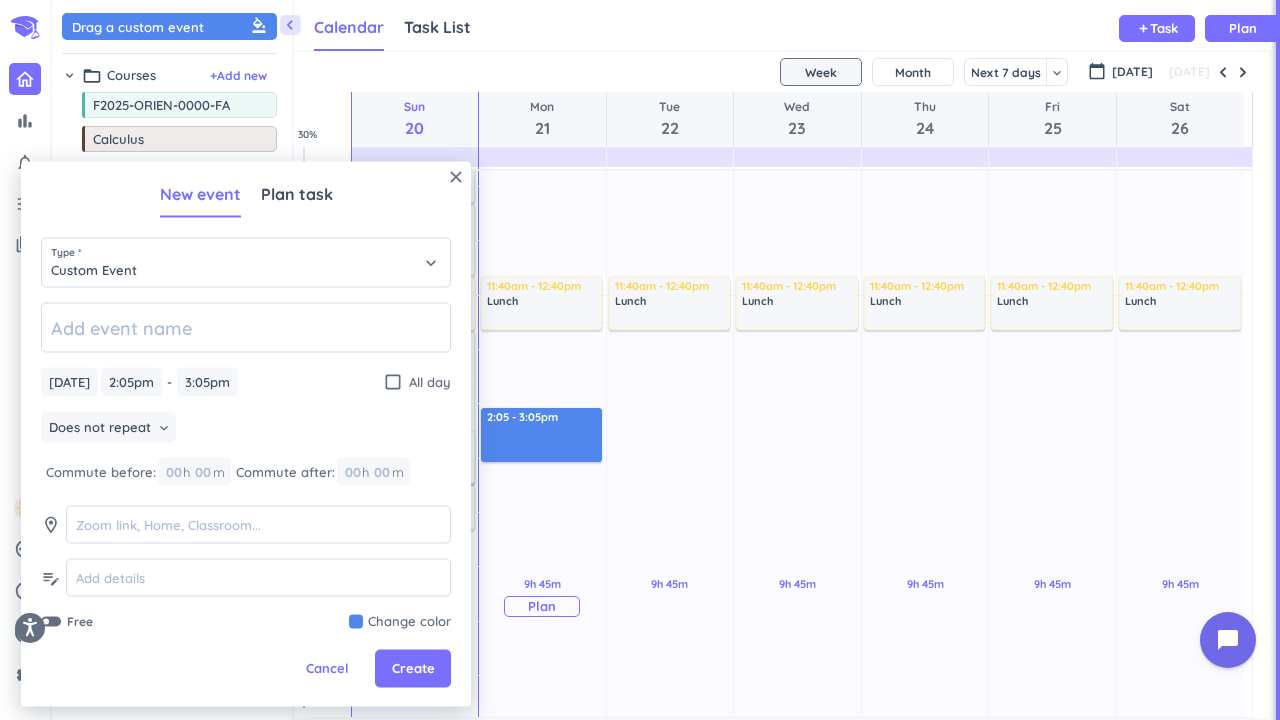click on "9h 45m Past due Plan" at bounding box center (542, 596) 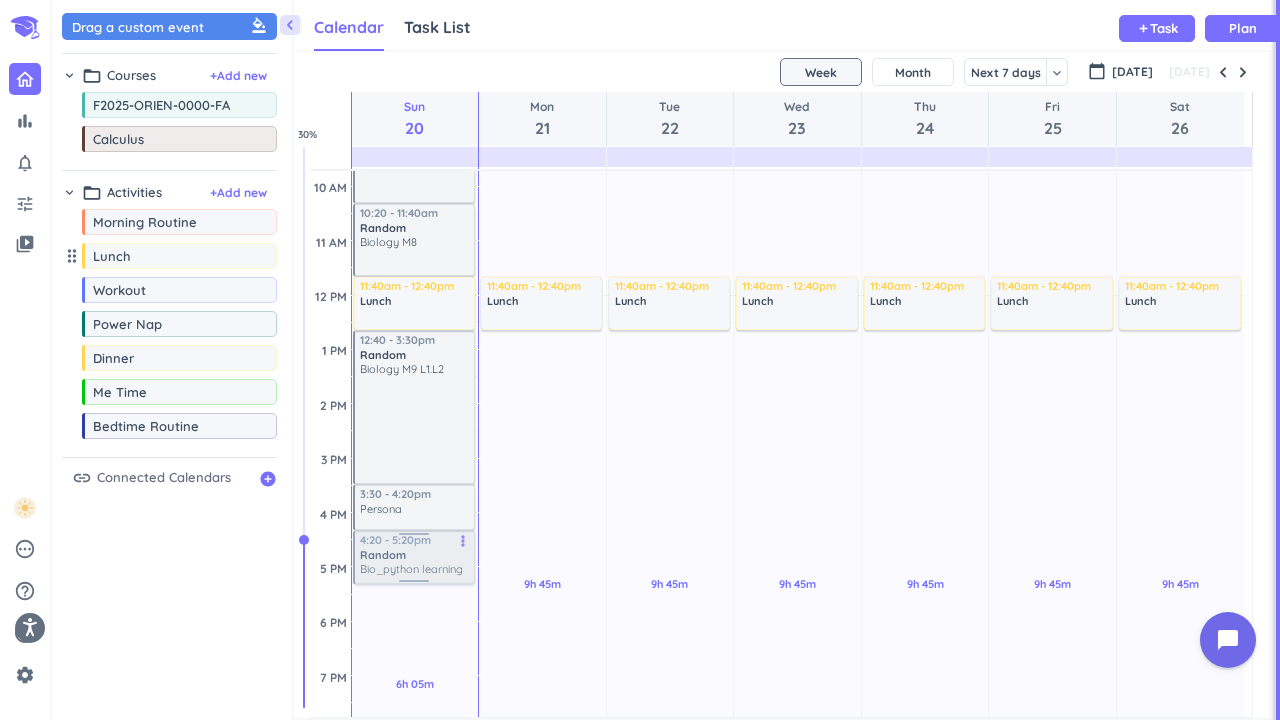 drag, startPoint x: 457, startPoint y: 462, endPoint x: 438, endPoint y: 553, distance: 92.96236 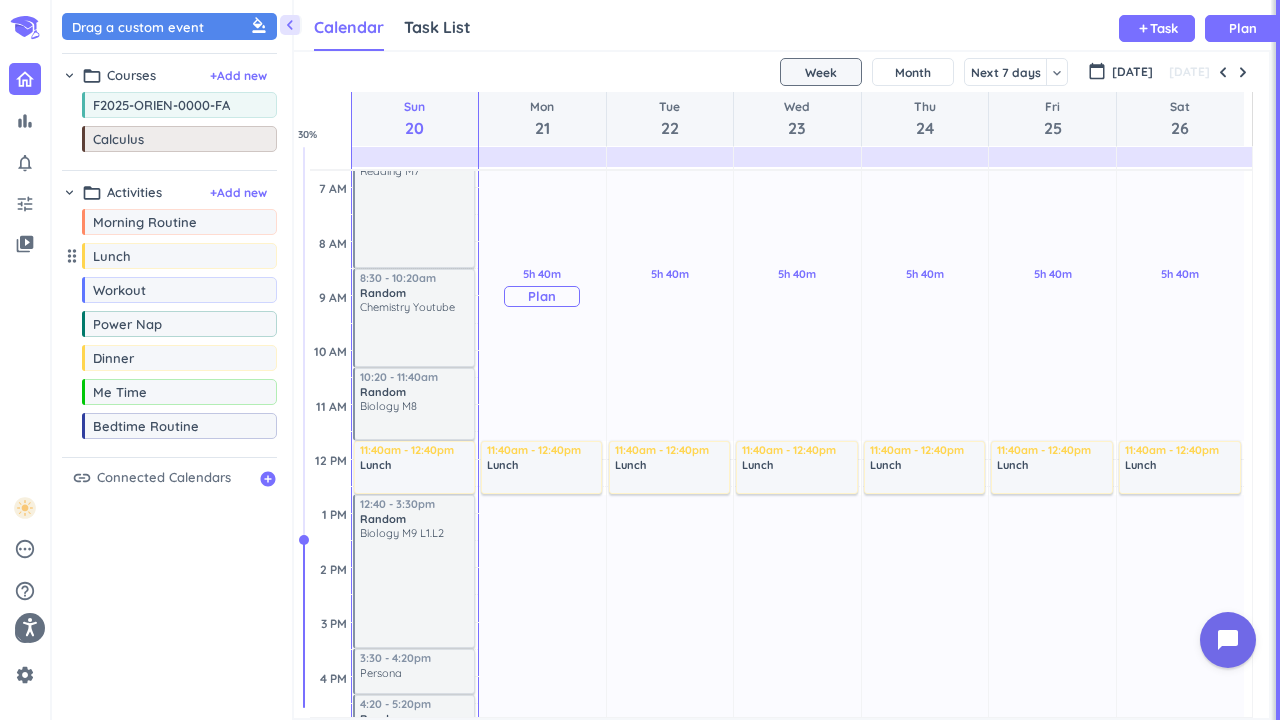scroll, scrollTop: 200, scrollLeft: 0, axis: vertical 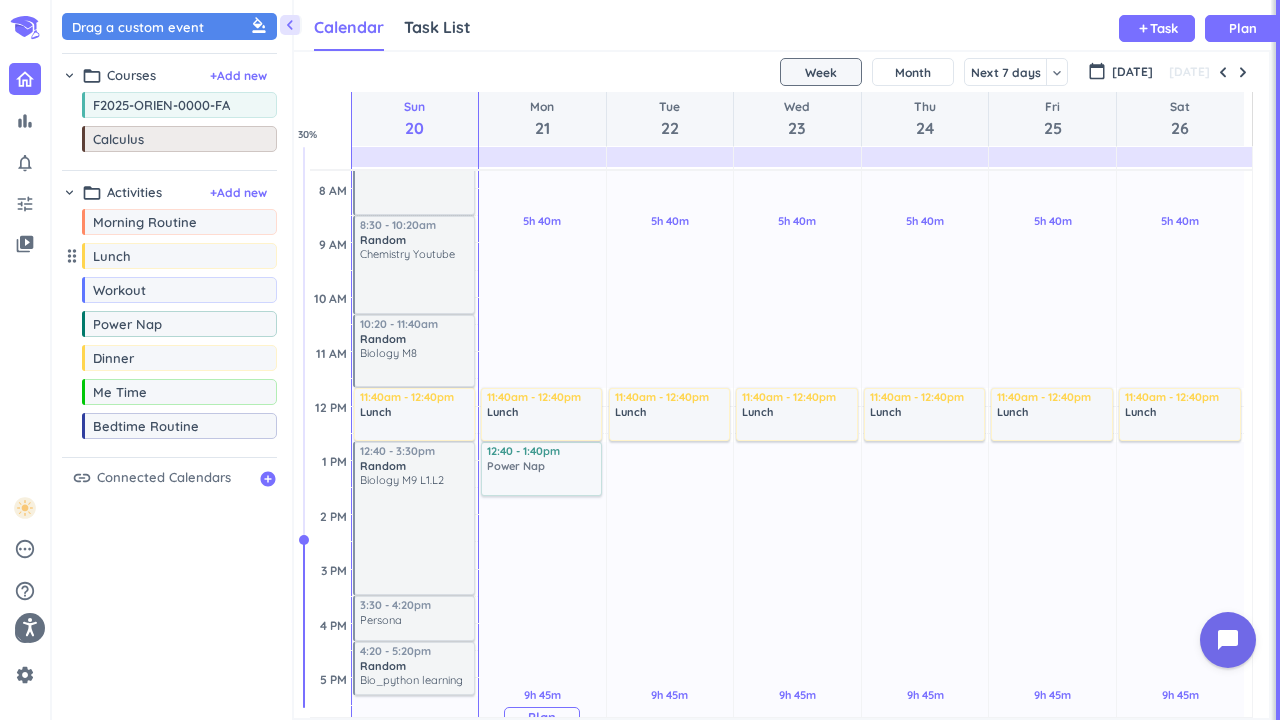 drag, startPoint x: 173, startPoint y: 338, endPoint x: 515, endPoint y: 446, distance: 358.64746 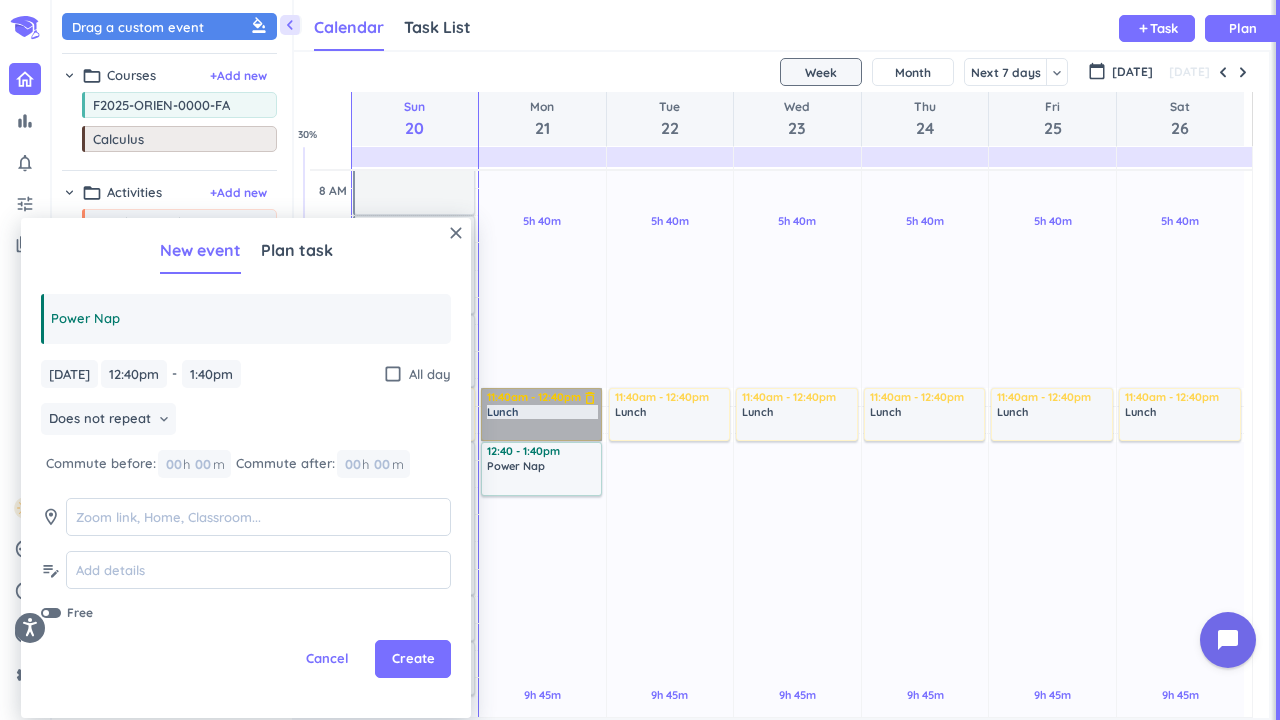 click on "11:40am - 12:40pm Lunch delete_outline" at bounding box center (541, 414) 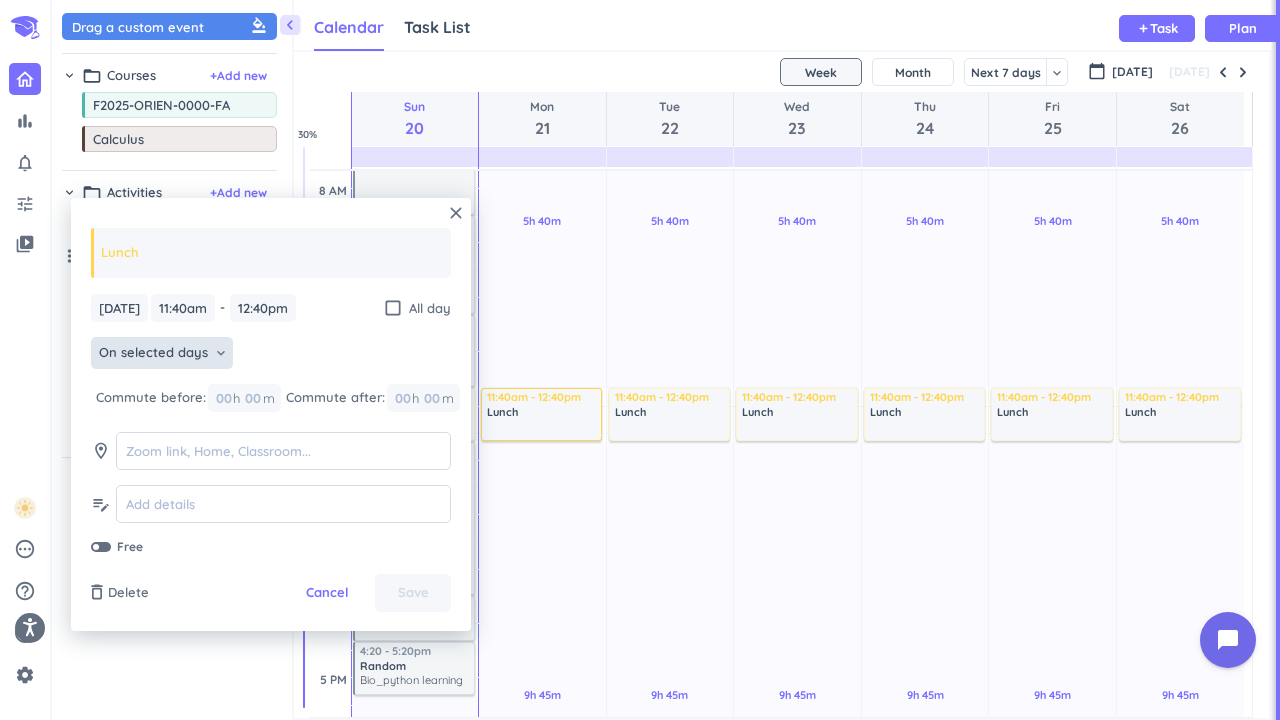 click on "On selected days" at bounding box center [153, 353] 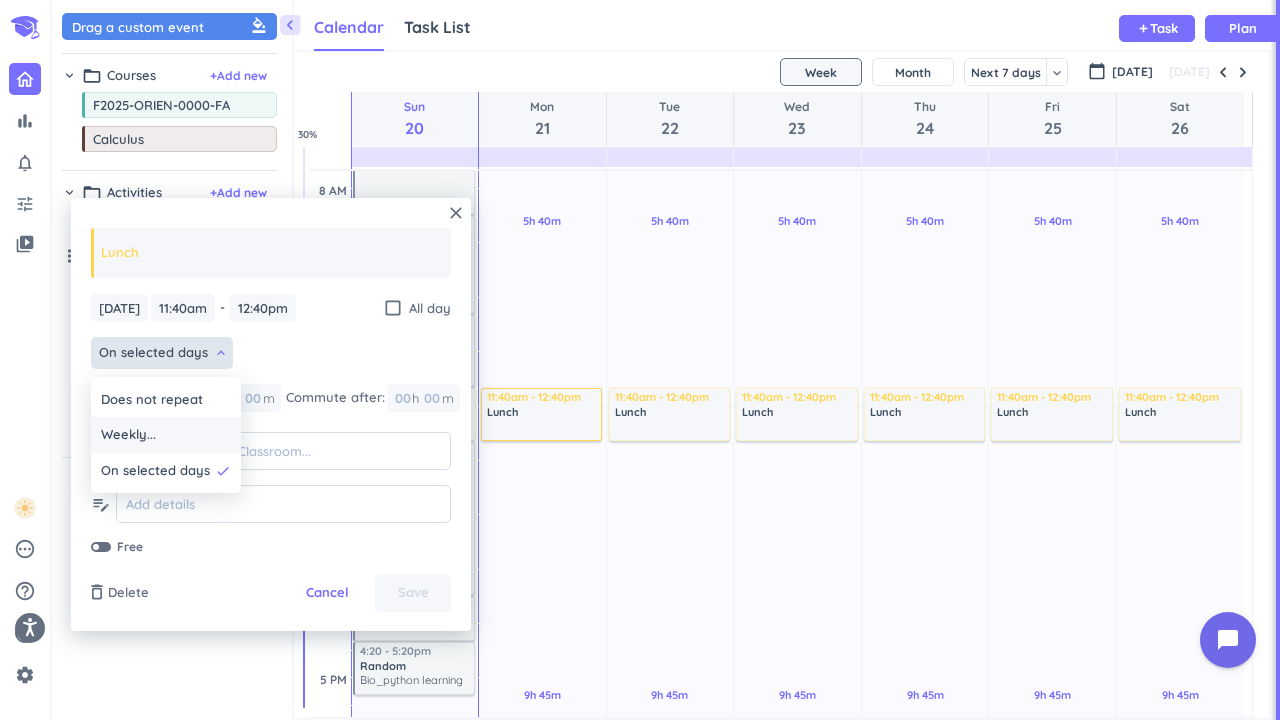 click on "Weekly..." at bounding box center (166, 435) 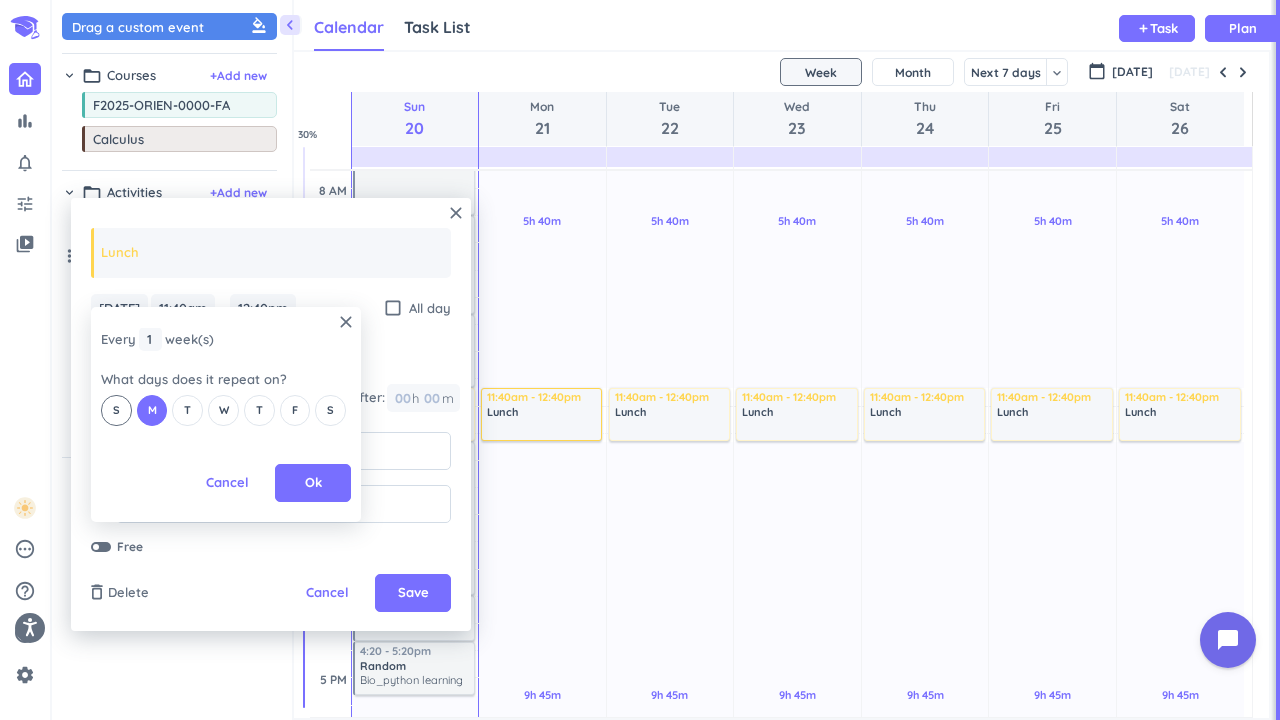 click on "S" at bounding box center (116, 410) 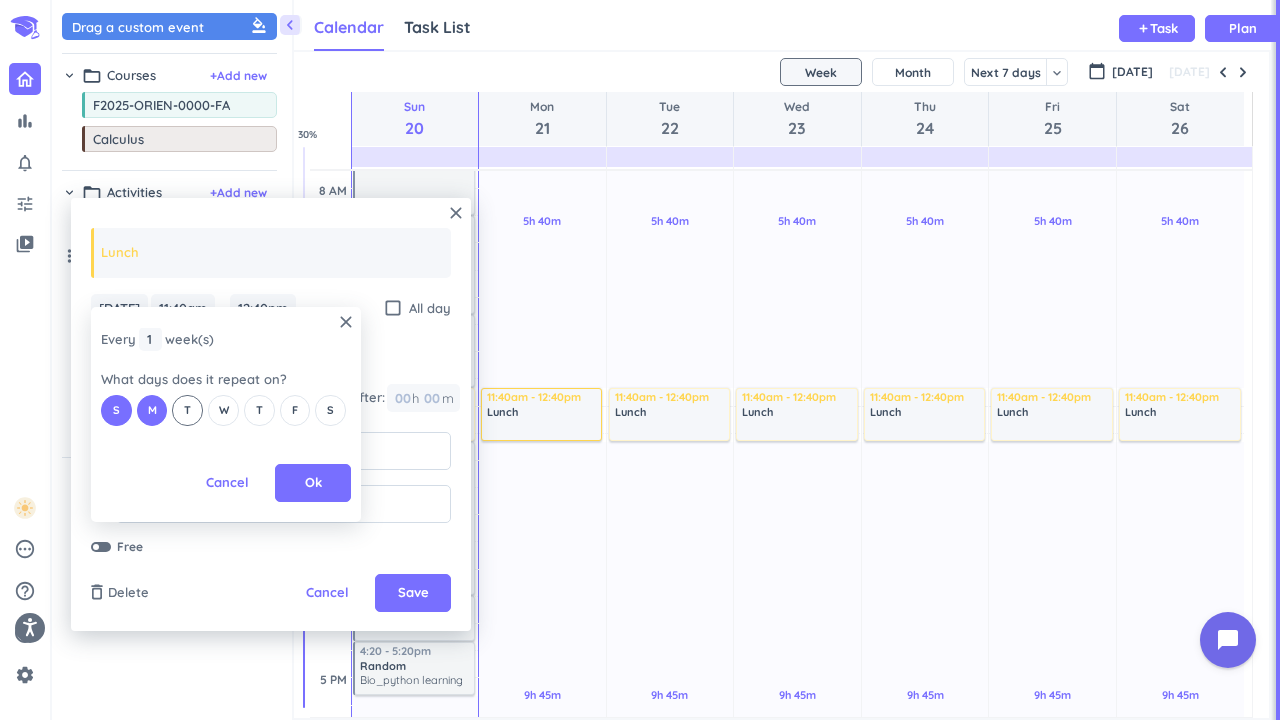 click on "T" at bounding box center [187, 410] 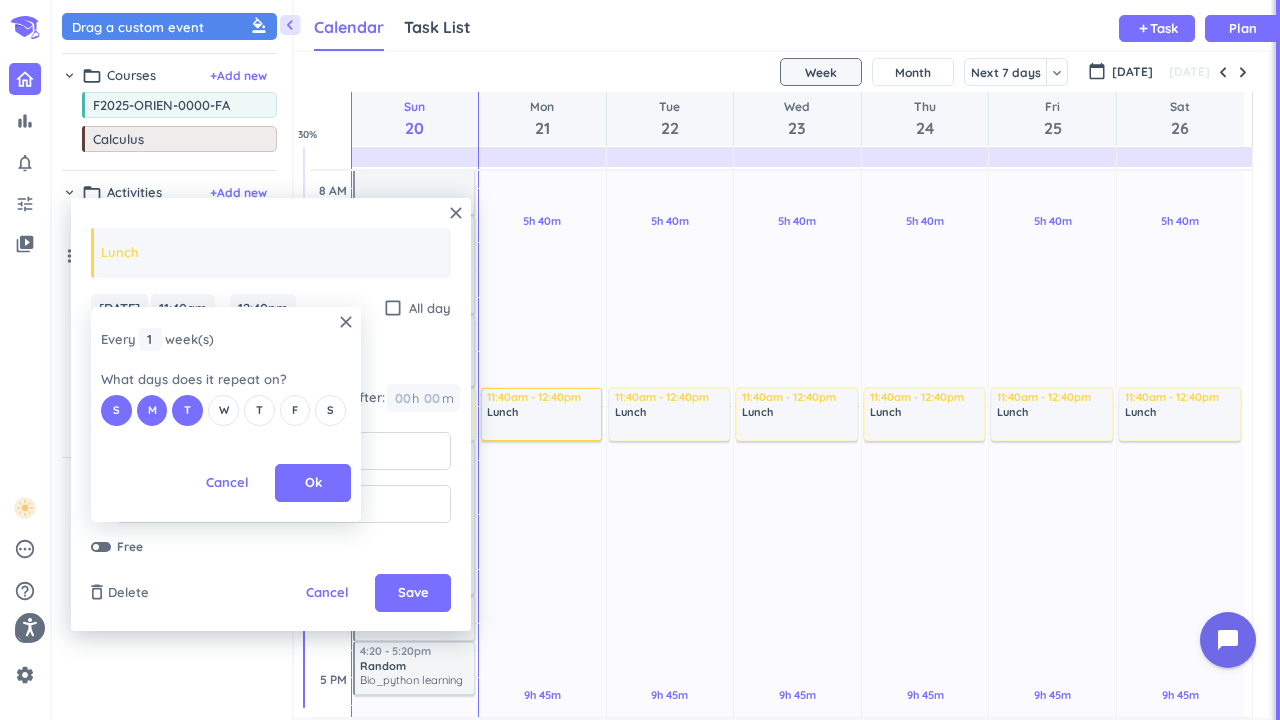 click on "S M T W T F S" at bounding box center (226, 410) 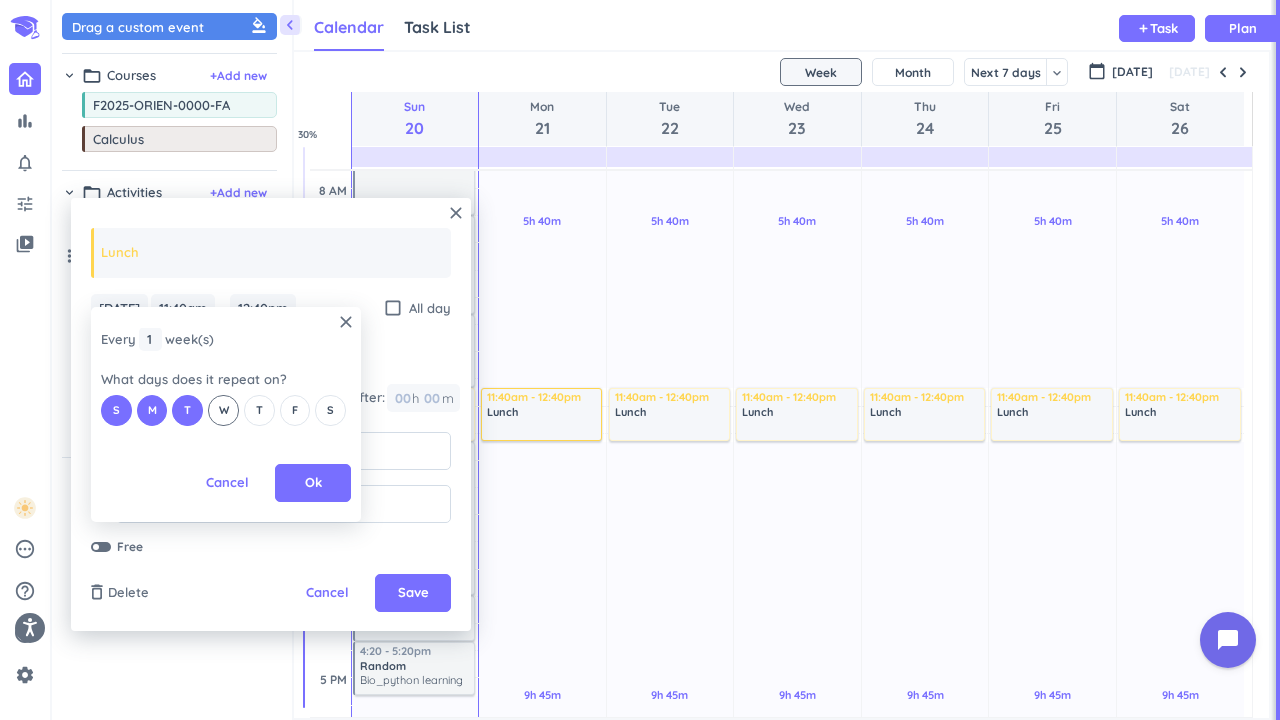 click on "W" at bounding box center (223, 410) 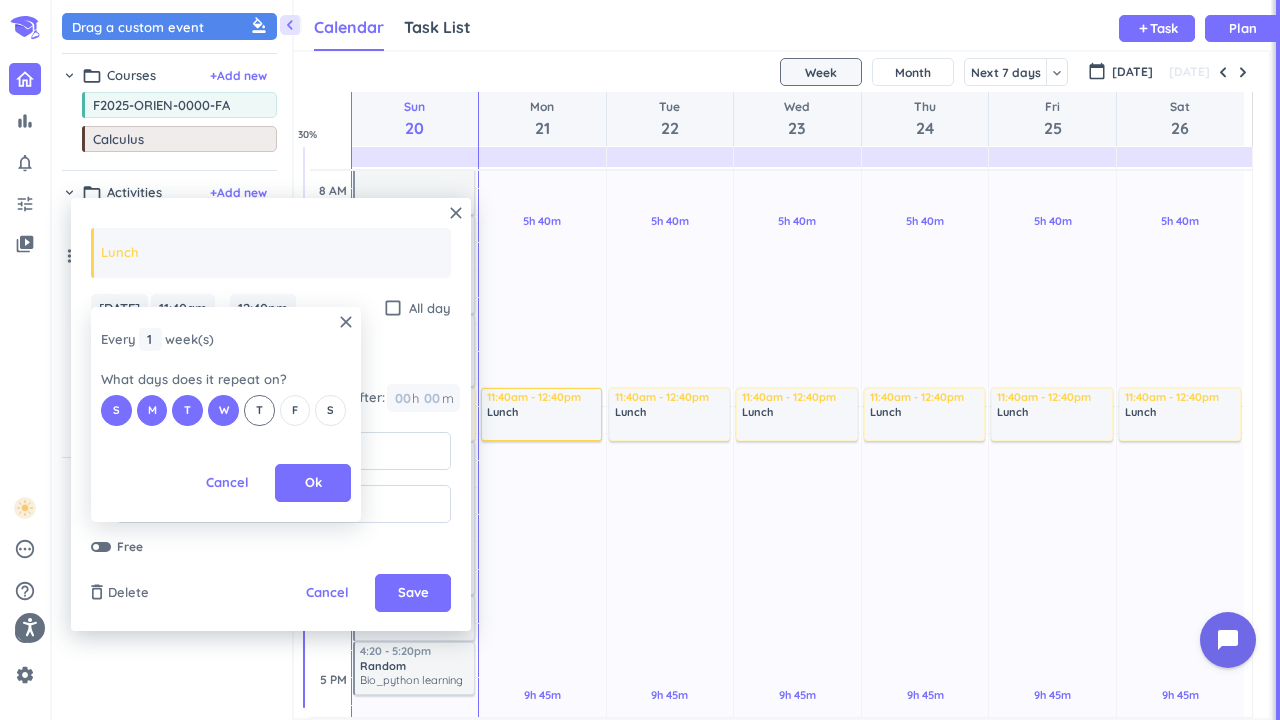 click on "T" at bounding box center (259, 410) 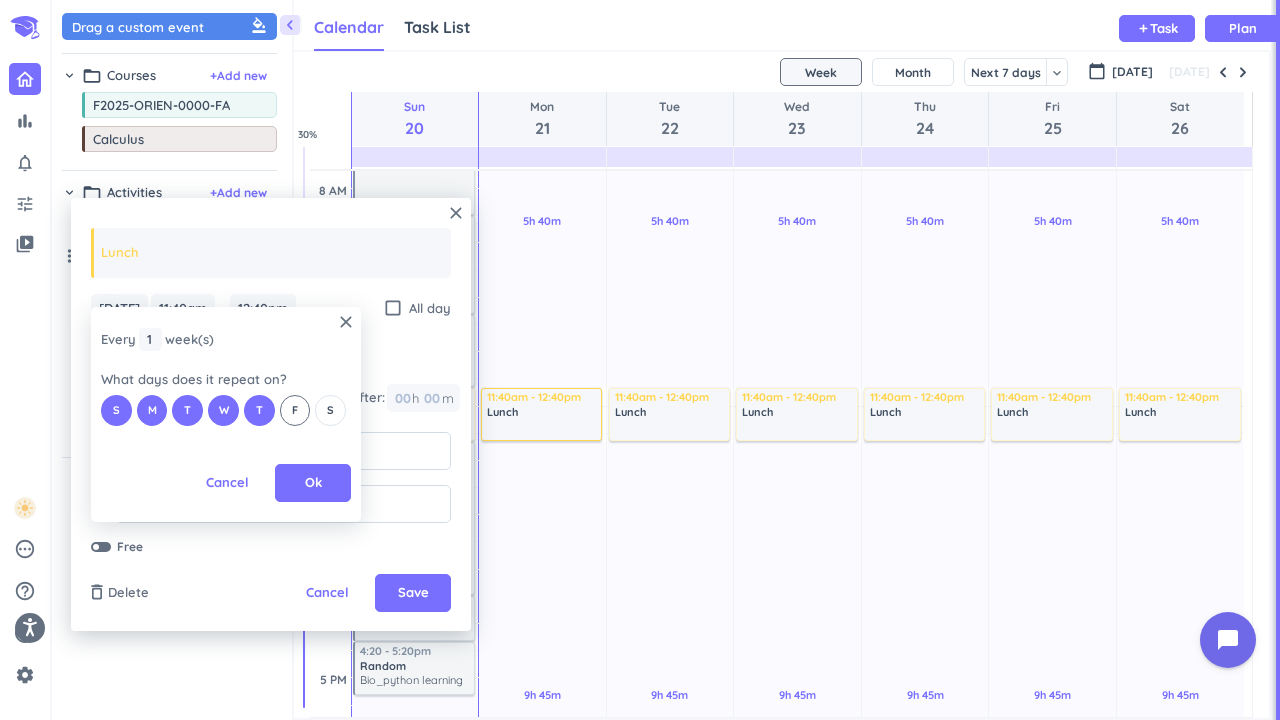 click on "F" at bounding box center [295, 410] 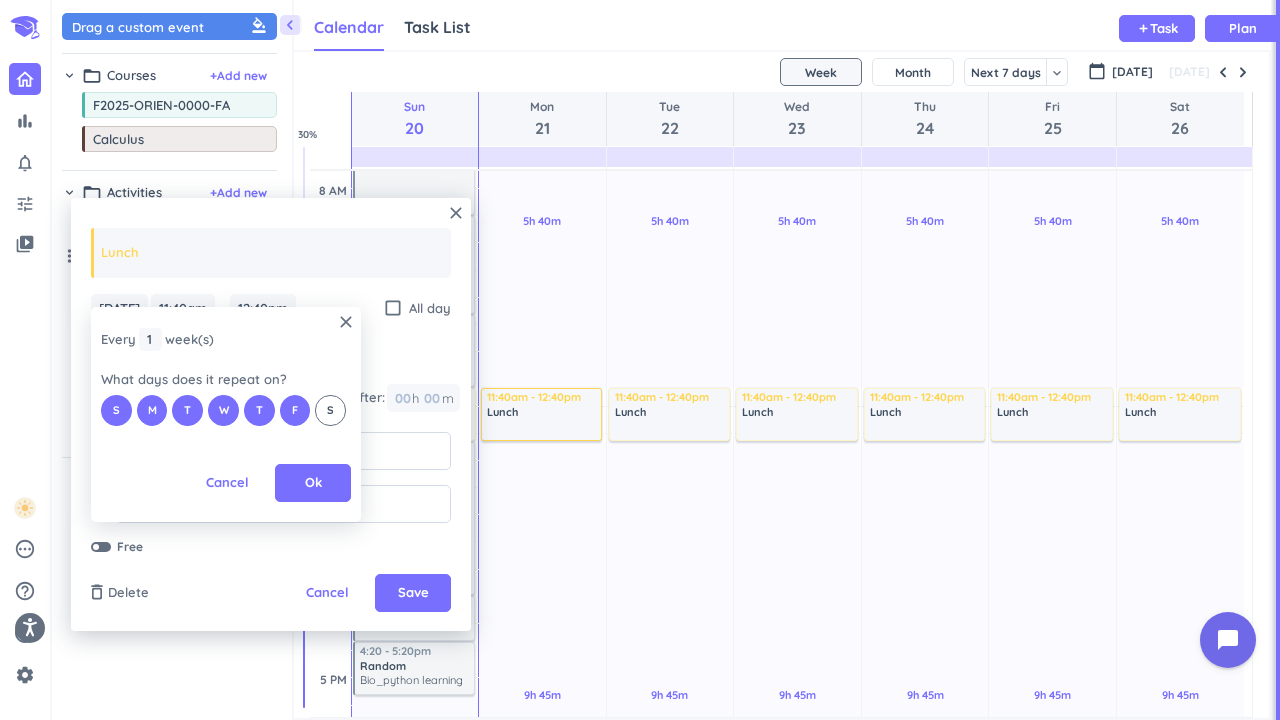 click on "S" at bounding box center (330, 410) 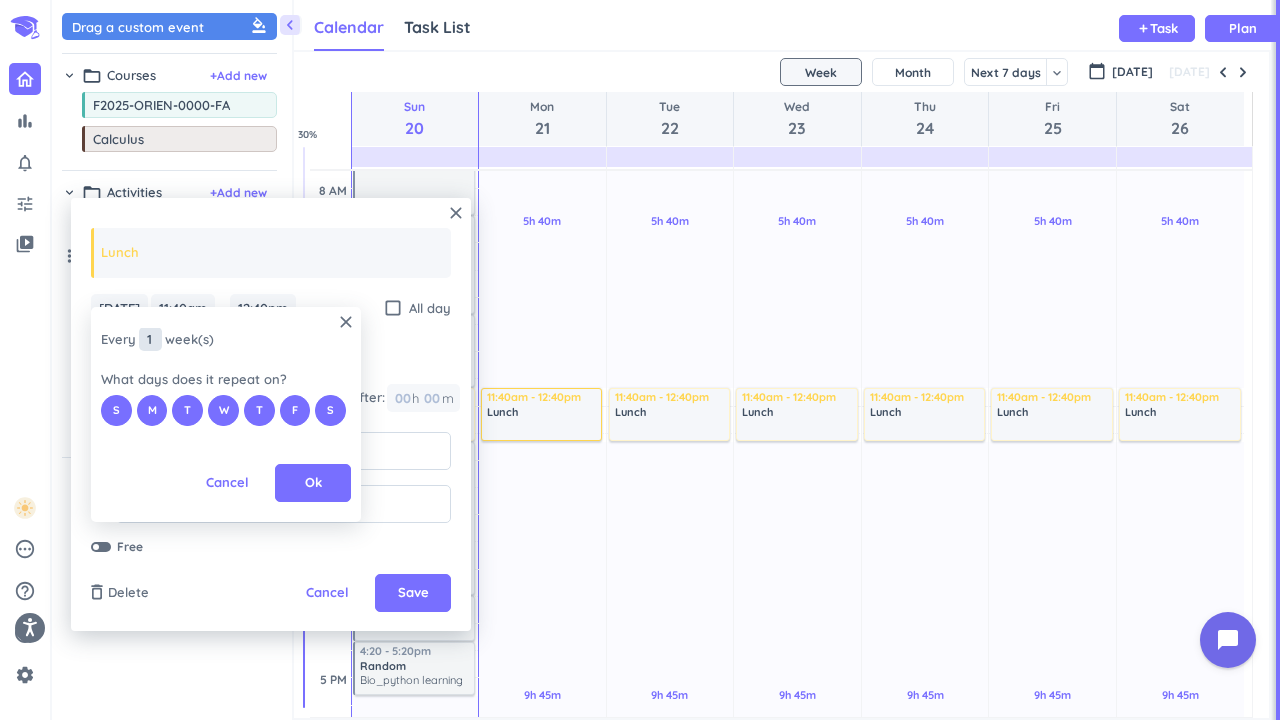 click on "1" at bounding box center [150, 339] 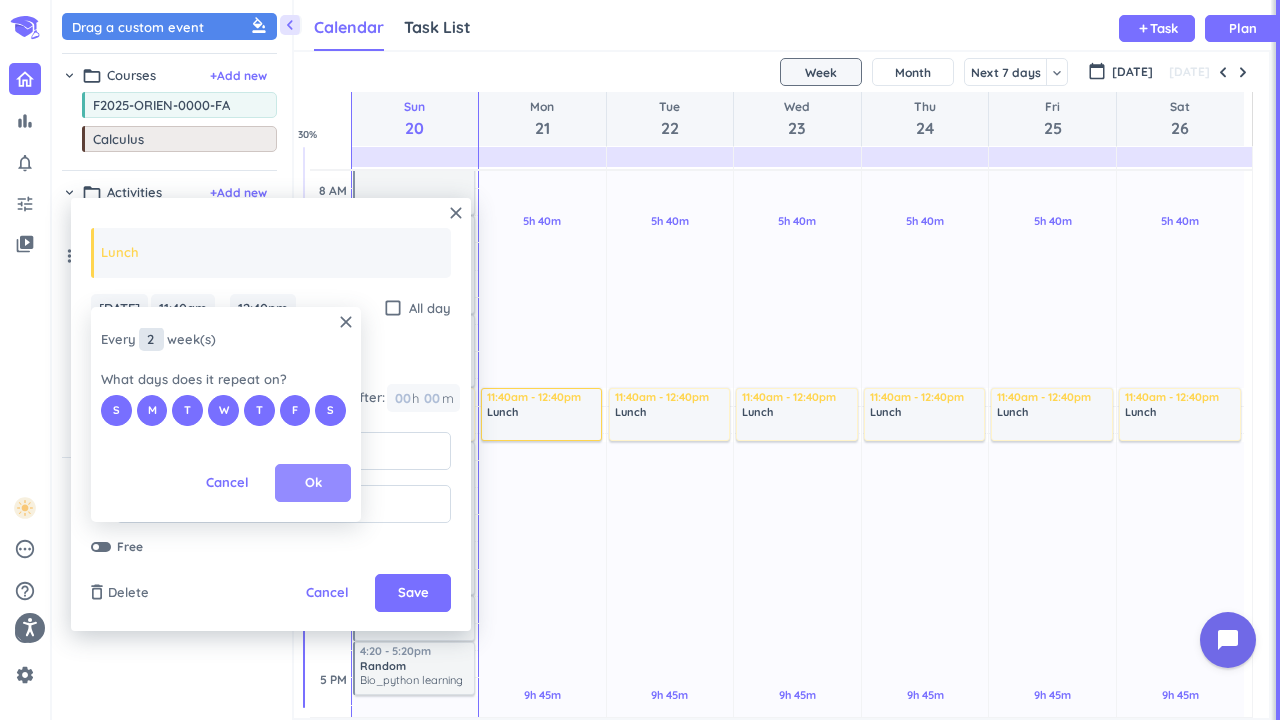 type on "2" 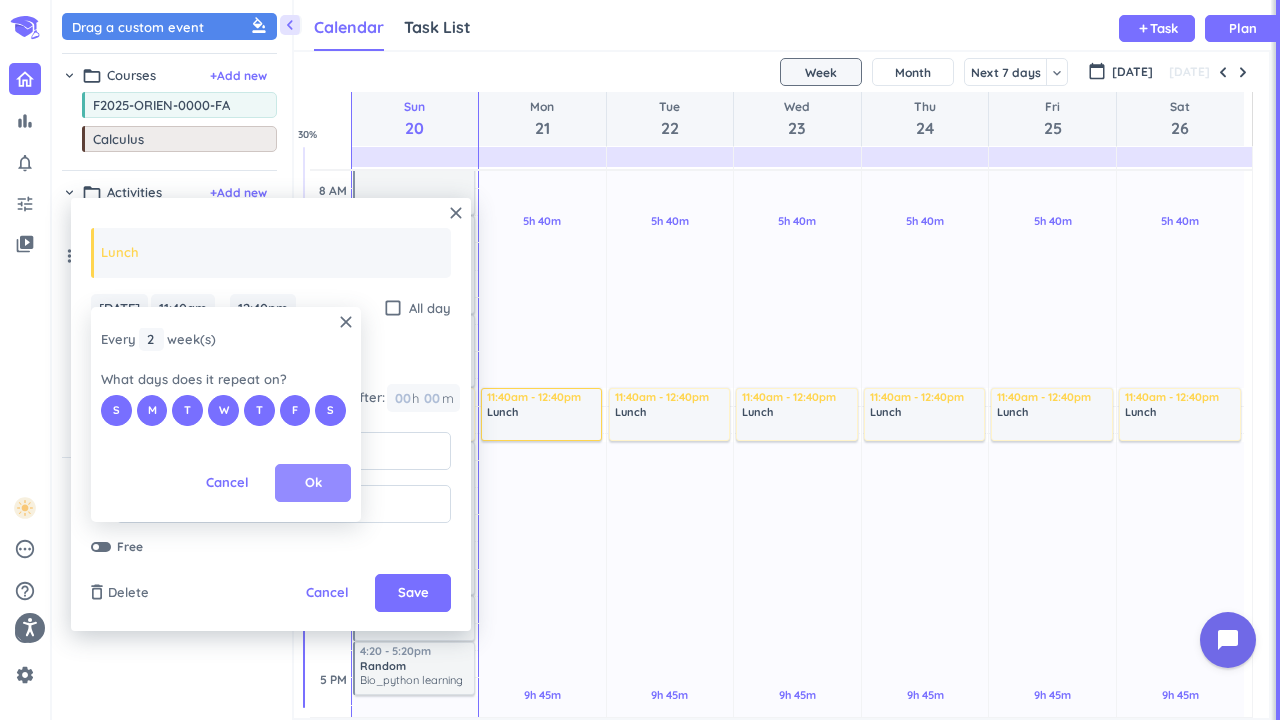 click on "Ok" at bounding box center [313, 483] 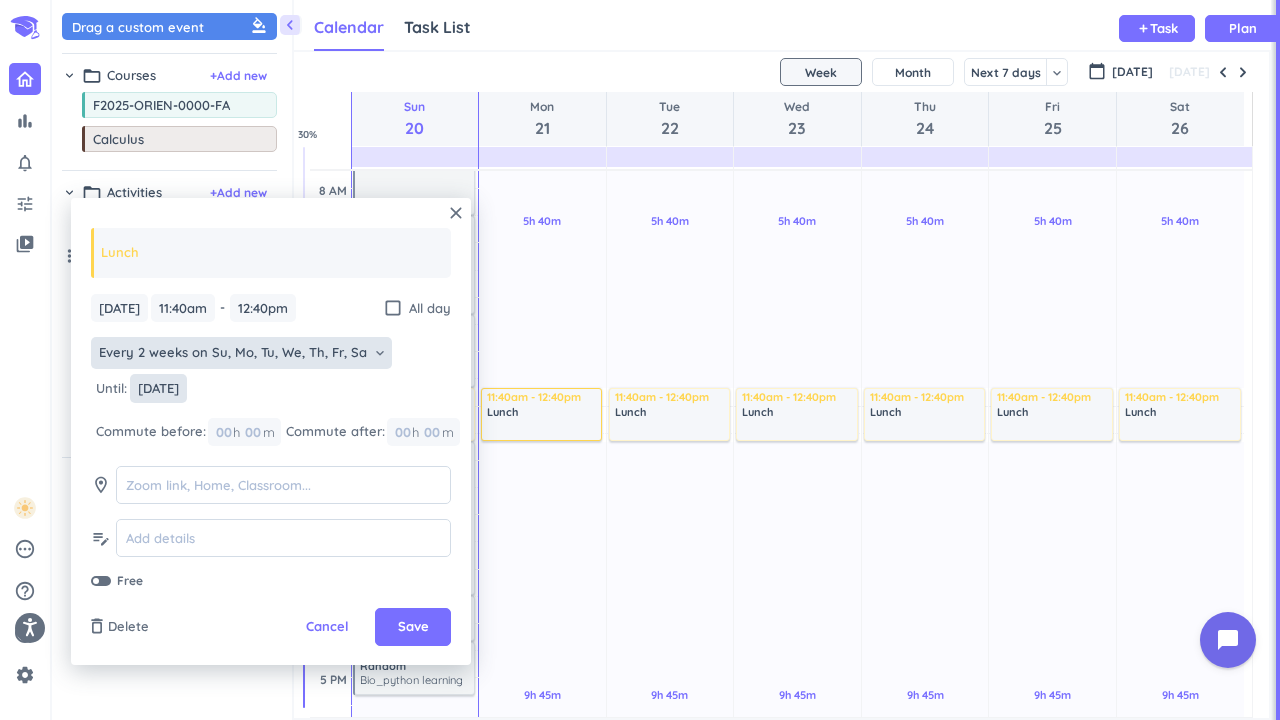 click on "[DATE]" at bounding box center [158, 388] 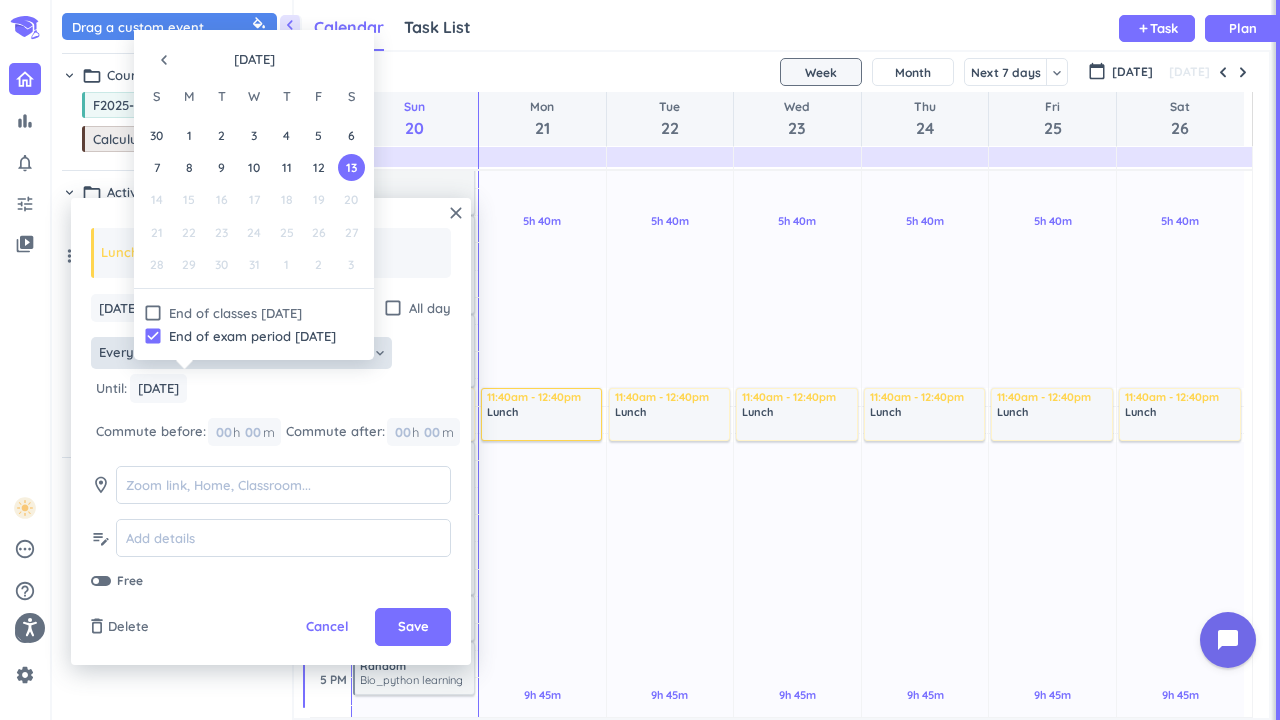 click on "Every 2 weeks on Su, Mo, Tu, We, Th, Fr, Sa keyboard_arrow_down Until :  [DATE] [DATE]" at bounding box center [271, 372] 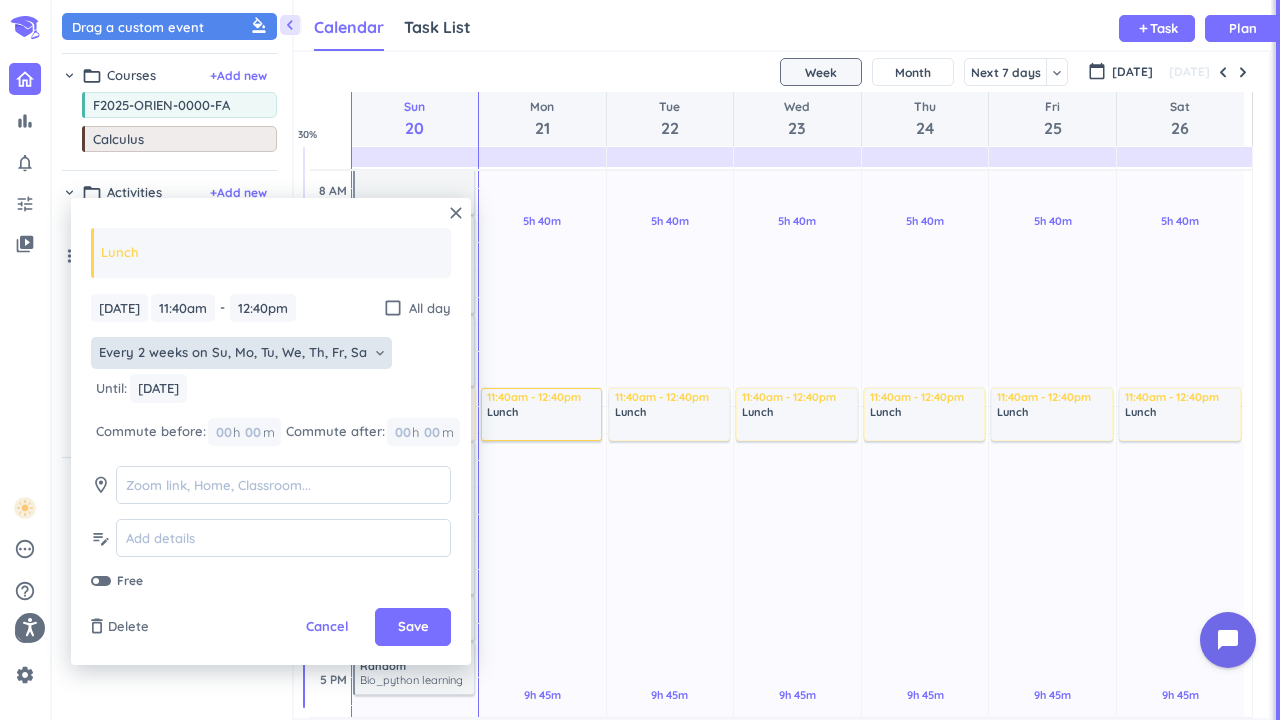 click on "Every 2 weeks on Su, Mo, Tu, We, Th, Fr, Sa" at bounding box center (233, 353) 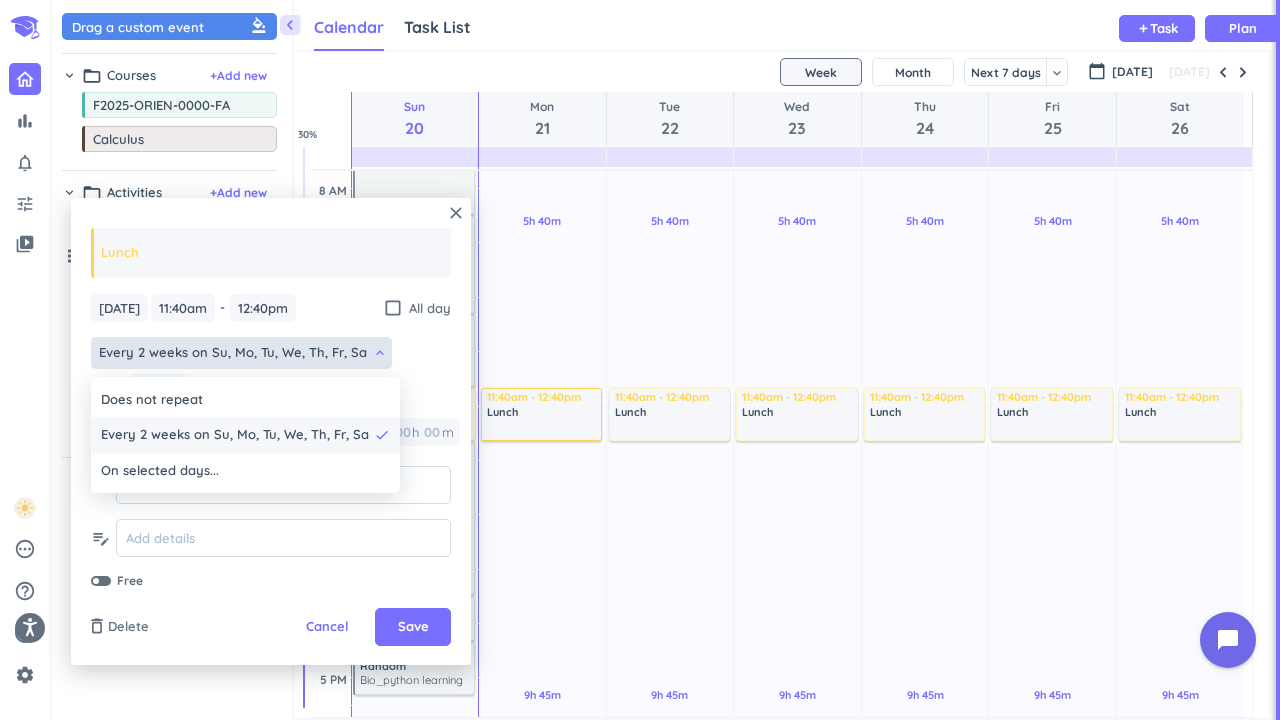 click on "Every 2 weeks on Su, Mo, Tu, We, Th, Fr, Sa" at bounding box center [235, 435] 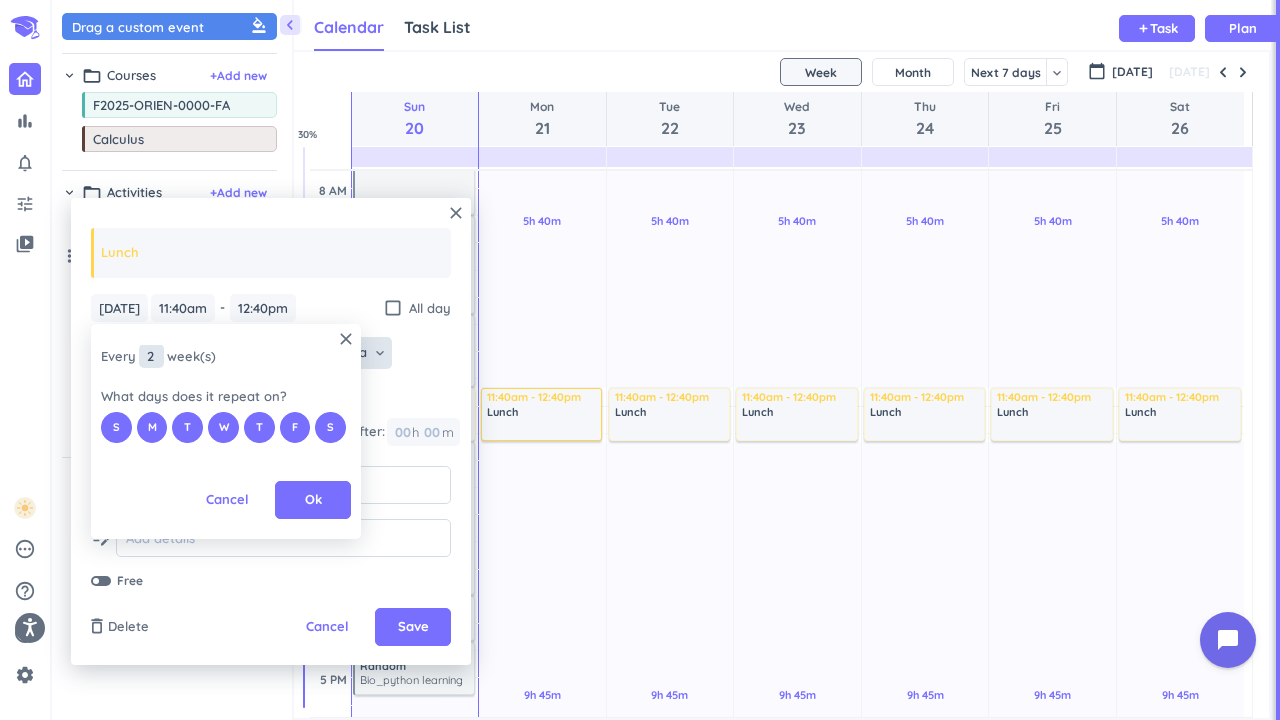 drag, startPoint x: 159, startPoint y: 352, endPoint x: 144, endPoint y: 350, distance: 15.132746 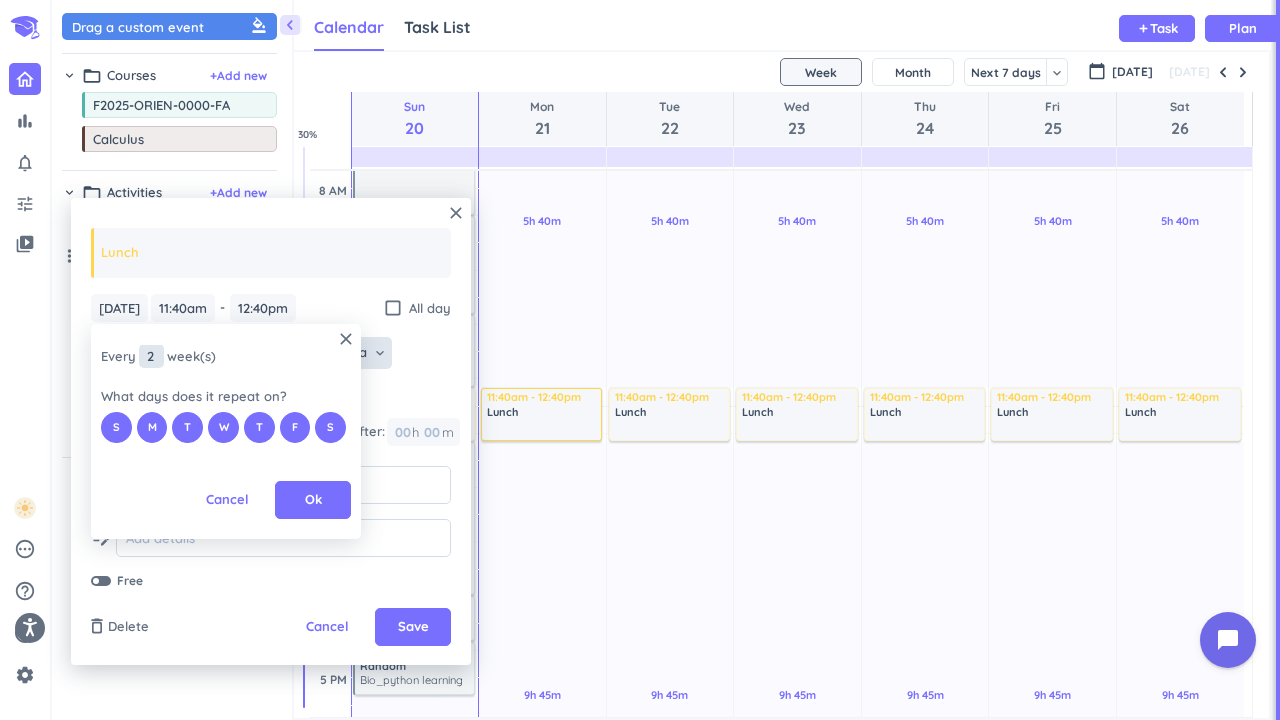 click on "2" at bounding box center [151, 356] 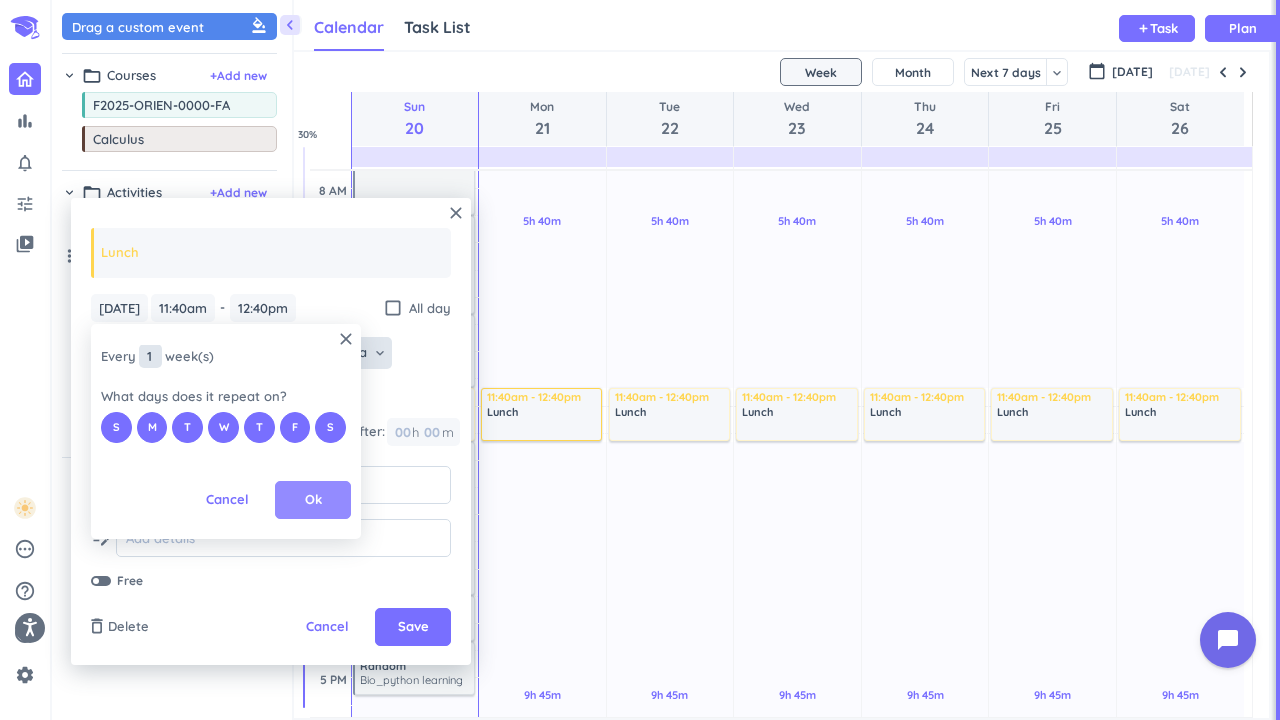 type on "1" 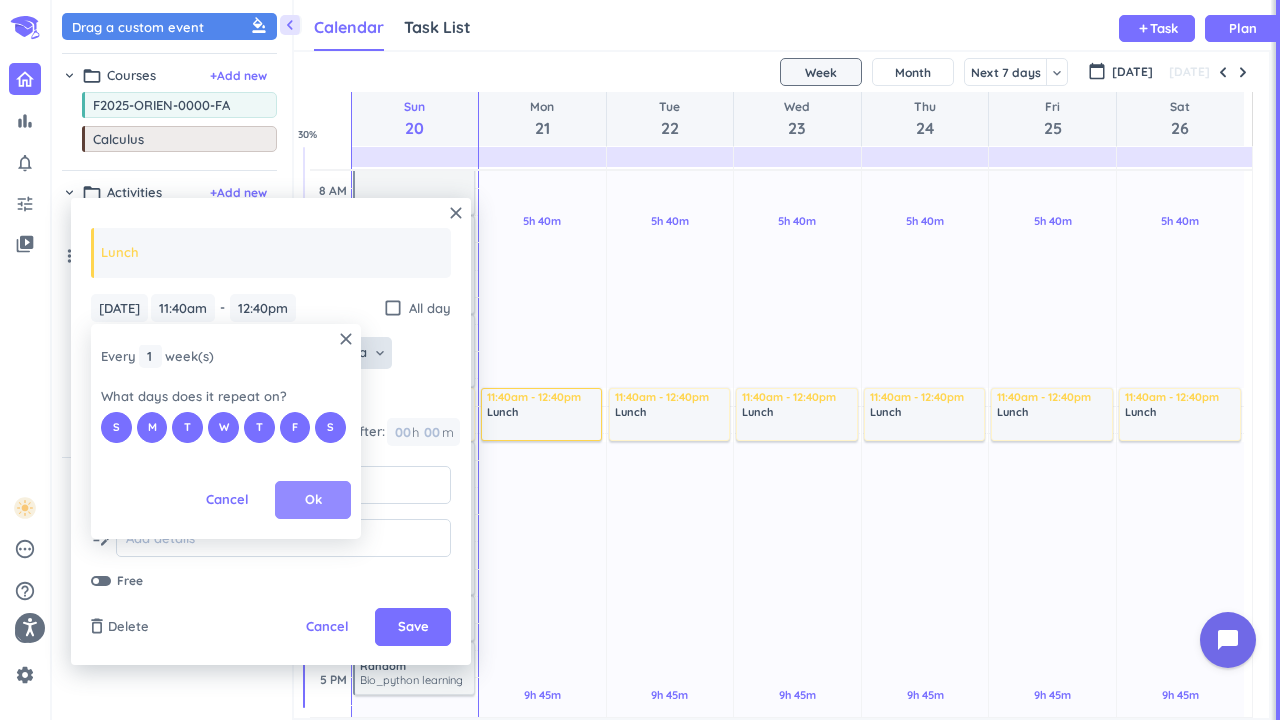 click on "Ok" at bounding box center [313, 500] 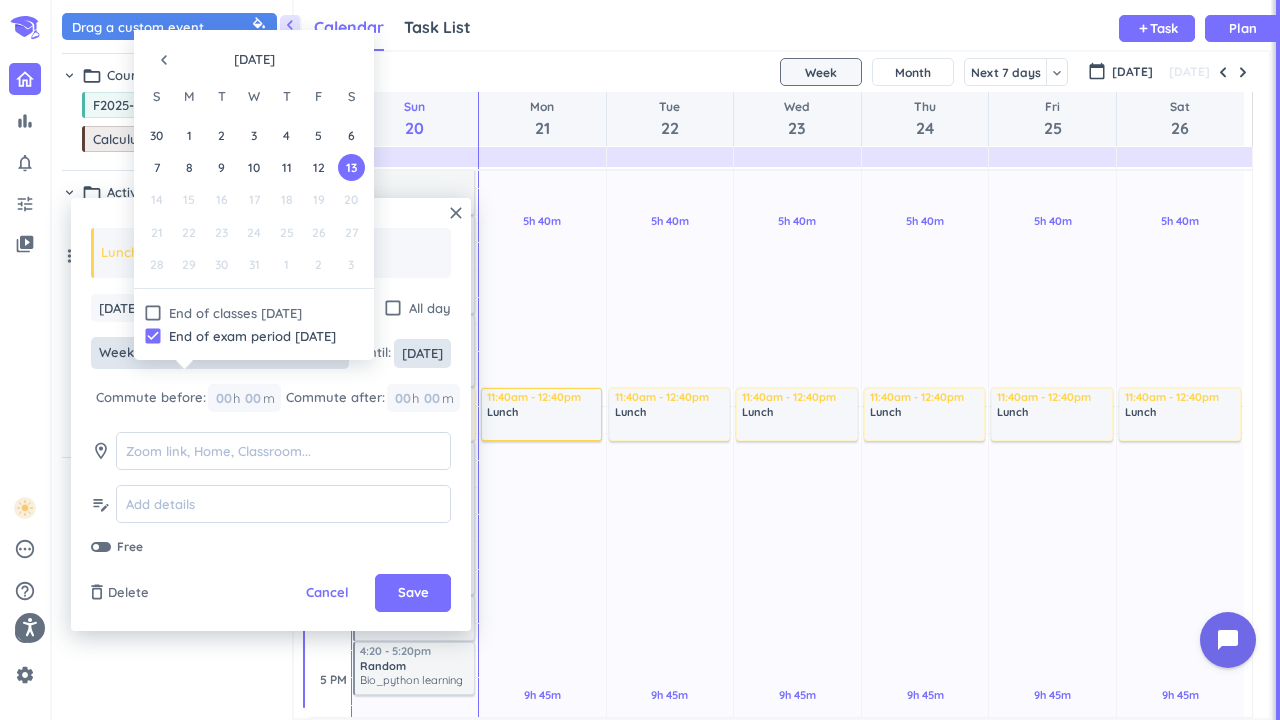 click on "[DATE]" at bounding box center (422, 353) 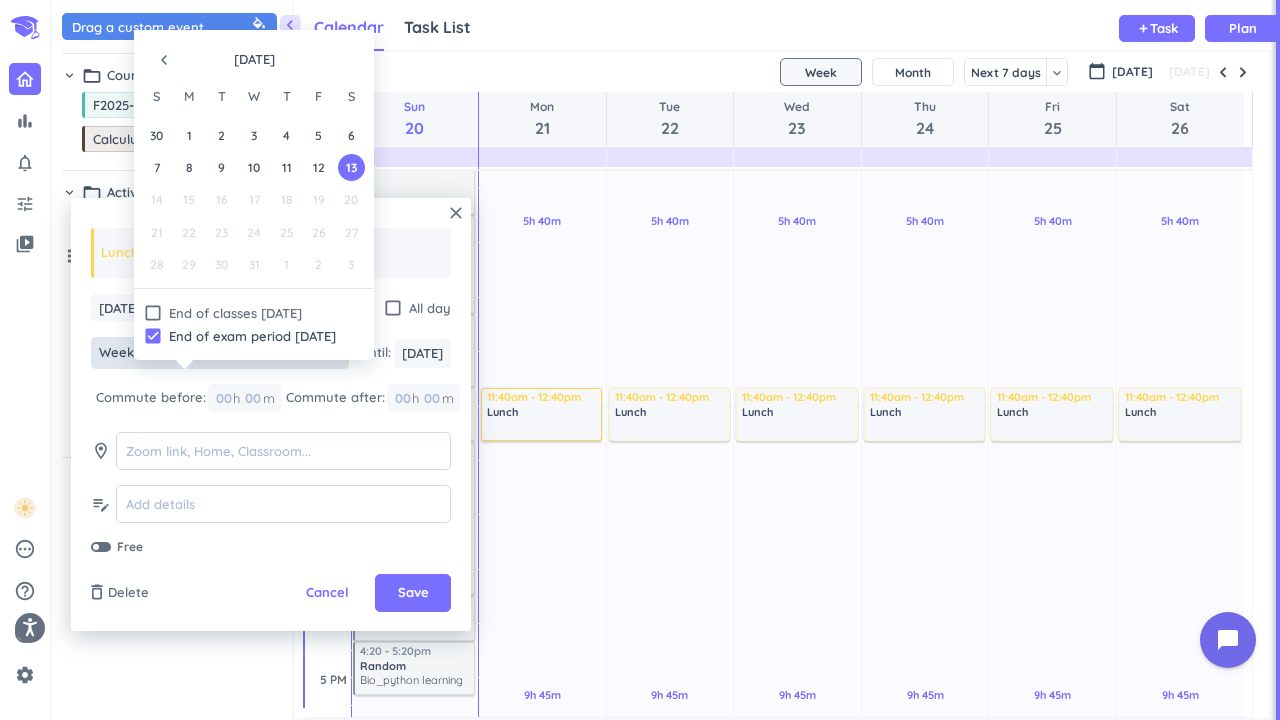 click on "navigate_before" at bounding box center (164, 60) 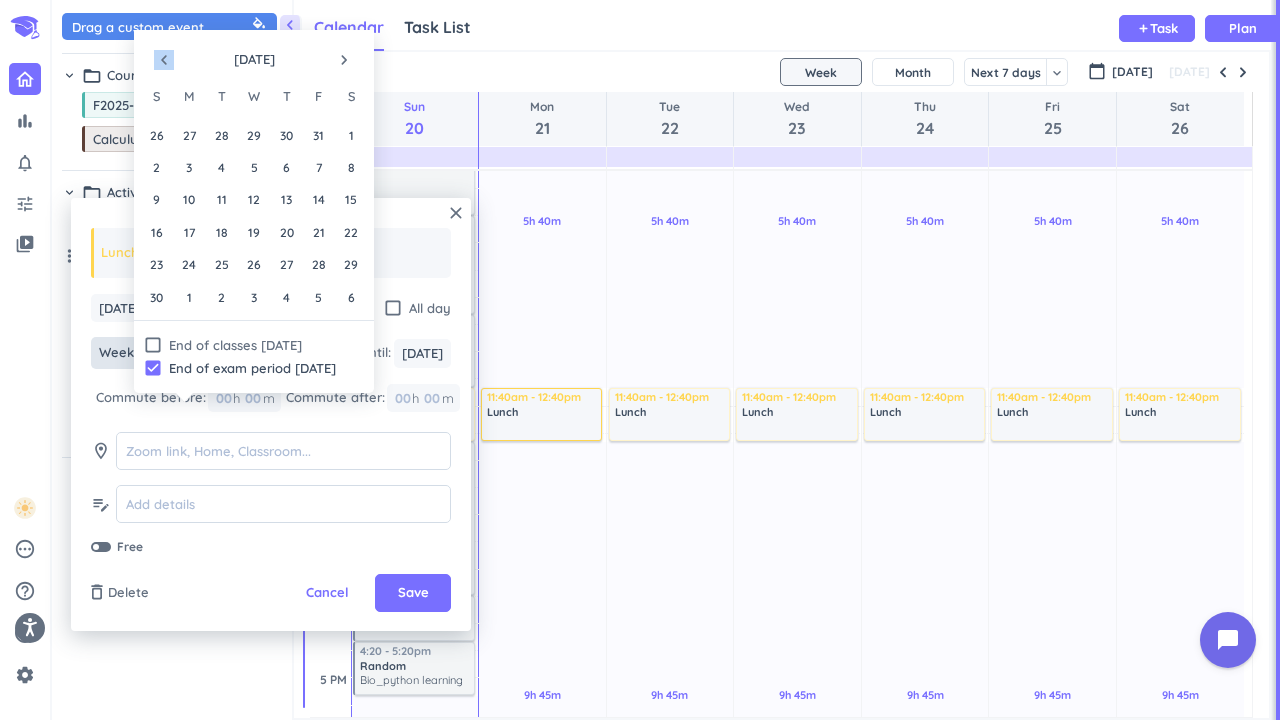 click on "navigate_before" at bounding box center [164, 60] 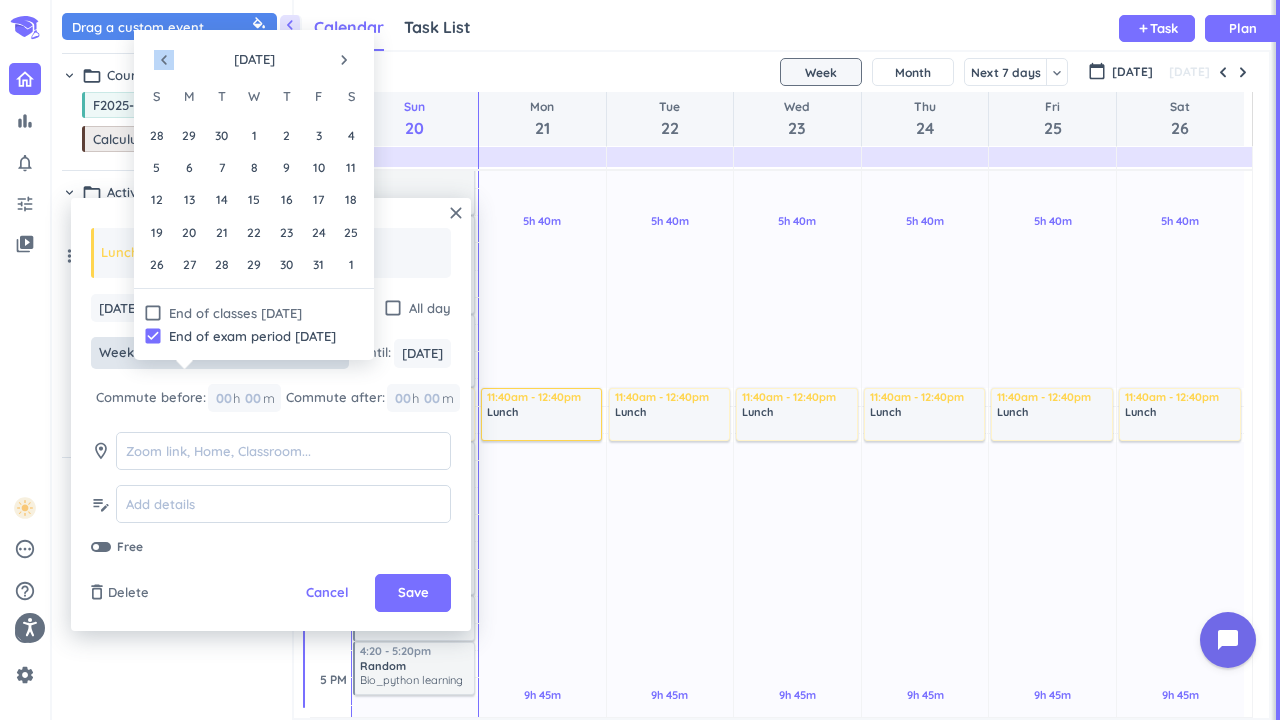 click on "navigate_before" at bounding box center (164, 60) 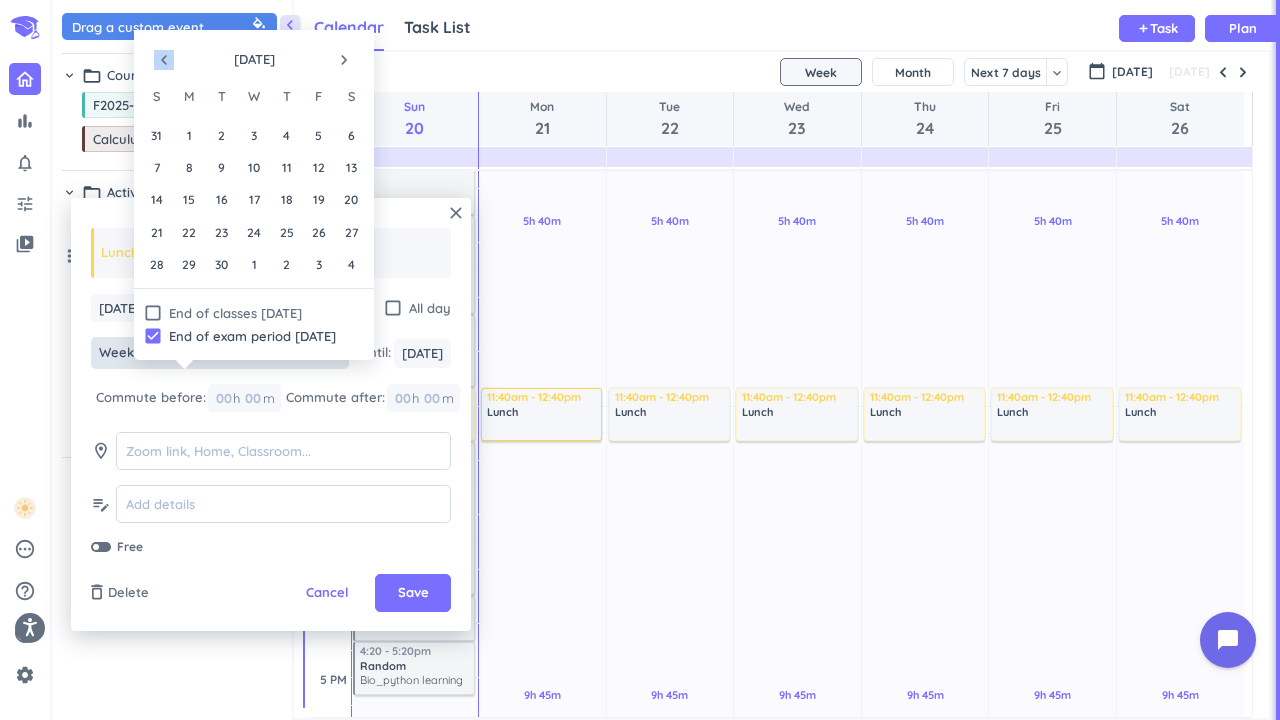 click on "navigate_before" at bounding box center [164, 60] 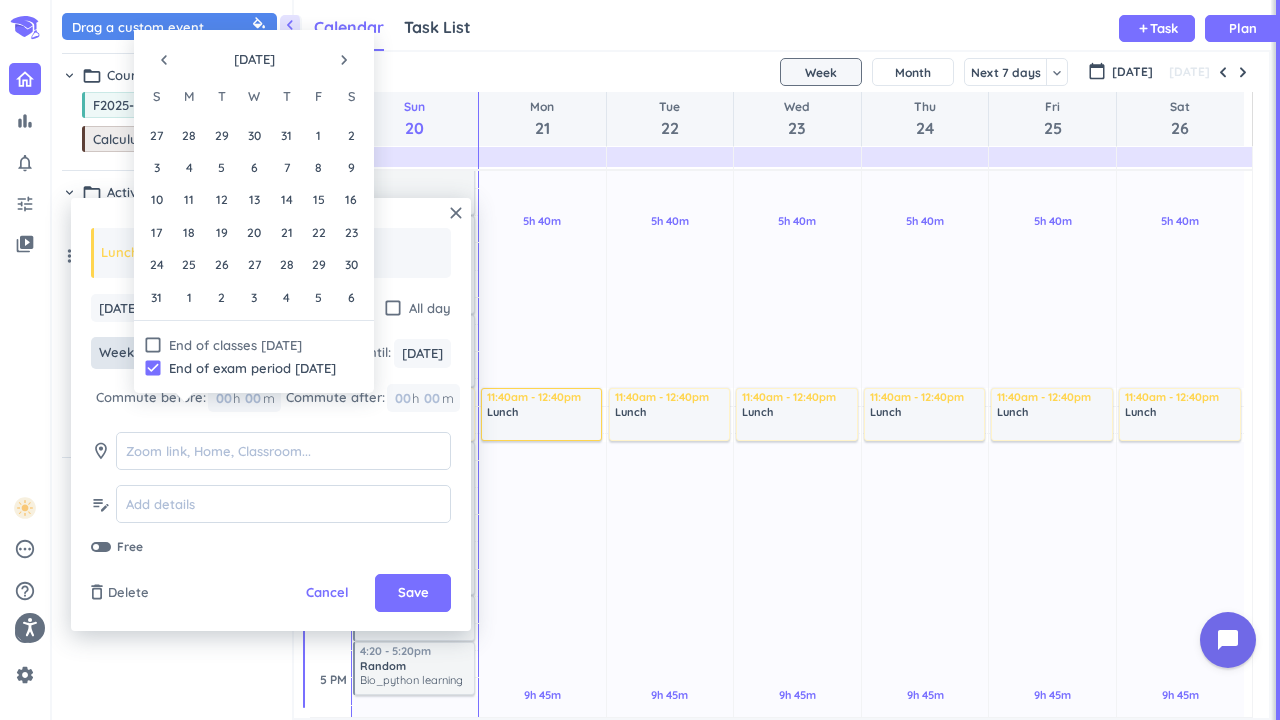 click on "navigate_before" at bounding box center [164, 60] 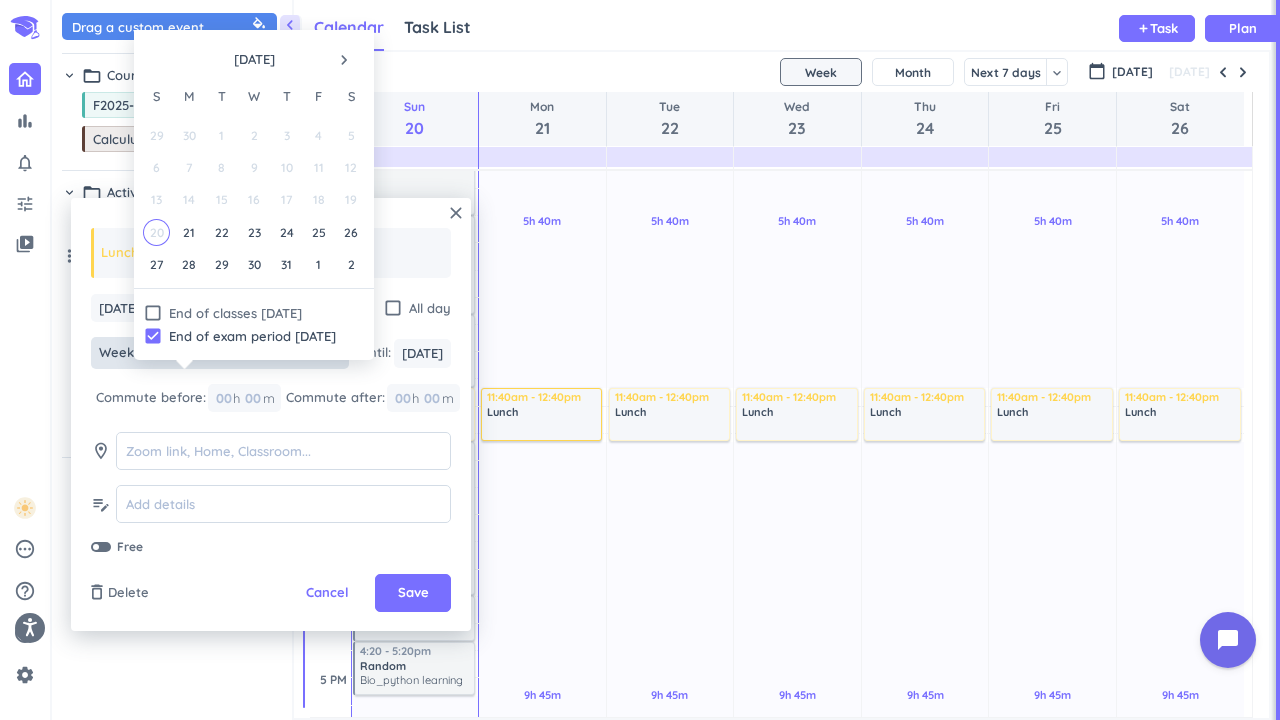 click on "navigate_next" at bounding box center [344, 60] 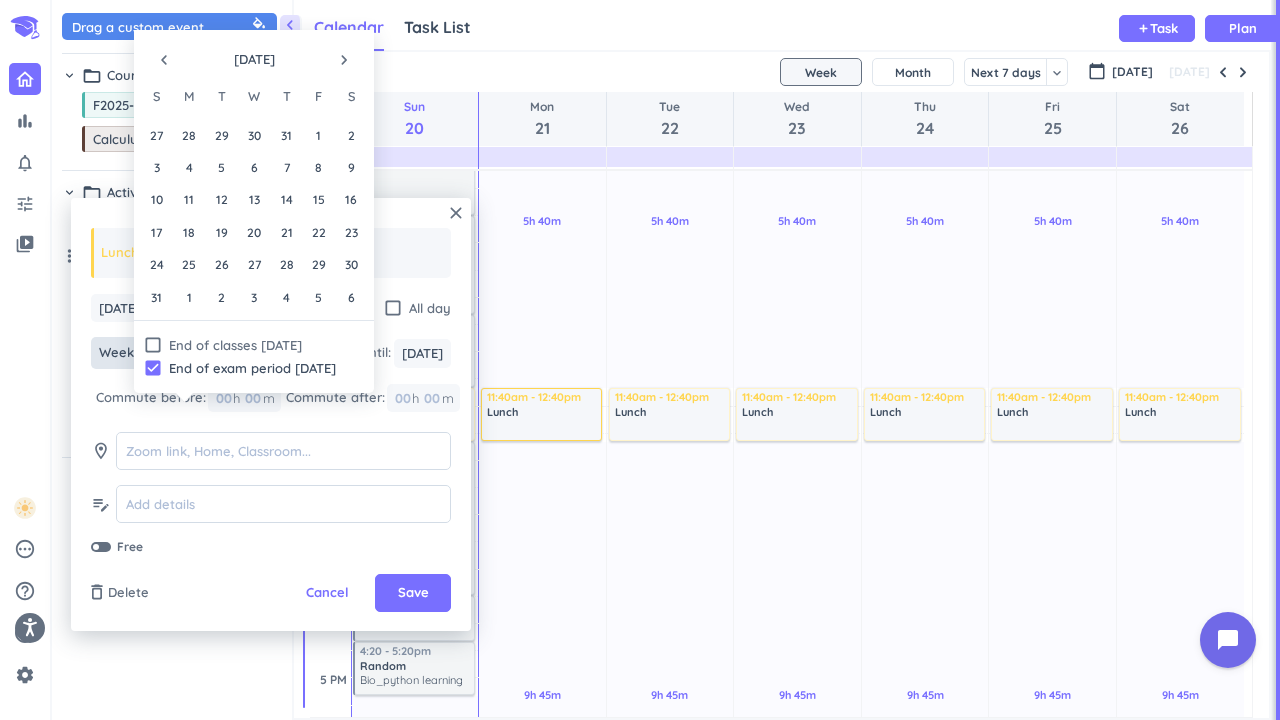 click on "navigate_before" at bounding box center (164, 60) 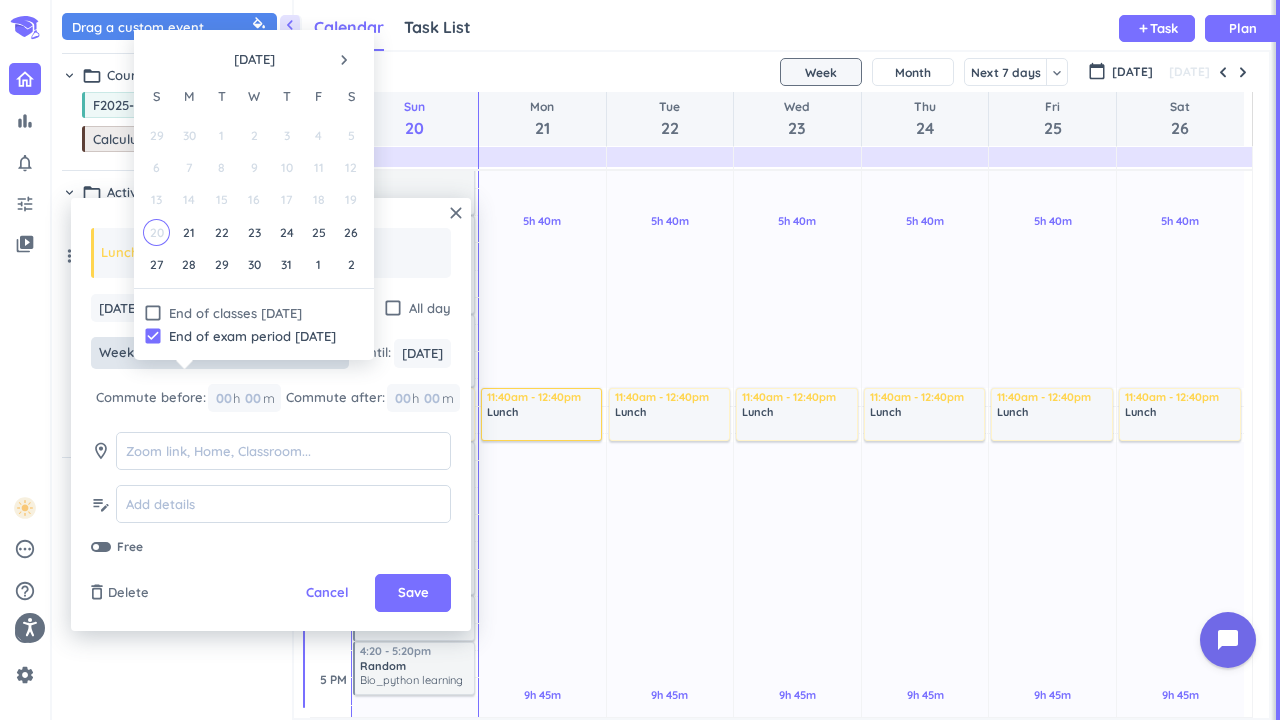 click on "navigate_next" at bounding box center (344, 60) 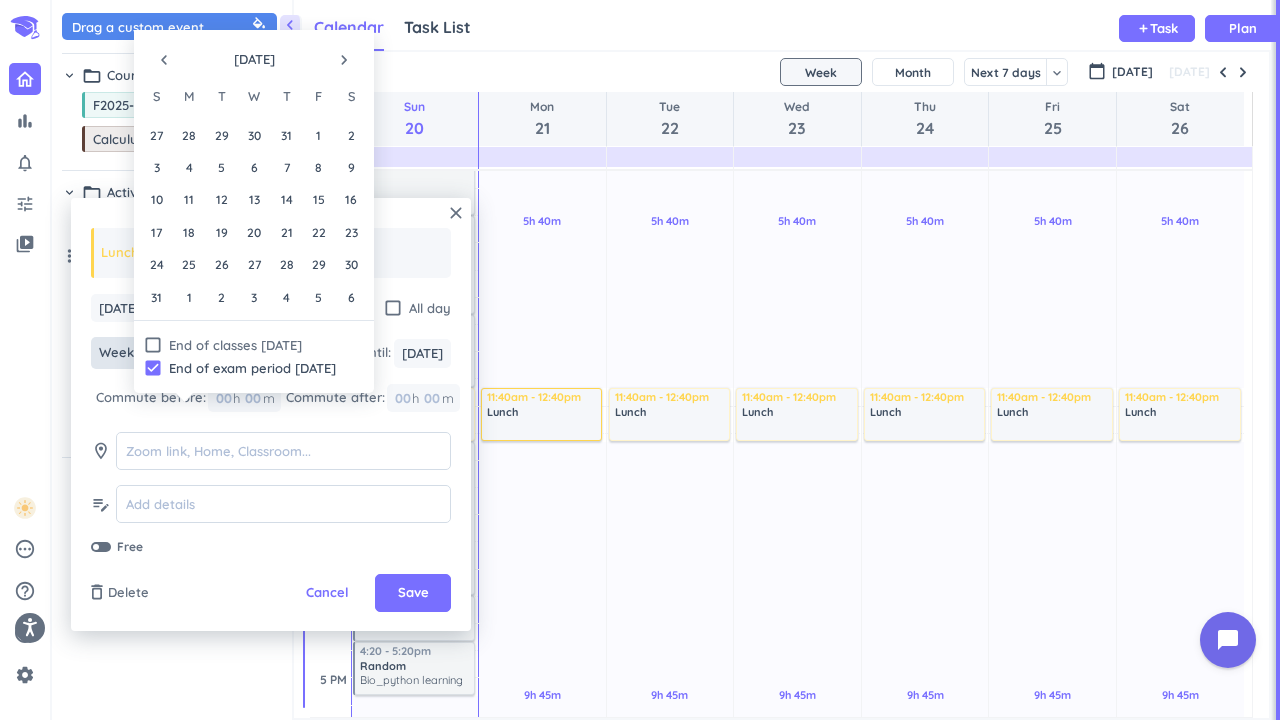 click on "navigate_next" at bounding box center (344, 60) 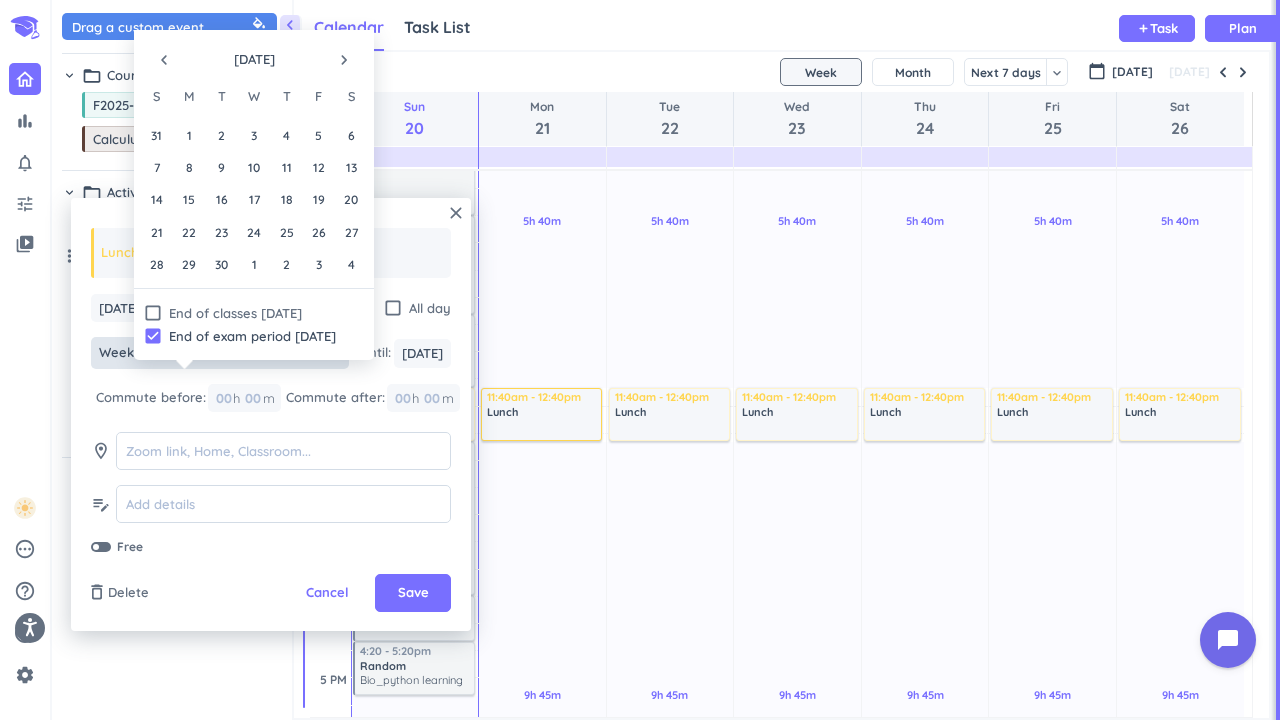 click on "navigate_before" at bounding box center (164, 60) 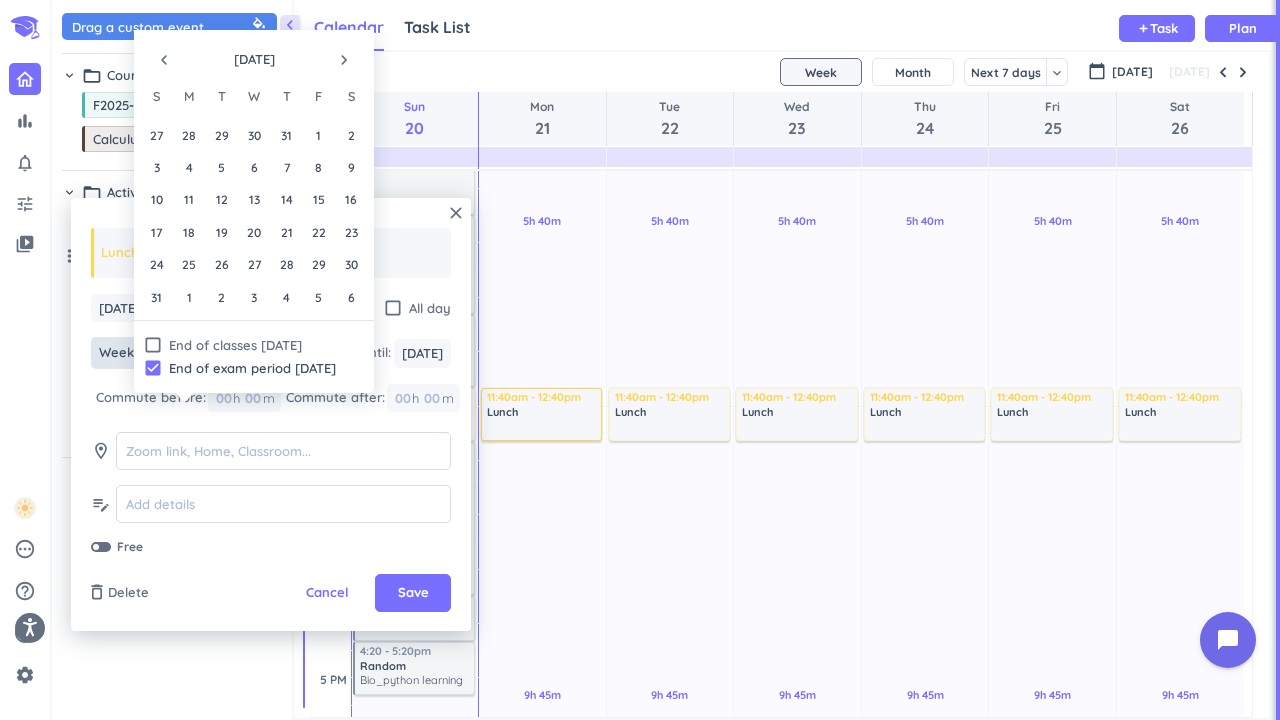 click on "navigate_before" at bounding box center (164, 60) 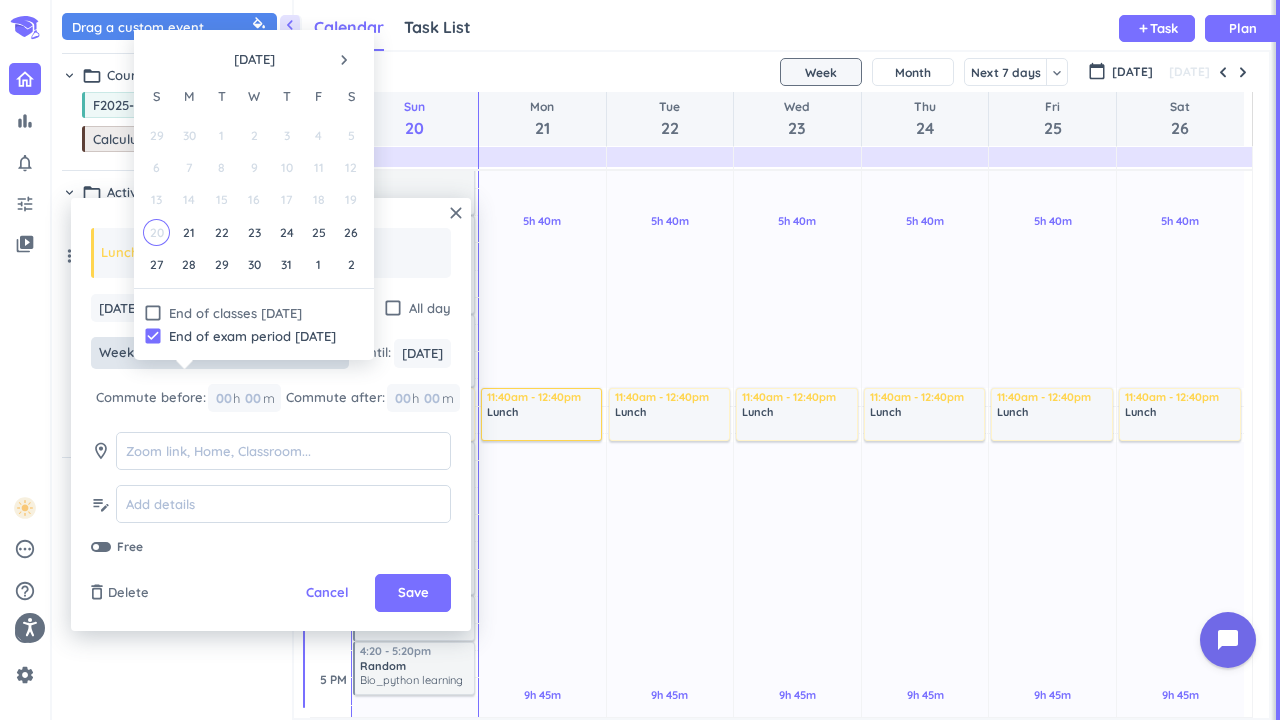 click on "navigate_next" at bounding box center [344, 60] 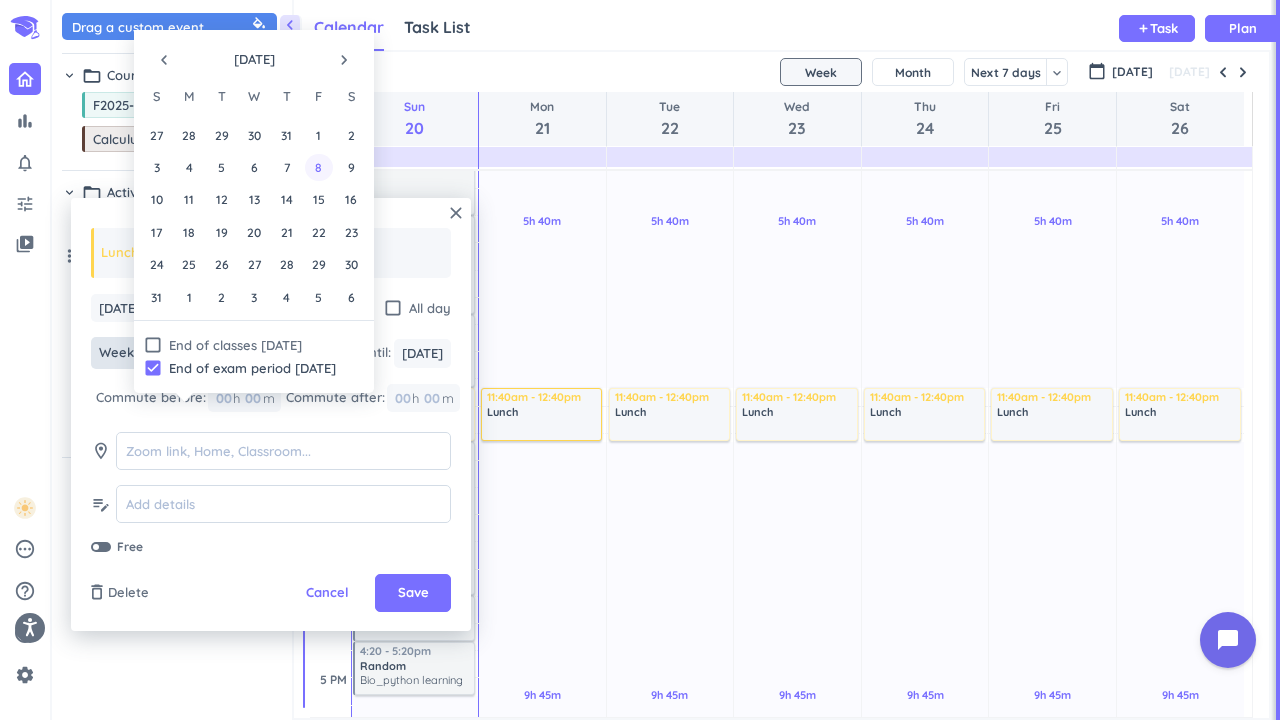click on "8" at bounding box center (318, 167) 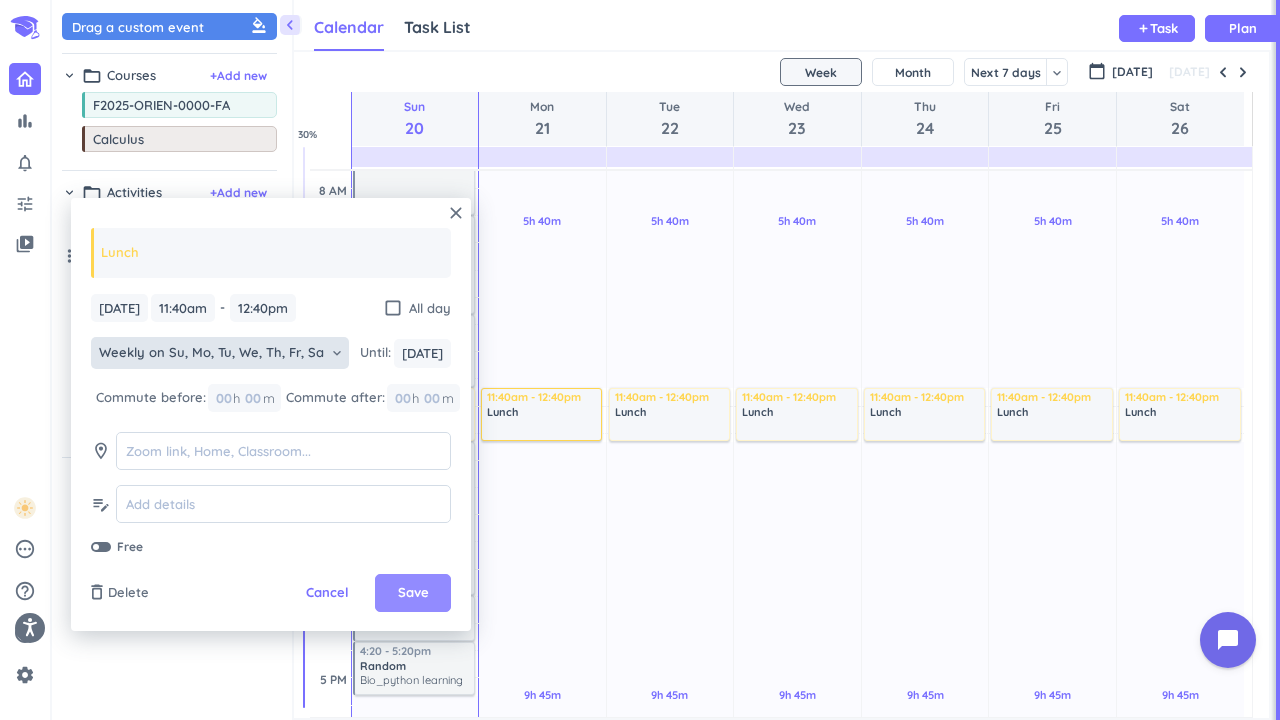 click on "Save" at bounding box center (413, 593) 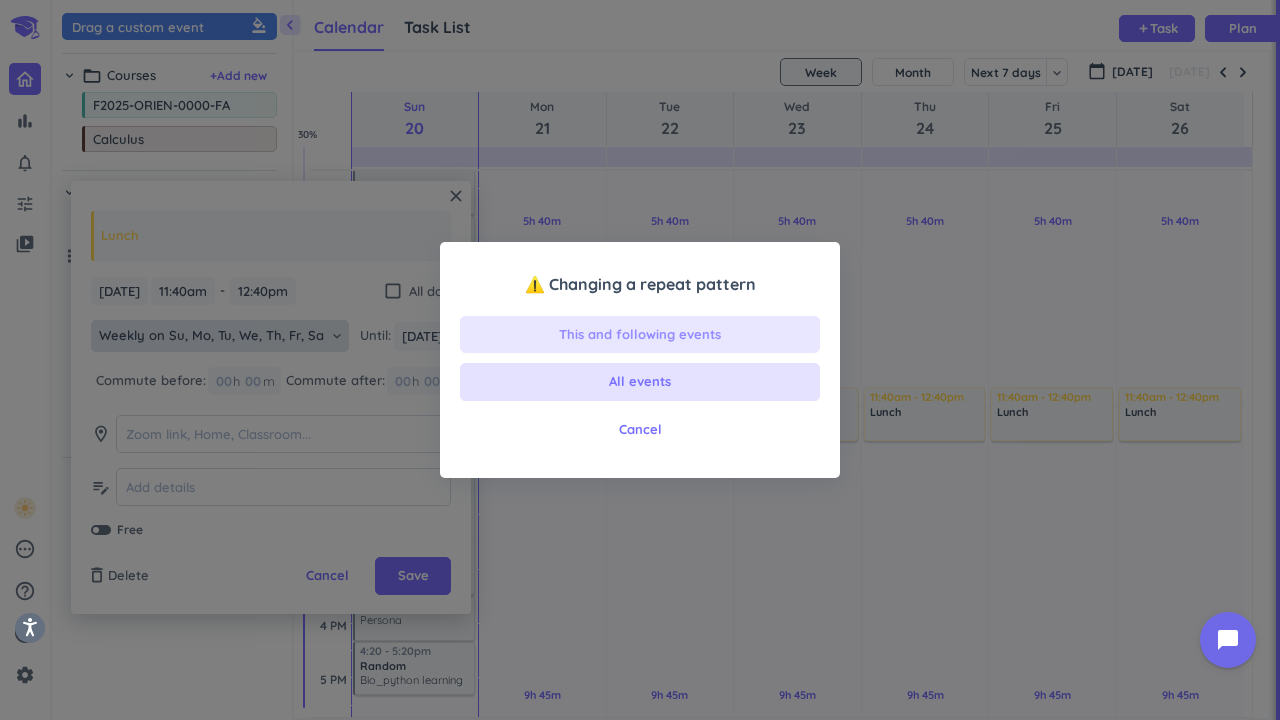 click on "This and following events" at bounding box center [640, 335] 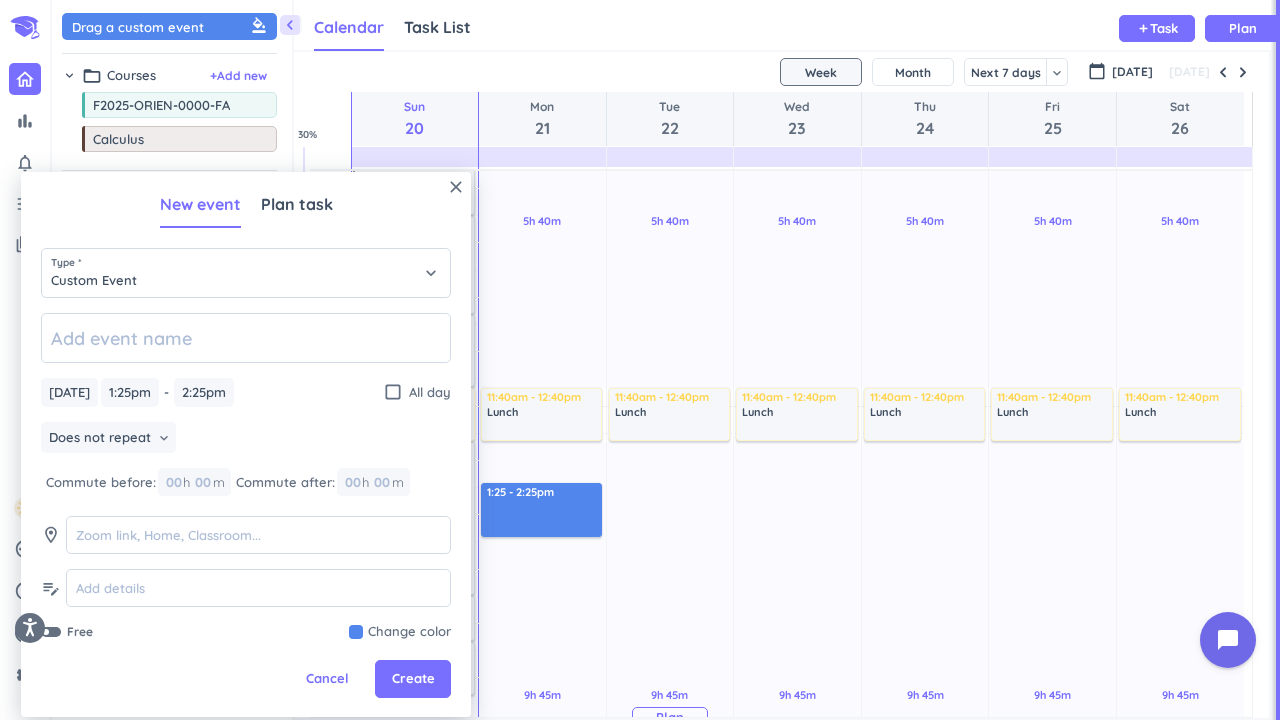click on "9h 45m Past due Plan" at bounding box center (670, 707) 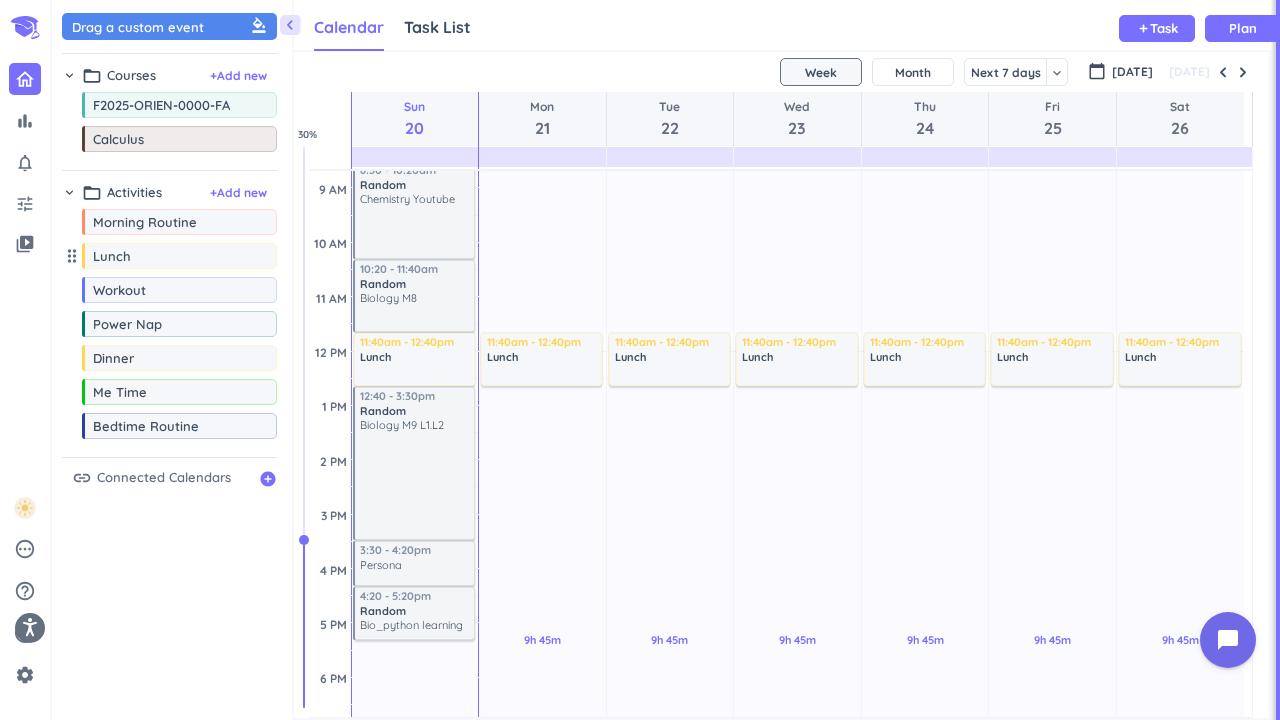 scroll, scrollTop: 300, scrollLeft: 0, axis: vertical 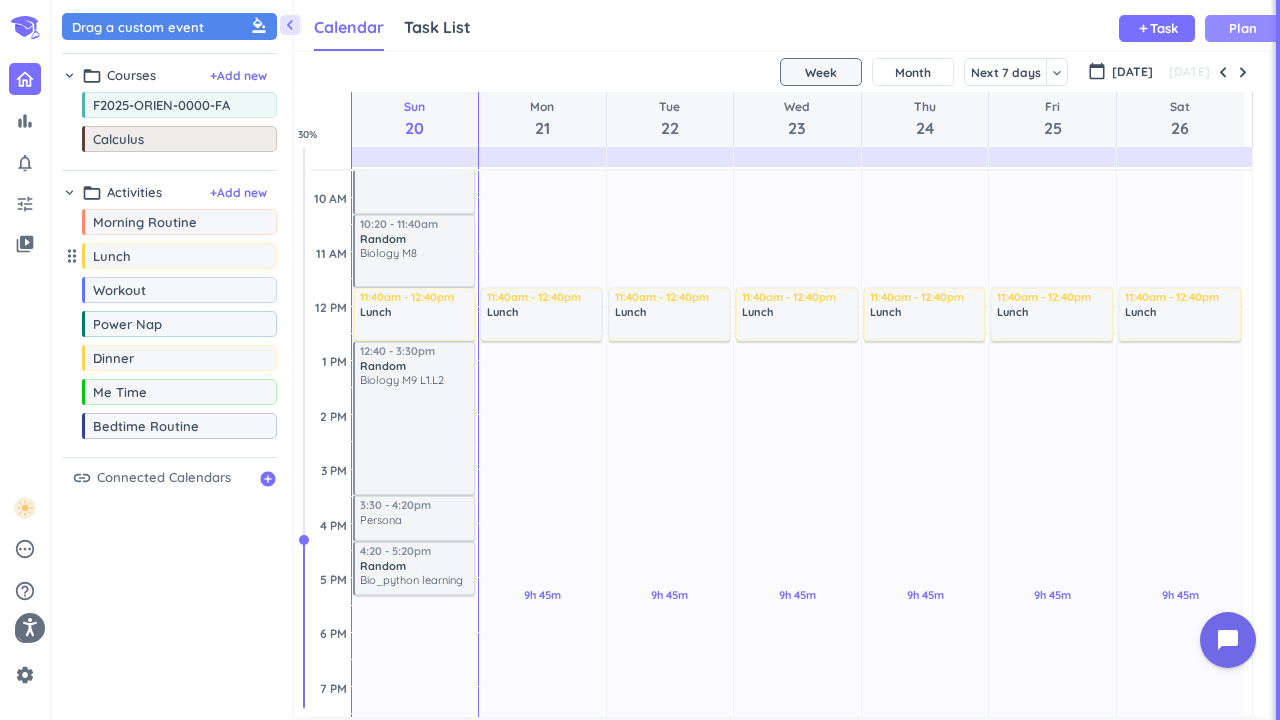 click on "Plan" at bounding box center [1243, 28] 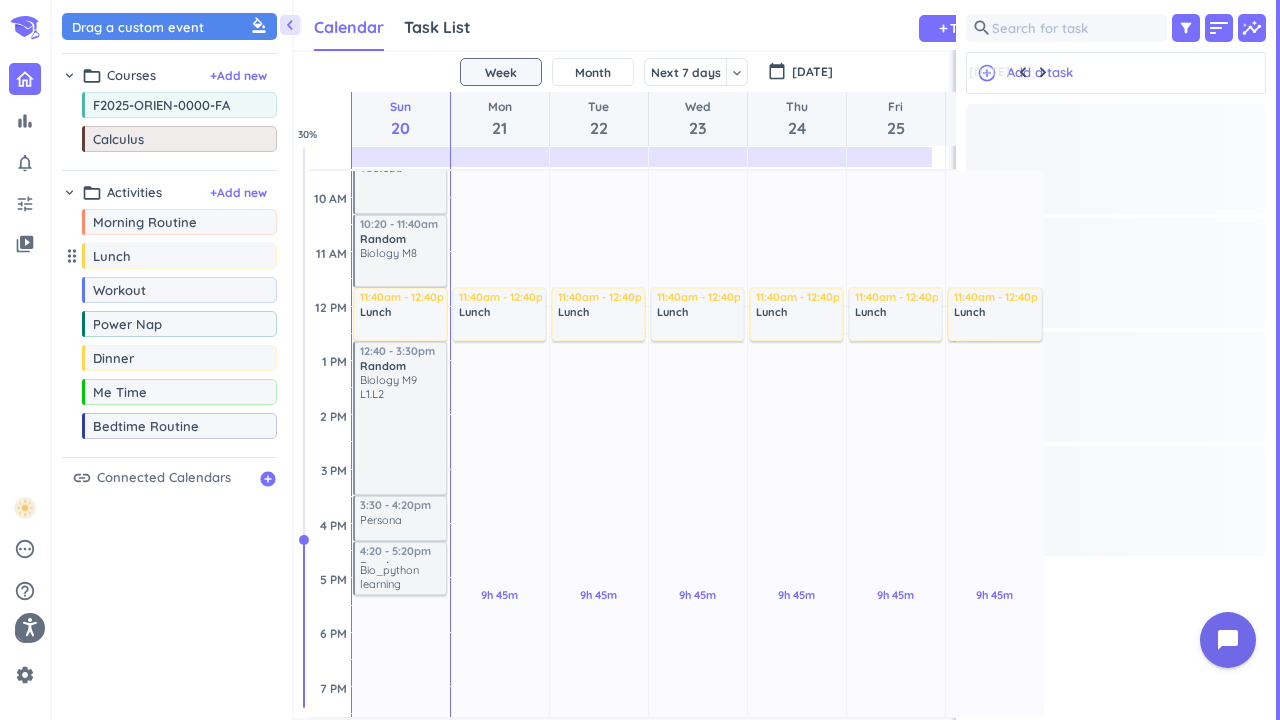 scroll, scrollTop: 42, scrollLeft: 673, axis: both 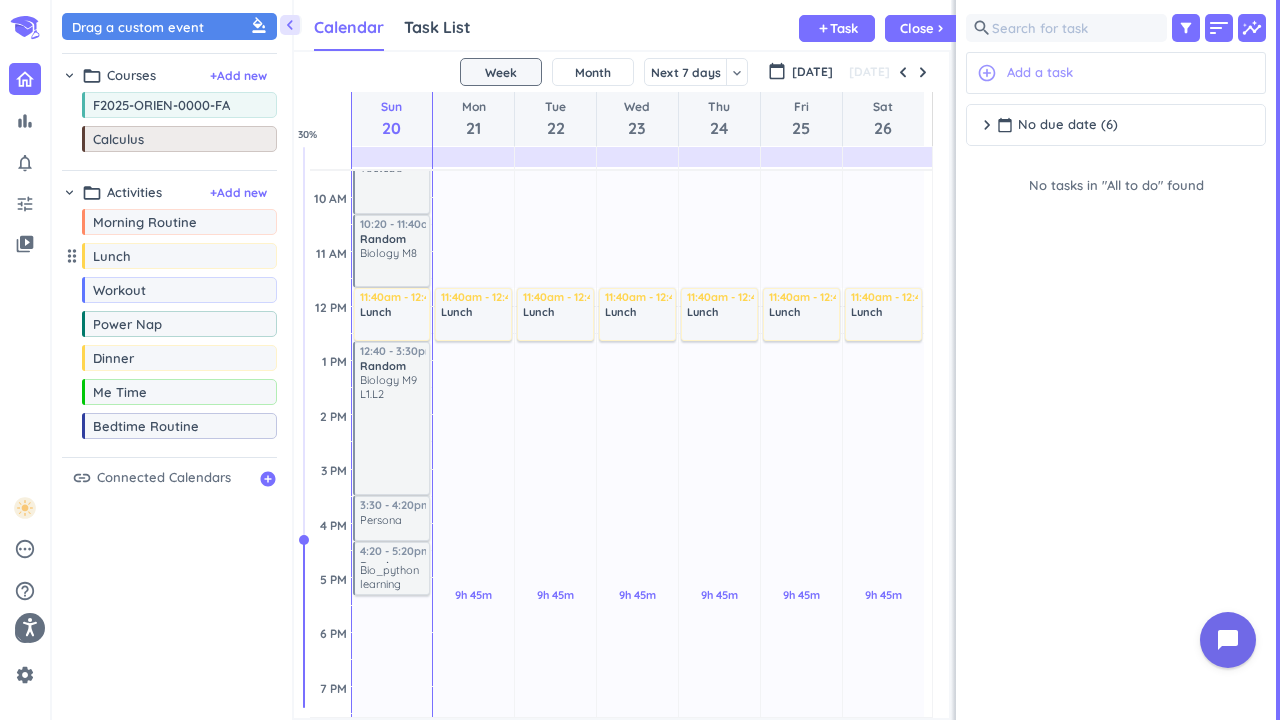 click on "add_circle_outline Add a task" at bounding box center (1116, 73) 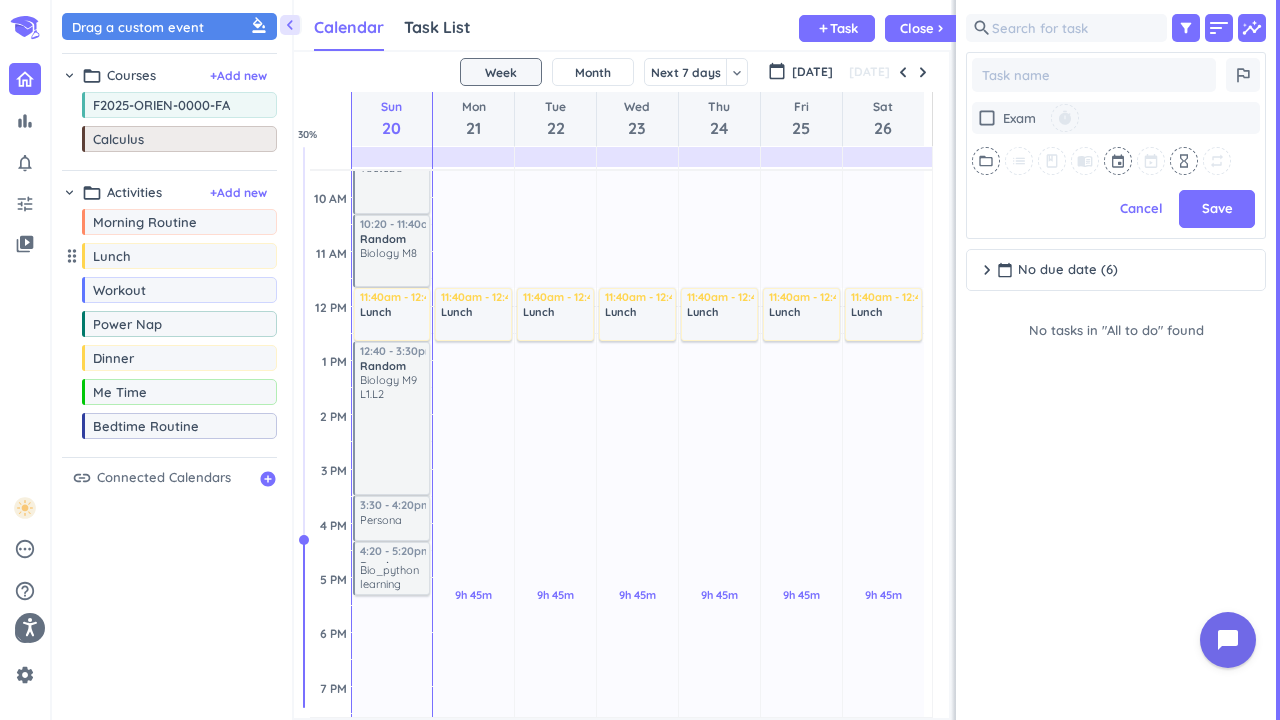 click on "chevron_right calendar_today No due date (6) done Mark all complete No tasks in "All to do" found" at bounding box center (1116, 484) 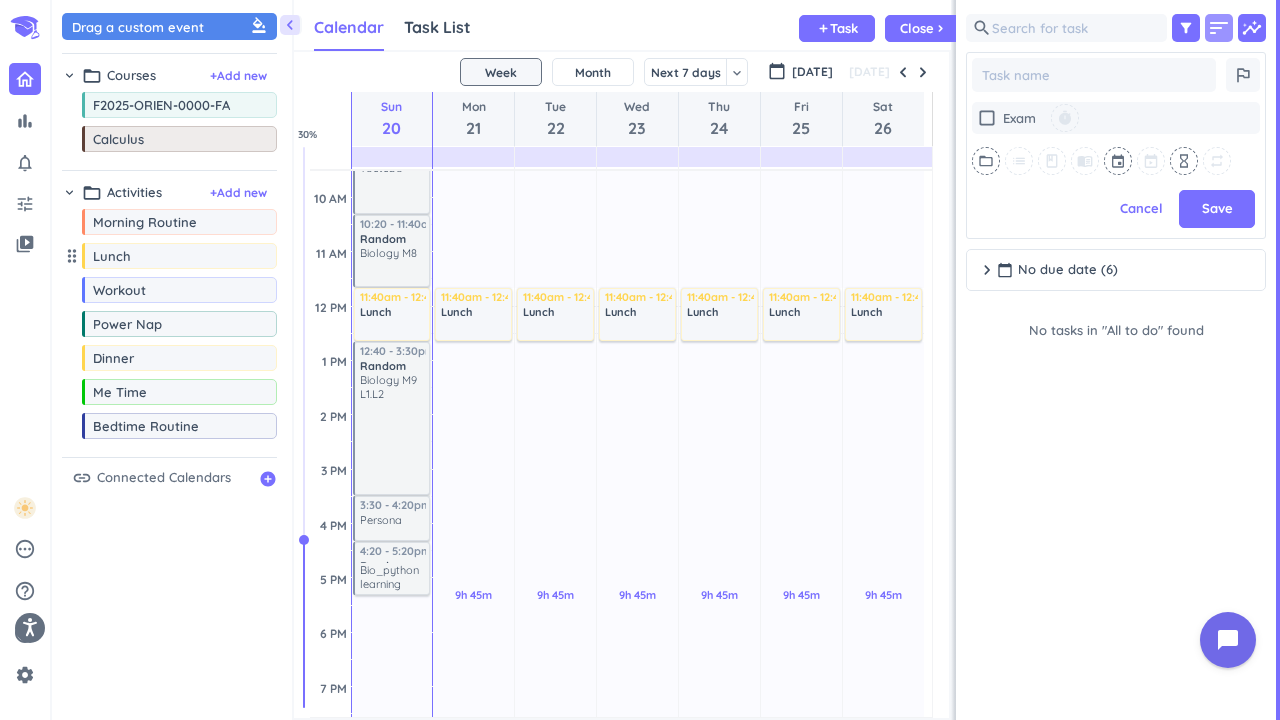 click on "sort" at bounding box center (1219, 28) 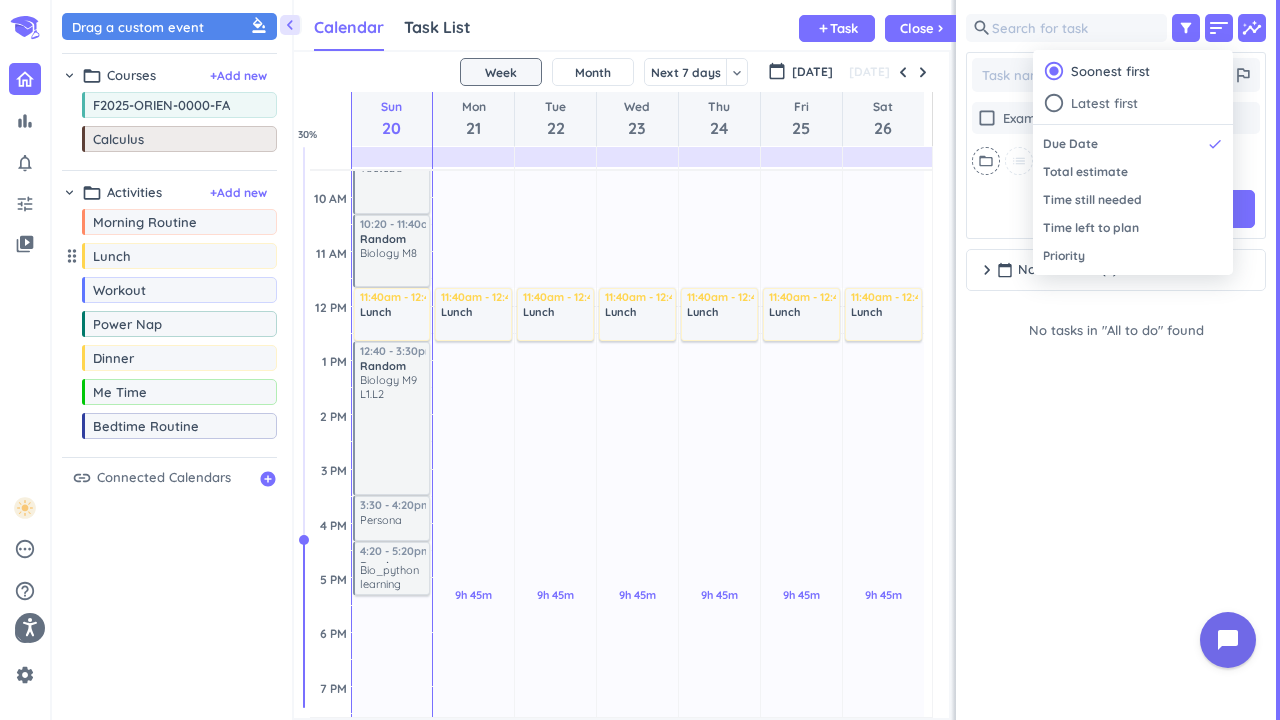 click at bounding box center (640, 360) 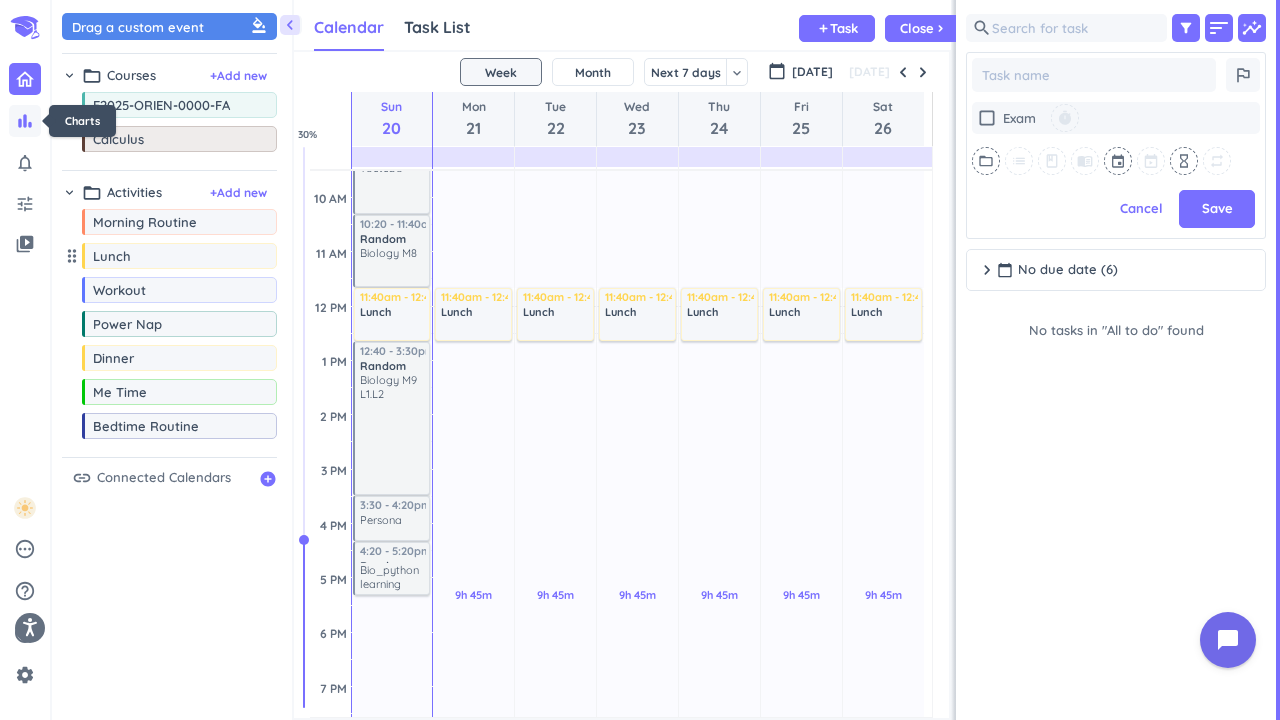 click on "bar_chart" at bounding box center (25, 121) 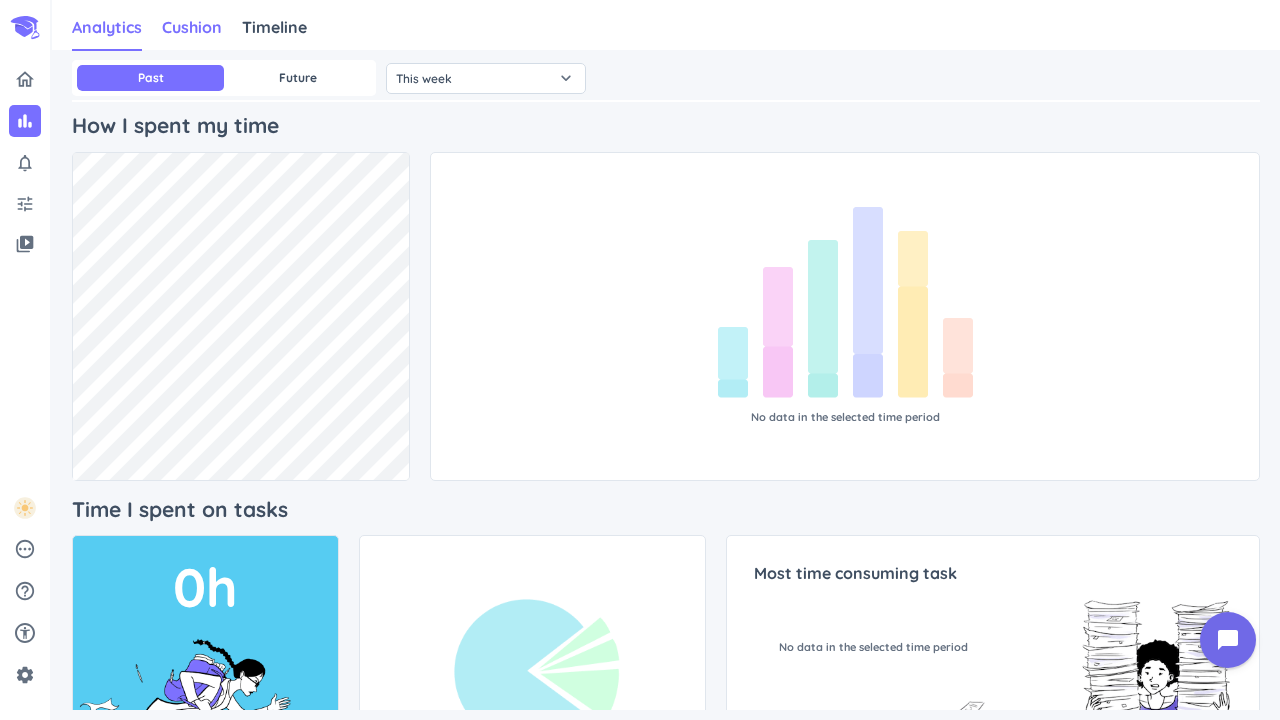 click on "Cushion" at bounding box center (192, 27) 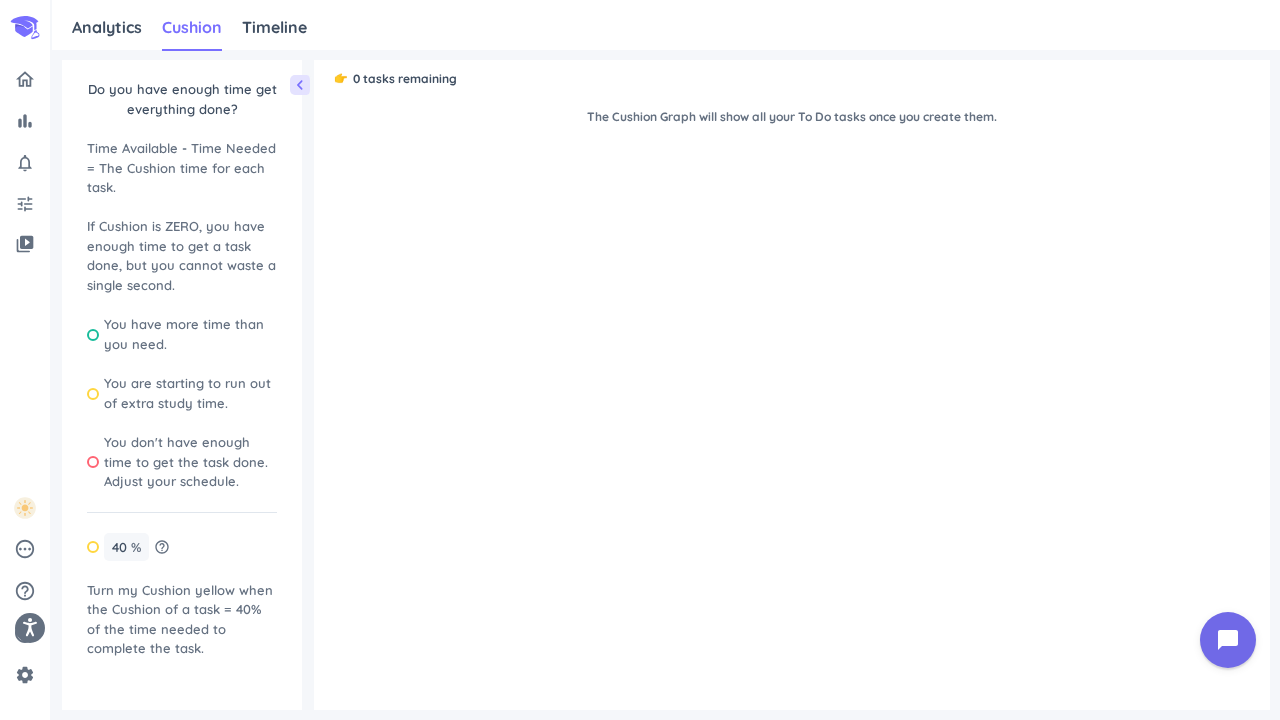 click on "Analytics Cushion Timeline" at bounding box center [666, 25] 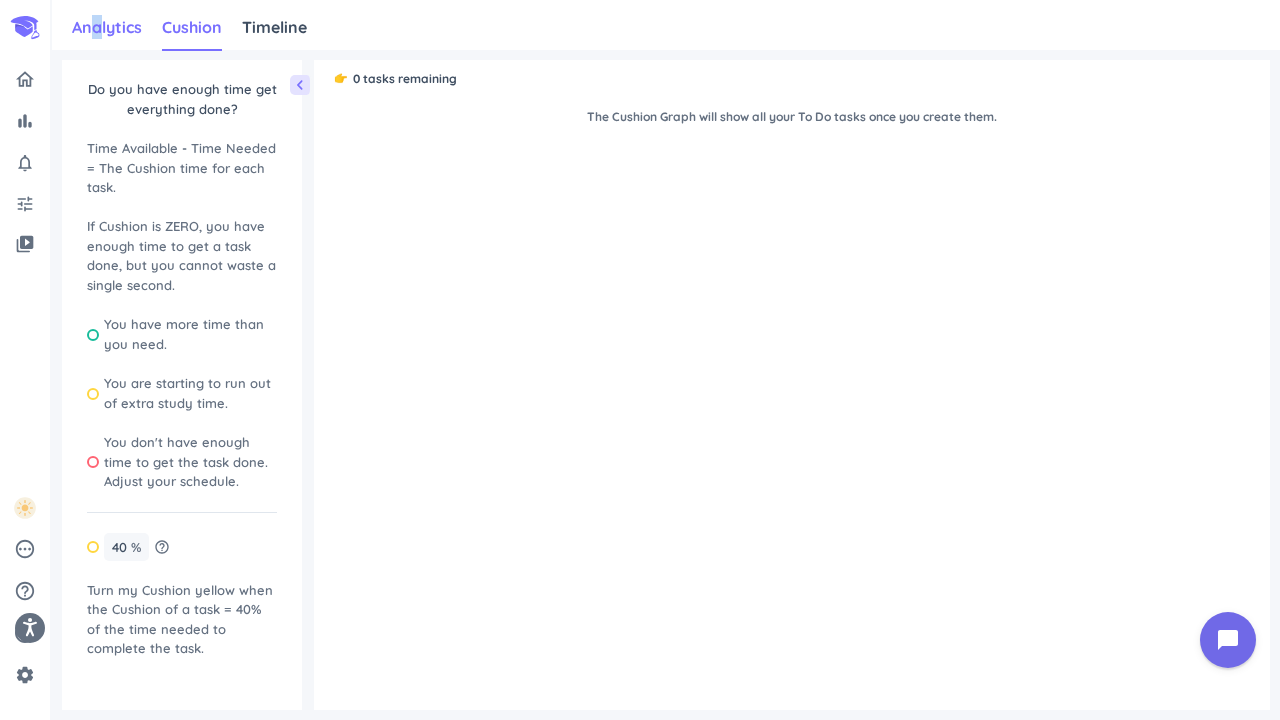 drag, startPoint x: 96, startPoint y: 4, endPoint x: 95, endPoint y: 23, distance: 19.026299 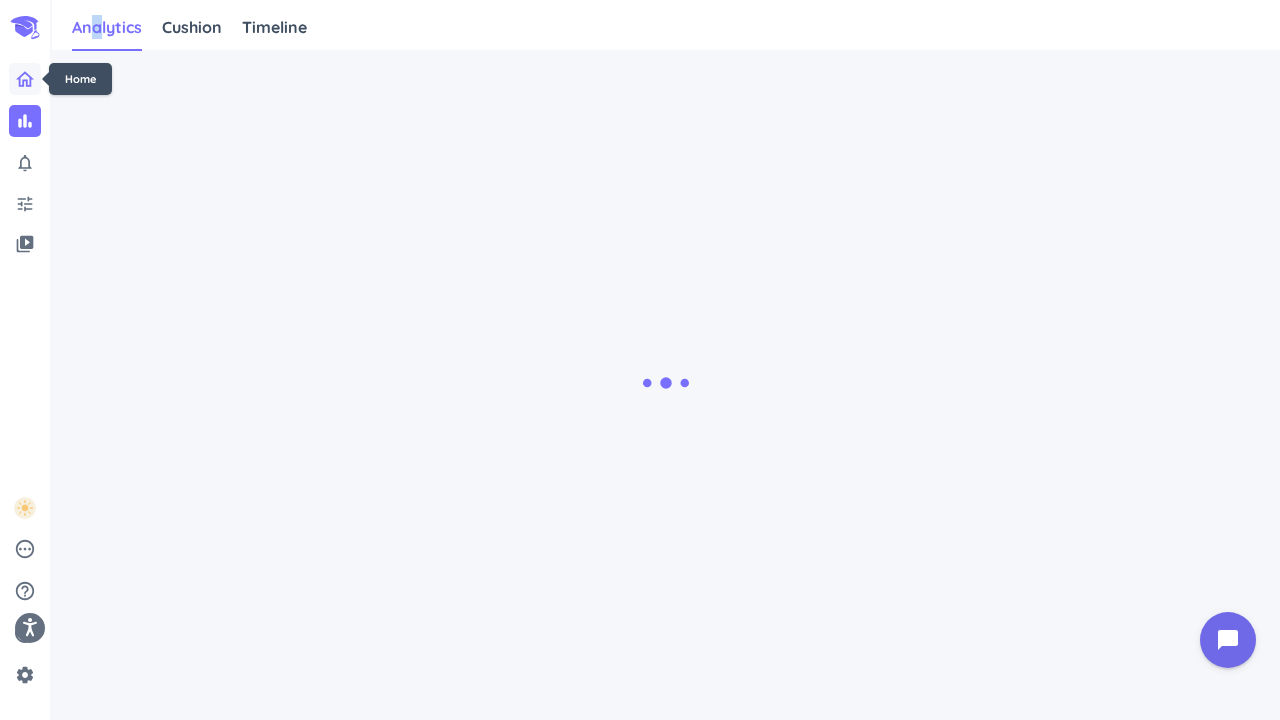 click 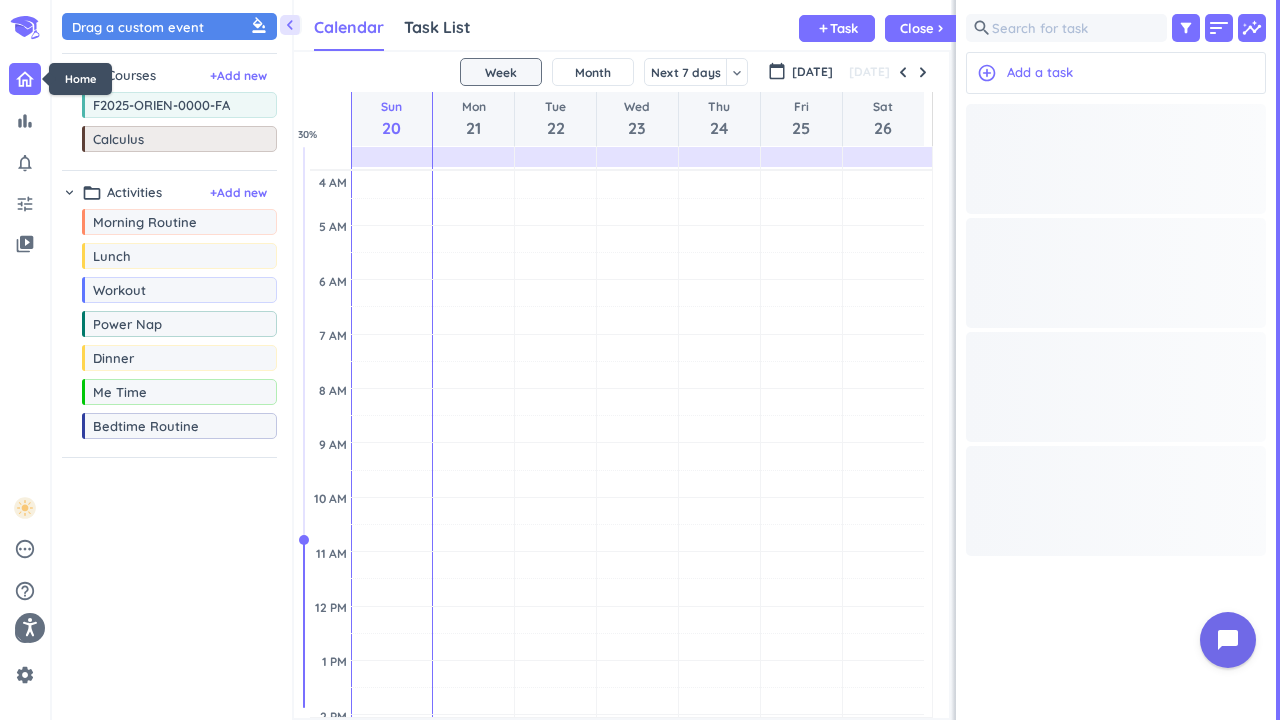 scroll, scrollTop: 9, scrollLeft: 9, axis: both 